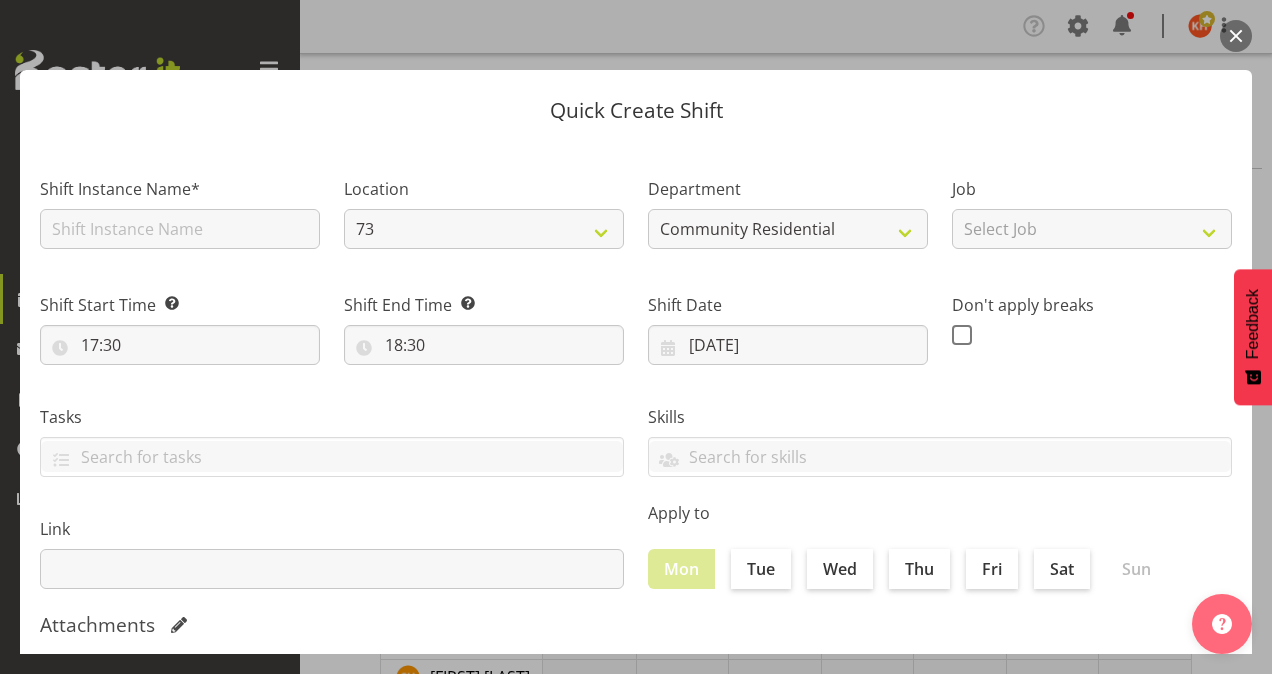scroll, scrollTop: 678, scrollLeft: 0, axis: vertical 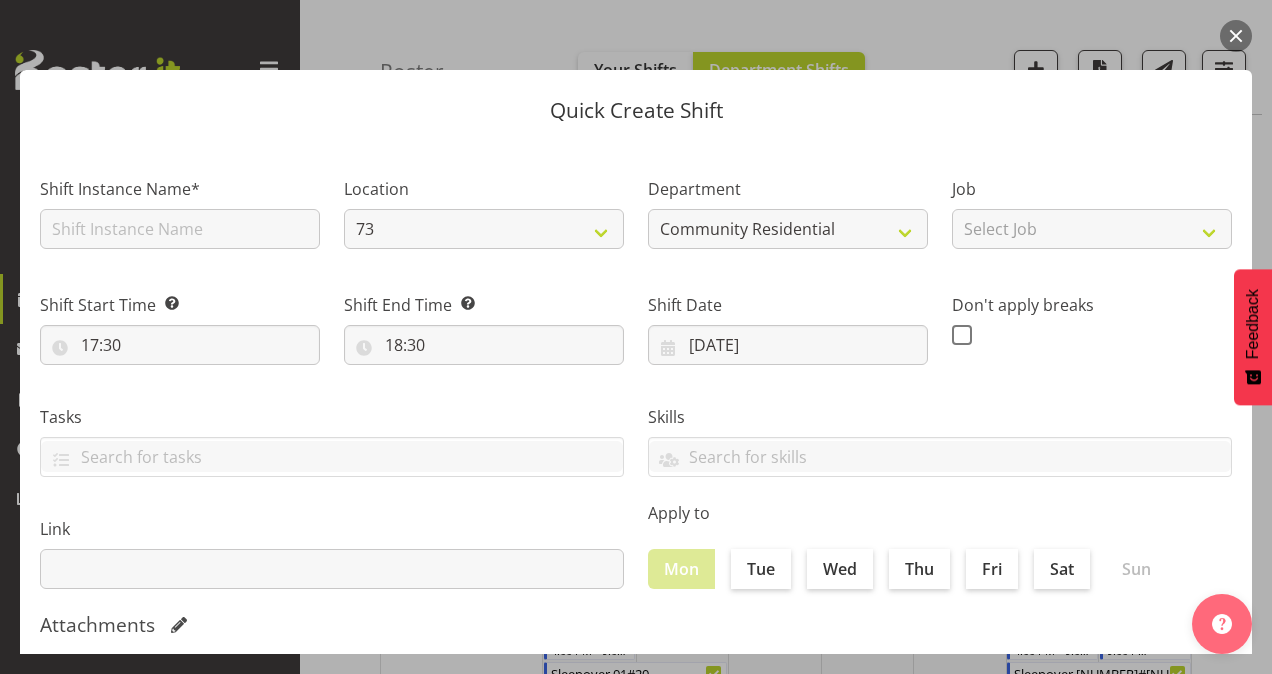 click at bounding box center [1236, 36] 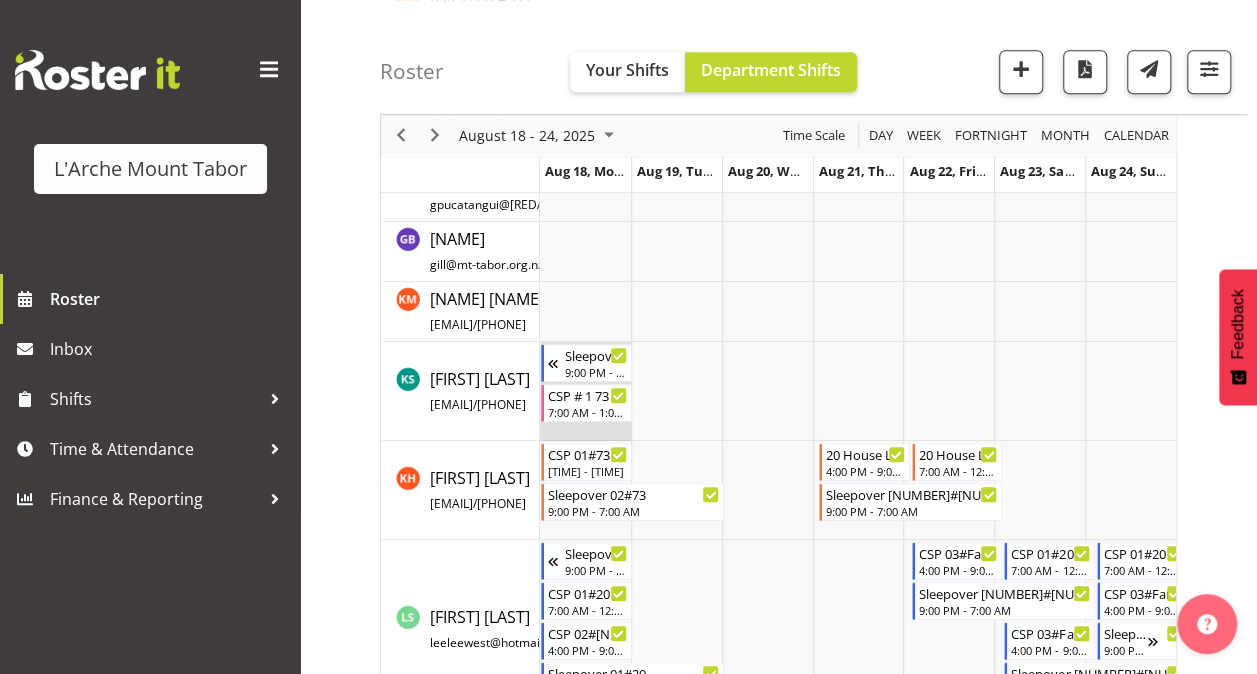 click at bounding box center (585, 391) 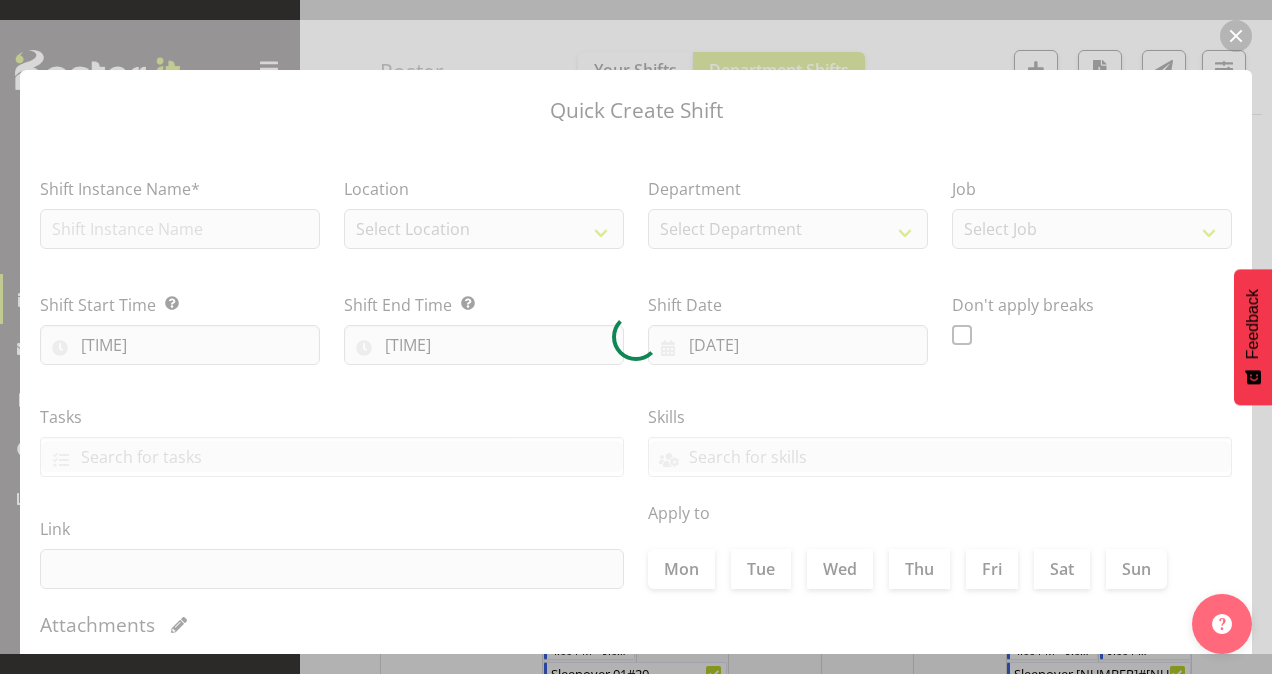 type on "[DATE]" 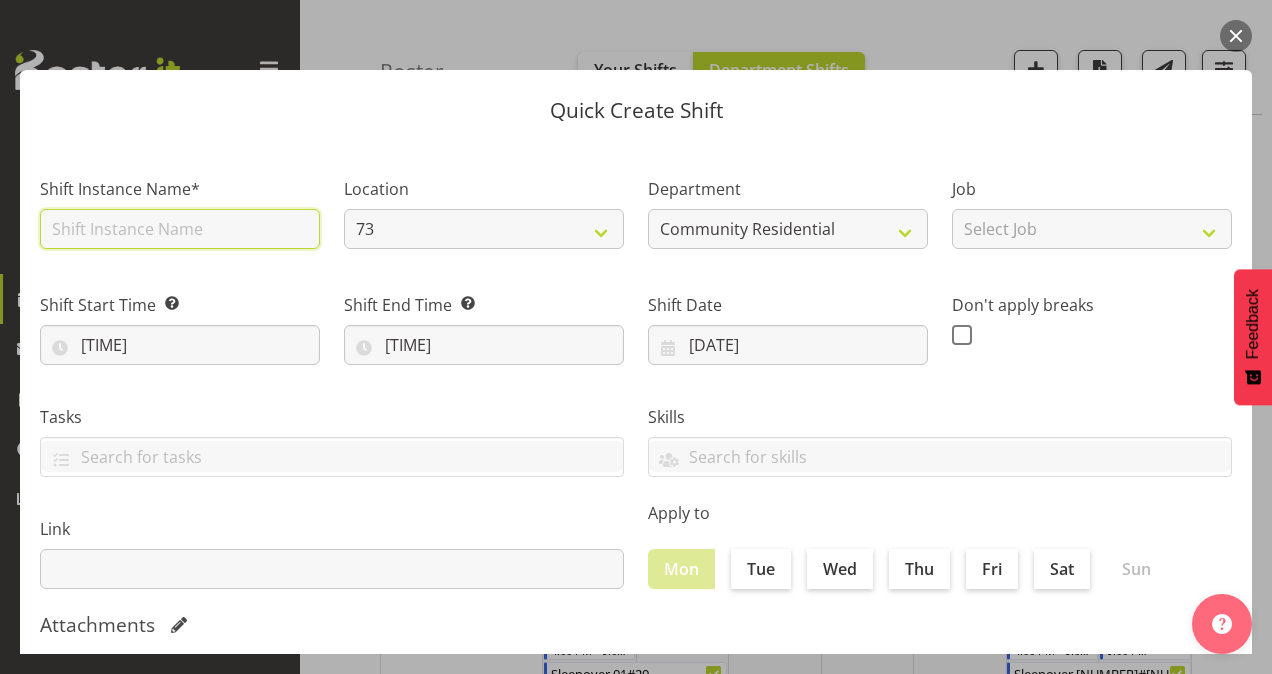 click at bounding box center (180, 229) 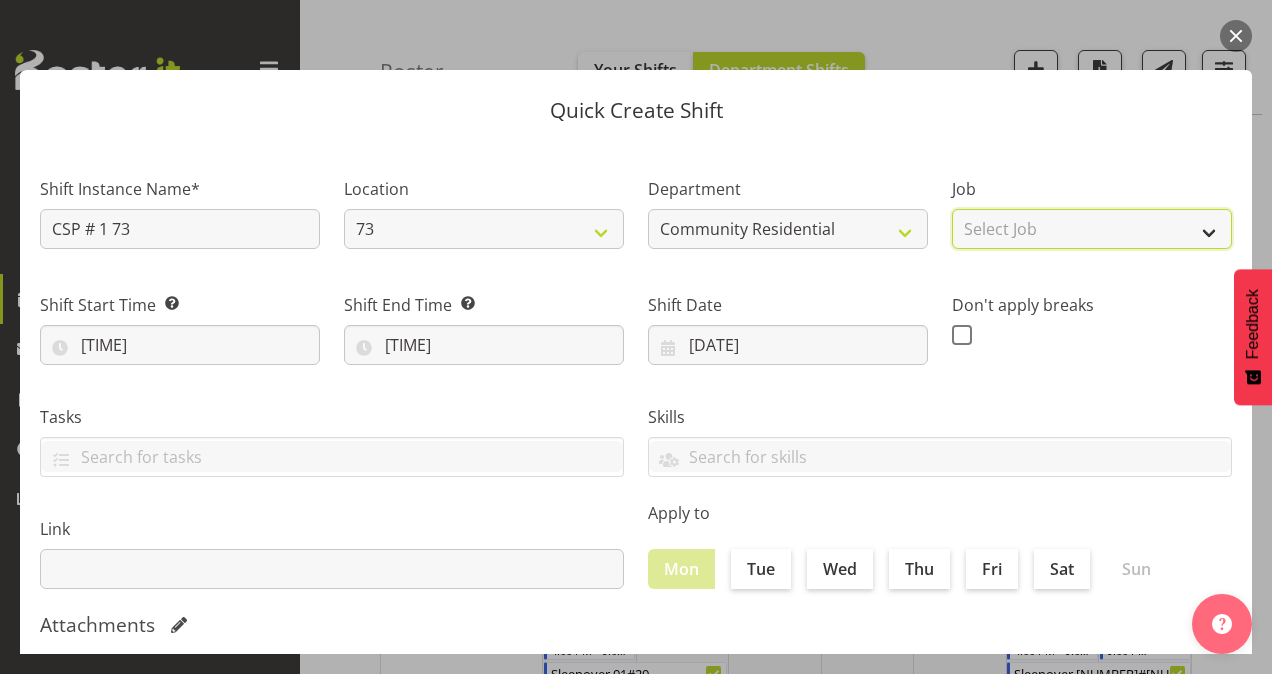 click on "Select Job  Accounts Admin Art Coordinator Community Leader Community Support Person Community Support Person-Casual House Leader Office Admin Senior Coordinator Service Manager Volunteer" at bounding box center (1092, 229) 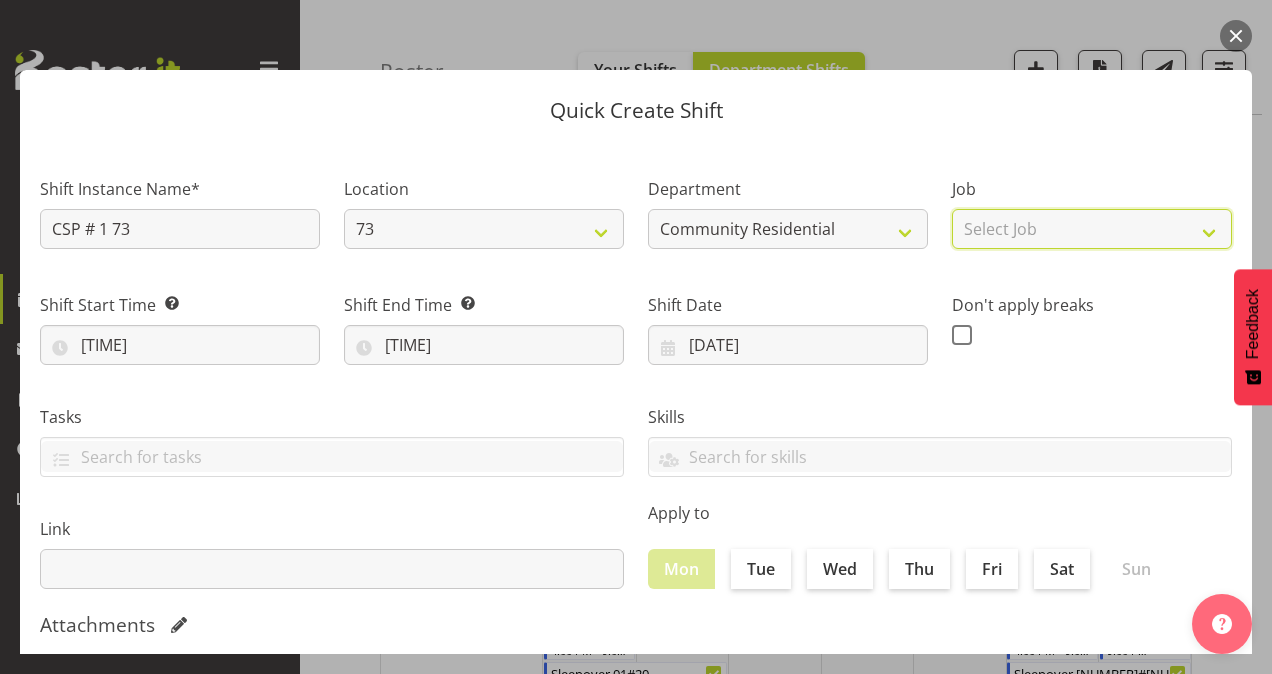 select on "2" 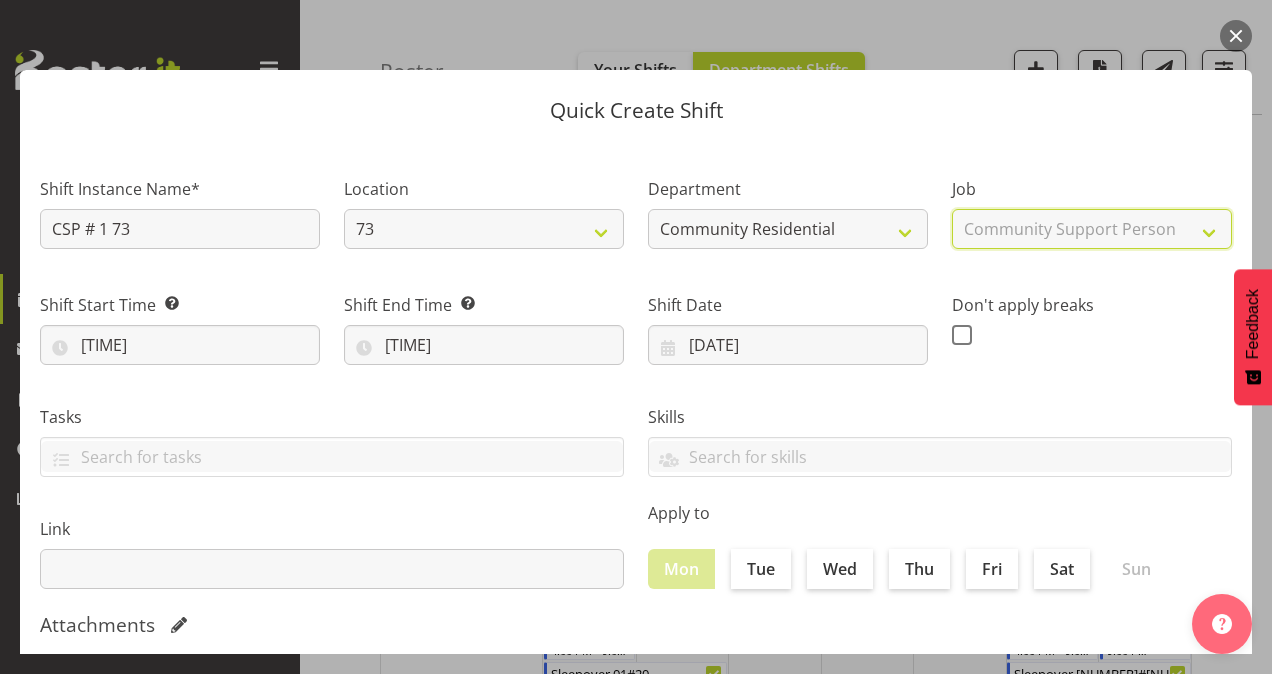 click on "Select Job  Accounts Admin Art Coordinator Community Leader Community Support Person Community Support Person-Casual House Leader Office Admin Senior Coordinator Service Manager Volunteer" at bounding box center (1092, 229) 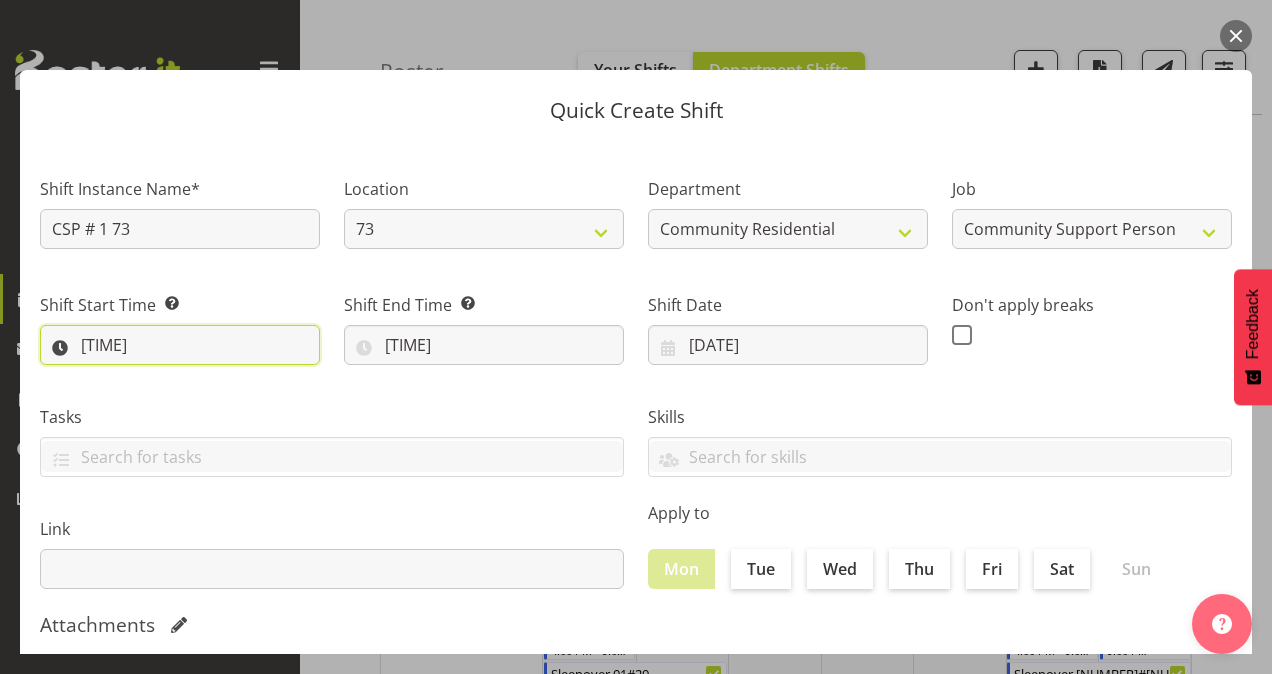 click on "[TIME]" at bounding box center (180, 345) 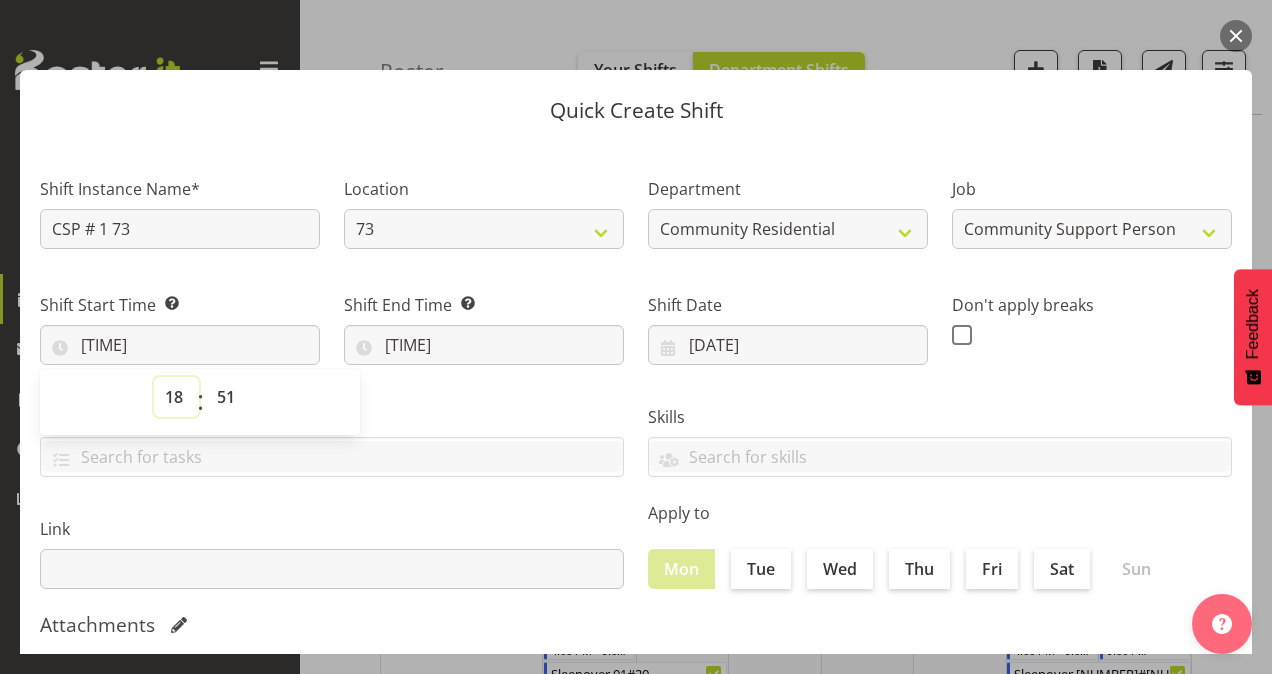 click on "00   01   02   03   04   05   06   07   08   09   10   11   12   13   14   15   16   17   18   19   20   21   22   23" at bounding box center [176, 397] 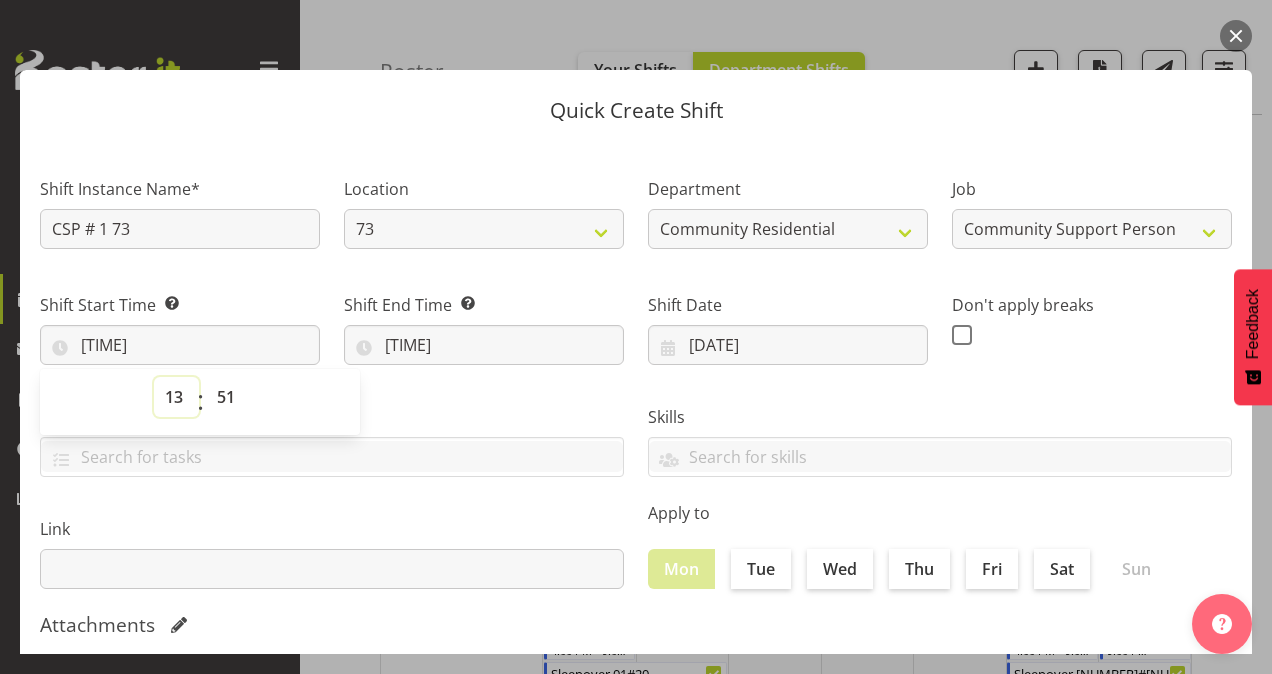 click on "00   01   02   03   04   05   06   07   08   09   10   11   12   13   14   15   16   17   18   19   20   21   22   23" at bounding box center [176, 397] 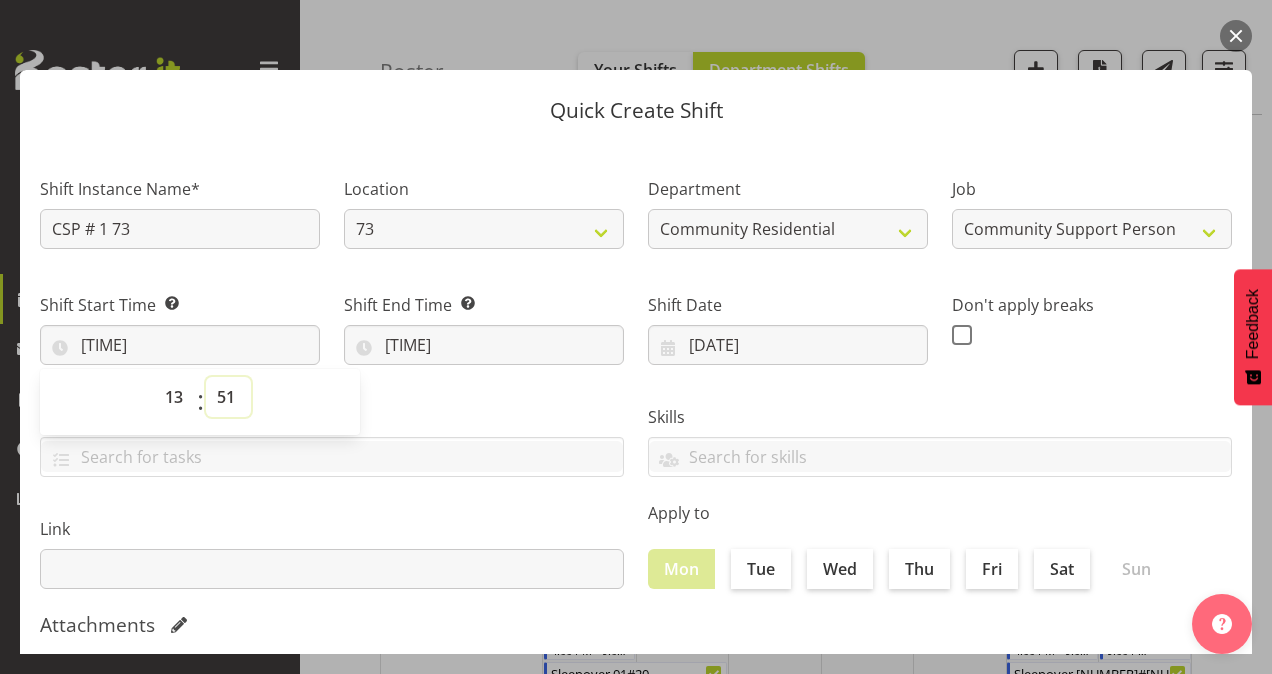 click on "00   01   02   03   04   05   06   07   08   09   10   11   12   13   14   15   16   17   18   19   20   21   22   23   24   25   26   27   28   29   30   31   32   33   34   35   36   37   38   39   40   41   42   43   44   45   46   47   48   49   50   51   52   53   54   55   56   57   58   59" at bounding box center [228, 397] 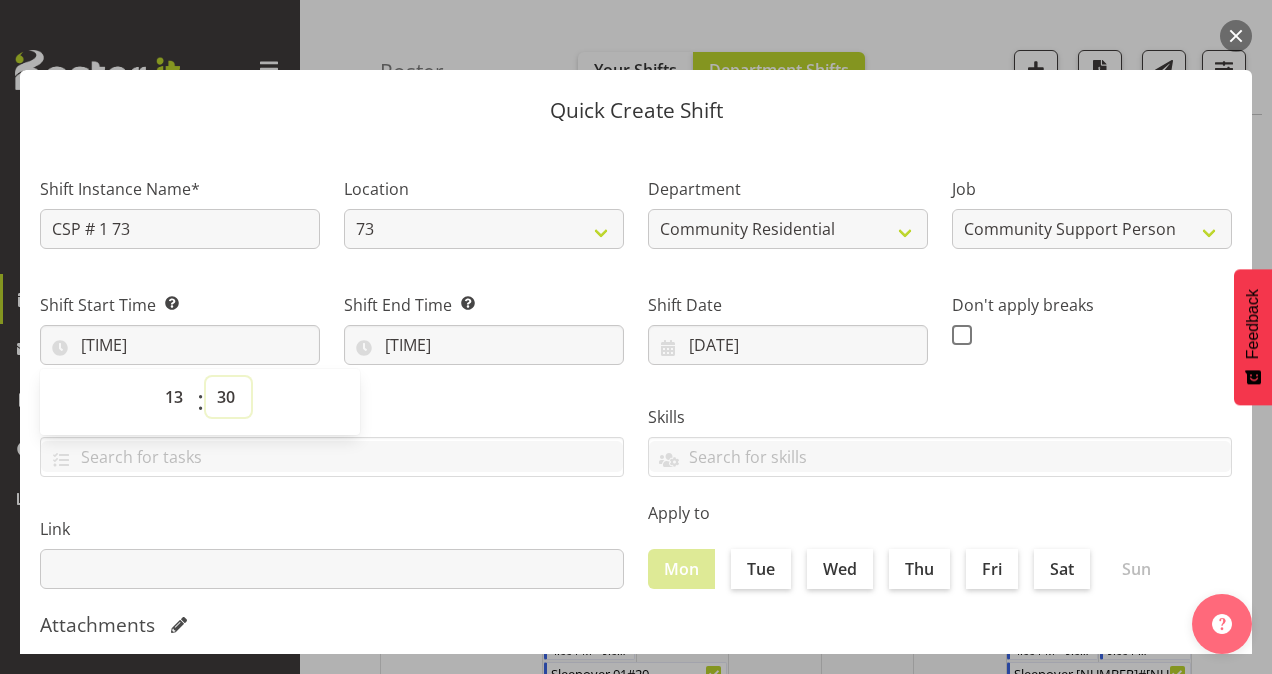click on "00   01   02   03   04   05   06   07   08   09   10   11   12   13   14   15   16   17   18   19   20   21   22   23   24   25   26   27   28   29   30   31   32   33   34   35   36   37   38   39   40   41   42   43   44   45   46   47   48   49   50   51   52   53   54   55   56   57   58   59" at bounding box center (228, 397) 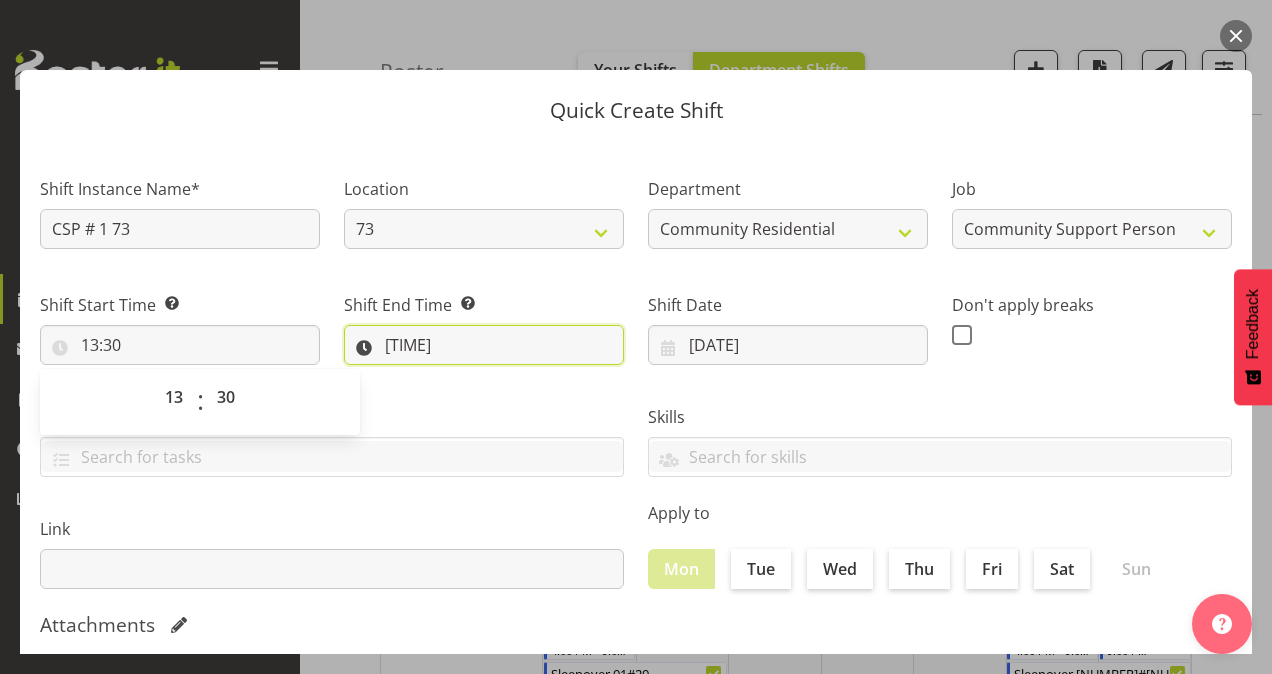 click on "[TIME]" at bounding box center (484, 345) 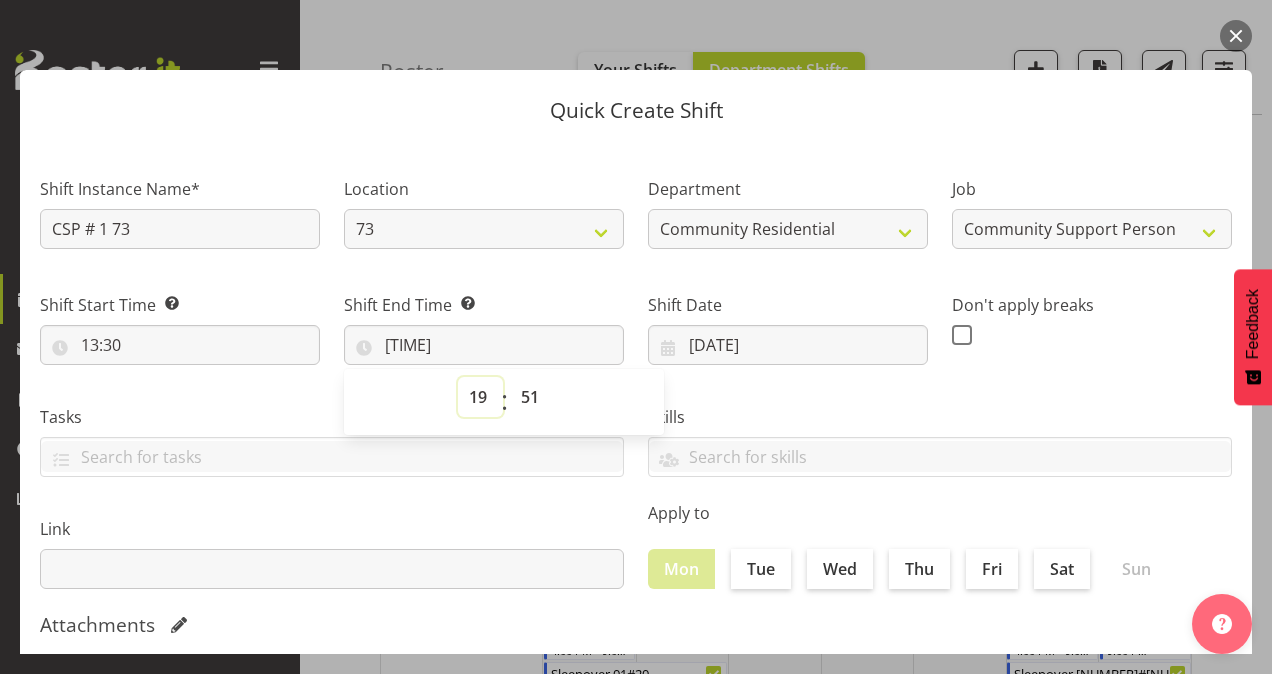 click on "00   01   02   03   04   05   06   07   08   09   10   11   12   13   14   15   16   17   18   19   20   21   22   23" at bounding box center (480, 397) 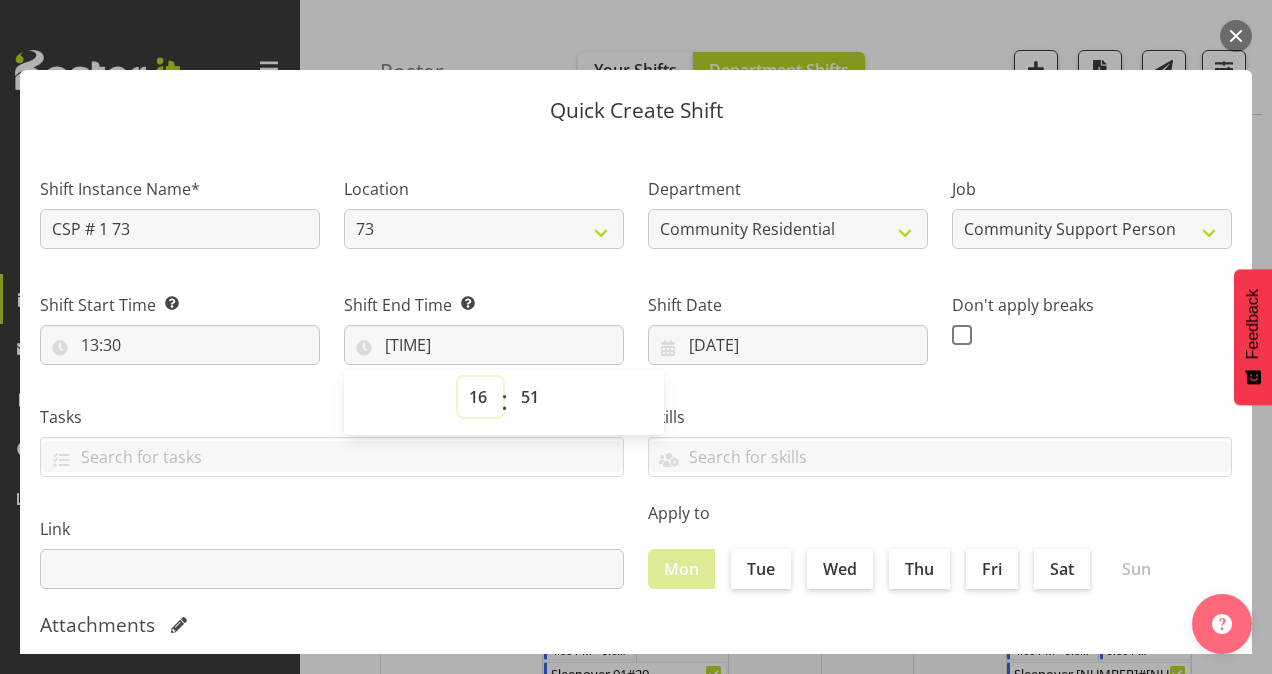 click on "00   01   02   03   04   05   06   07   08   09   10   11   12   13   14   15   16   17   18   19   20   21   22   23" at bounding box center [480, 397] 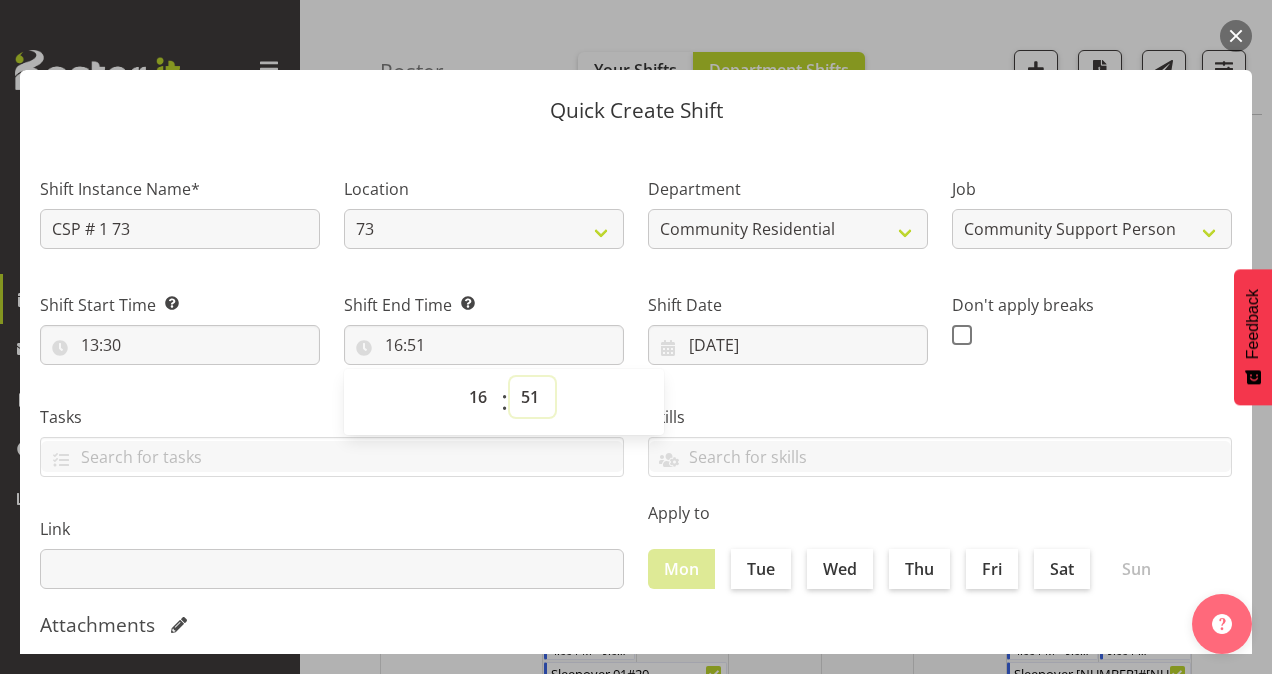 click on "00   01   02   03   04   05   06   07   08   09   10   11   12   13   14   15   16   17   18   19   20   21   22   23   24   25   26   27   28   29   30   31   32   33   34   35   36   37   38   39   40   41   42   43   44   45   46   47   48   49   50   51   52   53   54   55   56   57   58   59" at bounding box center [532, 397] 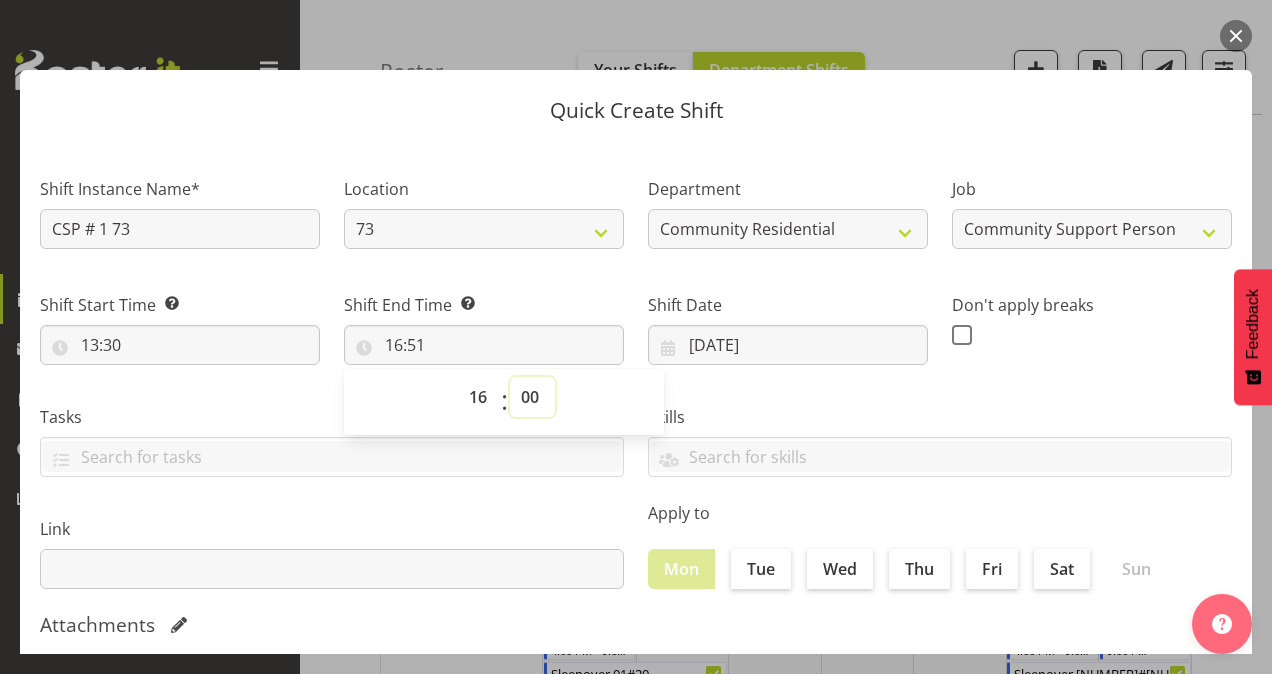 click on "00   01   02   03   04   05   06   07   08   09   10   11   12   13   14   15   16   17   18   19   20   21   22   23   24   25   26   27   28   29   30   31   32   33   34   35   36   37   38   39   40   41   42   43   44   45   46   47   48   49   50   51   52   53   54   55   56   57   58   59" at bounding box center [532, 397] 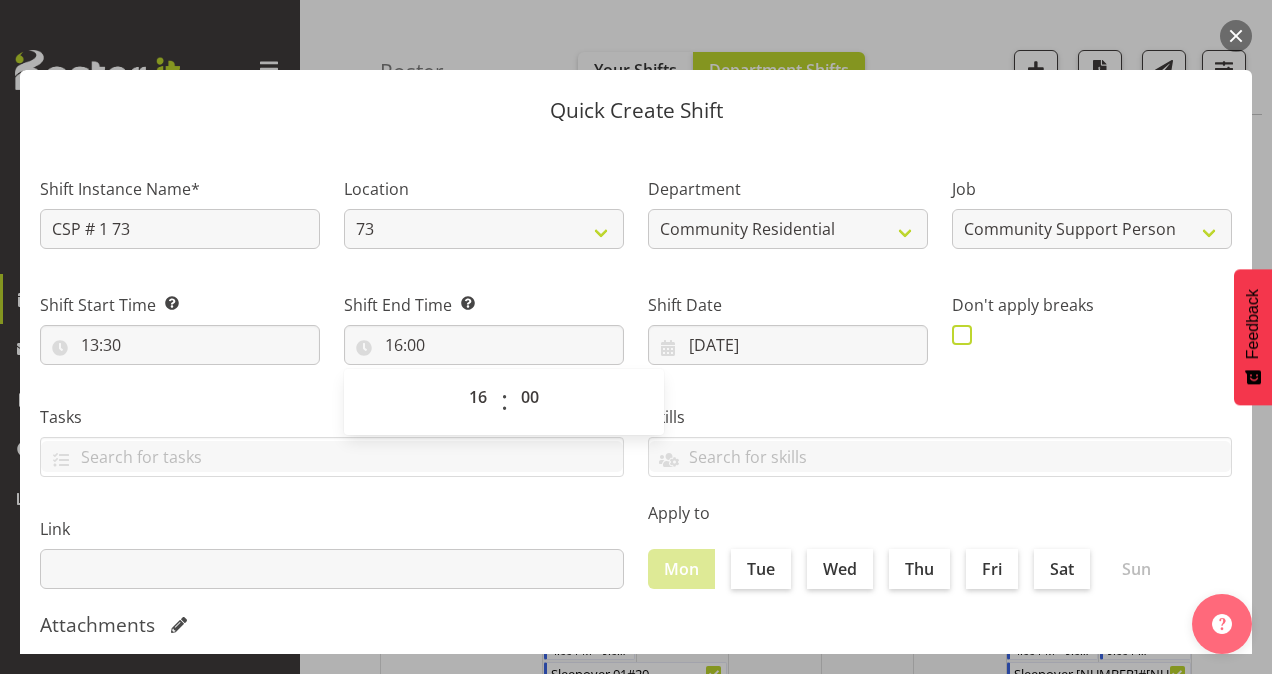 click at bounding box center (962, 335) 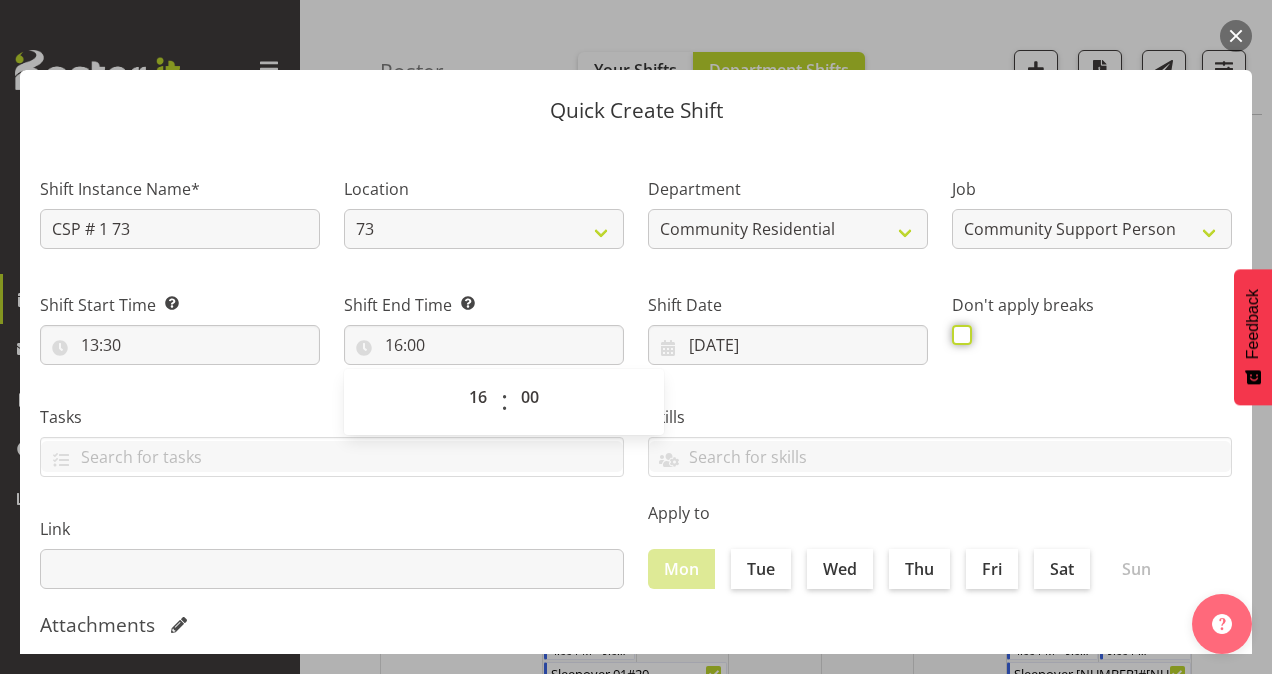 click at bounding box center [958, 334] 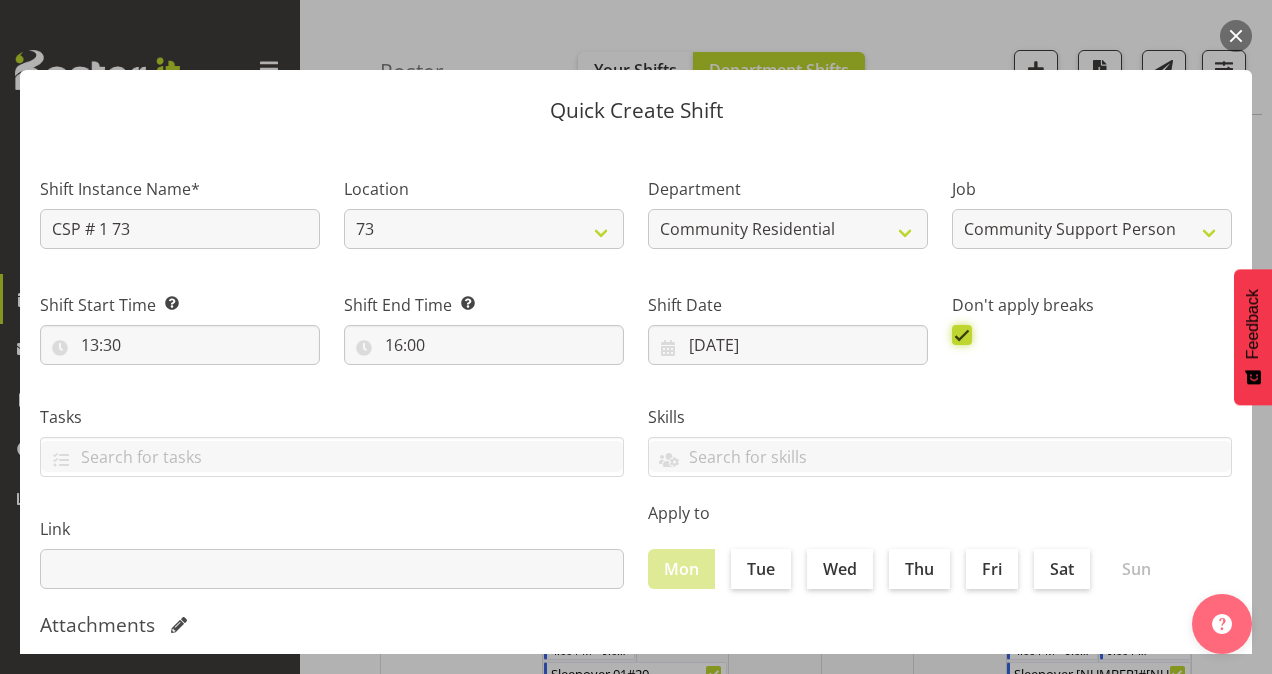 scroll, scrollTop: 385, scrollLeft: 0, axis: vertical 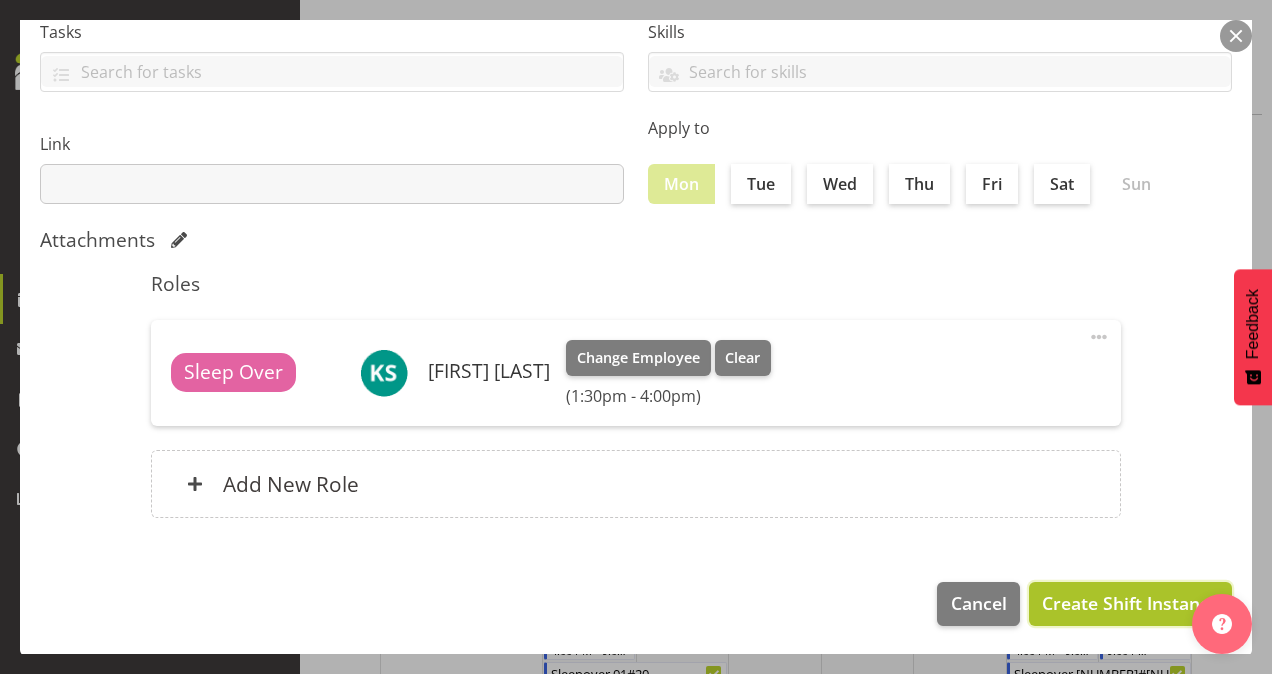 click on "Create Shift Instance" at bounding box center (1130, 603) 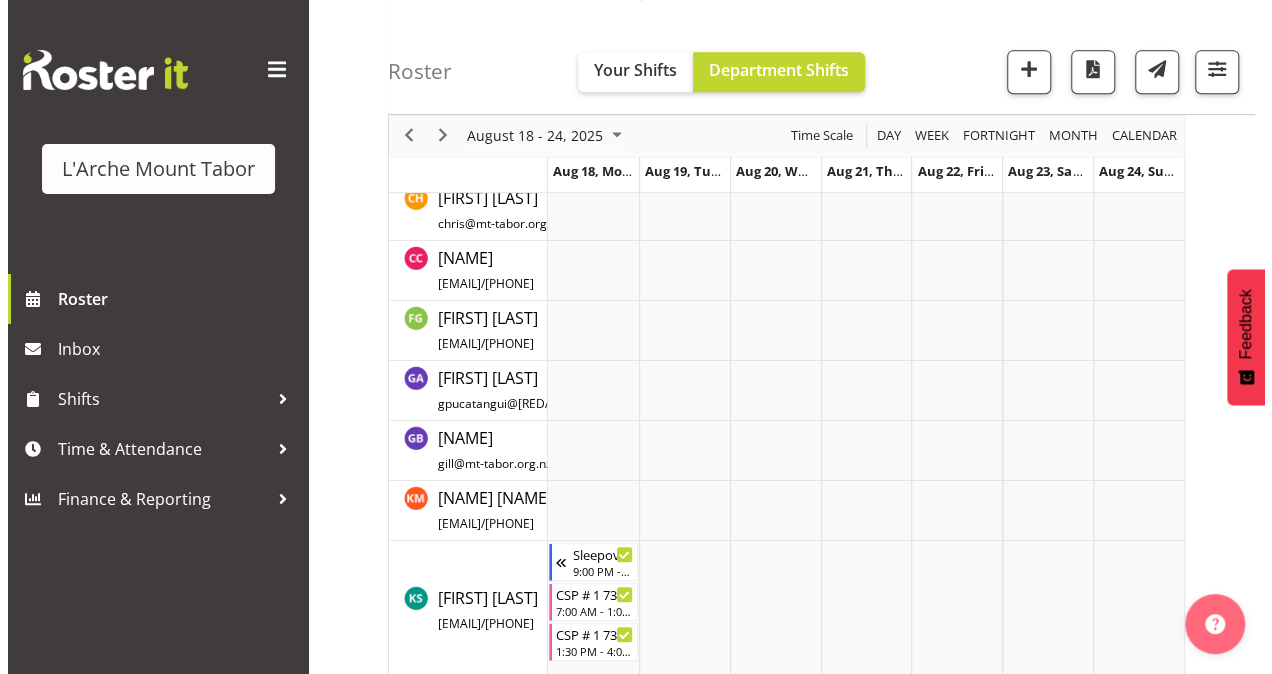 scroll, scrollTop: 678, scrollLeft: 0, axis: vertical 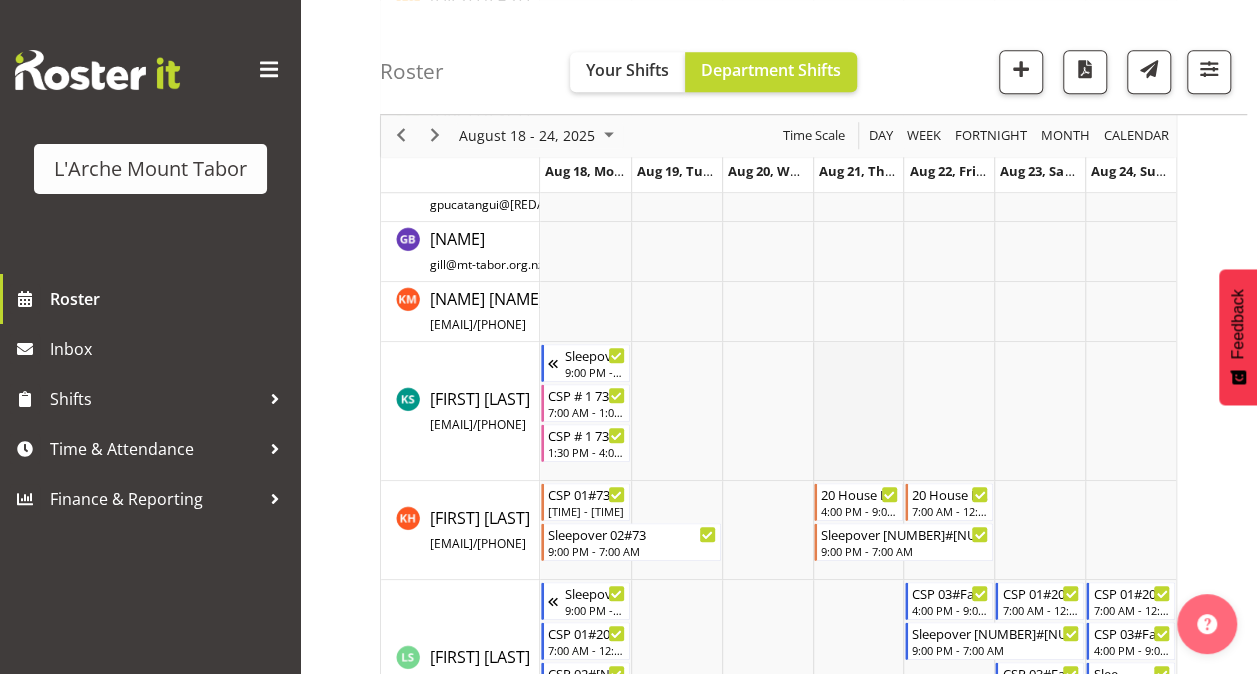 click at bounding box center (858, 411) 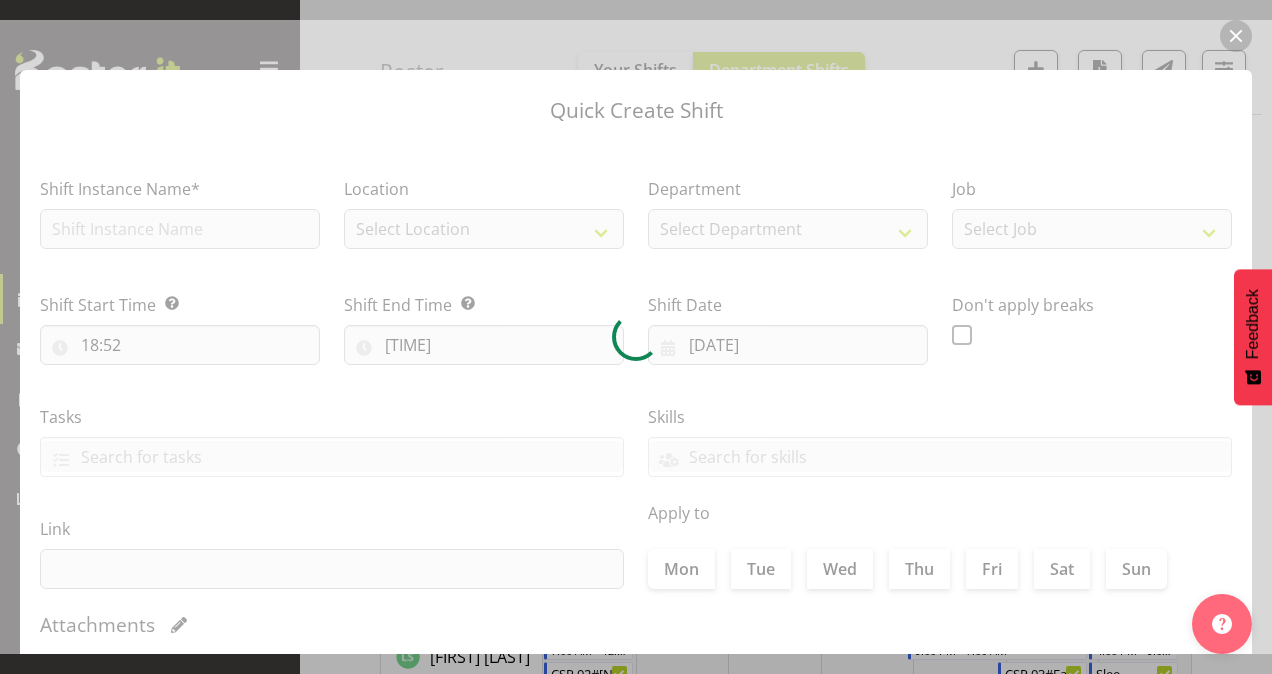 type on "[DATE]" 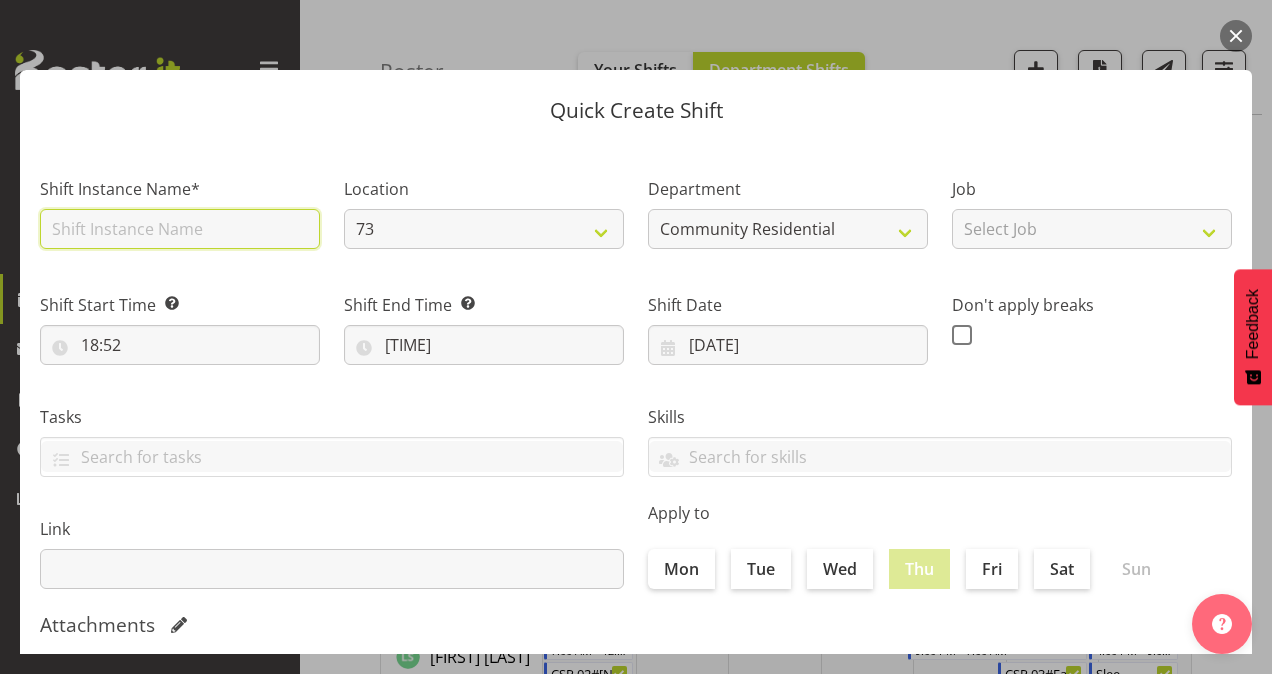 click at bounding box center (180, 229) 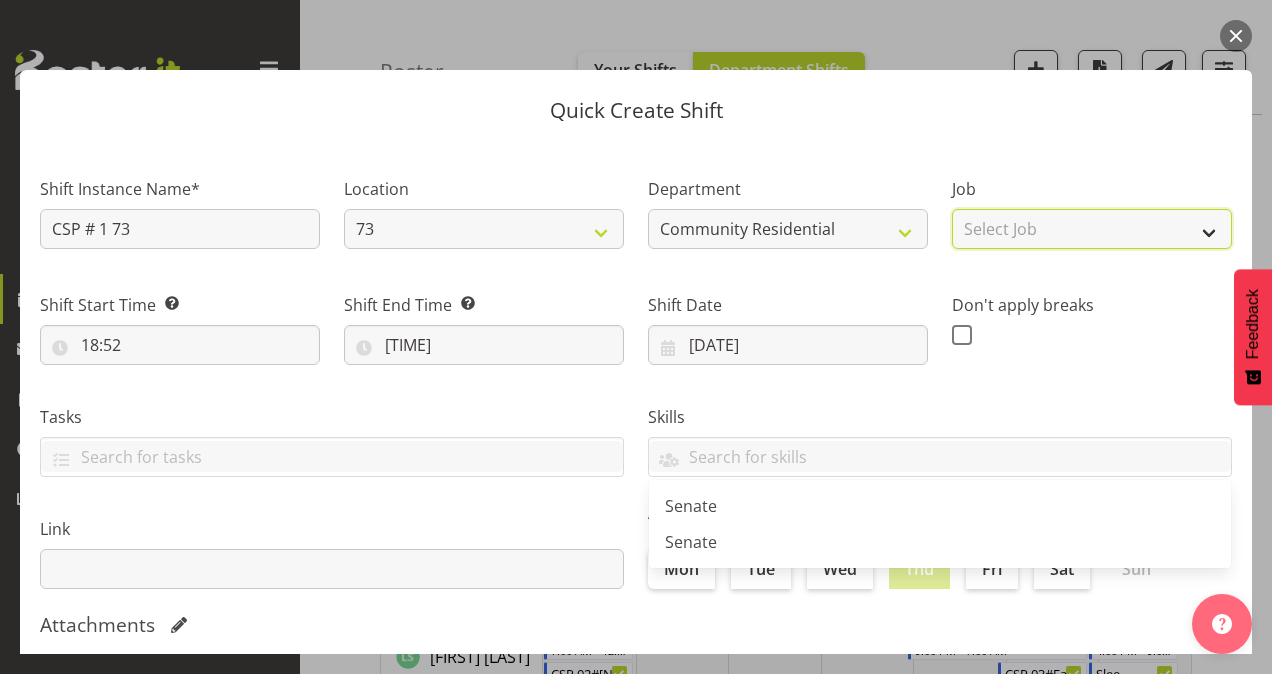 click on "Select Job  Accounts Admin Art Coordinator Community Leader Community Support Person Community Support Person-Casual House Leader Office Admin Senior Coordinator Service Manager Volunteer" at bounding box center (1092, 229) 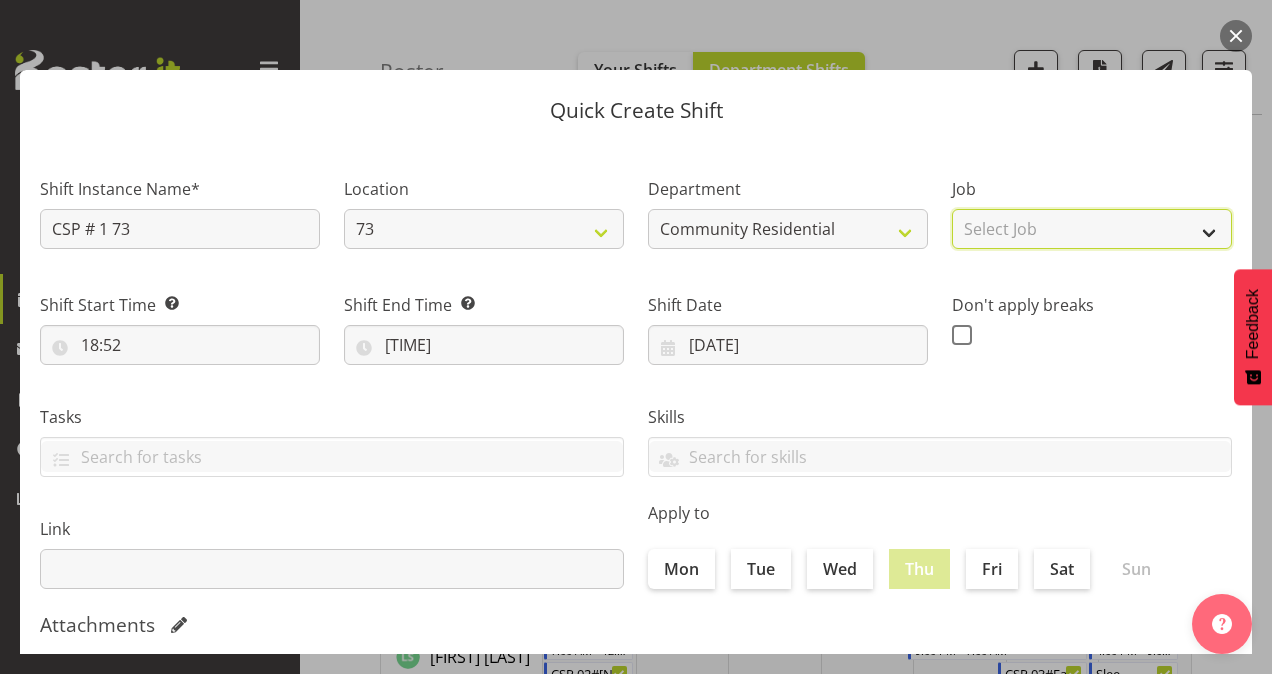 click on "Select Job  Accounts Admin Art Coordinator Community Leader Community Support Person Community Support Person-Casual House Leader Office Admin Senior Coordinator Service Manager Volunteer" at bounding box center (1092, 229) 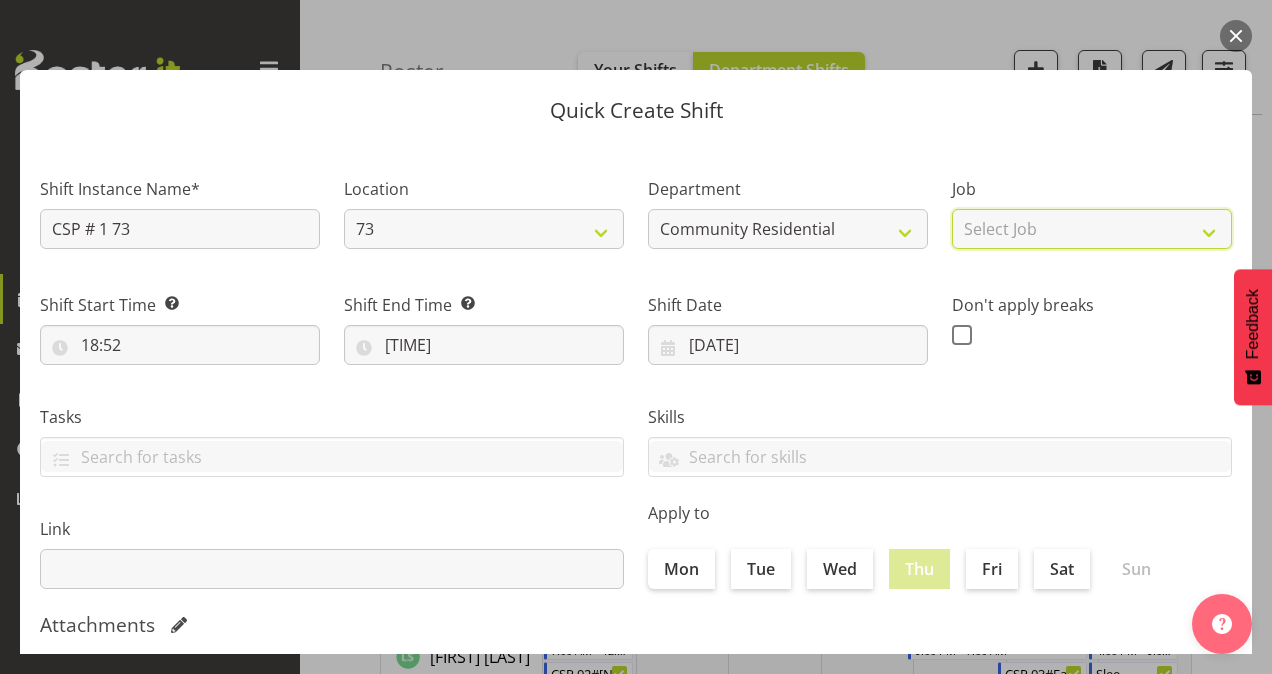 select on "1" 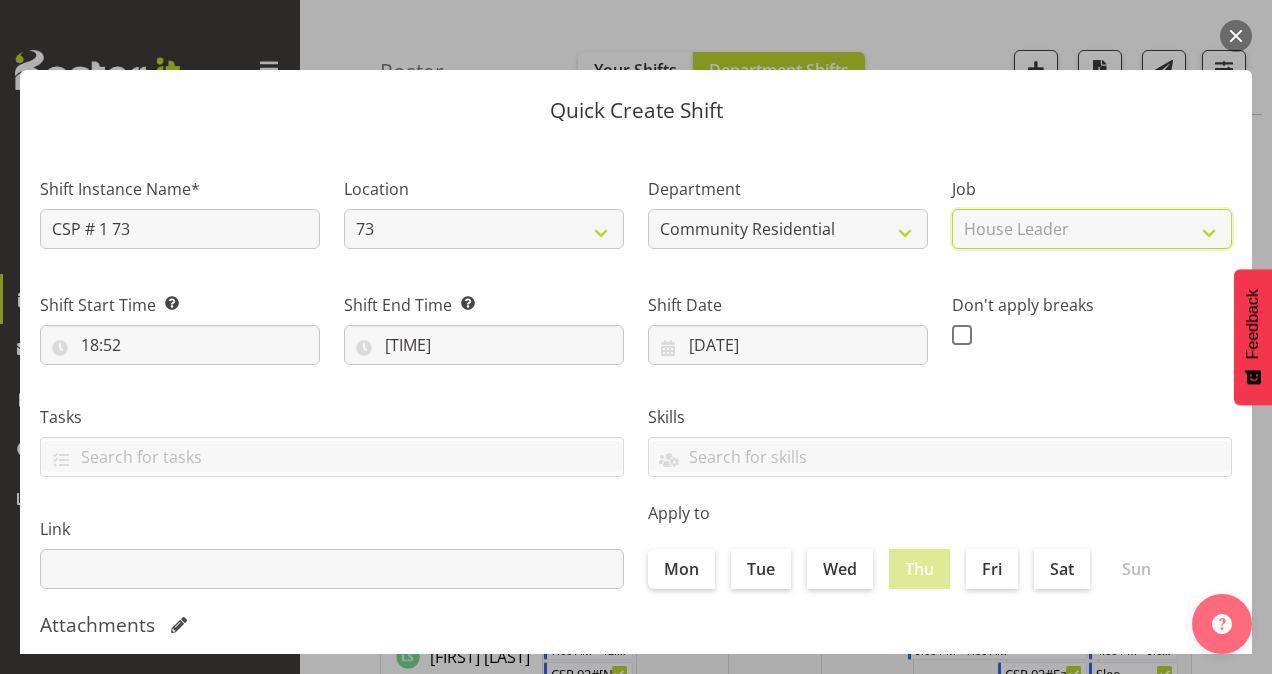 click on "Select Job  Accounts Admin Art Coordinator Community Leader Community Support Person Community Support Person-Casual House Leader Office Admin Senior Coordinator Service Manager Volunteer" at bounding box center [1092, 229] 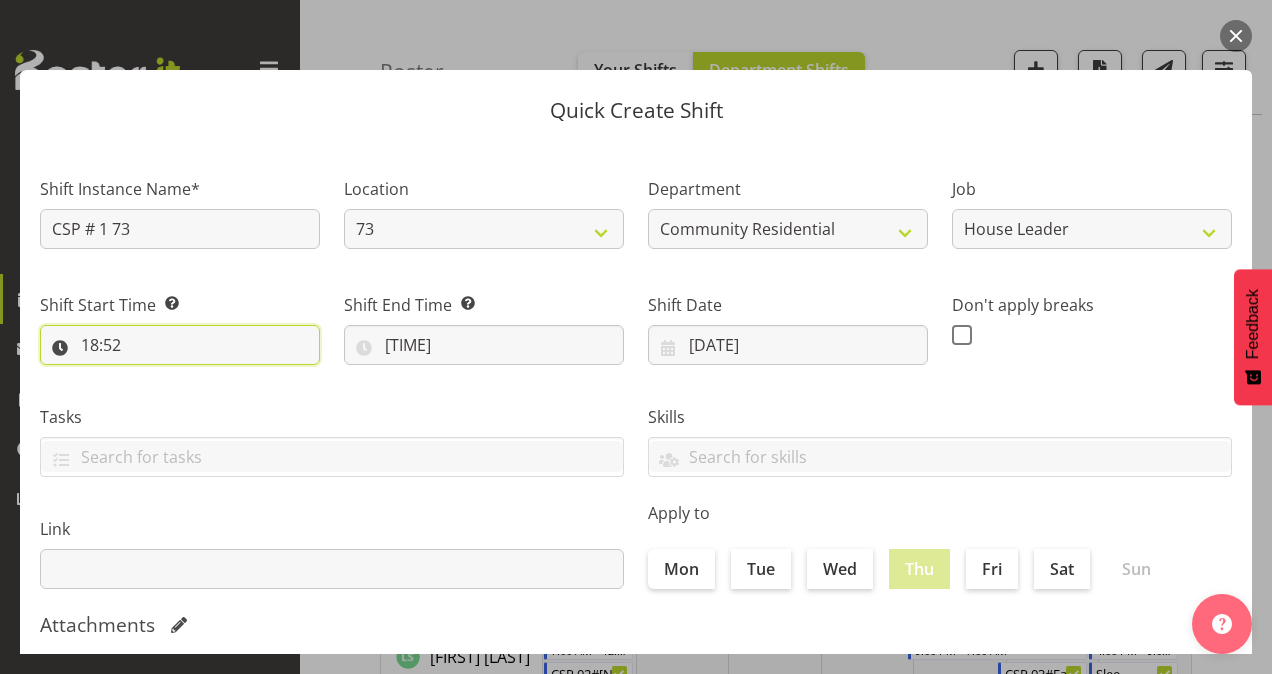 click on "18:52" at bounding box center [180, 345] 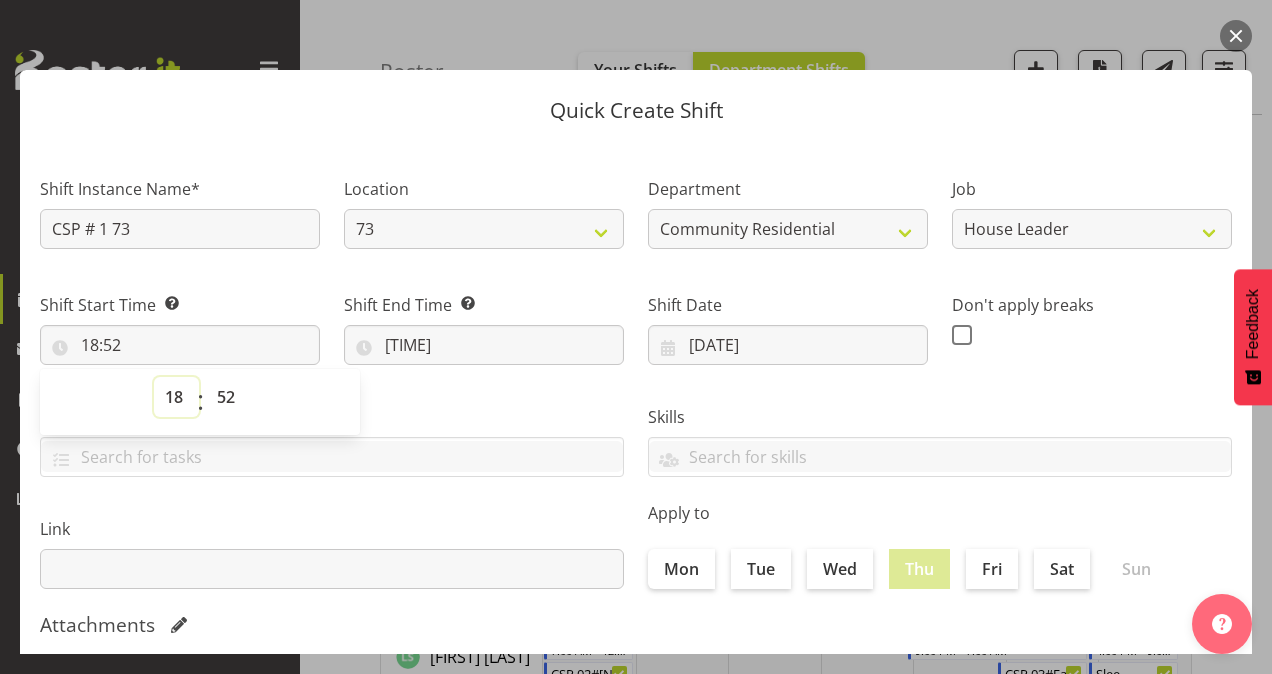 click on "00   01   02   03   04   05   06   07   08   09   10   11   12   13   14   15   16   17   18   19   20   21   22   23" at bounding box center [176, 397] 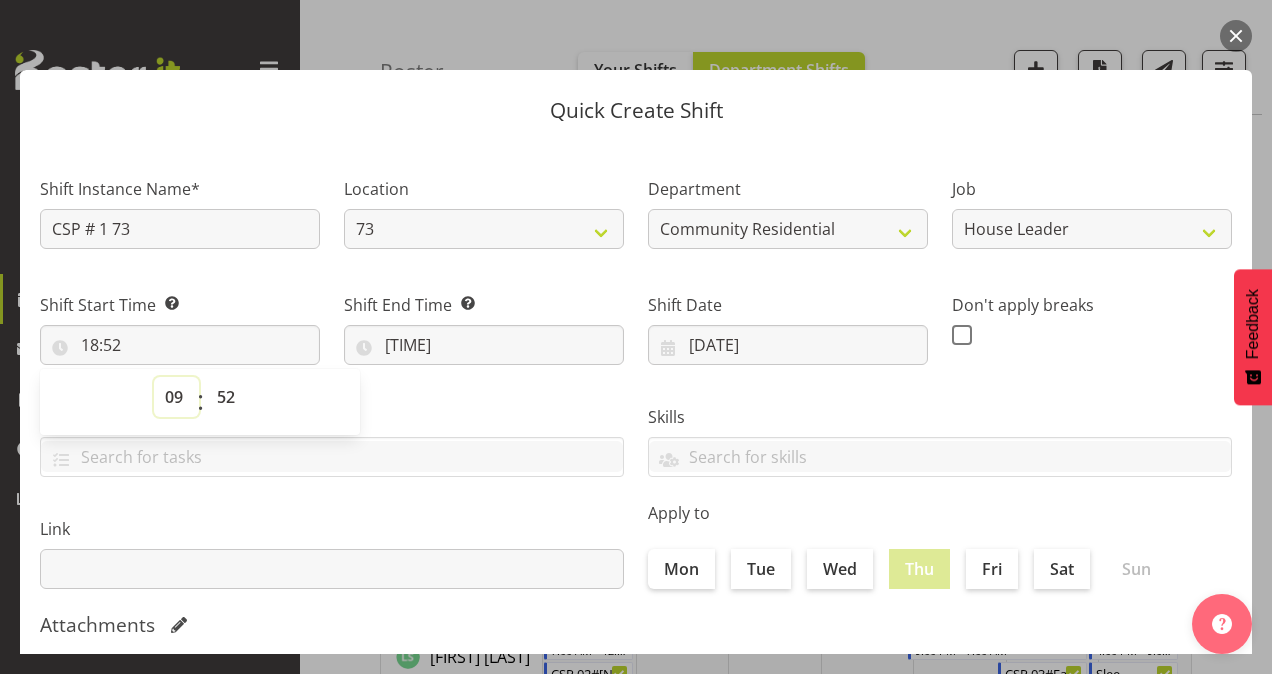 click on "00   01   02   03   04   05   06   07   08   09   10   11   12   13   14   15   16   17   18   19   20   21   22   23" at bounding box center (176, 397) 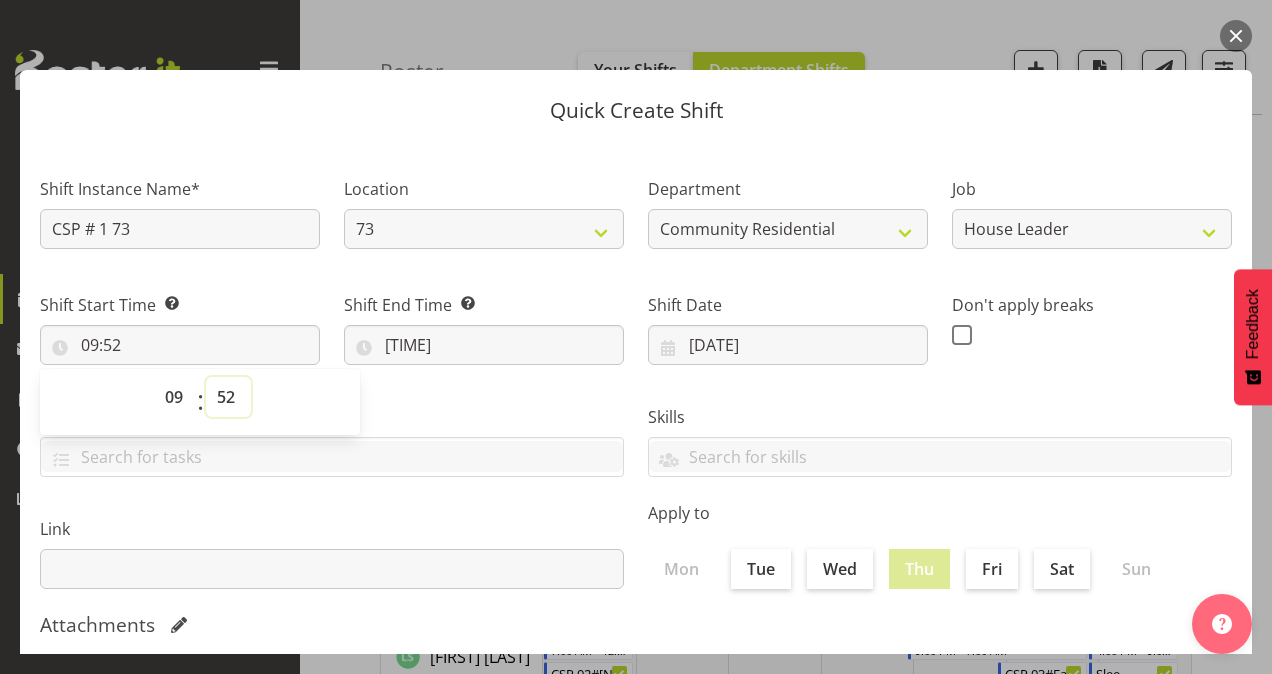 click on "00   01   02   03   04   05   06   07   08   09   10   11   12   13   14   15   16   17   18   19   20   21   22   23   24   25   26   27   28   29   30   31   32   33   34   35   36   37   38   39   40   41   42   43   44   45   46   47   48   49   50   51   52   53   54   55   56   57   58   59" at bounding box center [228, 397] 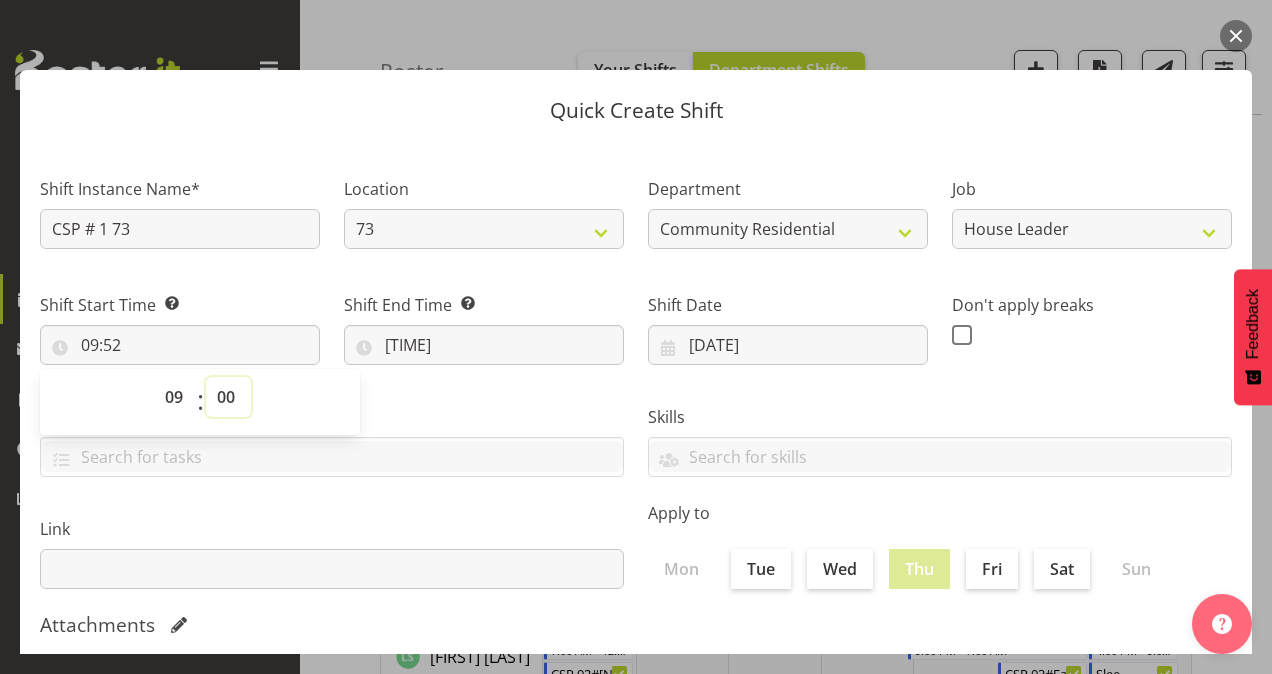 click on "00   01   02   03   04   05   06   07   08   09   10   11   12   13   14   15   16   17   18   19   20   21   22   23   24   25   26   27   28   29   30   31   32   33   34   35   36   37   38   39   40   41   42   43   44   45   46   47   48   49   50   51   52   53   54   55   56   57   58   59" at bounding box center (228, 397) 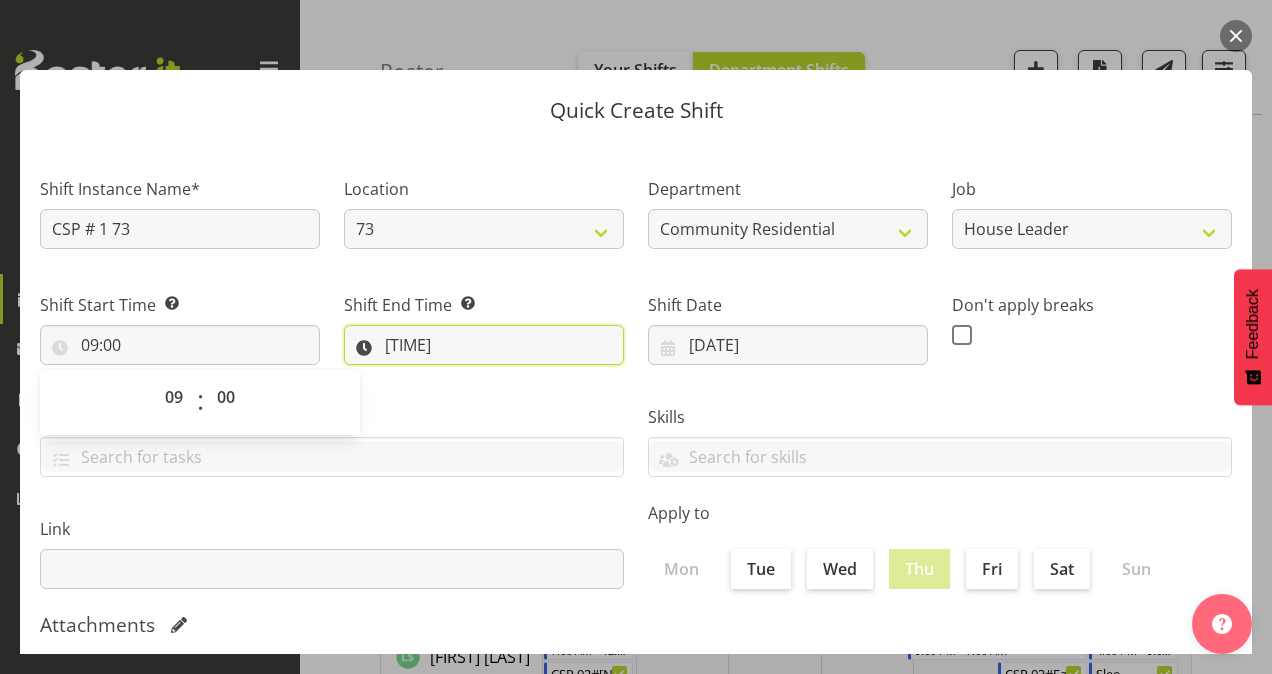 click on "[TIME]" at bounding box center (484, 345) 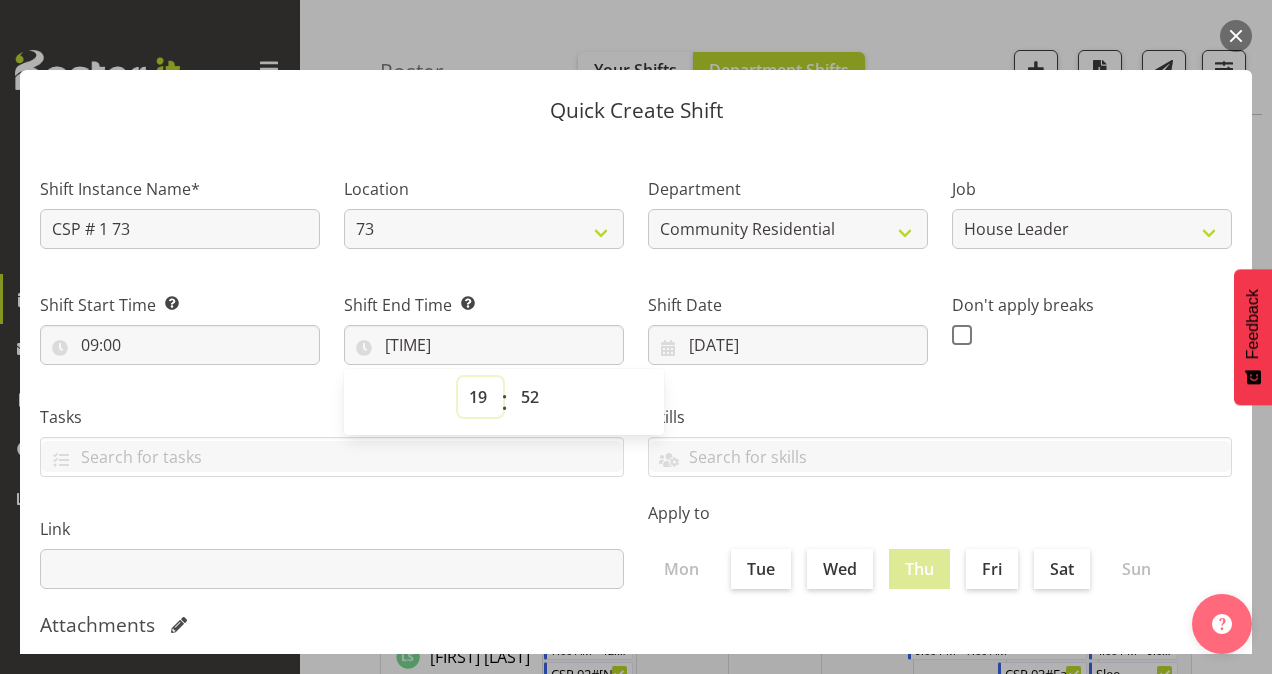 click on "00   01   02   03   04   05   06   07   08   09   10   11   12   13   14   15   16   17   18   19   20   21   22   23" at bounding box center [480, 397] 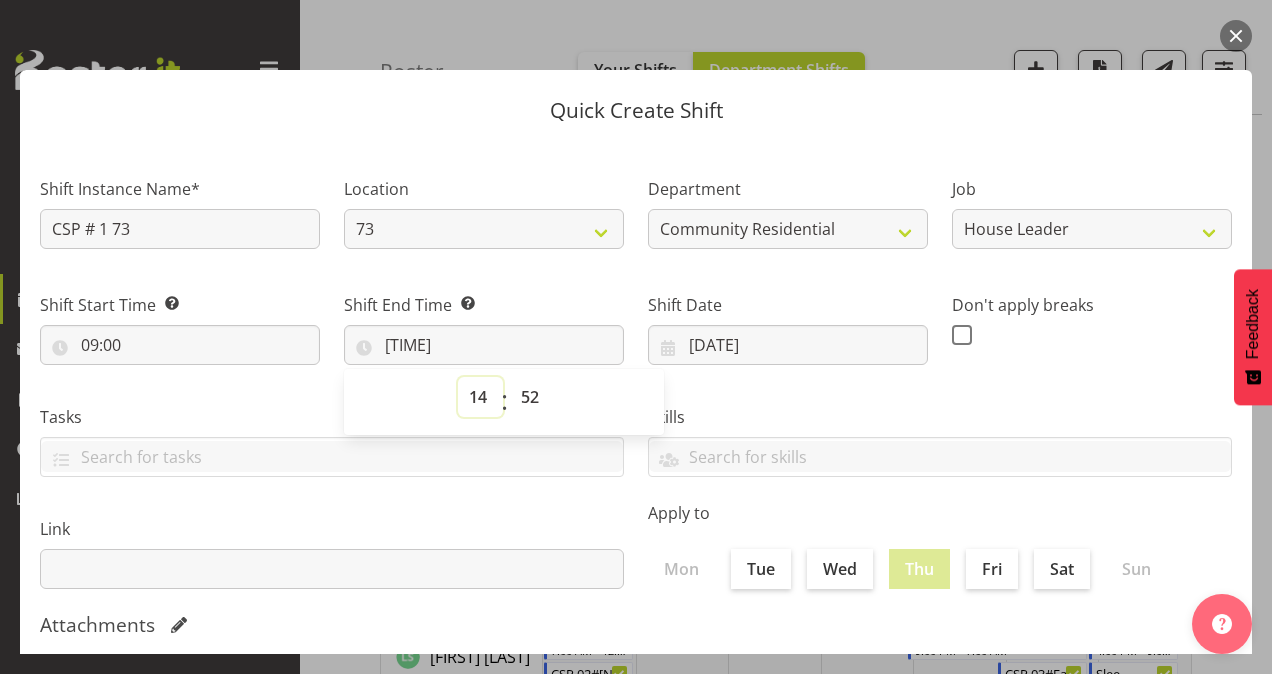 click on "00   01   02   03   04   05   06   07   08   09   10   11   12   13   14   15   16   17   18   19   20   21   22   23" at bounding box center [480, 397] 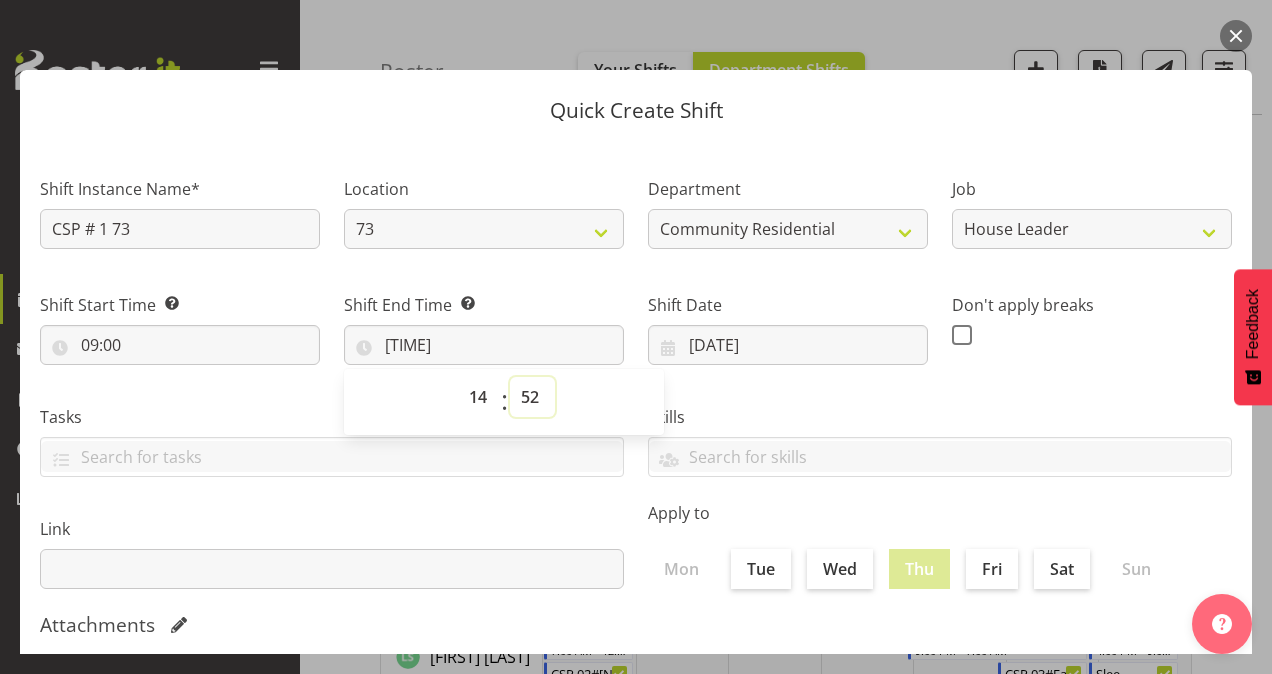 click on "00   01   02   03   04   05   06   07   08   09   10   11   12   13   14   15   16   17   18   19   20   21   22   23   24   25   26   27   28   29   30   31   32   33   34   35   36   37   38   39   40   41   42   43   44   45   46   47   48   49   50   51   52   53   54   55   56   57   58   59" at bounding box center [532, 397] 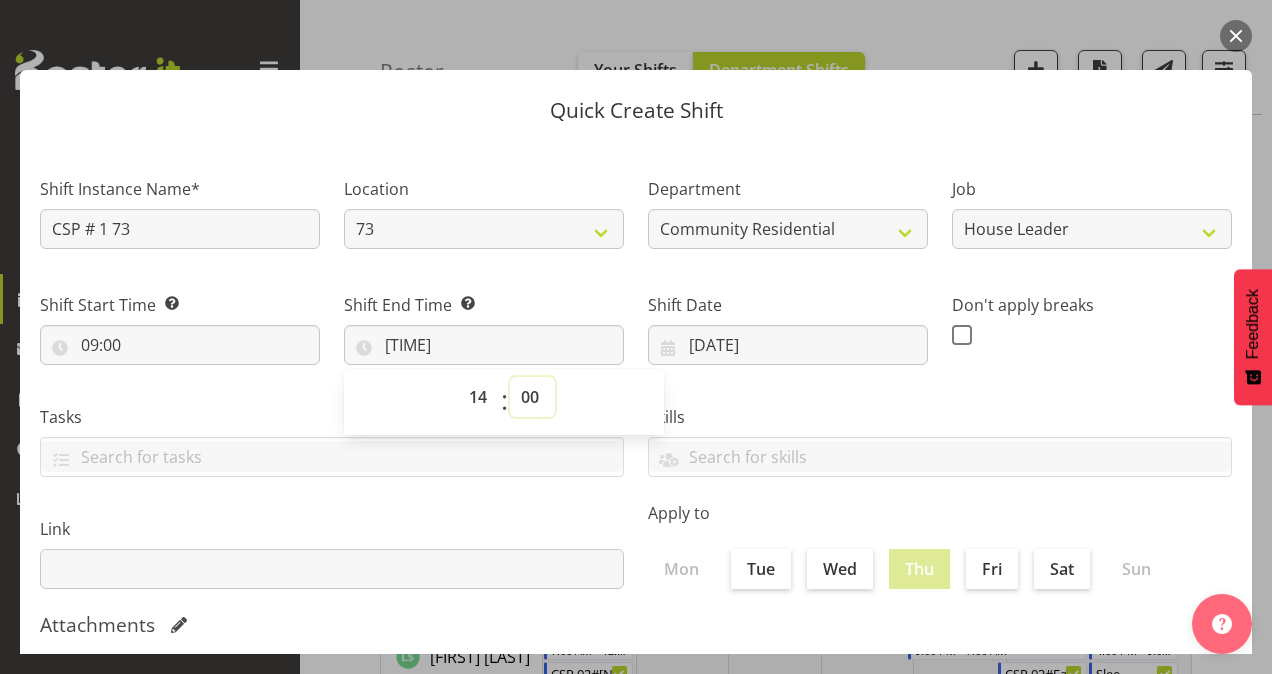 click on "00   01   02   03   04   05   06   07   08   09   10   11   12   13   14   15   16   17   18   19   20   21   22   23   24   25   26   27   28   29   30   31   32   33   34   35   36   37   38   39   40   41   42   43   44   45   46   47   48   49   50   51   52   53   54   55   56   57   58   59" at bounding box center (532, 397) 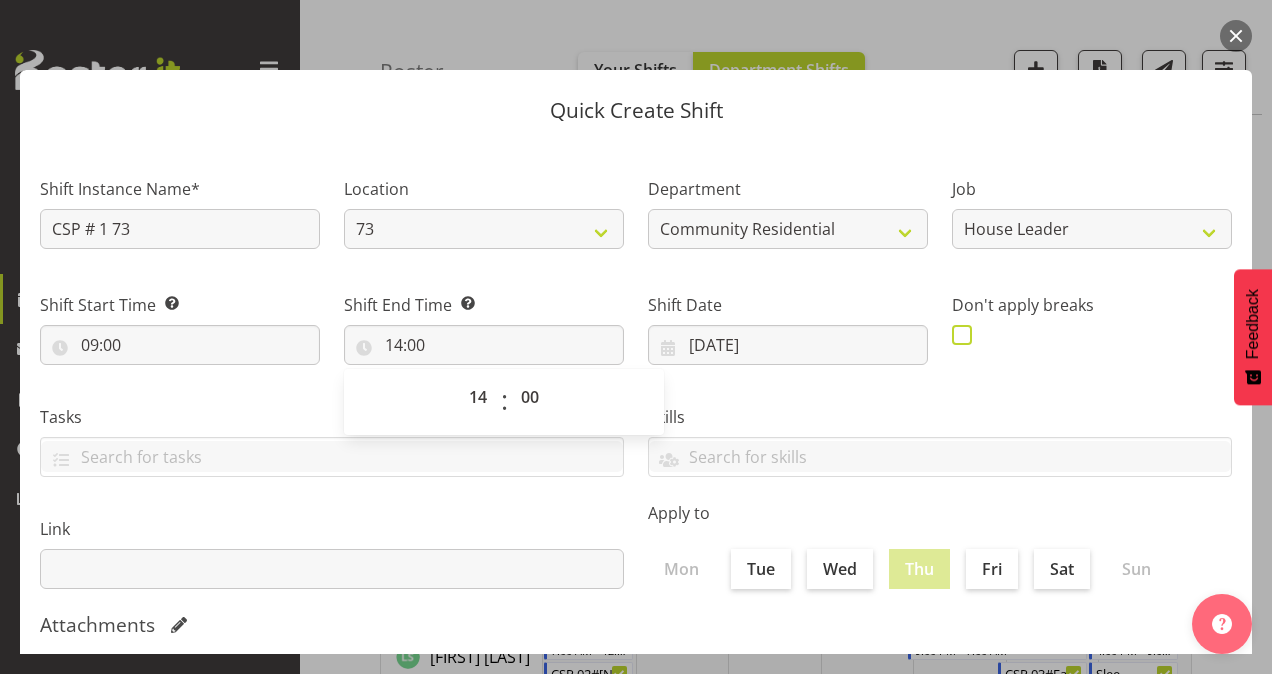 click at bounding box center [962, 335] 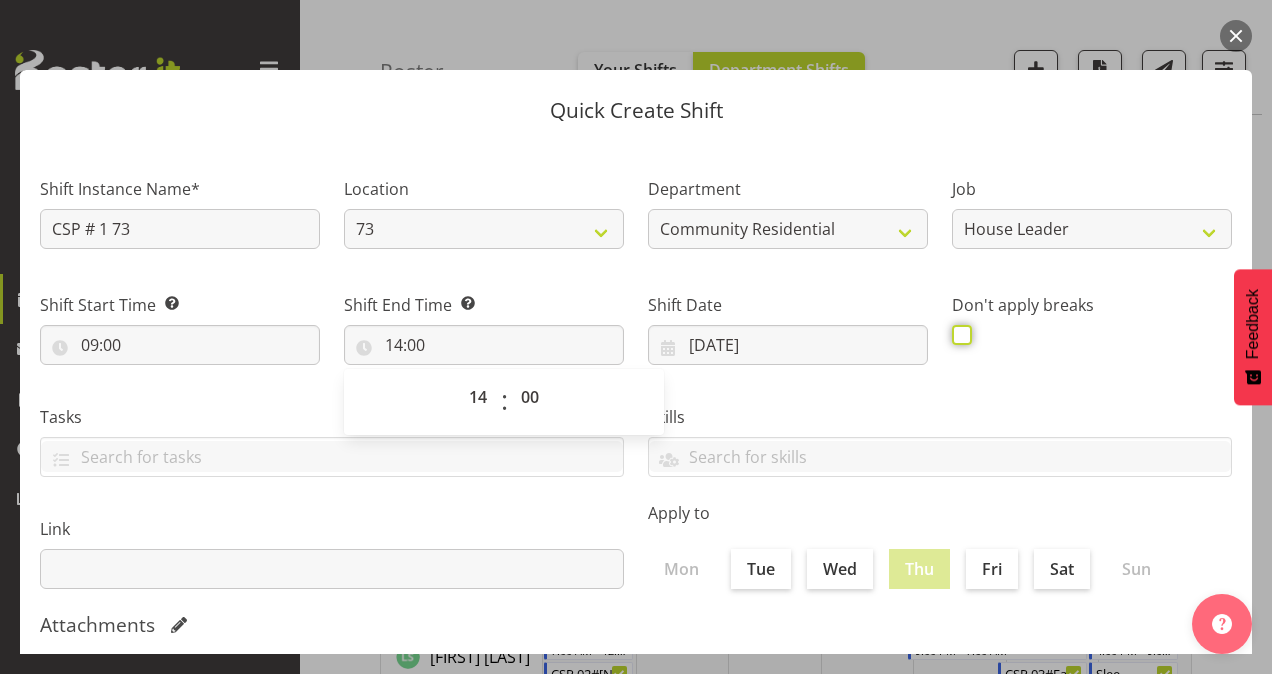 click at bounding box center [958, 334] 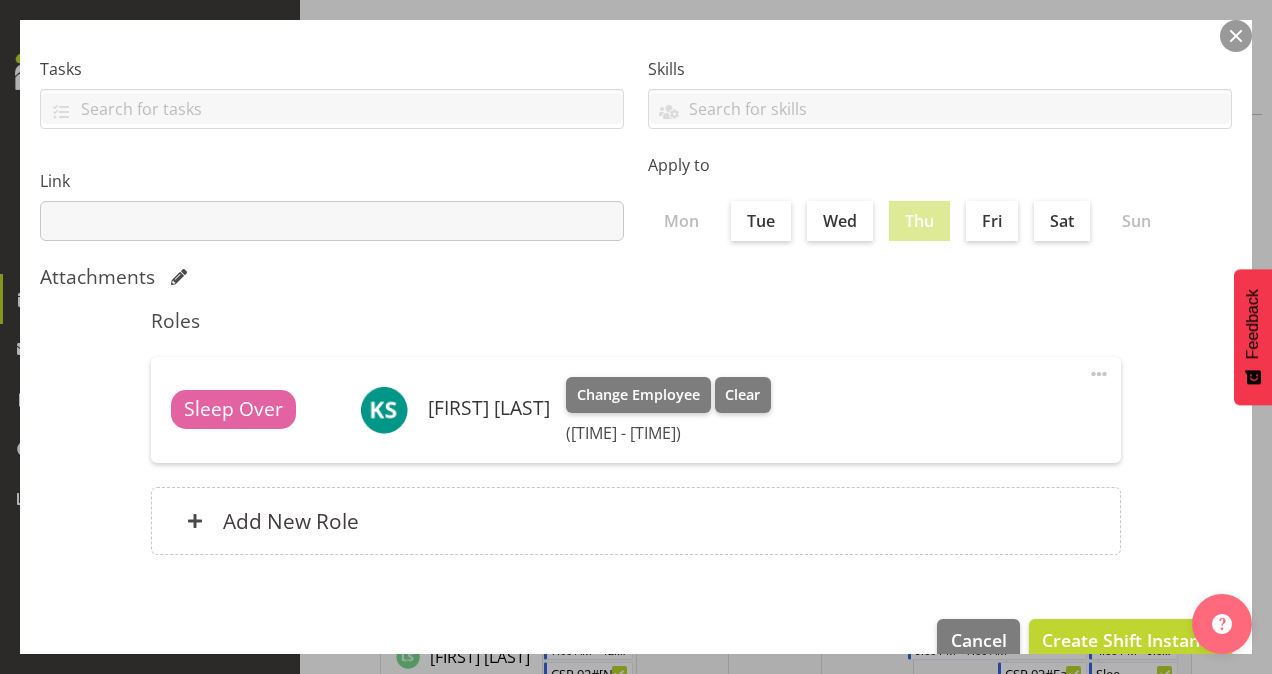 scroll, scrollTop: 385, scrollLeft: 0, axis: vertical 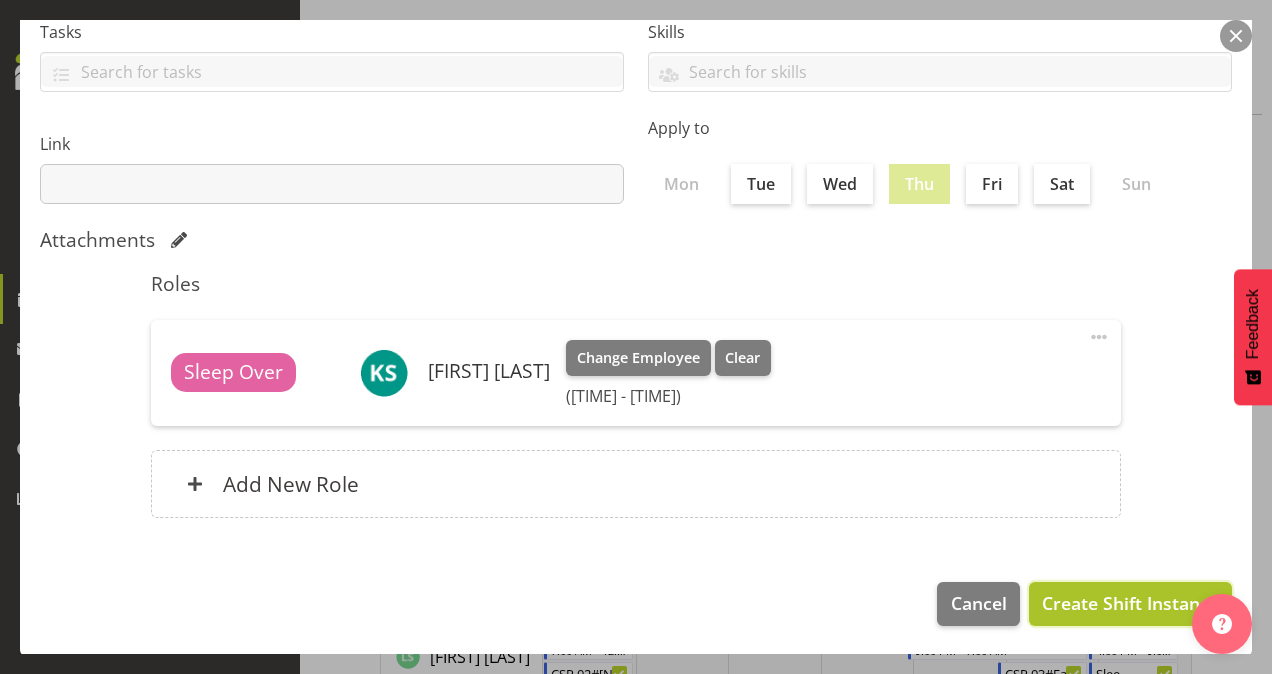 click on "Create Shift Instance" at bounding box center [1130, 603] 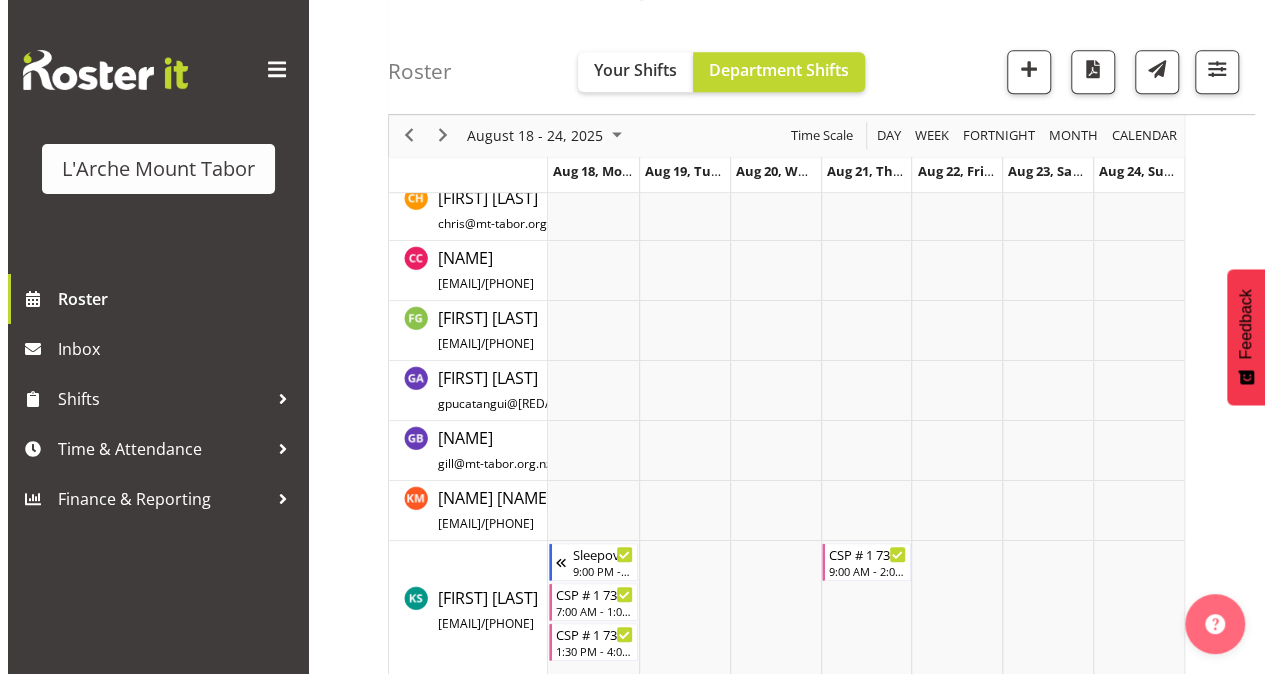 scroll, scrollTop: 678, scrollLeft: 0, axis: vertical 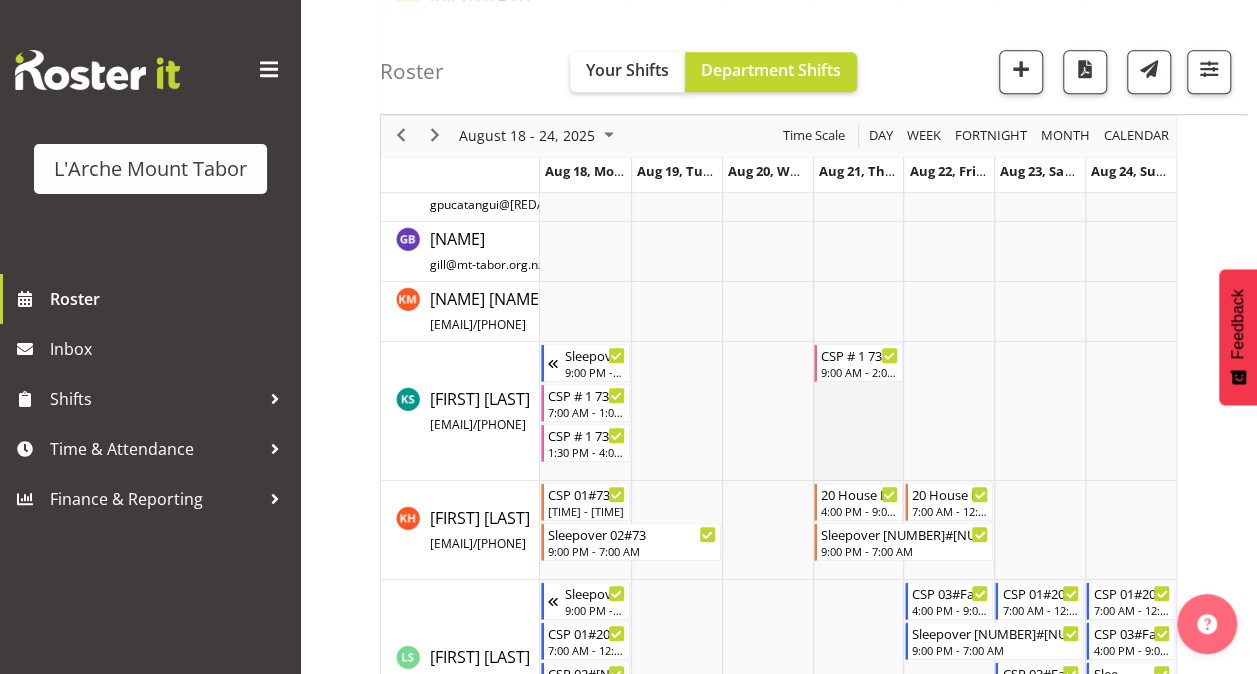 click at bounding box center (858, 411) 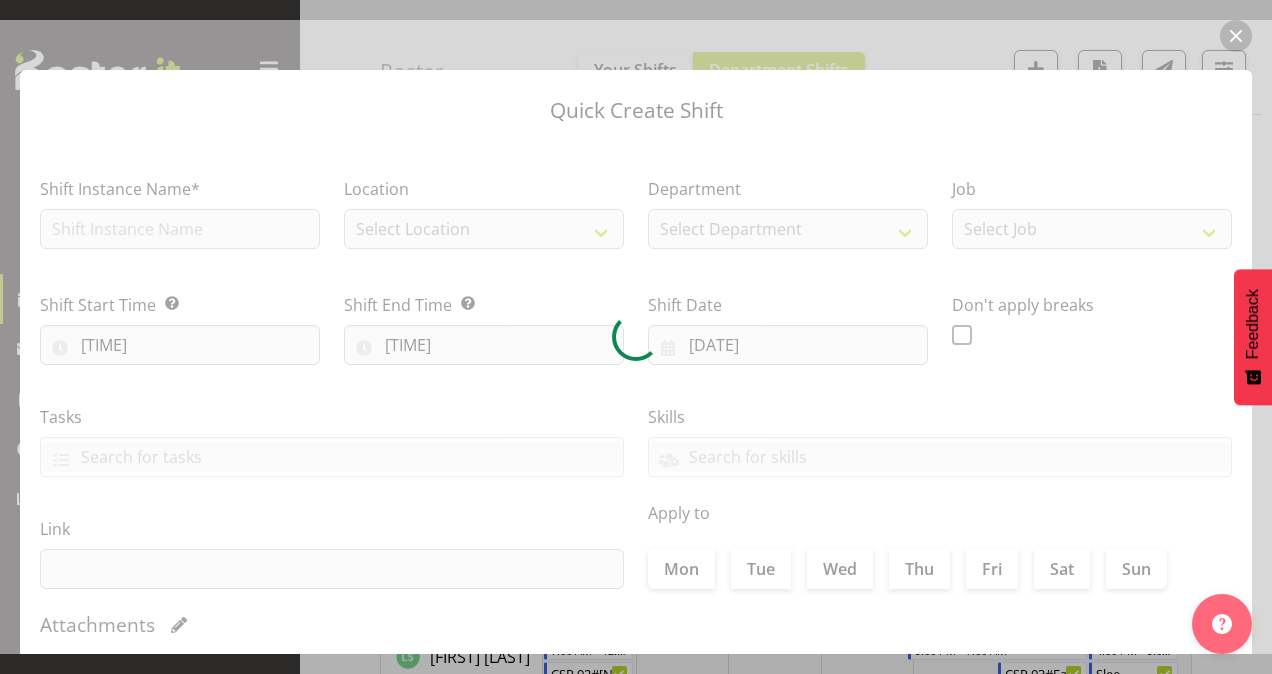 type on "[DATE]" 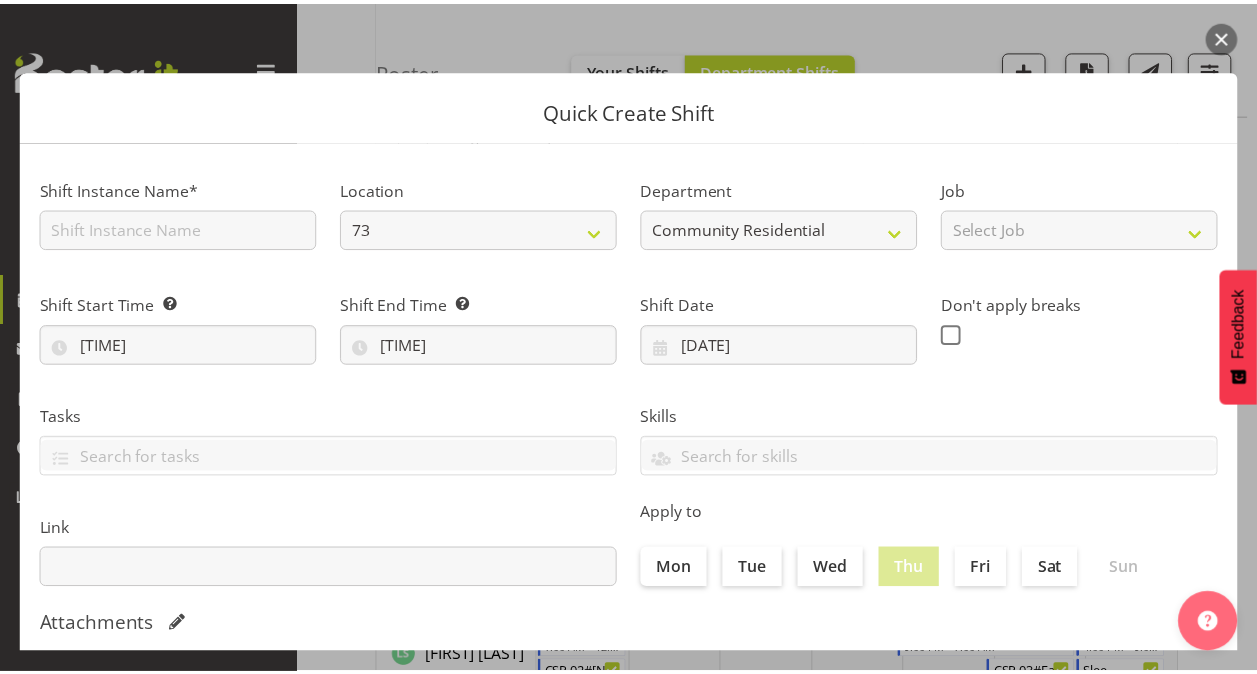 scroll, scrollTop: 385, scrollLeft: 0, axis: vertical 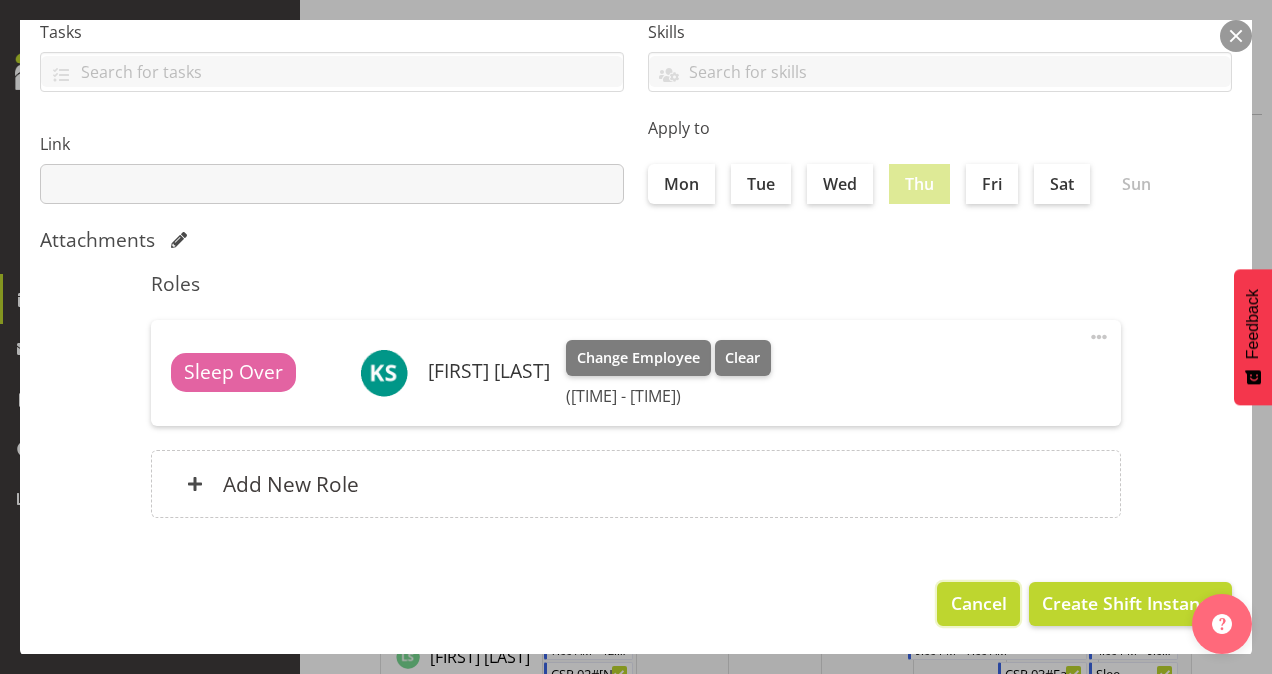 click on "Cancel" at bounding box center [979, 603] 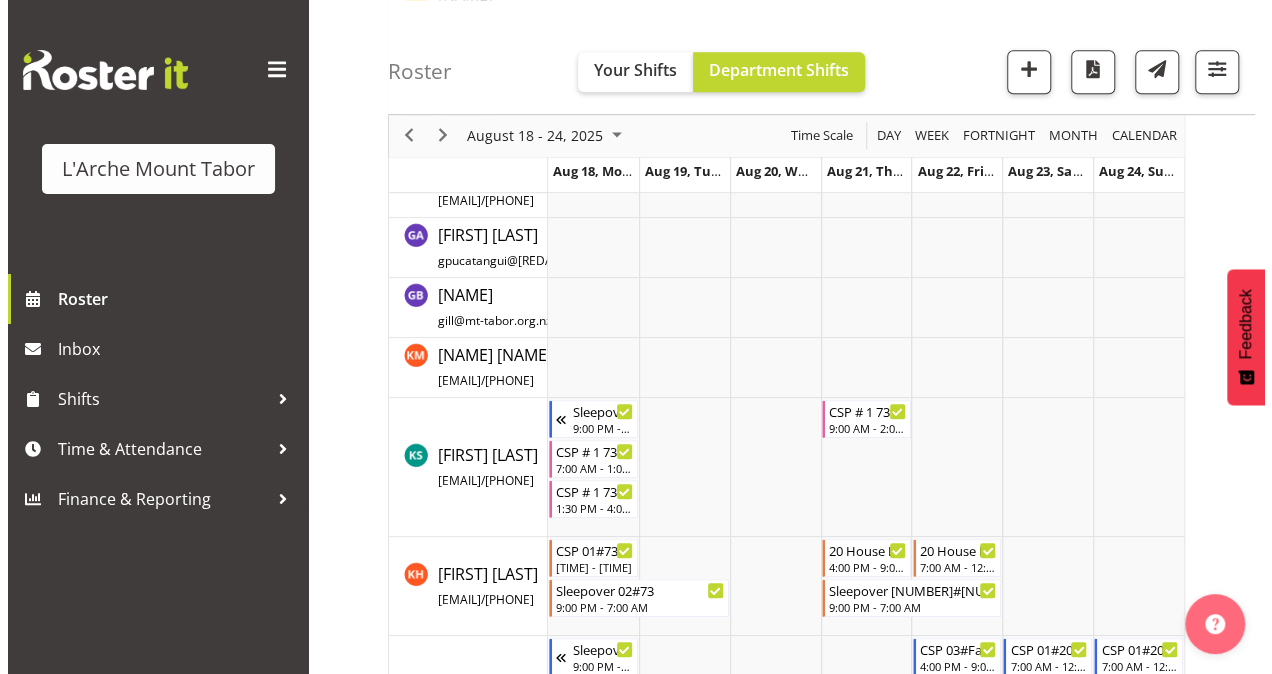scroll, scrollTop: 640, scrollLeft: 0, axis: vertical 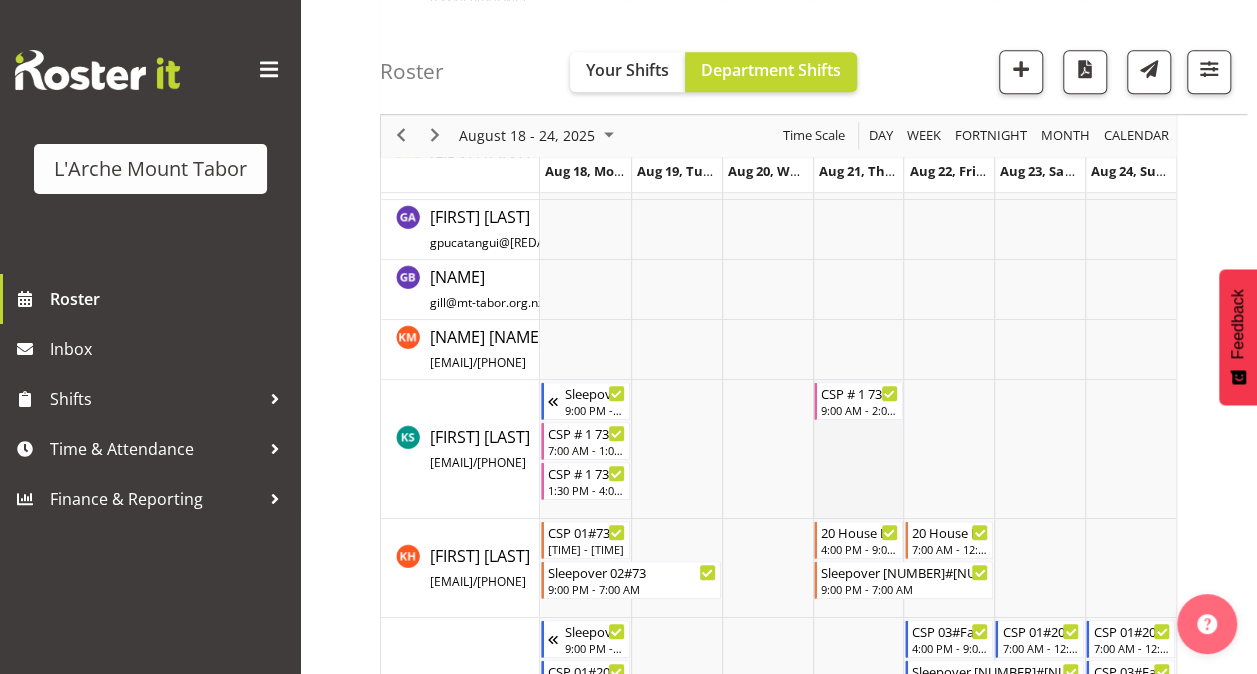 click at bounding box center [858, 449] 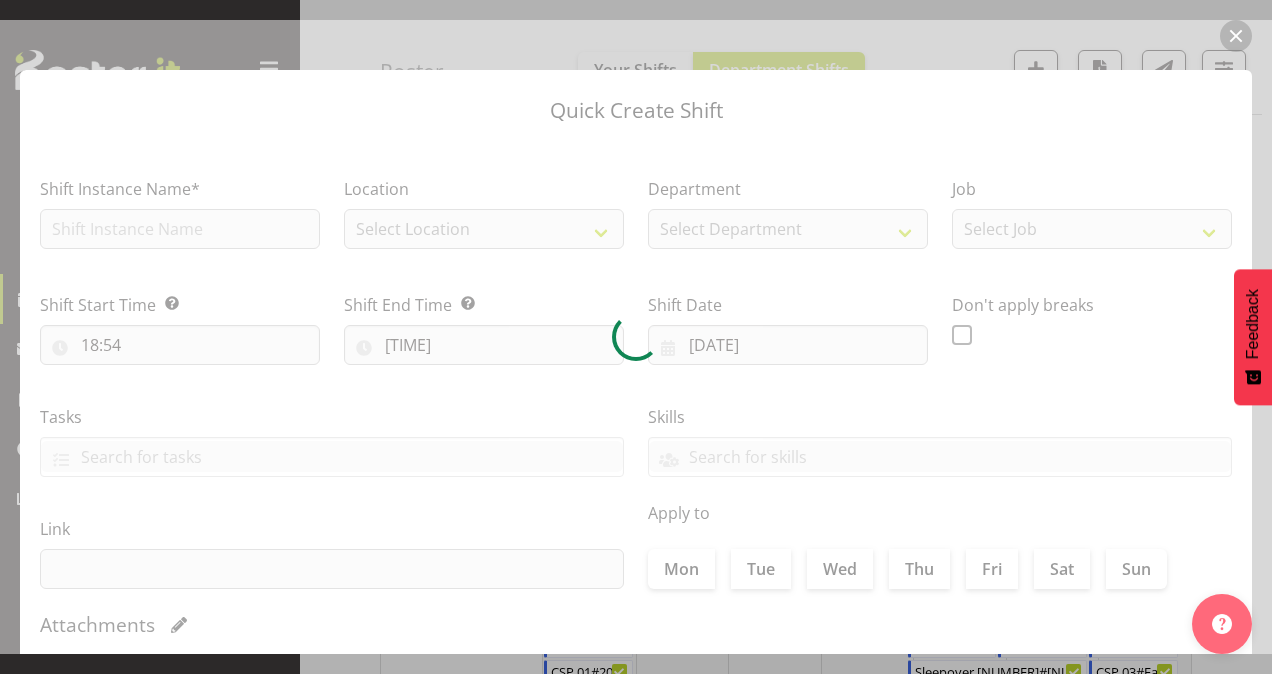 type on "[DATE]" 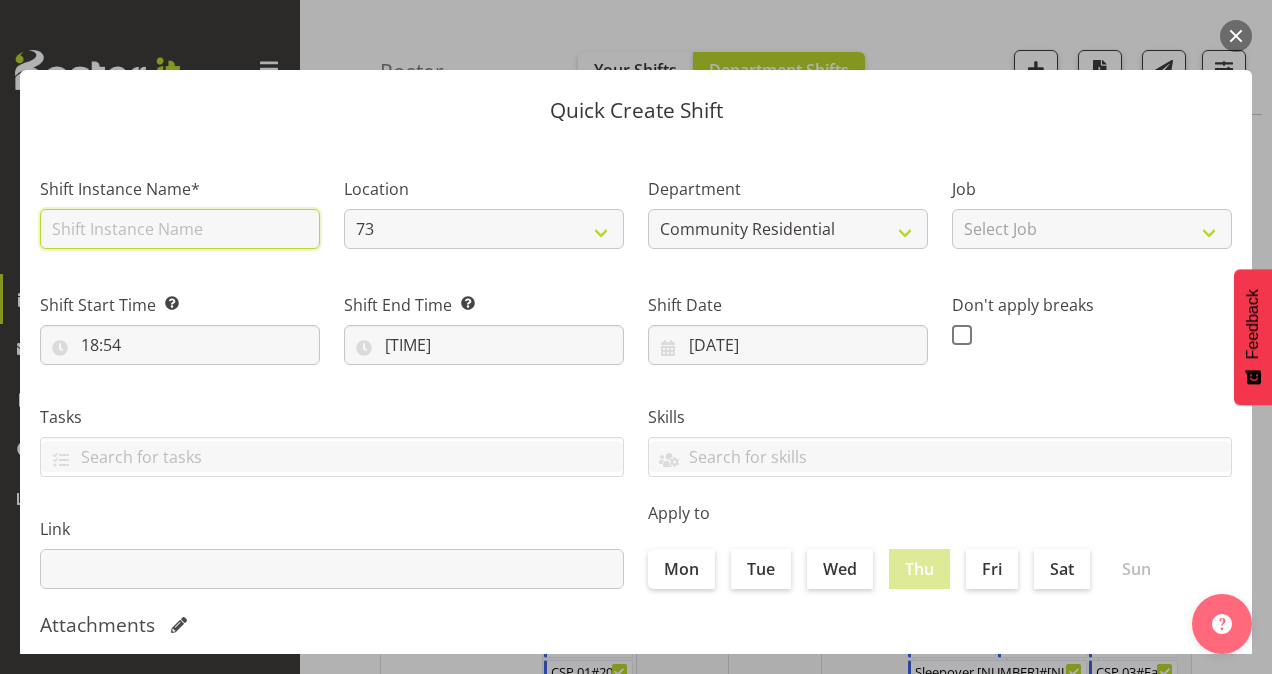 click at bounding box center [180, 229] 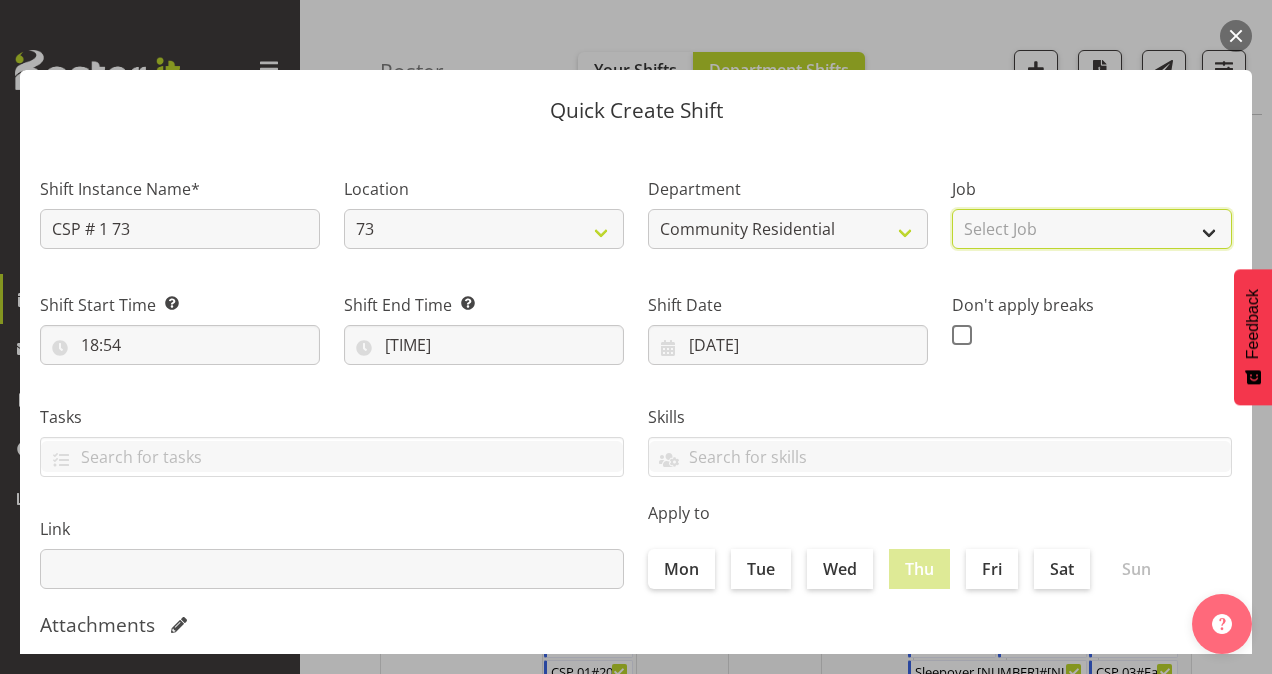 click on "Select Job  Accounts Admin Art Coordinator Community Leader Community Support Person Community Support Person-Casual House Leader Office Admin Senior Coordinator Service Manager Volunteer" at bounding box center (1092, 229) 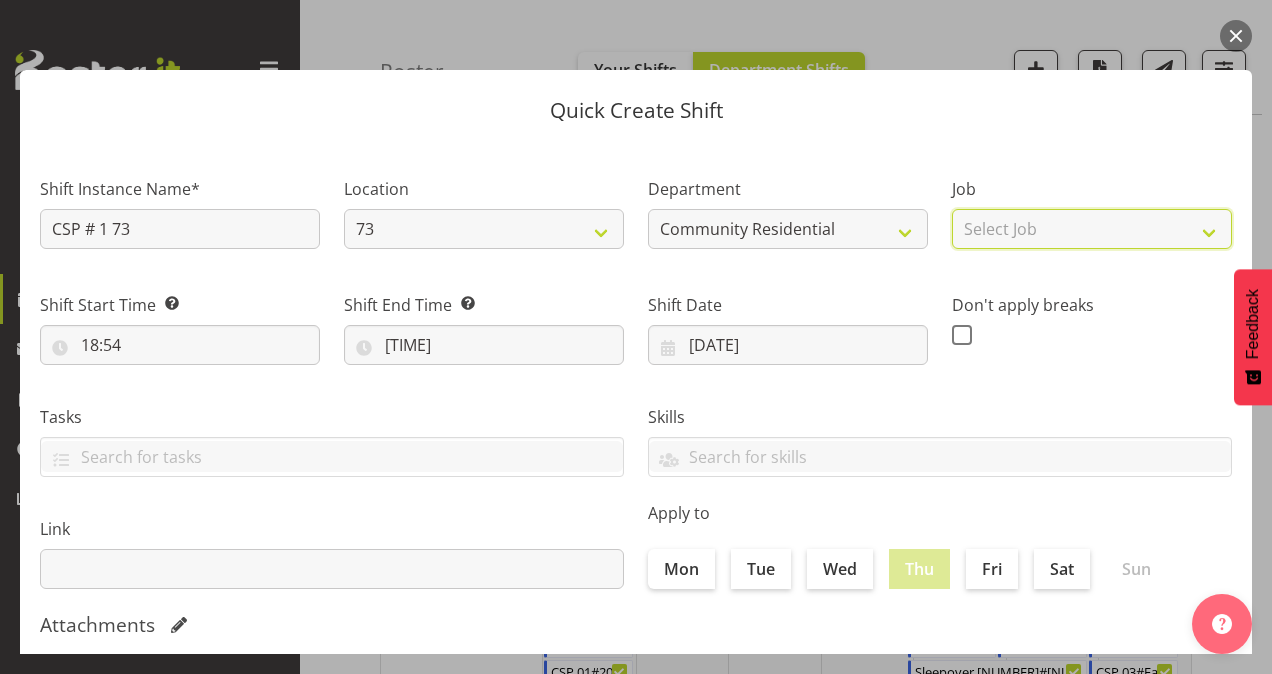 select on "2" 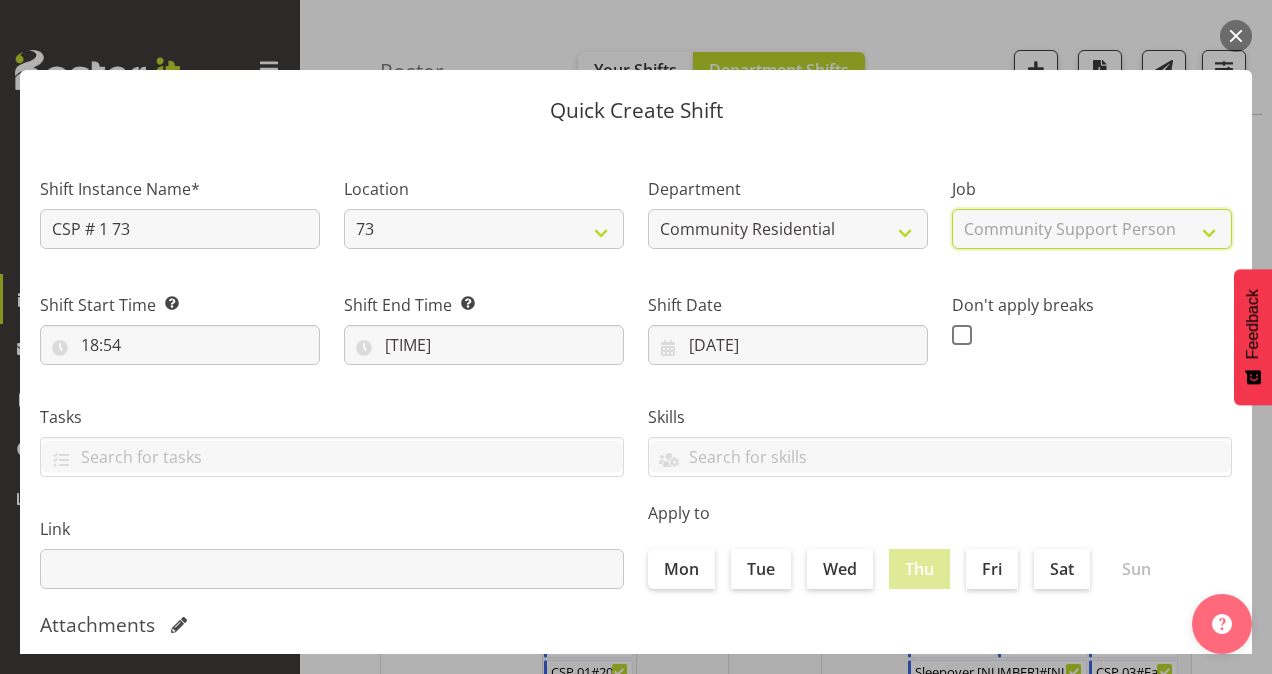 click on "Select Job  Accounts Admin Art Coordinator Community Leader Community Support Person Community Support Person-Casual House Leader Office Admin Senior Coordinator Service Manager Volunteer" at bounding box center (1092, 229) 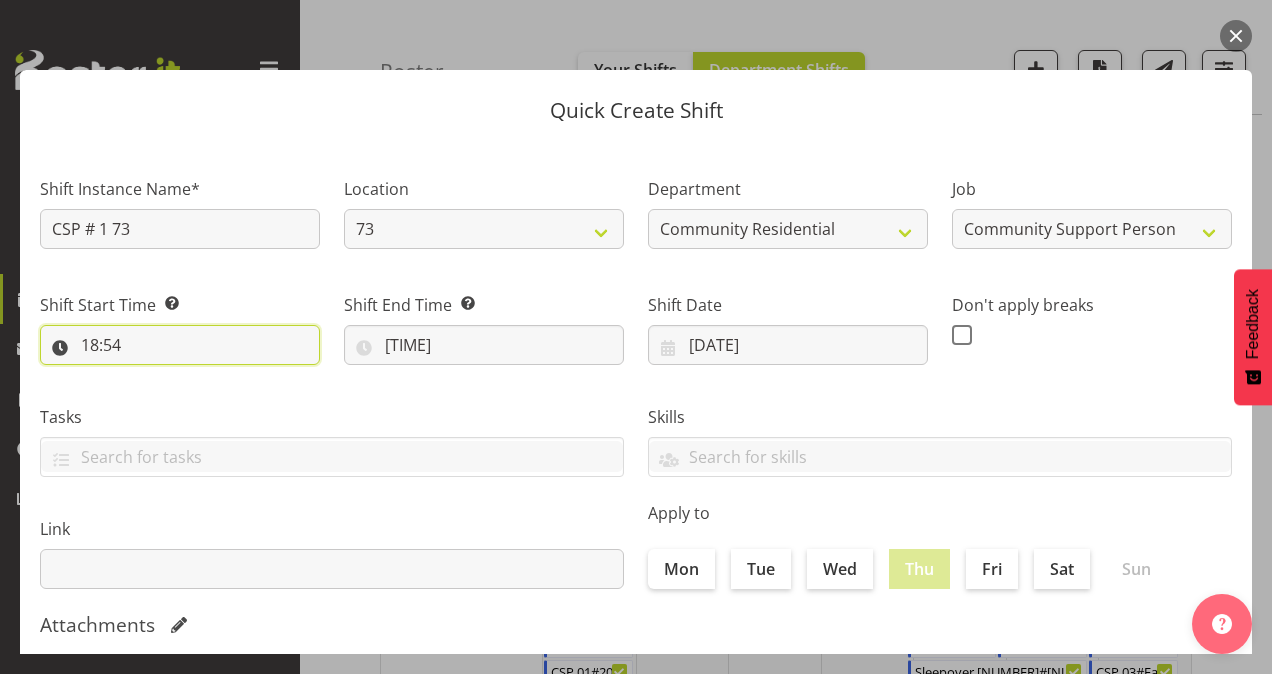 click on "18:54" at bounding box center (180, 345) 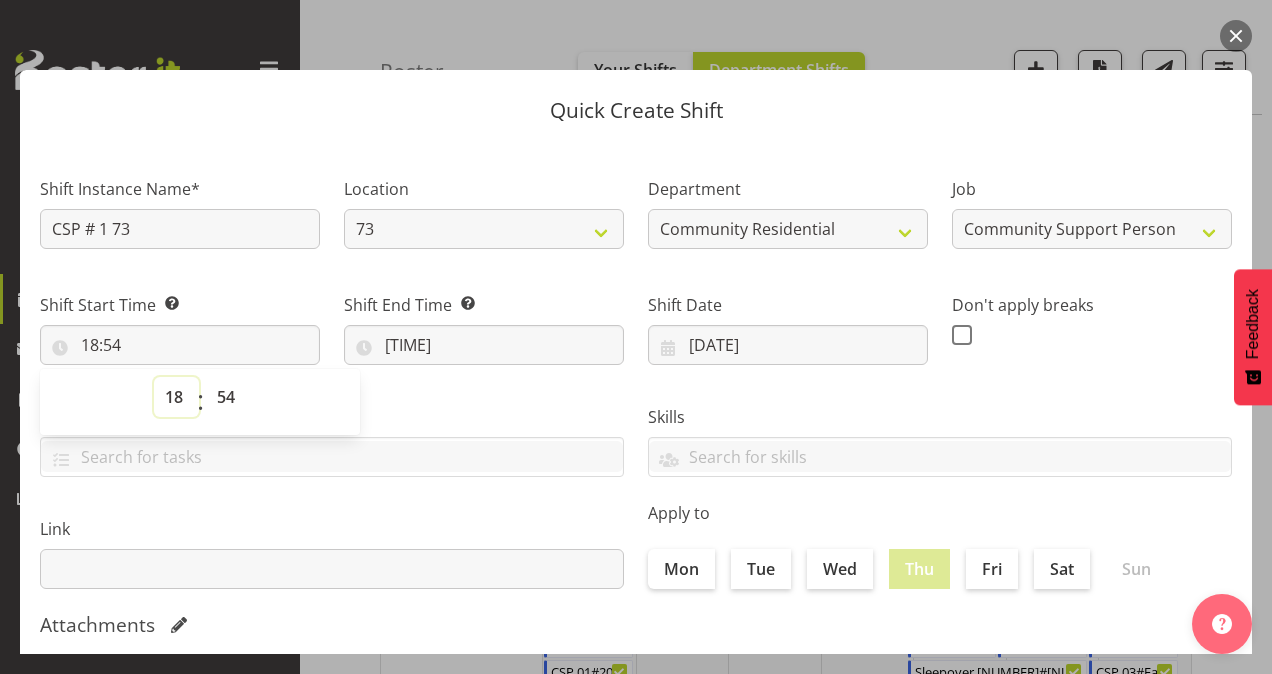 click on "00   01   02   03   04   05   06   07   08   09   10   11   12   13   14   15   16   17   18   19   20   21   22   23" at bounding box center [176, 397] 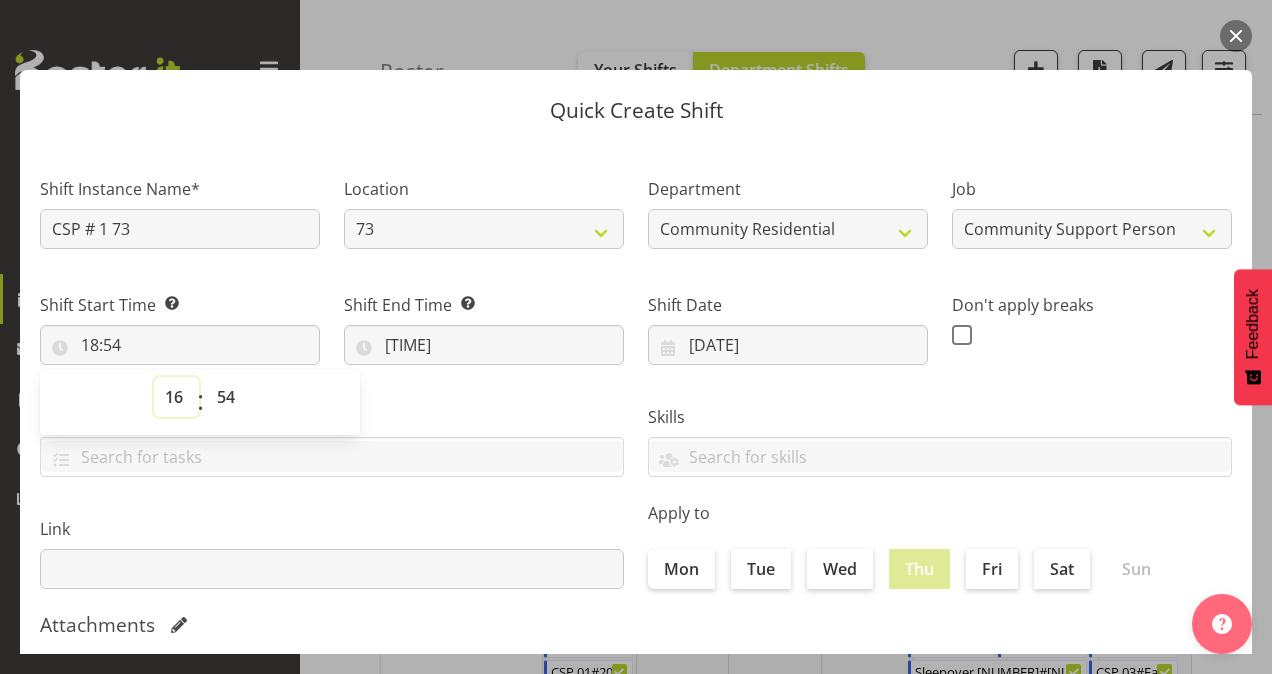 click on "00   01   02   03   04   05   06   07   08   09   10   11   12   13   14   15   16   17   18   19   20   21   22   23" at bounding box center [176, 397] 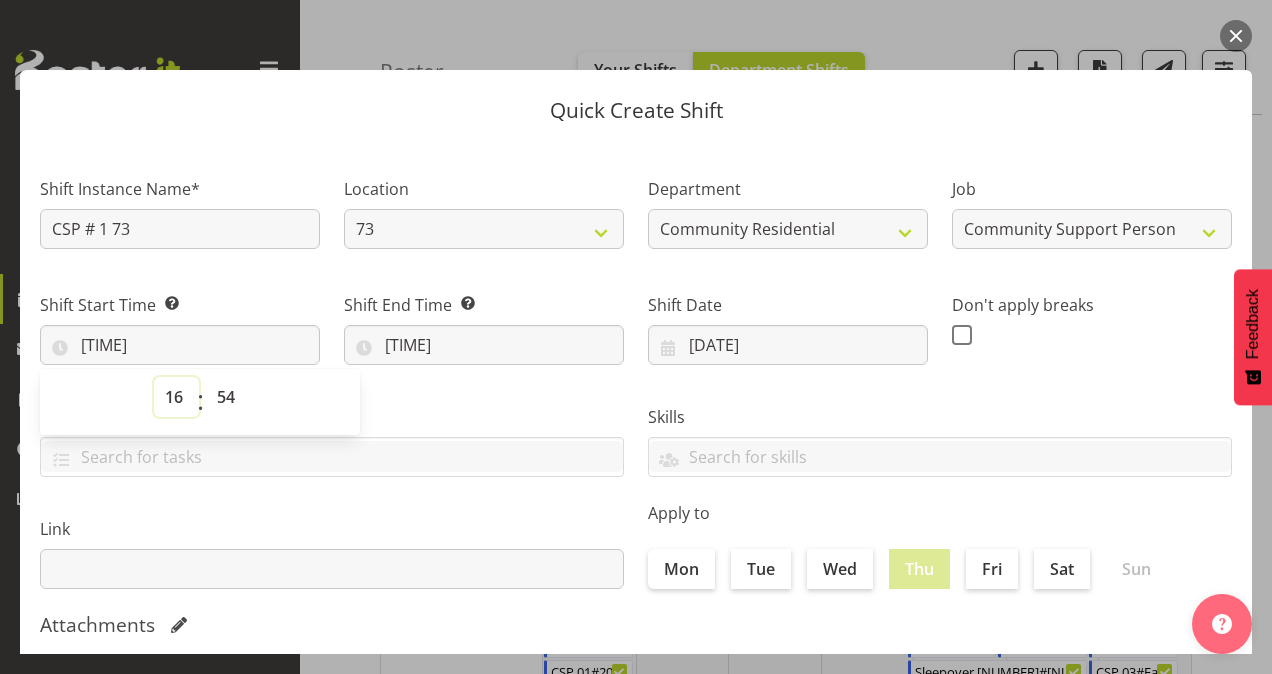 click on "00   01   02   03   04   05   06   07   08   09   10   11   12   13   14   15   16   17   18   19   20   21   22   23" at bounding box center (176, 397) 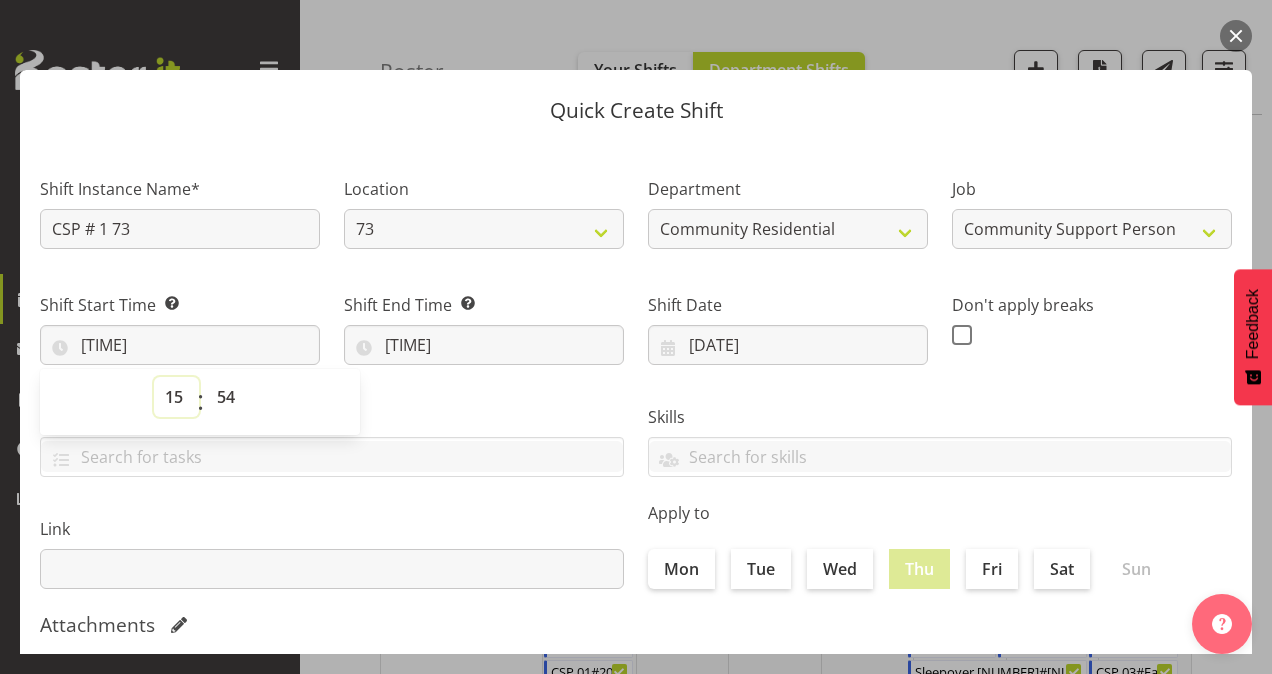 click on "00   01   02   03   04   05   06   07   08   09   10   11   12   13   14   15   16   17   18   19   20   21   22   23" at bounding box center [176, 397] 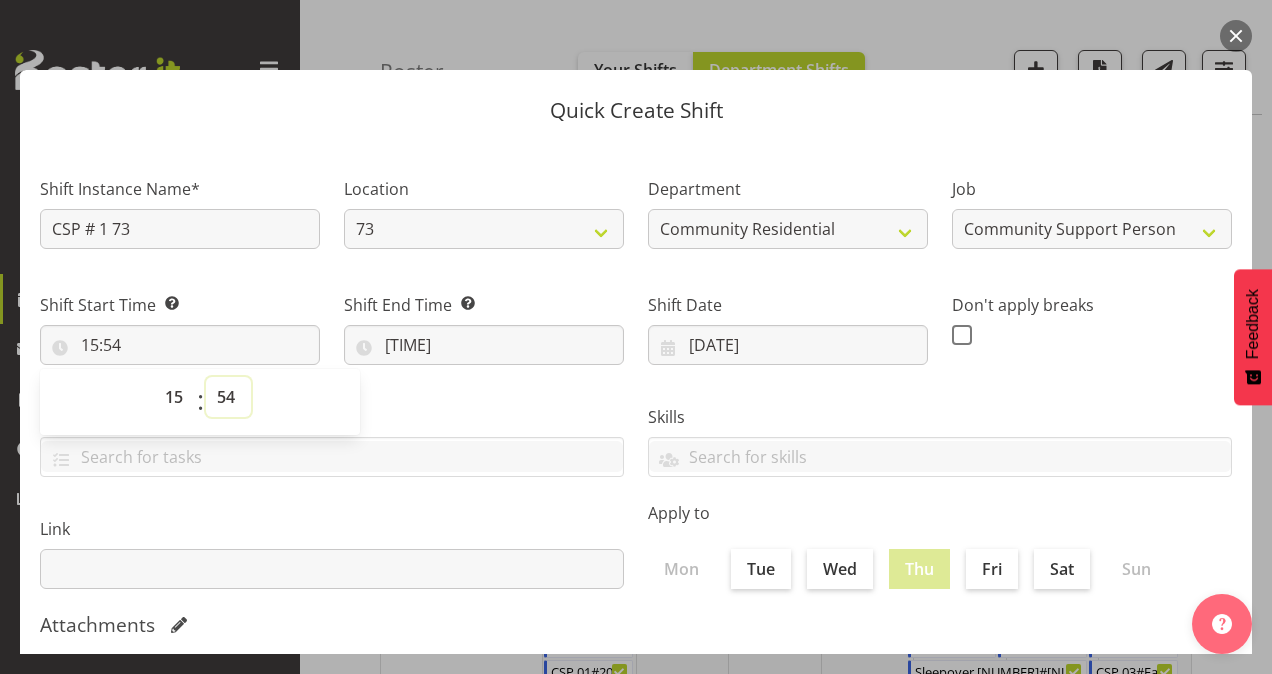 click on "00   01   02   03   04   05   06   07   08   09   10   11   12   13   14   15   16   17   18   19   20   21   22   23   24   25   26   27   28   29   30   31   32   33   34   35   36   37   38   39   40   41   42   43   44   45   46   47   48   49   50   51   52   53   54   55   56   57   58   59" at bounding box center (228, 397) 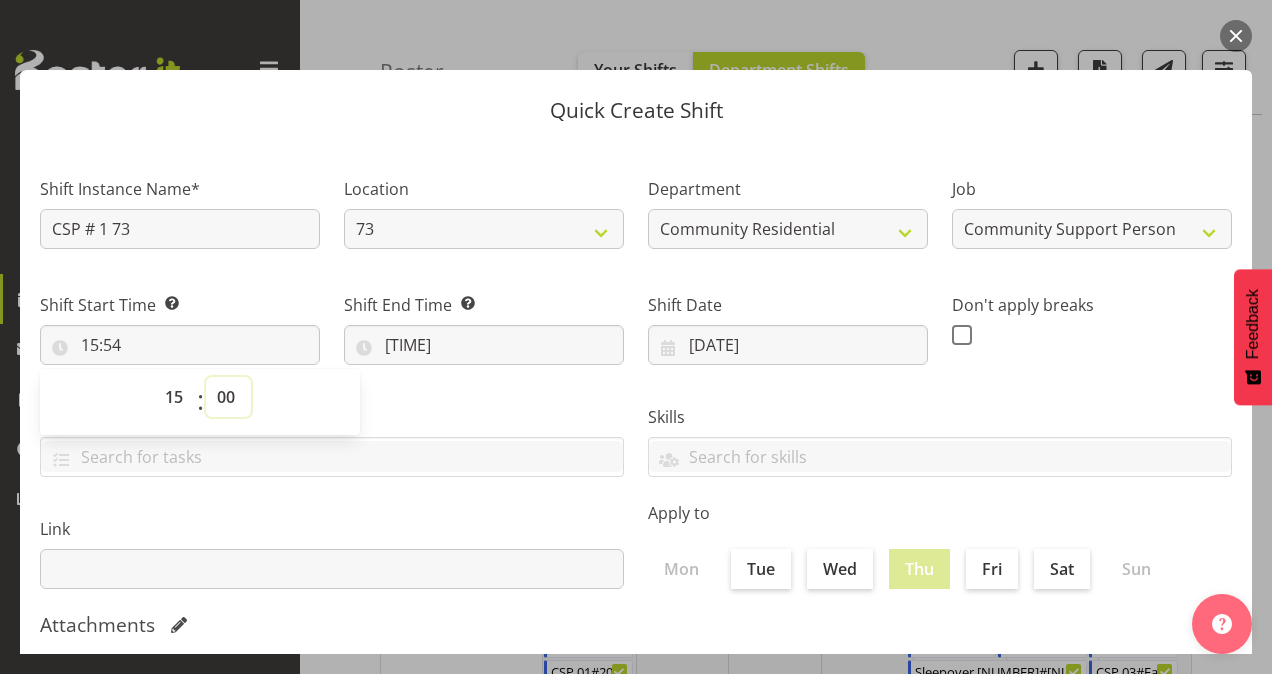 click on "00   01   02   03   04   05   06   07   08   09   10   11   12   13   14   15   16   17   18   19   20   21   22   23   24   25   26   27   28   29   30   31   32   33   34   35   36   37   38   39   40   41   42   43   44   45   46   47   48   49   50   51   52   53   54   55   56   57   58   59" at bounding box center [228, 397] 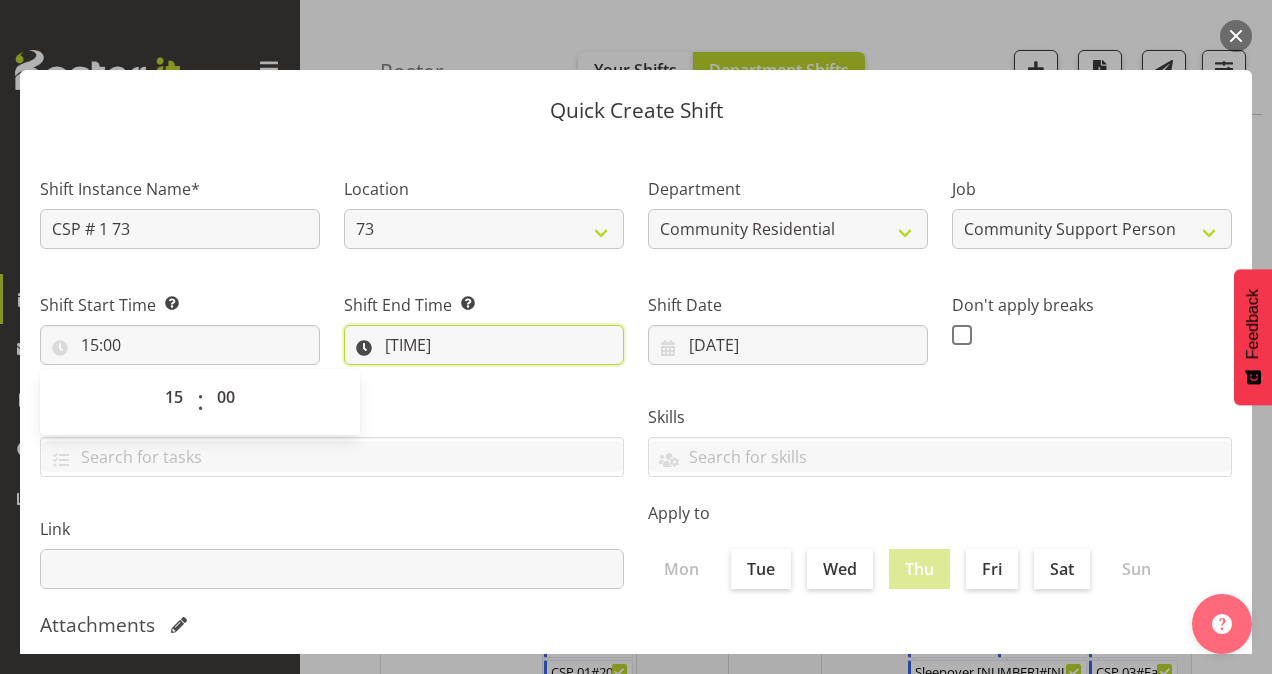 click on "[TIME]" at bounding box center (484, 345) 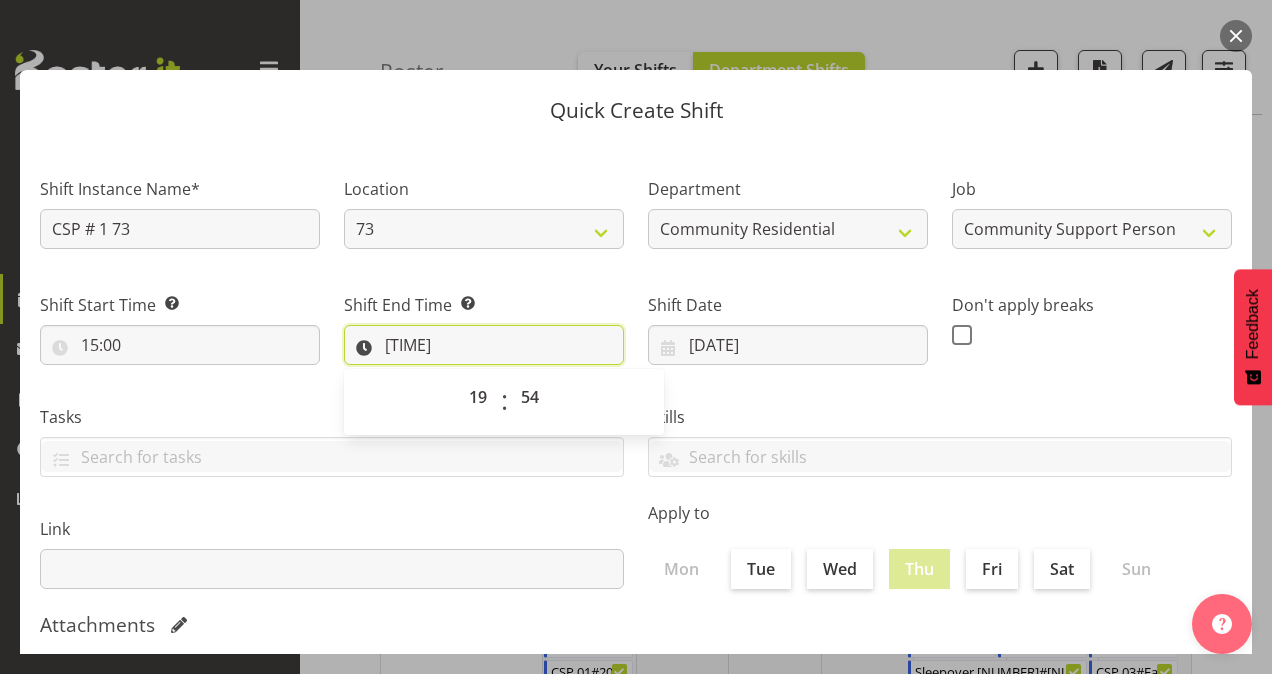 click on "[TIME]" at bounding box center [484, 345] 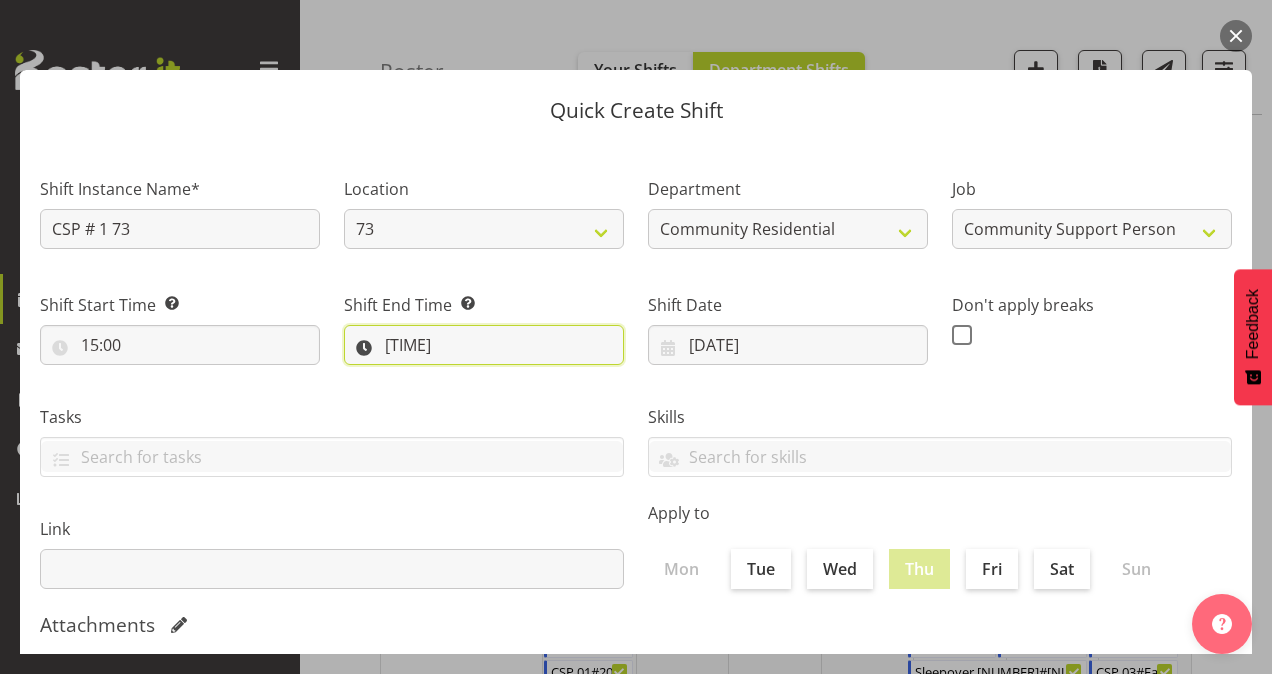 click on "[TIME]" at bounding box center (484, 345) 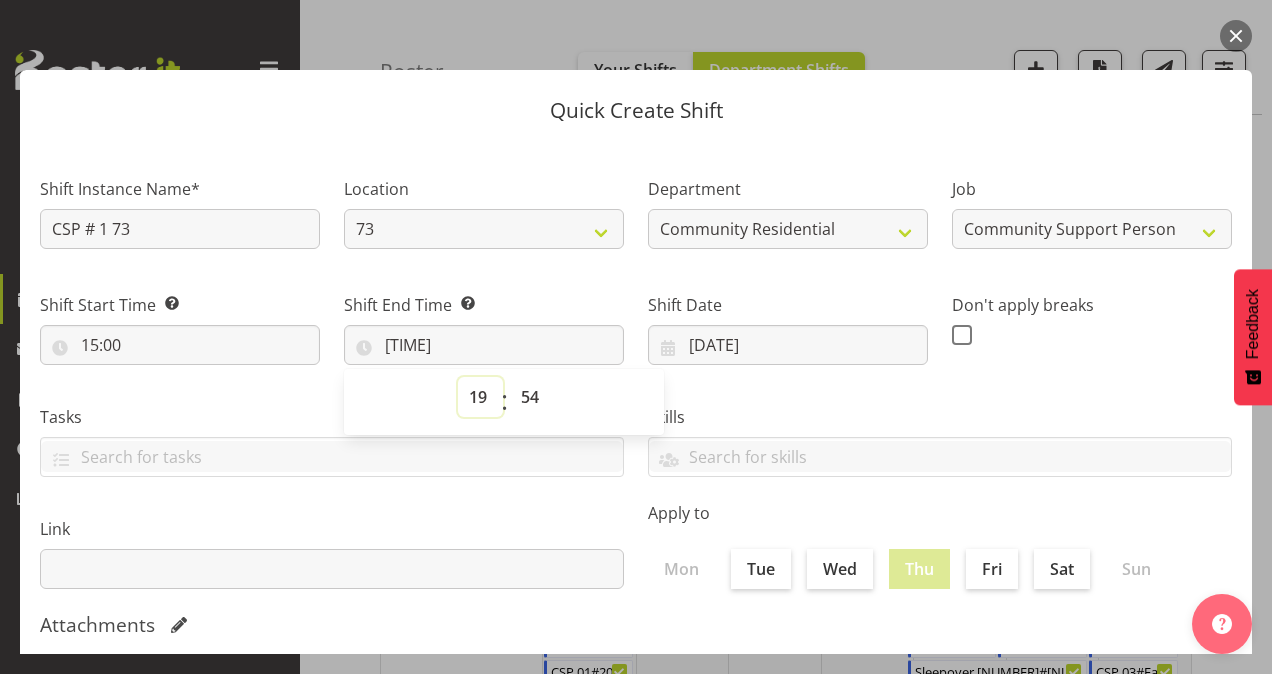 click on "00   01   02   03   04   05   06   07   08   09   10   11   12   13   14   15   16   17   18   19   20   21   22   23" at bounding box center (480, 397) 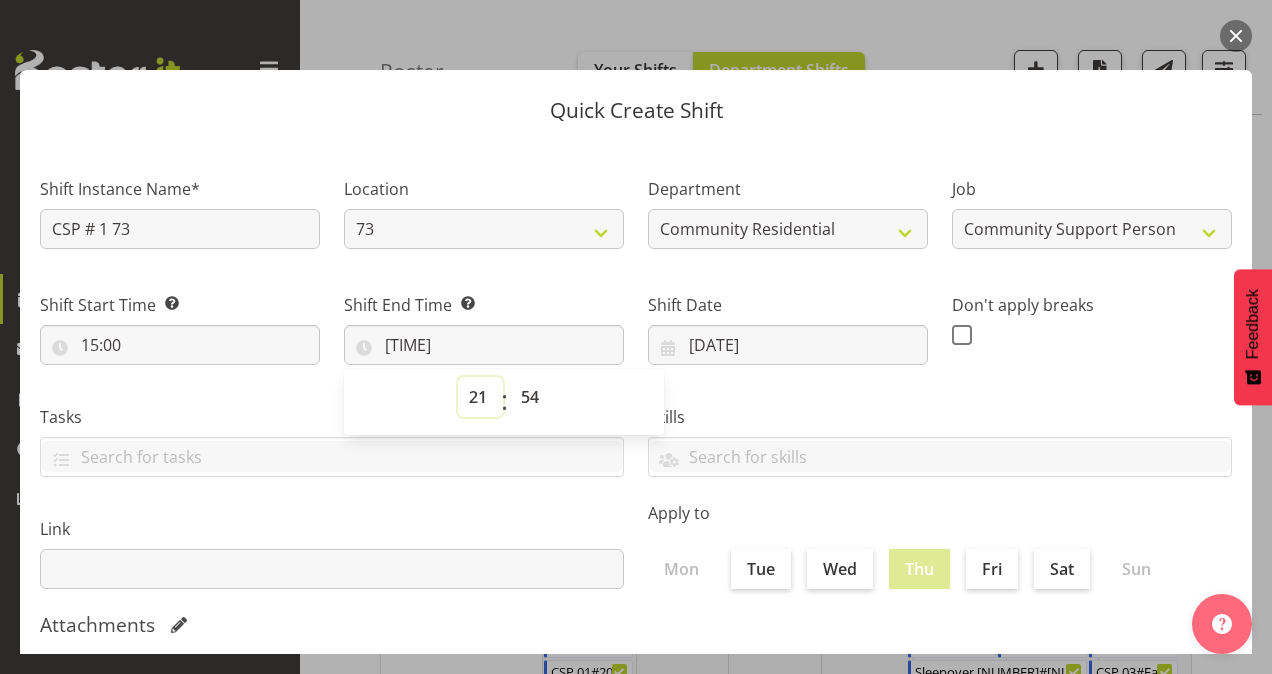 click on "00   01   02   03   04   05   06   07   08   09   10   11   12   13   14   15   16   17   18   19   20   21   22   23" at bounding box center (480, 397) 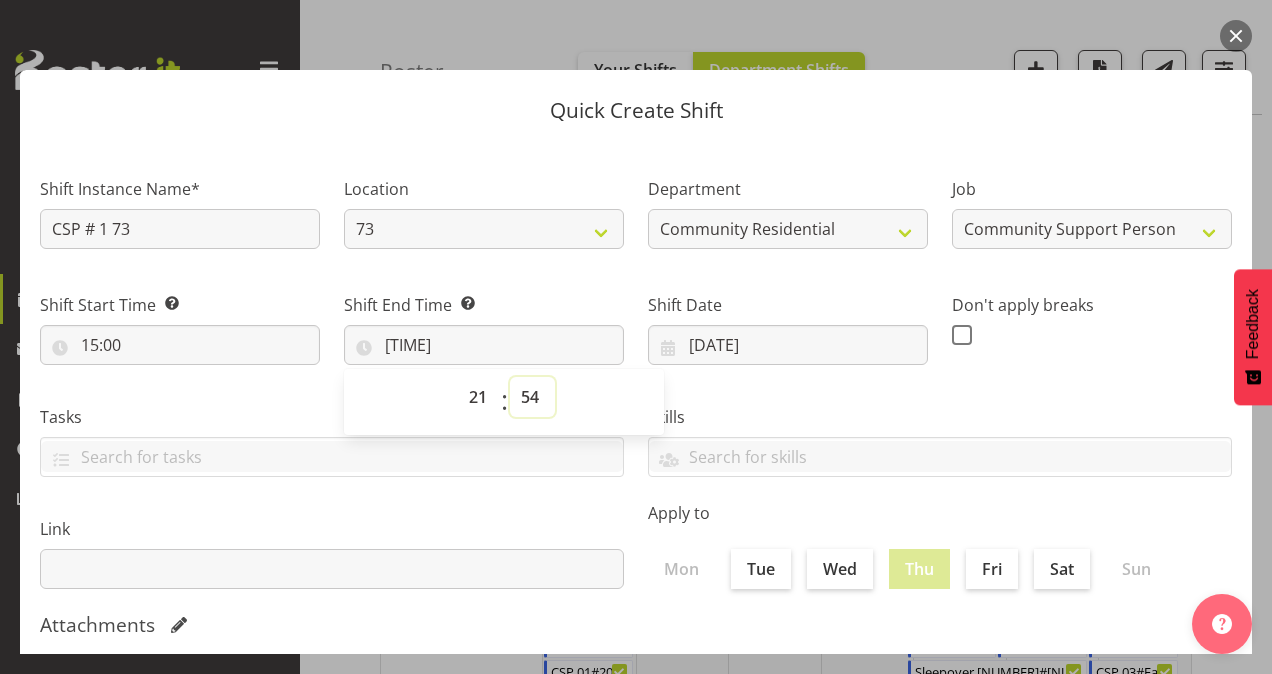 click on "00   01   02   03   04   05   06   07   08   09   10   11   12   13   14   15   16   17   18   19   20   21   22   23   24   25   26   27   28   29   30   31   32   33   34   35   36   37   38   39   40   41   42   43   44   45   46   47   48   49   50   51   52   53   54   55   56   57   58   59" at bounding box center (532, 397) 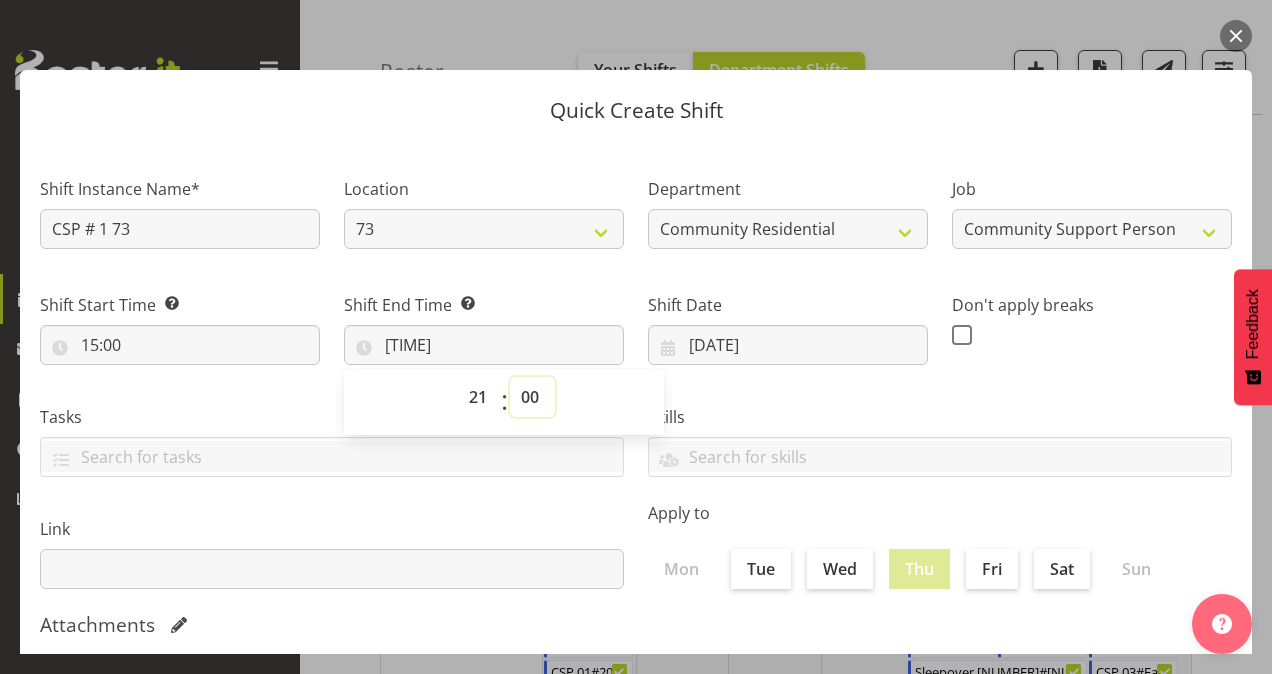click on "00   01   02   03   04   05   06   07   08   09   10   11   12   13   14   15   16   17   18   19   20   21   22   23   24   25   26   27   28   29   30   31   32   33   34   35   36   37   38   39   40   41   42   43   44   45   46   47   48   49   50   51   52   53   54   55   56   57   58   59" at bounding box center [532, 397] 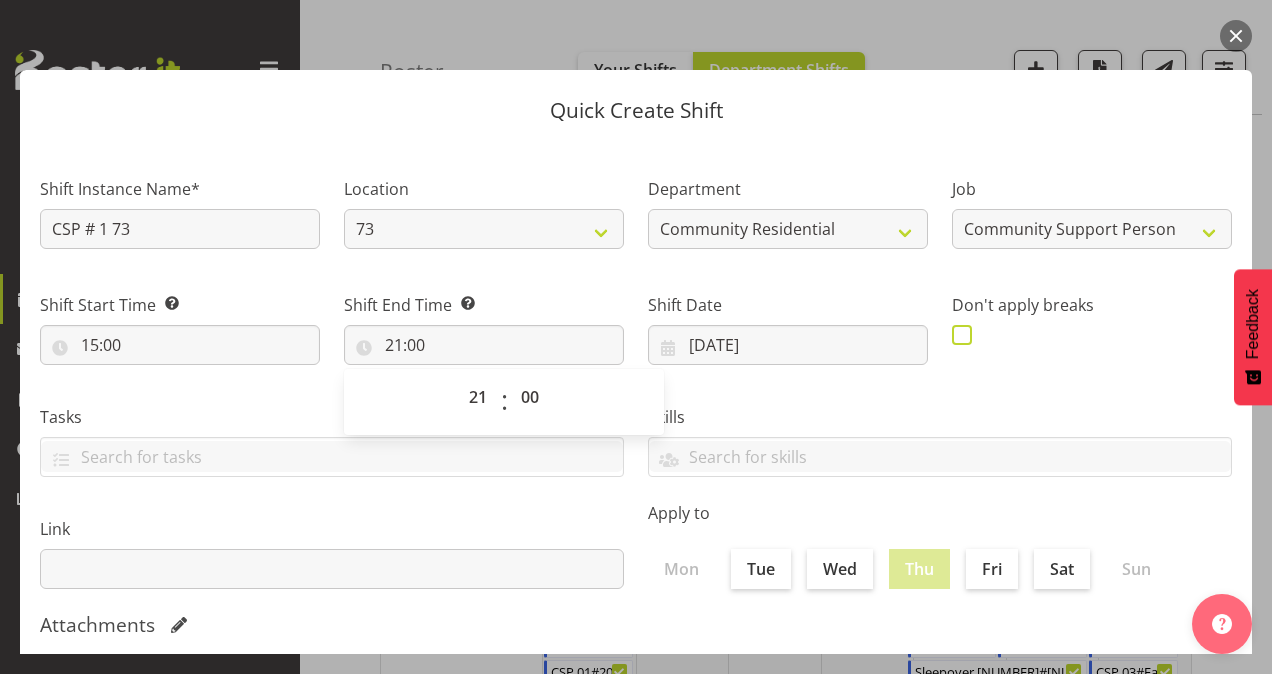 click at bounding box center (962, 335) 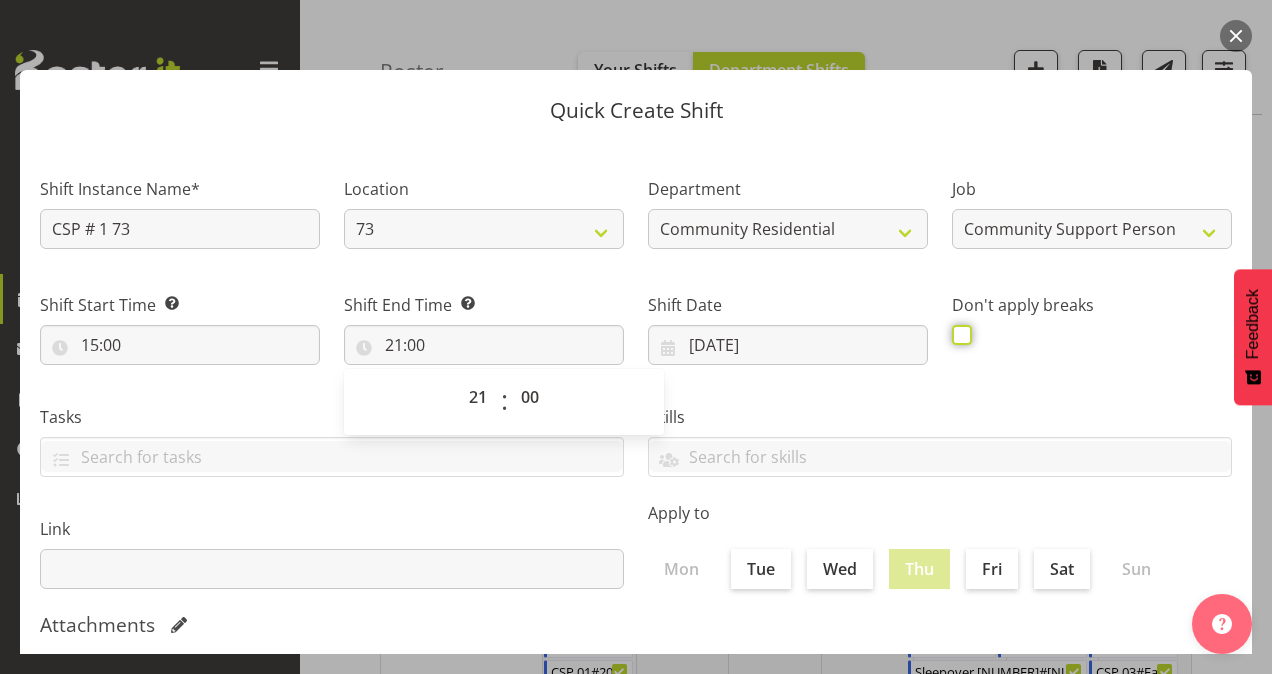 click at bounding box center [958, 334] 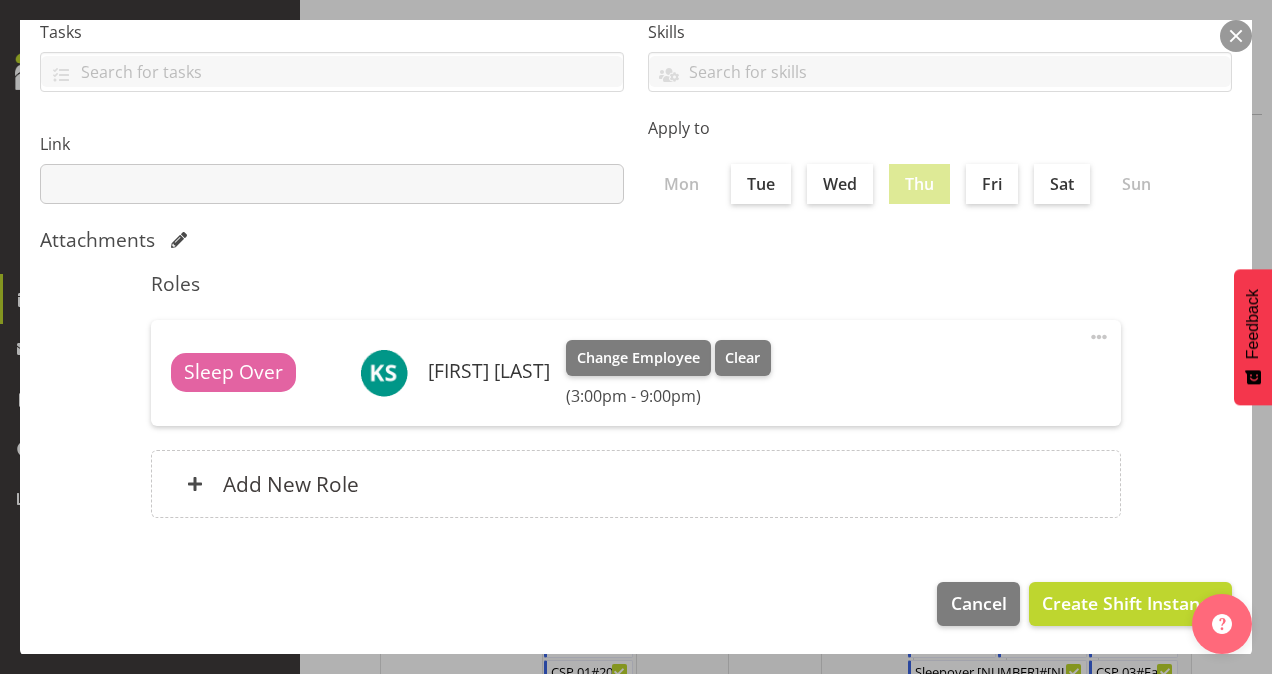 scroll, scrollTop: 385, scrollLeft: 0, axis: vertical 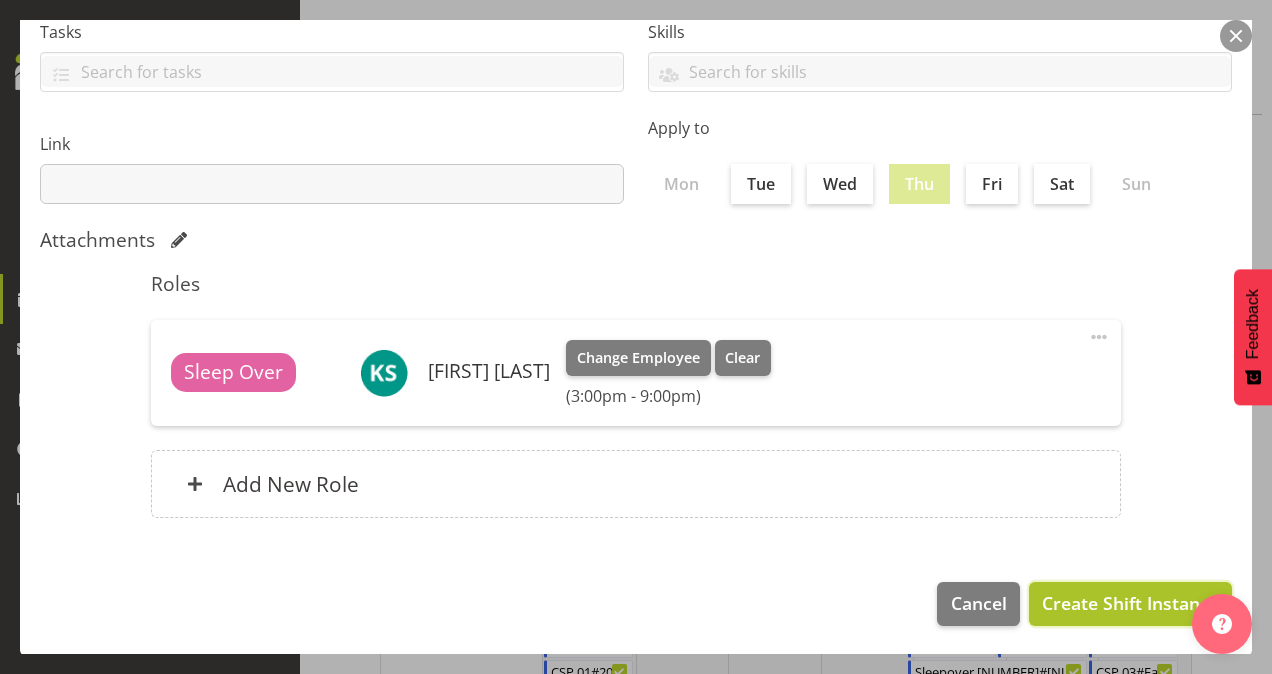 click on "Create Shift Instance" at bounding box center (1130, 603) 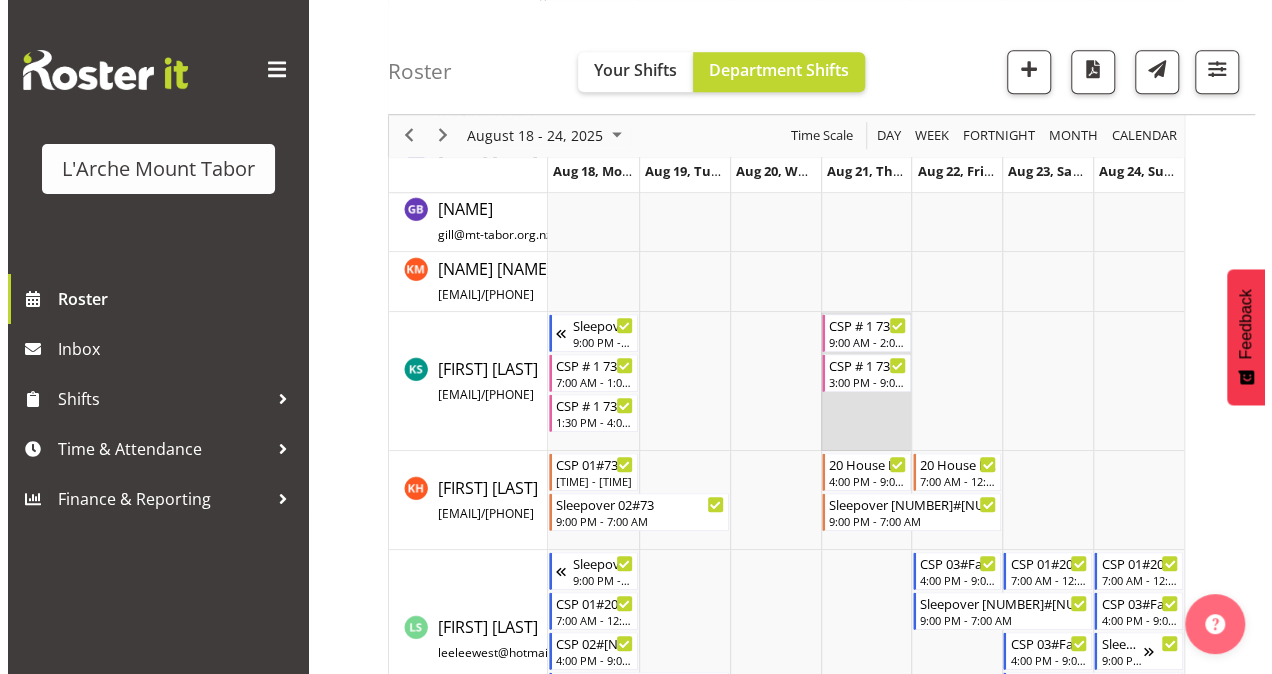 scroll, scrollTop: 709, scrollLeft: 0, axis: vertical 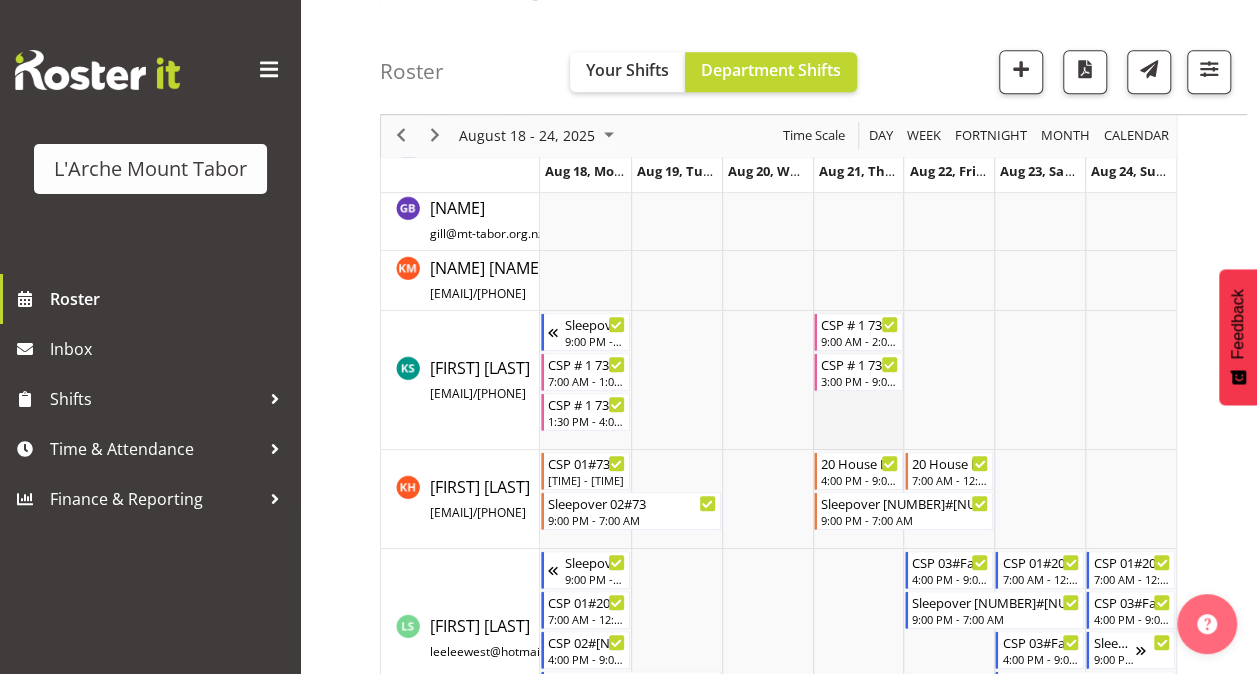 click at bounding box center [858, 380] 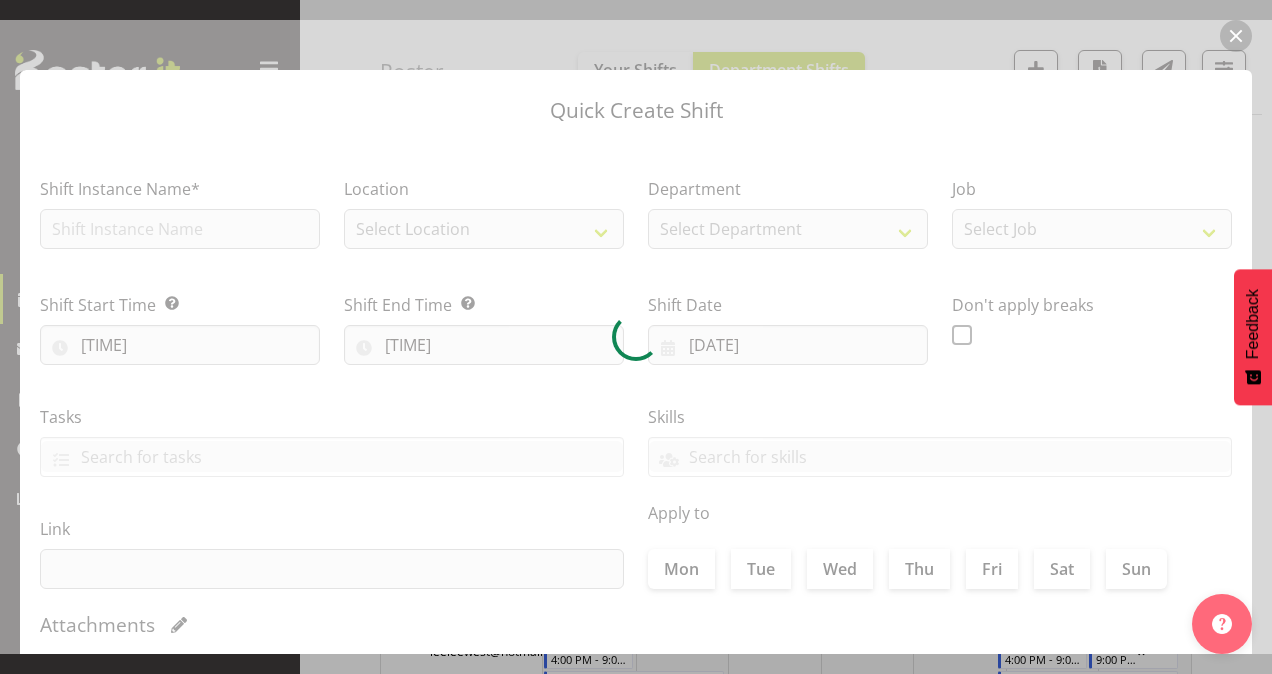 type on "[DATE]" 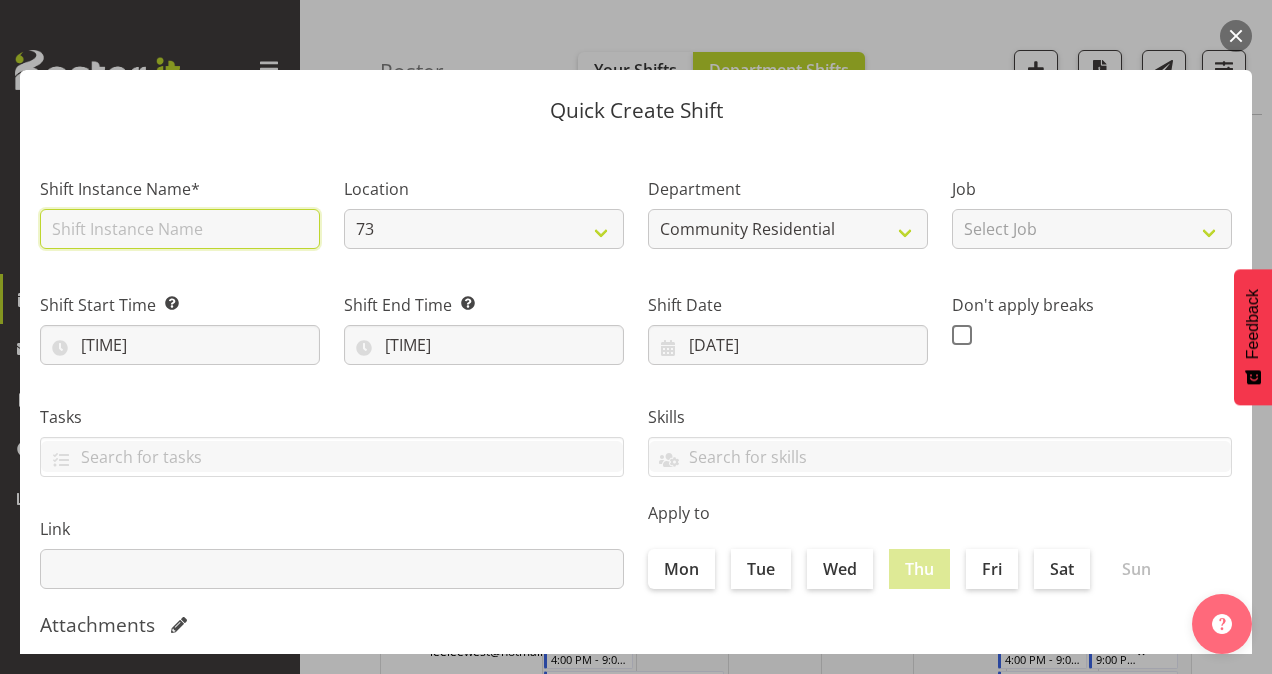 click at bounding box center [180, 229] 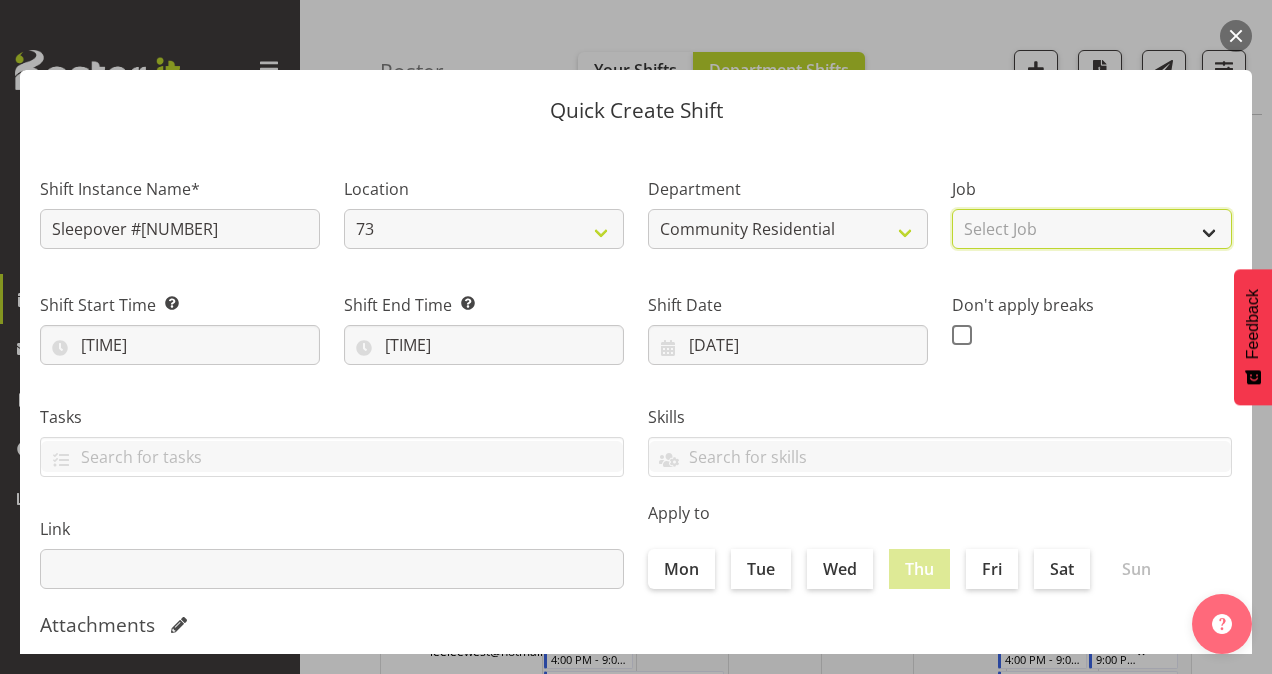 click on "Select Job  Accounts Admin Art Coordinator Community Leader Community Support Person Community Support Person-Casual House Leader Office Admin Senior Coordinator Service Manager Volunteer" at bounding box center (1092, 229) 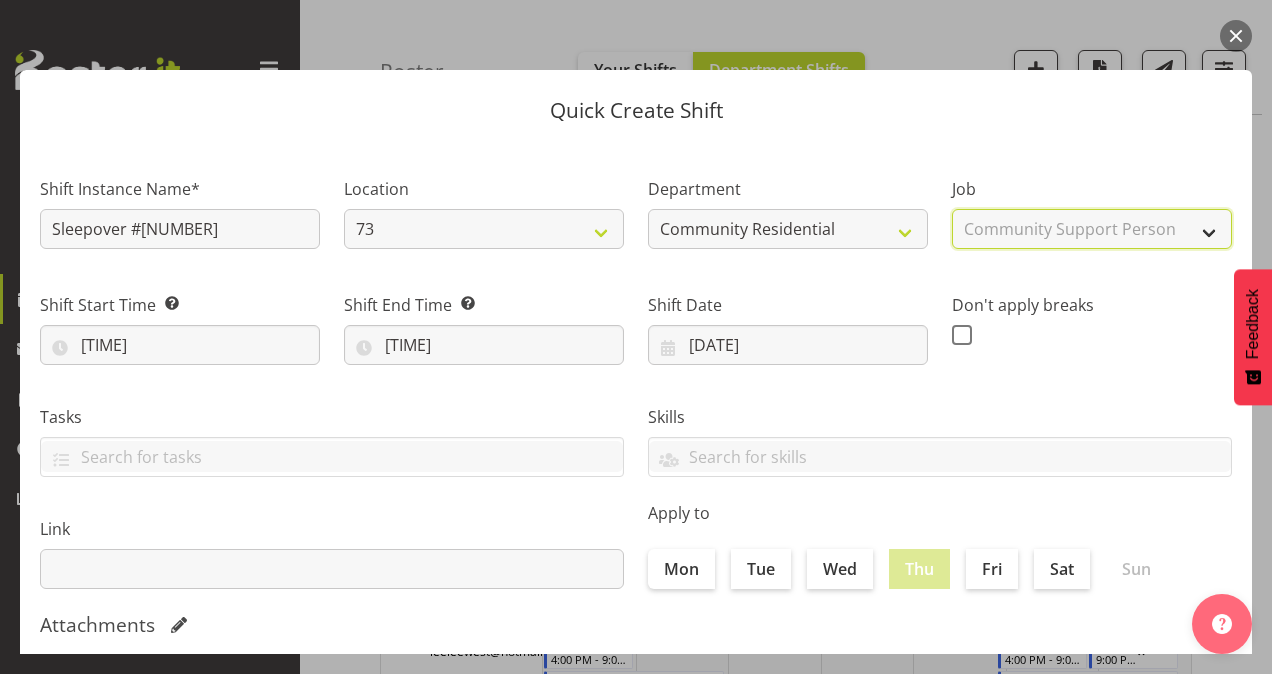 click on "Select Job  Accounts Admin Art Coordinator Community Leader Community Support Person Community Support Person-Casual House Leader Office Admin Senior Coordinator Service Manager Volunteer" at bounding box center (1092, 229) 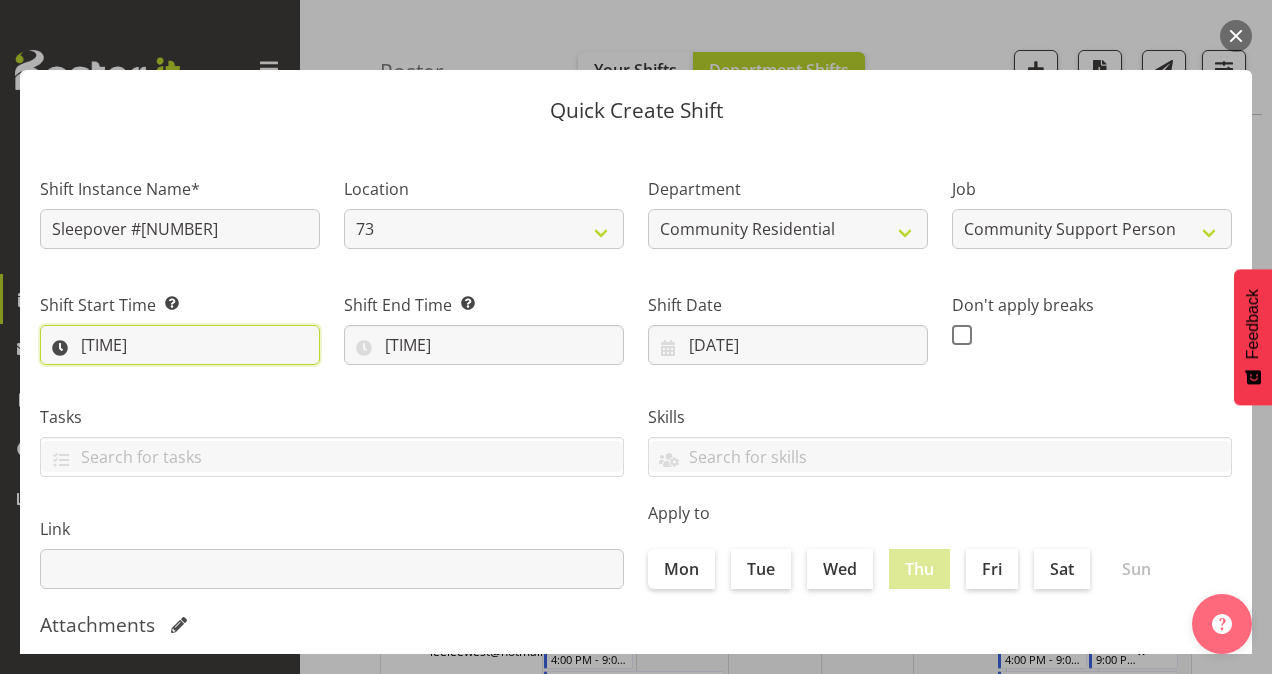 click on "[TIME]" at bounding box center [180, 345] 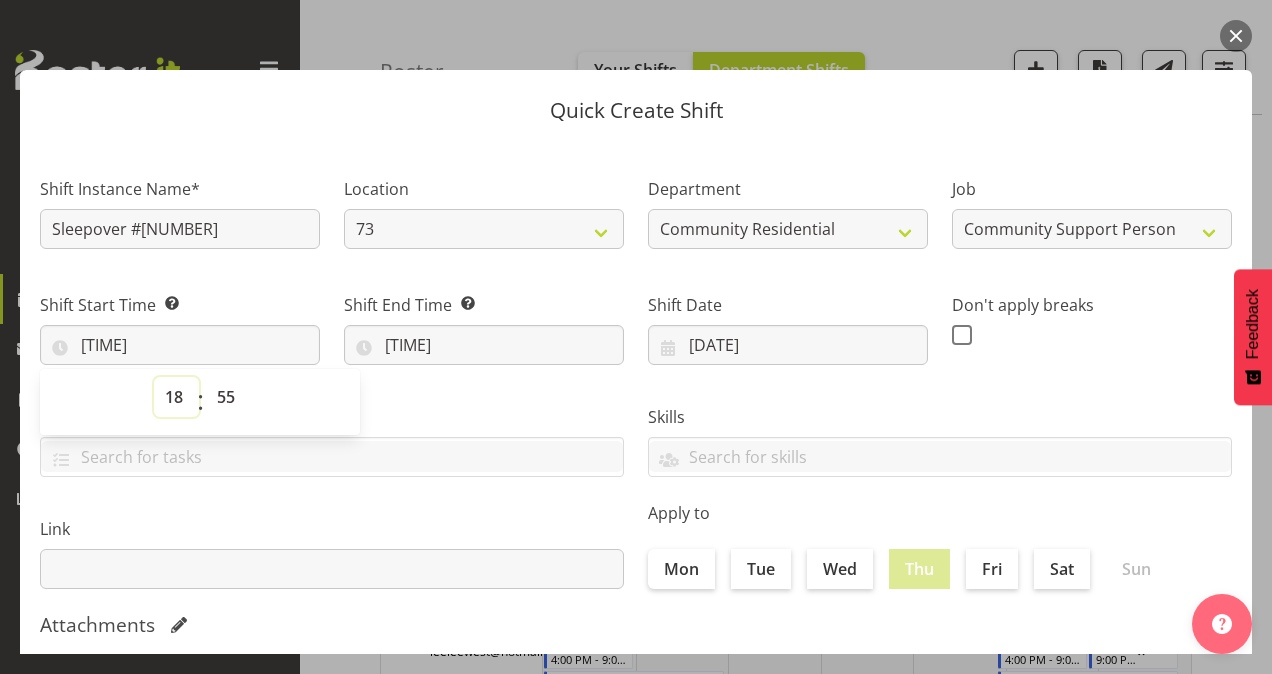 click on "00   01   02   03   04   05   06   07   08   09   10   11   12   13   14   15   16   17   18   19   20   21   22   23" at bounding box center [176, 397] 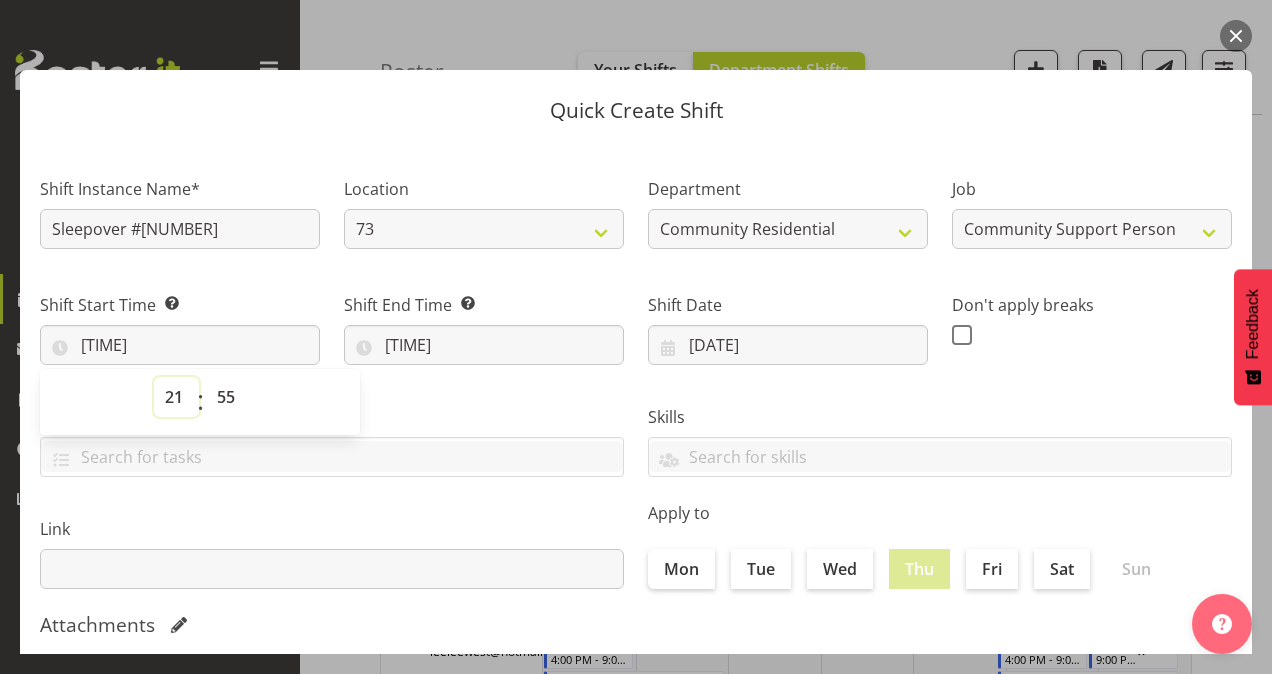 click on "00   01   02   03   04   05   06   07   08   09   10   11   12   13   14   15   16   17   18   19   20   21   22   23" at bounding box center (176, 397) 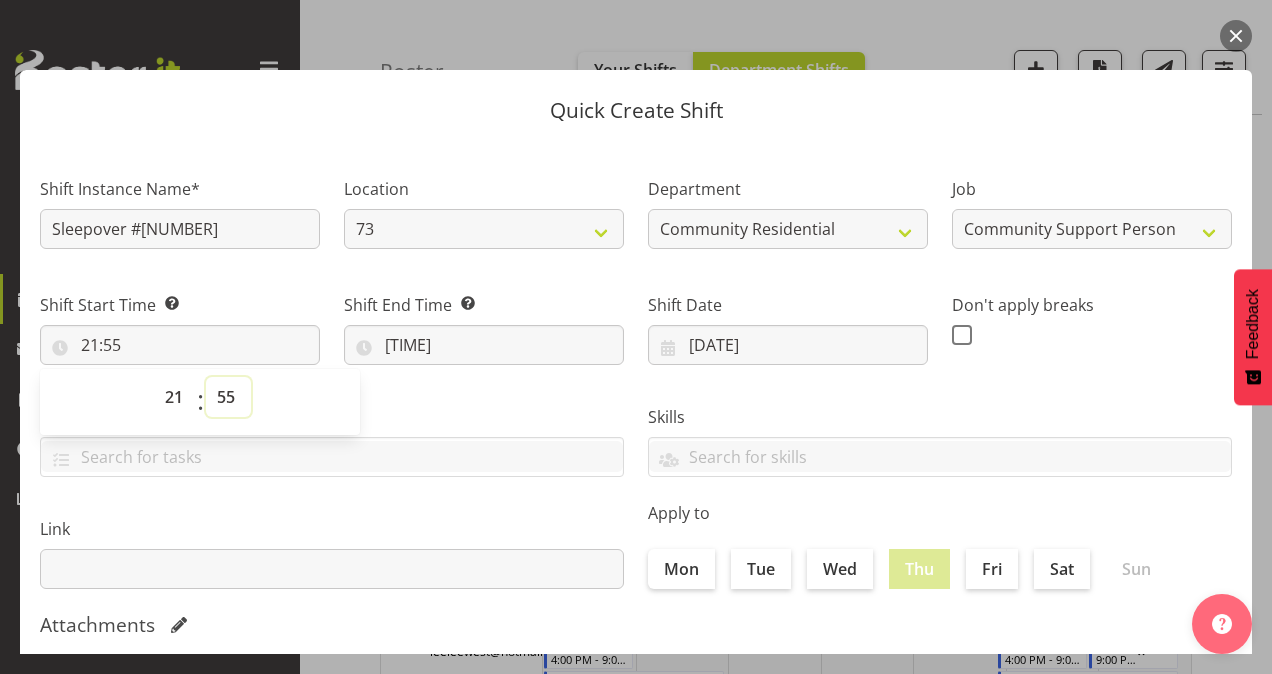 click on "00   01   02   03   04   05   06   07   08   09   10   11   12   13   14   15   16   17   18   19   20   21   22   23   24   25   26   27   28   29   30   31   32   33   34   35   36   37   38   39   40   41   42   43   44   45   46   47   48   49   50   51   52   53   54   55   56   57   58   59" at bounding box center [228, 397] 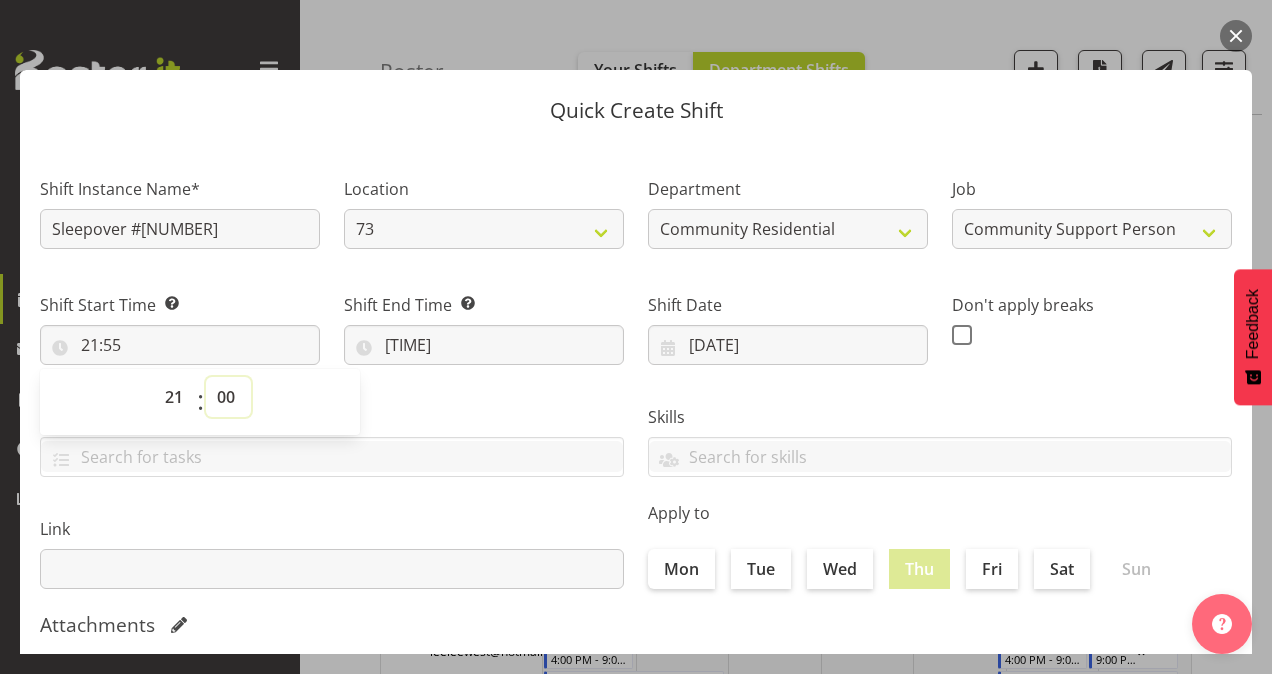 click on "00   01   02   03   04   05   06   07   08   09   10   11   12   13   14   15   16   17   18   19   20   21   22   23   24   25   26   27   28   29   30   31   32   33   34   35   36   37   38   39   40   41   42   43   44   45   46   47   48   49   50   51   52   53   54   55   56   57   58   59" at bounding box center [228, 397] 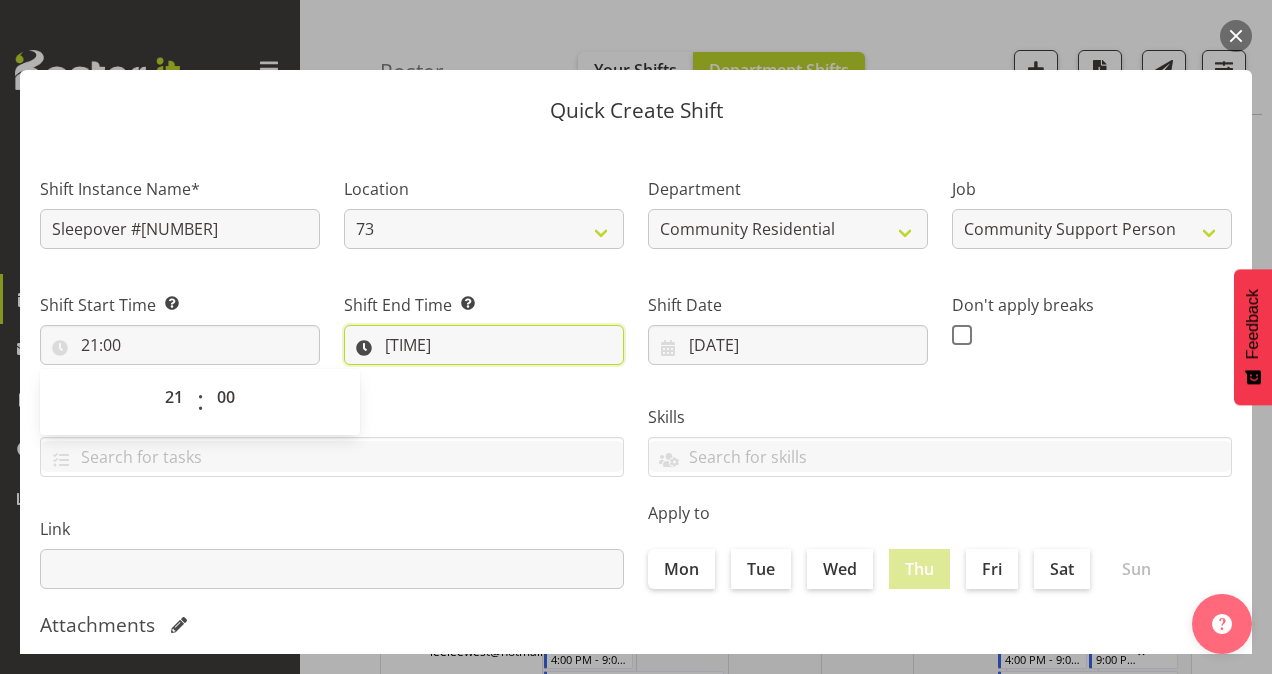 click on "[TIME]" at bounding box center [484, 345] 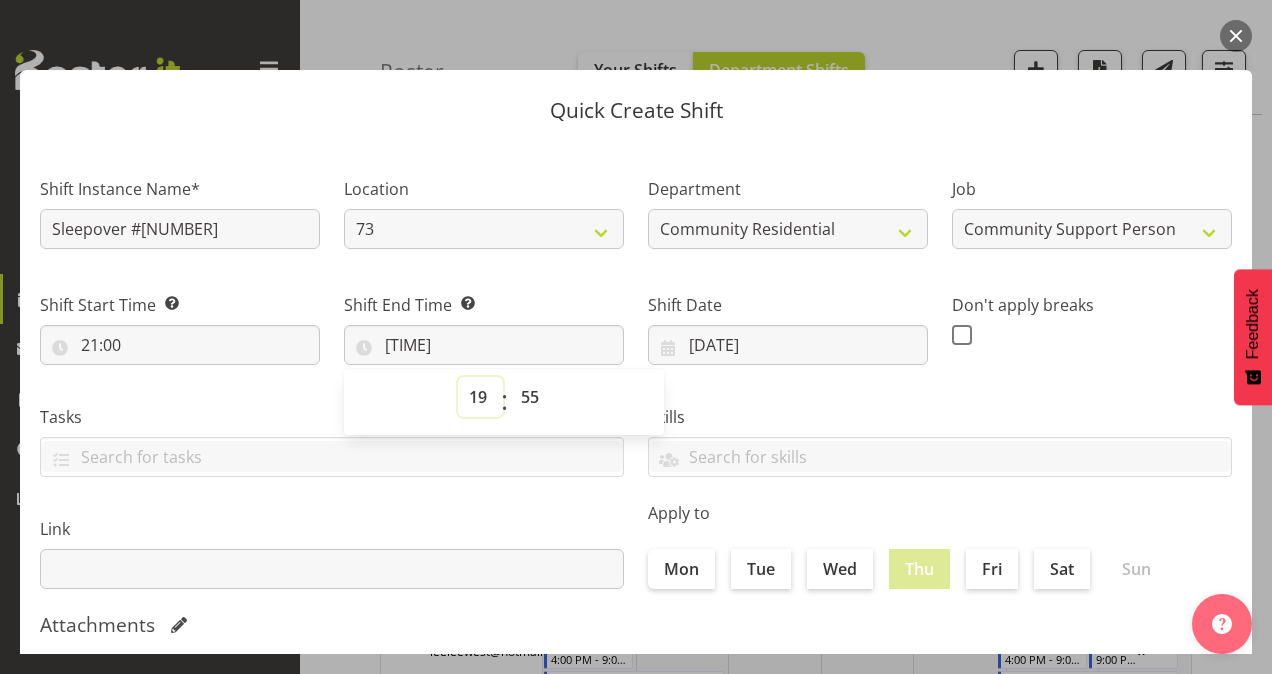 click on "00   01   02   03   04   05   06   07   08   09   10   11   12   13   14   15   16   17   18   19   20   21   22   23" at bounding box center (480, 397) 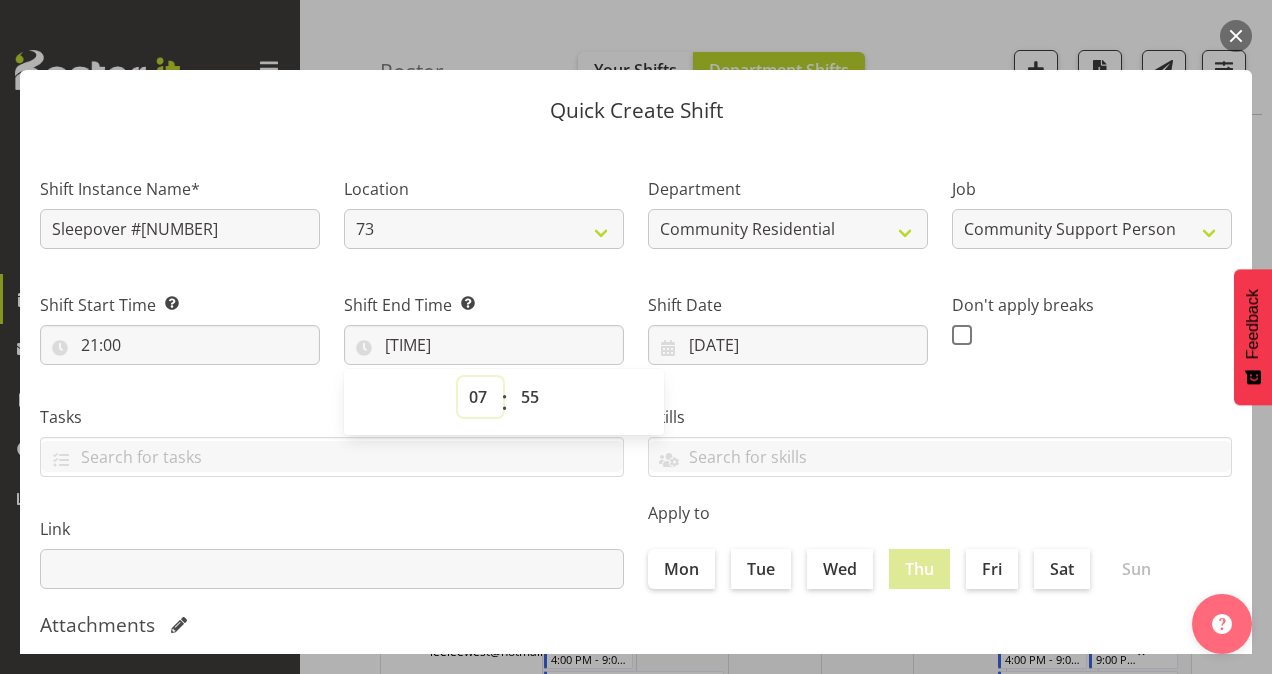 click on "00   01   02   03   04   05   06   07   08   09   10   11   12   13   14   15   16   17   18   19   20   21   22   23" at bounding box center (480, 397) 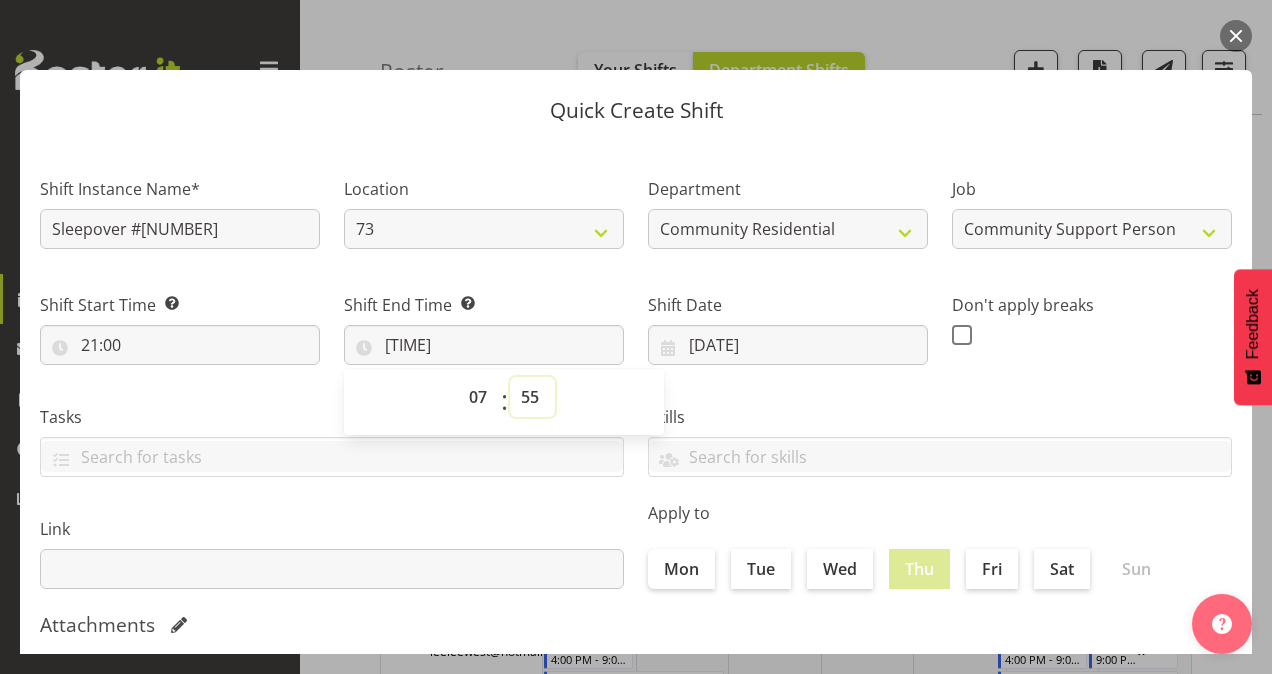 click on "00   01   02   03   04   05   06   07   08   09   10   11   12   13   14   15   16   17   18   19   20   21   22   23   24   25   26   27   28   29   30   31   32   33   34   35   36   37   38   39   40   41   42   43   44   45   46   47   48   49   50   51   52   53   54   55   56   57   58   59" at bounding box center (532, 397) 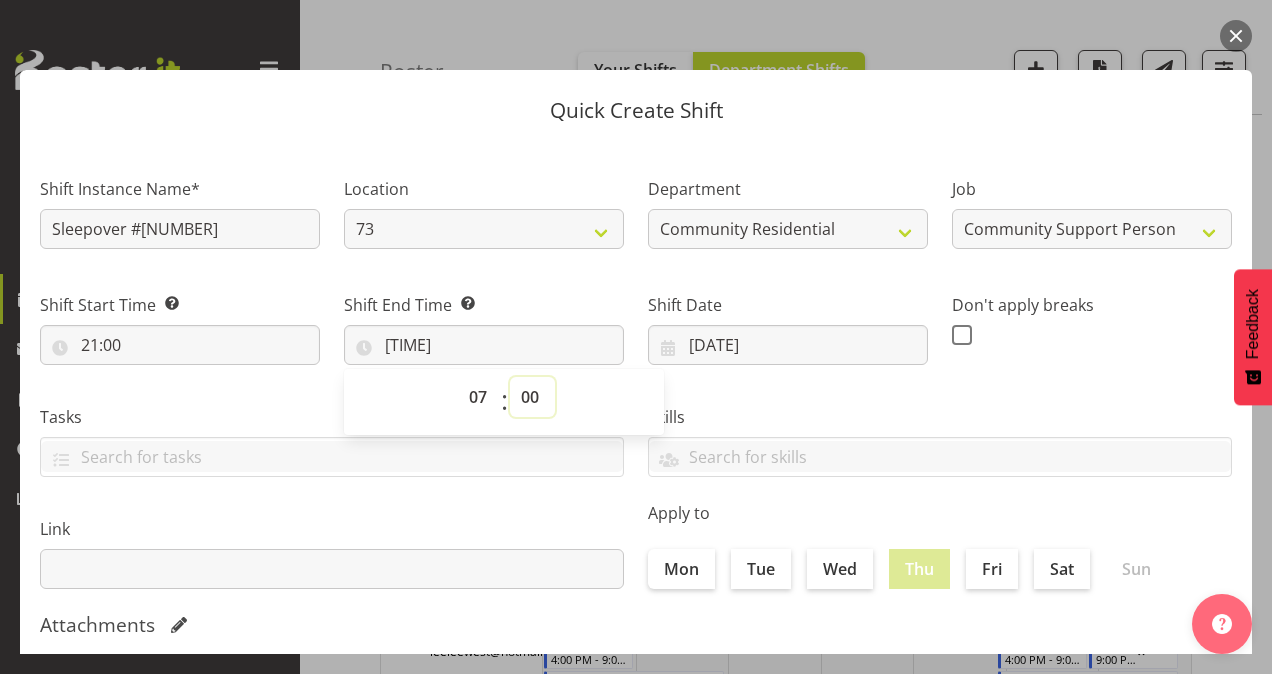 click on "00   01   02   03   04   05   06   07   08   09   10   11   12   13   14   15   16   17   18   19   20   21   22   23   24   25   26   27   28   29   30   31   32   33   34   35   36   37   38   39   40   41   42   43   44   45   46   47   48   49   50   51   52   53   54   55   56   57   58   59" at bounding box center [532, 397] 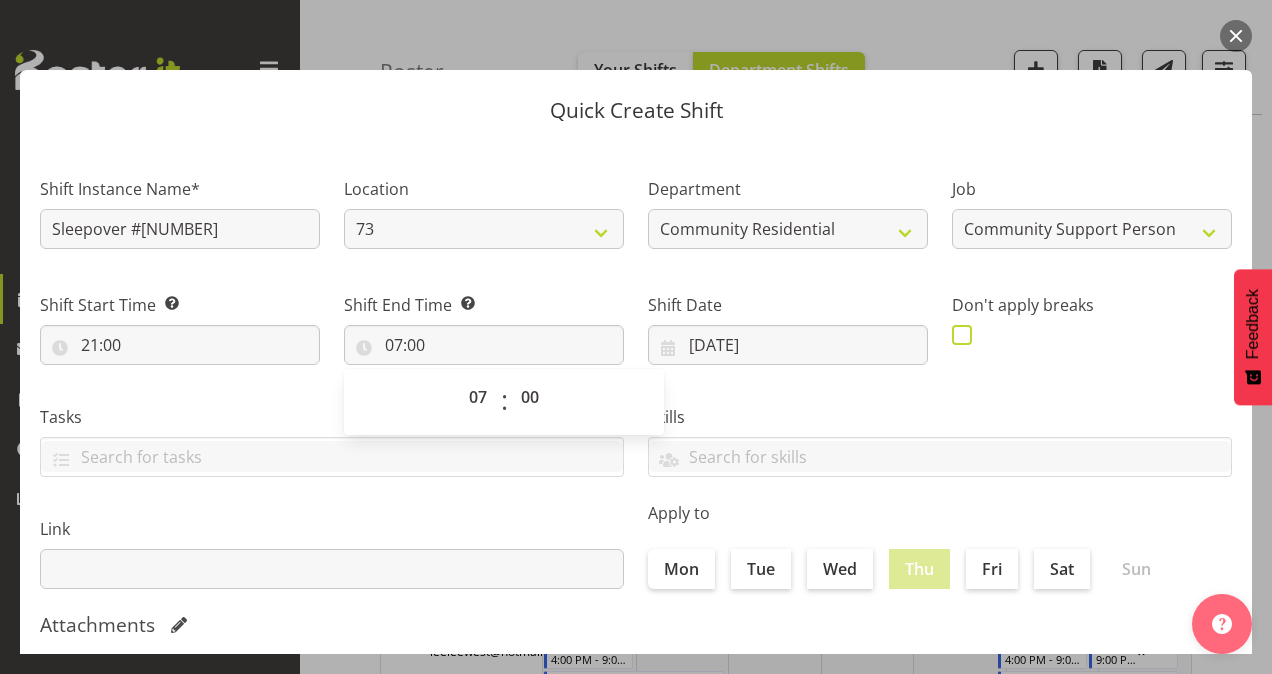 click at bounding box center [962, 335] 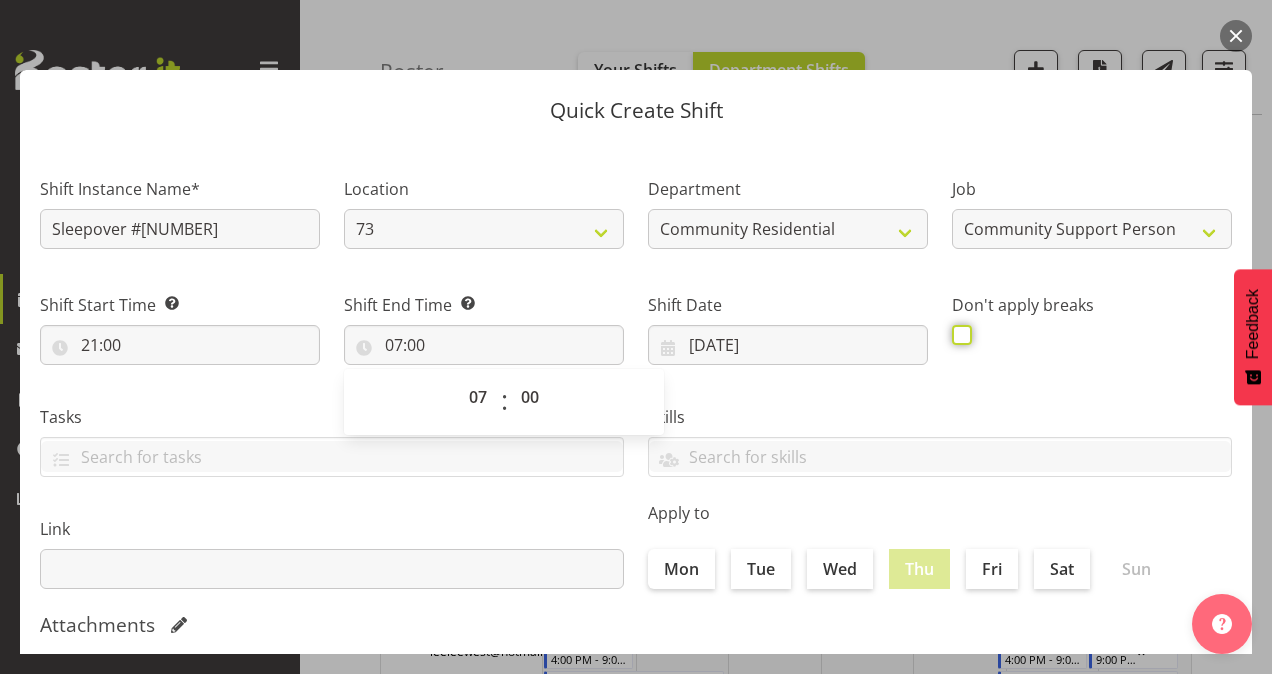 click at bounding box center (958, 334) 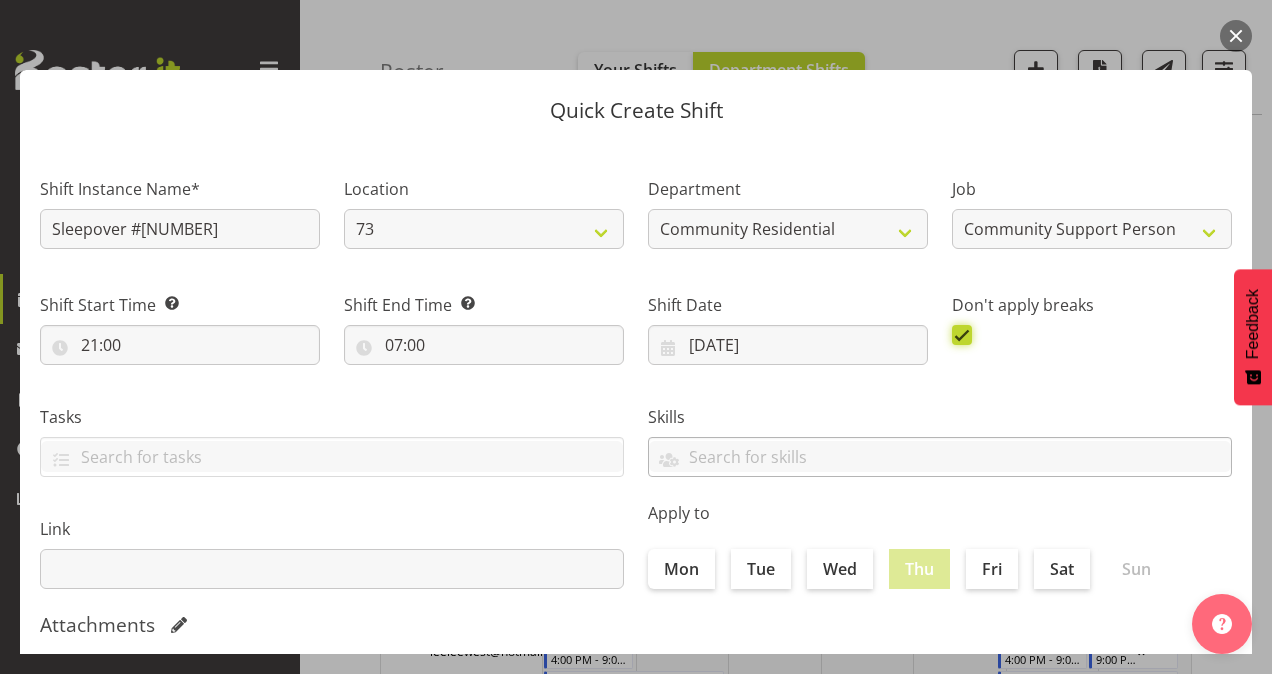 scroll, scrollTop: 385, scrollLeft: 0, axis: vertical 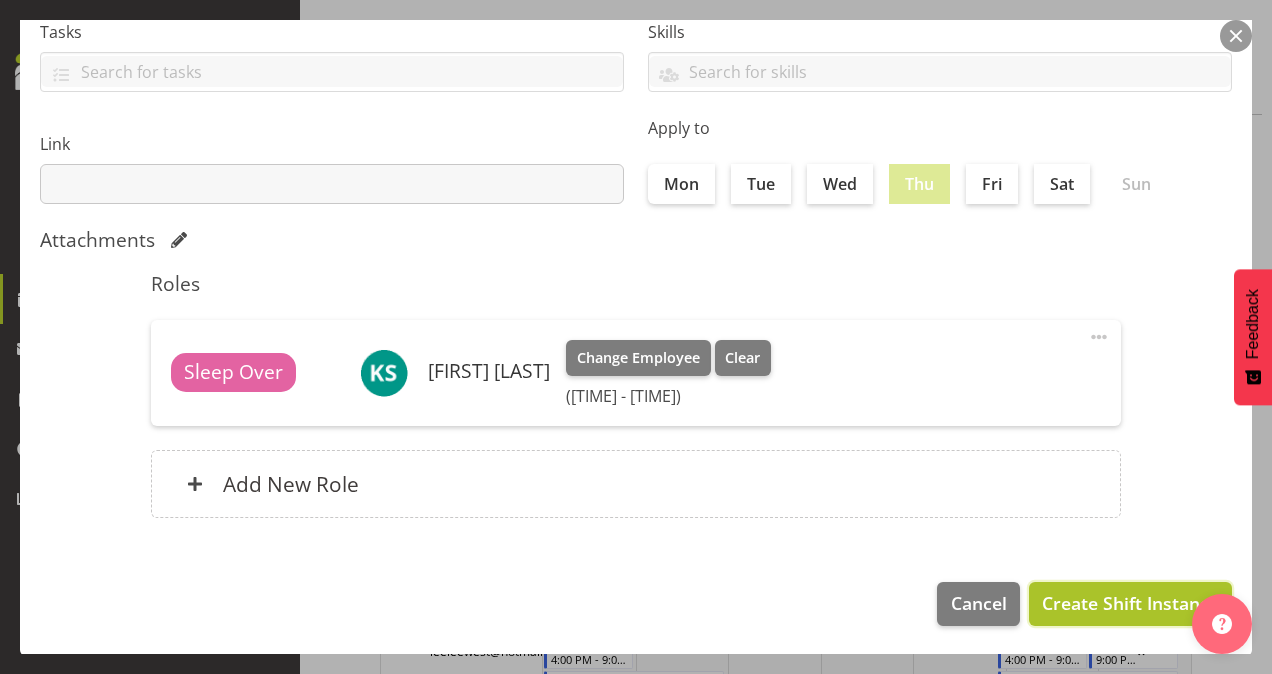 click on "Create Shift Instance" at bounding box center [1130, 603] 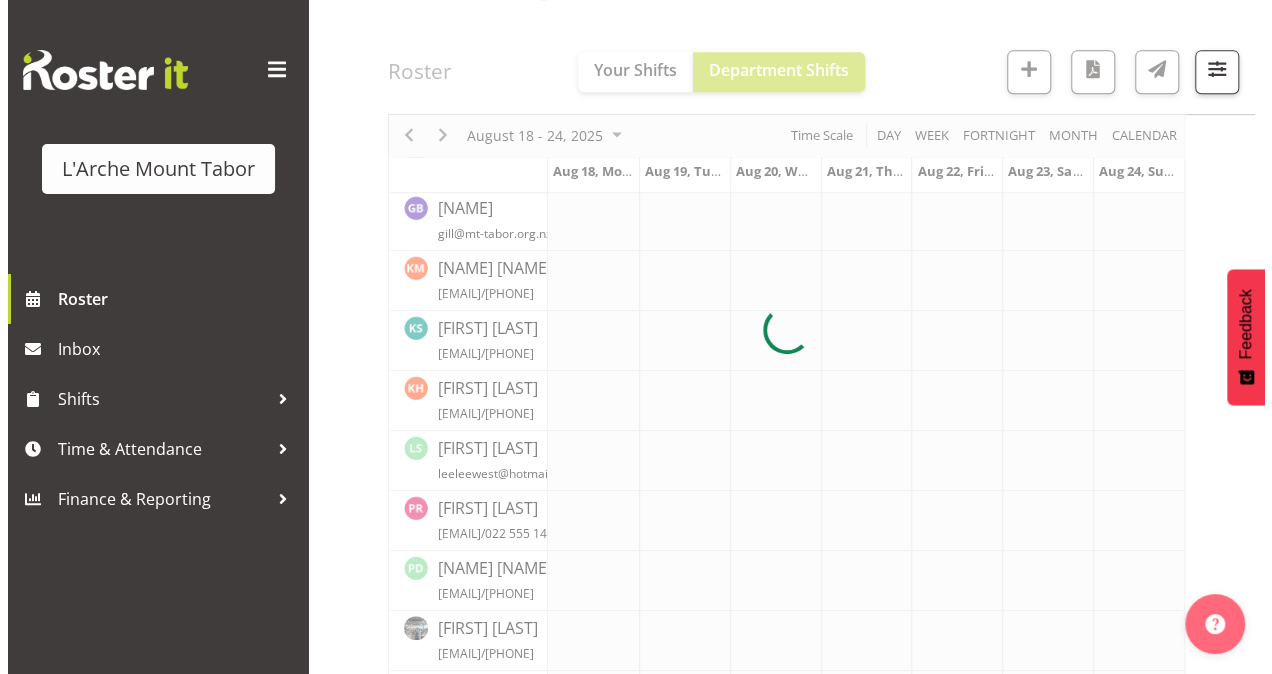 scroll, scrollTop: 709, scrollLeft: 0, axis: vertical 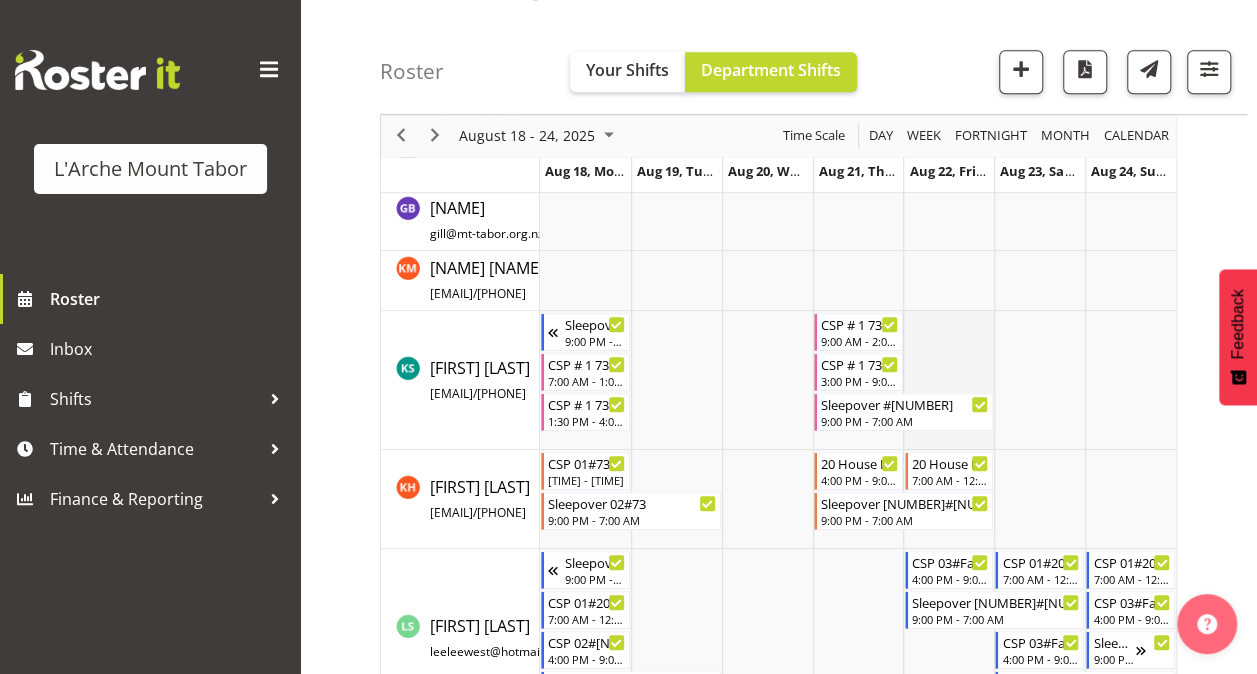 click at bounding box center [948, 380] 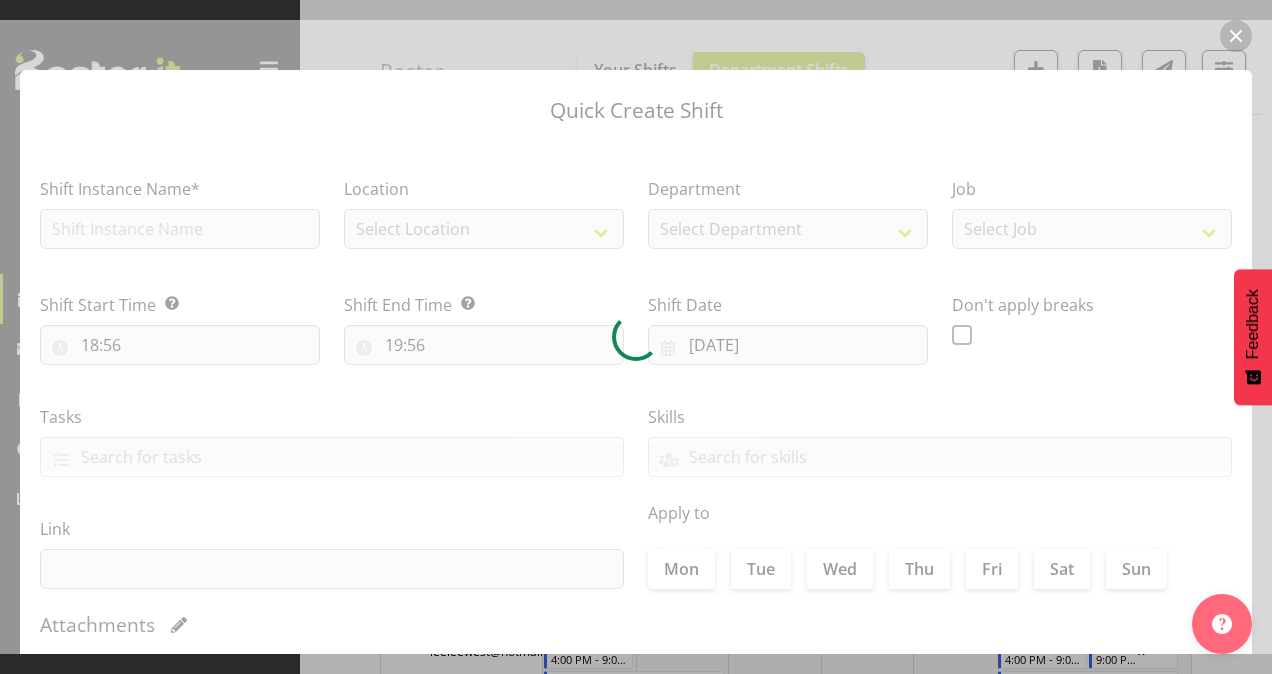 type on "[DATE]" 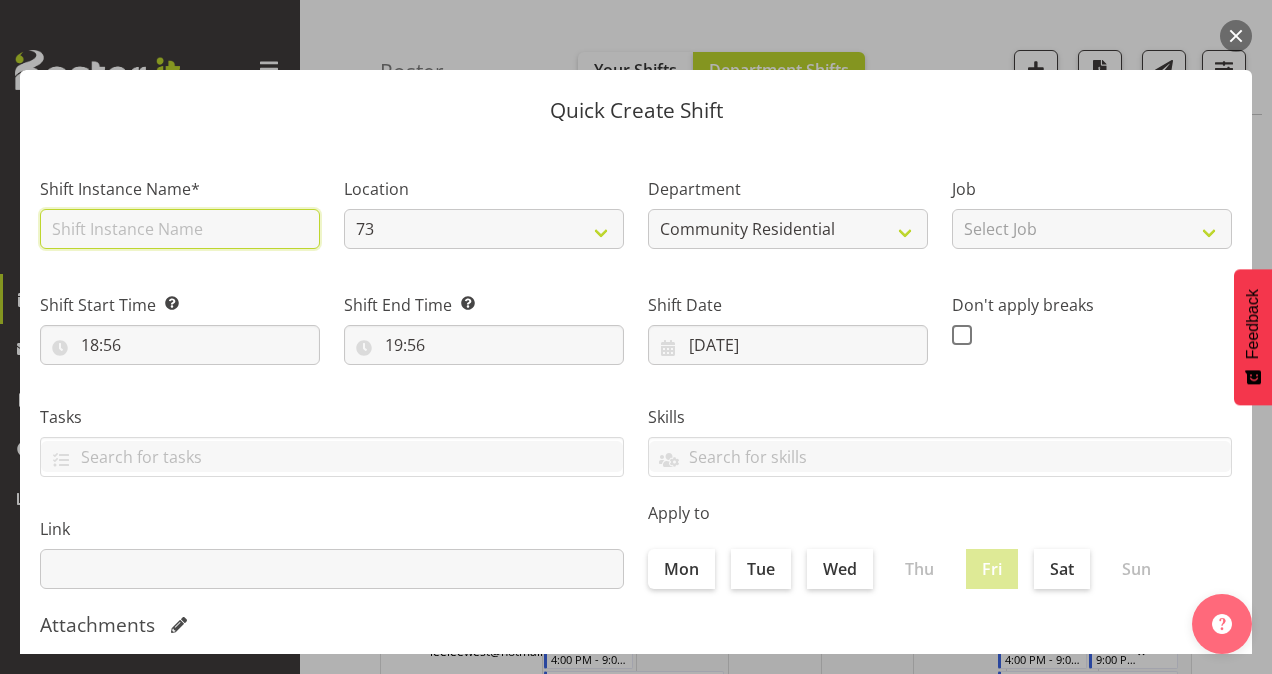 click at bounding box center (180, 229) 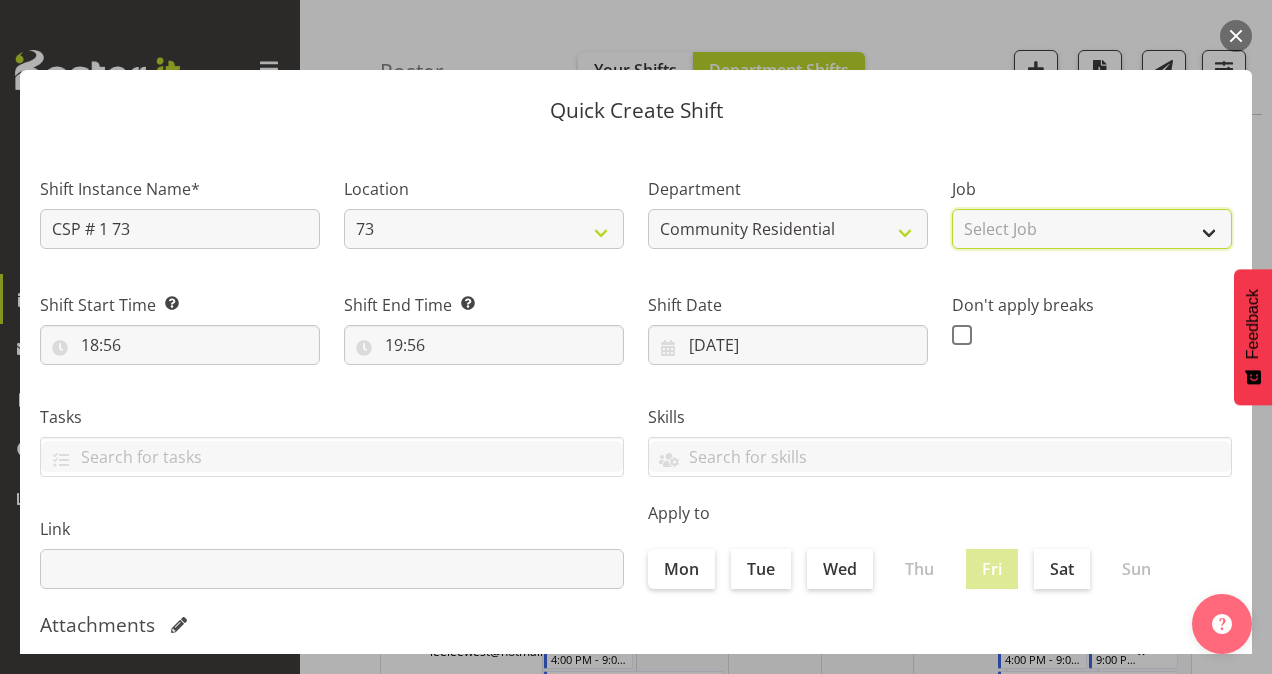 click on "Select Job  Accounts Admin Art Coordinator Community Leader Community Support Person Community Support Person-Casual House Leader Office Admin Senior Coordinator Service Manager Volunteer" at bounding box center (1092, 229) 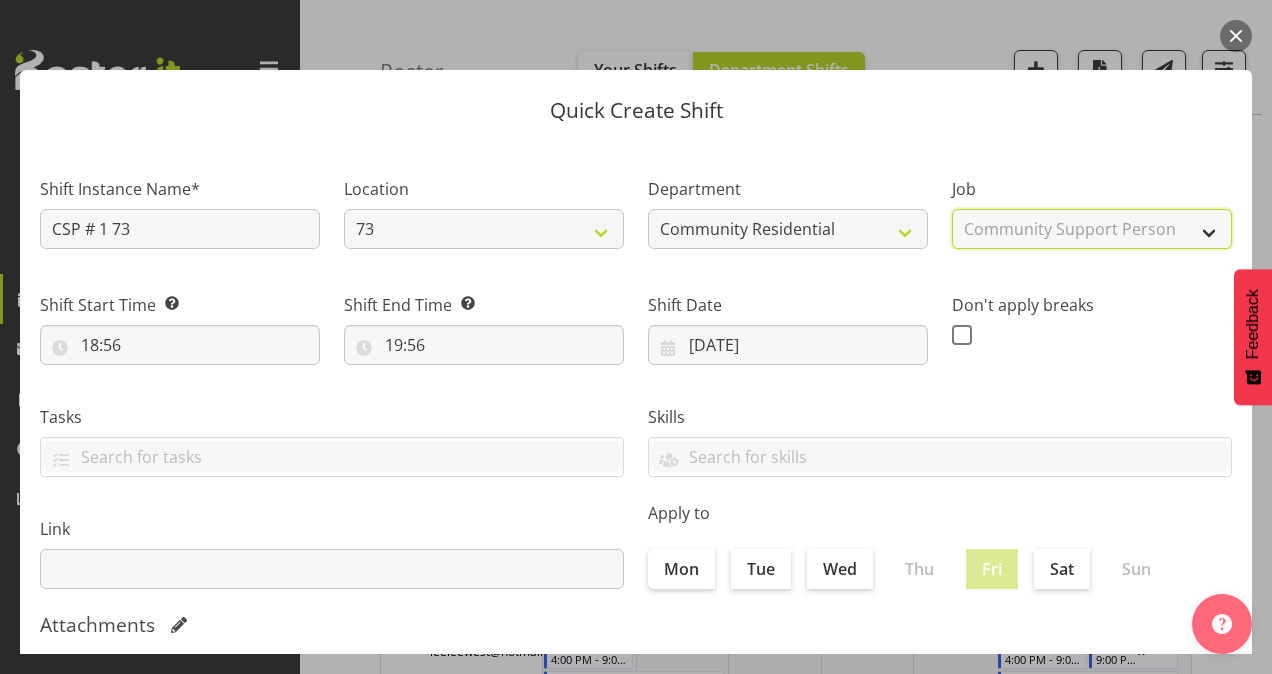 click on "Select Job  Accounts Admin Art Coordinator Community Leader Community Support Person Community Support Person-Casual House Leader Office Admin Senior Coordinator Service Manager Volunteer" at bounding box center [1092, 229] 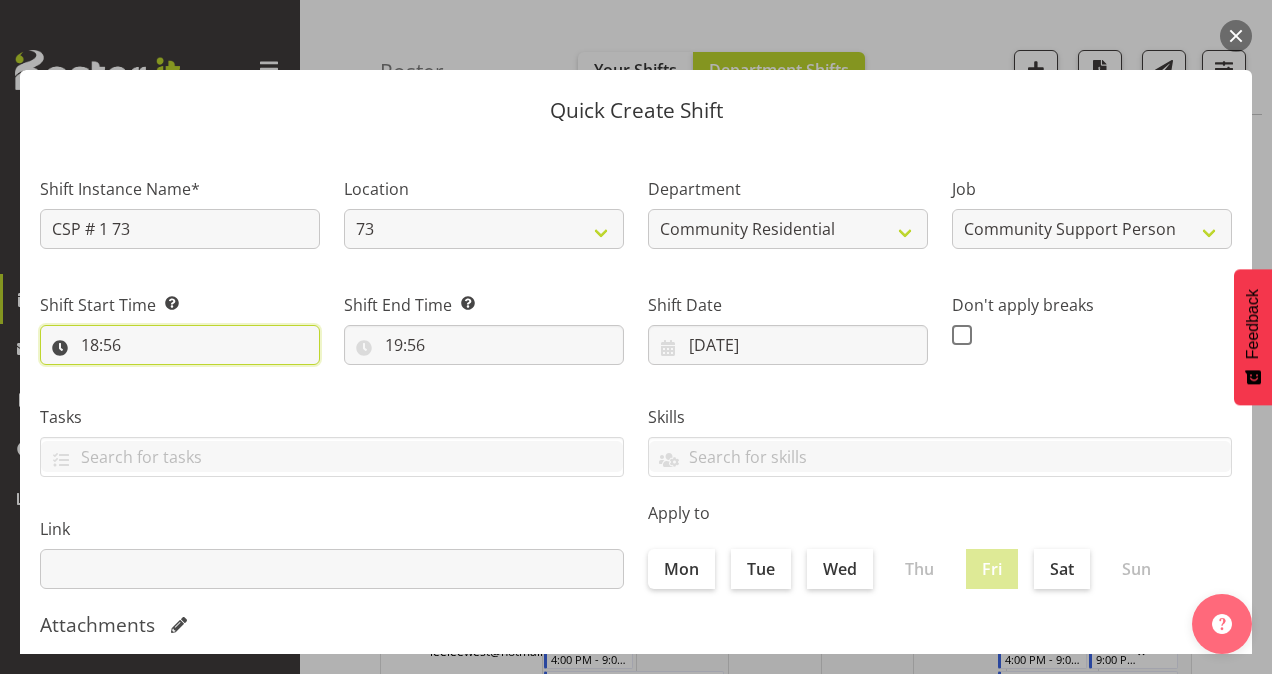 click on "18:56" at bounding box center (180, 345) 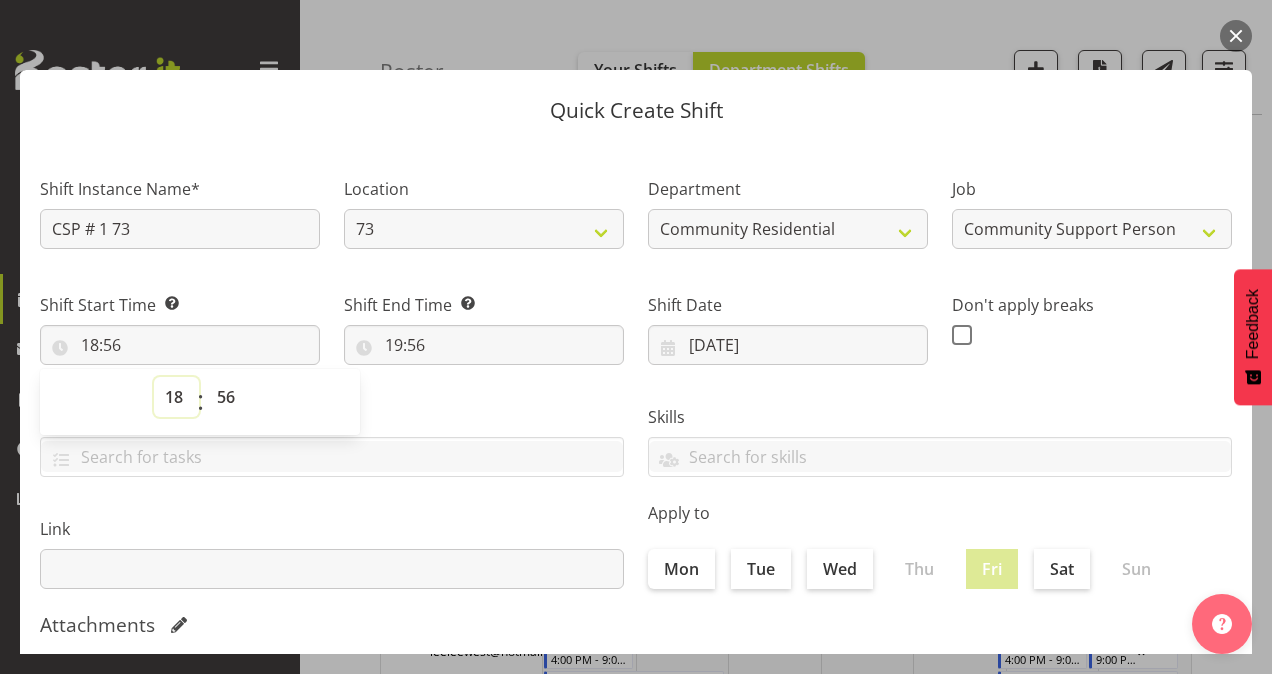 click on "00   01   02   03   04   05   06   07   08   09   10   11   12   13   14   15   16   17   18   19   20   21   22   23" at bounding box center (176, 397) 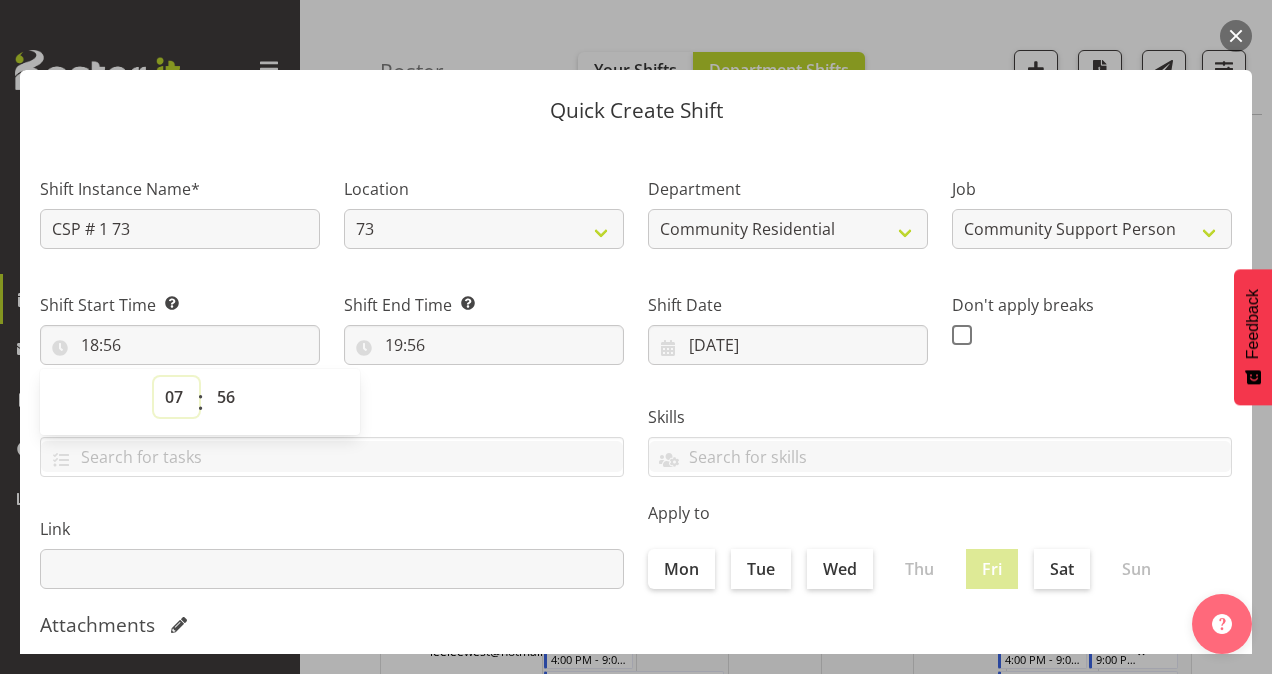 click on "00   01   02   03   04   05   06   07   08   09   10   11   12   13   14   15   16   17   18   19   20   21   22   23" at bounding box center (176, 397) 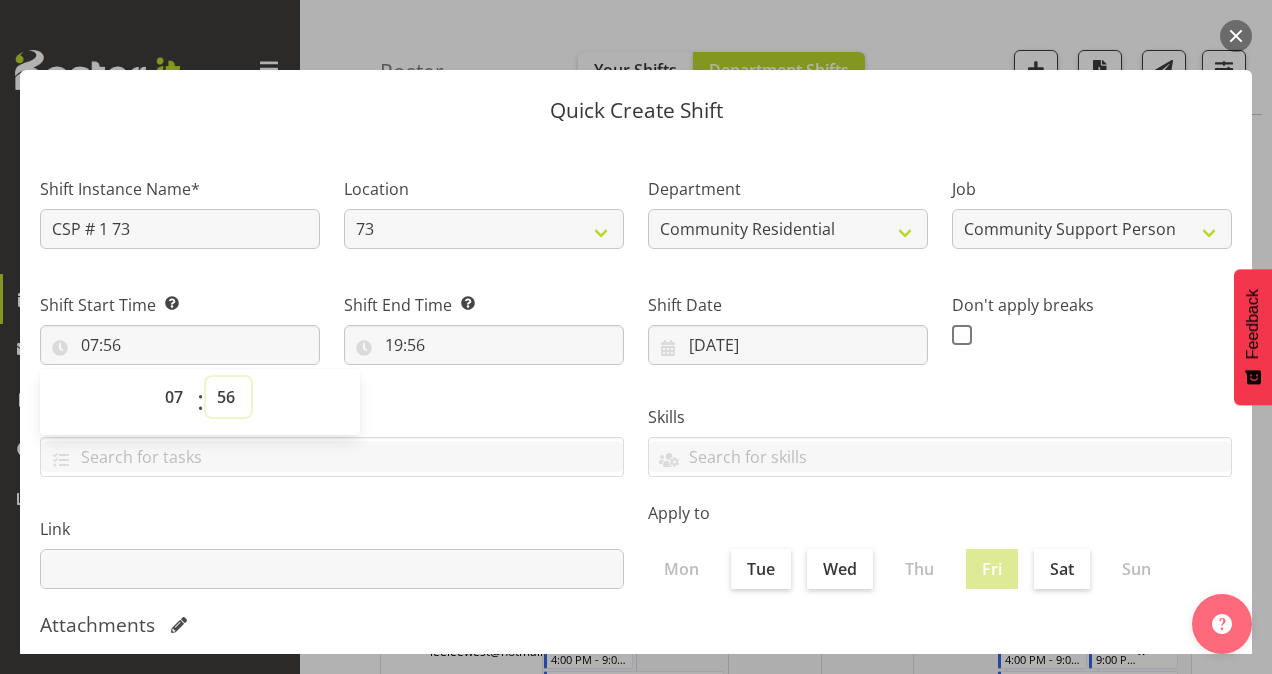 click on "00   01   02   03   04   05   06   07   08   09   10   11   12   13   14   15   16   17   18   19   20   21   22   23   24   25   26   27   28   29   30   31   32   33   34   35   36   37   38   39   40   41   42   43   44   45   46   47   48   49   50   51   52   53   54   55   56   57   58   59" at bounding box center [228, 397] 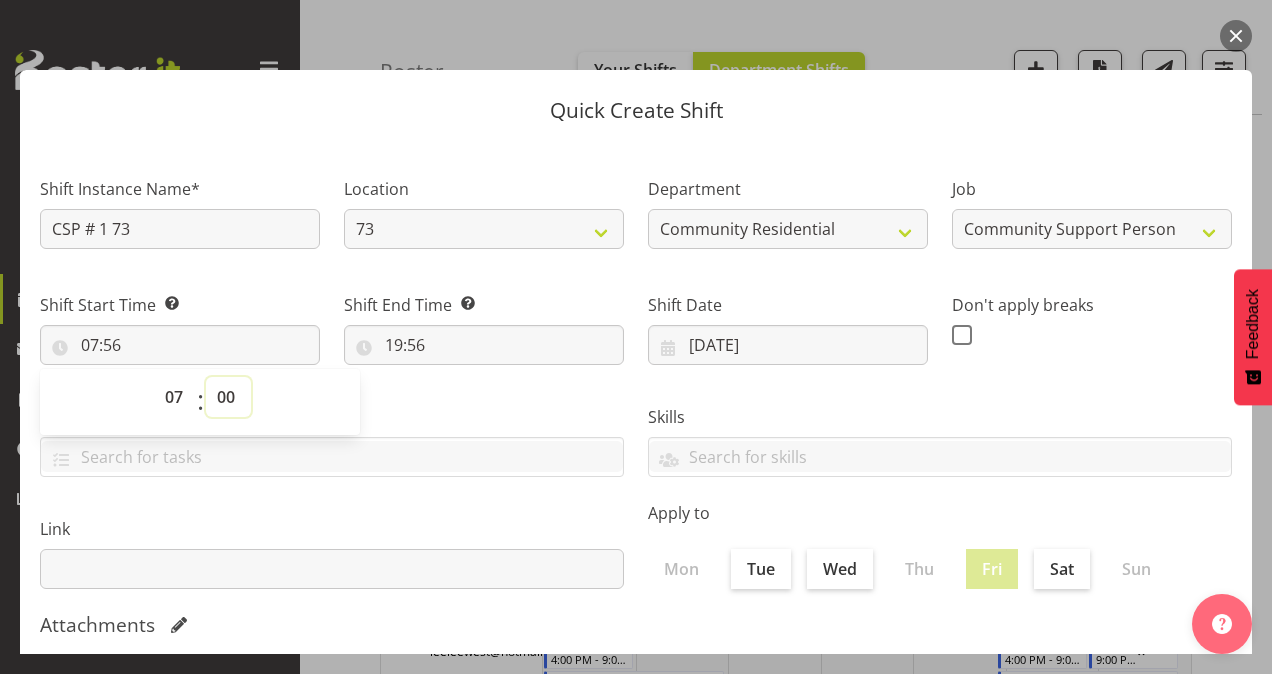 click on "00   01   02   03   04   05   06   07   08   09   10   11   12   13   14   15   16   17   18   19   20   21   22   23   24   25   26   27   28   29   30   31   32   33   34   35   36   37   38   39   40   41   42   43   44   45   46   47   48   49   50   51   52   53   54   55   56   57   58   59" at bounding box center [228, 397] 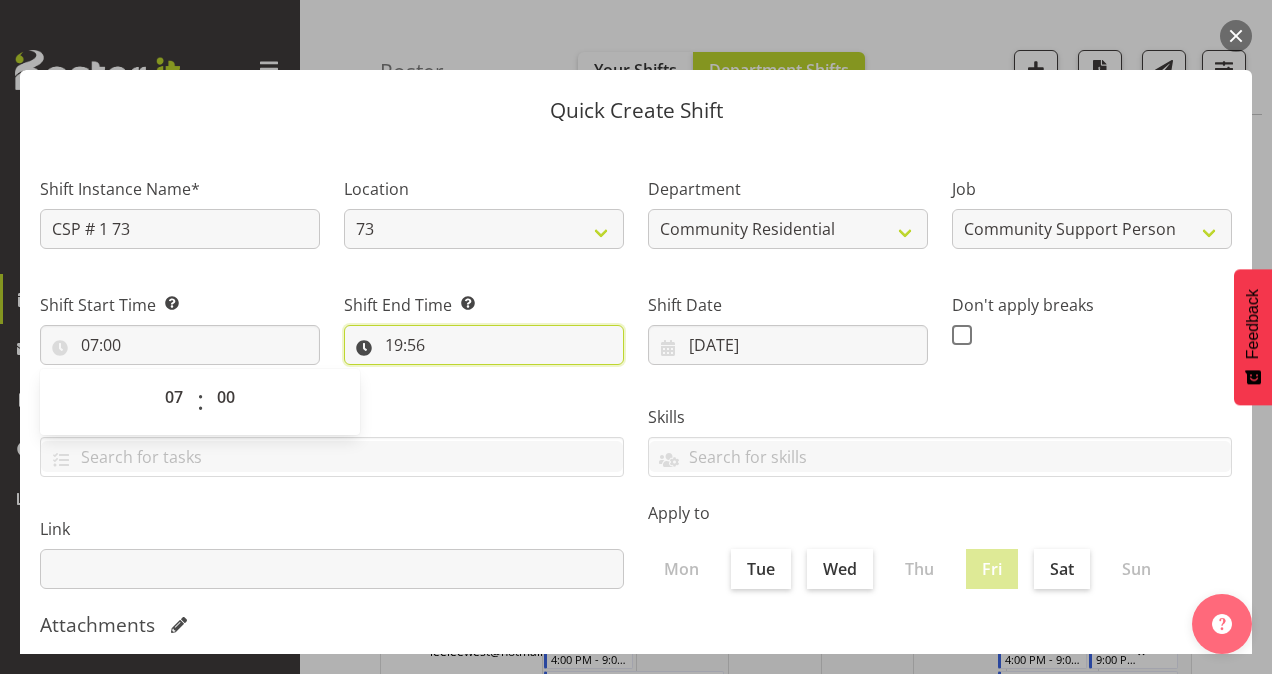 click on "19:56" at bounding box center (484, 345) 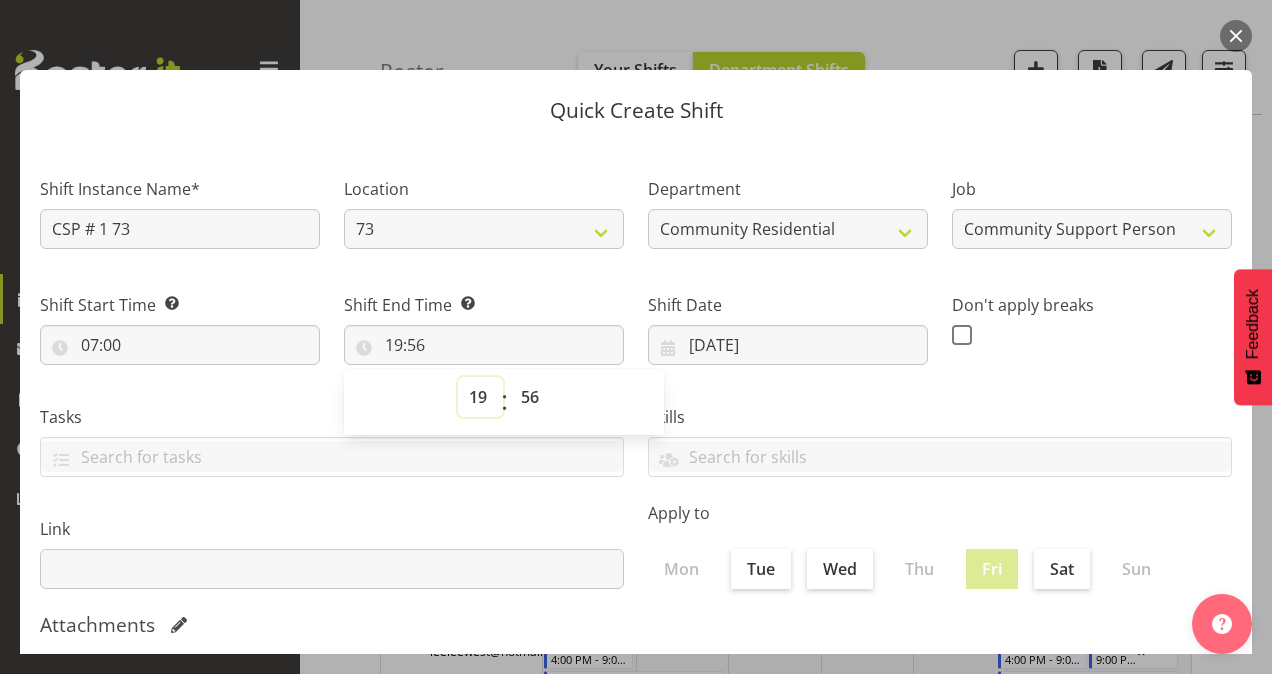 click on "00   01   02   03   04   05   06   07   08   09   10   11   12   13   14   15   16   17   18   19   20   21   22   23" at bounding box center (480, 397) 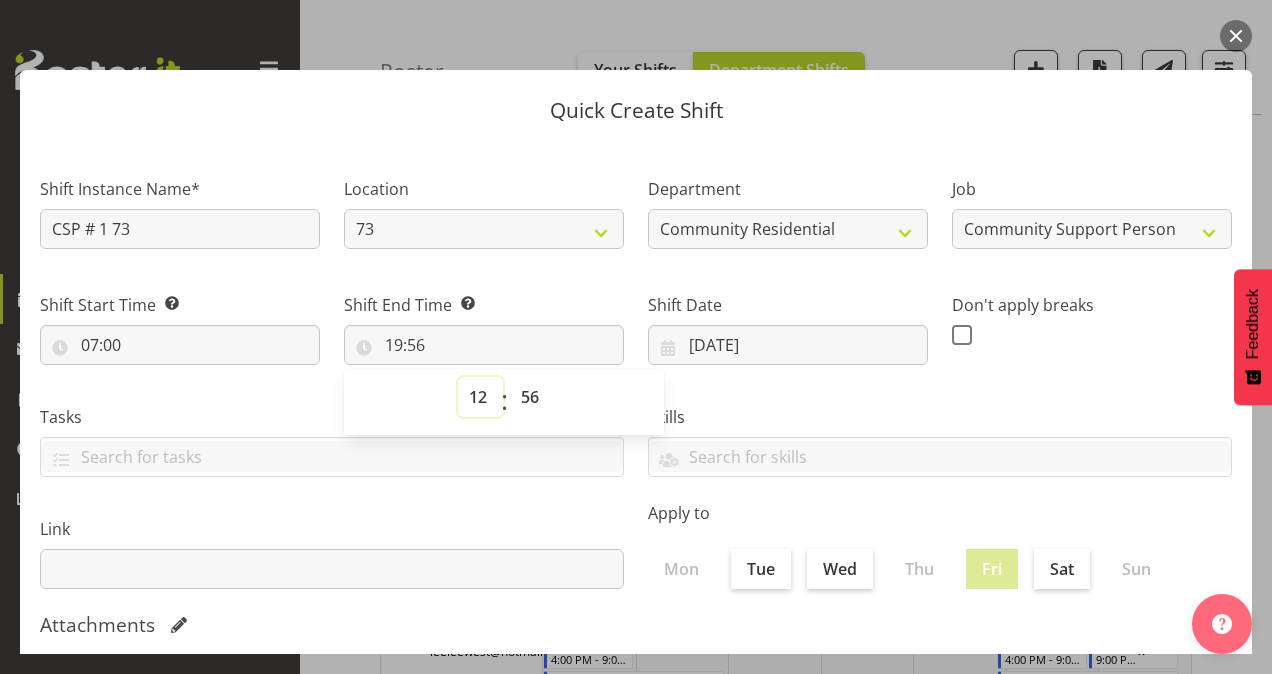 click on "00   01   02   03   04   05   06   07   08   09   10   11   12   13   14   15   16   17   18   19   20   21   22   23" at bounding box center [480, 397] 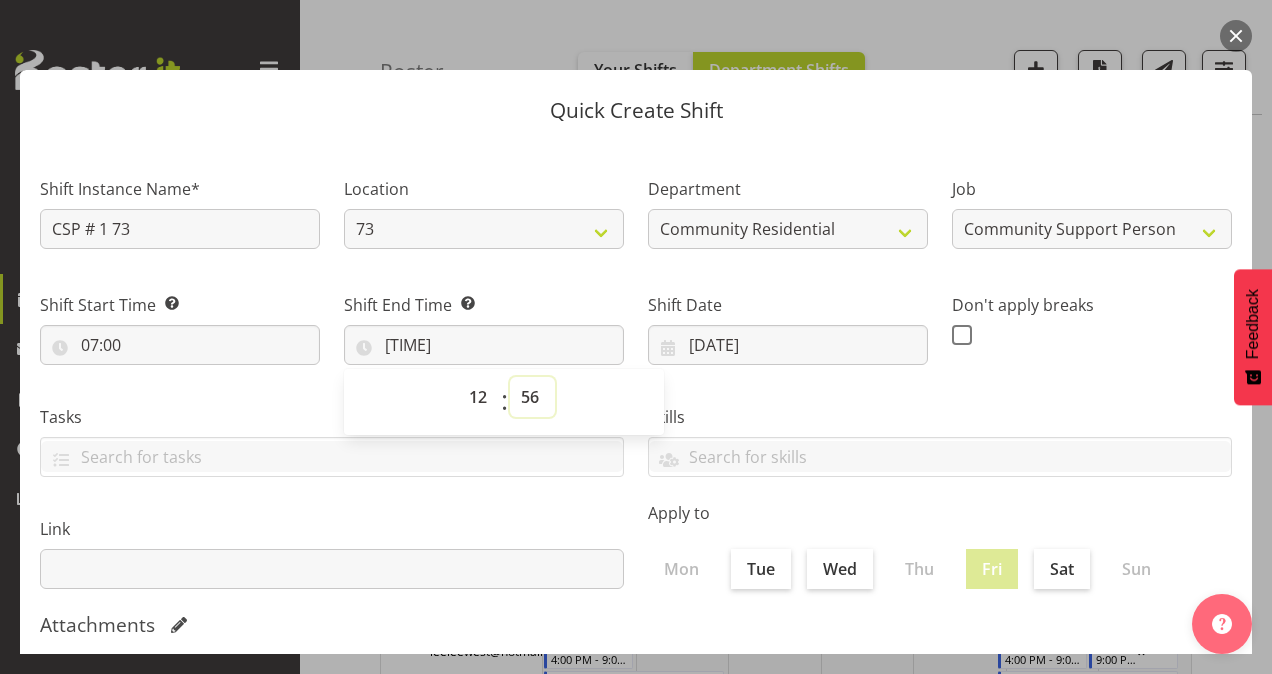 click on "00   01   02   03   04   05   06   07   08   09   10   11   12   13   14   15   16   17   18   19   20   21   22   23   24   25   26   27   28   29   30   31   32   33   34   35   36   37   38   39   40   41   42   43   44   45   46   47   48   49   50   51   52   53   54   55   56   57   58   59" at bounding box center (532, 397) 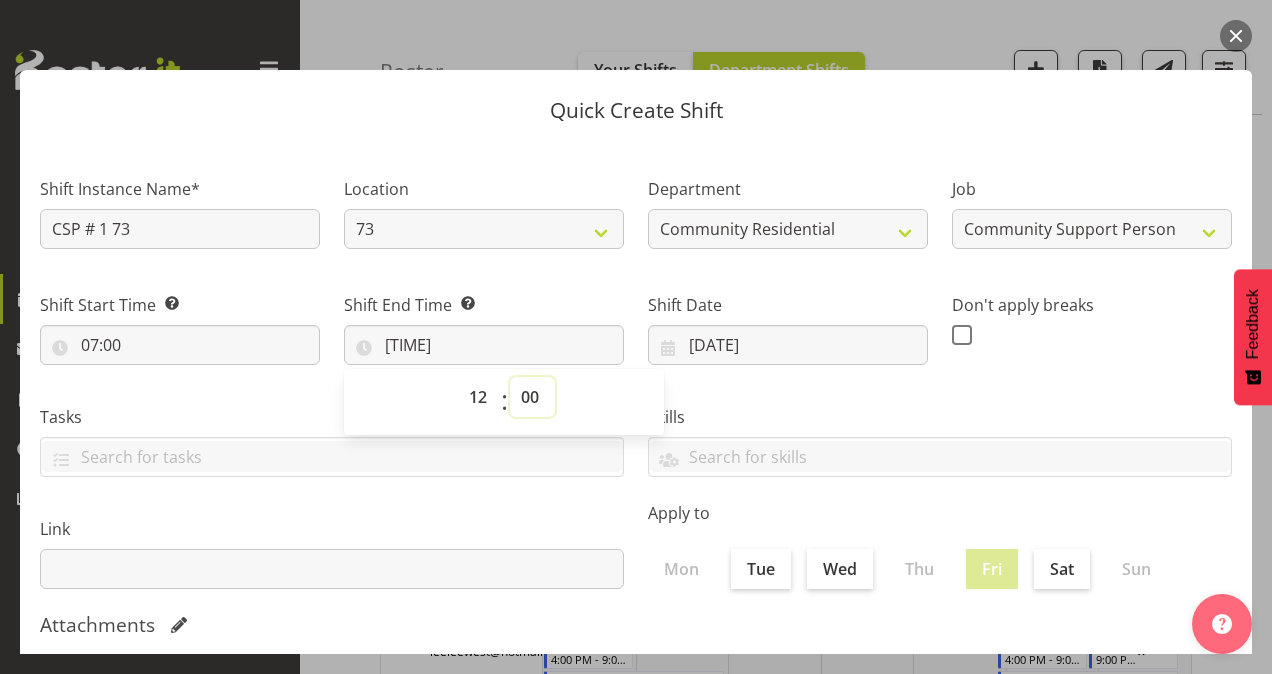 click on "00   01   02   03   04   05   06   07   08   09   10   11   12   13   14   15   16   17   18   19   20   21   22   23   24   25   26   27   28   29   30   31   32   33   34   35   36   37   38   39   40   41   42   43   44   45   46   47   48   49   50   51   52   53   54   55   56   57   58   59" at bounding box center (532, 397) 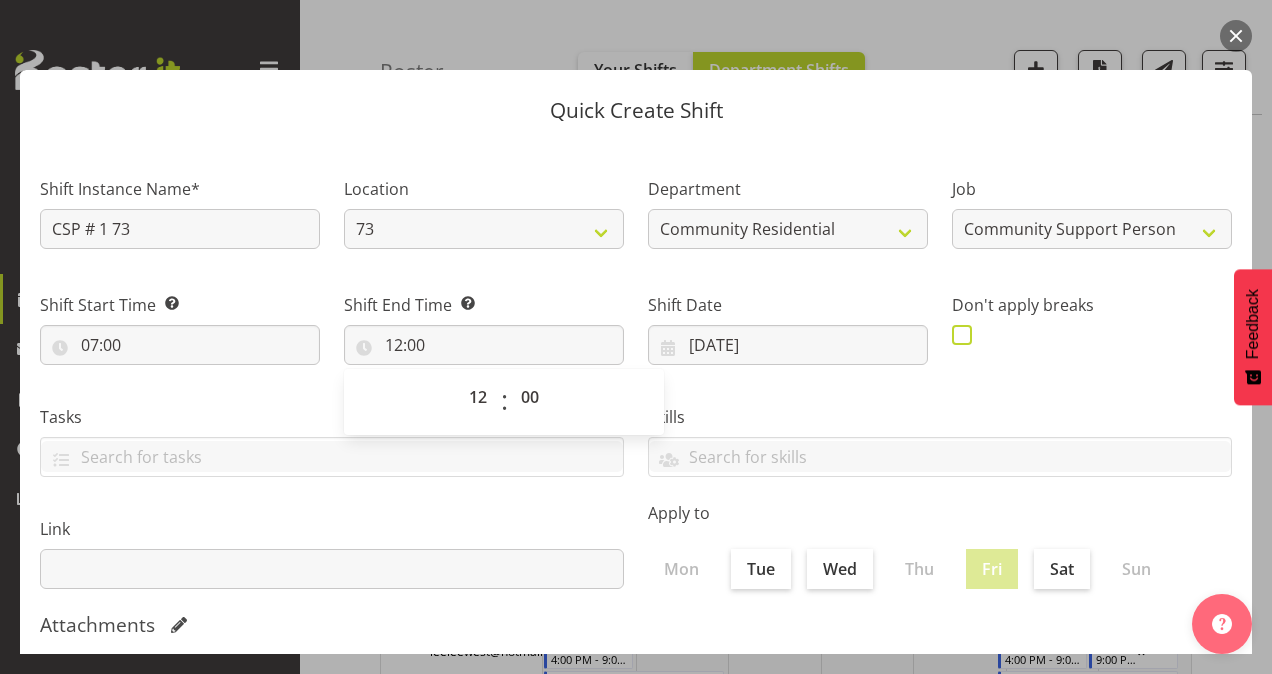 click at bounding box center [962, 335] 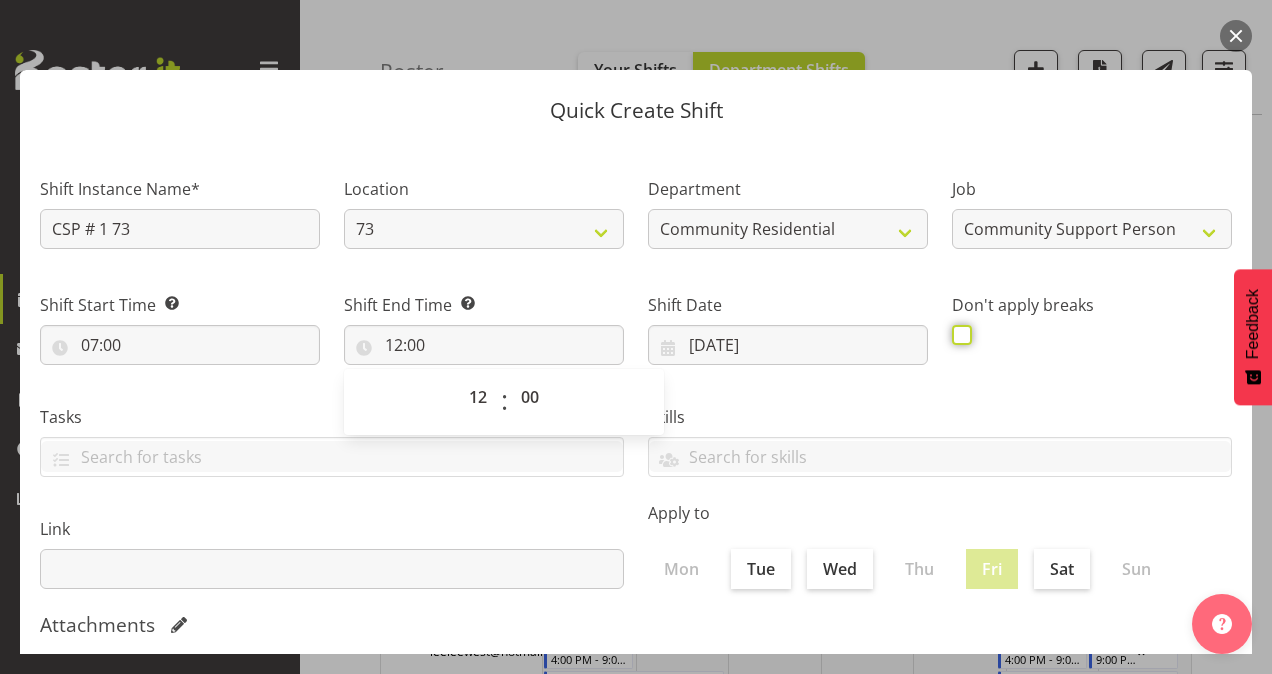 click at bounding box center (958, 334) 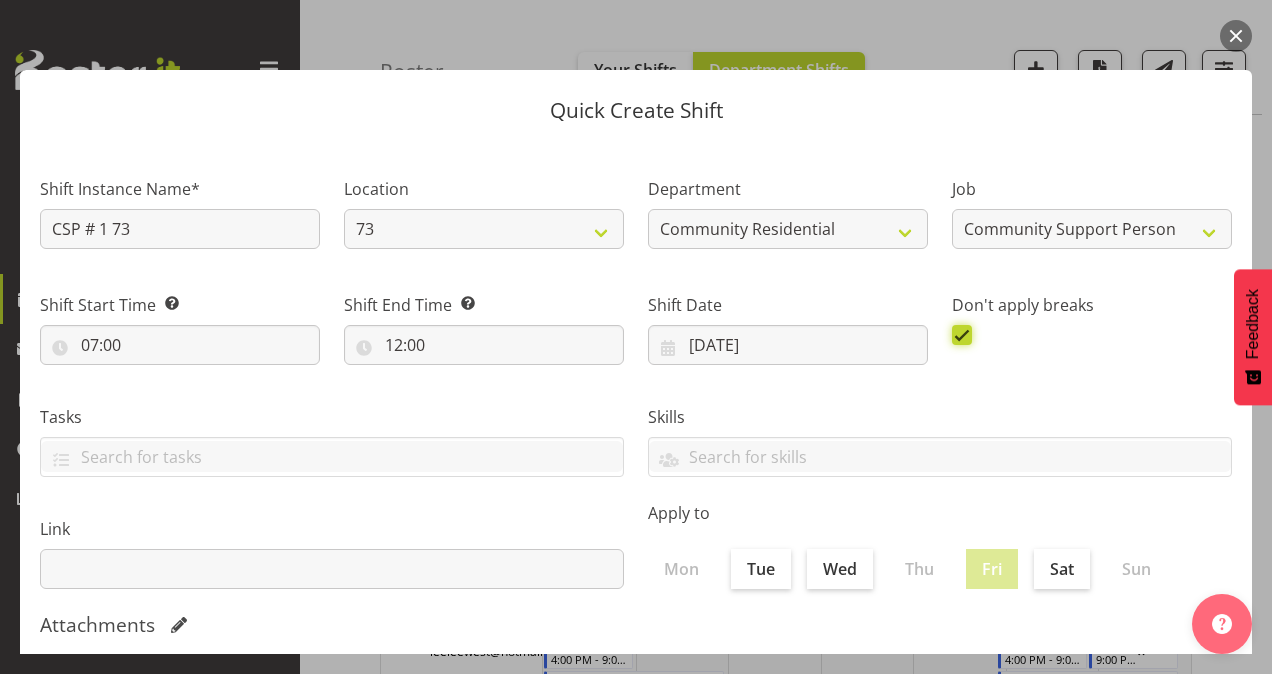 scroll, scrollTop: 385, scrollLeft: 0, axis: vertical 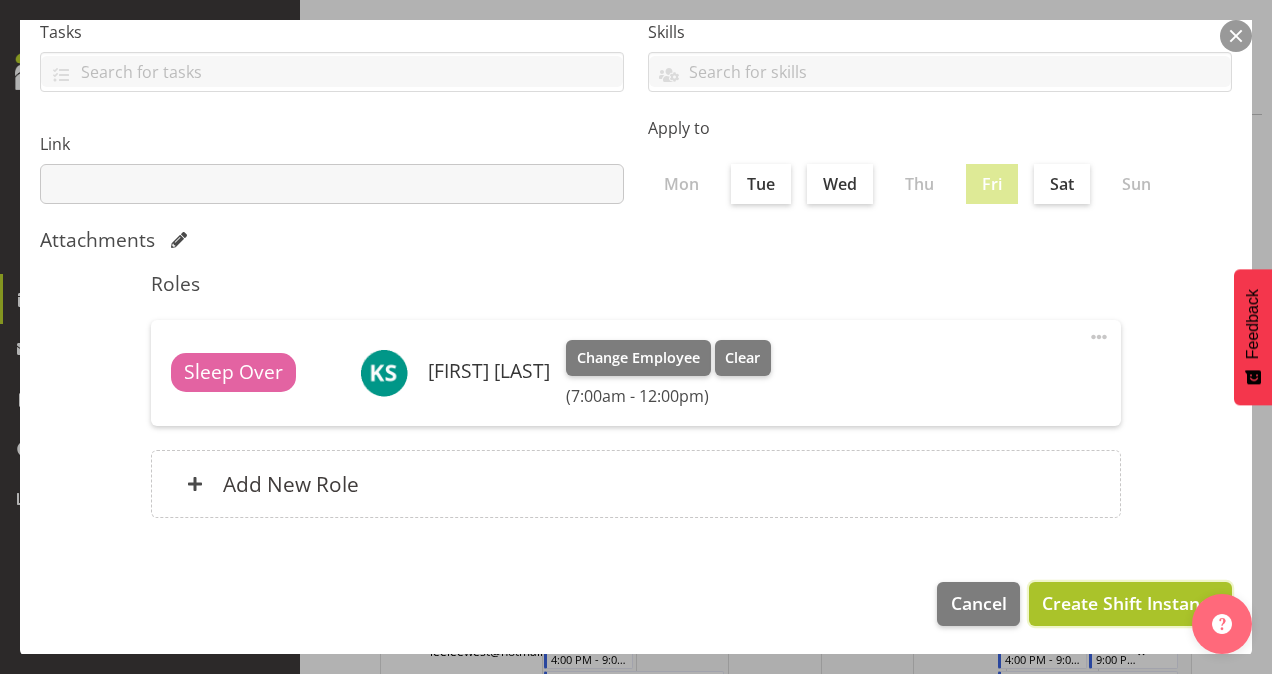 click on "Create Shift Instance" at bounding box center [1130, 603] 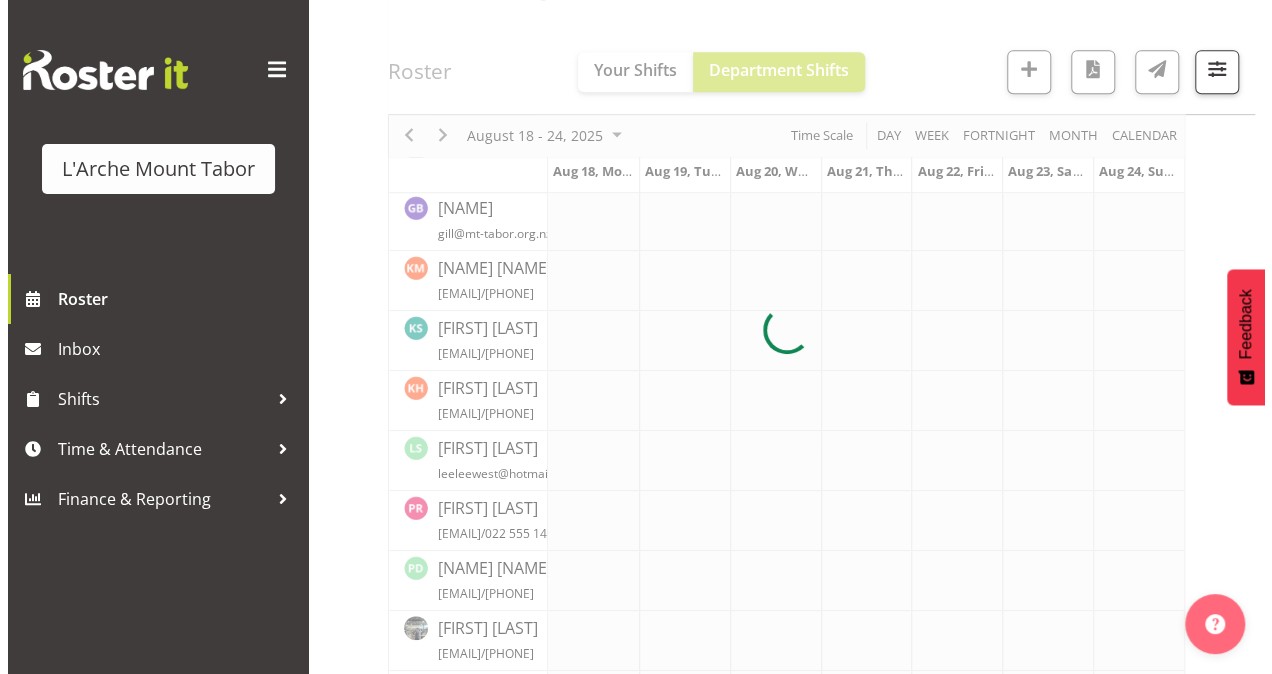 scroll, scrollTop: 709, scrollLeft: 0, axis: vertical 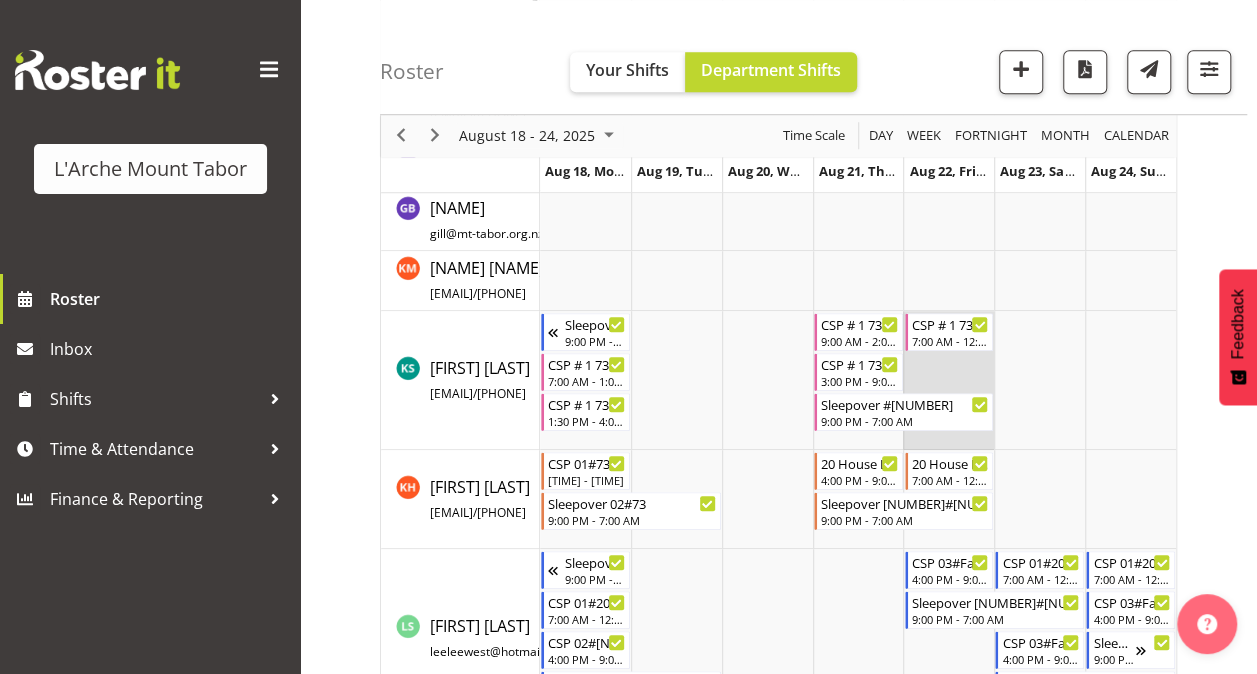 click at bounding box center (948, 380) 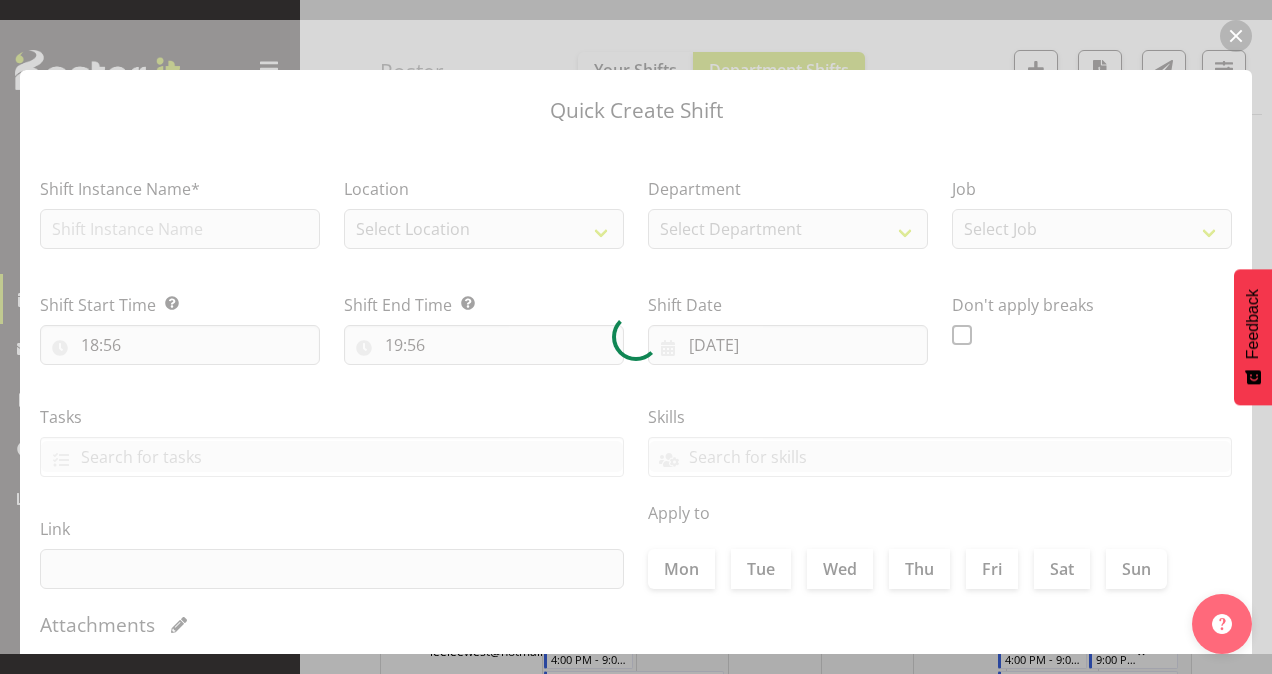 type on "[DATE]" 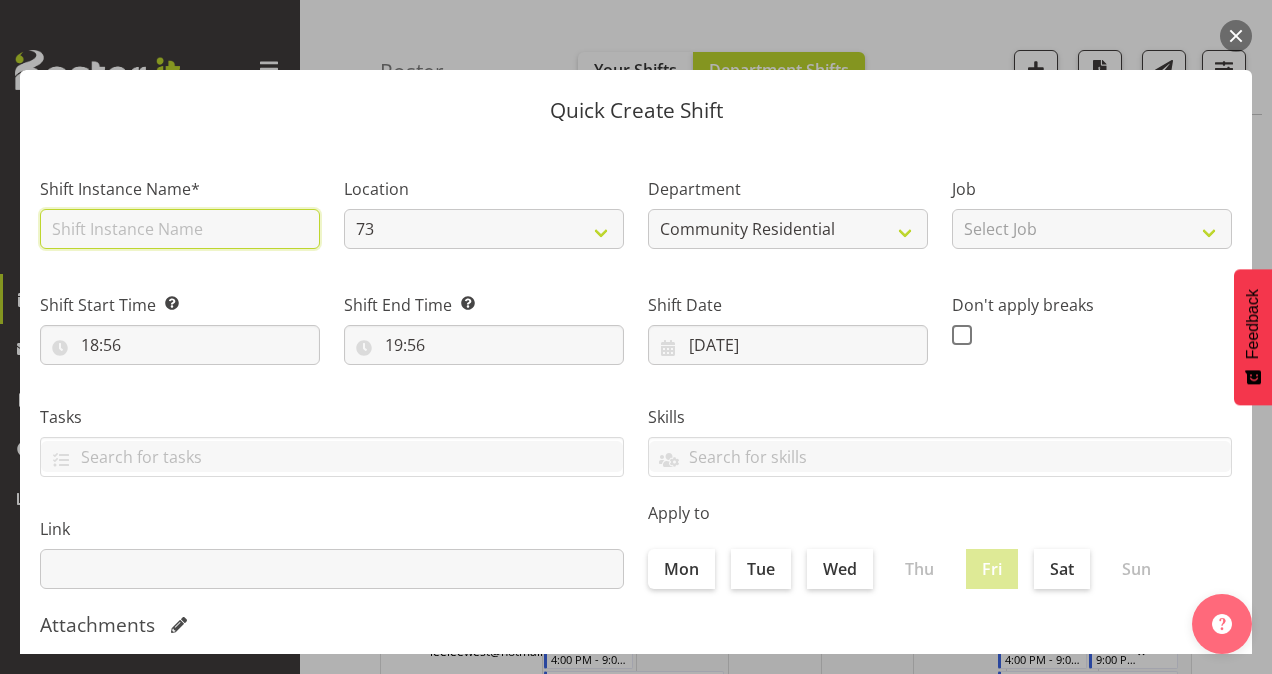 click at bounding box center [180, 229] 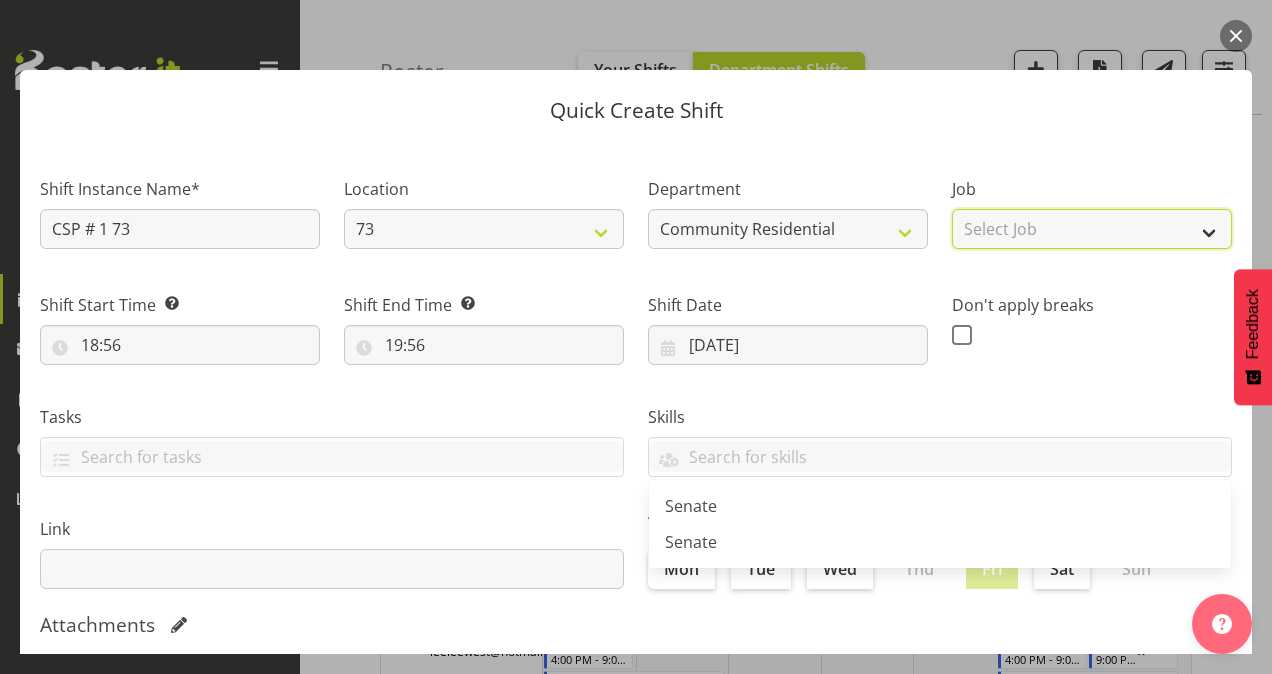 click on "Select Job  Accounts Admin Art Coordinator Community Leader Community Support Person Community Support Person-Casual House Leader Office Admin Senior Coordinator Service Manager Volunteer" at bounding box center [1092, 229] 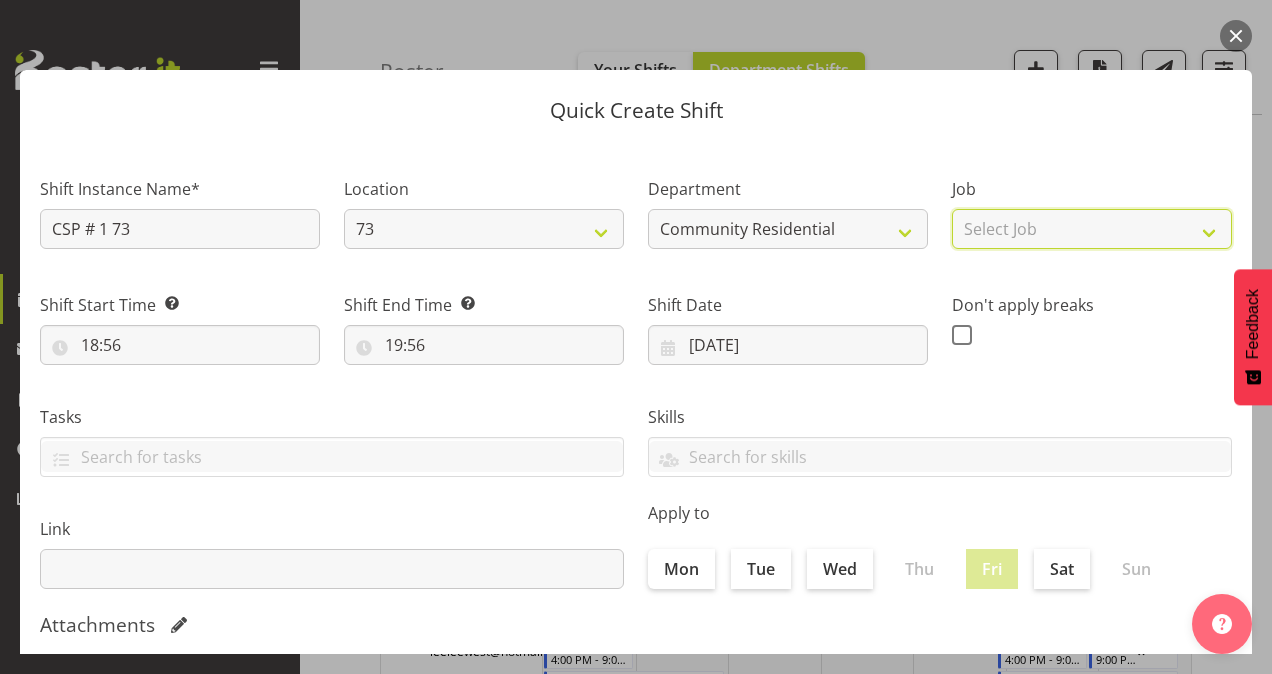 select on "2" 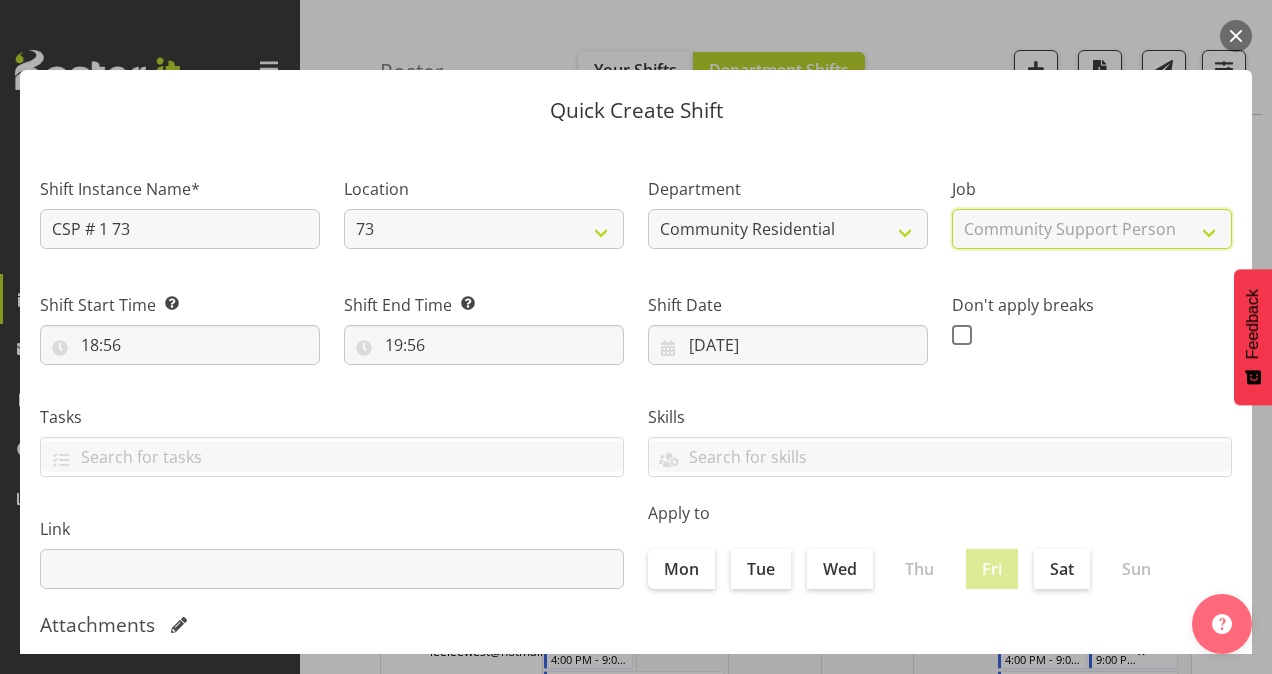 click on "Select Job  Accounts Admin Art Coordinator Community Leader Community Support Person Community Support Person-Casual House Leader Office Admin Senior Coordinator Service Manager Volunteer" at bounding box center [1092, 229] 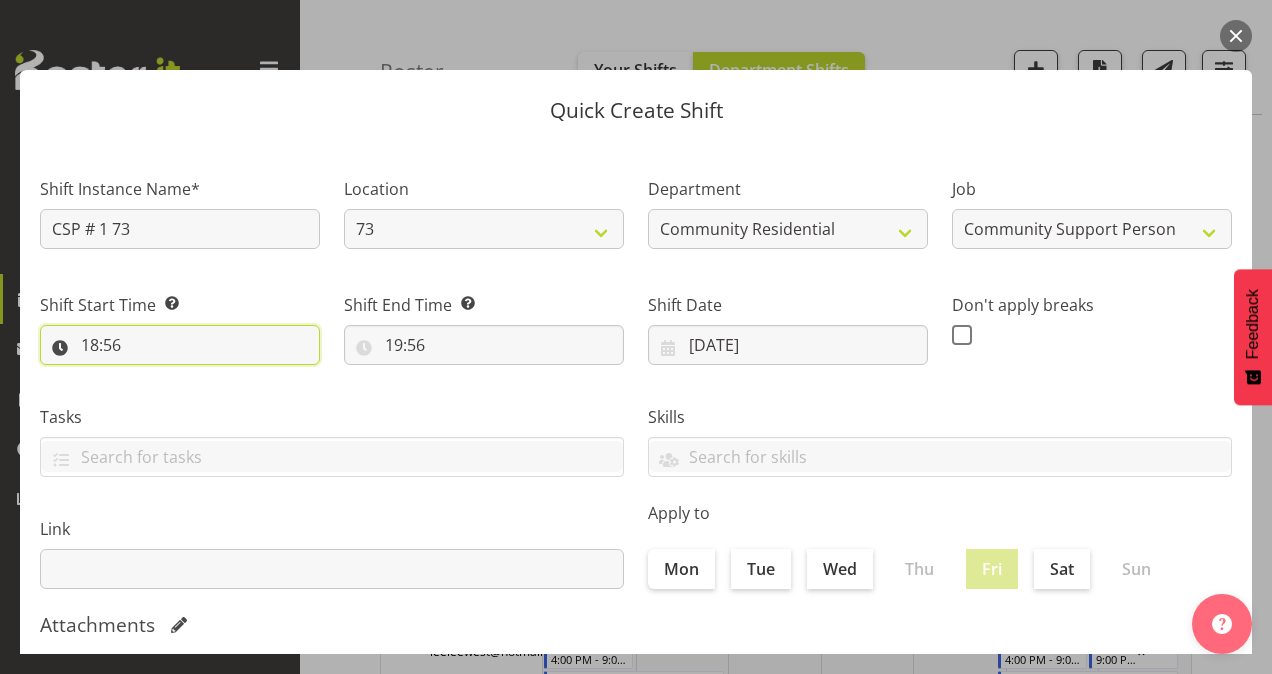 click on "18:56" at bounding box center (180, 345) 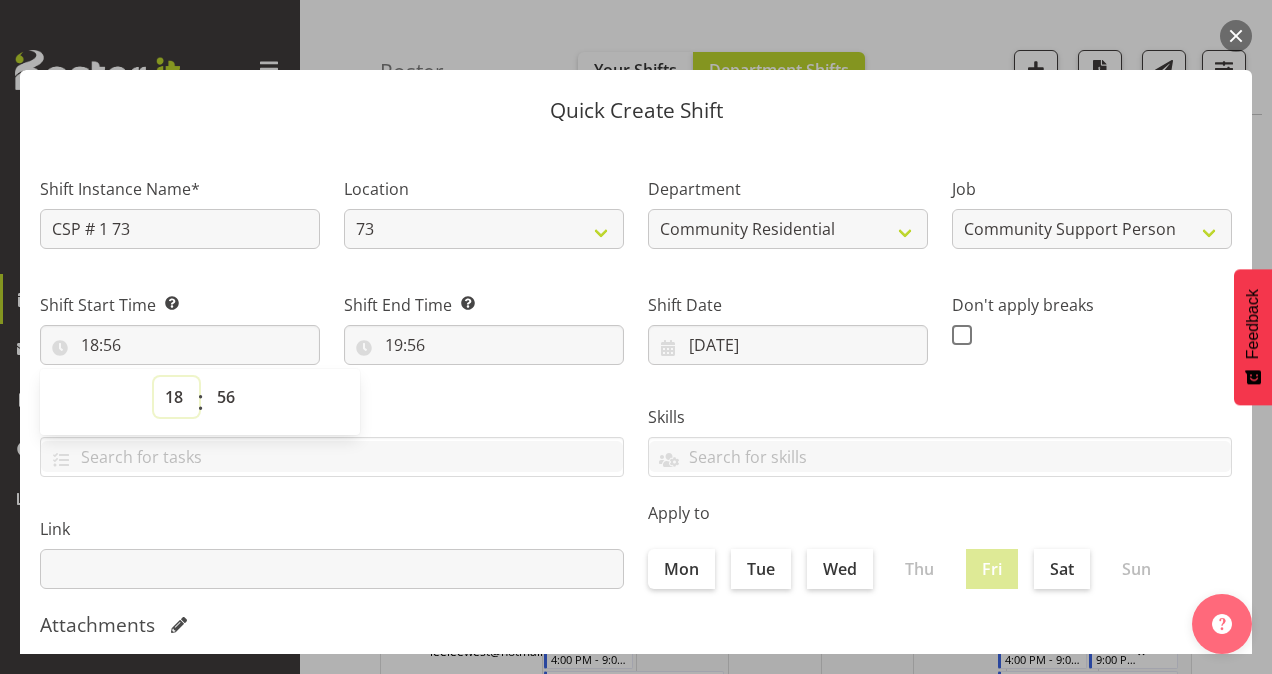 click on "00   01   02   03   04   05   06   07   08   09   10   11   12   13   14   15   16   17   18   19   20   21   22   23" at bounding box center [176, 397] 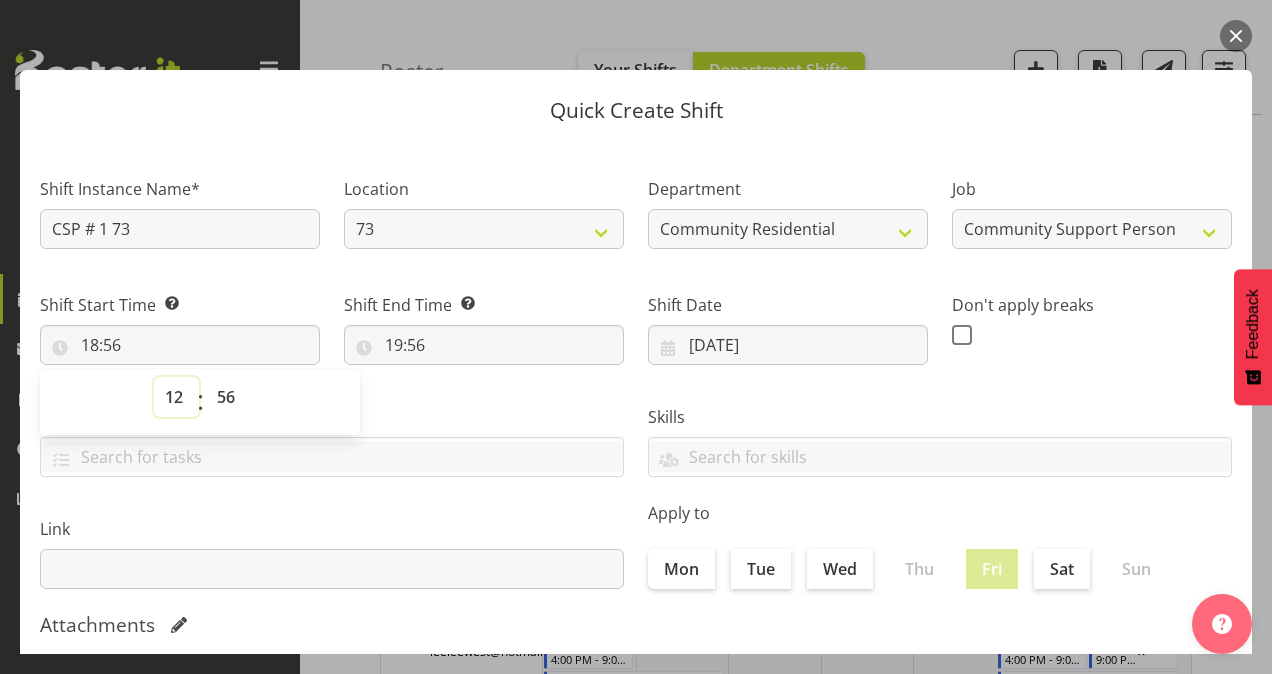 click on "00   01   02   03   04   05   06   07   08   09   10   11   12   13   14   15   16   17   18   19   20   21   22   23" at bounding box center [176, 397] 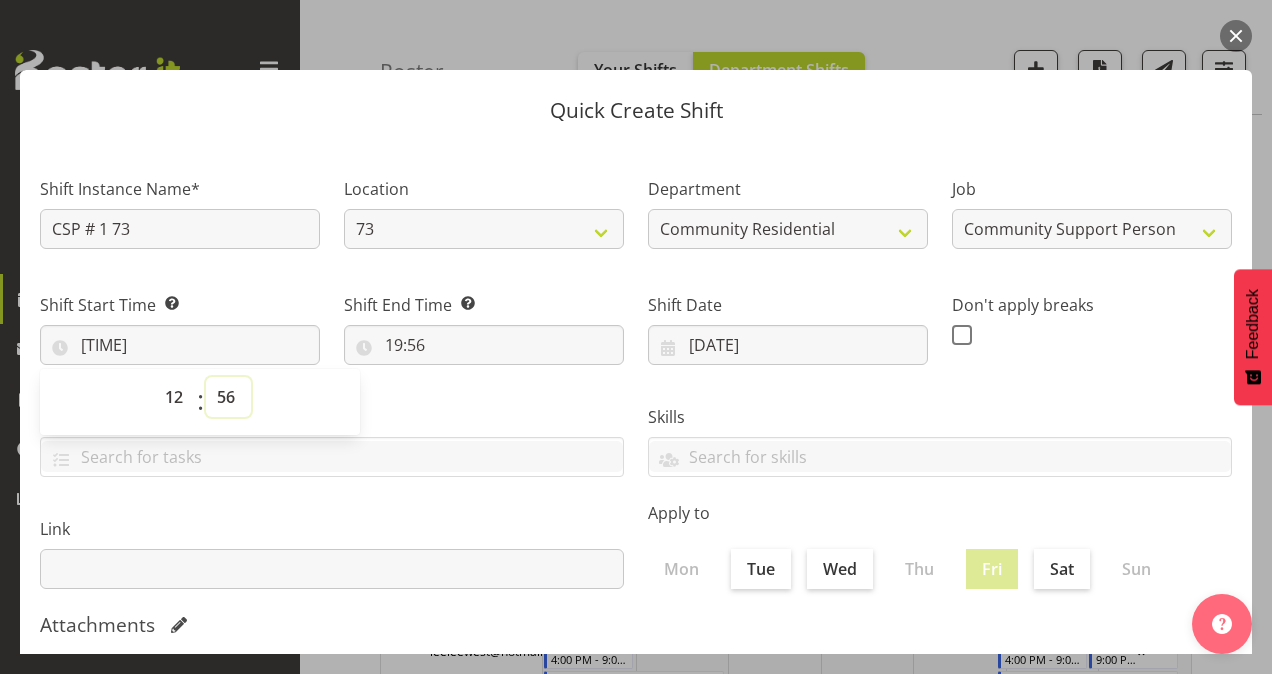 click on "00   01   02   03   04   05   06   07   08   09   10   11   12   13   14   15   16   17   18   19   20   21   22   23   24   25   26   27   28   29   30   31   32   33   34   35   36   37   38   39   40   41   42   43   44   45   46   47   48   49   50   51   52   53   54   55   56   57   58   59" at bounding box center [228, 397] 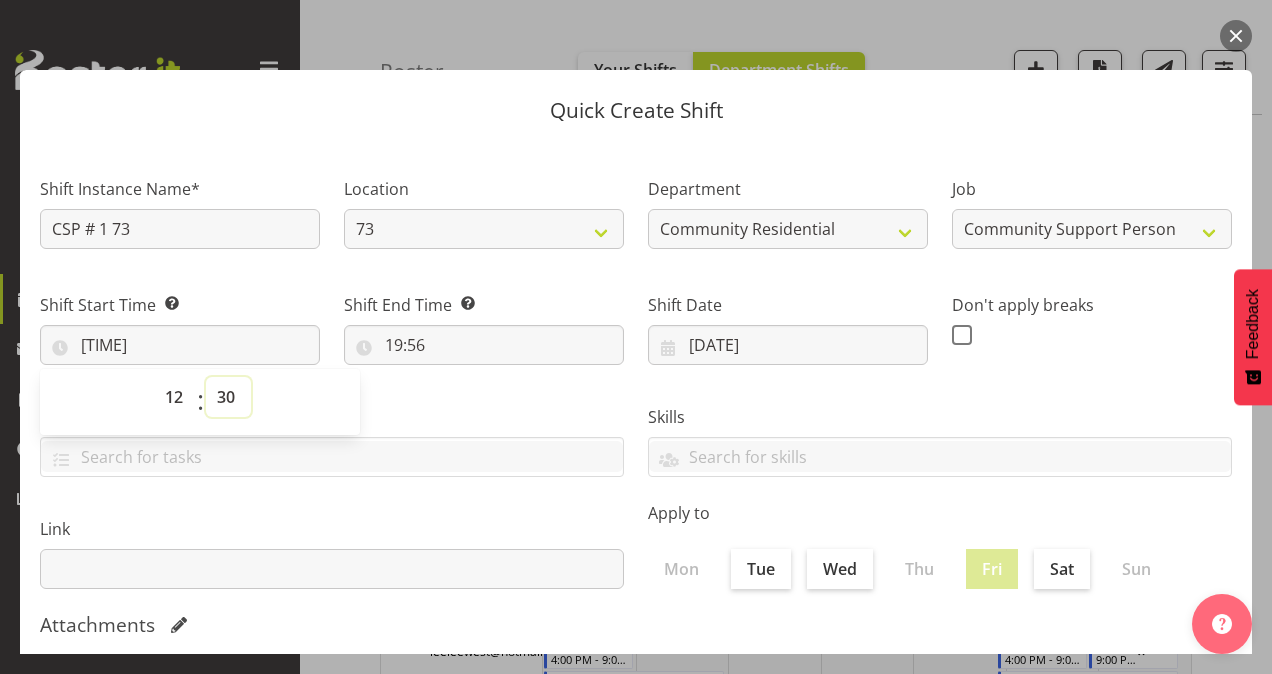 click on "00   01   02   03   04   05   06   07   08   09   10   11   12   13   14   15   16   17   18   19   20   21   22   23   24   25   26   27   28   29   30   31   32   33   34   35   36   37   38   39   40   41   42   43   44   45   46   47   48   49   50   51   52   53   54   55   56   57   58   59" at bounding box center (228, 397) 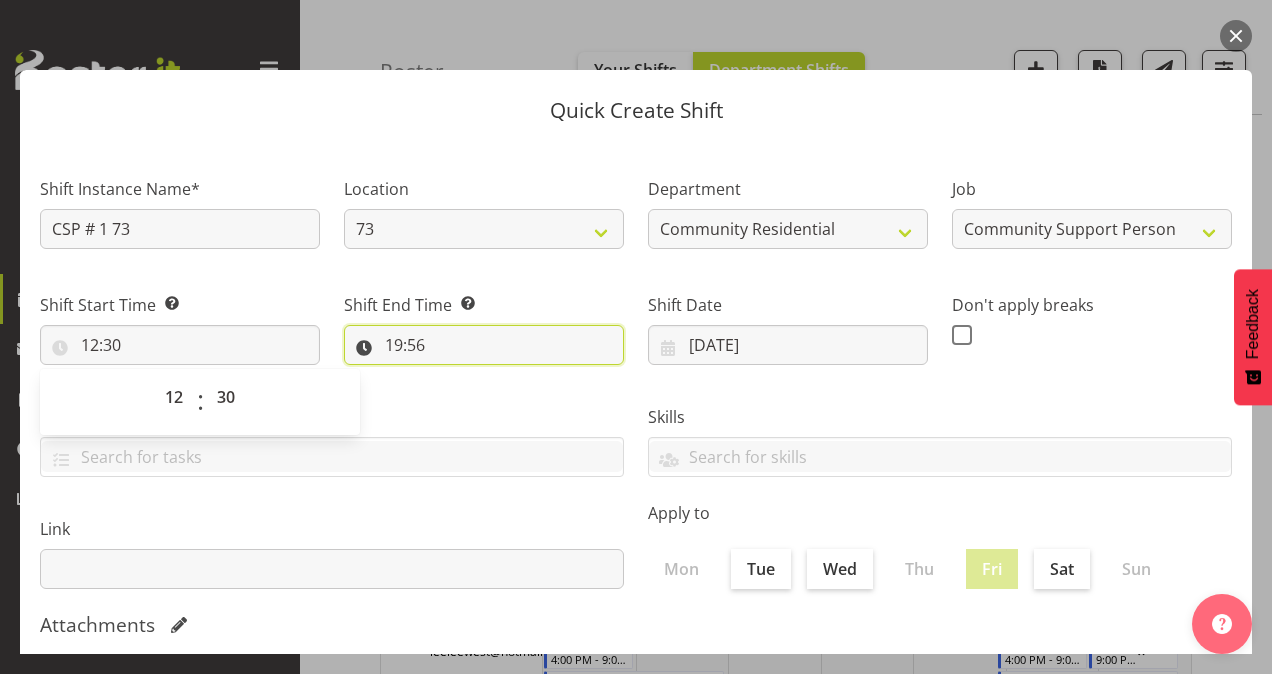 click on "19:56" at bounding box center (484, 345) 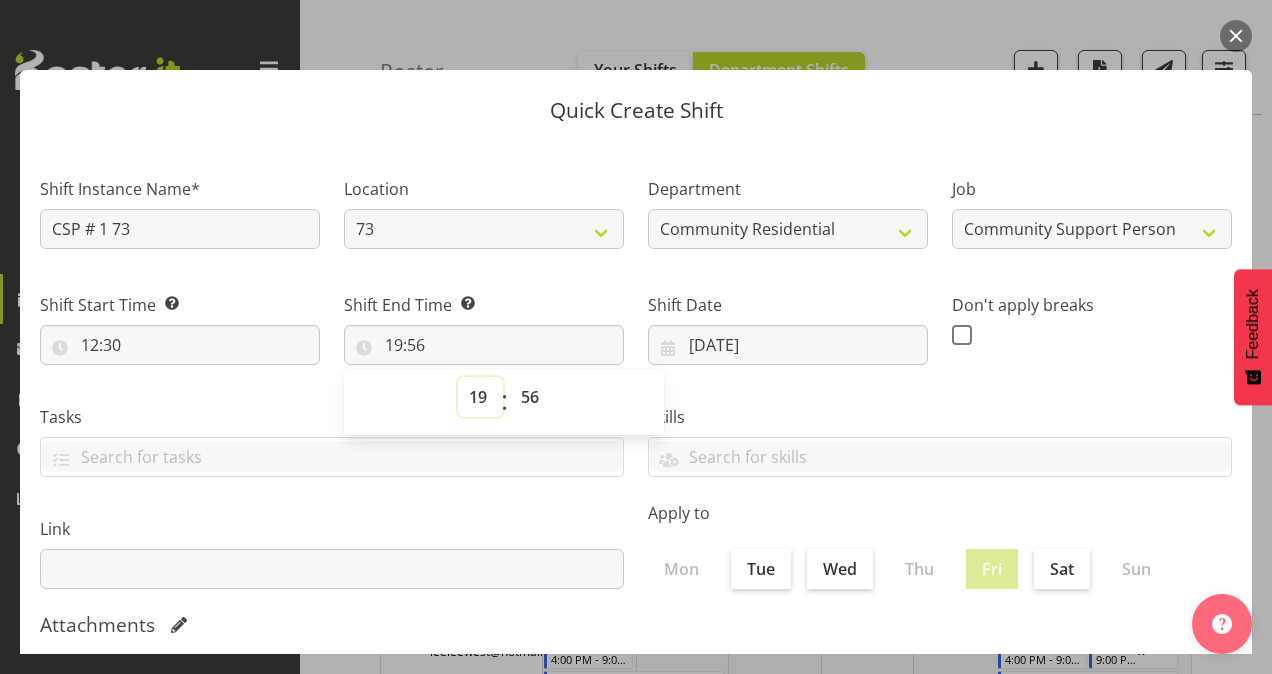 click on "00   01   02   03   04   05   06   07   08   09   10   11   12   13   14   15   16   17   18   19   20   21   22   23" at bounding box center [480, 397] 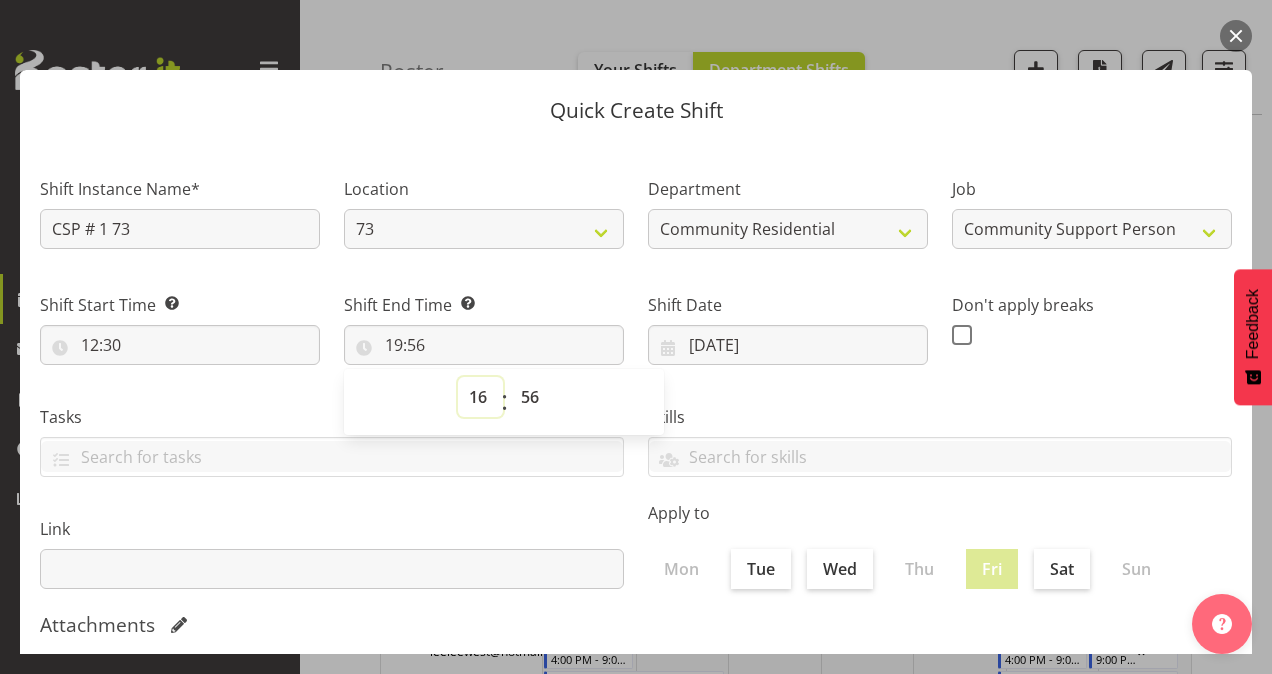 click on "00   01   02   03   04   05   06   07   08   09   10   11   12   13   14   15   16   17   18   19   20   21   22   23" at bounding box center [480, 397] 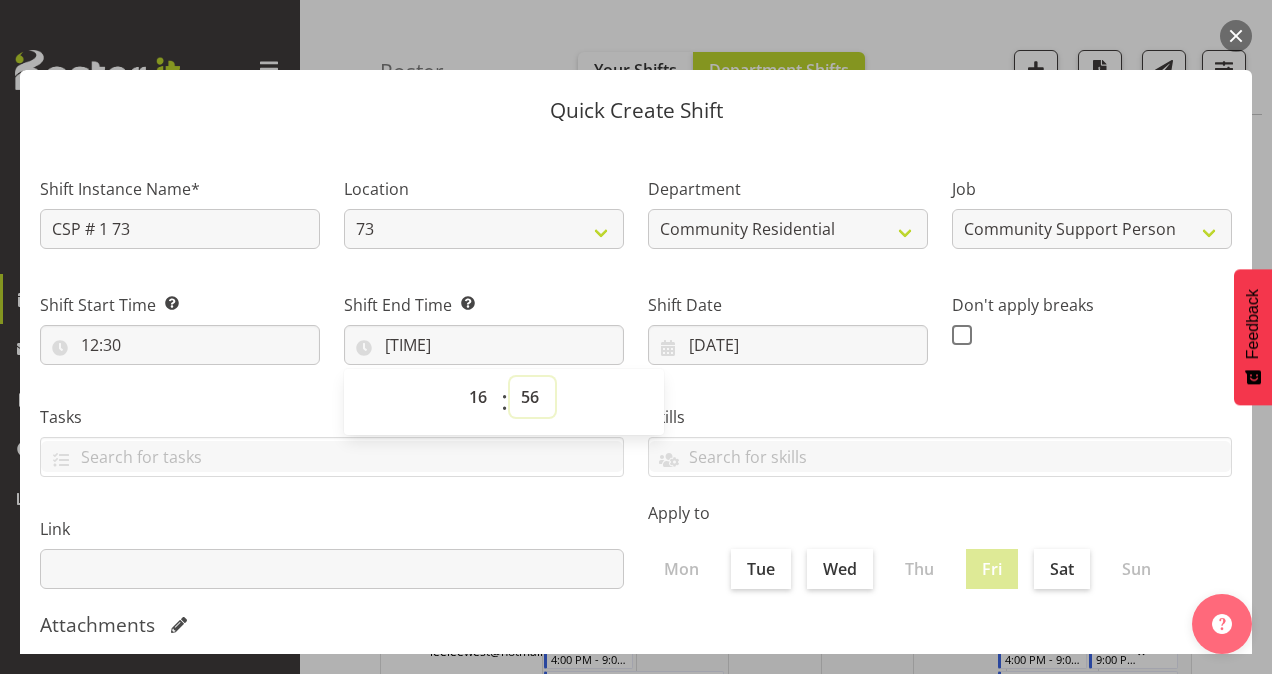 click on "00   01   02   03   04   05   06   07   08   09   10   11   12   13   14   15   16   17   18   19   20   21   22   23   24   25   26   27   28   29   30   31   32   33   34   35   36   37   38   39   40   41   42   43   44   45   46   47   48   49   50   51   52   53   54   55   56   57   58   59" at bounding box center [532, 397] 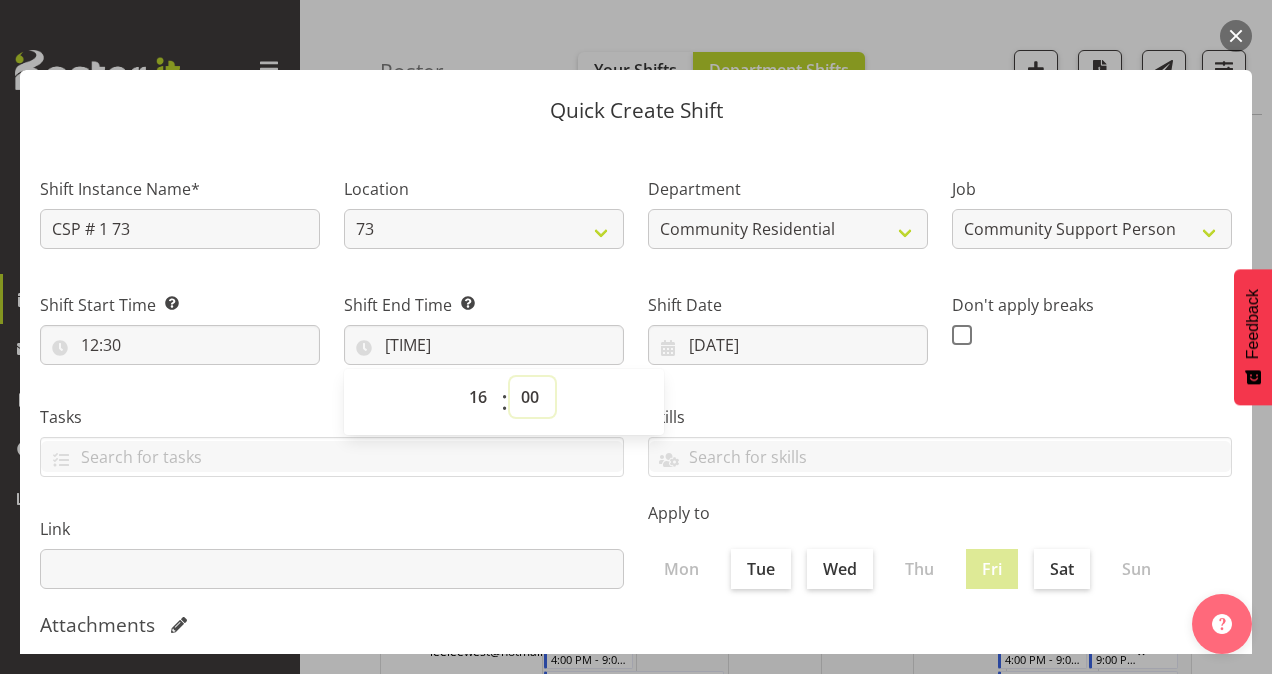click on "00   01   02   03   04   05   06   07   08   09   10   11   12   13   14   15   16   17   18   19   20   21   22   23   24   25   26   27   28   29   30   31   32   33   34   35   36   37   38   39   40   41   42   43   44   45   46   47   48   49   50   51   52   53   54   55   56   57   58   59" at bounding box center (532, 397) 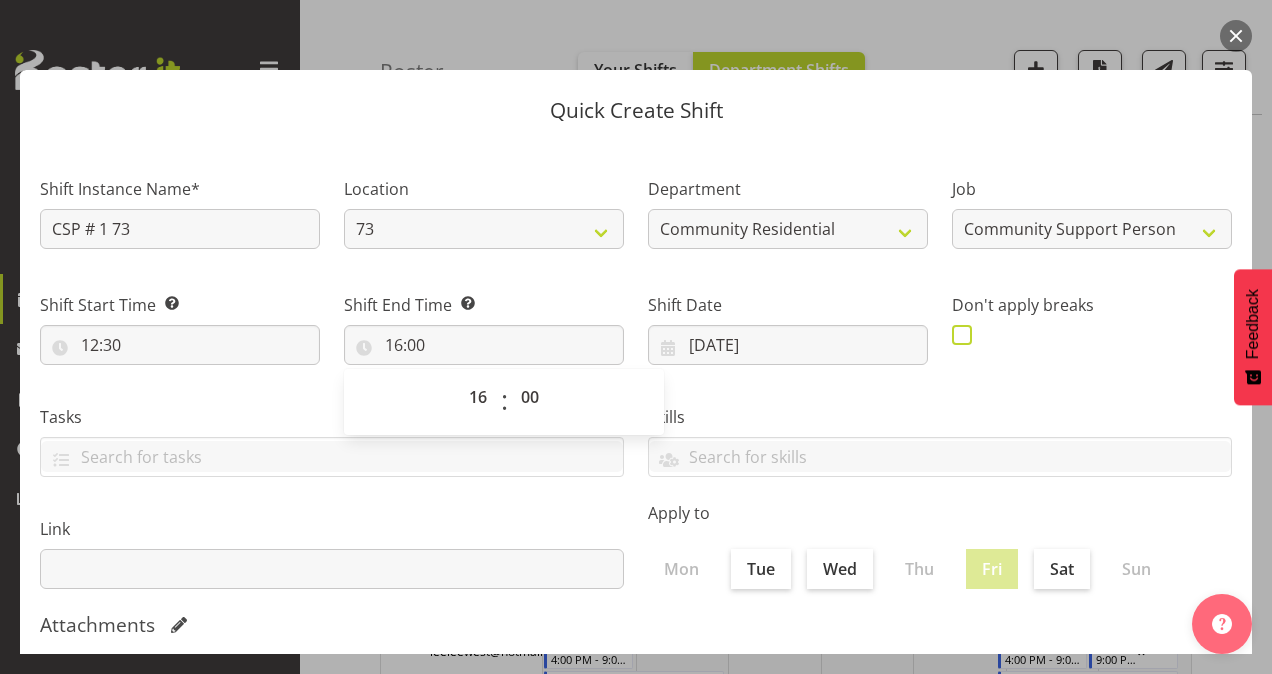 click at bounding box center (962, 335) 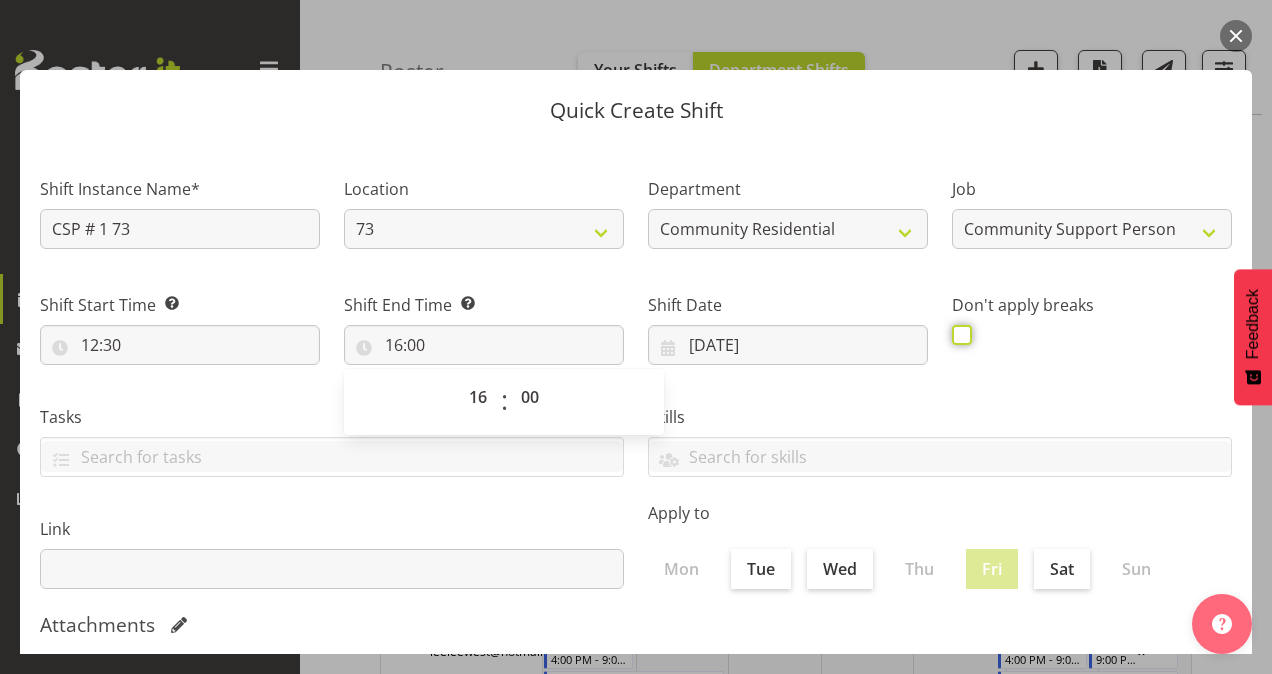 click at bounding box center [958, 334] 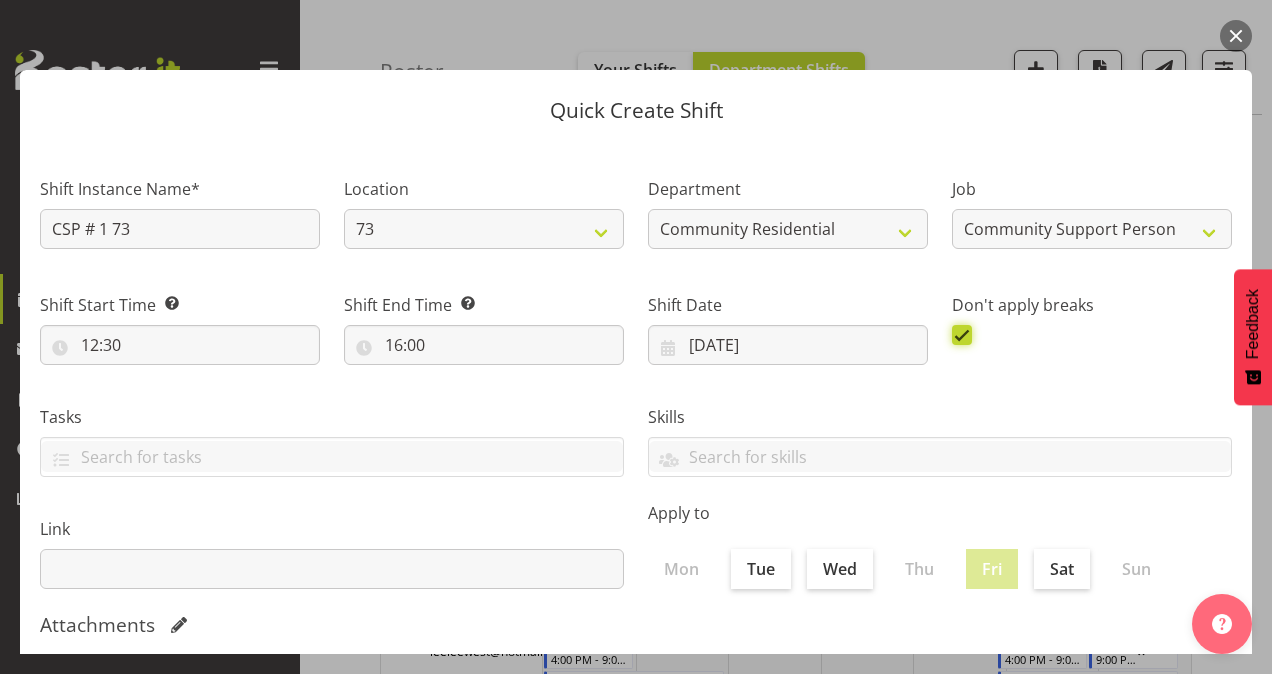 scroll, scrollTop: 385, scrollLeft: 0, axis: vertical 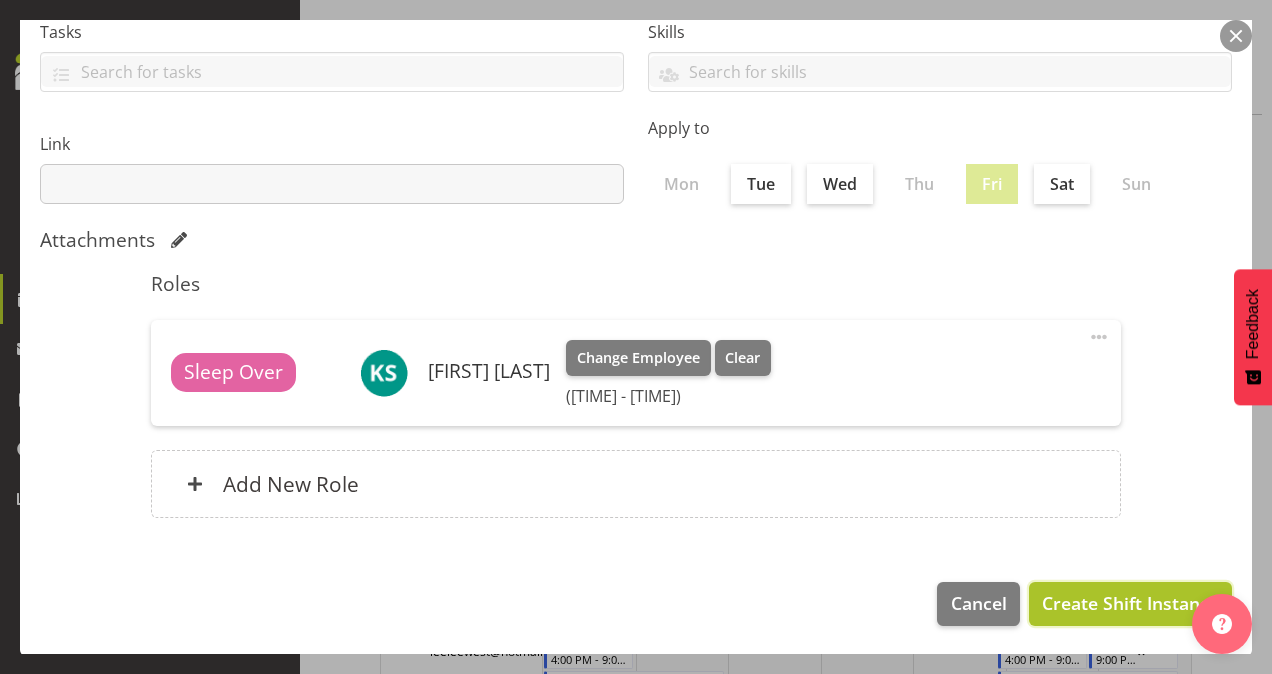 click on "Create Shift Instance" at bounding box center [1130, 603] 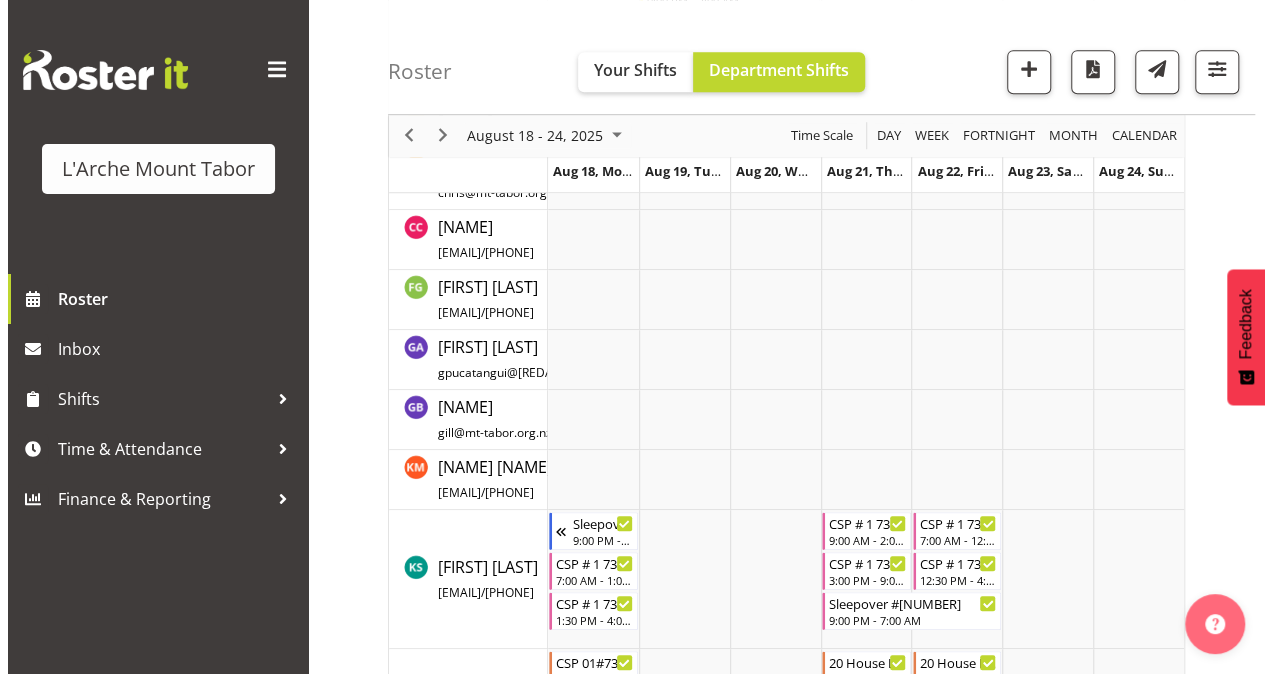 scroll, scrollTop: 709, scrollLeft: 0, axis: vertical 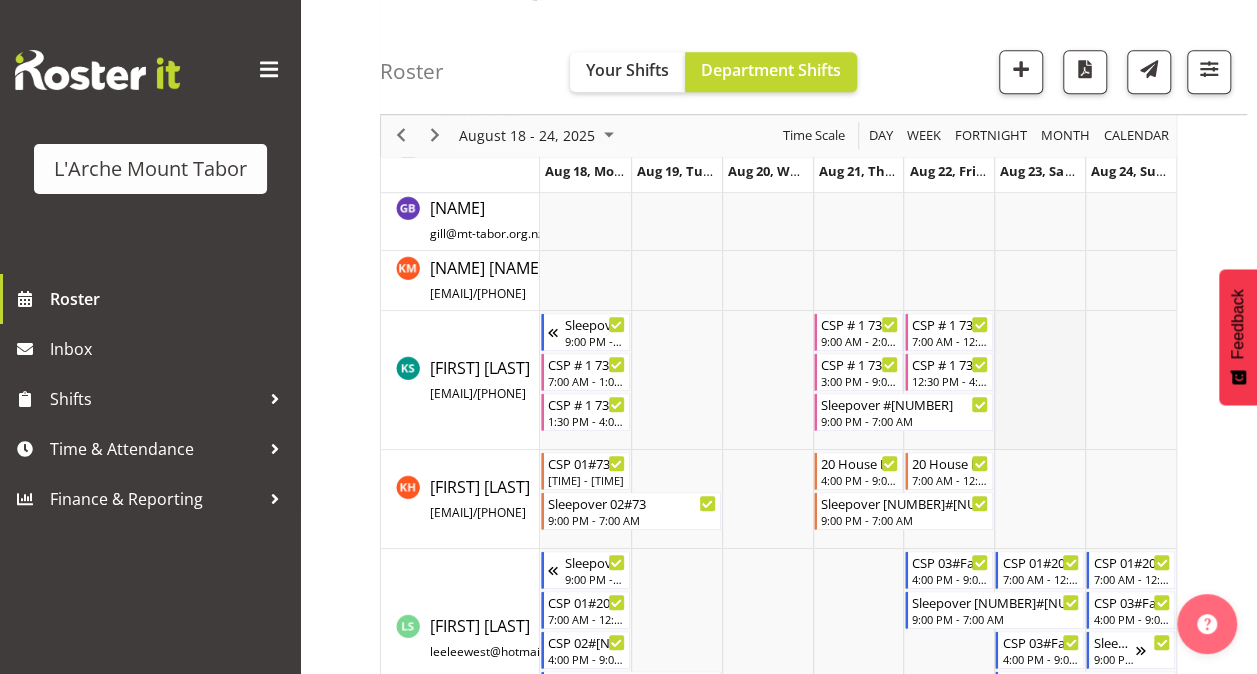 click at bounding box center [1039, 380] 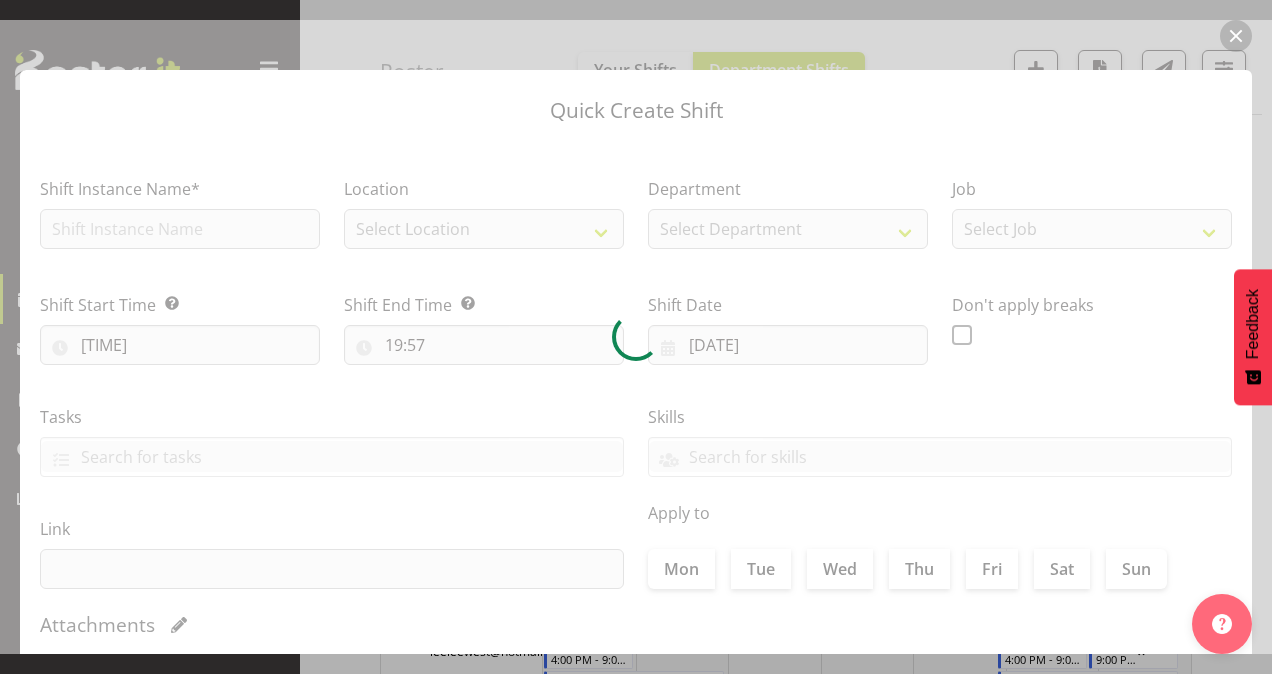 type on "[DATE]" 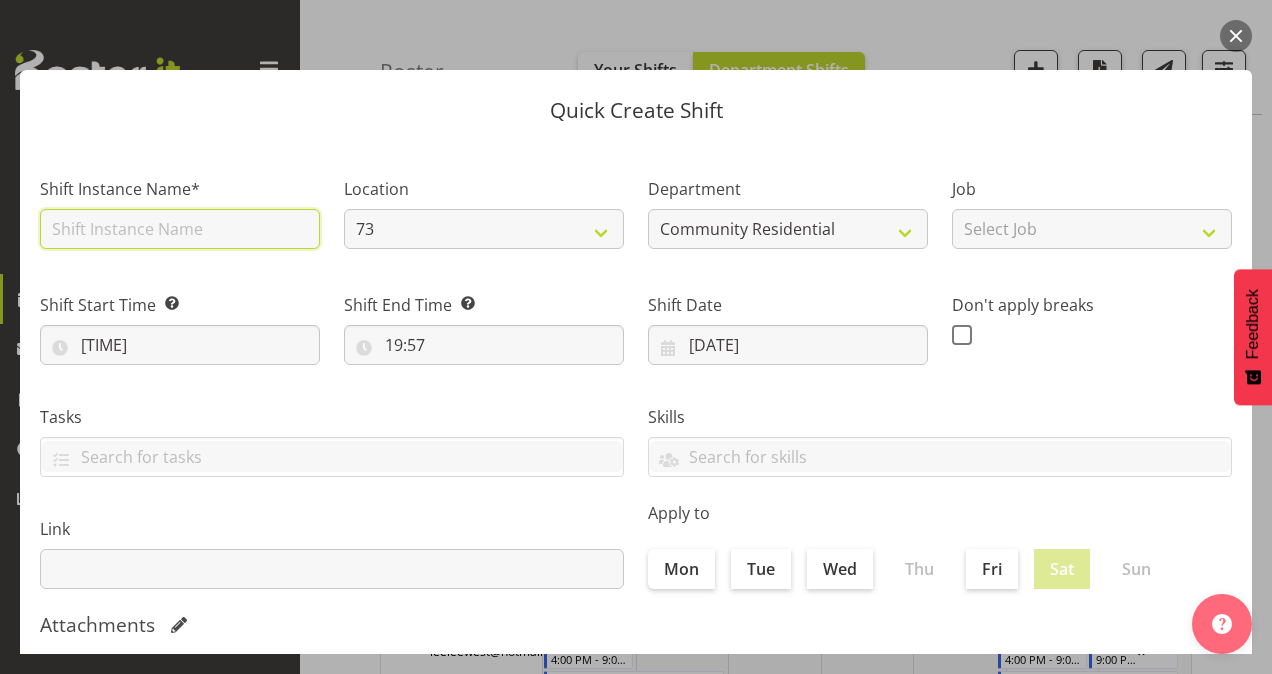 click at bounding box center (180, 229) 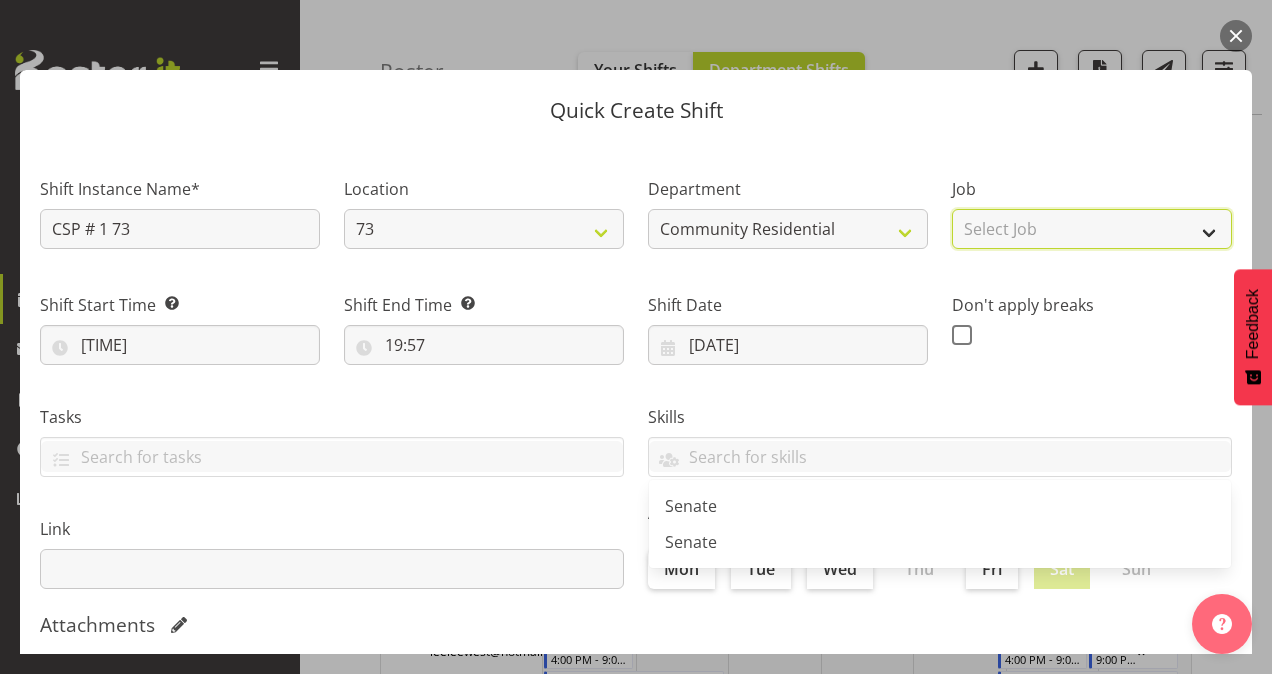 click on "Select Job  Accounts Admin Art Coordinator Community Leader Community Support Person Community Support Person-Casual House Leader Office Admin Senior Coordinator Service Manager Volunteer" at bounding box center (1092, 229) 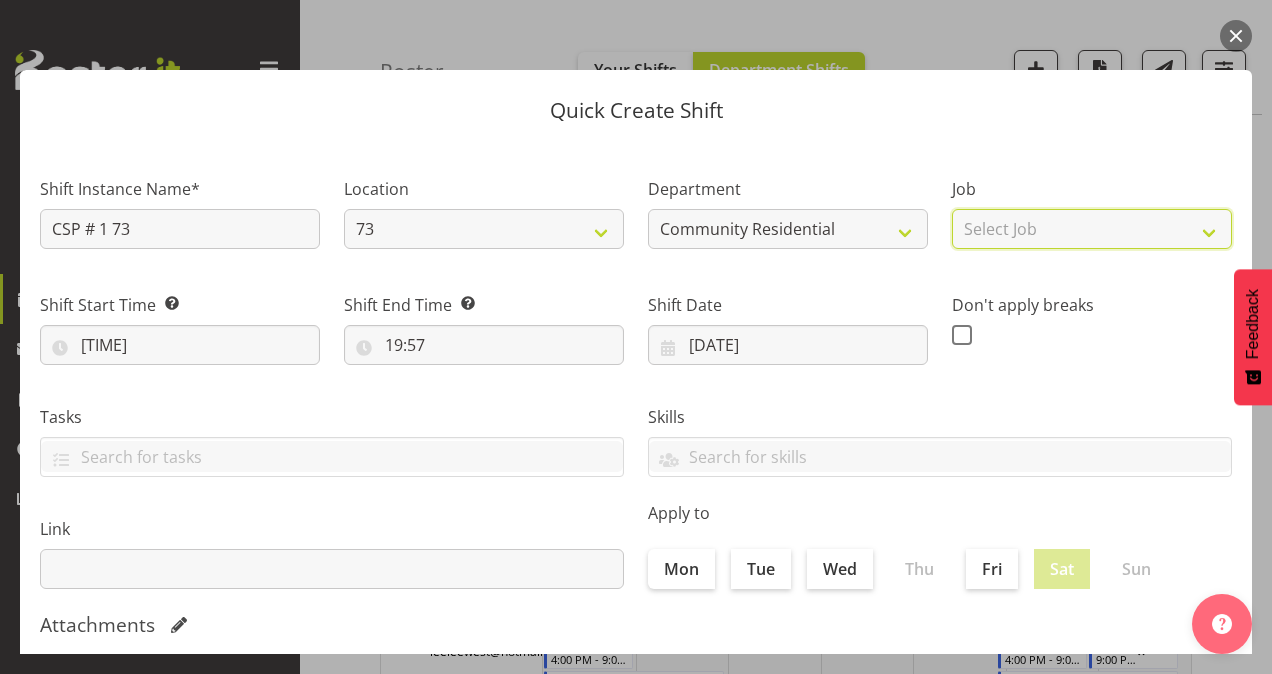 select on "2" 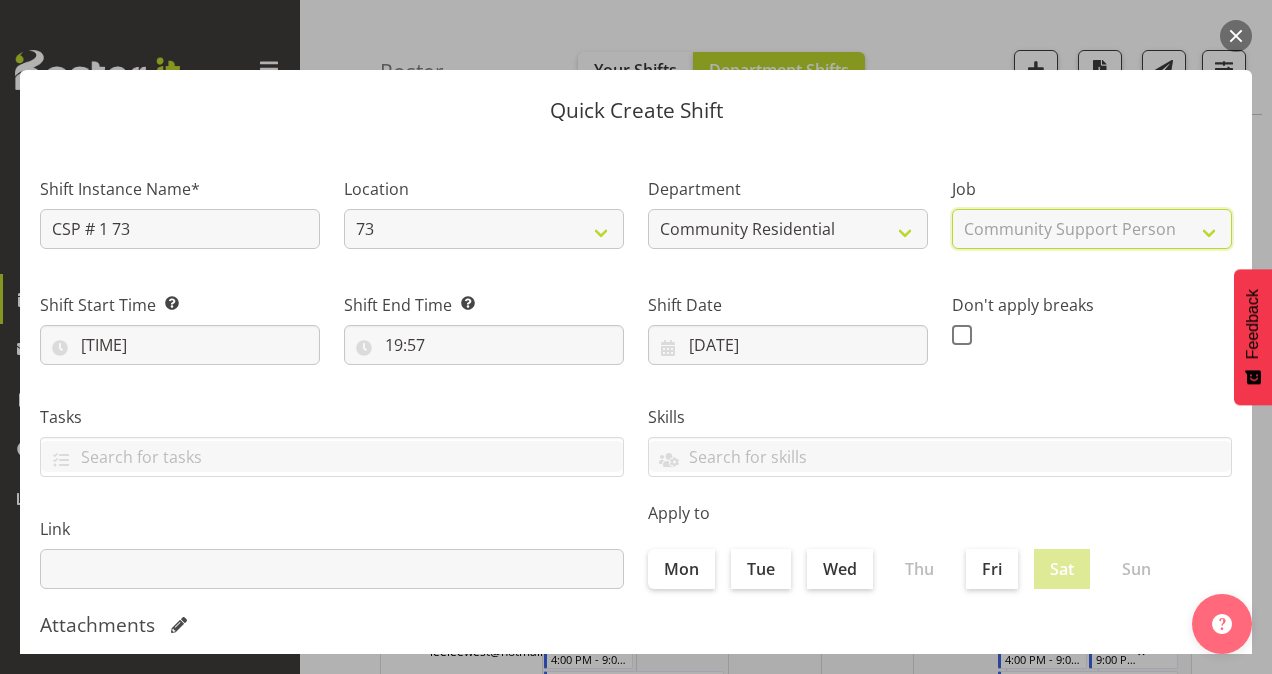 click on "Select Job  Accounts Admin Art Coordinator Community Leader Community Support Person Community Support Person-Casual House Leader Office Admin Senior Coordinator Service Manager Volunteer" at bounding box center [1092, 229] 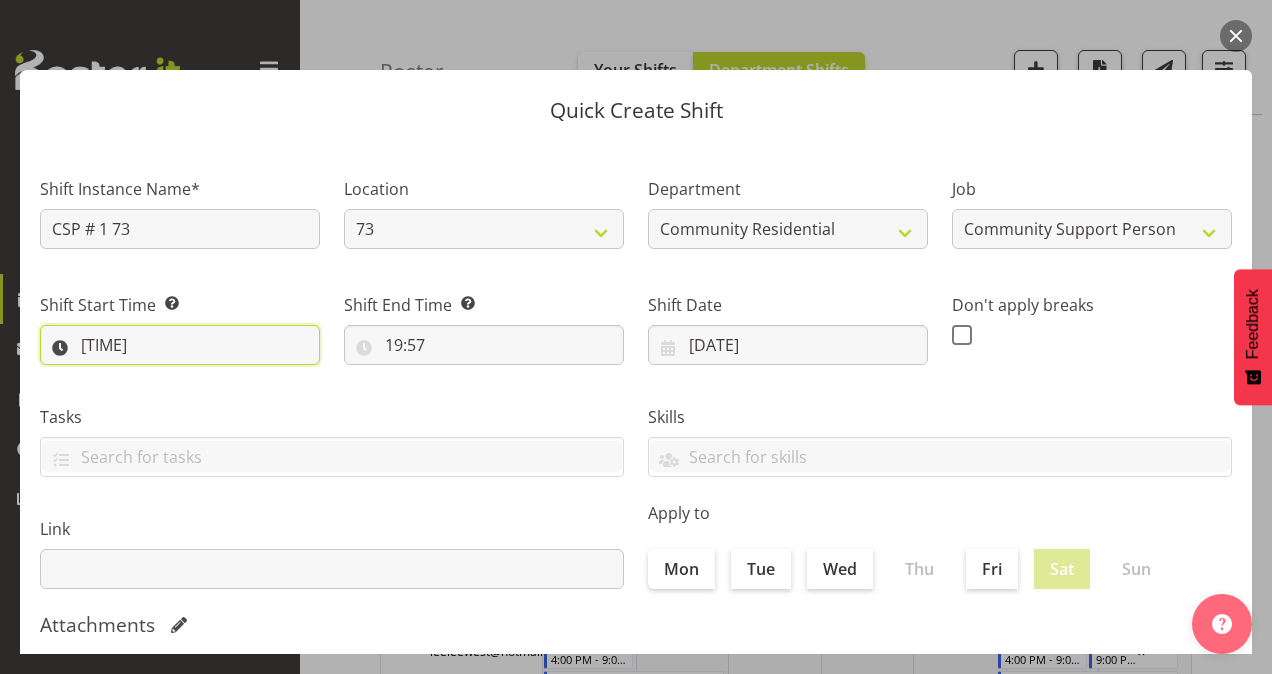 click on "[TIME]" at bounding box center [180, 345] 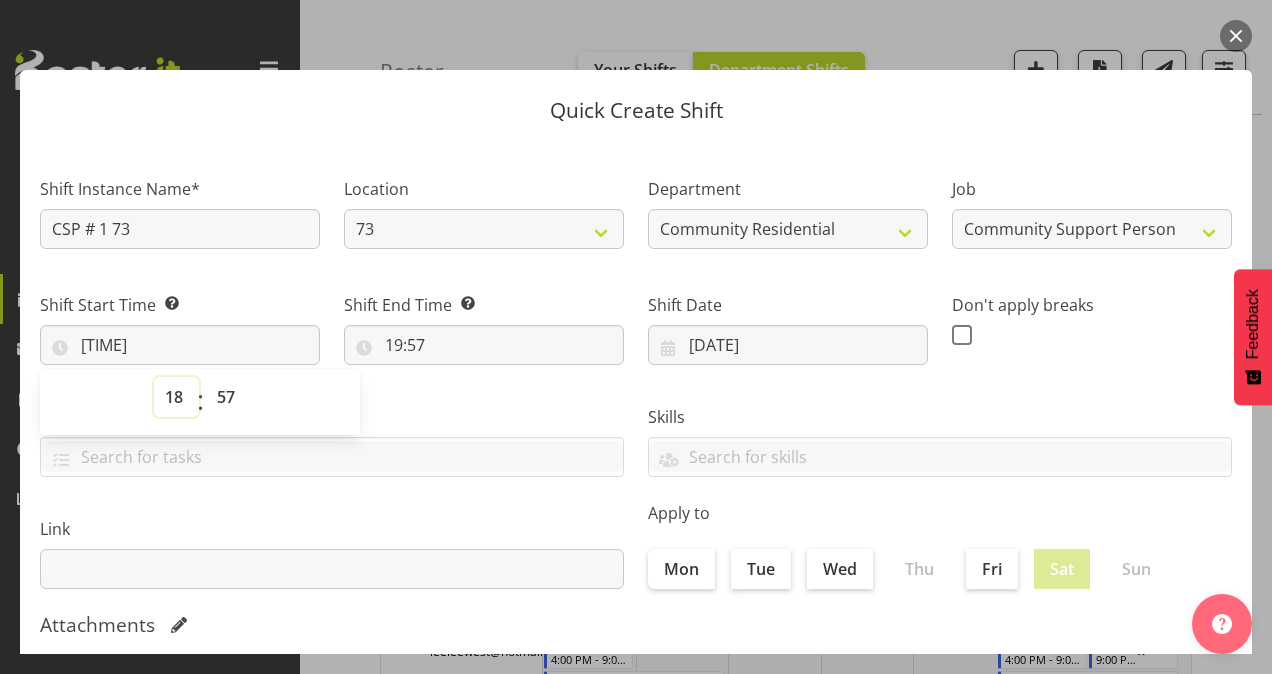 click on "00   01   02   03   04   05   06   07   08   09   10   11   12   13   14   15   16   17   18   19   20   21   22   23" at bounding box center [176, 397] 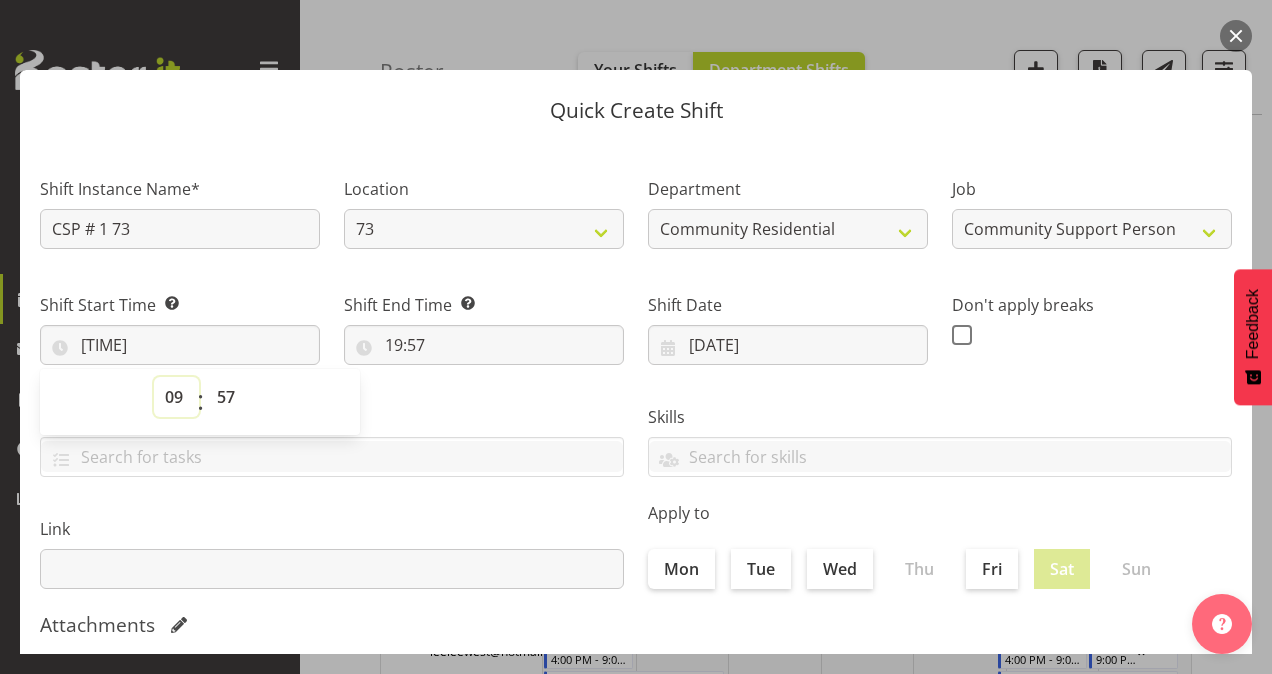 click on "00   01   02   03   04   05   06   07   08   09   10   11   12   13   14   15   16   17   18   19   20   21   22   23" at bounding box center (176, 397) 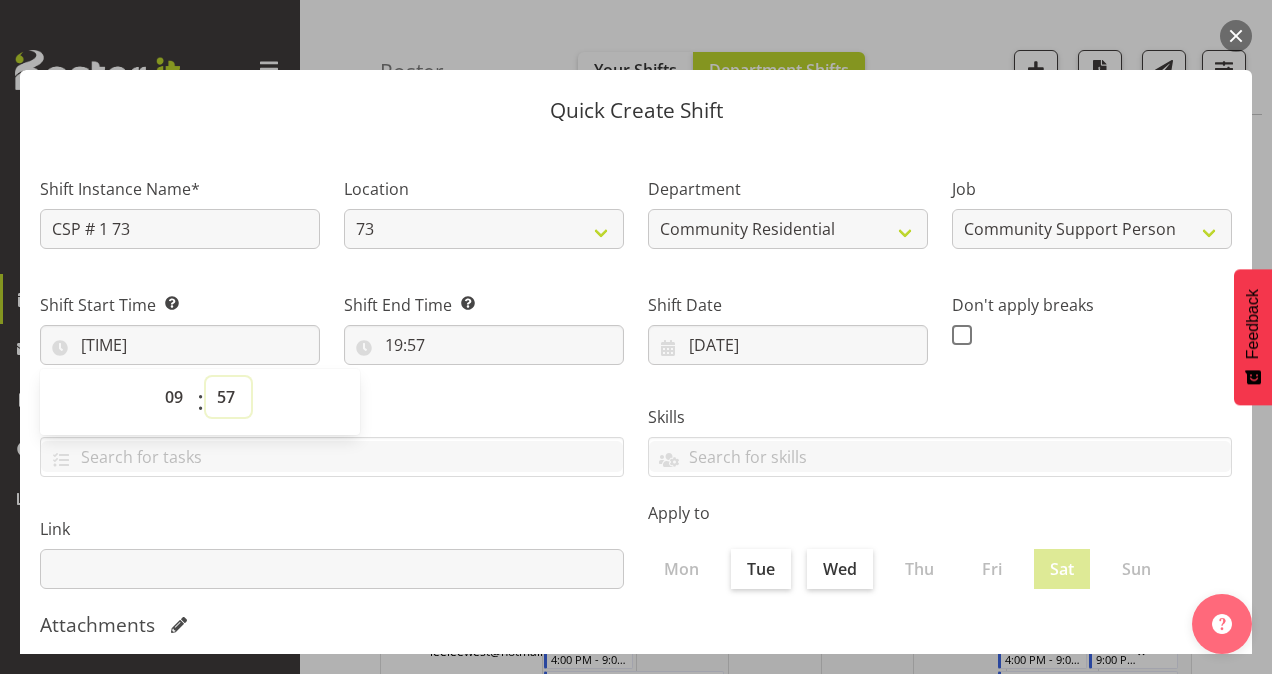 click on "00   01   02   03   04   05   06   07   08   09   10   11   12   13   14   15   16   17   18   19   20   21   22   23   24   25   26   27   28   29   30   31   32   33   34   35   36   37   38   39   40   41   42   43   44   45   46   47   48   49   50   51   52   53   54   55   56   57   58   59" at bounding box center (228, 397) 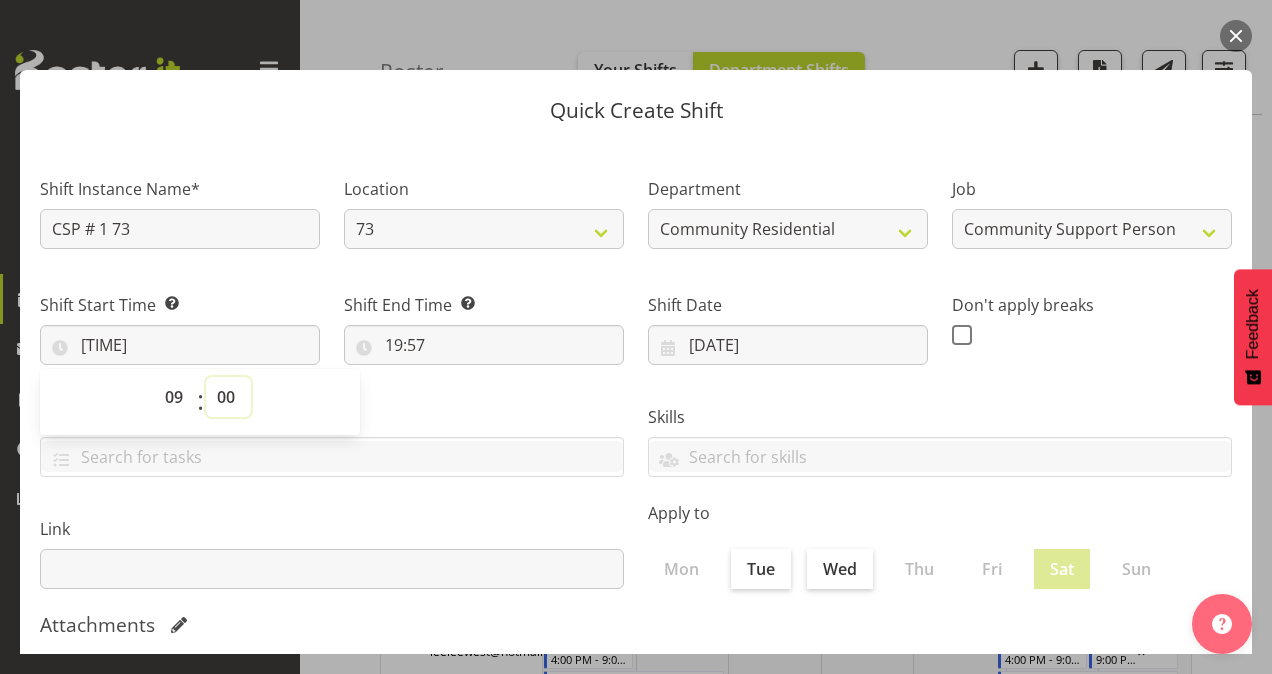 click on "00   01   02   03   04   05   06   07   08   09   10   11   12   13   14   15   16   17   18   19   20   21   22   23   24   25   26   27   28   29   30   31   32   33   34   35   36   37   38   39   40   41   42   43   44   45   46   47   48   49   50   51   52   53   54   55   56   57   58   59" at bounding box center [228, 397] 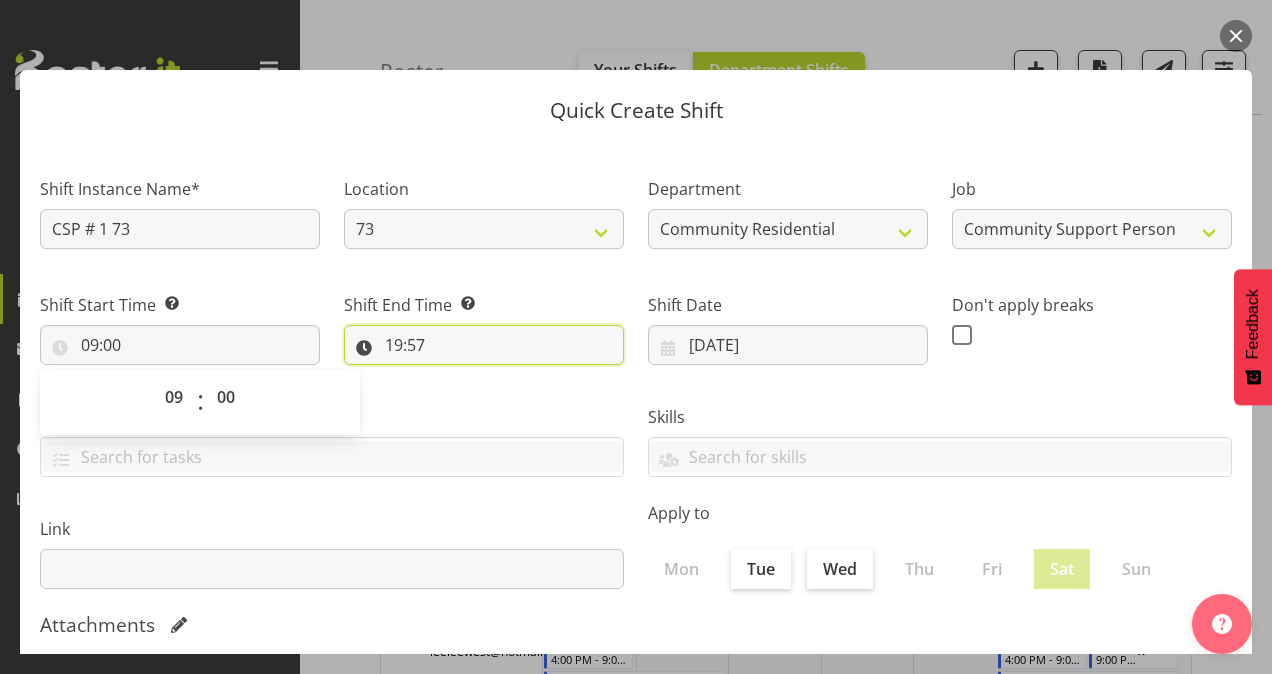 click on "19:57" at bounding box center (484, 345) 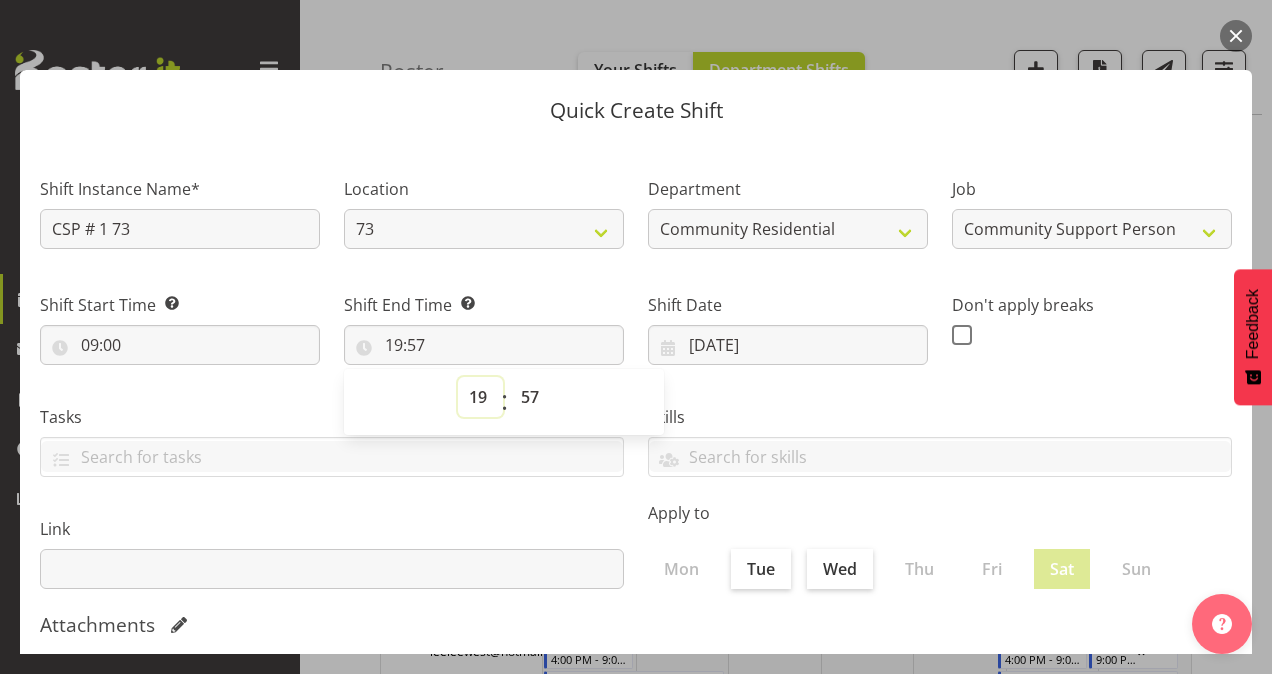 click on "00   01   02   03   04   05   06   07   08   09   10   11   12   13   14   15   16   17   18   19   20   21   22   23" at bounding box center [480, 397] 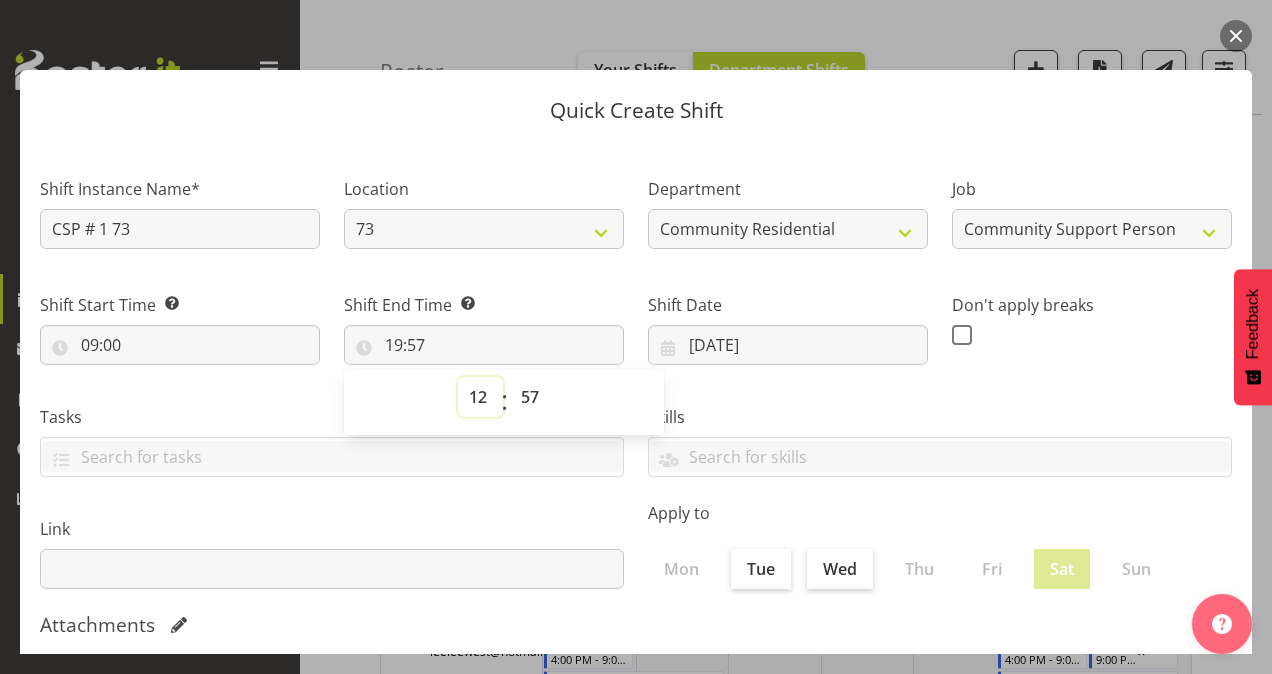 click on "00   01   02   03   04   05   06   07   08   09   10   11   12   13   14   15   16   17   18   19   20   21   22   23" at bounding box center [480, 397] 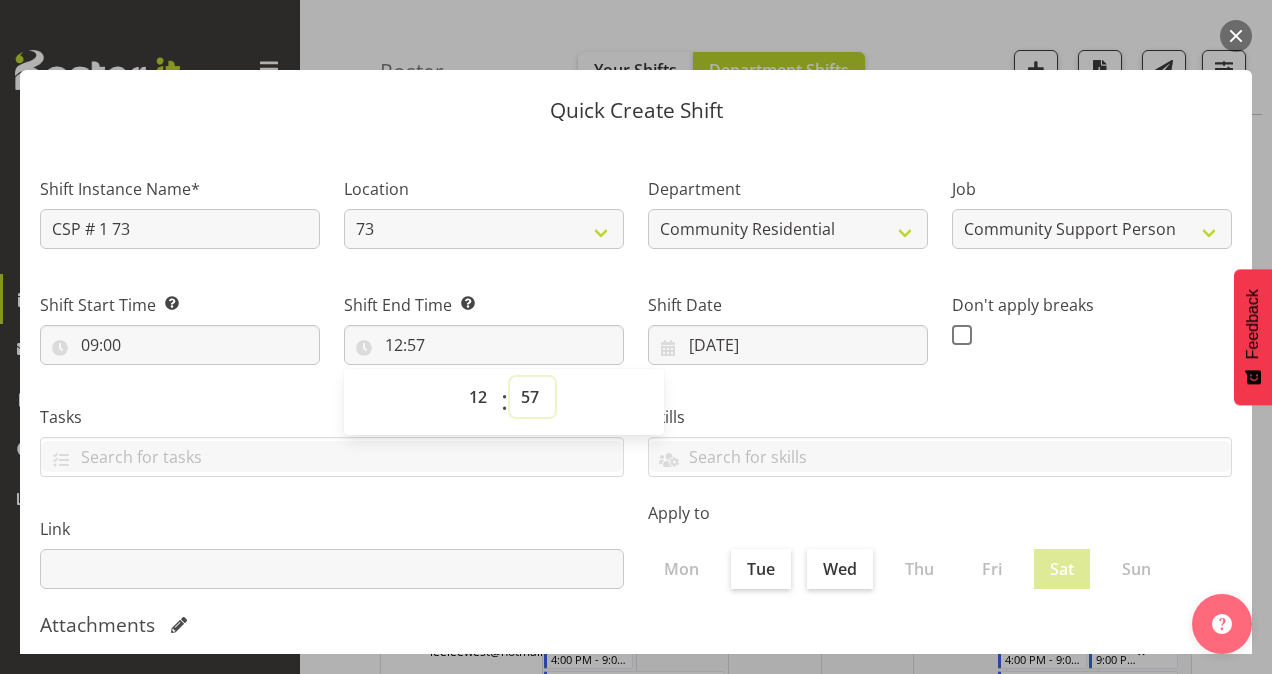click on "00   01   02   03   04   05   06   07   08   09   10   11   12   13   14   15   16   17   18   19   20   21   22   23   24   25   26   27   28   29   30   31   32   33   34   35   36   37   38   39   40   41   42   43   44   45   46   47   48   49   50   51   52   53   54   55   56   57   58   59" at bounding box center (532, 397) 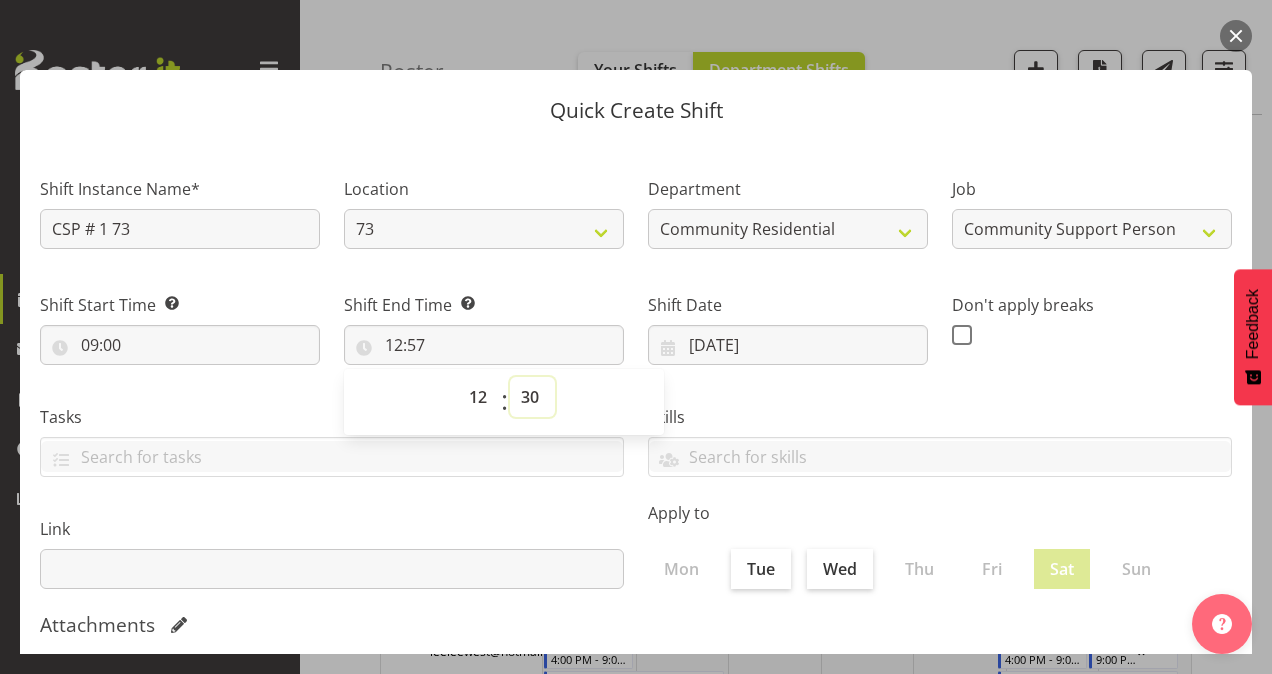 click on "00   01   02   03   04   05   06   07   08   09   10   11   12   13   14   15   16   17   18   19   20   21   22   23   24   25   26   27   28   29   30   31   32   33   34   35   36   37   38   39   40   41   42   43   44   45   46   47   48   49   50   51   52   53   54   55   56   57   58   59" at bounding box center [532, 397] 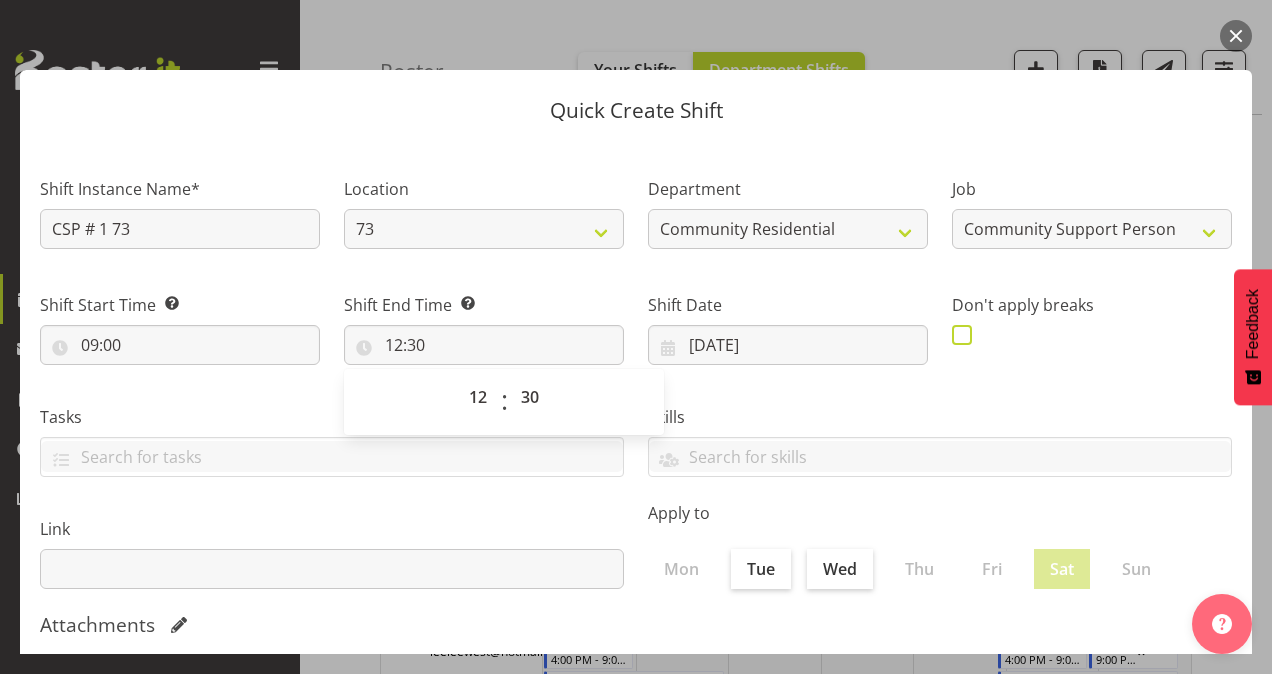 click at bounding box center (962, 335) 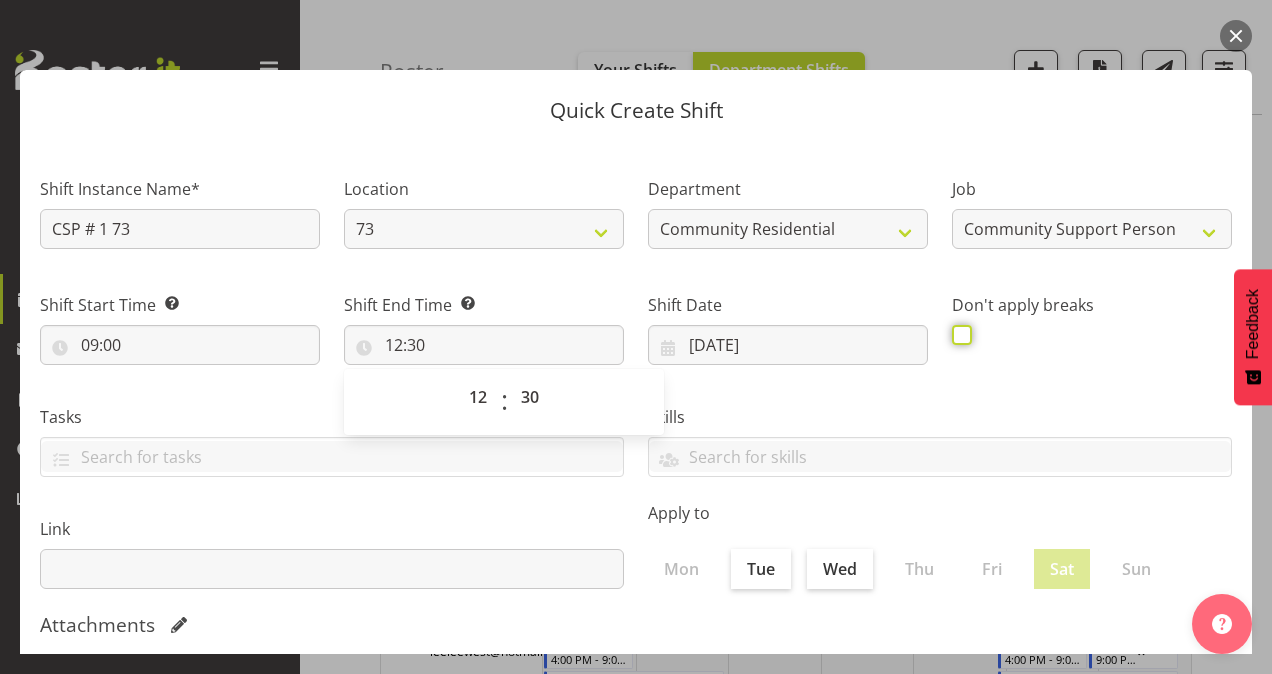 click at bounding box center (958, 334) 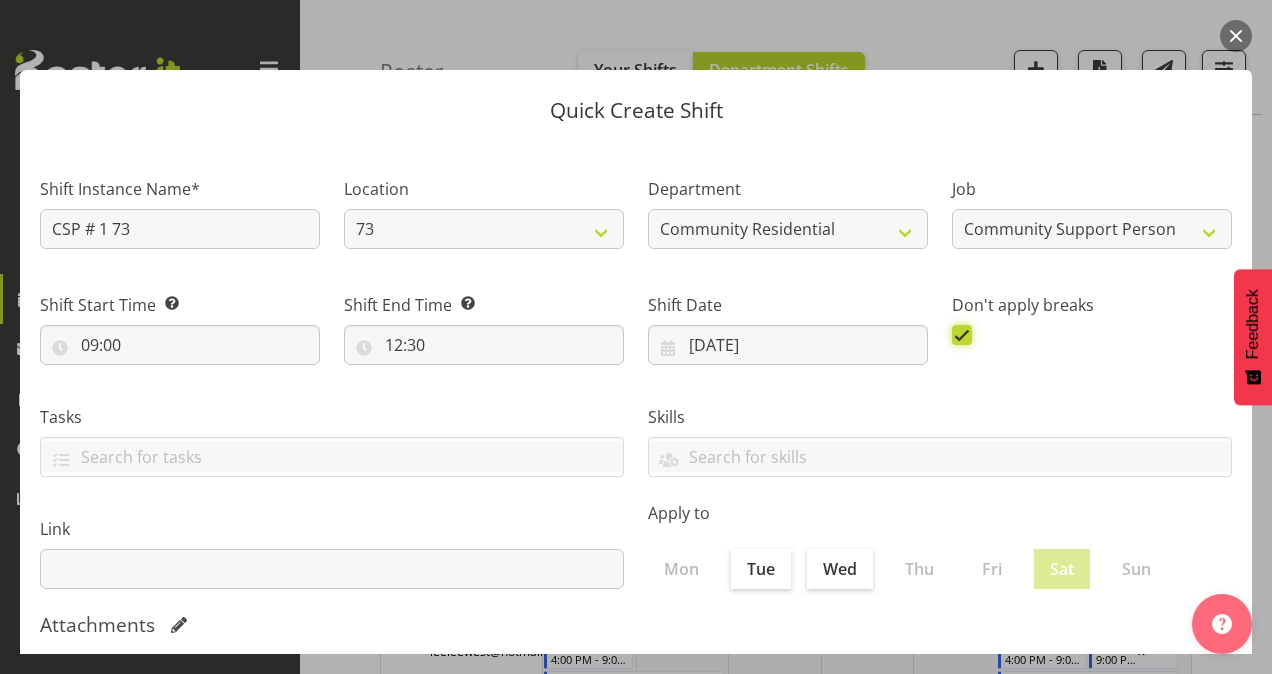 scroll, scrollTop: 385, scrollLeft: 0, axis: vertical 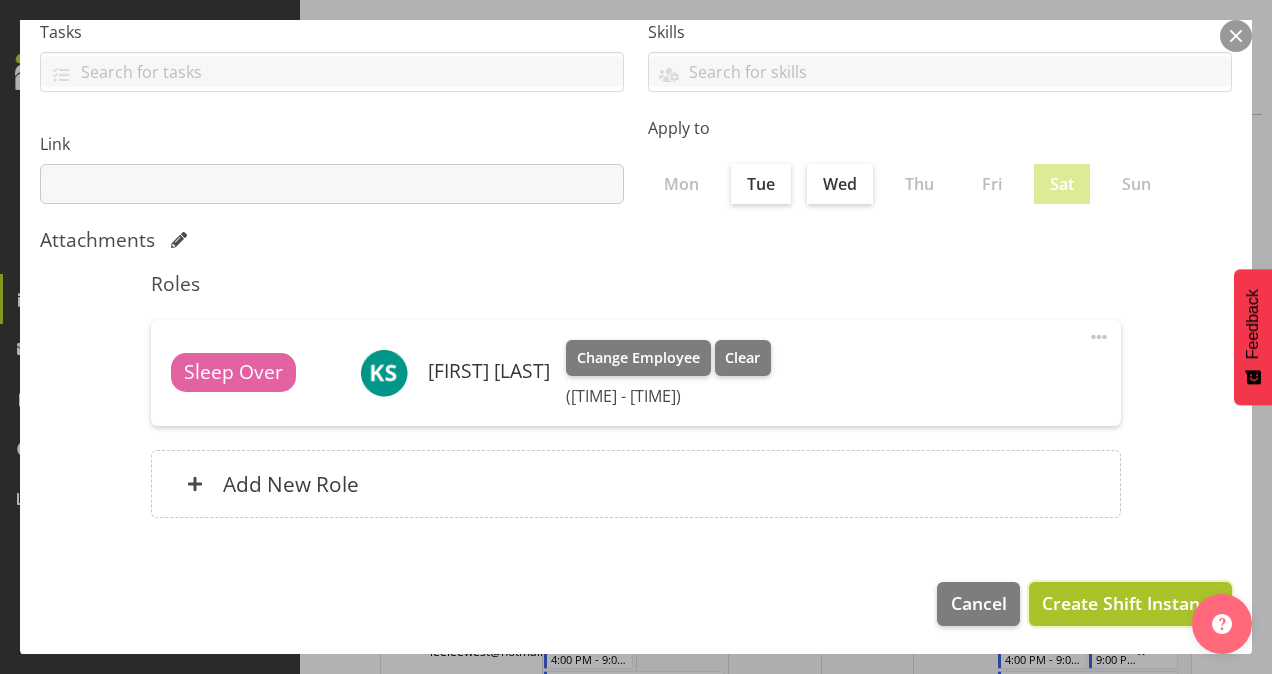 click on "Create Shift Instance" at bounding box center [1130, 603] 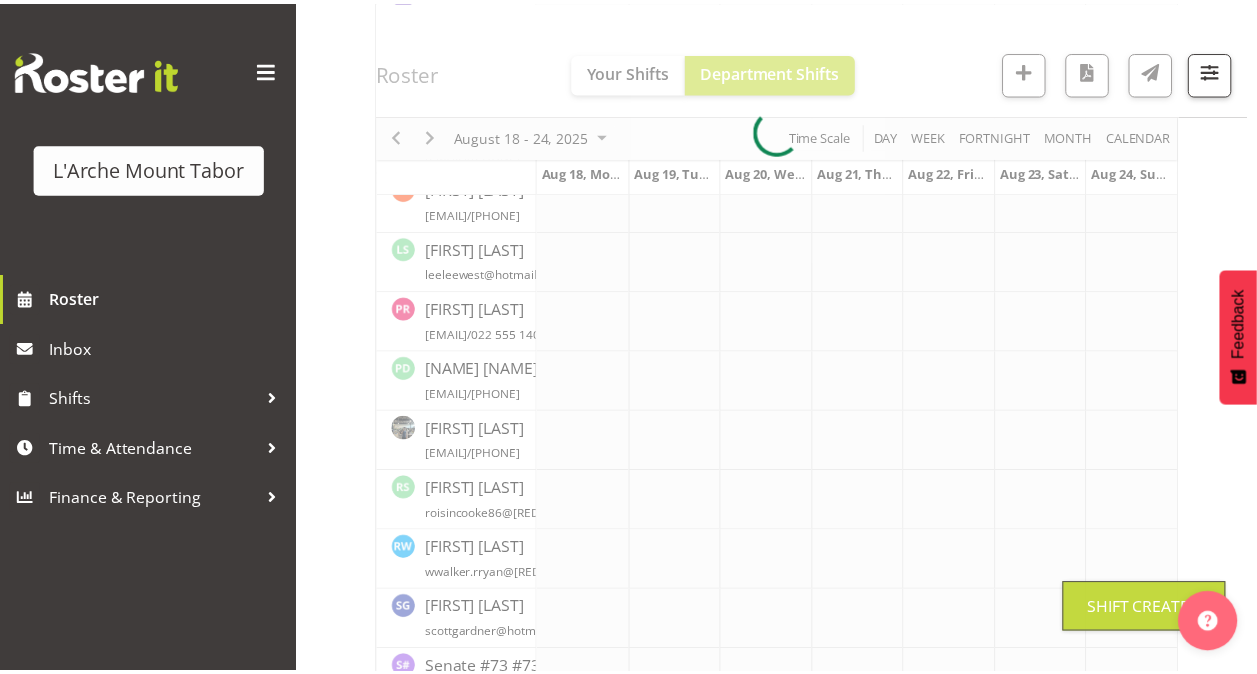 scroll, scrollTop: 510, scrollLeft: 0, axis: vertical 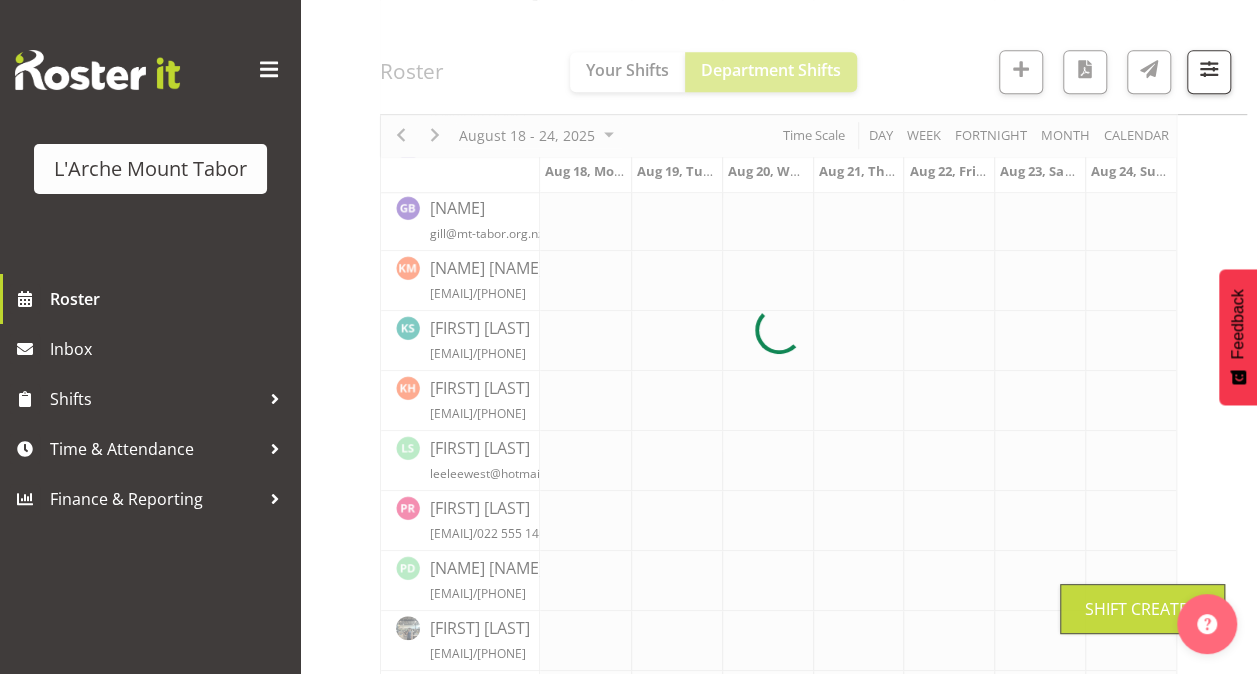 click on "Shift Created" at bounding box center (1142, 609) 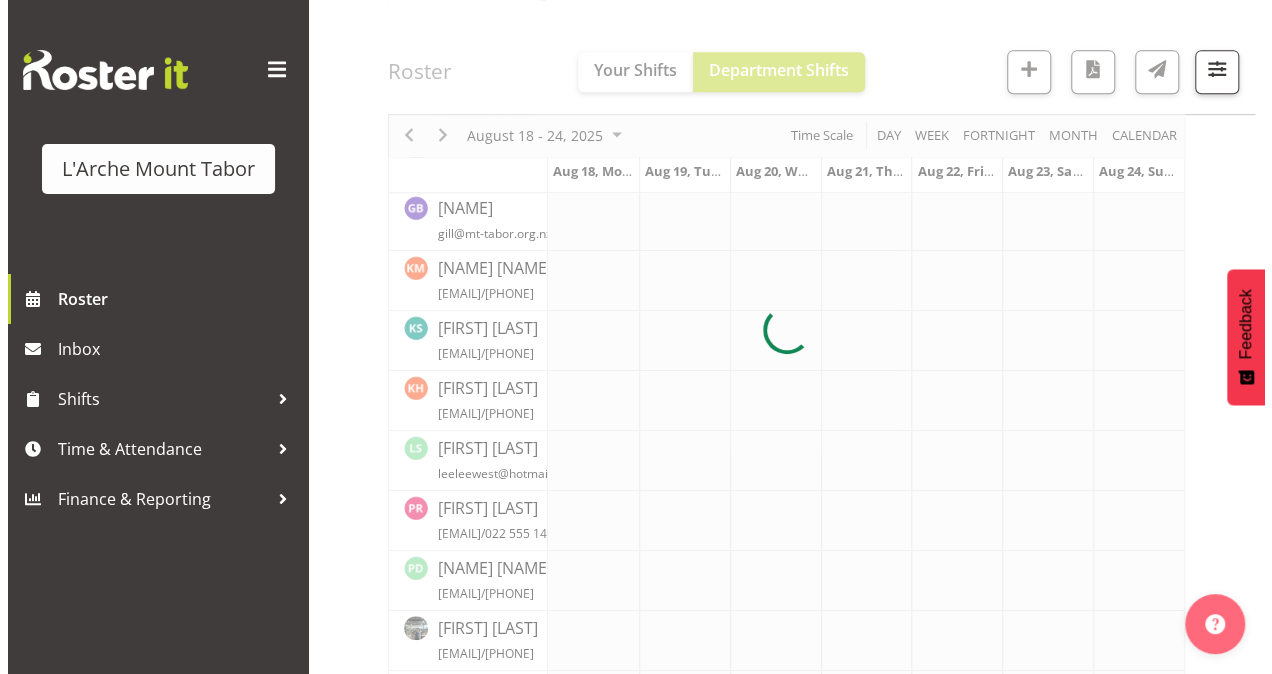scroll, scrollTop: 709, scrollLeft: 0, axis: vertical 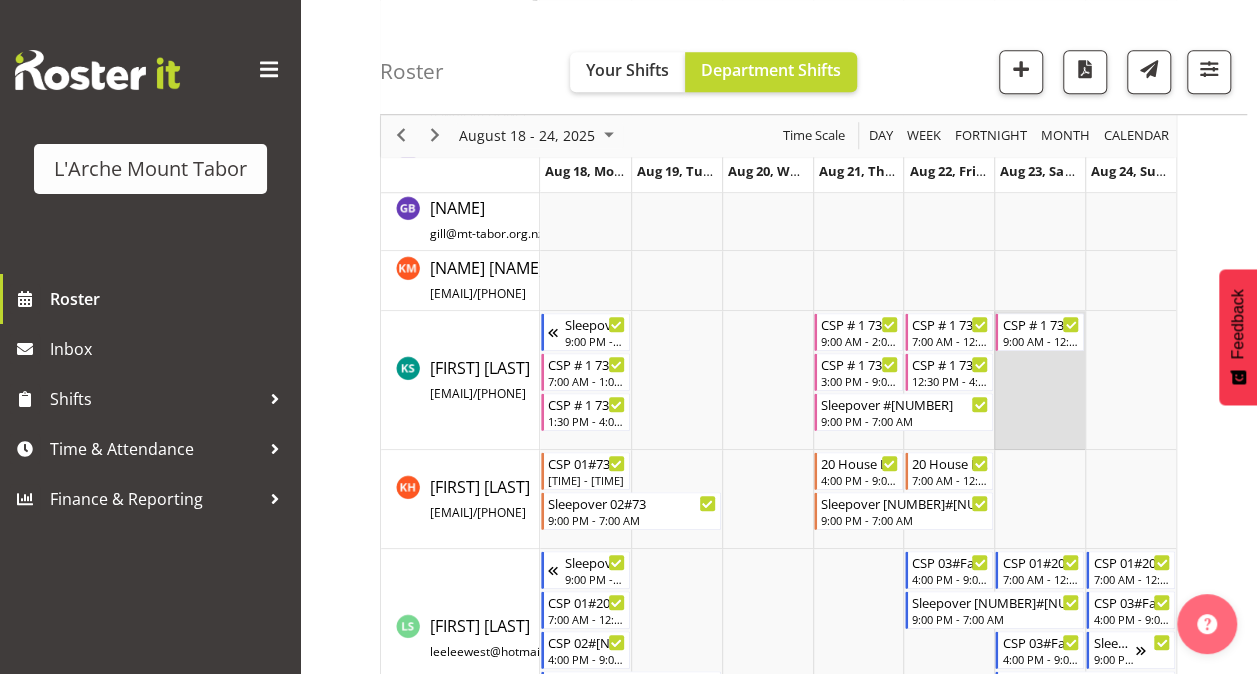 click at bounding box center (1039, 380) 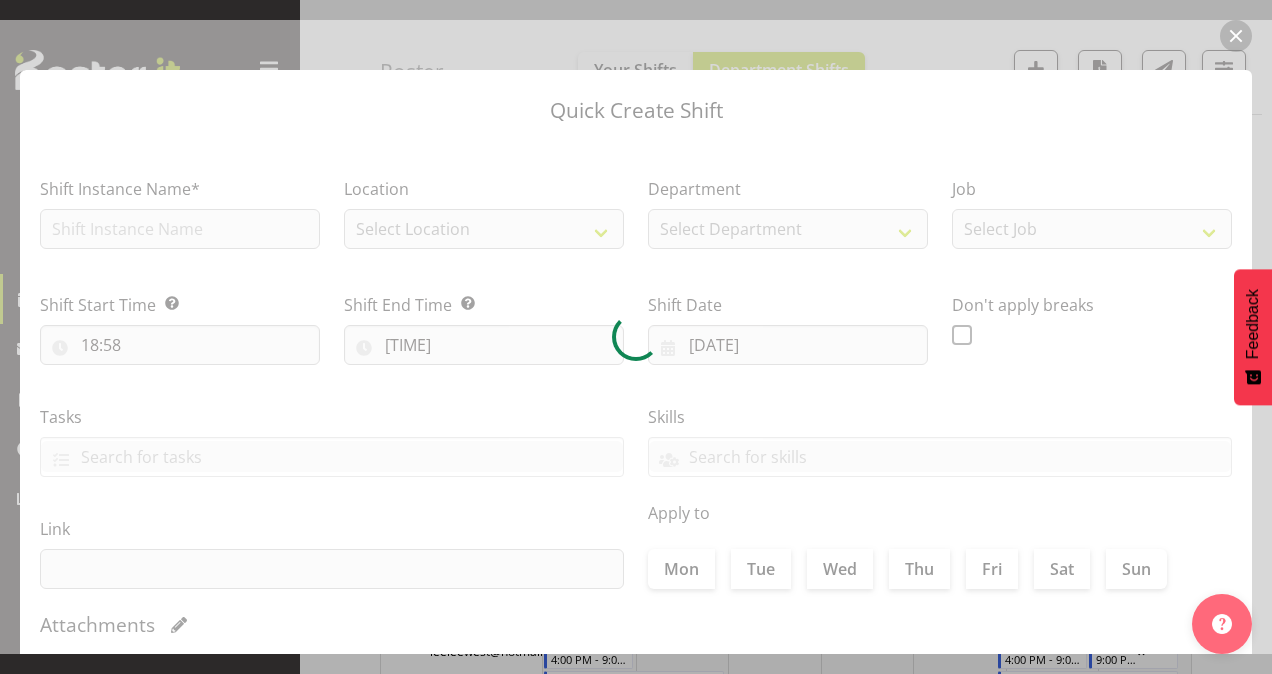 type on "[DATE]" 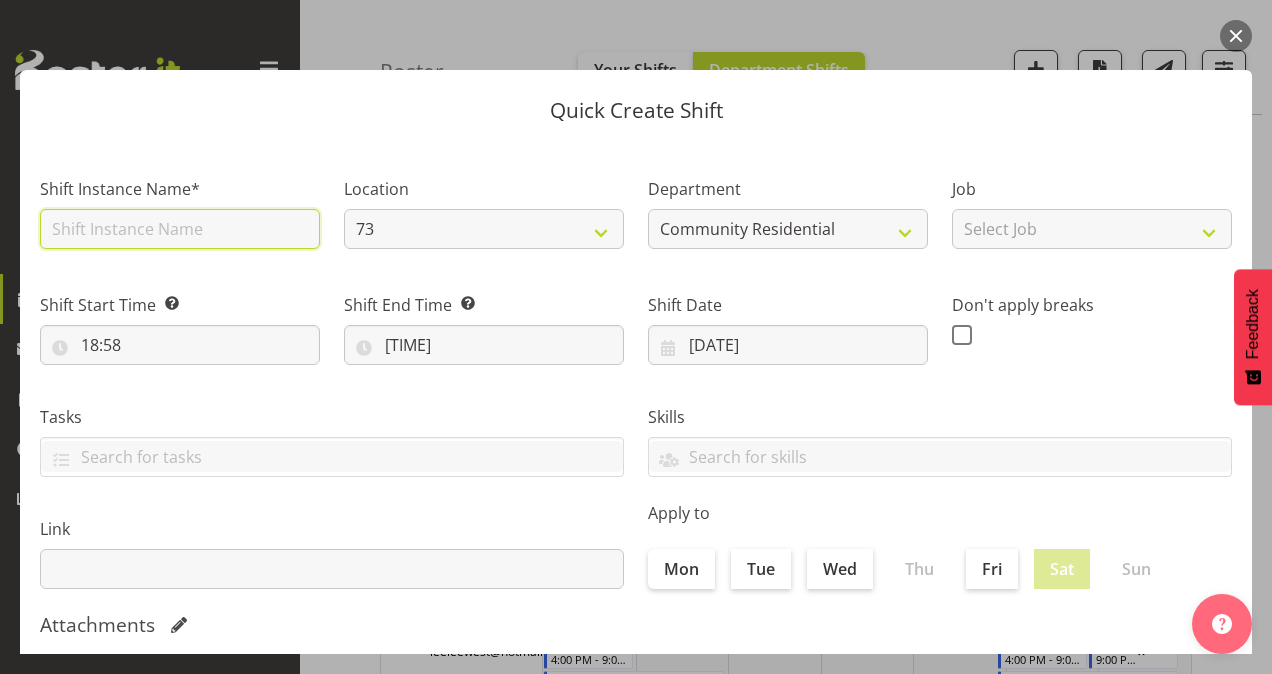 click at bounding box center [180, 229] 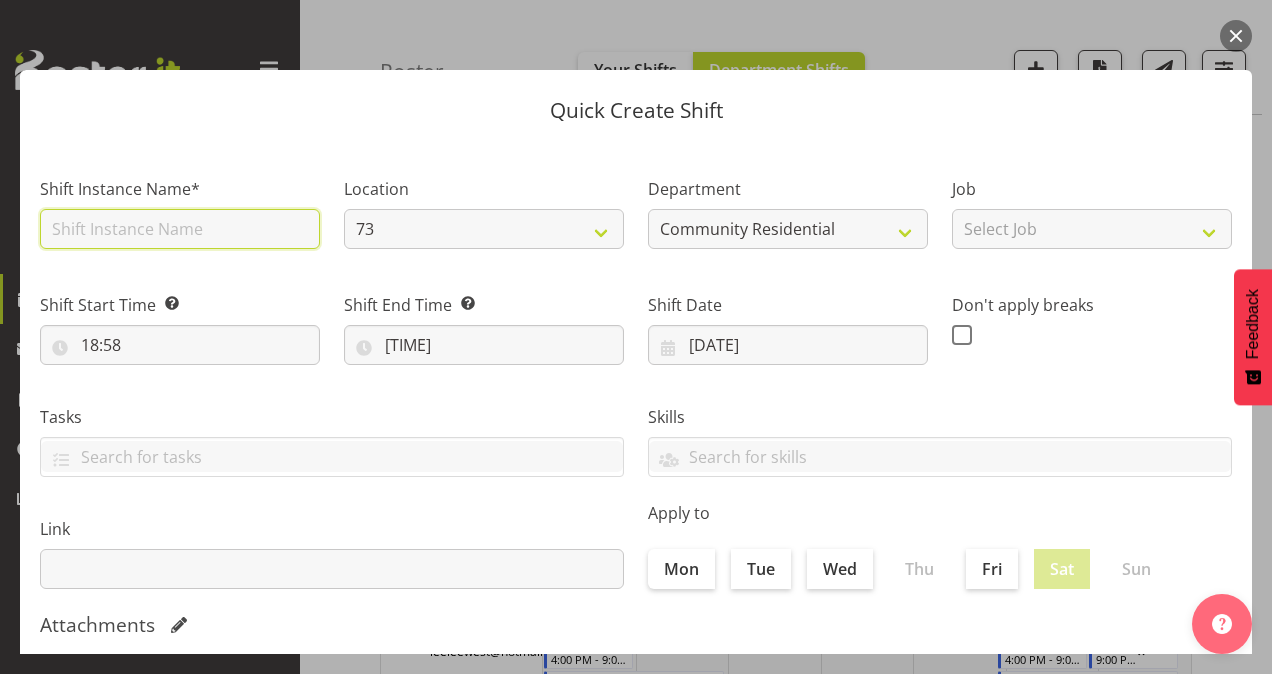 type on "CSP # 1 73" 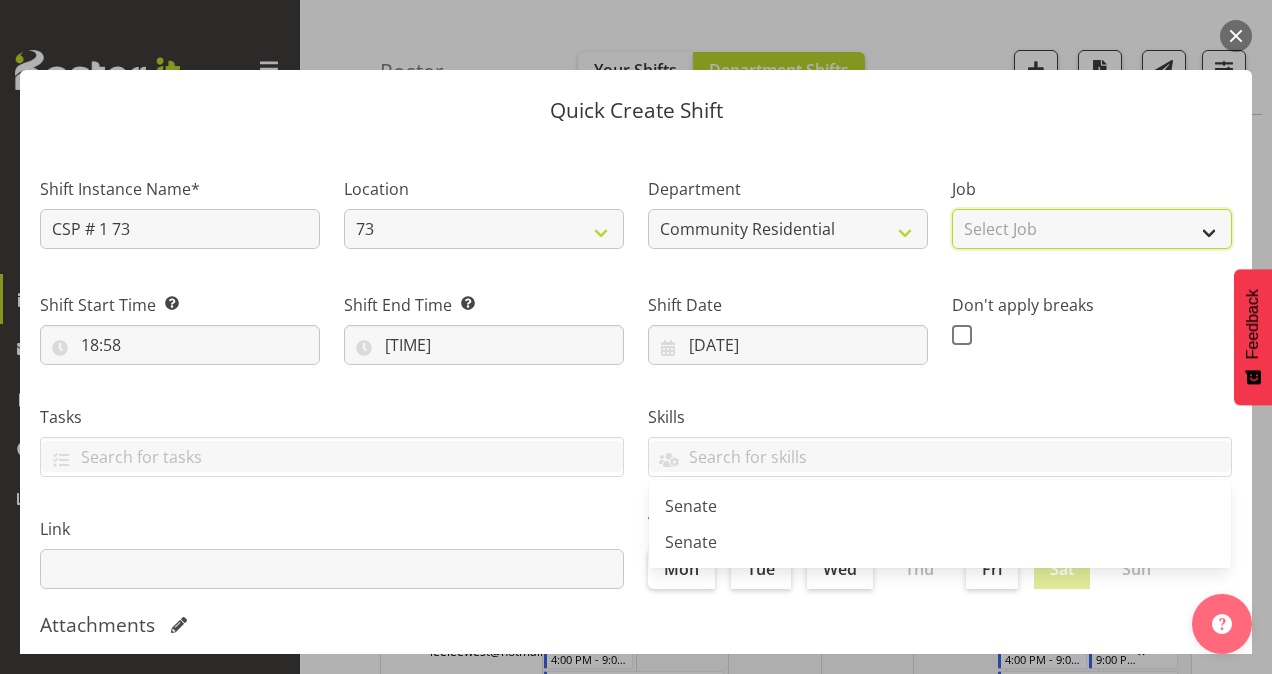 click on "Select Job  Accounts Admin Art Coordinator Community Leader Community Support Person Community Support Person-Casual House Leader Office Admin Senior Coordinator Service Manager Volunteer" at bounding box center (1092, 229) 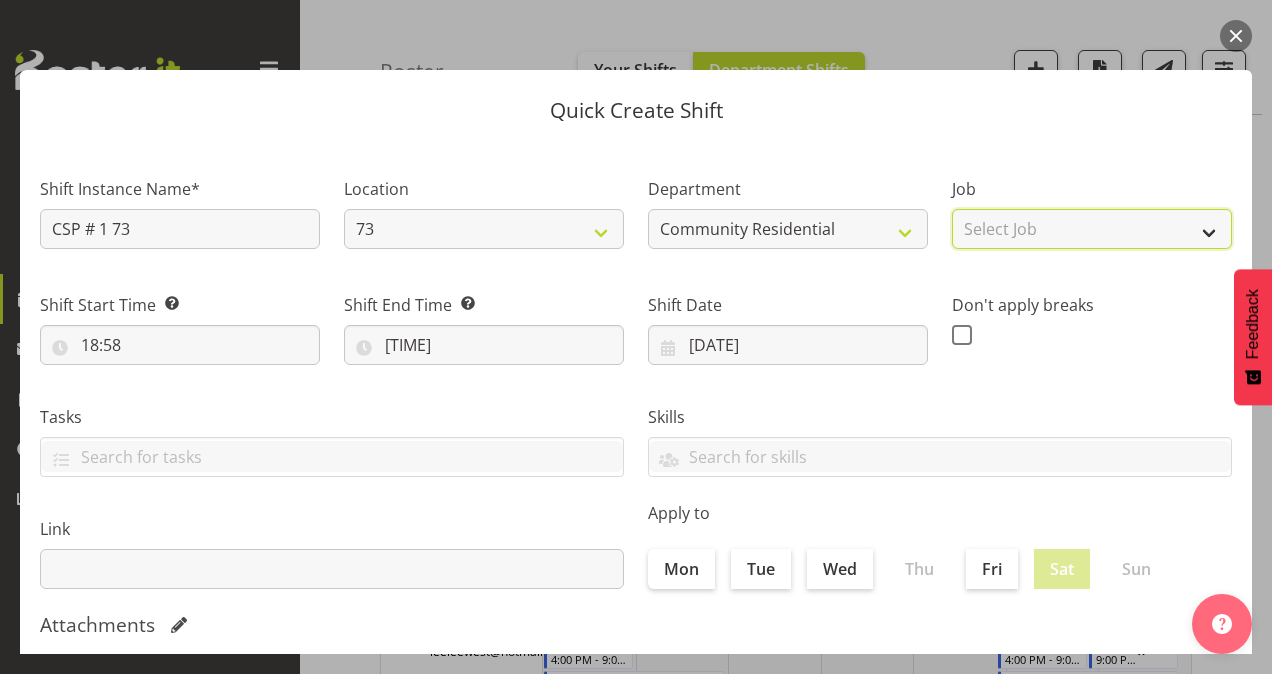 select on "2" 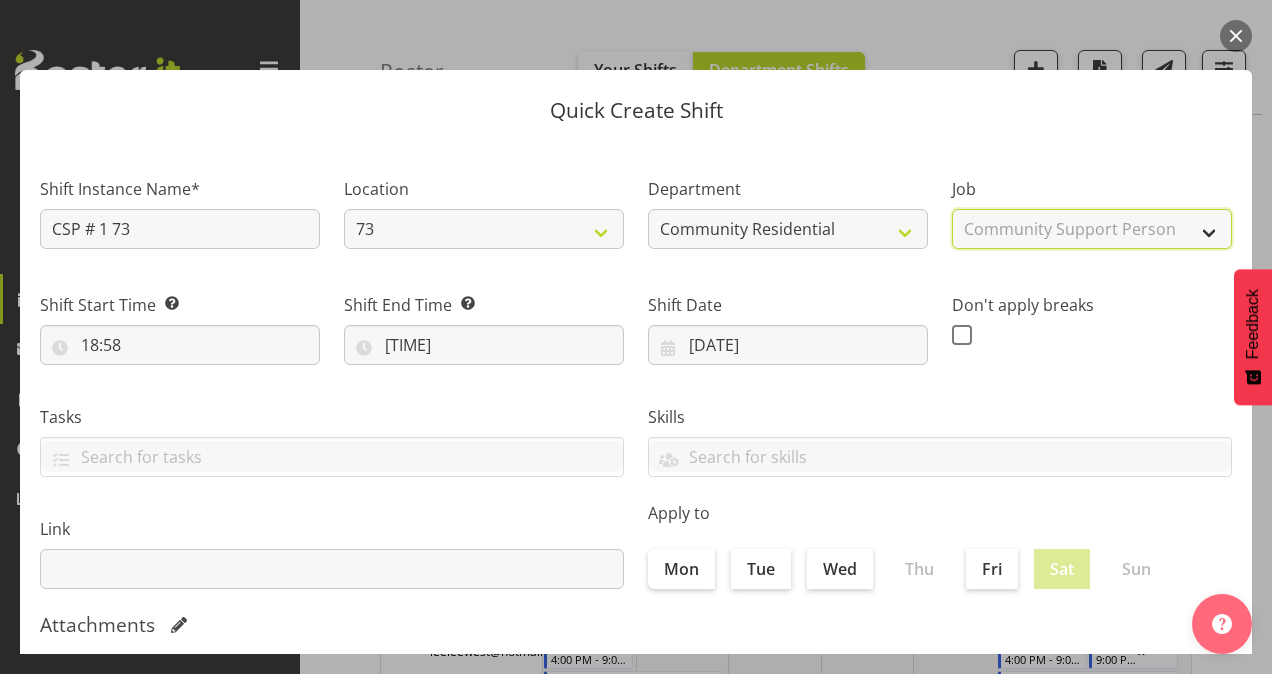 click on "Select Job  Accounts Admin Art Coordinator Community Leader Community Support Person Community Support Person-Casual House Leader Office Admin Senior Coordinator Service Manager Volunteer" at bounding box center [1092, 229] 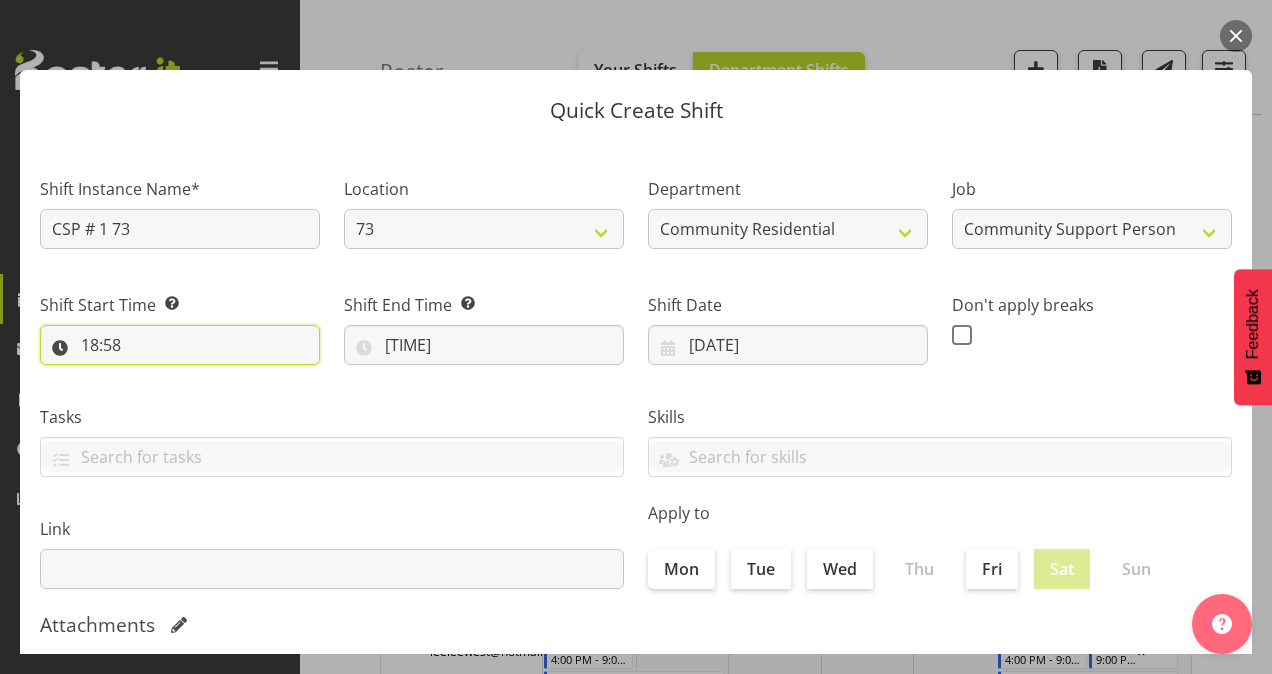 click on "18:58" at bounding box center (180, 345) 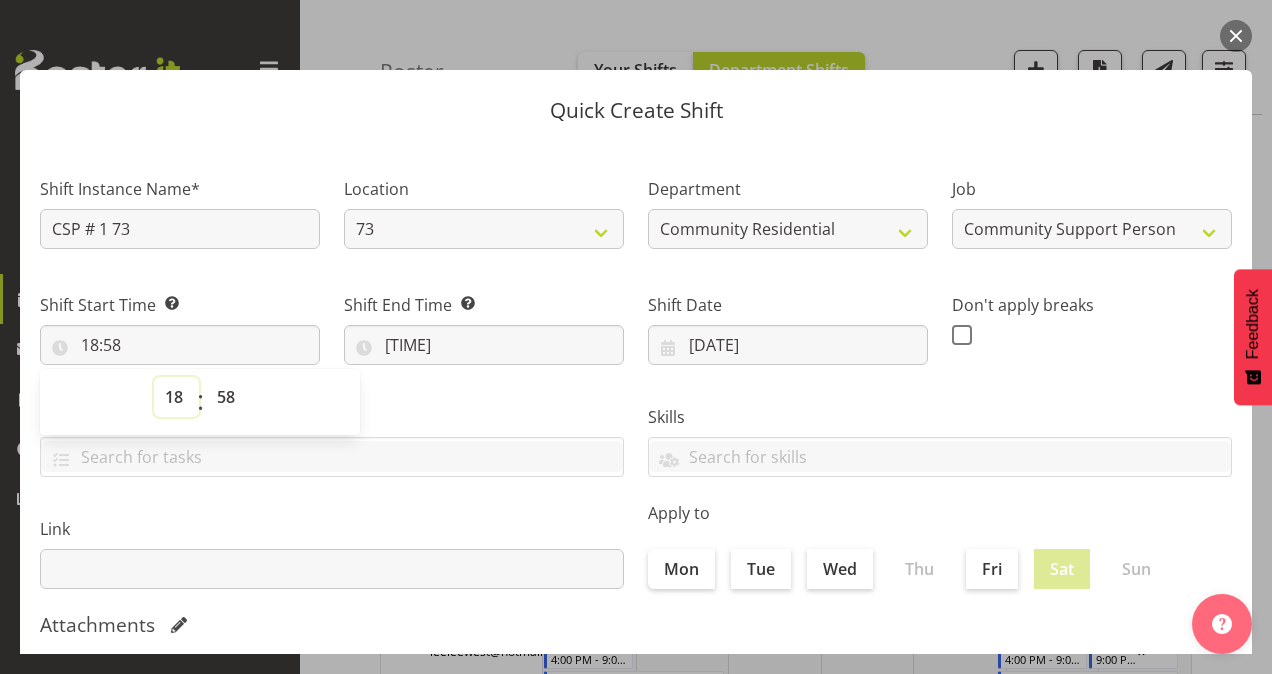 click on "00   01   02   03   04   05   06   07   08   09   10   11   12   13   14   15   16   17   18   19   20   21   22   23" at bounding box center [176, 397] 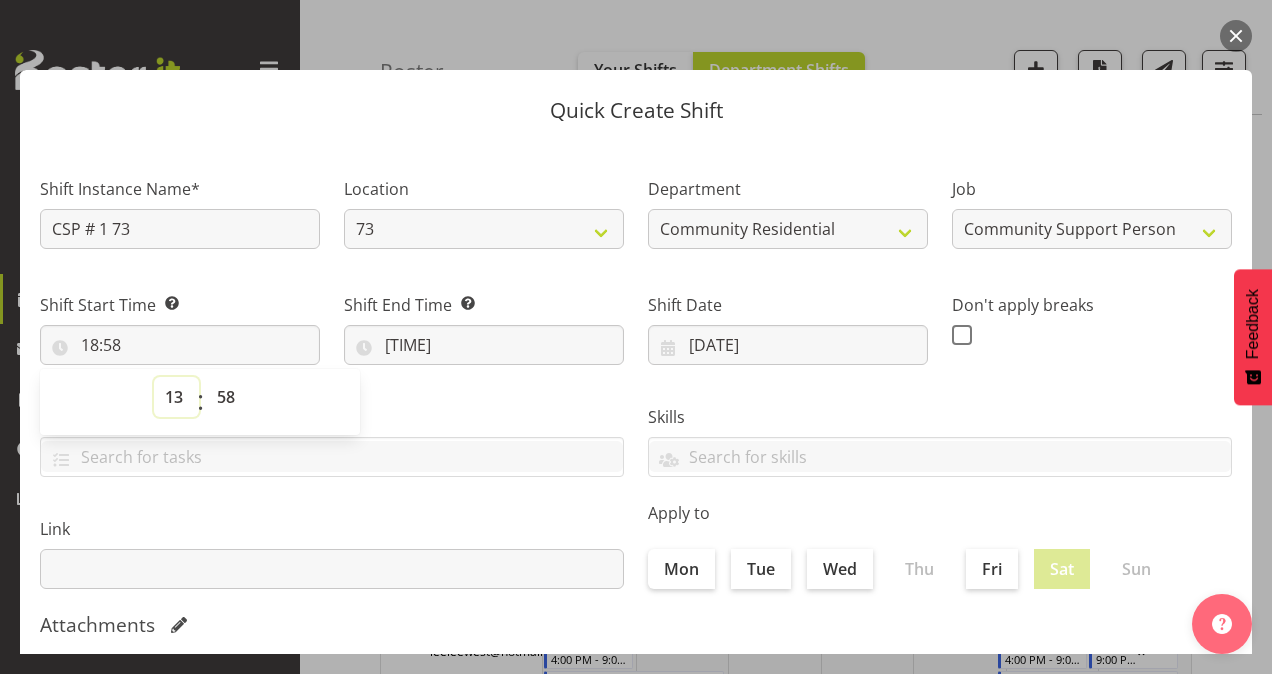 click on "00   01   02   03   04   05   06   07   08   09   10   11   12   13   14   15   16   17   18   19   20   21   22   23" at bounding box center (176, 397) 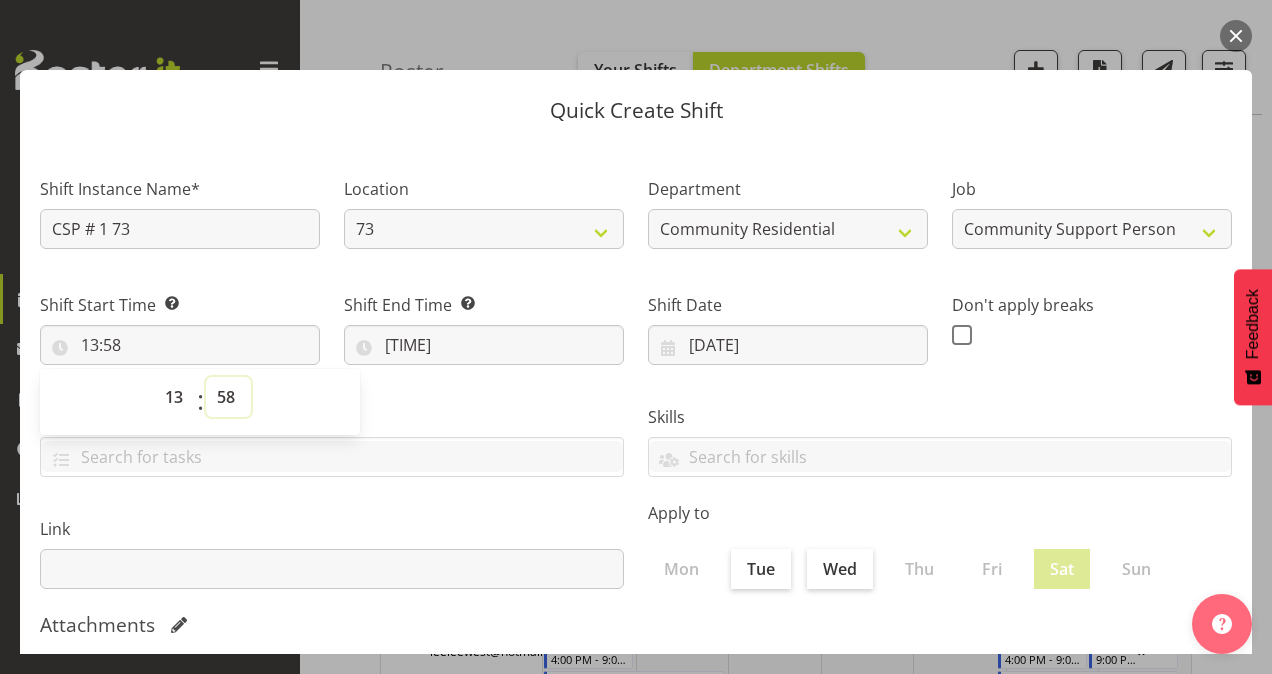 click on "00   01   02   03   04   05   06   07   08   09   10   11   12   13   14   15   16   17   18   19   20   21   22   23   24   25   26   27   28   29   30   31   32   33   34   35   36   37   38   39   40   41   42   43   44   45   46   47   48   49   50   51   52   53   54   55   56   57   58   59" at bounding box center [228, 397] 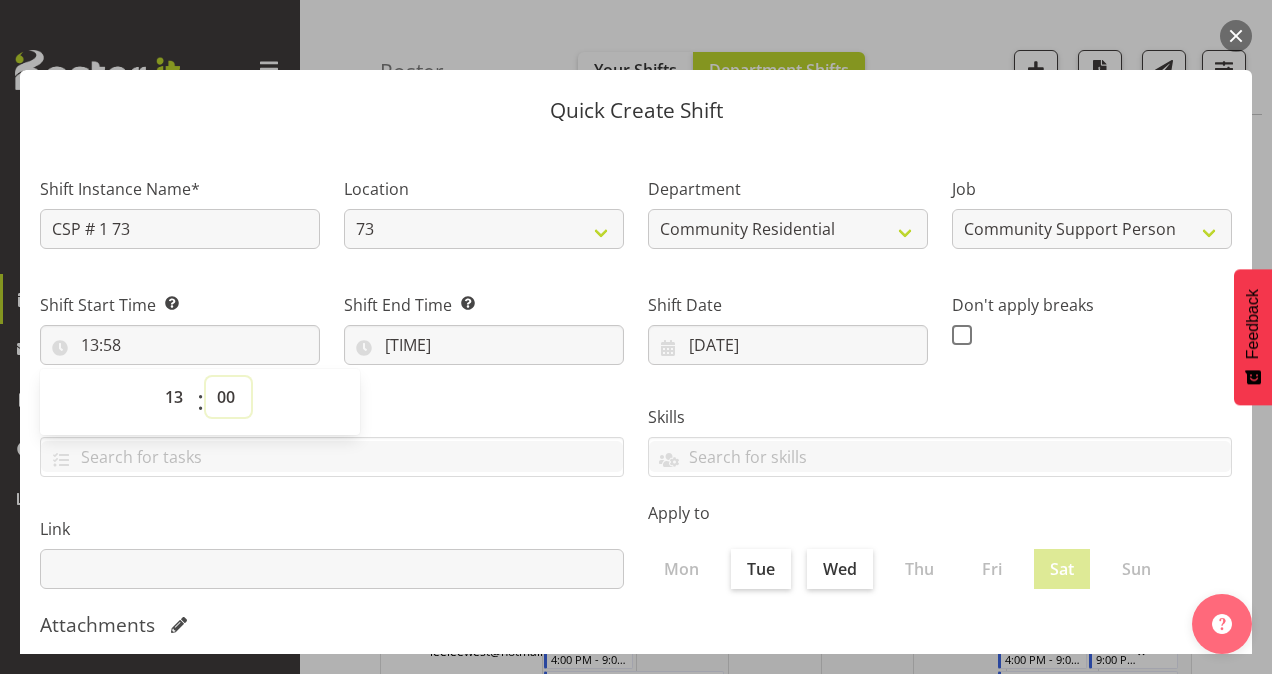 click on "00   01   02   03   04   05   06   07   08   09   10   11   12   13   14   15   16   17   18   19   20   21   22   23   24   25   26   27   28   29   30   31   32   33   34   35   36   37   38   39   40   41   42   43   44   45   46   47   48   49   50   51   52   53   54   55   56   57   58   59" at bounding box center (228, 397) 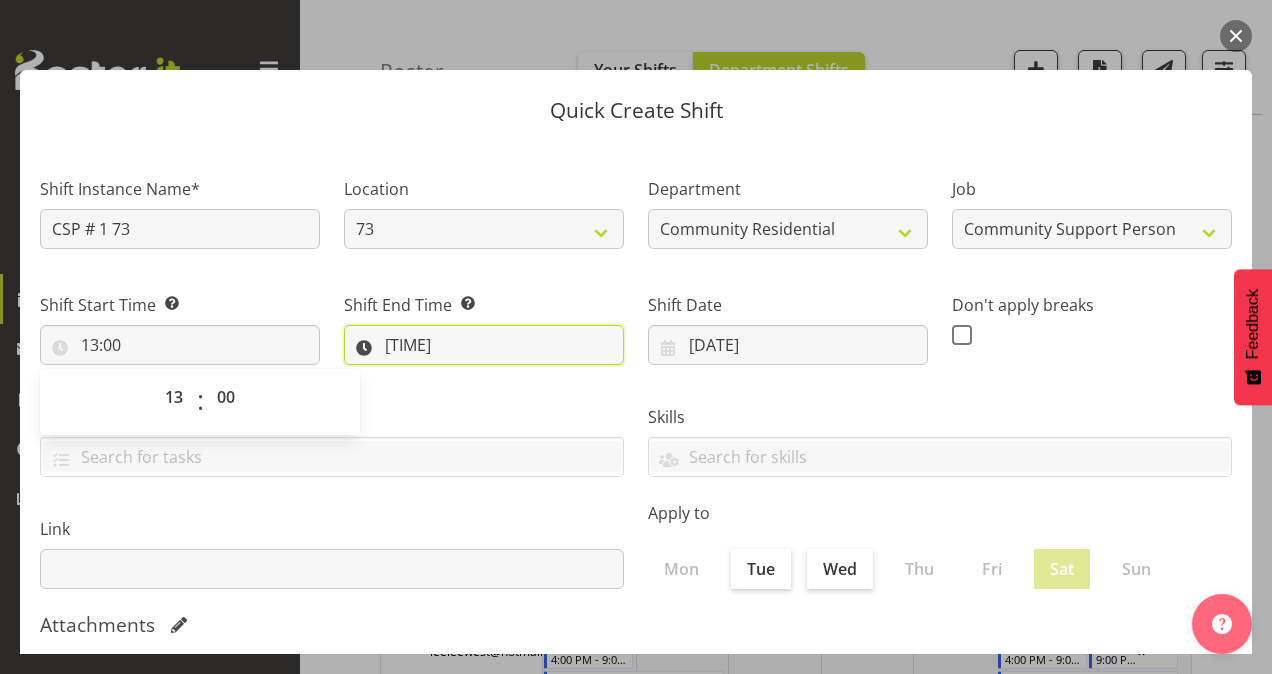 click on "[TIME]" at bounding box center [484, 345] 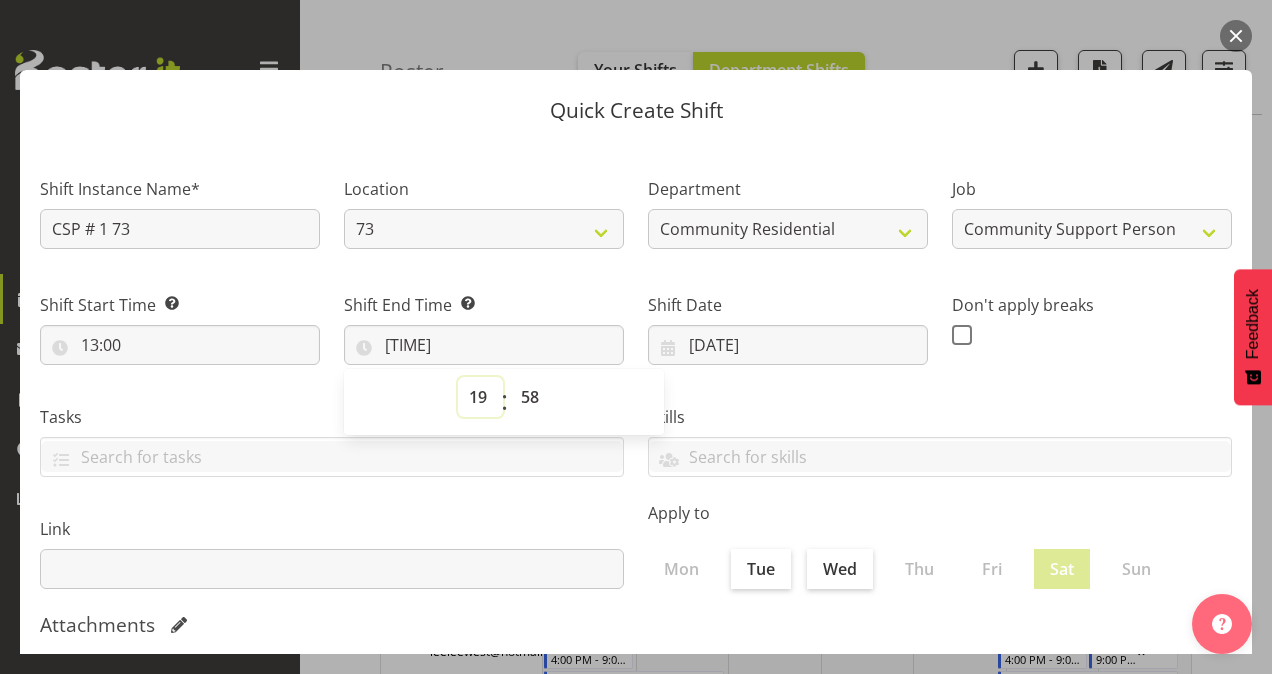 click on "00   01   02   03   04   05   06   07   08   09   10   11   12   13   14   15   16   17   18   19   20   21   22   23" at bounding box center (480, 397) 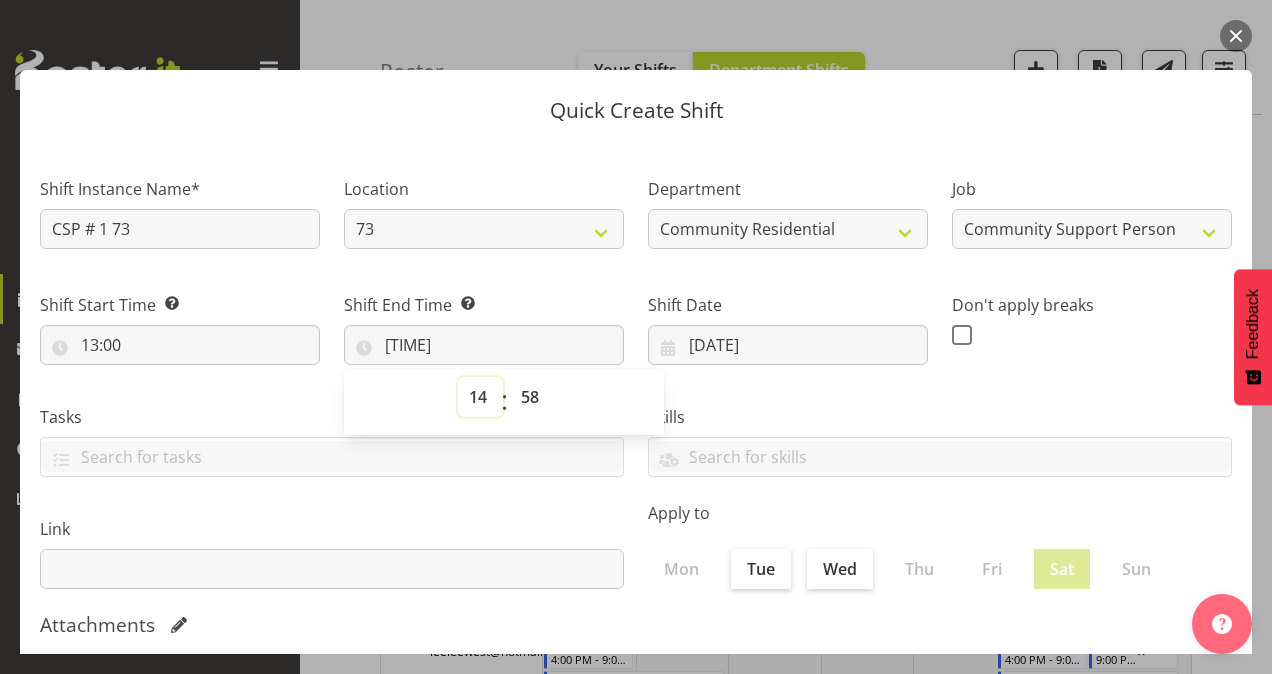 click on "00   01   02   03   04   05   06   07   08   09   10   11   12   13   14   15   16   17   18   19   20   21   22   23" at bounding box center [480, 397] 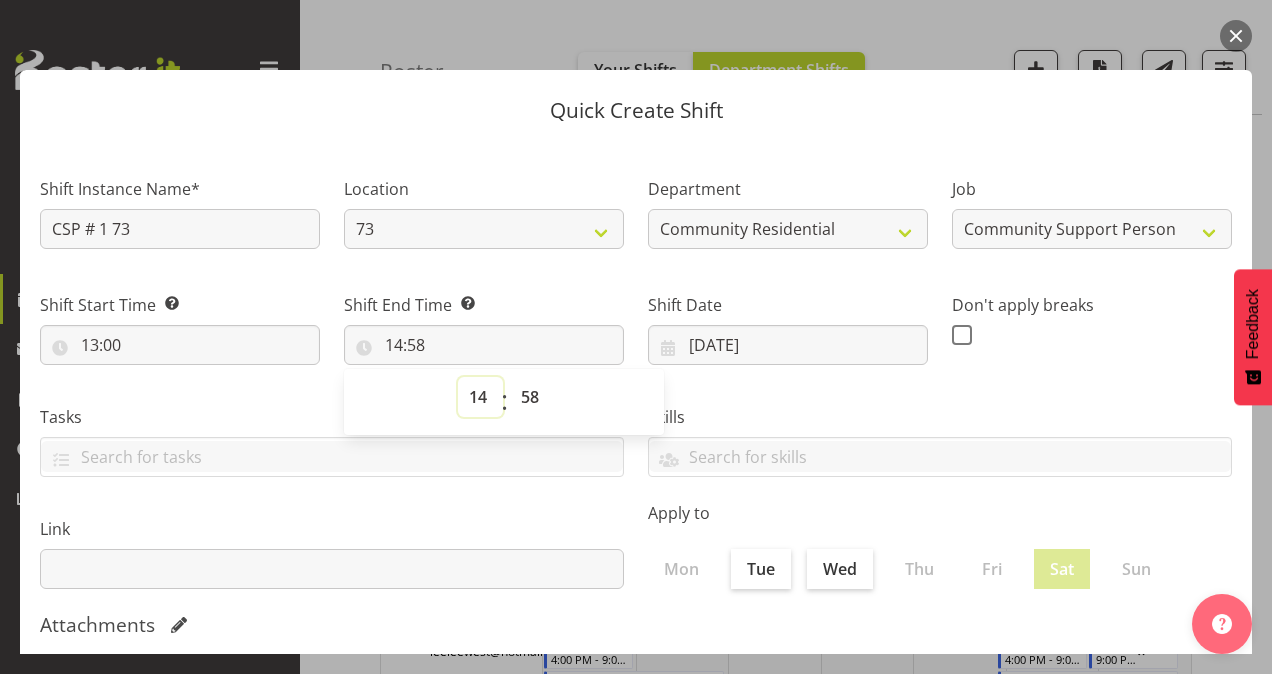 click on "00   01   02   03   04   05   06   07   08   09   10   11   12   13   14   15   16   17   18   19   20   21   22   23" at bounding box center [480, 397] 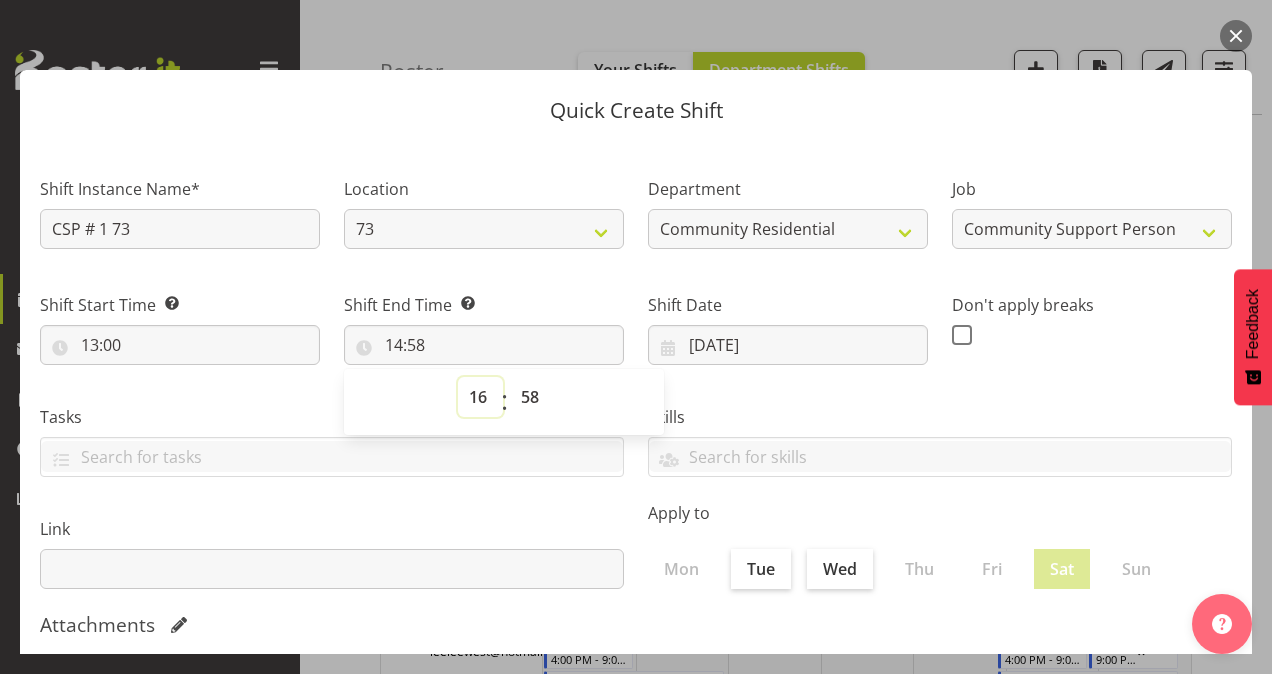 click on "00   01   02   03   04   05   06   07   08   09   10   11   12   13   14   15   16   17   18   19   20   21   22   23" at bounding box center (480, 397) 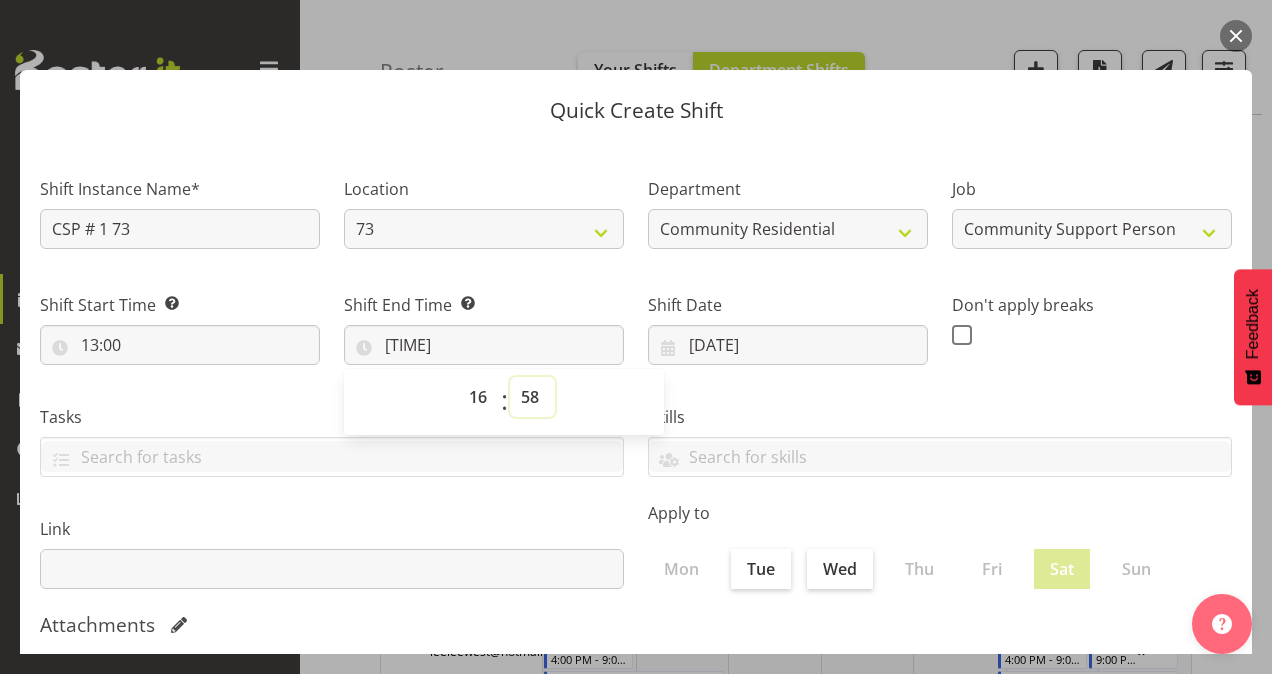 click on "00   01   02   03   04   05   06   07   08   09   10   11   12   13   14   15   16   17   18   19   20   21   22   23   24   25   26   27   28   29   30   31   32   33   34   35   36   37   38   39   40   41   42   43   44   45   46   47   48   49   50   51   52   53   54   55   56   57   58   59" at bounding box center (532, 397) 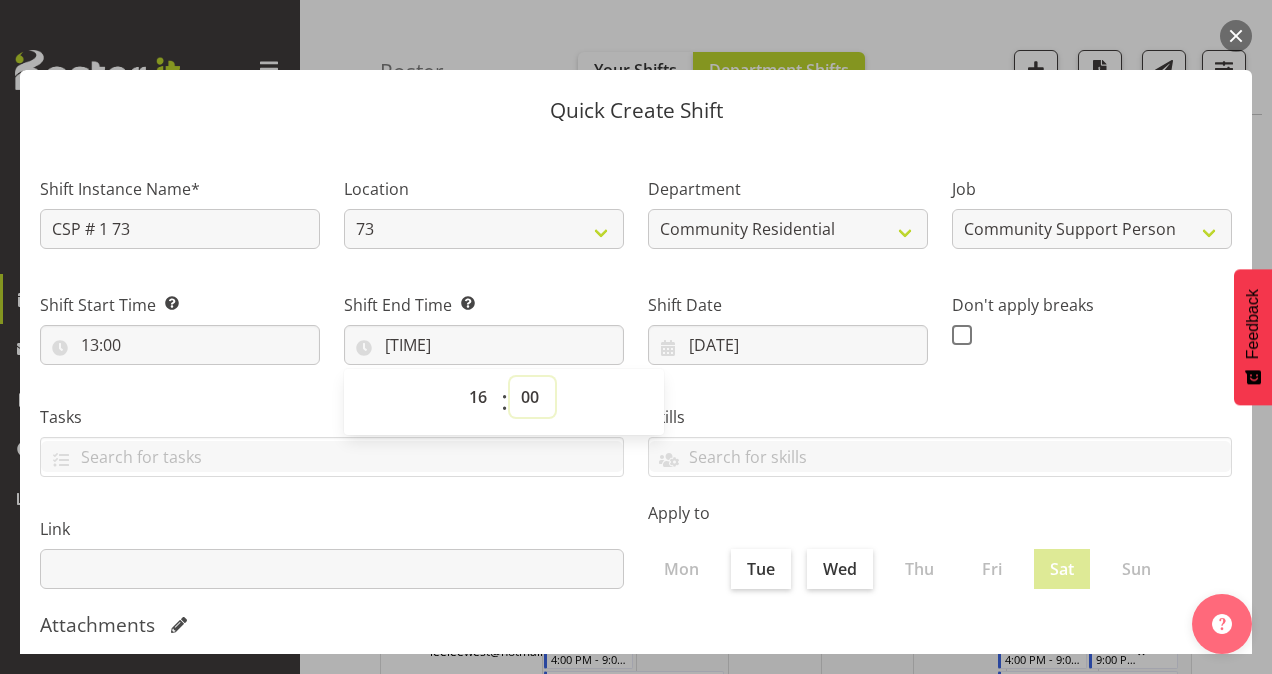 click on "00   01   02   03   04   05   06   07   08   09   10   11   12   13   14   15   16   17   18   19   20   21   22   23   24   25   26   27   28   29   30   31   32   33   34   35   36   37   38   39   40   41   42   43   44   45   46   47   48   49   50   51   52   53   54   55   56   57   58   59" at bounding box center [532, 397] 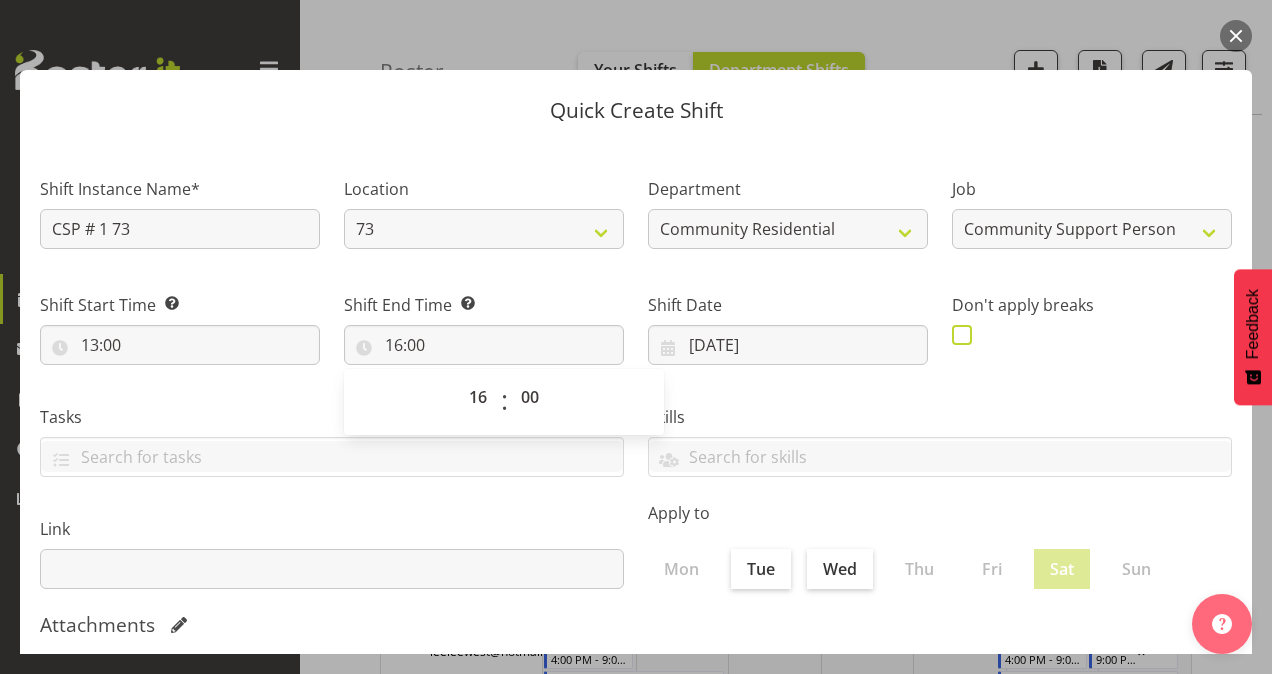 click at bounding box center [962, 335] 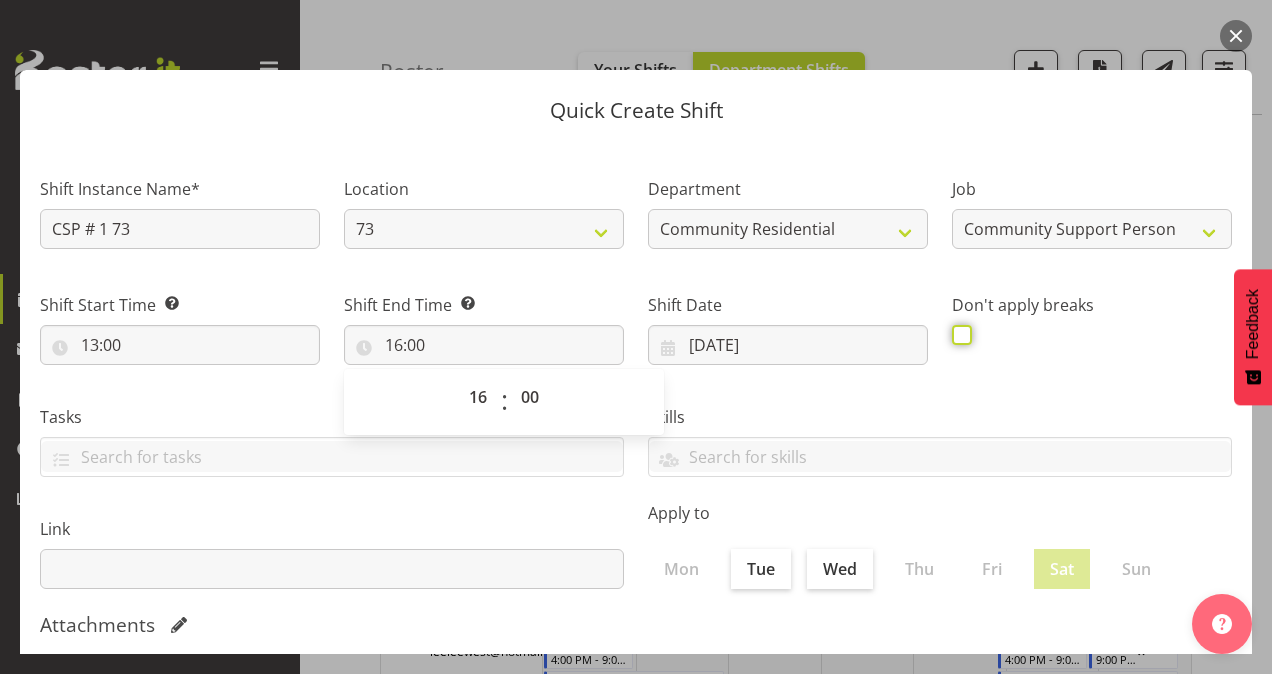 click at bounding box center [958, 334] 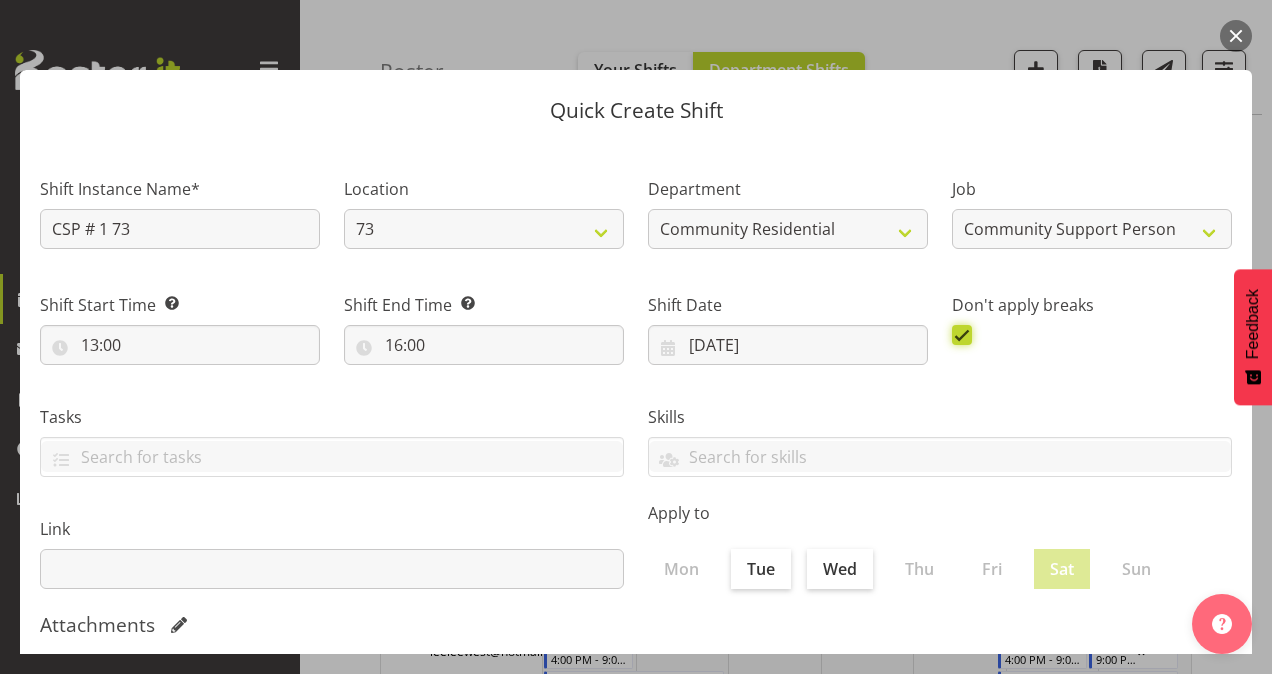 scroll, scrollTop: 385, scrollLeft: 0, axis: vertical 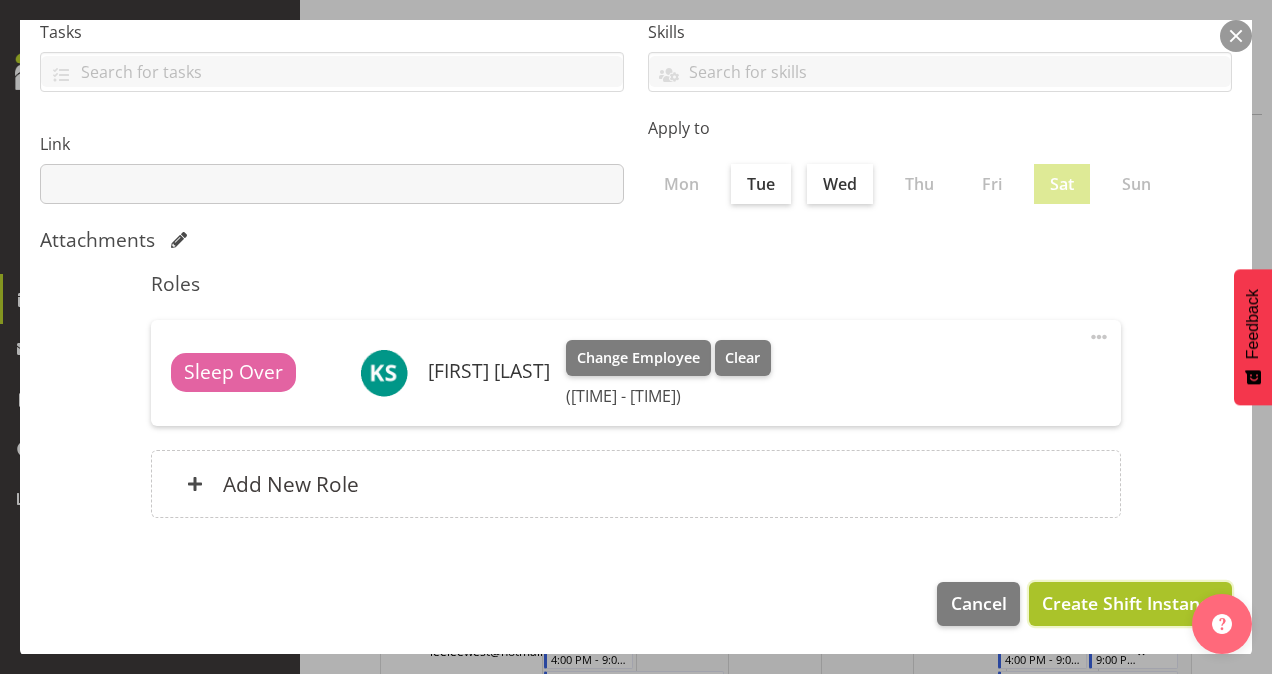 click on "Create Shift Instance" at bounding box center (1130, 603) 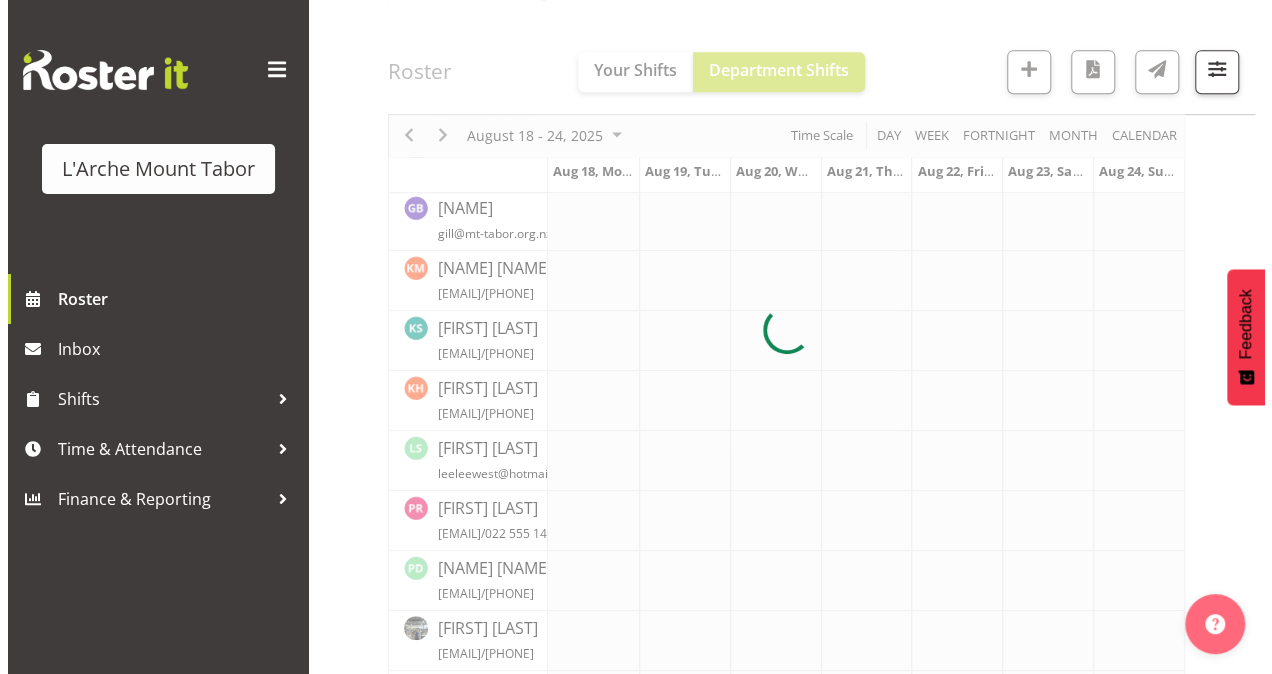 scroll, scrollTop: 709, scrollLeft: 0, axis: vertical 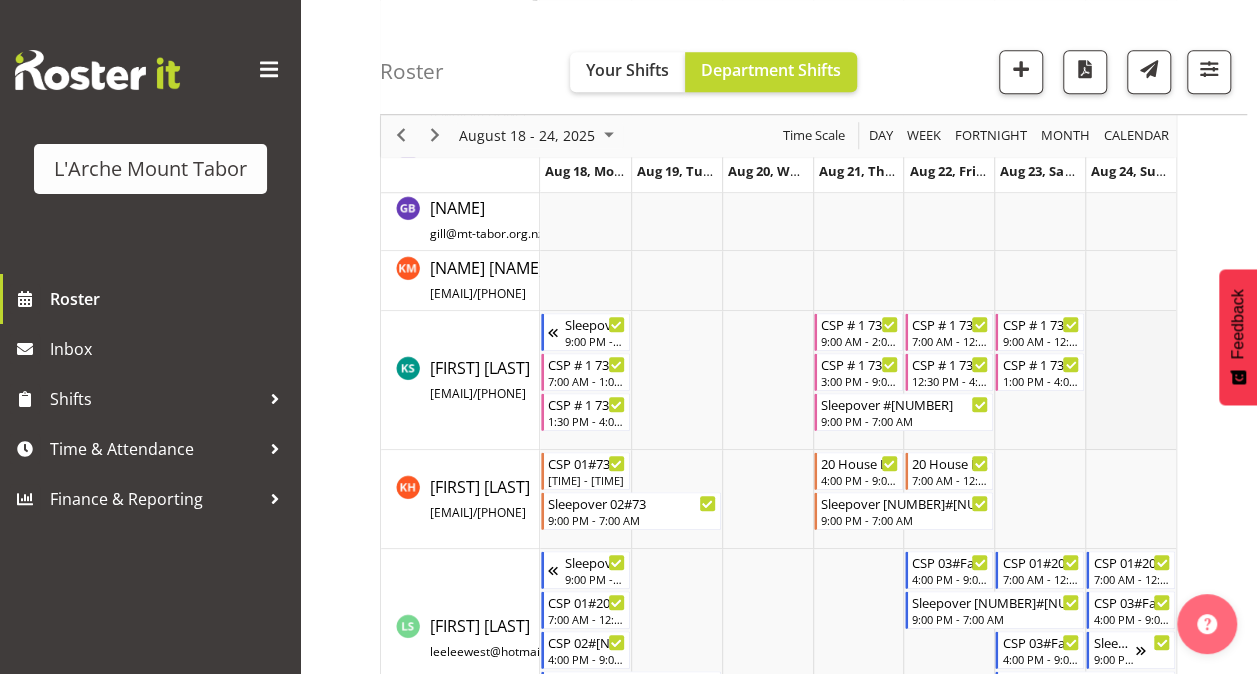 click at bounding box center [1130, 380] 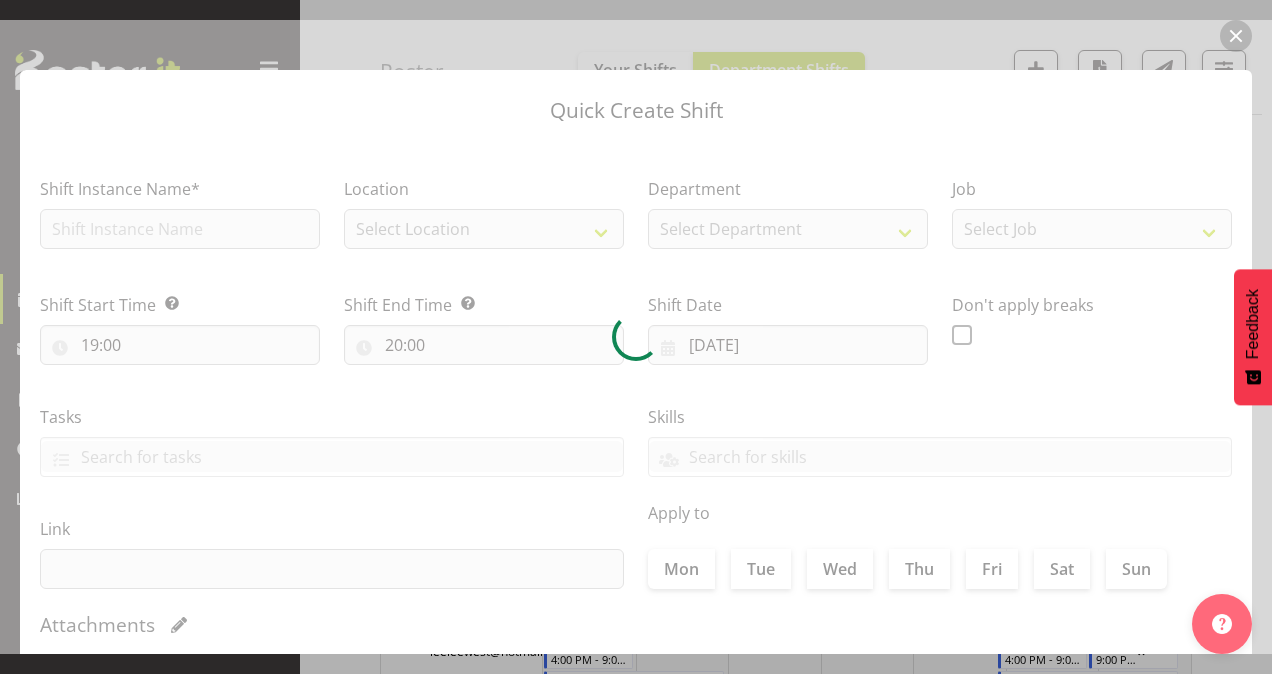 type on "24/08/2025" 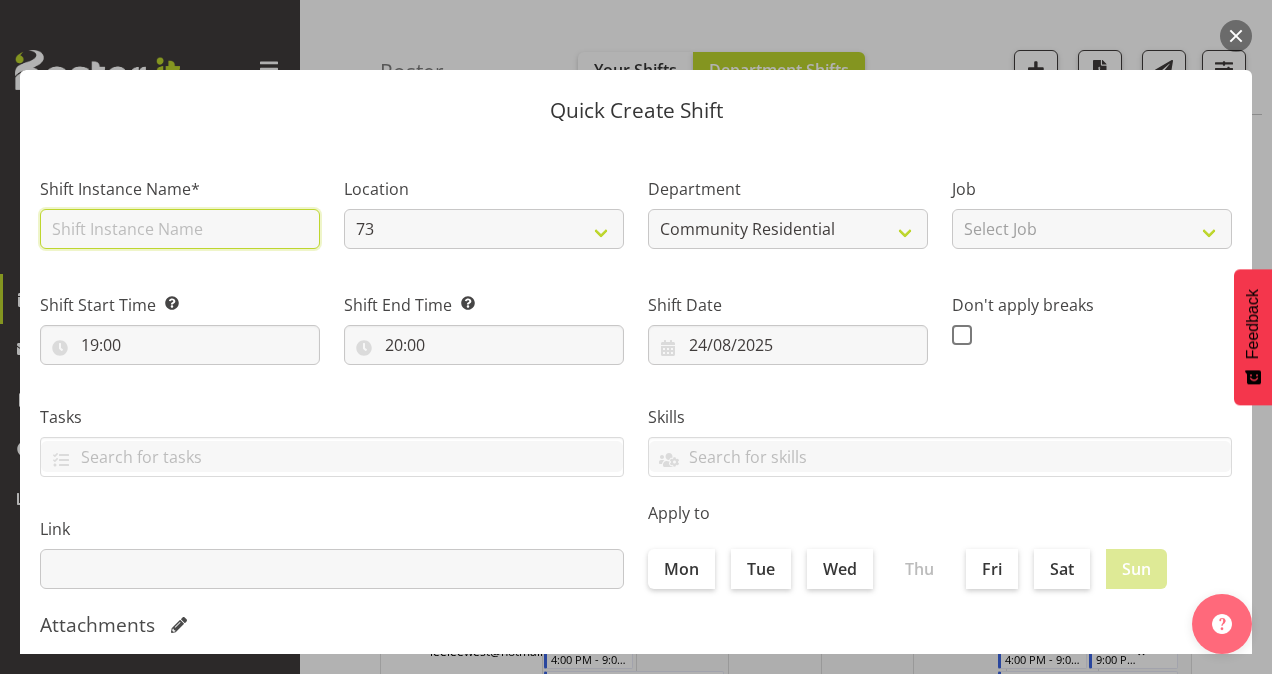 click at bounding box center (180, 229) 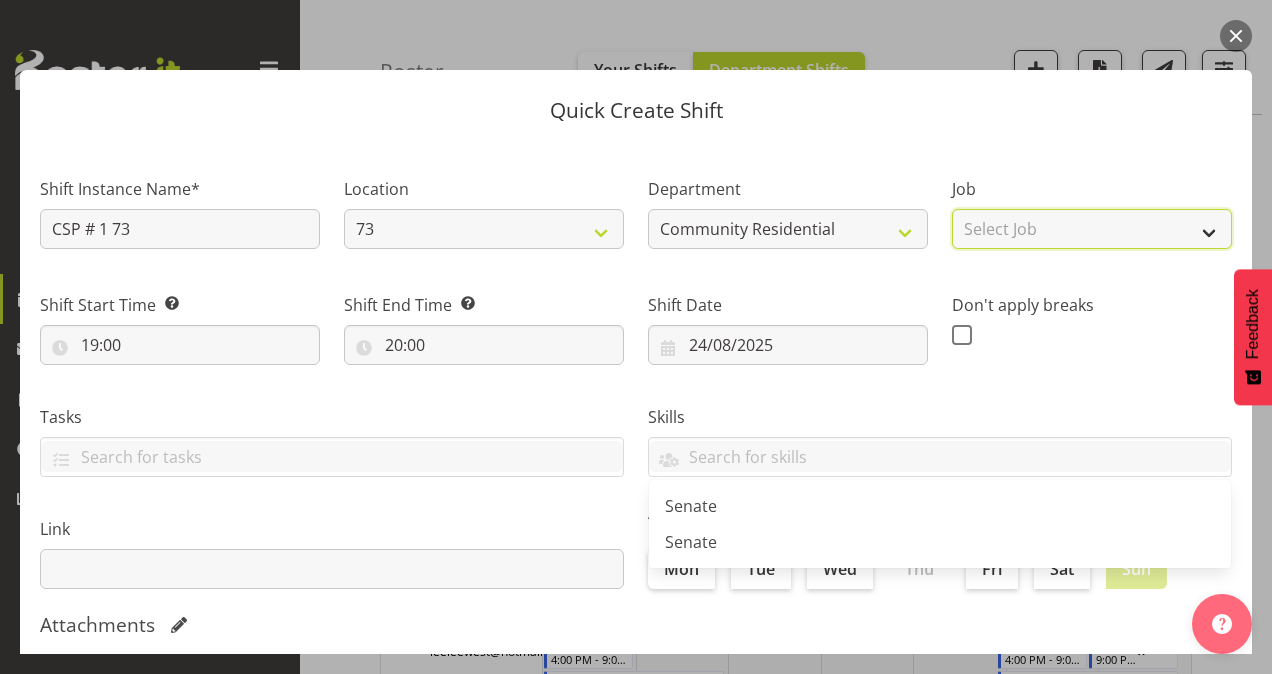 click on "Select Job  Accounts Admin Art Coordinator Community Leader Community Support Person Community Support Person-Casual House Leader Office Admin Senior Coordinator Service Manager Volunteer" at bounding box center [1092, 229] 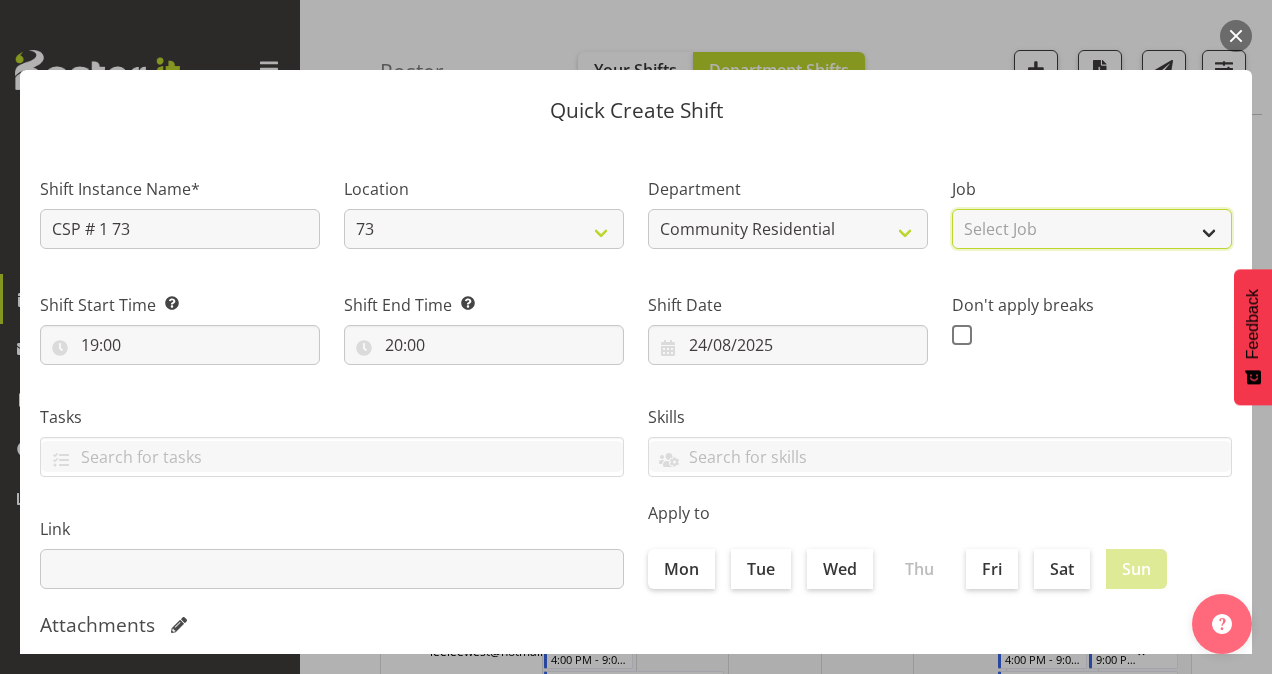 select on "2" 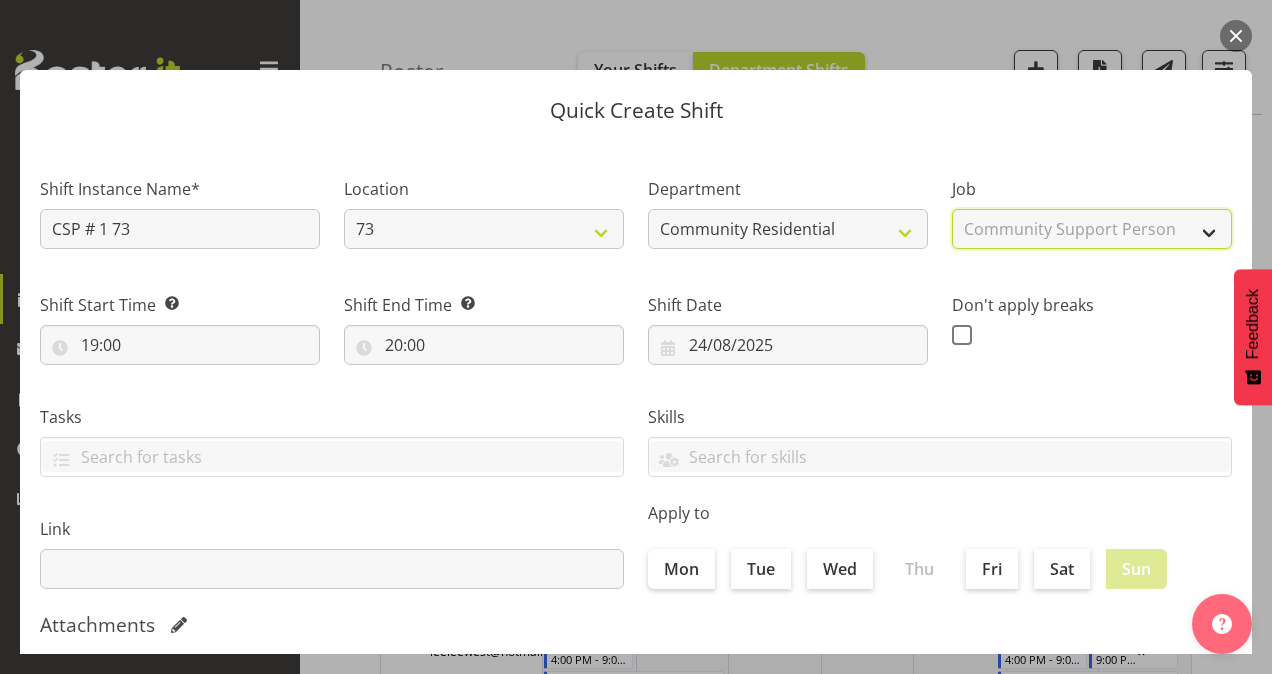 click on "Select Job  Accounts Admin Art Coordinator Community Leader Community Support Person Community Support Person-Casual House Leader Office Admin Senior Coordinator Service Manager Volunteer" at bounding box center [1092, 229] 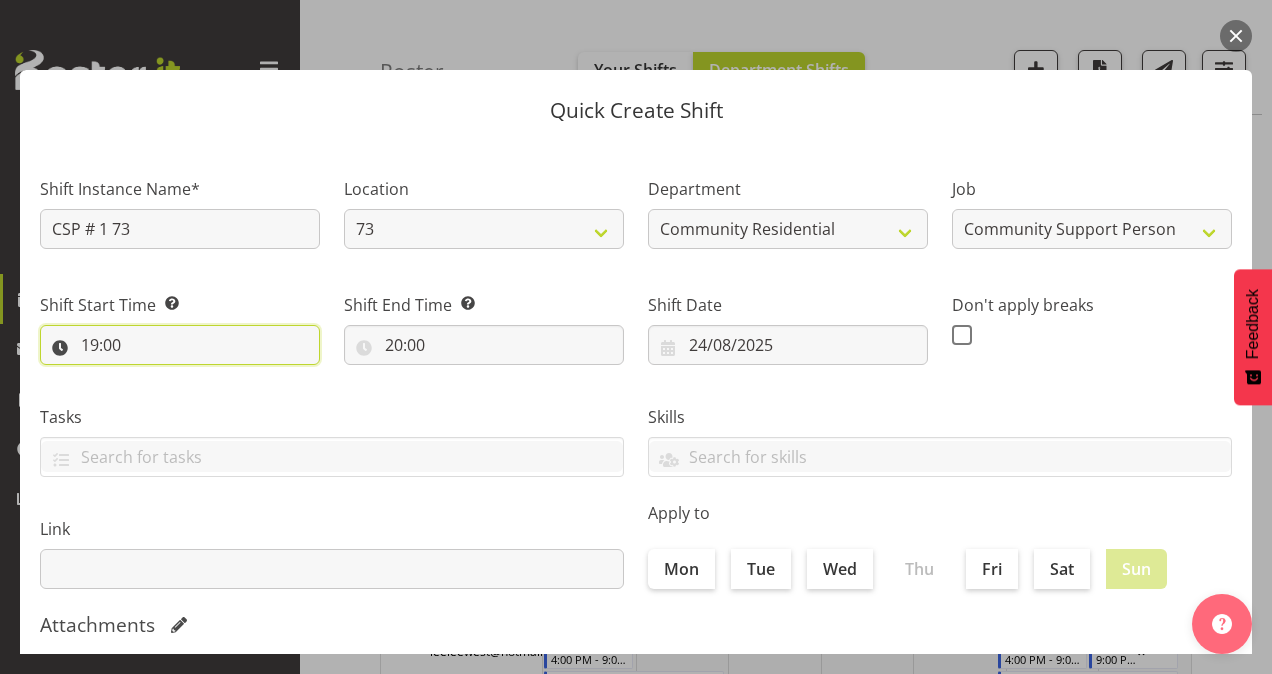 click on "19:00" at bounding box center [180, 345] 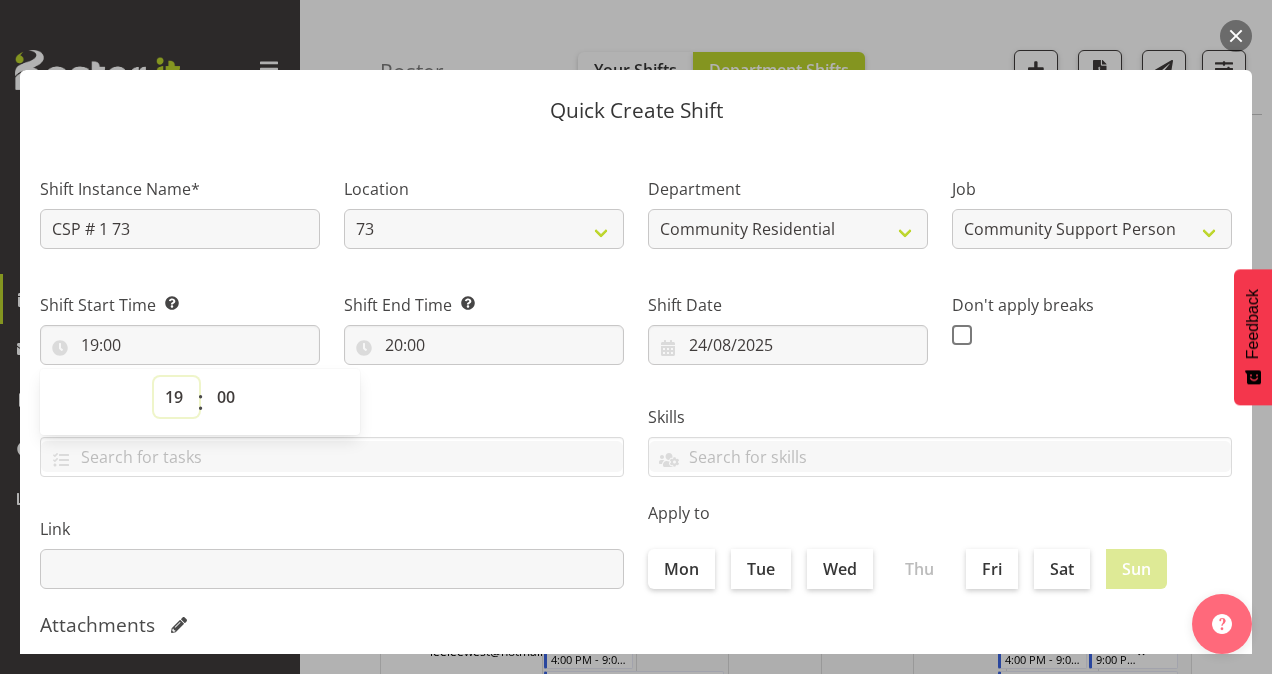 click on "00   01   02   03   04   05   06   07   08   09   10   11   12   13   14   15   16   17   18   19   20   21   22   23" at bounding box center (176, 397) 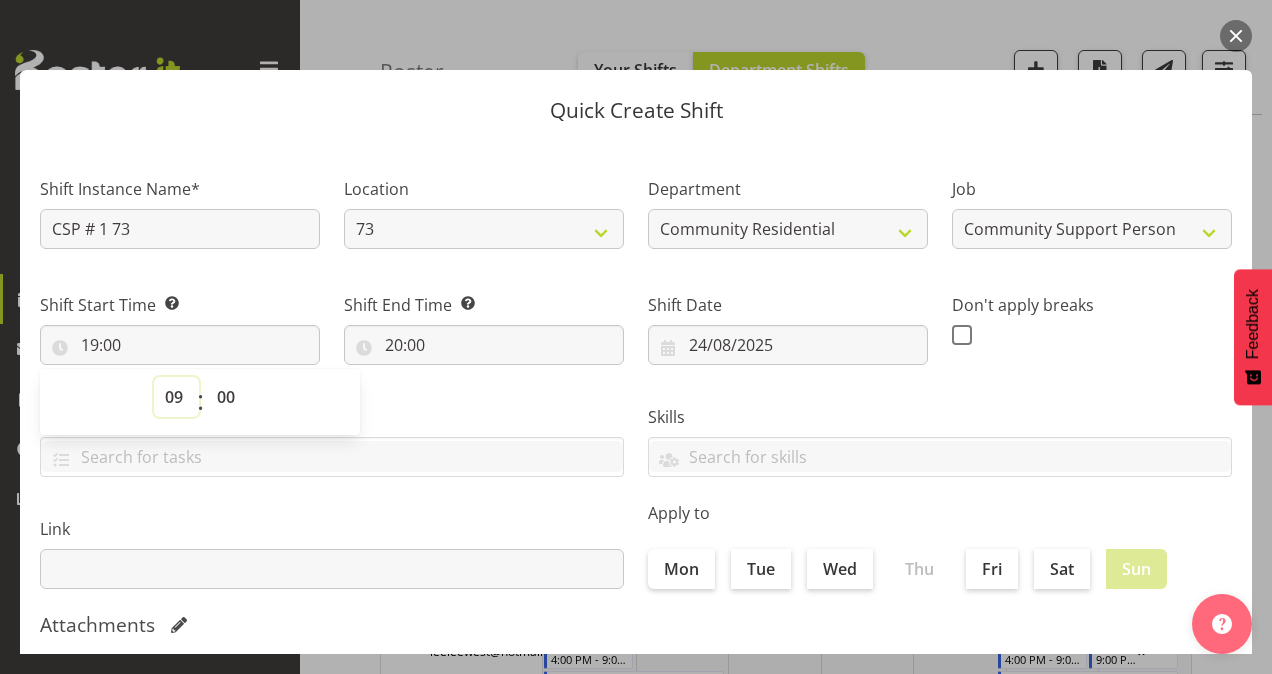 click on "00   01   02   03   04   05   06   07   08   09   10   11   12   13   14   15   16   17   18   19   20   21   22   23" at bounding box center [176, 397] 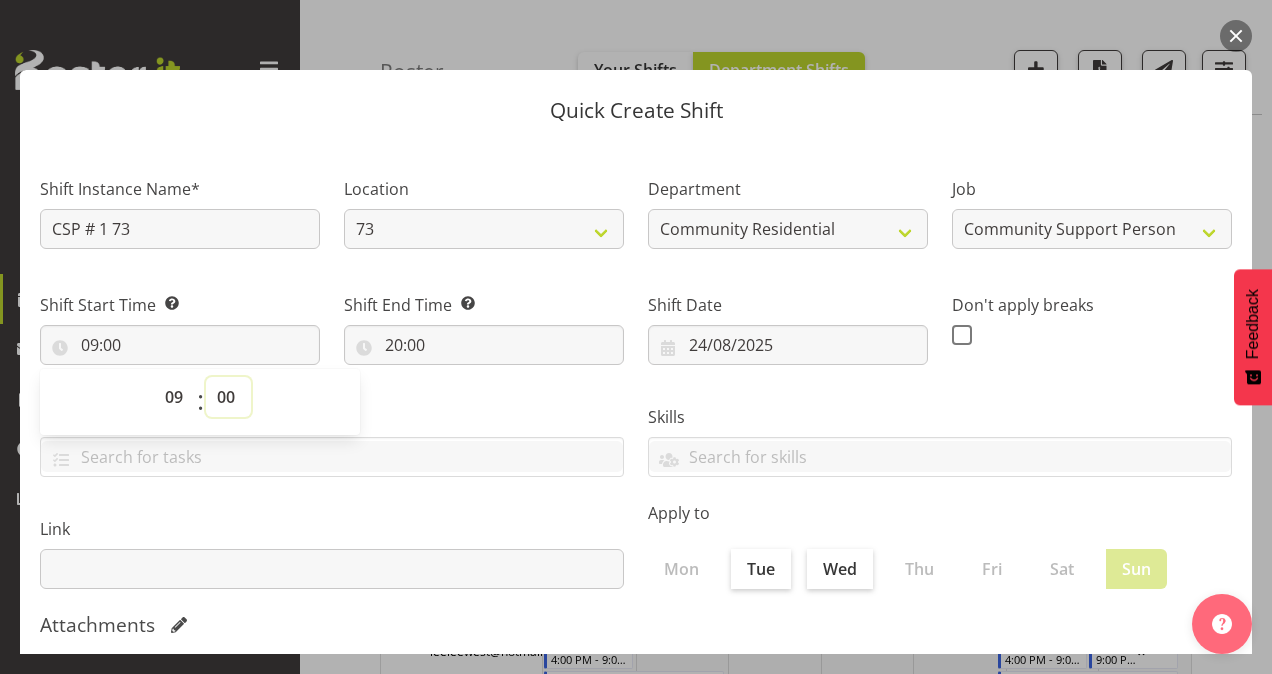 click on "00   01   02   03   04   05   06   07   08   09   10   11   12   13   14   15   16   17   18   19   20   21   22   23   24   25   26   27   28   29   30   31   32   33   34   35   36   37   38   39   40   41   42   43   44   45   46   47   48   49   50   51   52   53   54   55   56   57   58   59" at bounding box center (228, 397) 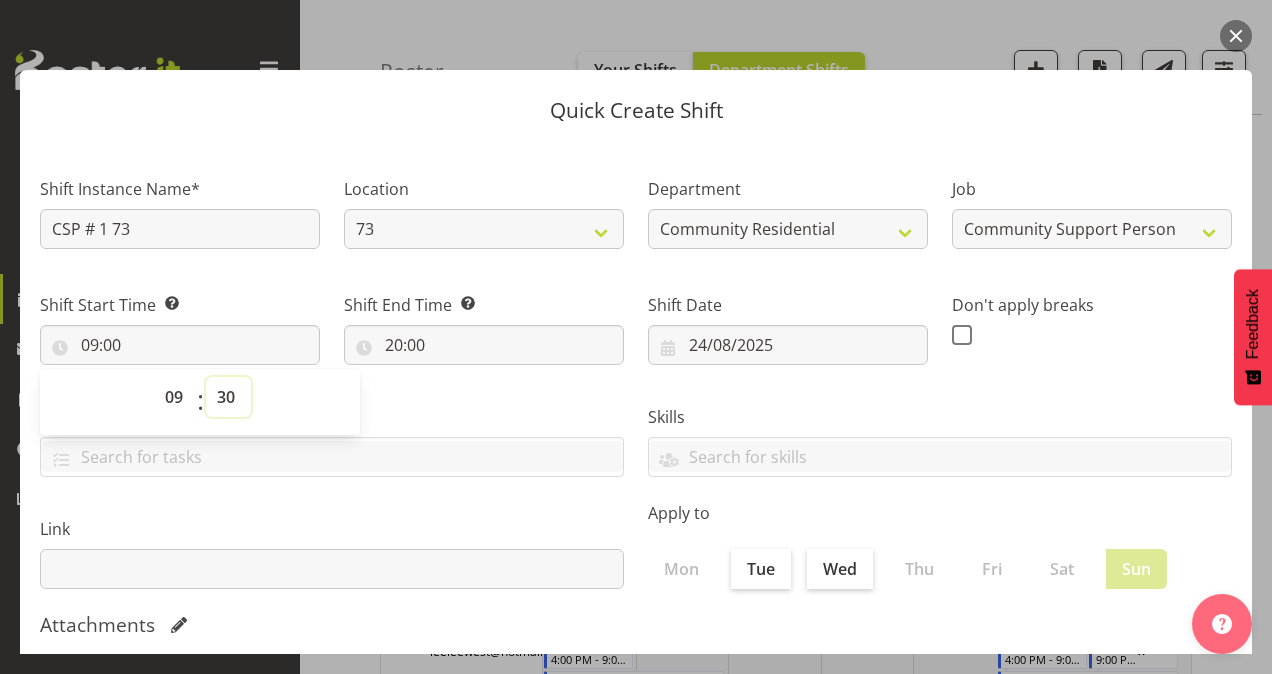 click on "00   01   02   03   04   05   06   07   08   09   10   11   12   13   14   15   16   17   18   19   20   21   22   23   24   25   26   27   28   29   30   31   32   33   34   35   36   37   38   39   40   41   42   43   44   45   46   47   48   49   50   51   52   53   54   55   56   57   58   59" at bounding box center (228, 397) 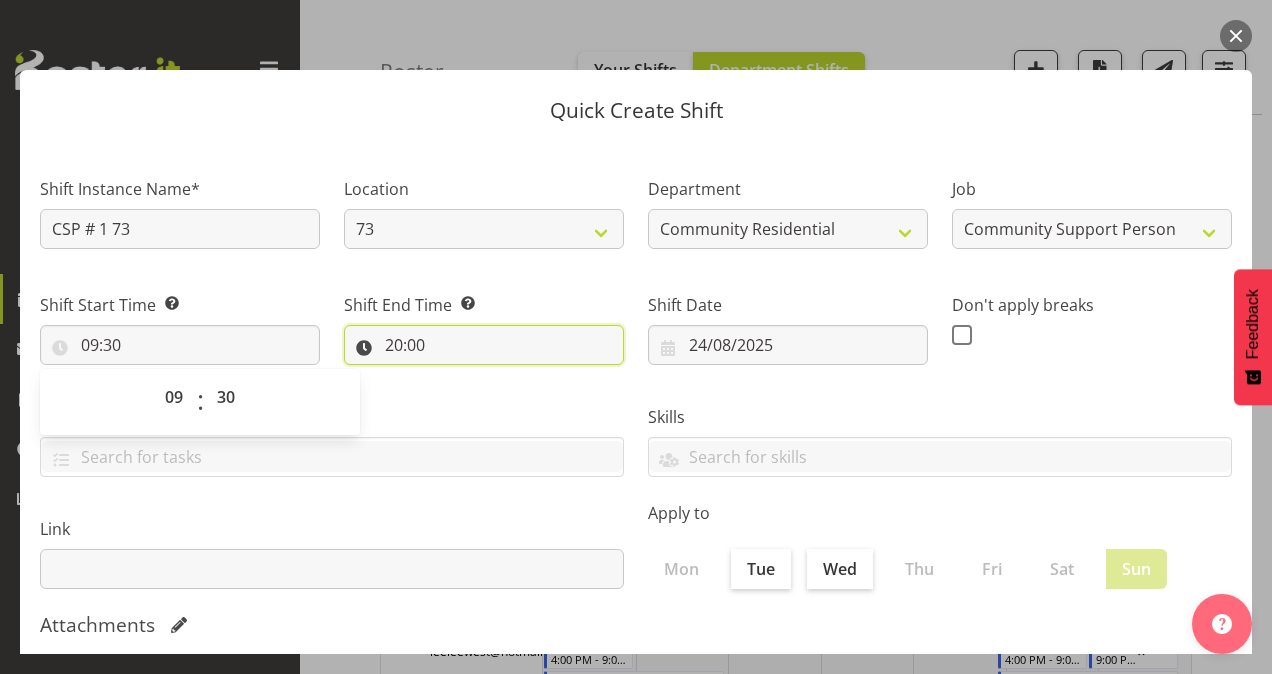 click on "20:00" at bounding box center (484, 345) 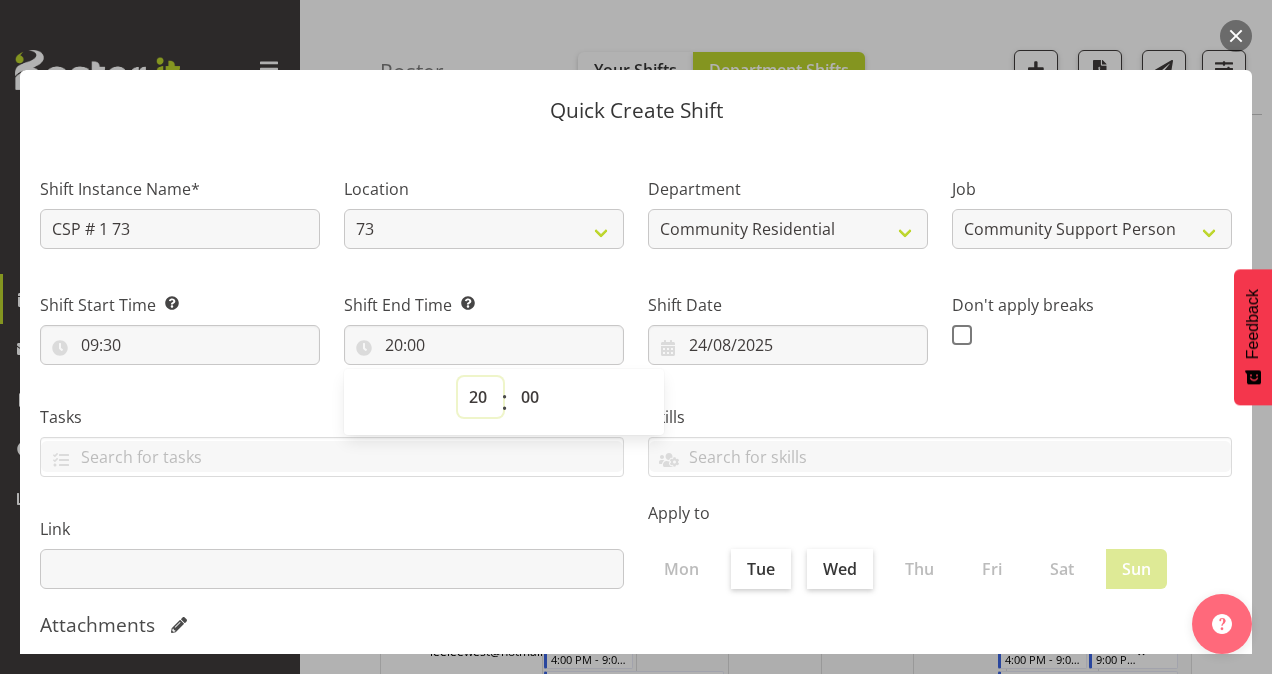click on "00   01   02   03   04   05   06   07   08   09   10   11   12   13   14   15   16   17   18   19   20   21   22   23" at bounding box center (480, 397) 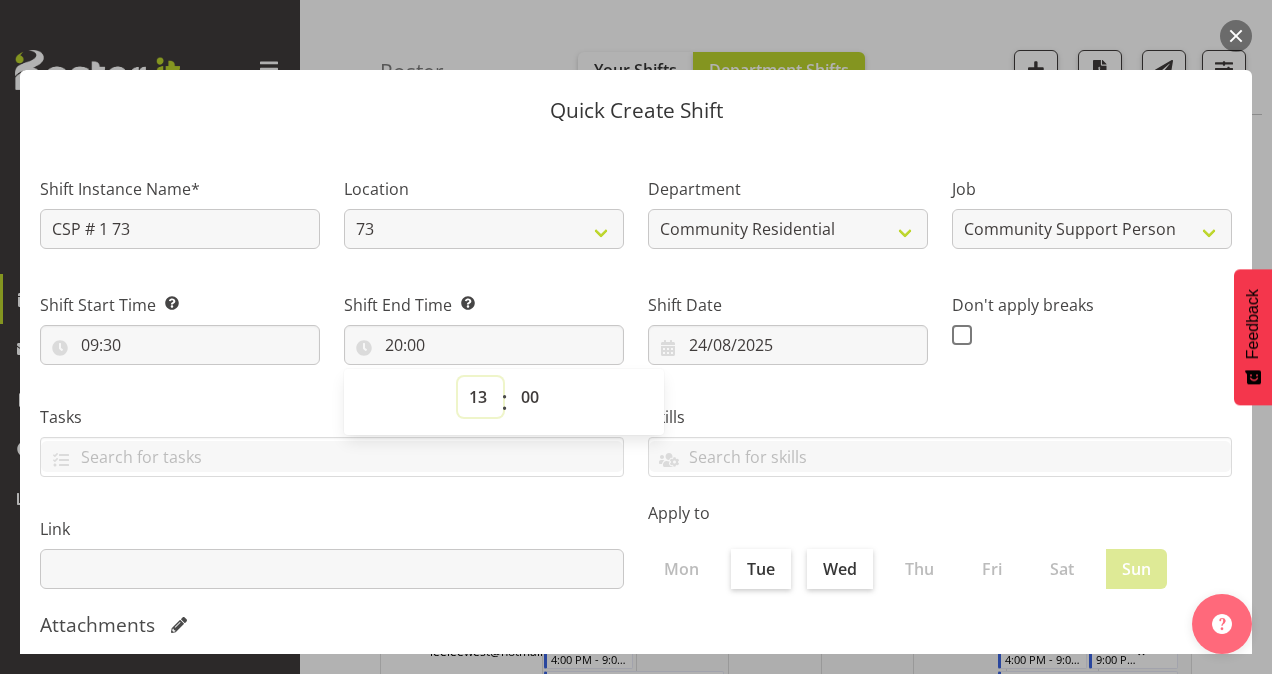 click on "00   01   02   03   04   05   06   07   08   09   10   11   12   13   14   15   16   17   18   19   20   21   22   23" at bounding box center (480, 397) 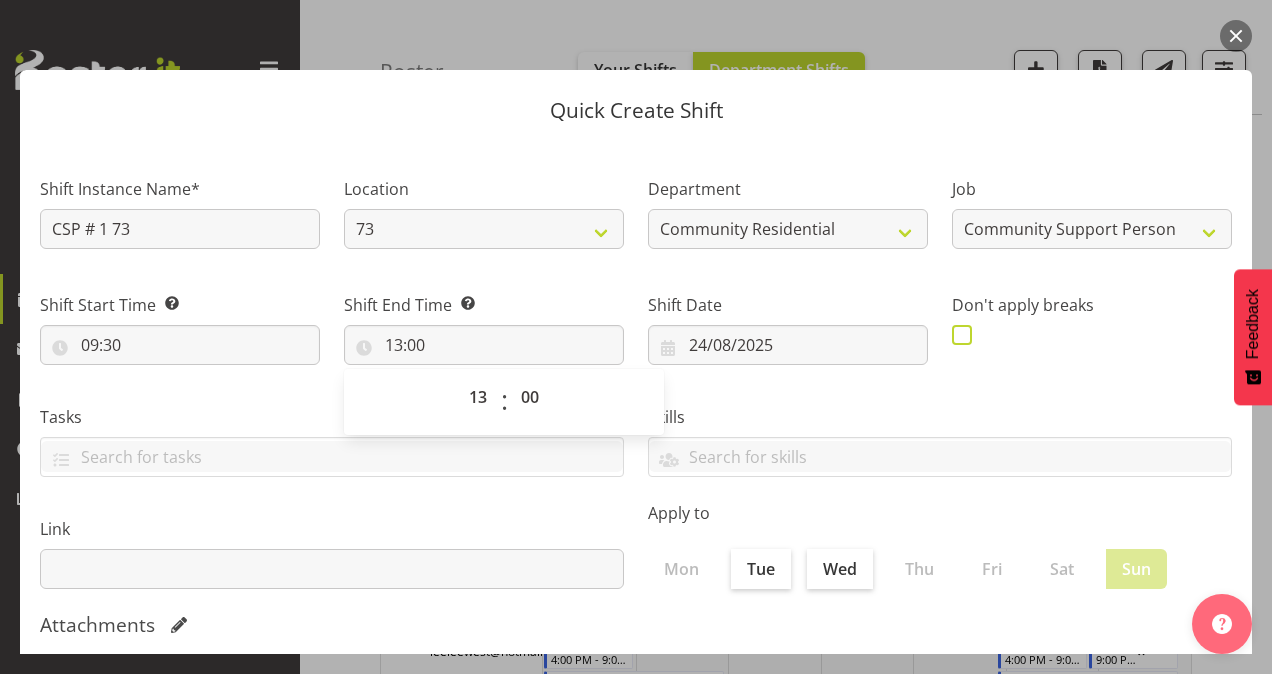 click at bounding box center [962, 335] 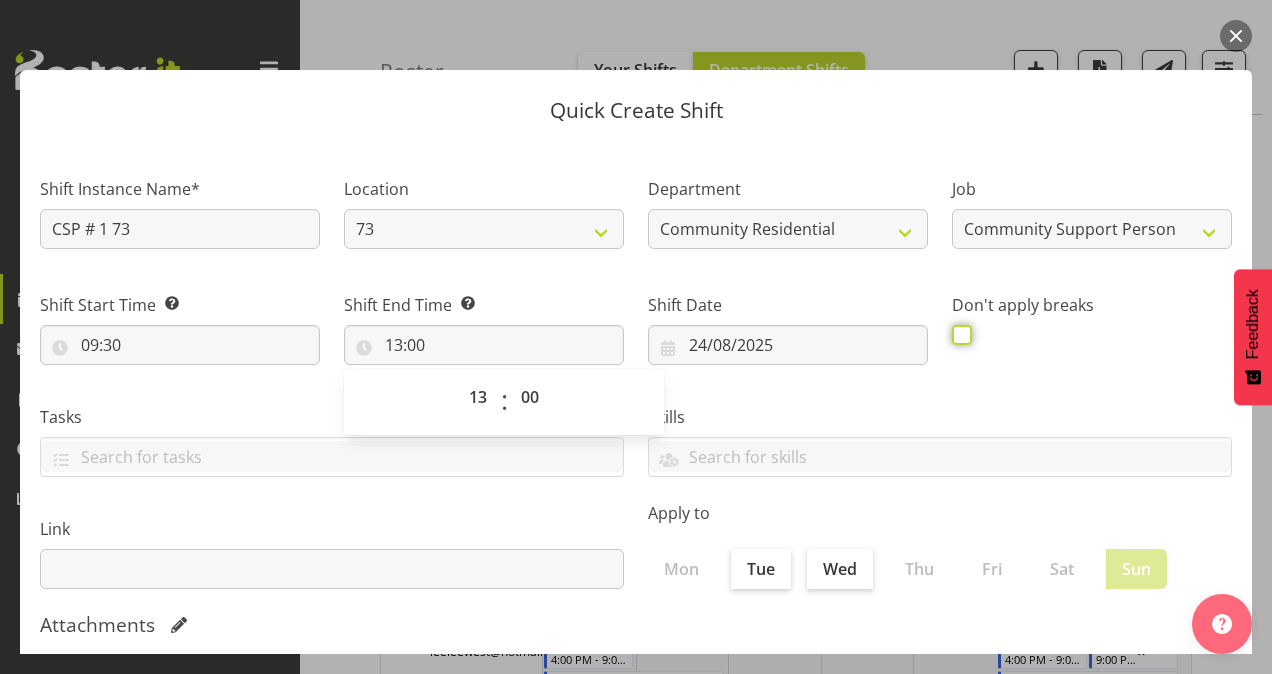 click at bounding box center [958, 334] 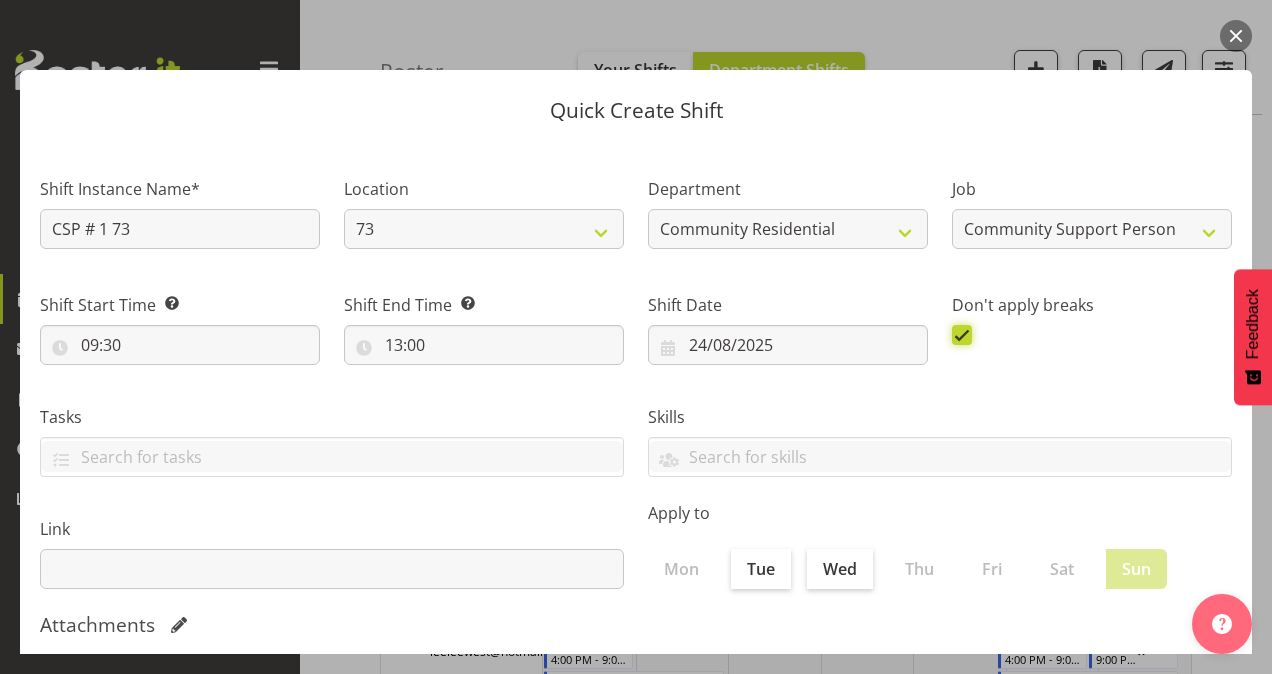 scroll, scrollTop: 385, scrollLeft: 0, axis: vertical 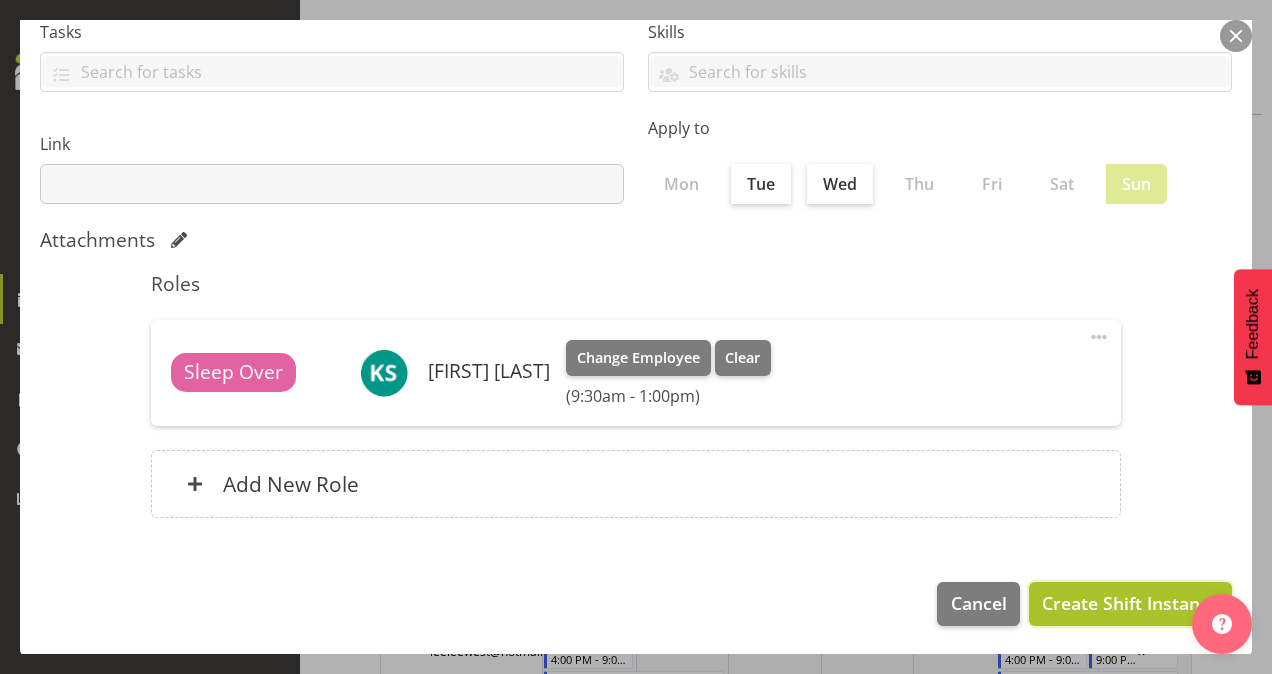click on "Create Shift Instance" at bounding box center [1130, 603] 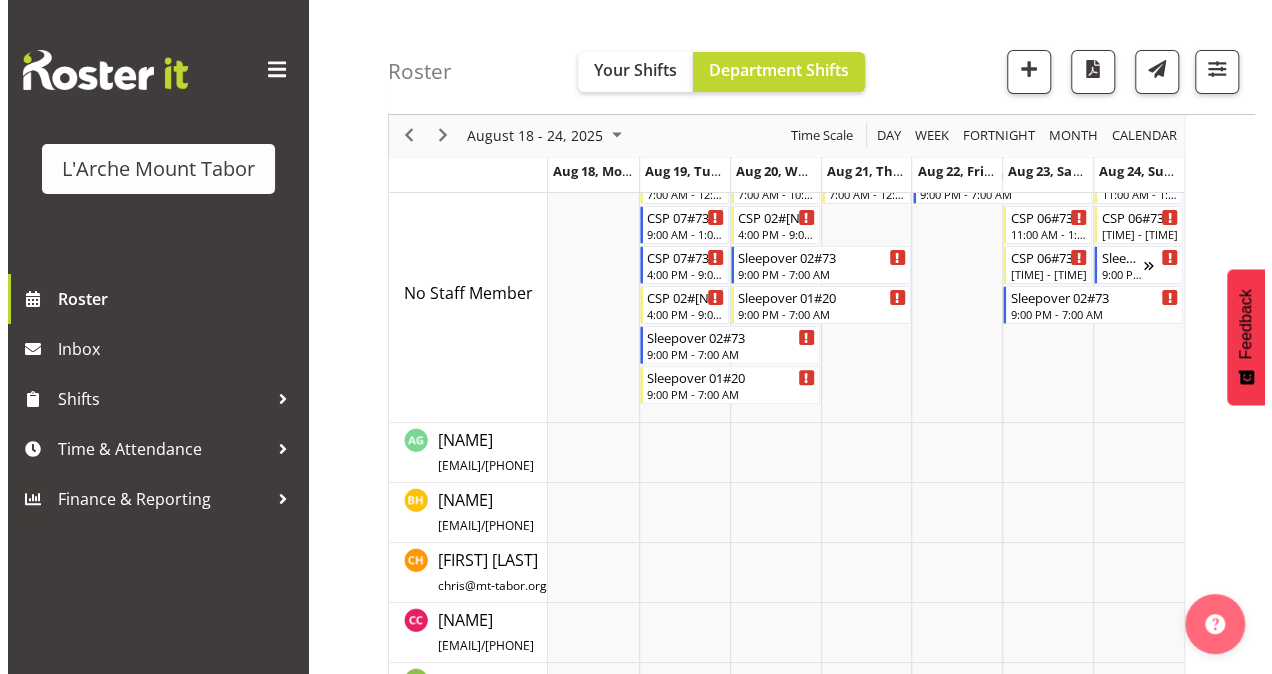 scroll, scrollTop: 0, scrollLeft: 0, axis: both 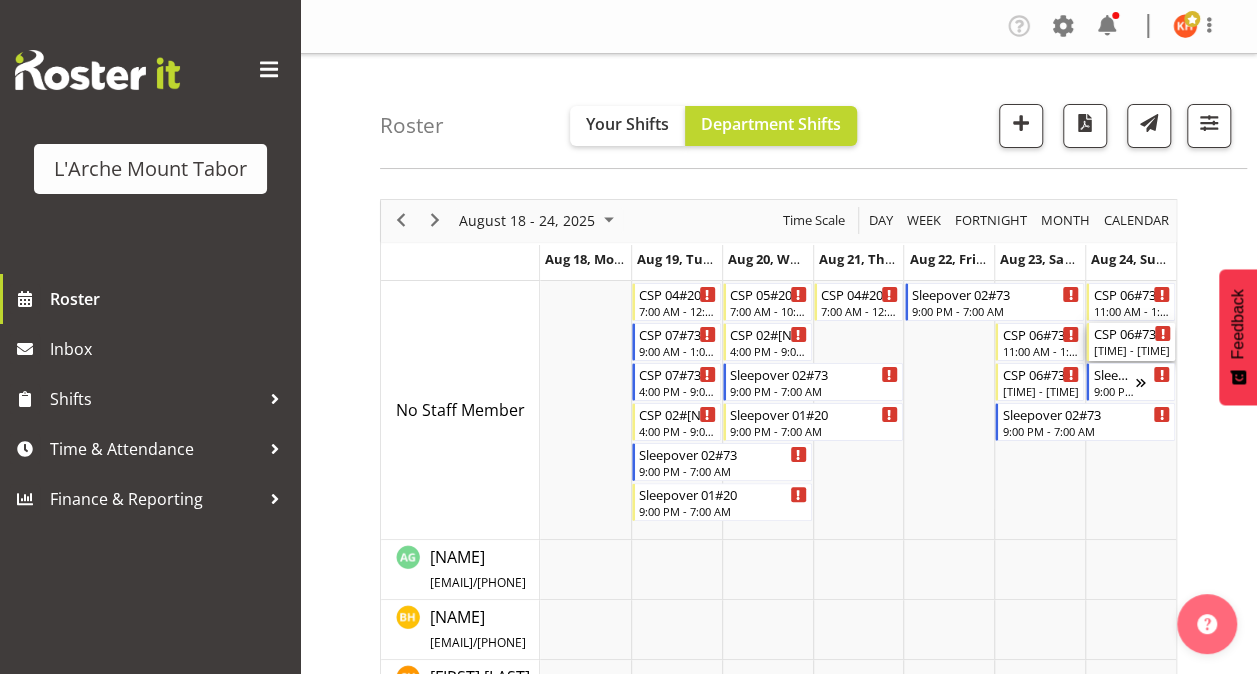 click on "[TIME] - [TIME]" at bounding box center [1132, 350] 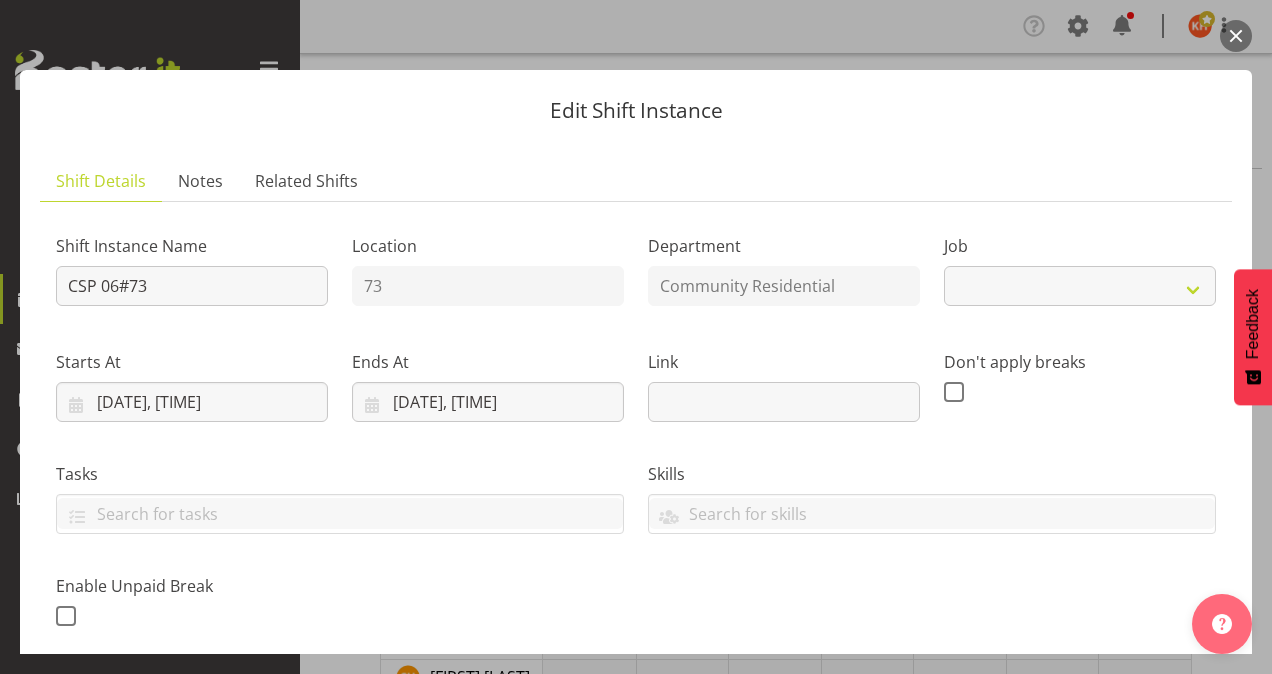 select on "2" 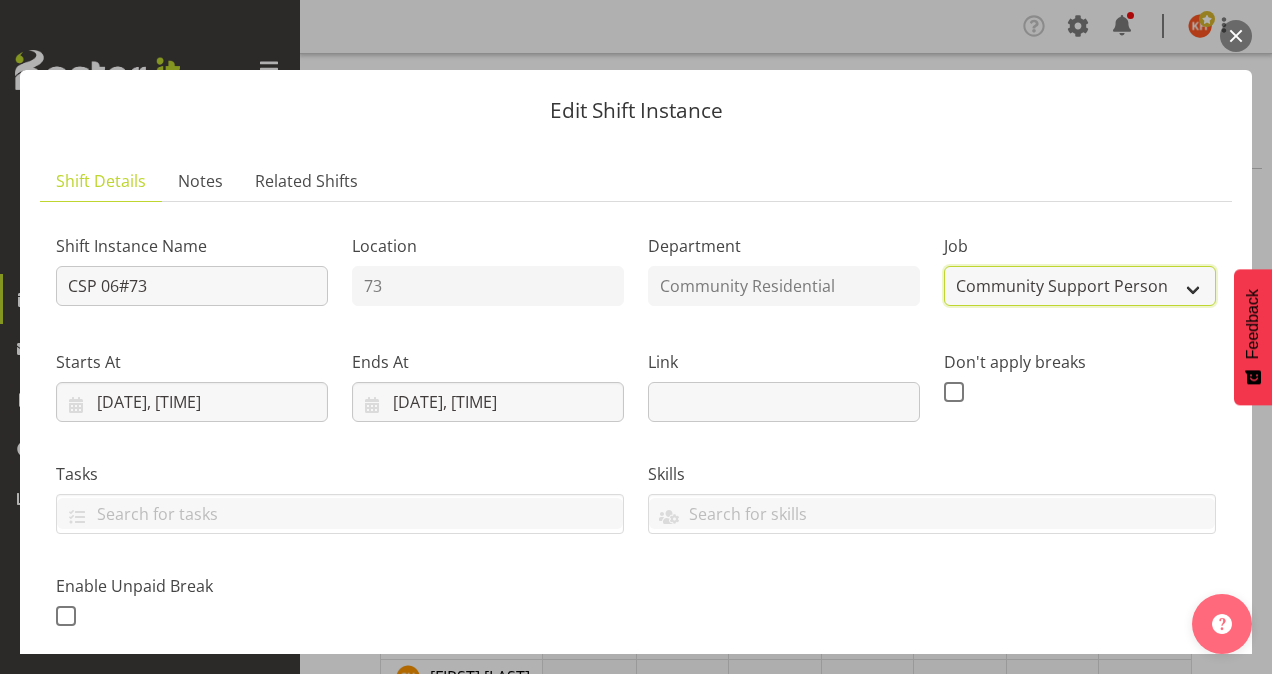 click on "Create new job   Accounts Admin Art Coordinator Community Leader Community Support Person Community Support Person-Casual House Leader Office Admin Senior Coordinator Service Manager Volunteer" at bounding box center [1080, 286] 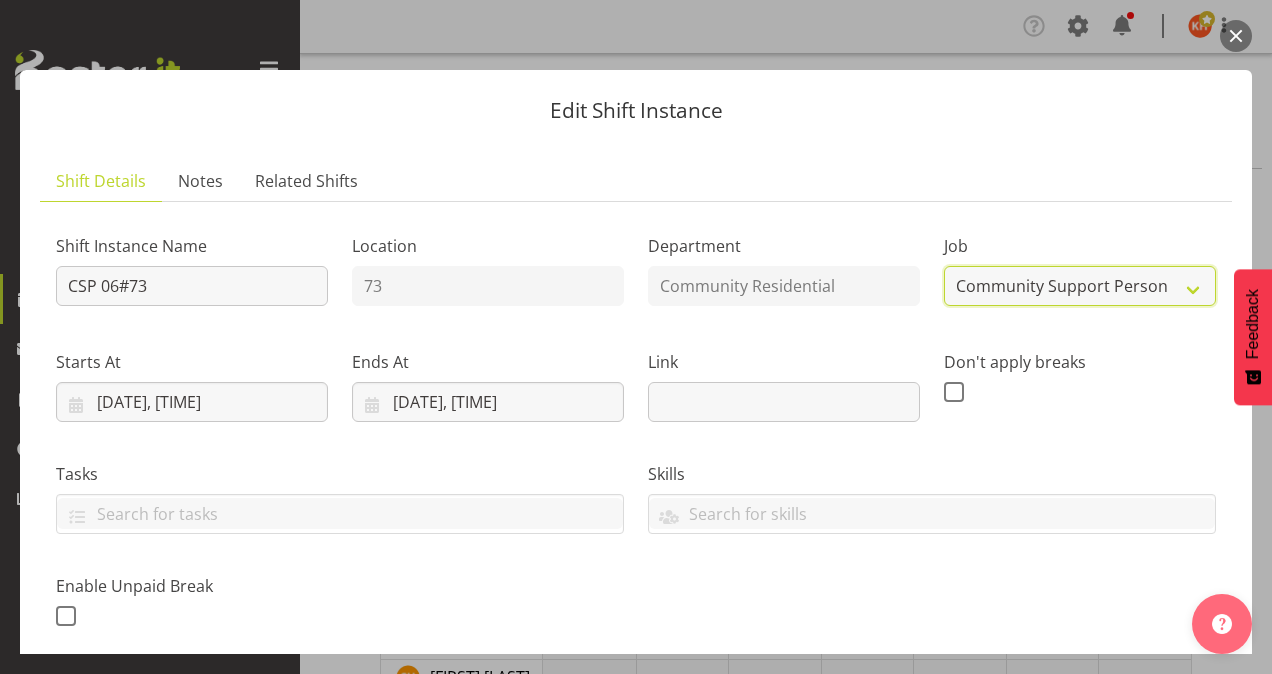 click on "Create new job   Accounts Admin Art Coordinator Community Leader Community Support Person Community Support Person-Casual House Leader Office Admin Senior Coordinator Service Manager Volunteer" at bounding box center [1080, 286] 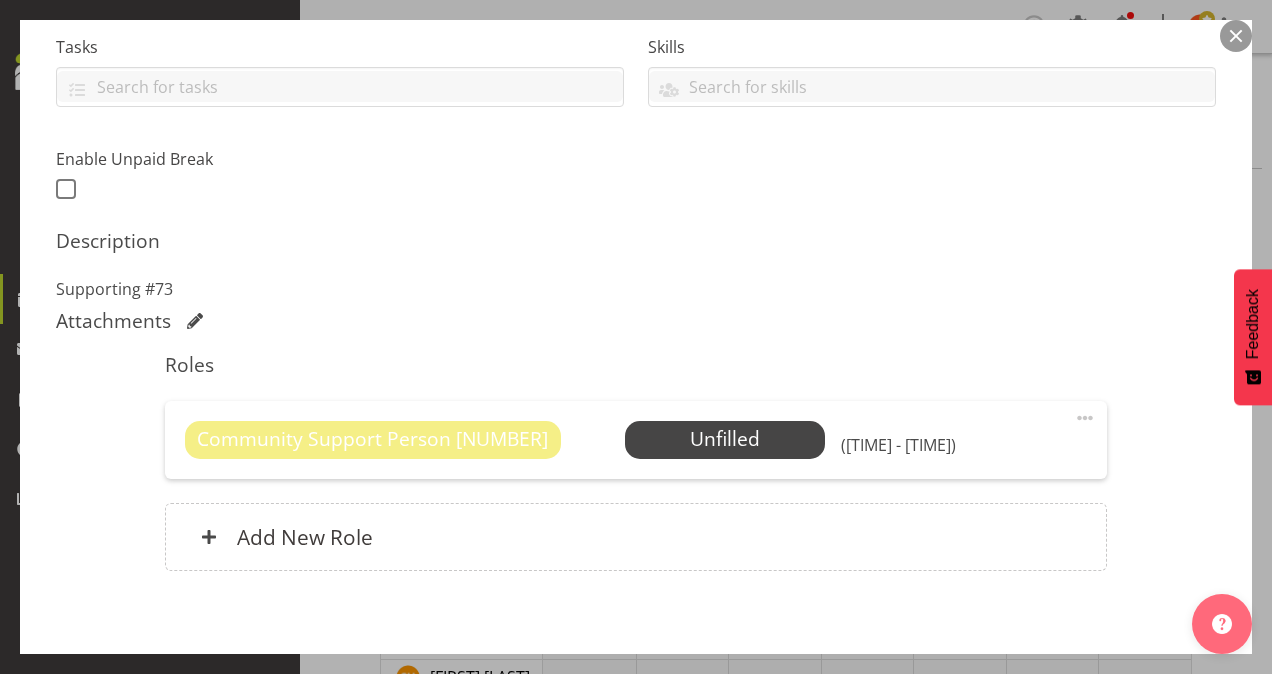 scroll, scrollTop: 428, scrollLeft: 0, axis: vertical 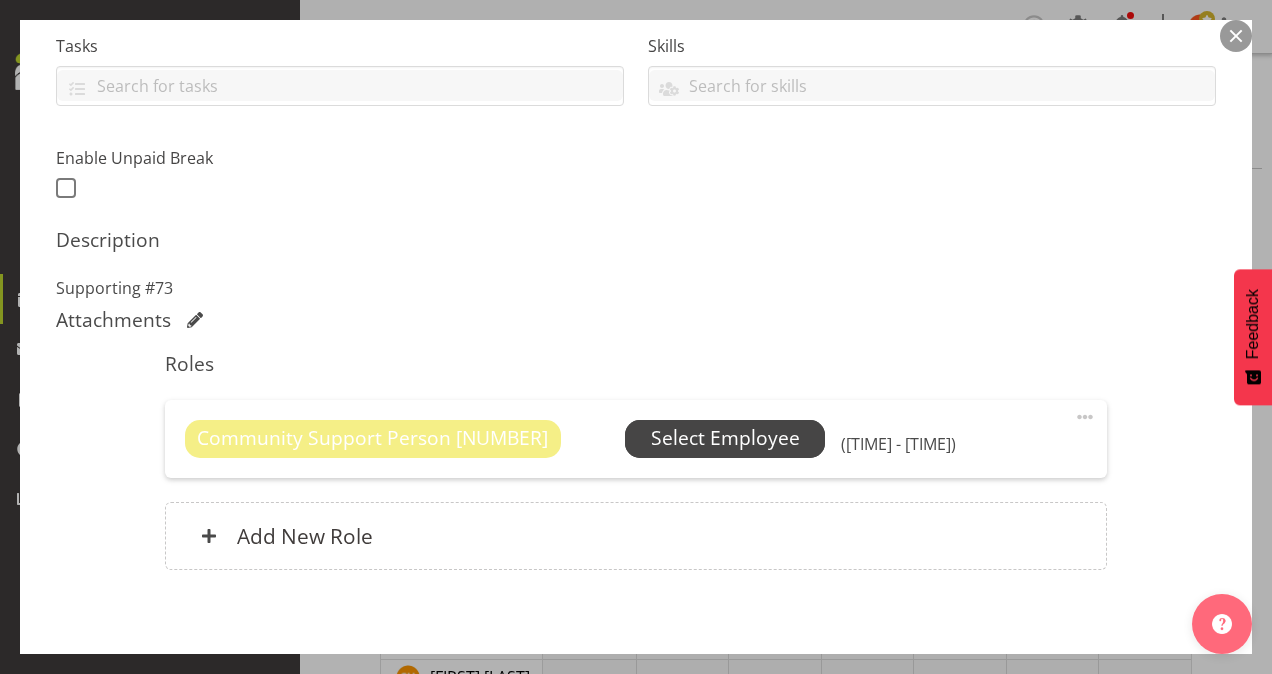 click on "Select Employee" at bounding box center [725, 438] 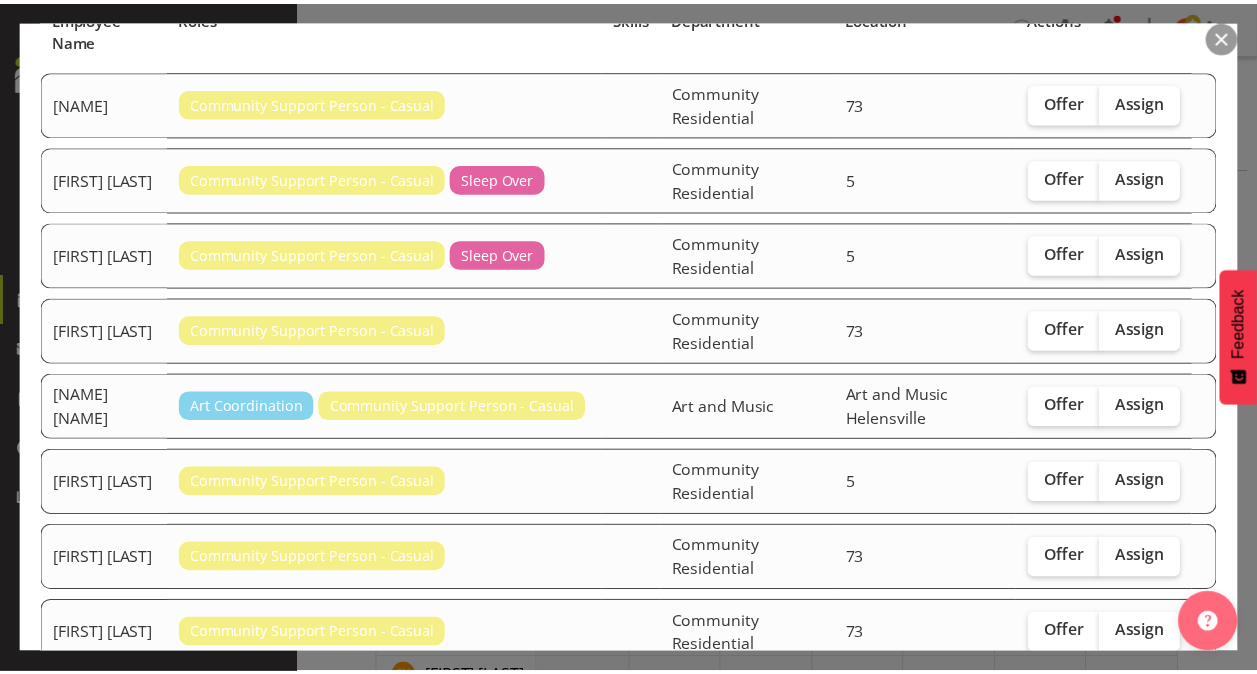 scroll, scrollTop: 362, scrollLeft: 0, axis: vertical 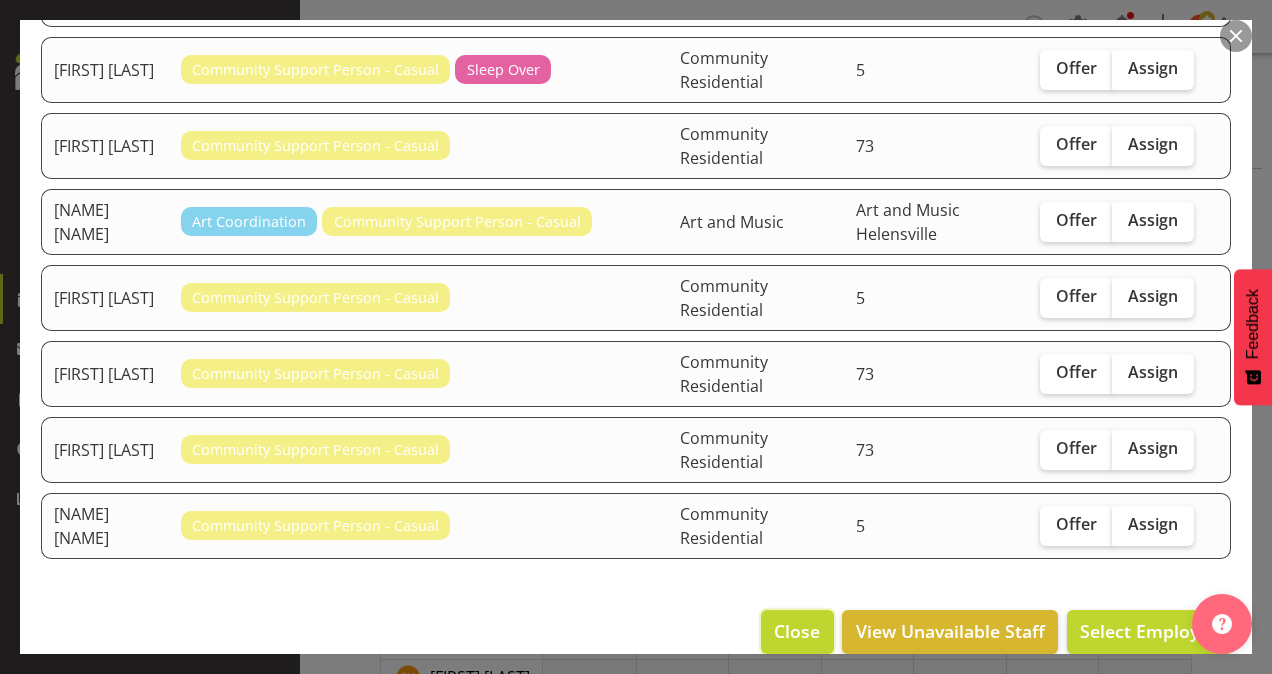 click on "Close" at bounding box center (797, 631) 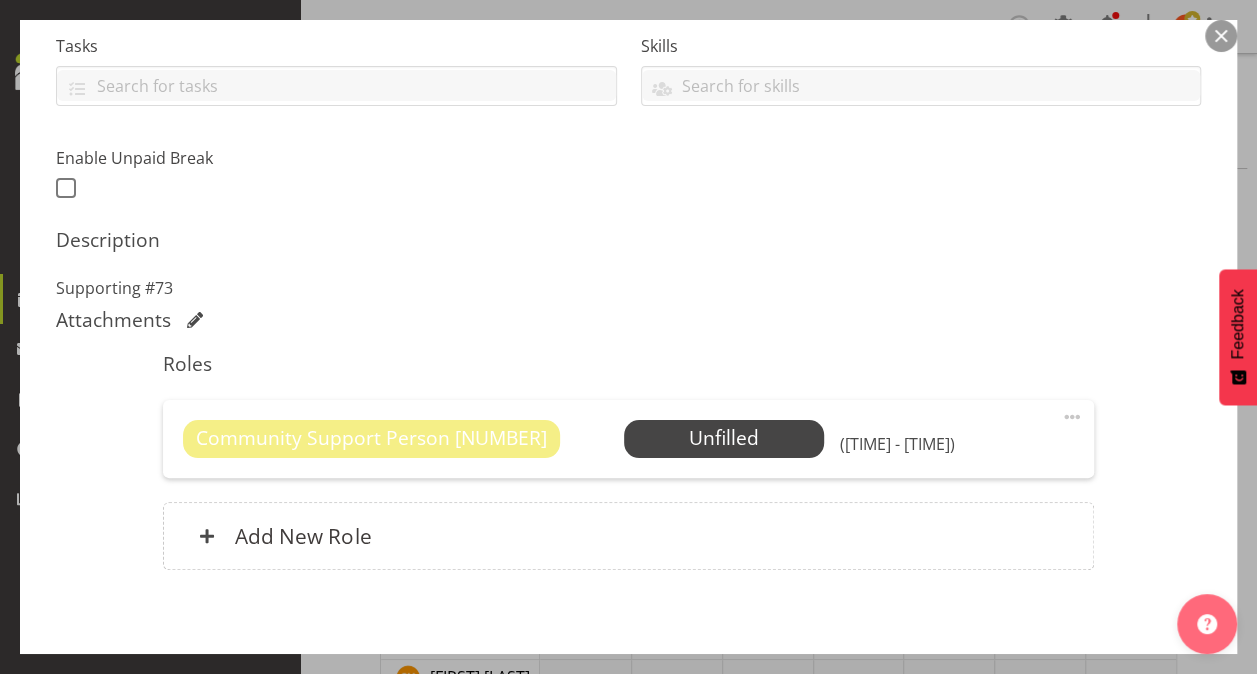 click at bounding box center (1072, 417) 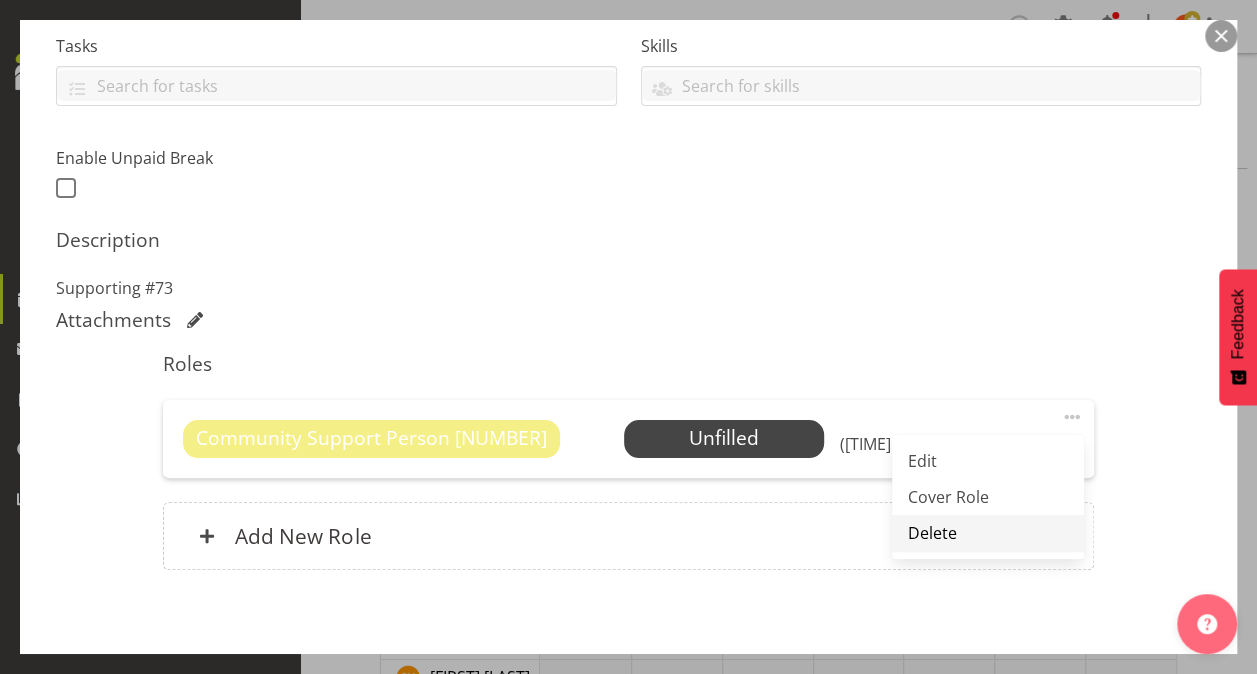 click on "Delete" at bounding box center (988, 533) 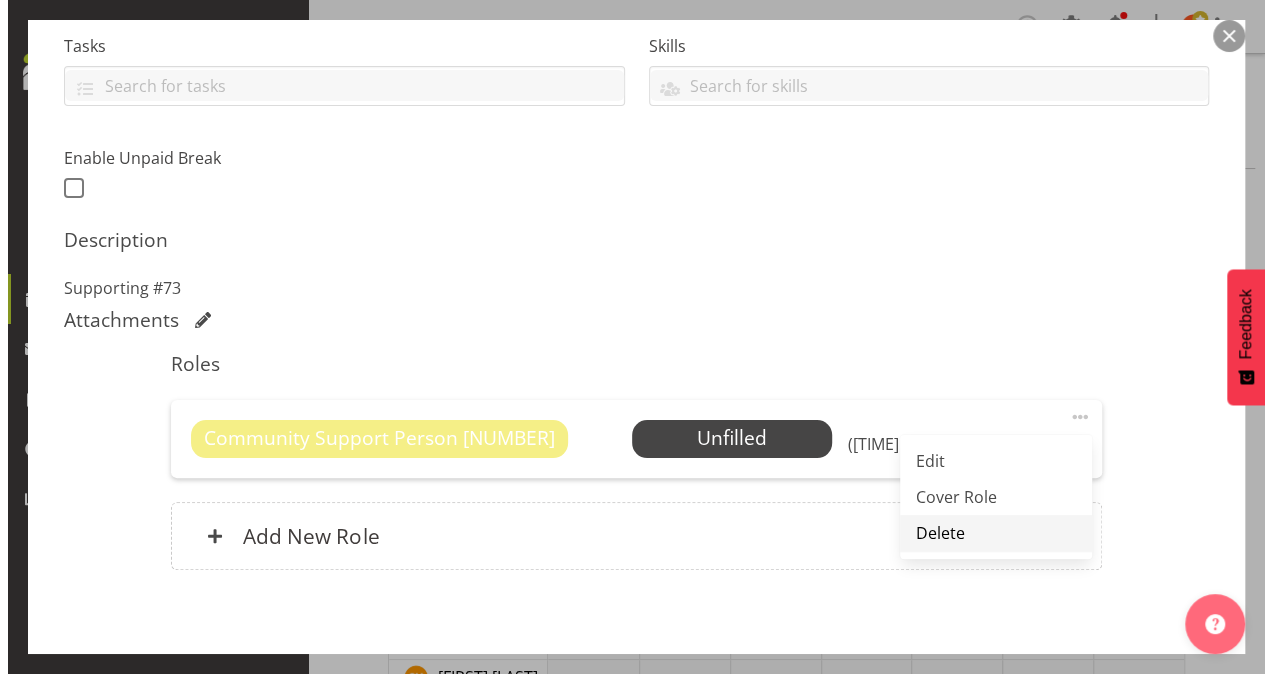 scroll, scrollTop: 417, scrollLeft: 0, axis: vertical 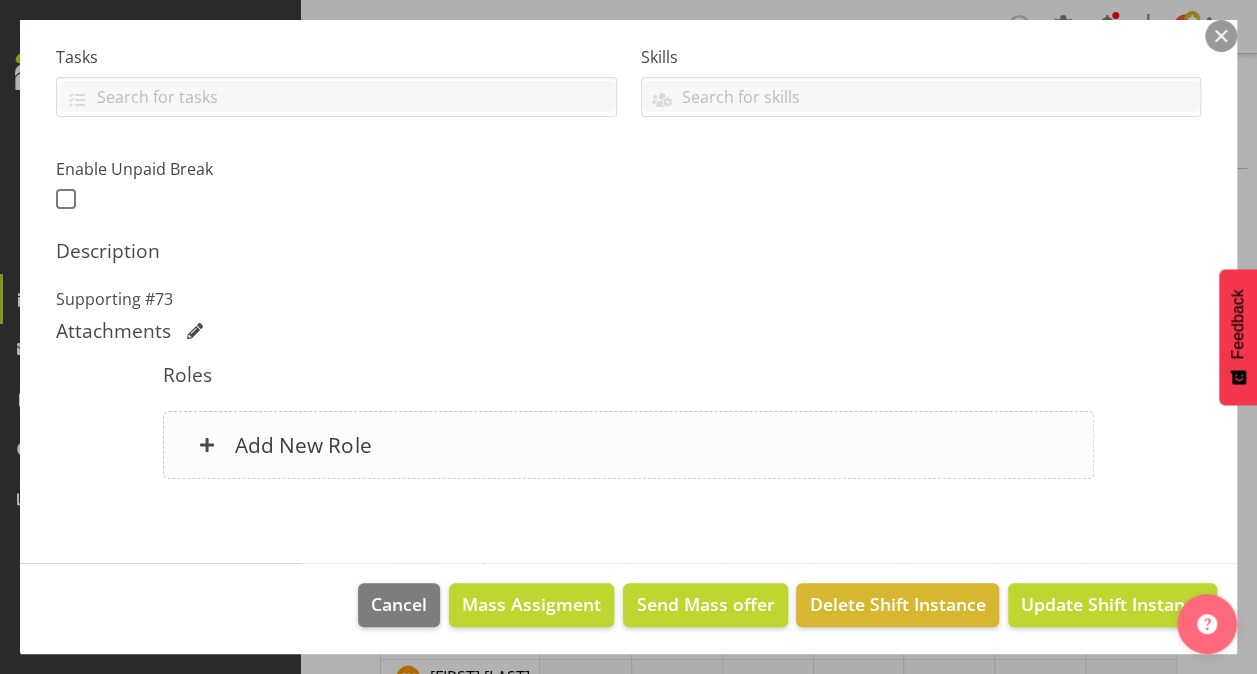 click on "Add New Role" at bounding box center [303, 445] 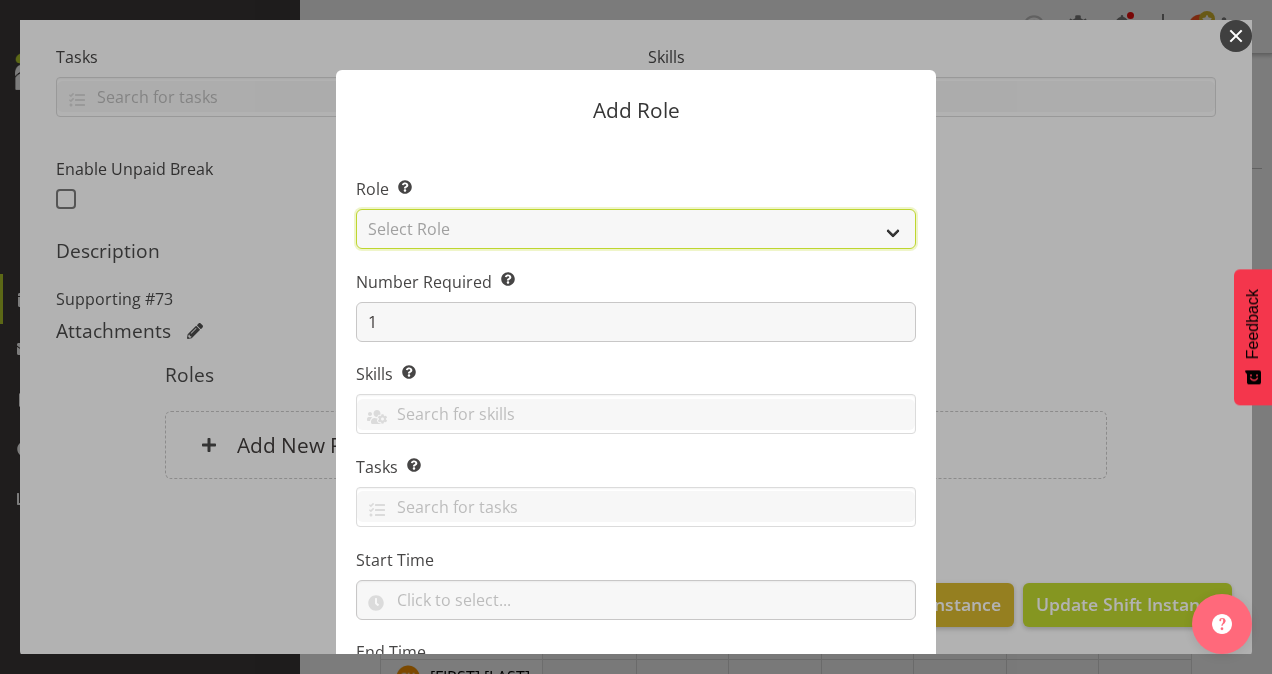 click on "Select Role  Area Manager Art Coordination Community - SIL Community Leader Community Support Person Community Support Person - Casual House Leader Office Admin On-Call call out Senate Senior Coordinator SIL Coordination Sleep Over Volunteer" at bounding box center [636, 229] 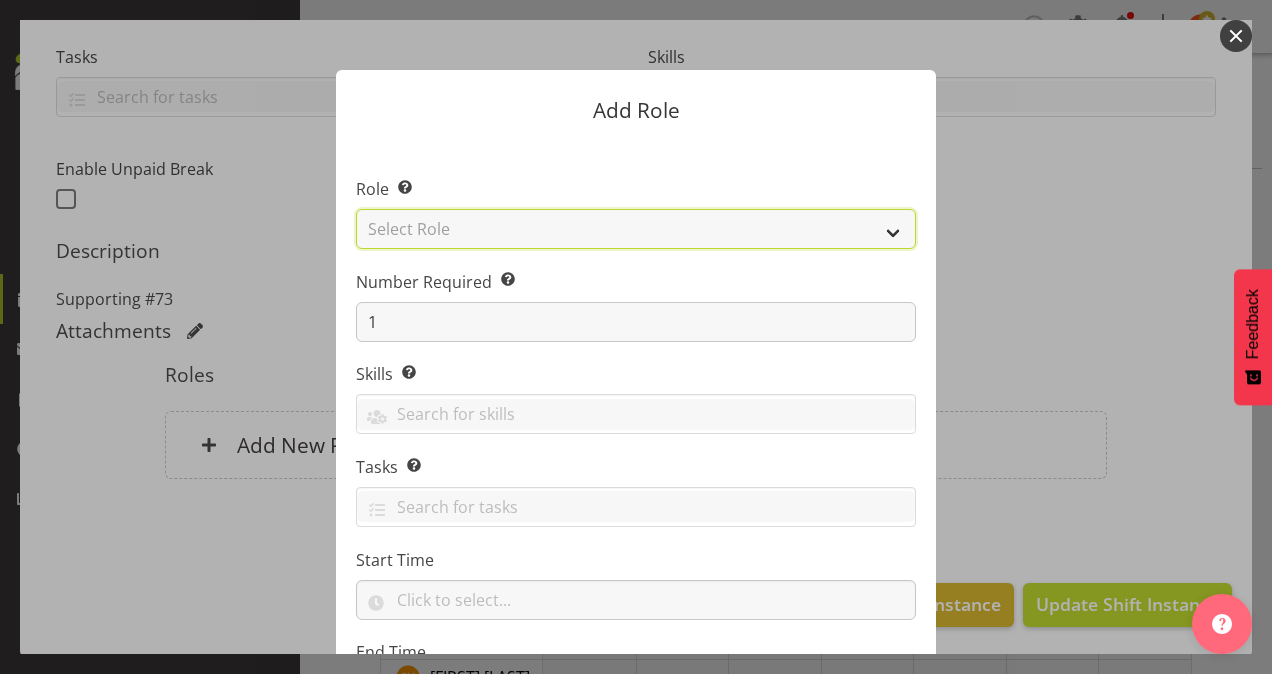 select on "13" 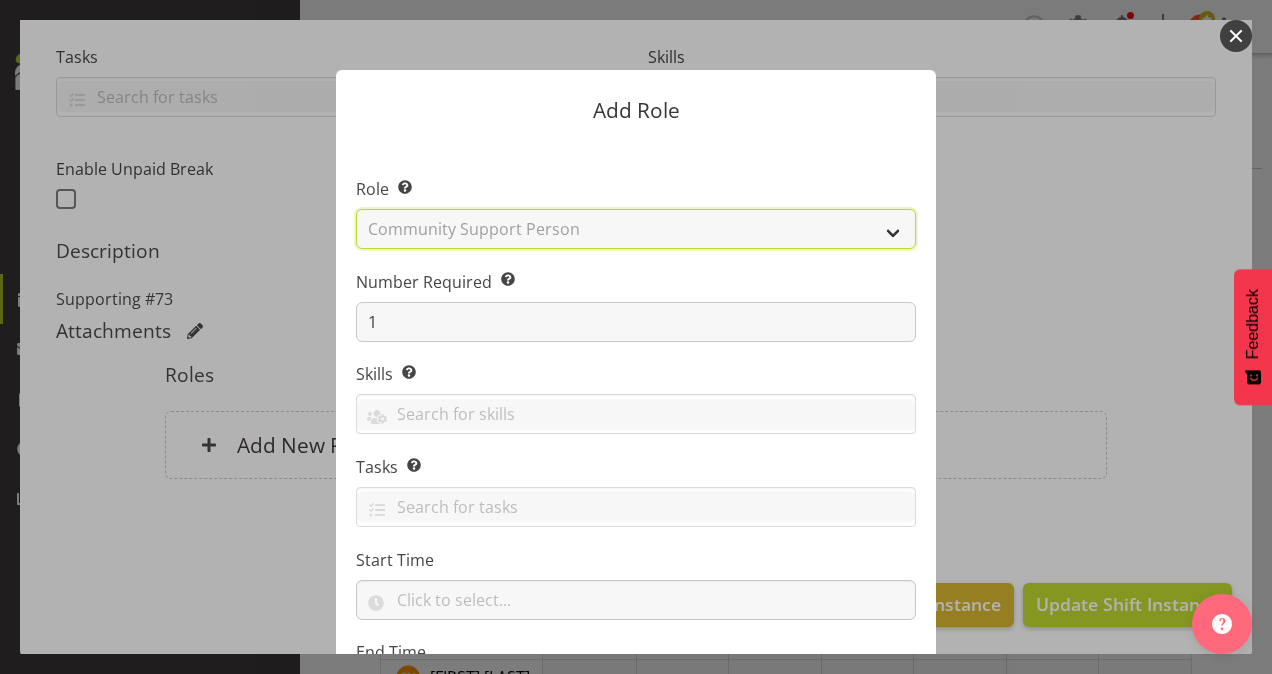 click on "Select Role  Area Manager Art Coordination Community - SIL Community Leader Community Support Person Community Support Person - Casual House Leader Office Admin On-Call call out Senate Senior Coordinator SIL Coordination Sleep Over Volunteer" at bounding box center [636, 229] 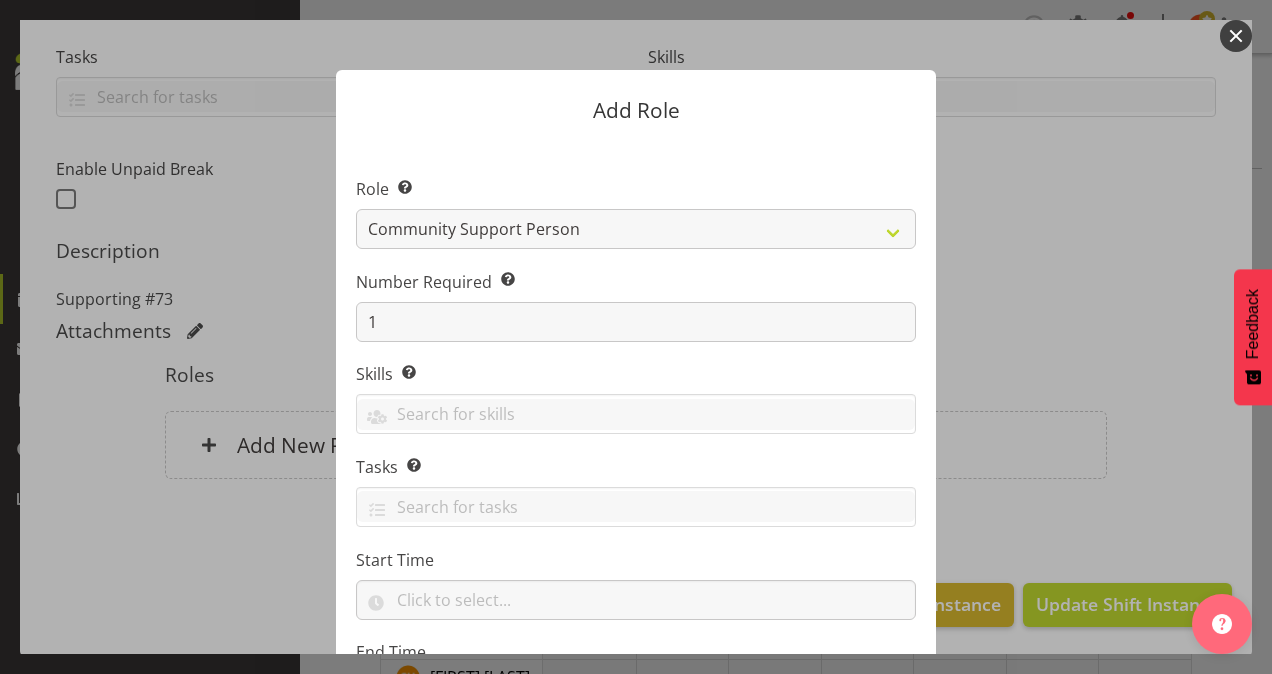 click on "Add Role
Role
Select the role you wish to add to the shift.   Area Manager Art Coordination Community - SIL Community Leader Community Support Person Community Support Person - Casual House Leader Office Admin On-Call call out Senate Senior Coordinator SIL Coordination Sleep Over Volunteer
Number Required
Select the number of employees needed for this position.   [NUMBER]
Skills
Selecting skills here means they are specific to this position. When selecting employees for this shift, the employee must have both the role and skill to be available to work. (e.g. ‘Bar License’ skill may be selected for a bartender role only.)    Senate   Senate
Tasks
Selecting tasks here means these tasks are specific to this role. When selecting employees for this shift, tasks will only be assigned to specific roles." at bounding box center (636, 337) 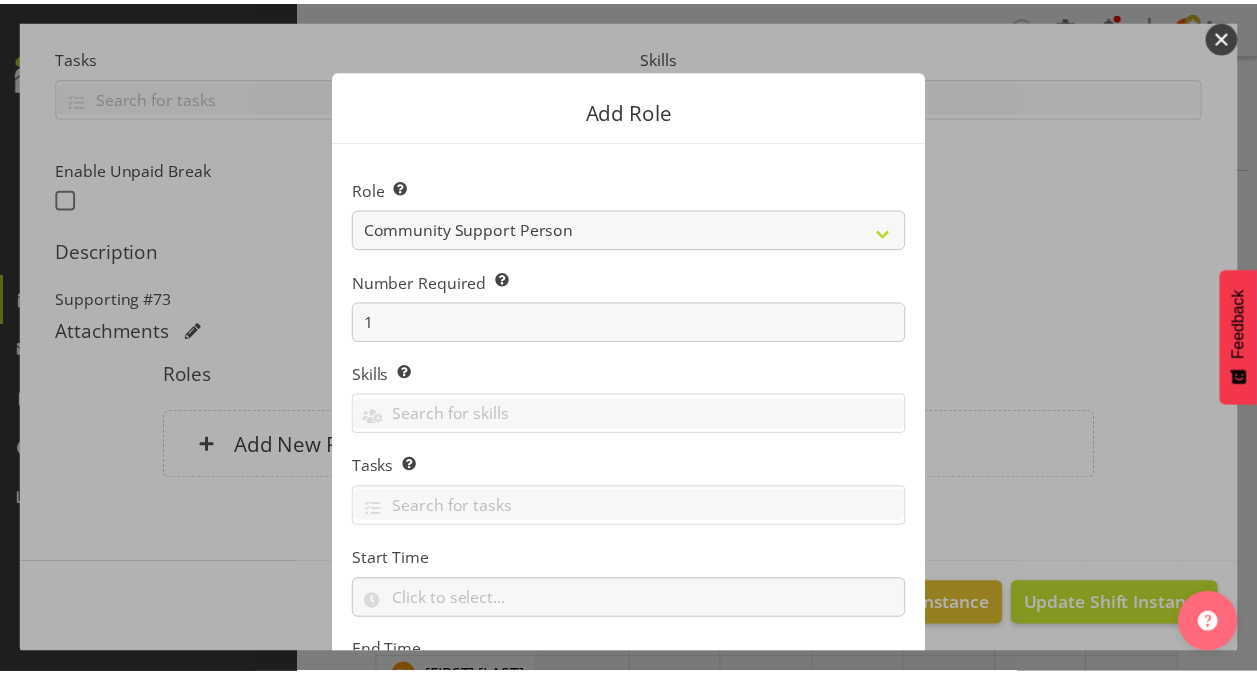scroll, scrollTop: 192, scrollLeft: 0, axis: vertical 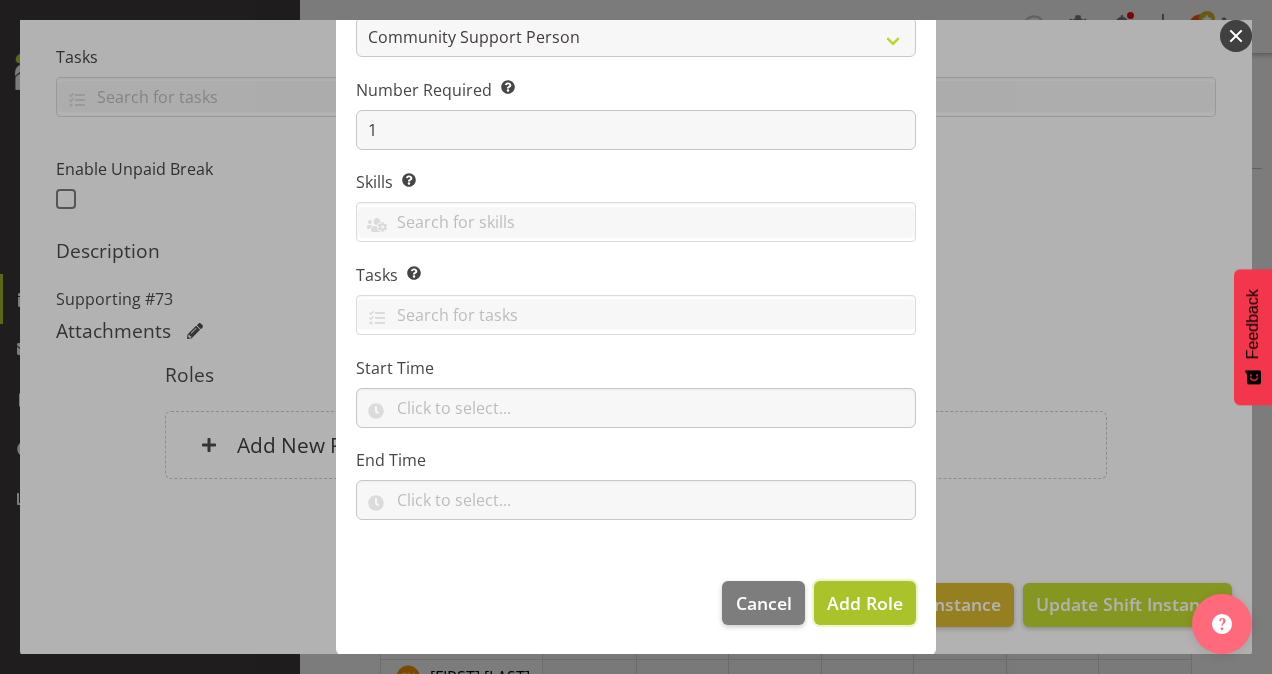 click on "Add Role" at bounding box center (865, 603) 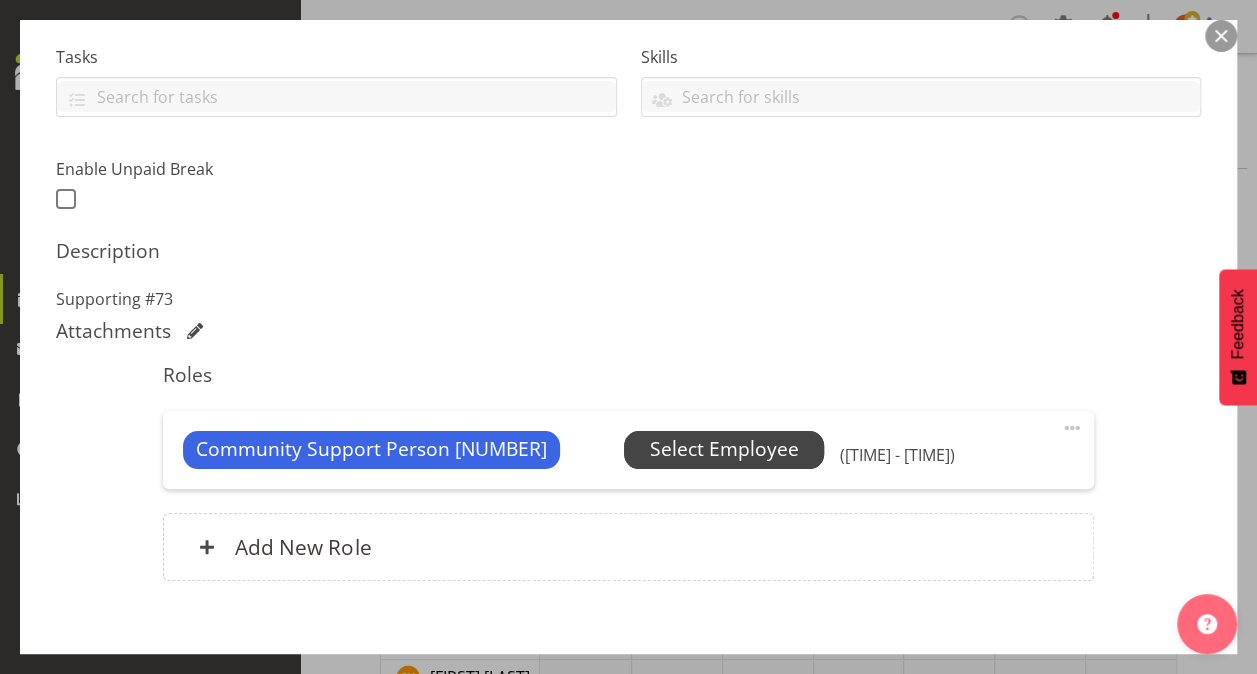 click on "Select Employee" at bounding box center [724, 449] 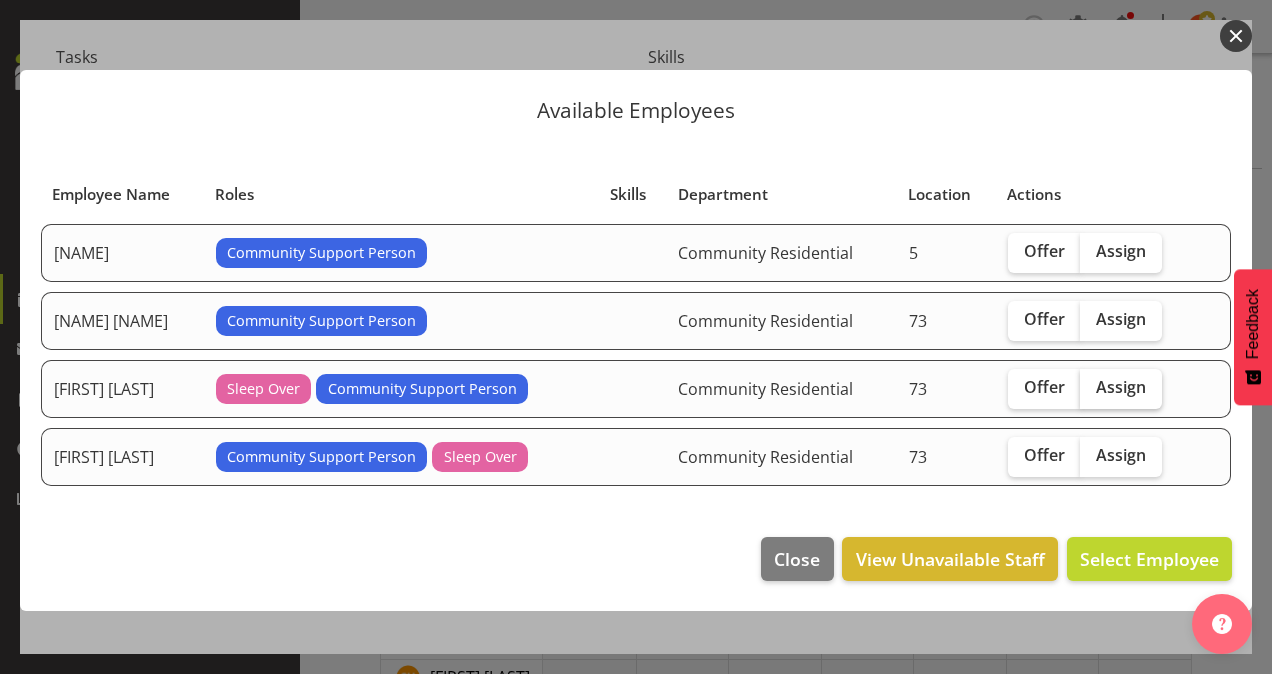 click on "Assign" at bounding box center [1121, 387] 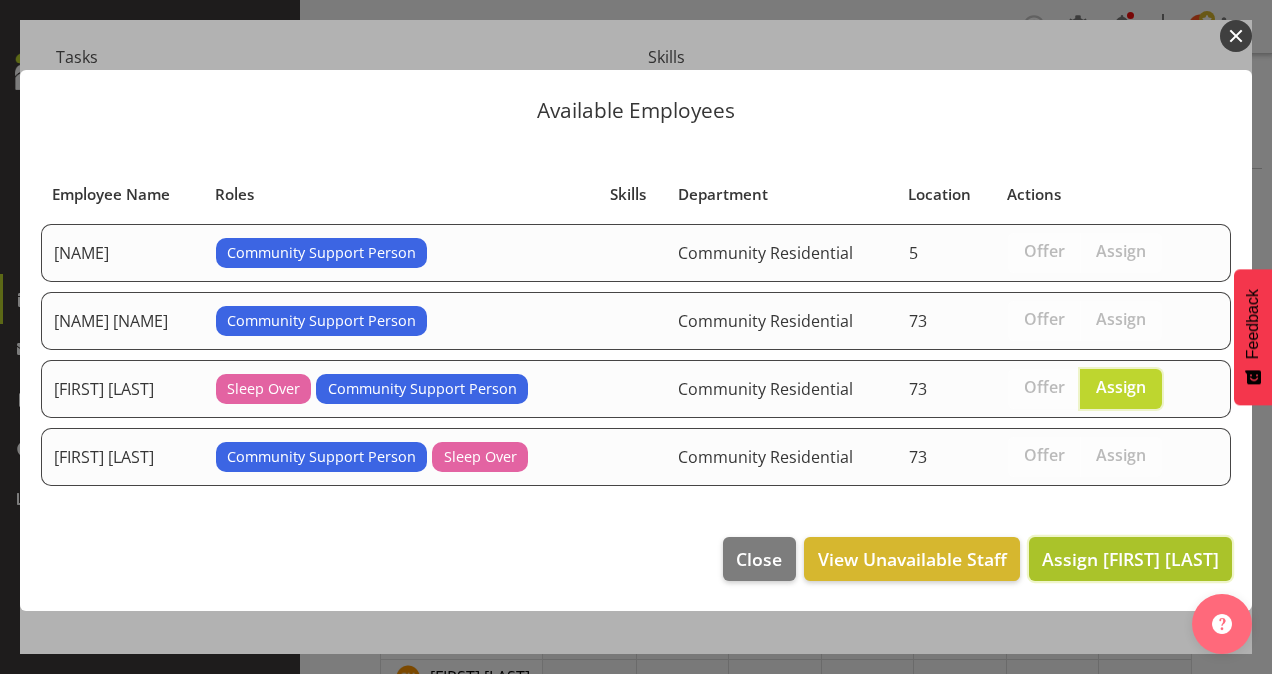 click on "Assign [FIRST] [LAST]" at bounding box center (1130, 559) 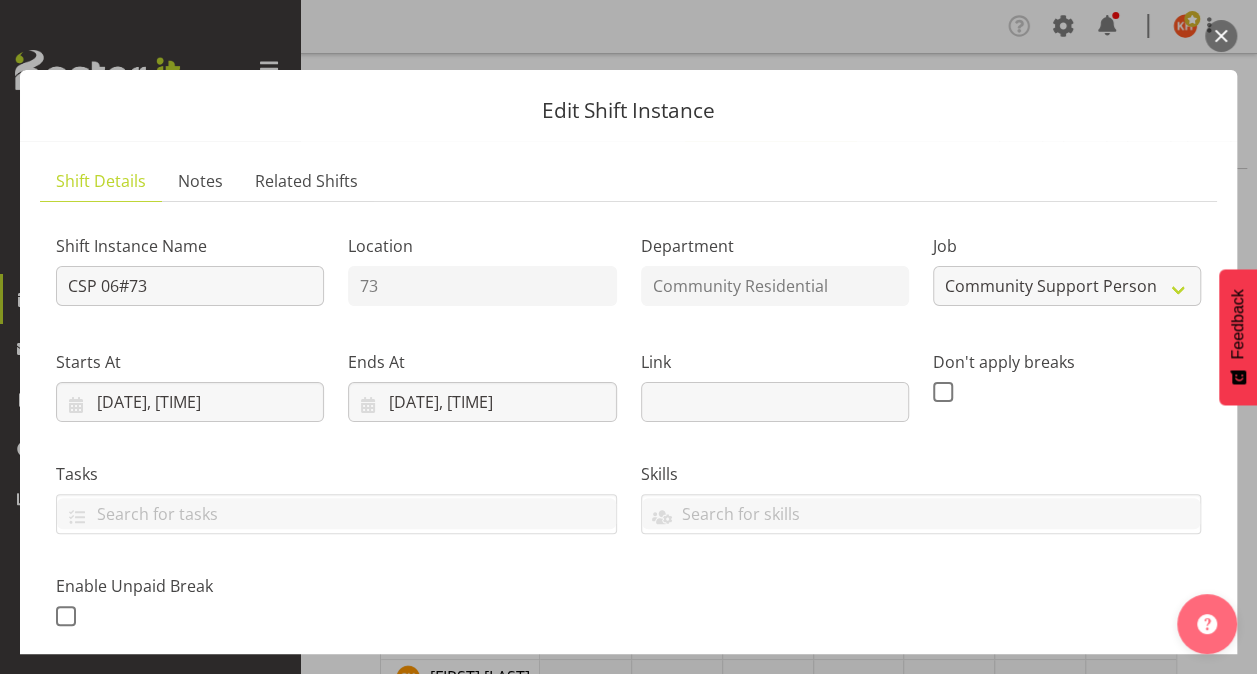scroll, scrollTop: 0, scrollLeft: 0, axis: both 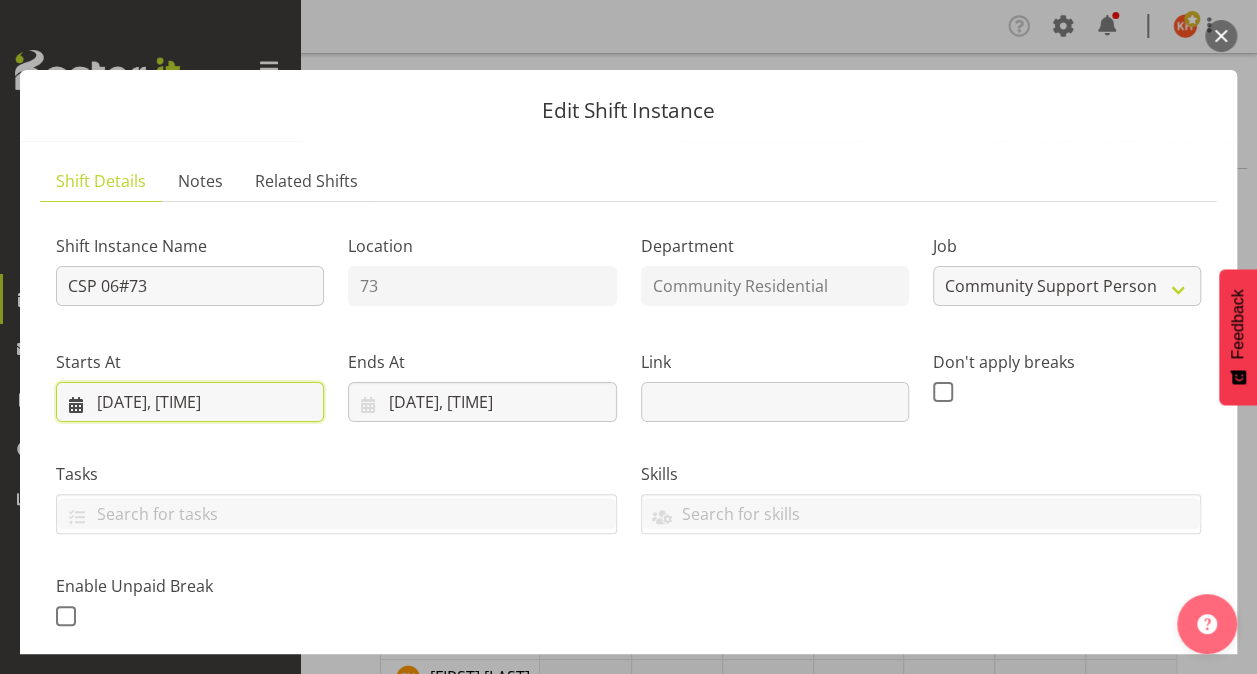 click on "[DATE], [TIME]" at bounding box center (190, 402) 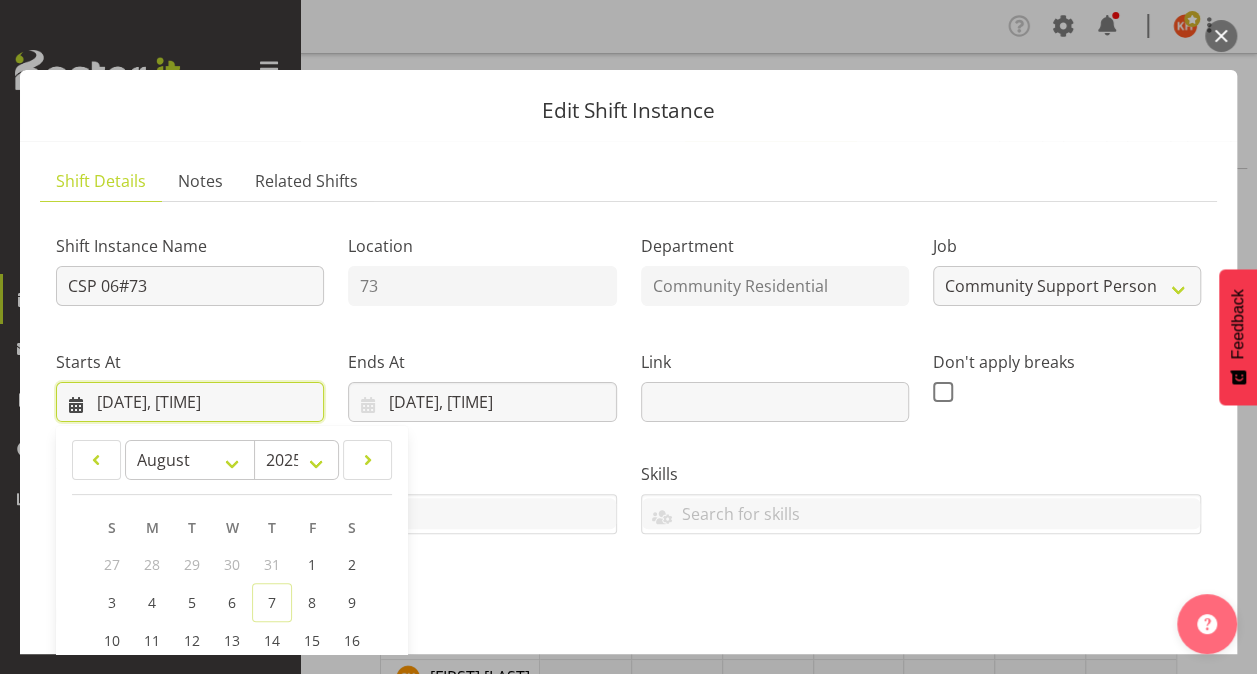 scroll, scrollTop: 289, scrollLeft: 0, axis: vertical 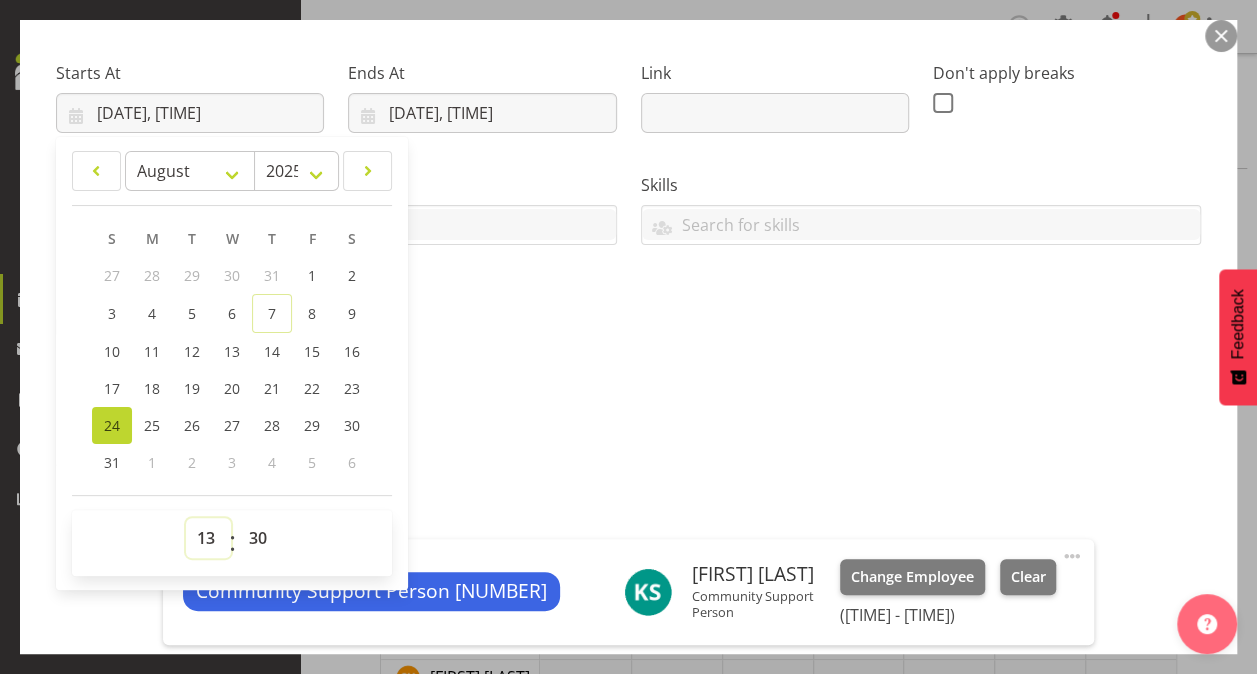click on "00   01   02   03   04   05   06   07   08   09   10   11   12   13   14   15   16   17   18   19   20   21   22   23" at bounding box center [208, 538] 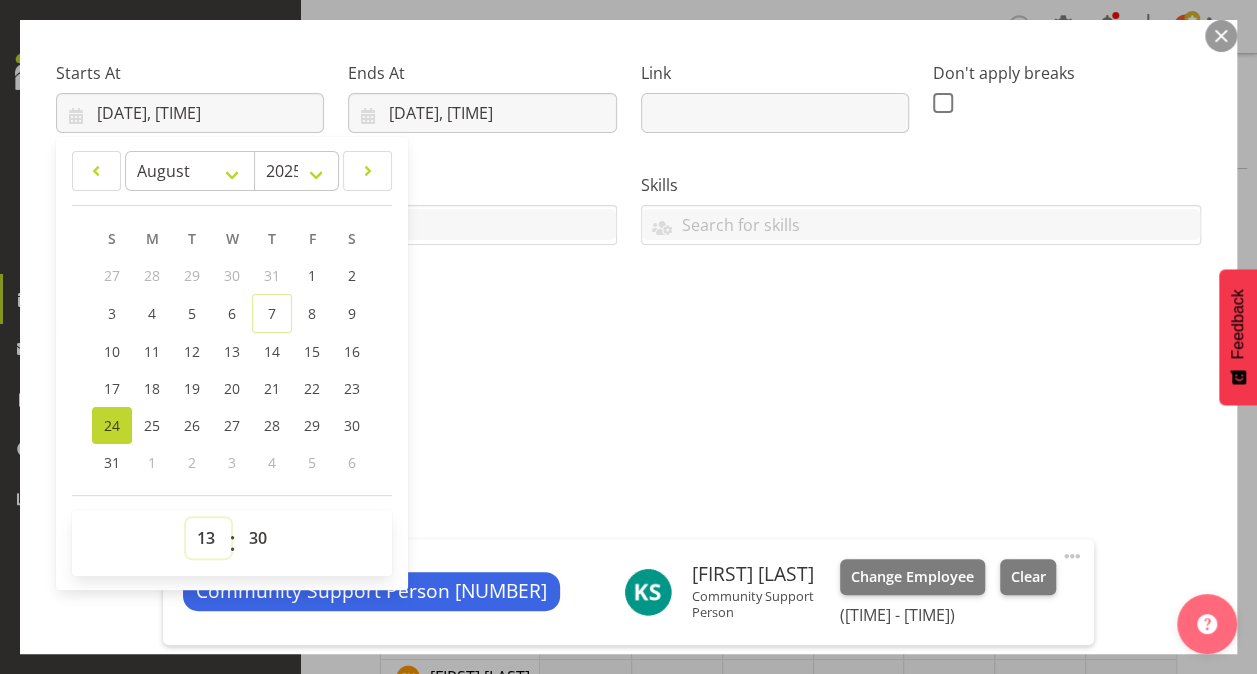 select on "16" 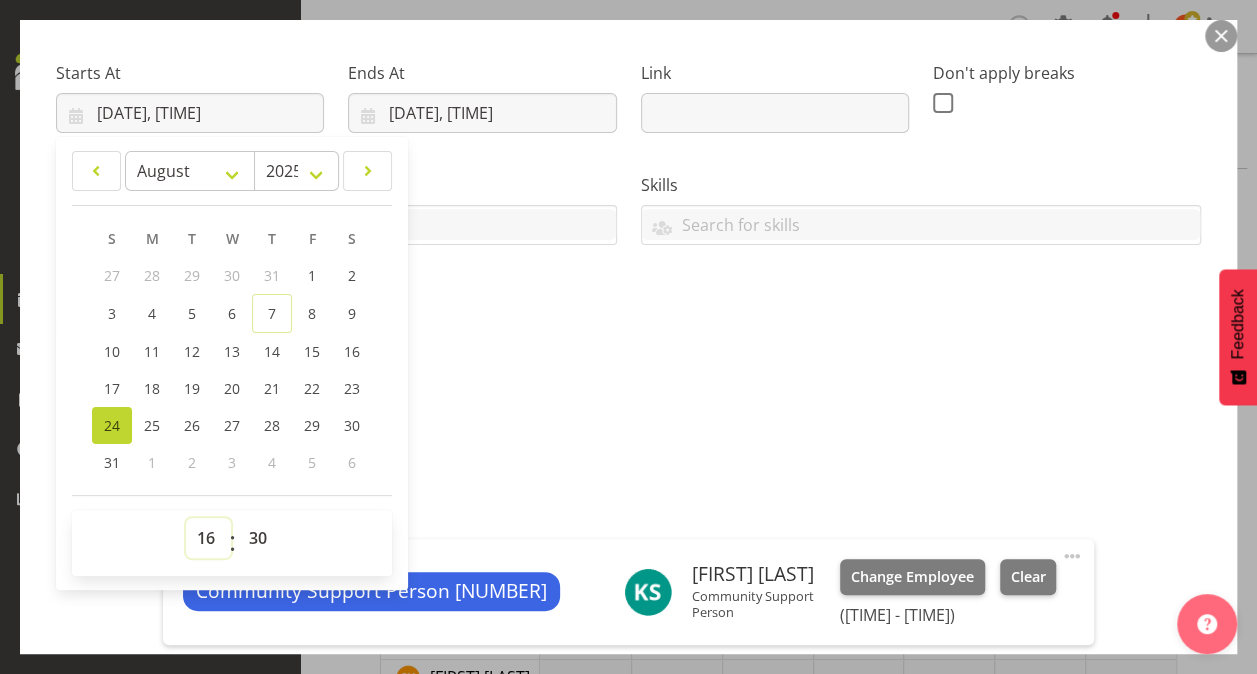 click on "00   01   02   03   04   05   06   07   08   09   10   11   12   13   14   15   16   17   18   19   20   21   22   23" at bounding box center (208, 538) 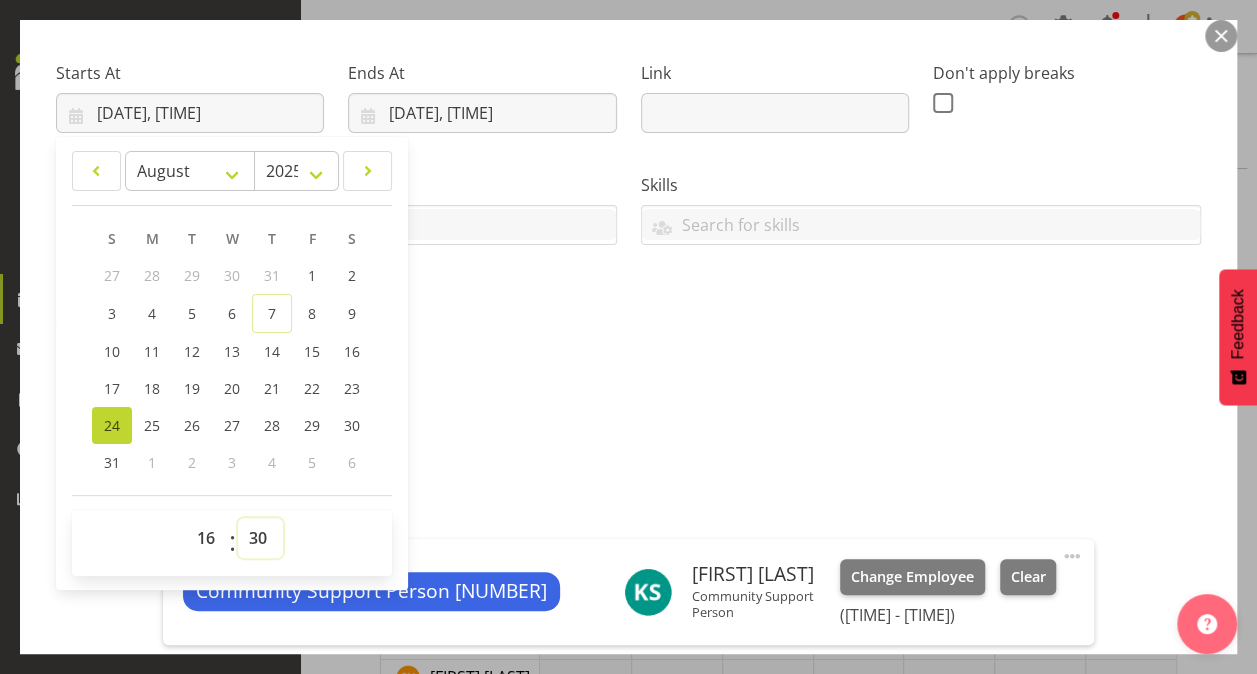 click on "00   01   02   03   04   05   06   07   08   09   10   11   12   13   14   15   16   17   18   19   20   21   22   23   24   25   26   27   28   29   30   31   32   33   34   35   36   37   38   39   40   41   42   43   44   45   46   47   48   49   50   51   52   53   54   55   56   57   58   59" at bounding box center (260, 538) 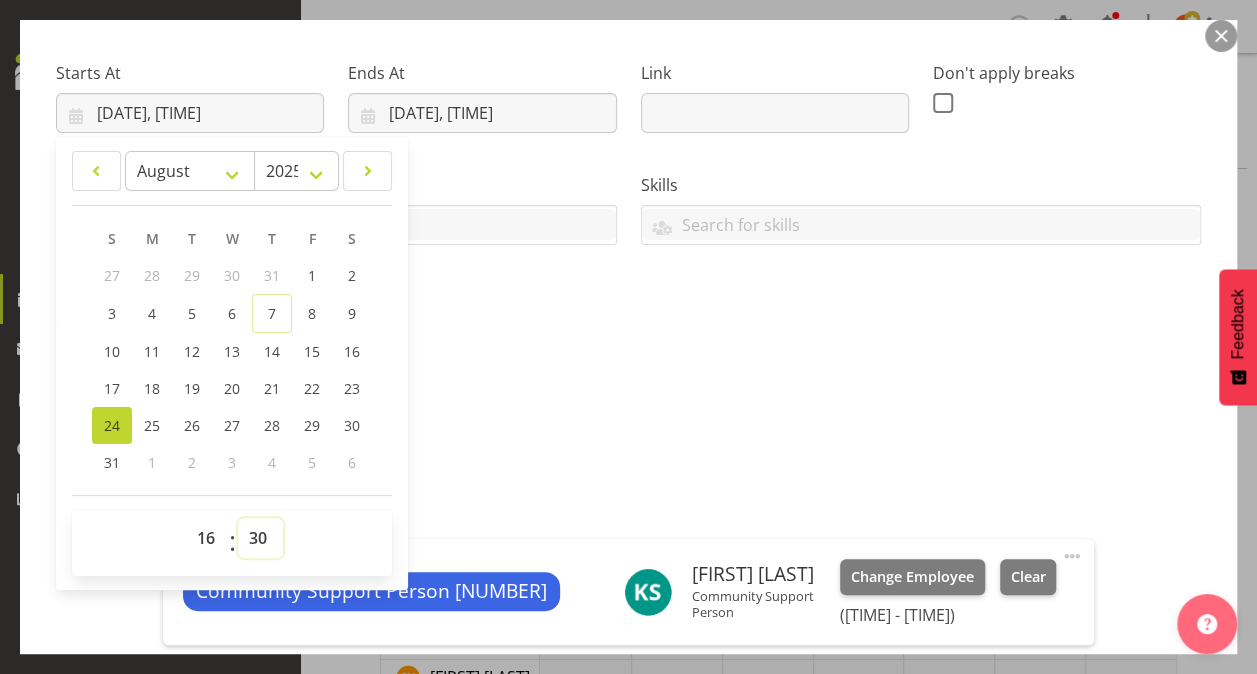 select on "0" 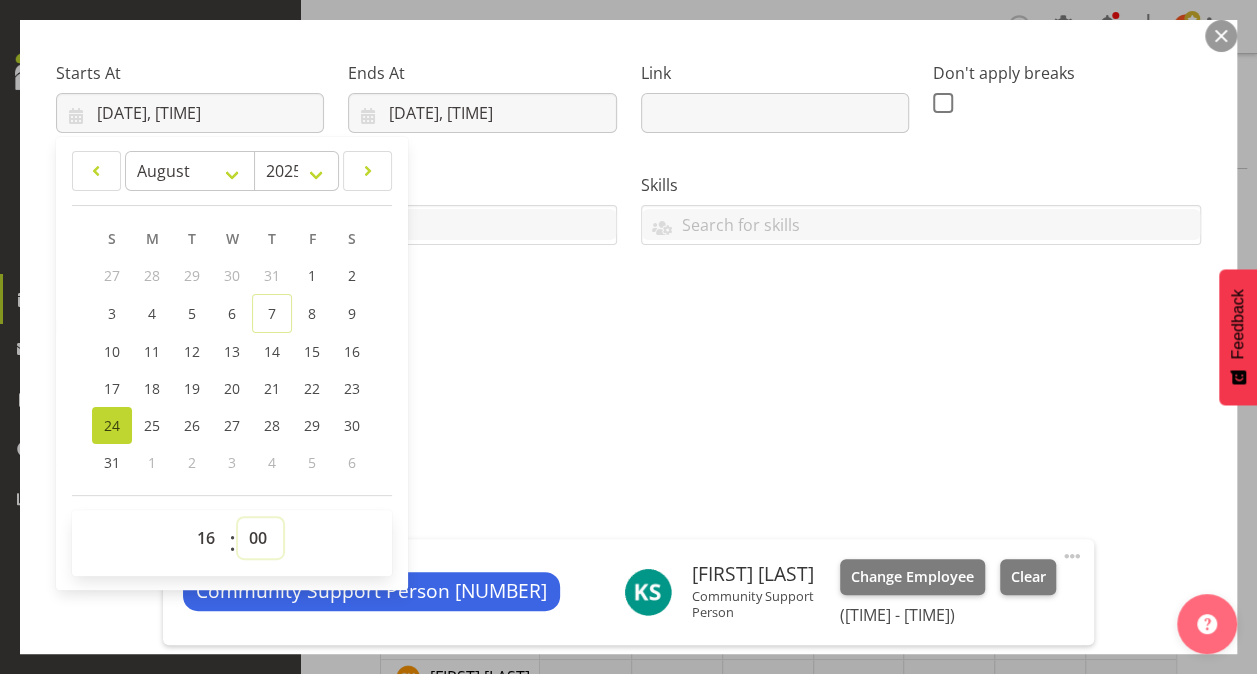 click on "00   01   02   03   04   05   06   07   08   09   10   11   12   13   14   15   16   17   18   19   20   21   22   23   24   25   26   27   28   29   30   31   32   33   34   35   36   37   38   39   40   41   42   43   44   45   46   47   48   49   50   51   52   53   54   55   56   57   58   59" at bounding box center [260, 538] 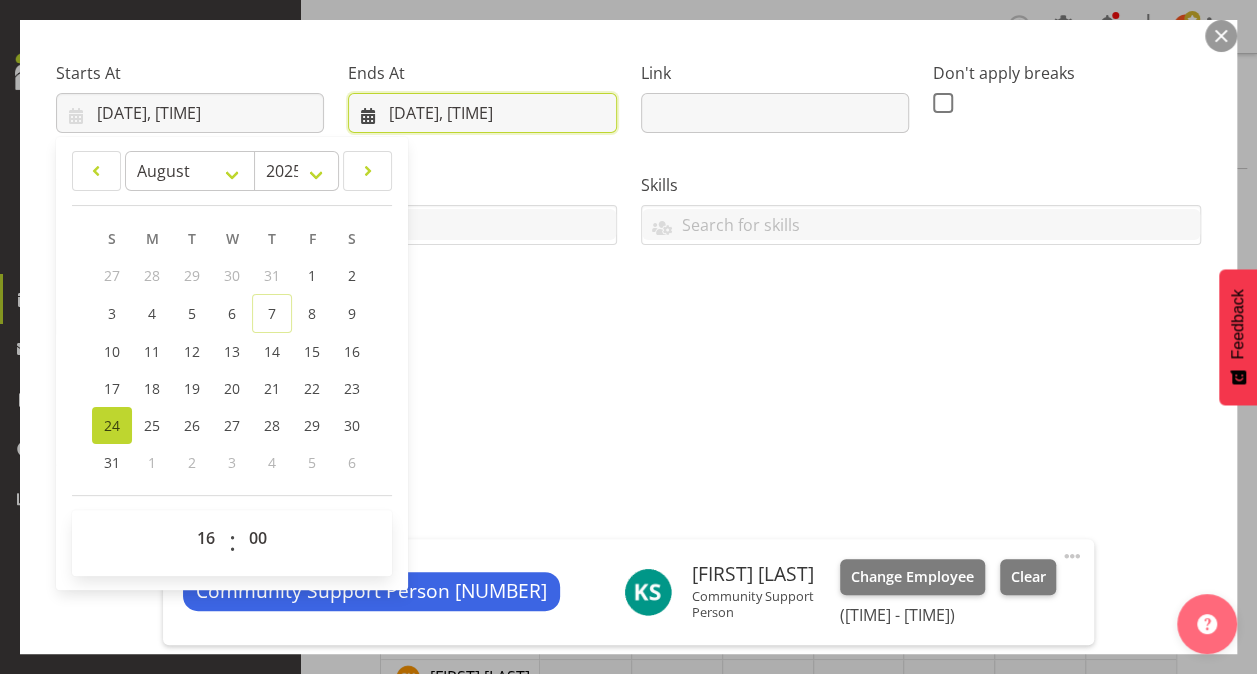 click on "[DATE], [TIME]" at bounding box center (482, 113) 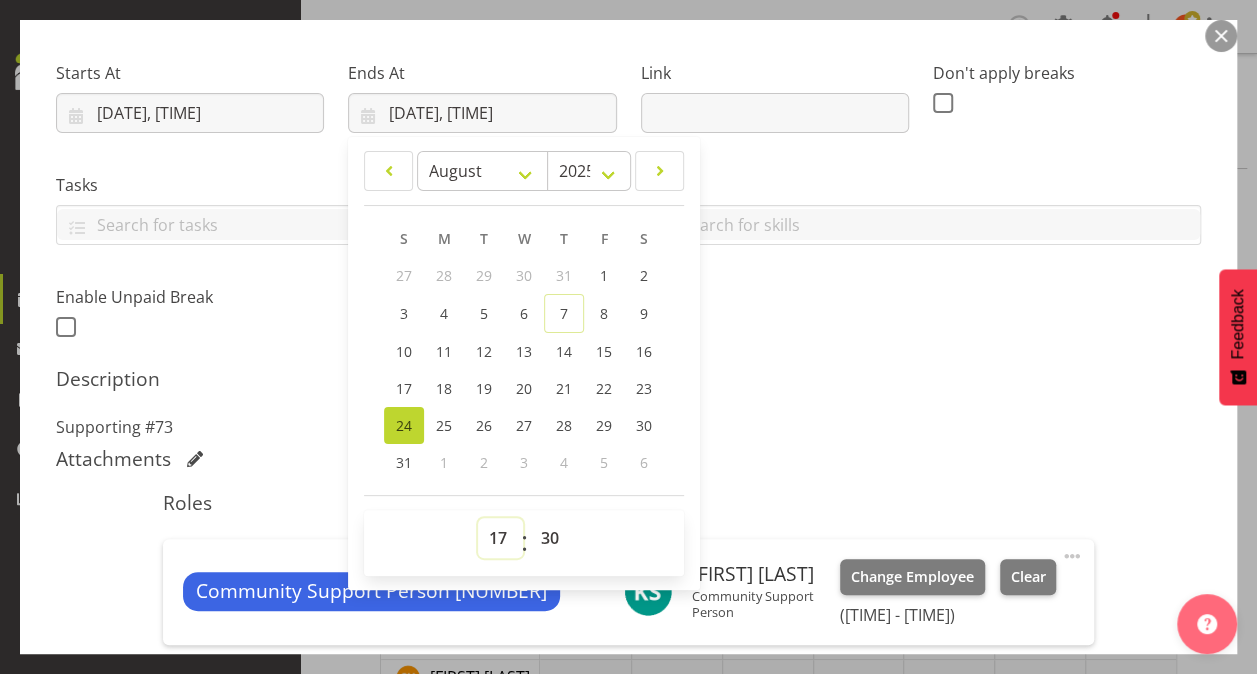click on "00   01   02   03   04   05   06   07   08   09   10   11   12   13   14   15   16   17   18   19   20   21   22   23" at bounding box center (500, 538) 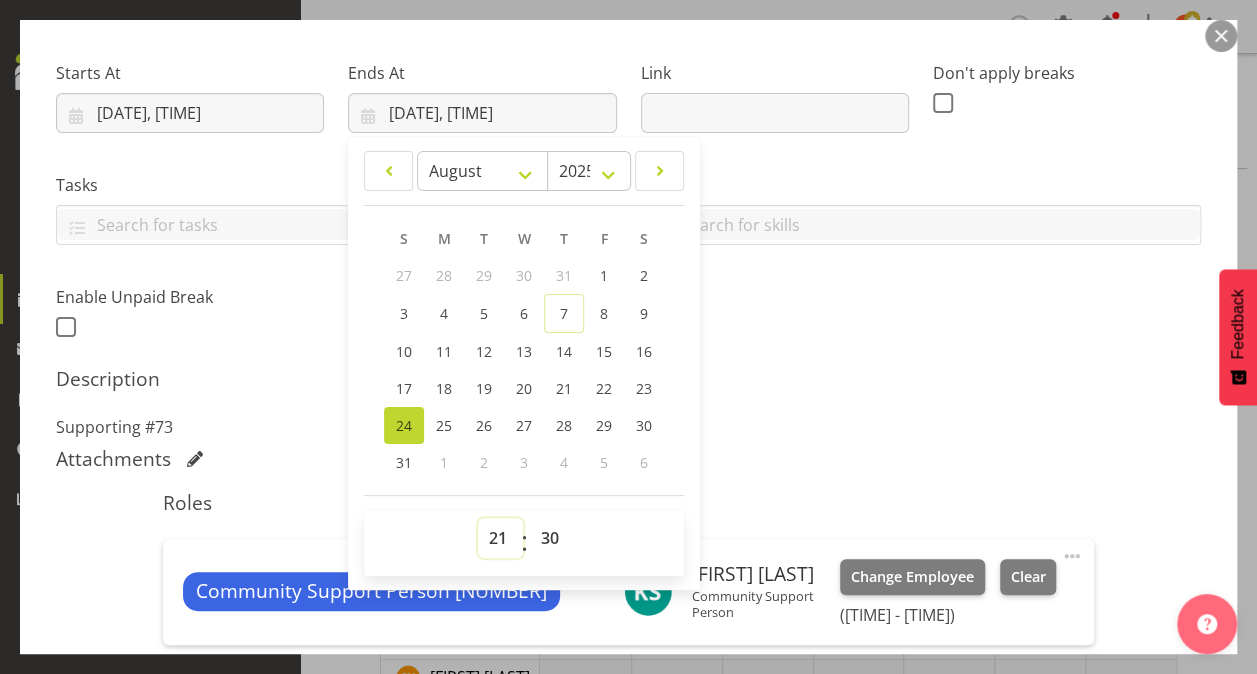 click on "00   01   02   03   04   05   06   07   08   09   10   11   12   13   14   15   16   17   18   19   20   21   22   23" at bounding box center (500, 538) 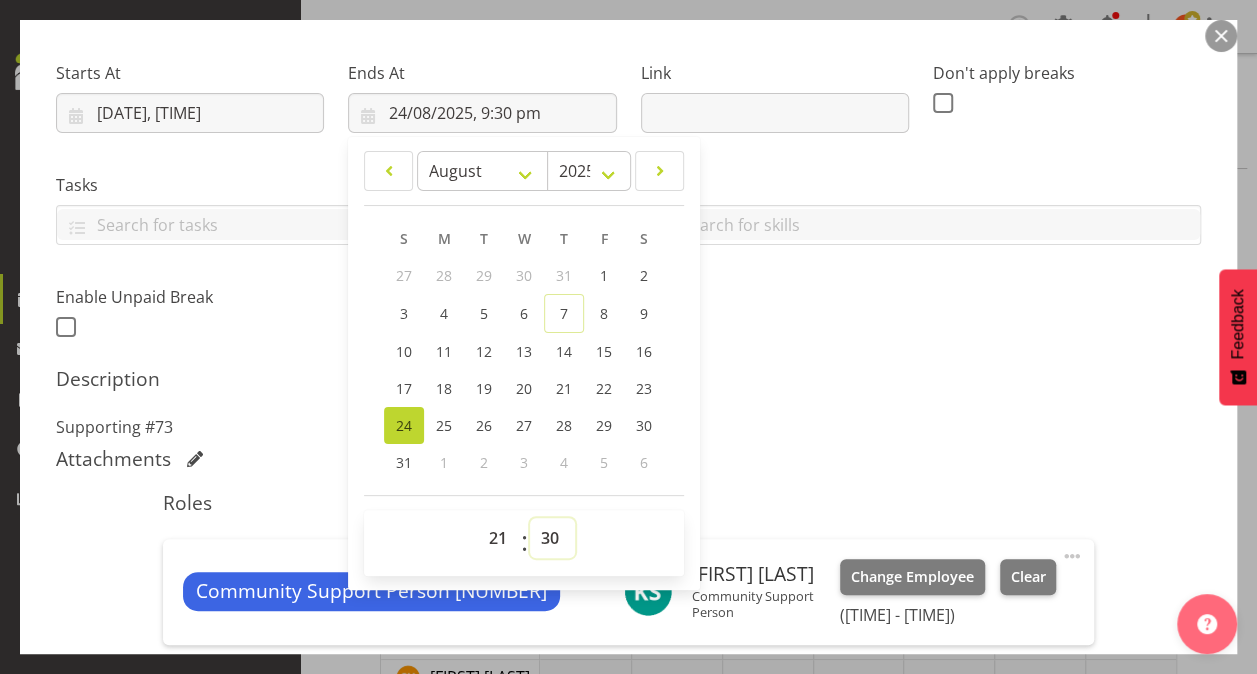 click on "00   01   02   03   04   05   06   07   08   09   10   11   12   13   14   15   16   17   18   19   20   21   22   23   24   25   26   27   28   29   30   31   32   33   34   35   36   37   38   39   40   41   42   43   44   45   46   47   48   49   50   51   52   53   54   55   56   57   58   59" at bounding box center (552, 538) 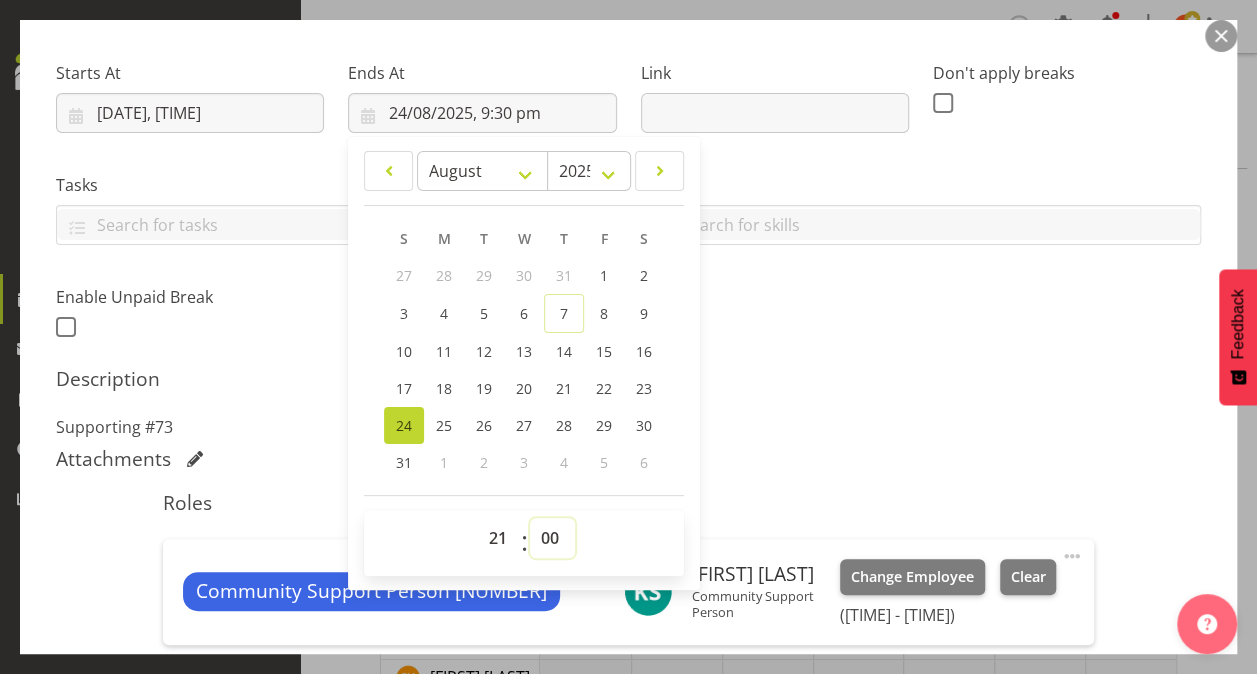 click on "00   01   02   03   04   05   06   07   08   09   10   11   12   13   14   15   16   17   18   19   20   21   22   23   24   25   26   27   28   29   30   31   32   33   34   35   36   37   38   39   40   41   42   43   44   45   46   47   48   49   50   51   52   53   54   55   56   57   58   59" at bounding box center (552, 538) 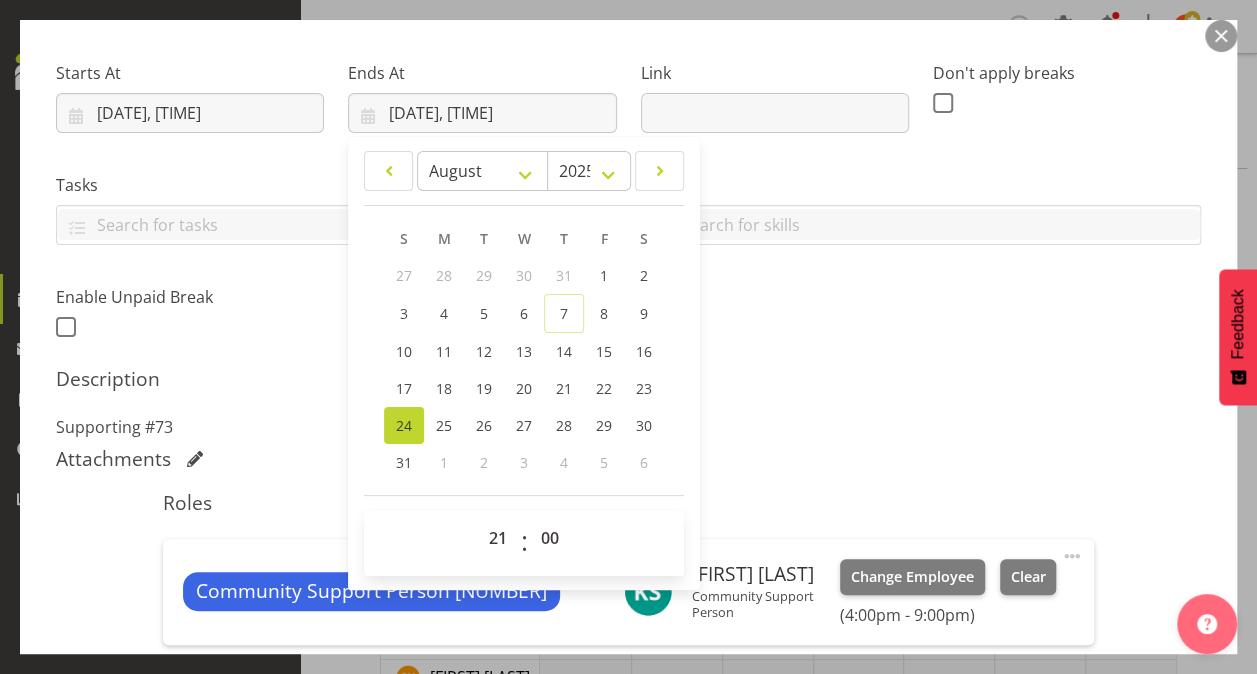 click on "Shift Instance Name CSP 06#73   Location 73   Department Community Residential   Job Create new job   Accounts Admin Art Coordinator Community Leader Community Support Person Community Support Person-Casual House Leader Office Admin Senior Coordinator Service Manager Volunteer
Starts At
[DATE], [TIME]  January   February   March   April   May   June   July   August   September   October   November   December   2035   2034   2033   2032   2031   2030   2029   2028   2027   2026   2025   2024   2023   2022   2021   2020   2019   2018   2017   2016   2015   2014   2013   2012   2011   2010   2009   2008   2007   2006   2005   2004   2003   2002   2001   2000   1999   1998   1997   1996   1995   1994   1993   1992   1991   1990   1989   1988   1987   1986   1985   1984   1983   1982   1981   1980   1979   1978   1977   1976   1975   1974   1973   1972   1971   1970   1969   1968   1967   1966   1965   1964   1963   1962   1961   1960   1959   1958   1957   1956   1955   1954   1953  S M" at bounding box center [628, 136] 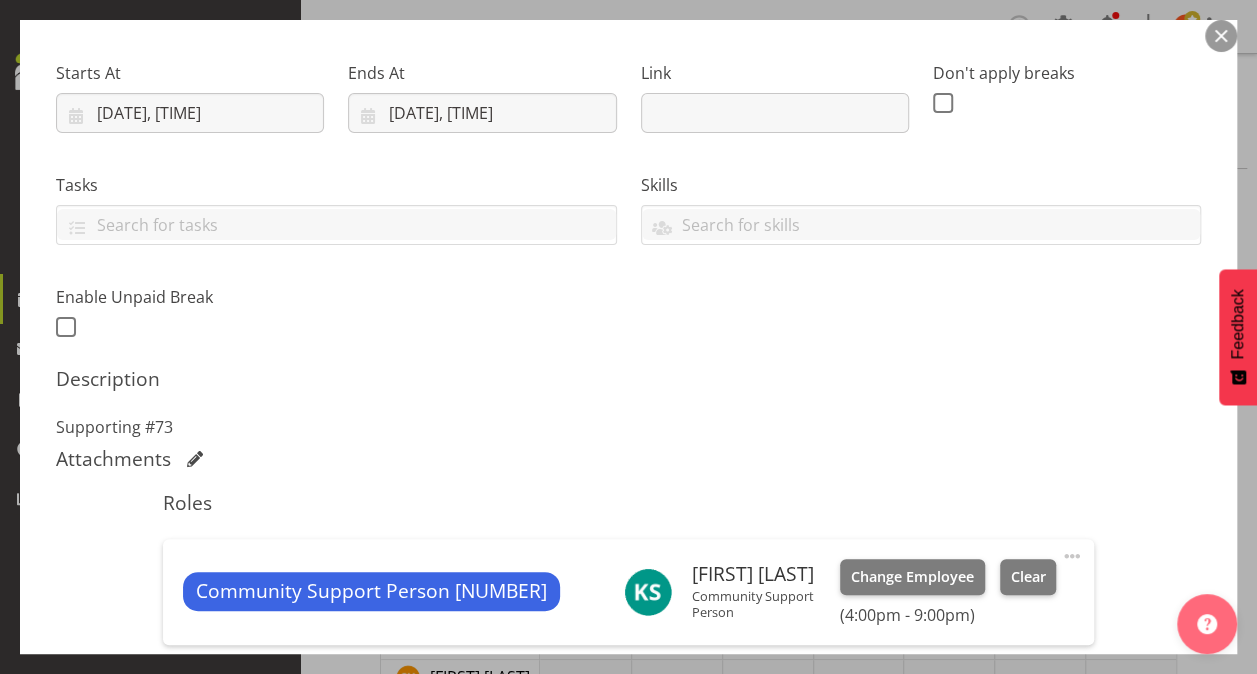 scroll, scrollTop: 547, scrollLeft: 0, axis: vertical 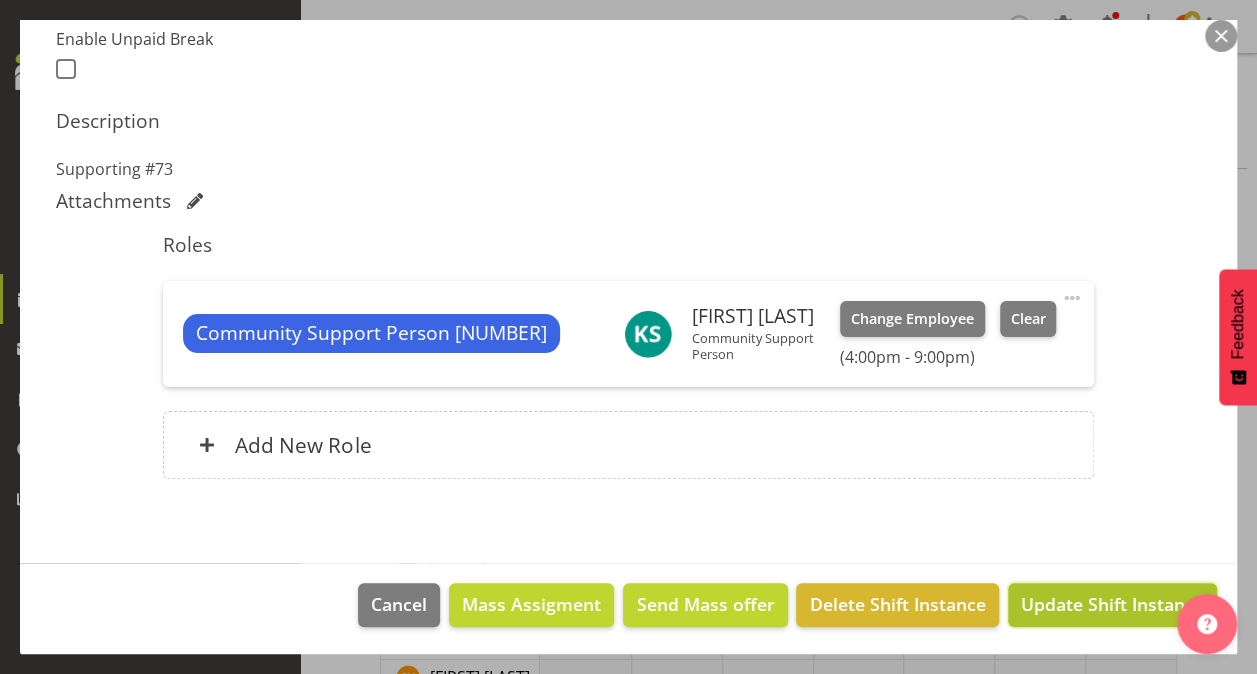 click on "Update Shift Instance" at bounding box center (1112, 604) 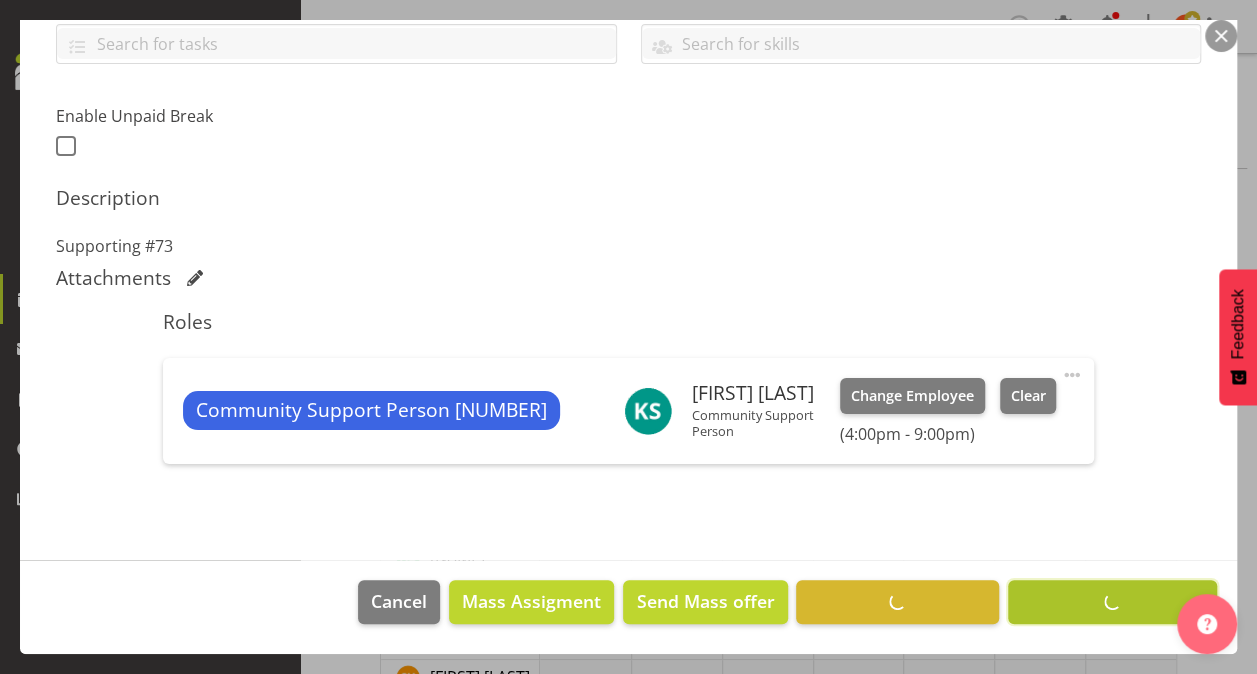 scroll, scrollTop: 468, scrollLeft: 0, axis: vertical 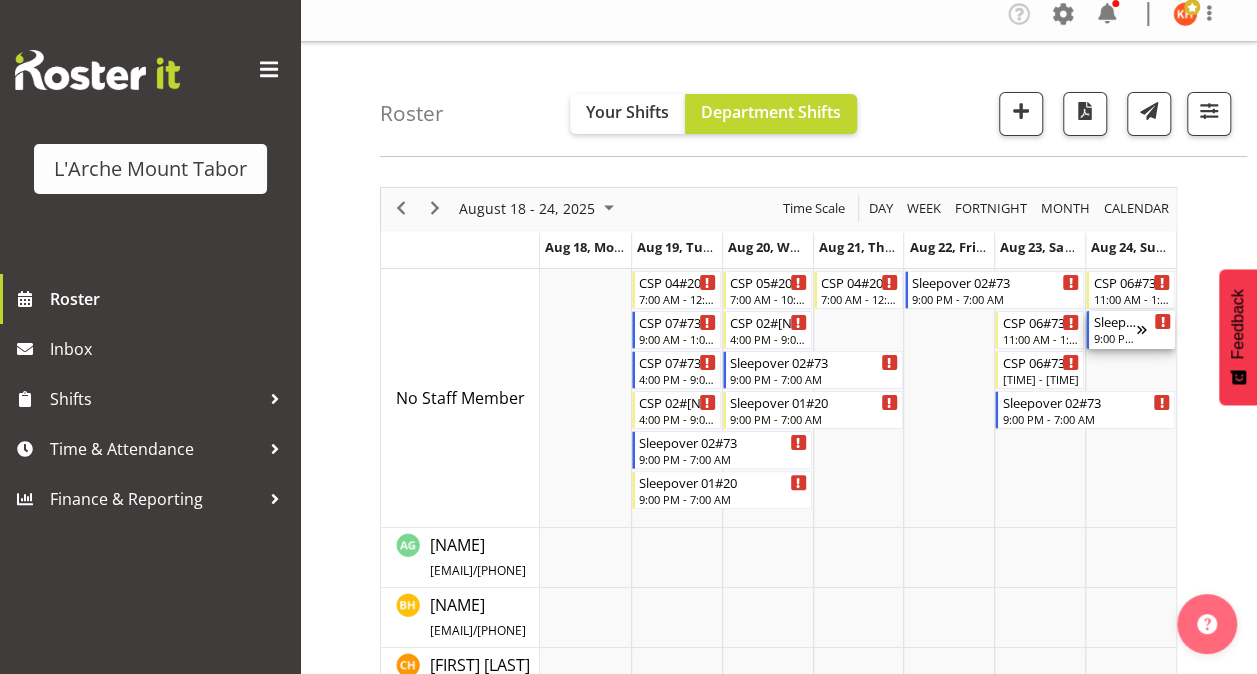 click on "Sleepover 02#73" at bounding box center [1114, 321] 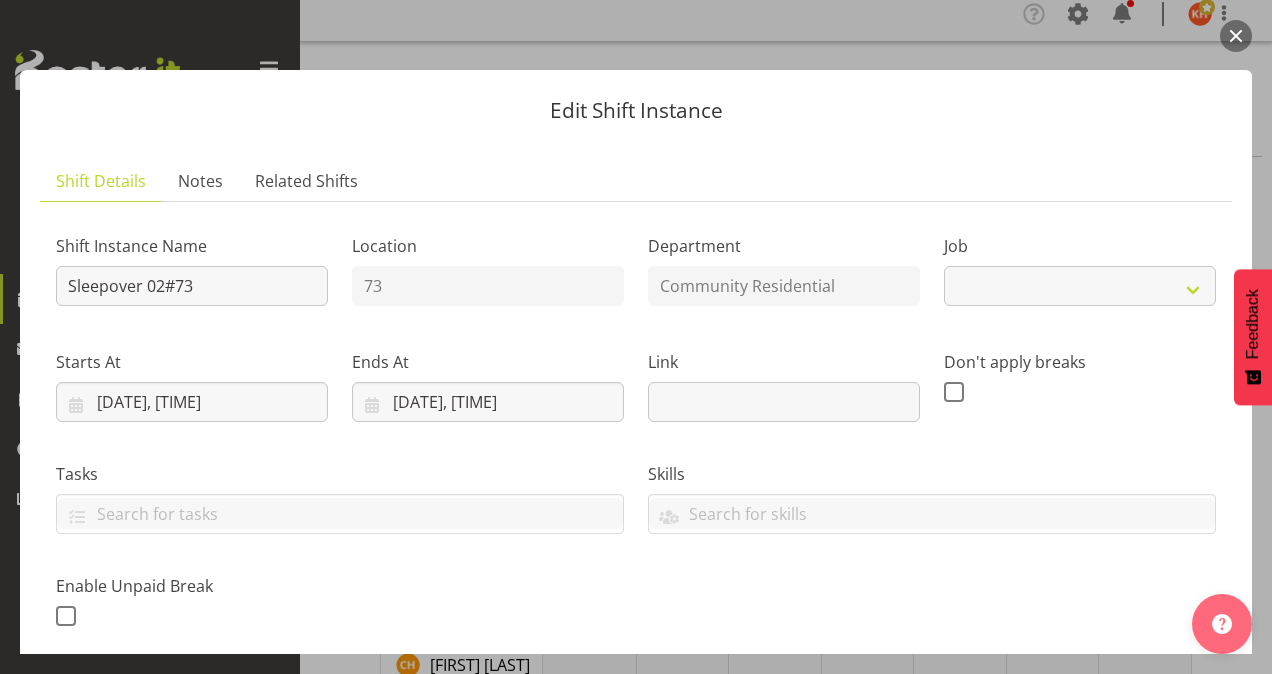 select on "2" 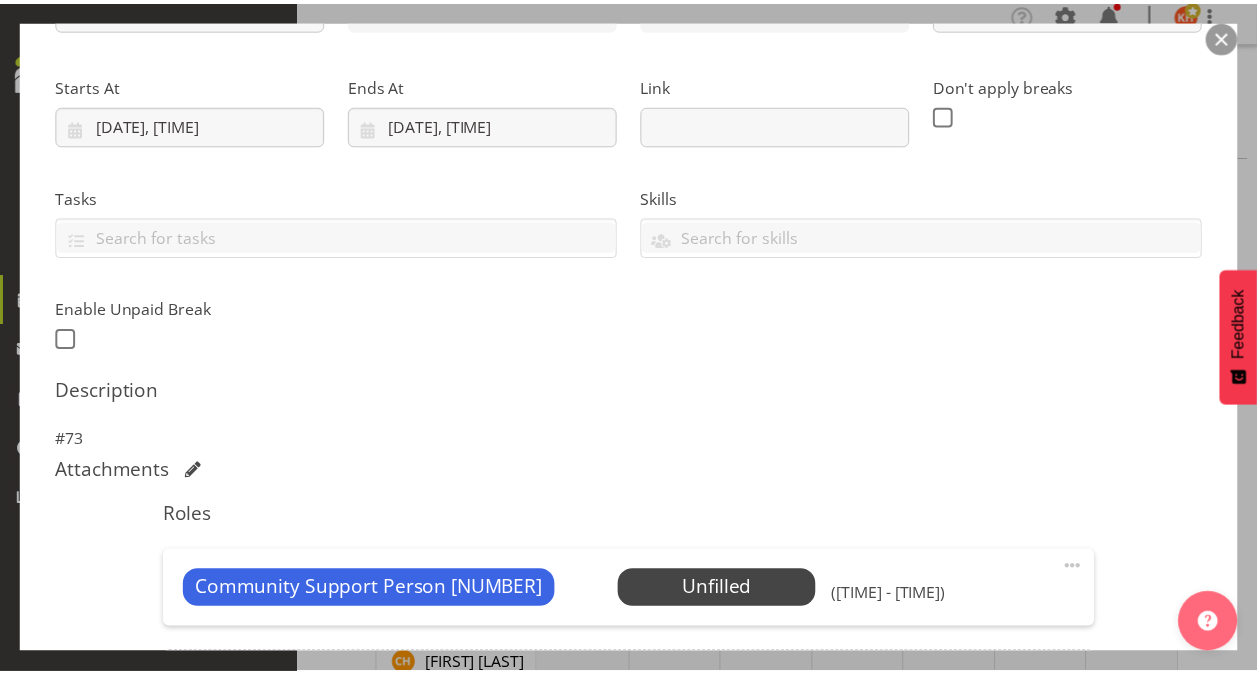 scroll, scrollTop: 278, scrollLeft: 0, axis: vertical 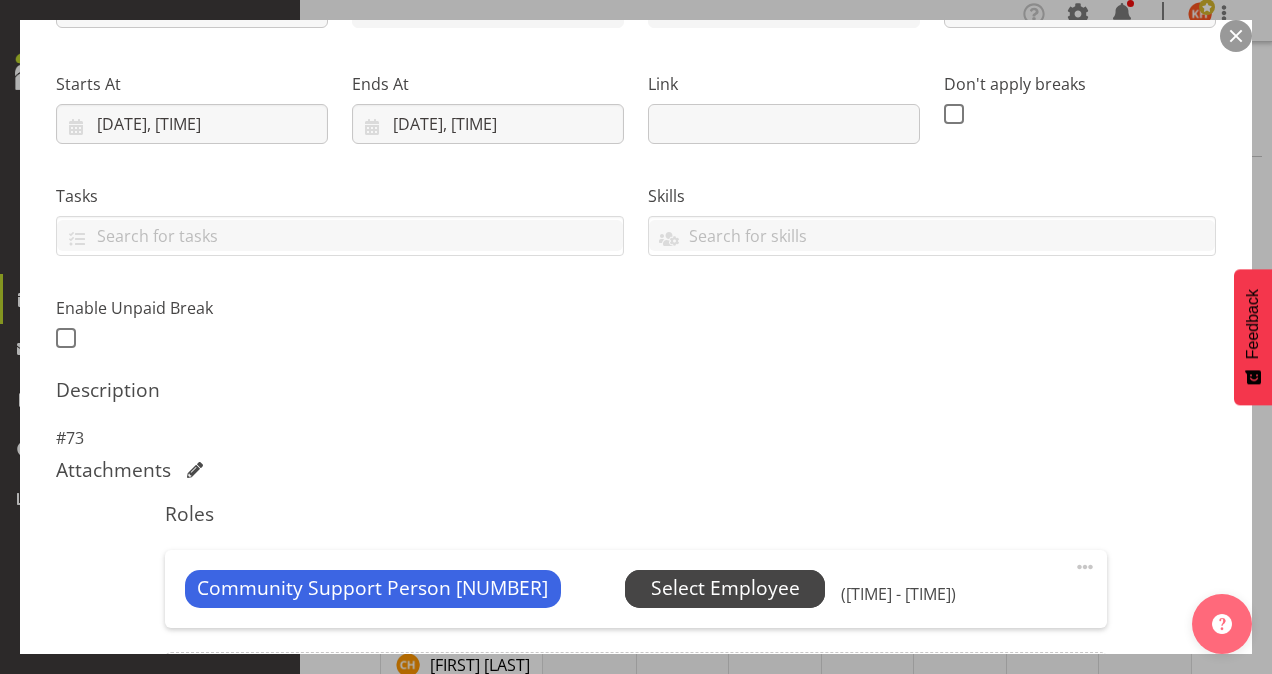 click on "Select Employee" at bounding box center (725, 588) 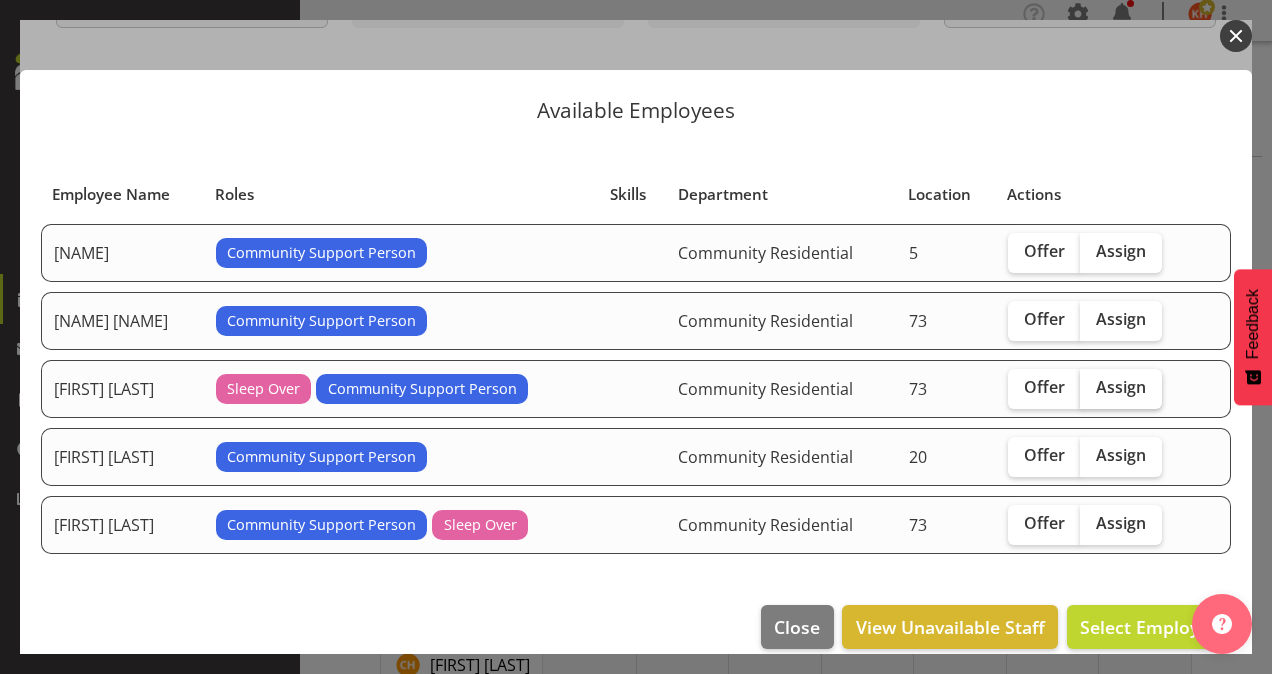 click on "Assign" at bounding box center (1121, 387) 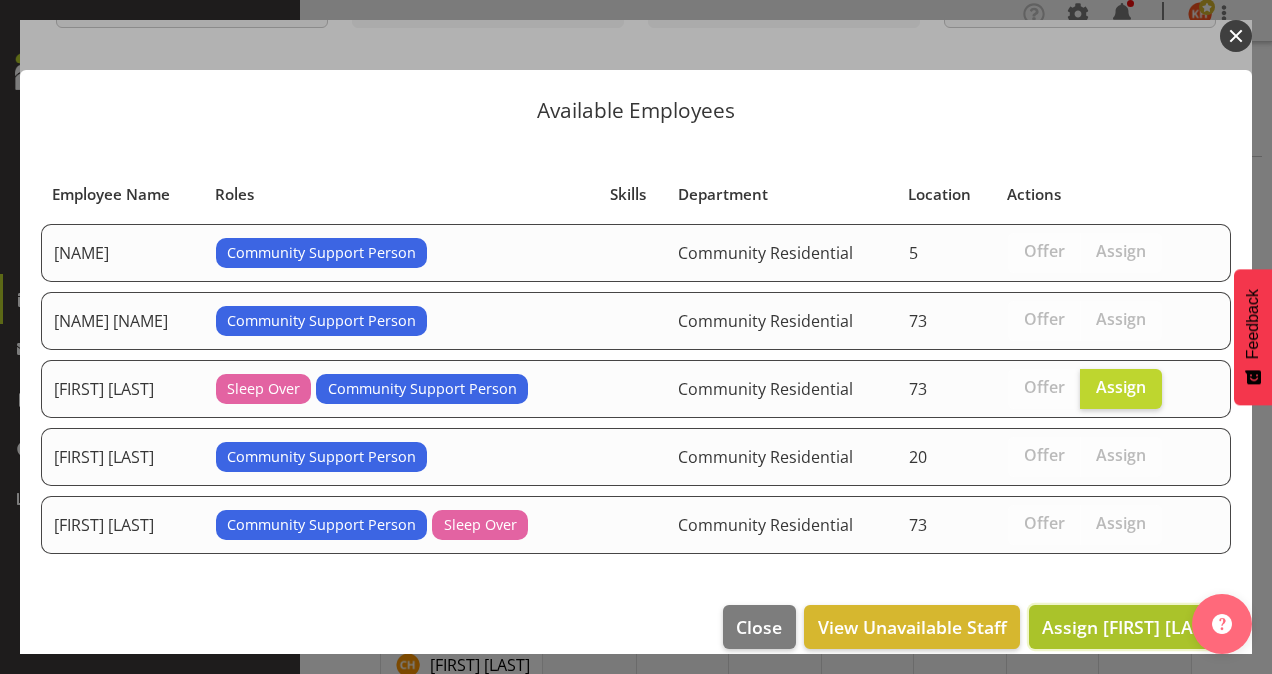 click on "Assign [FIRST] [LAST]" at bounding box center (1130, 627) 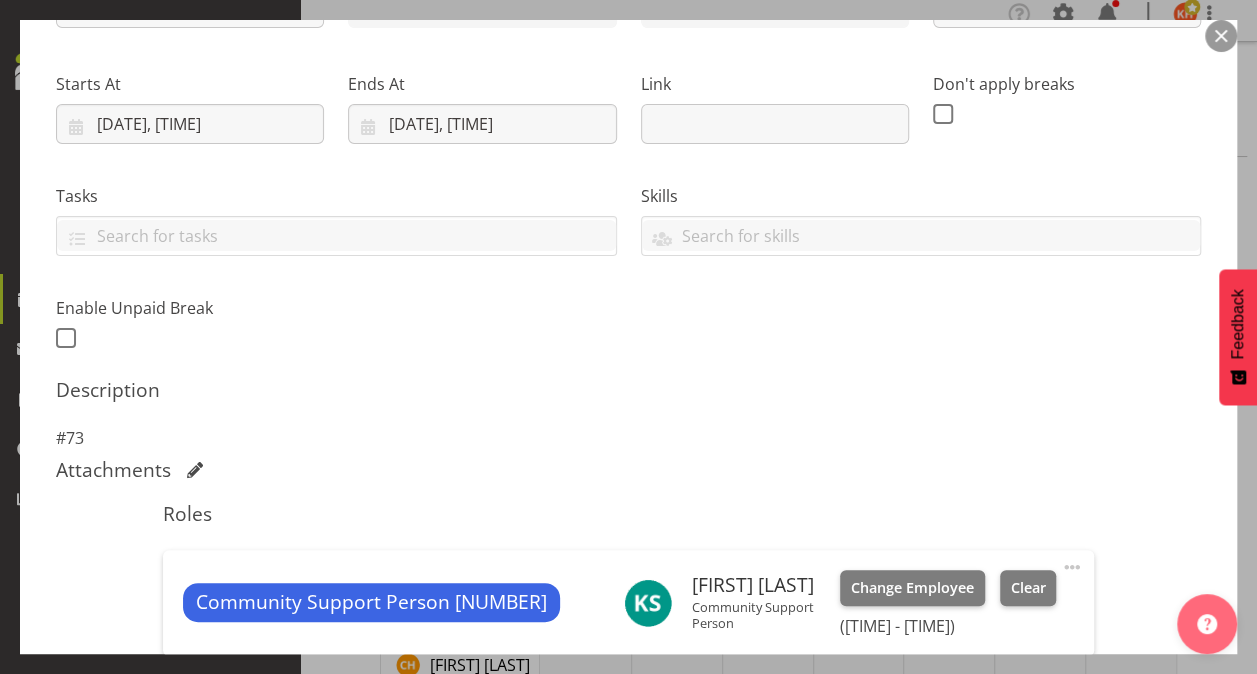 scroll, scrollTop: 547, scrollLeft: 0, axis: vertical 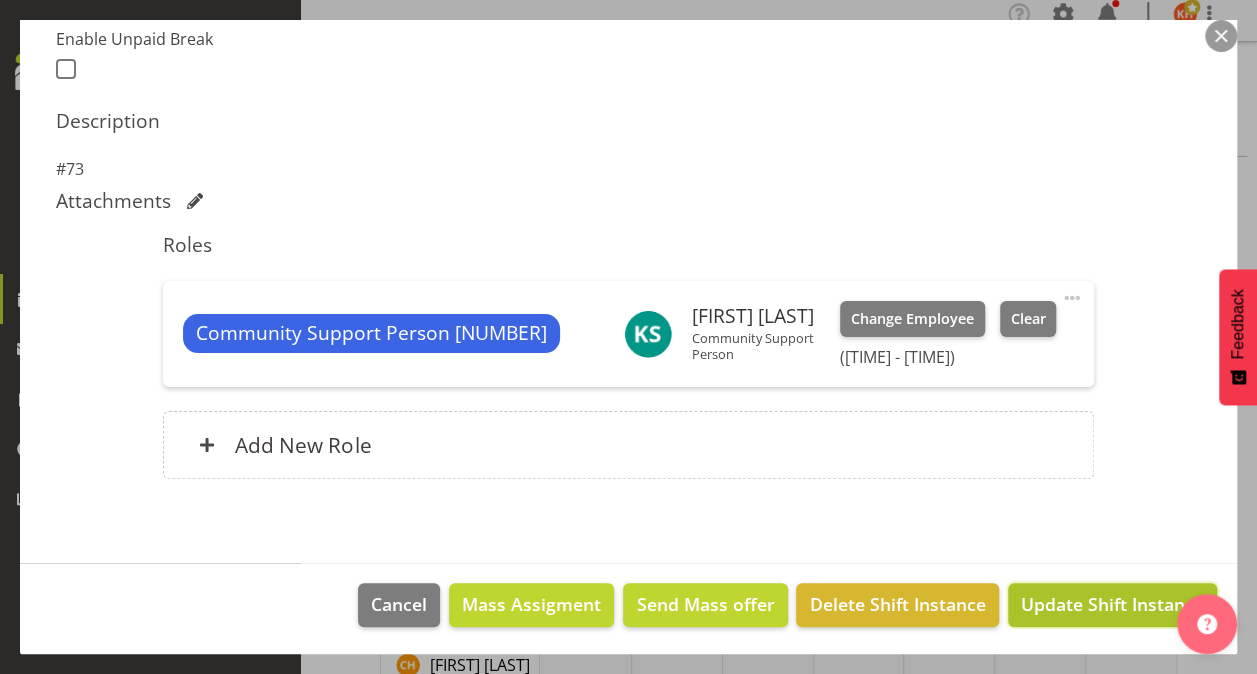 click on "Update Shift Instance" at bounding box center [1112, 604] 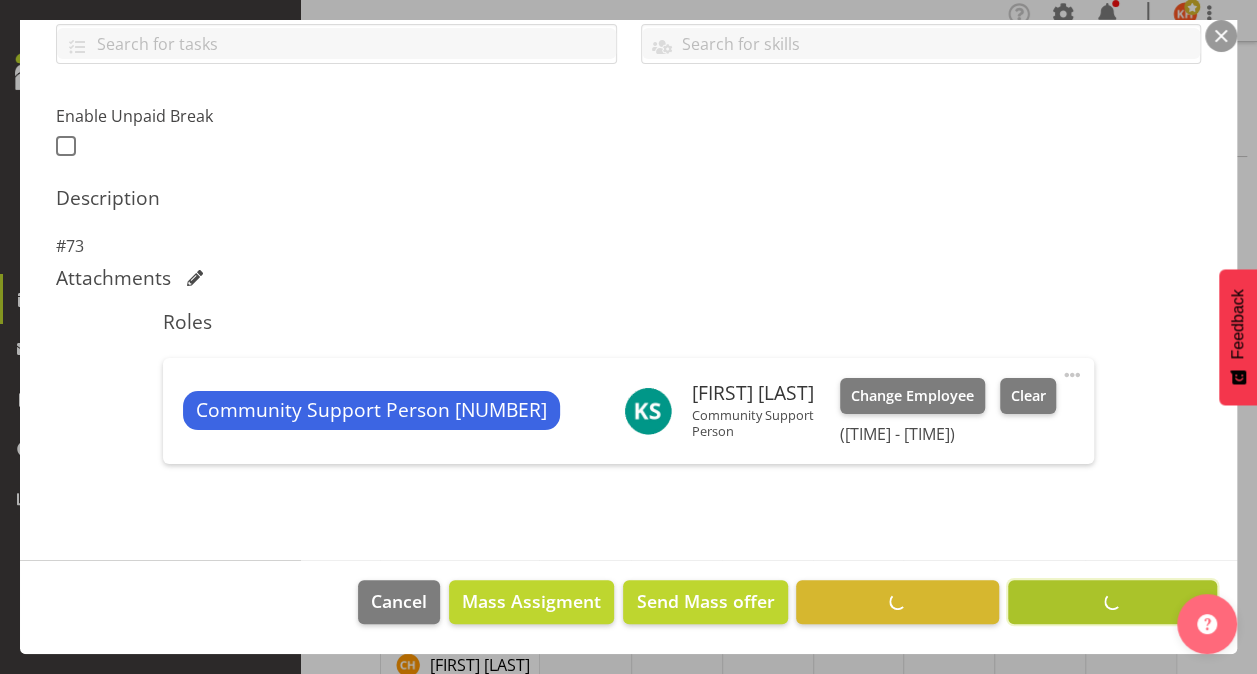 scroll, scrollTop: 468, scrollLeft: 0, axis: vertical 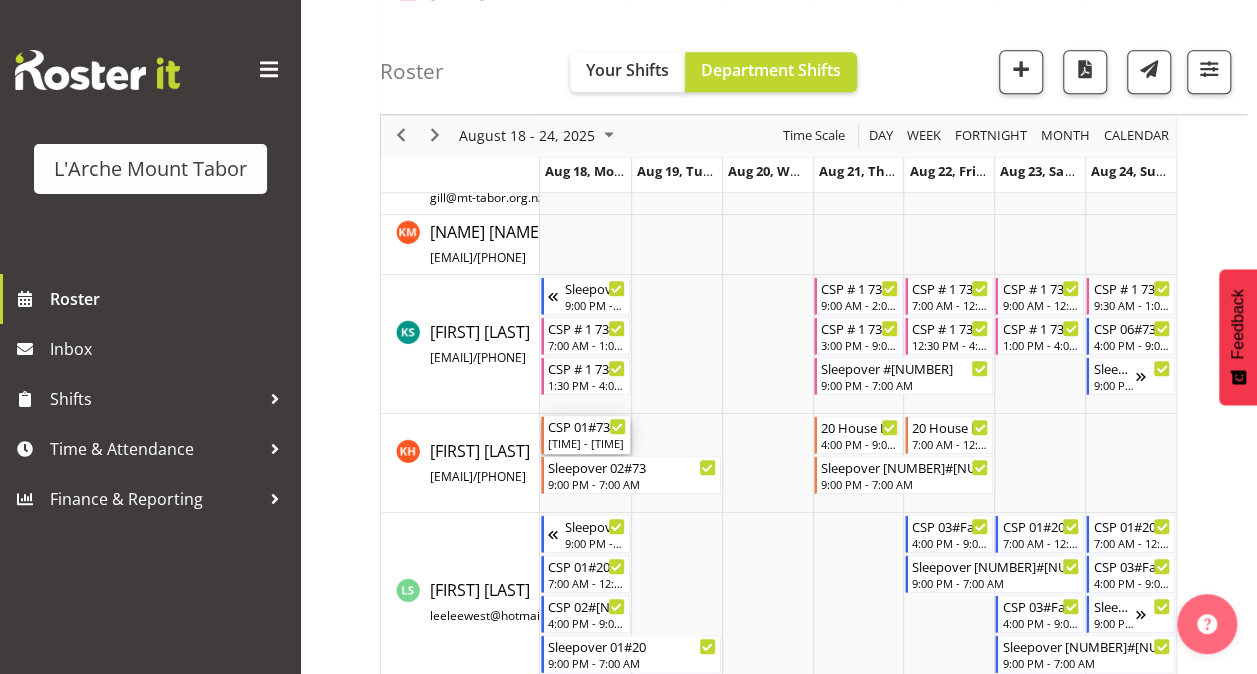 click on "CSP 01#73 [TIME] - [TIME]" at bounding box center [587, 435] 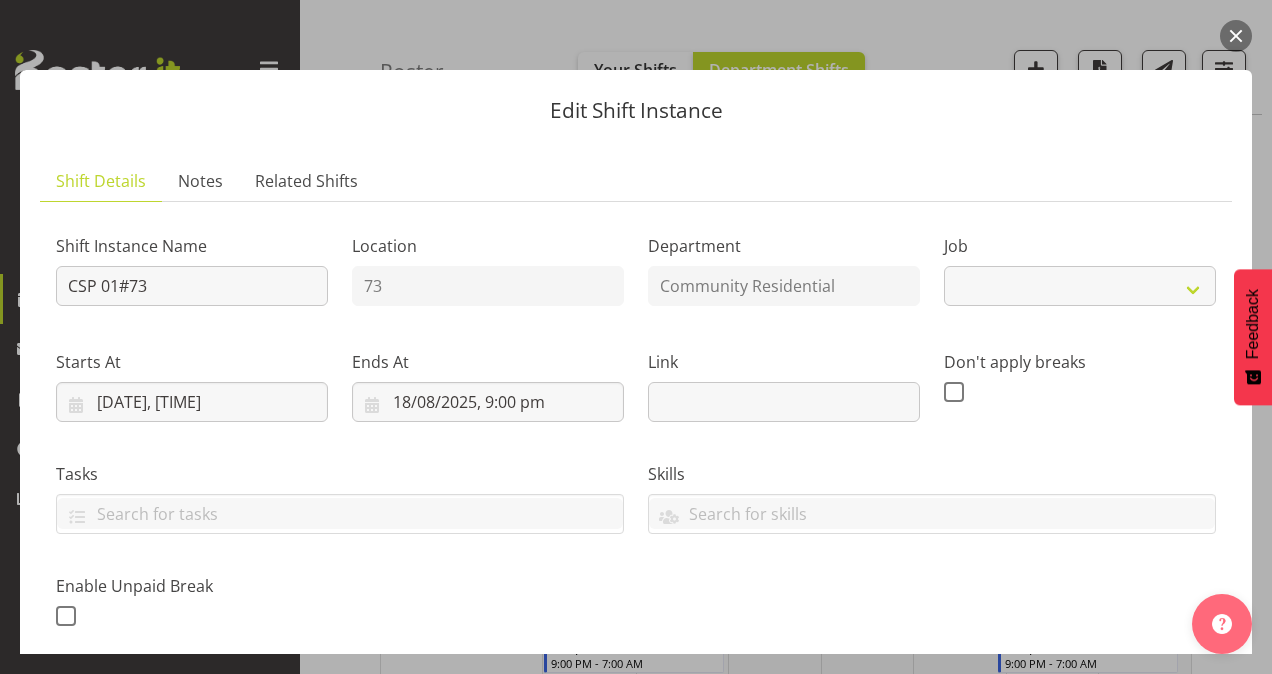 select on "2" 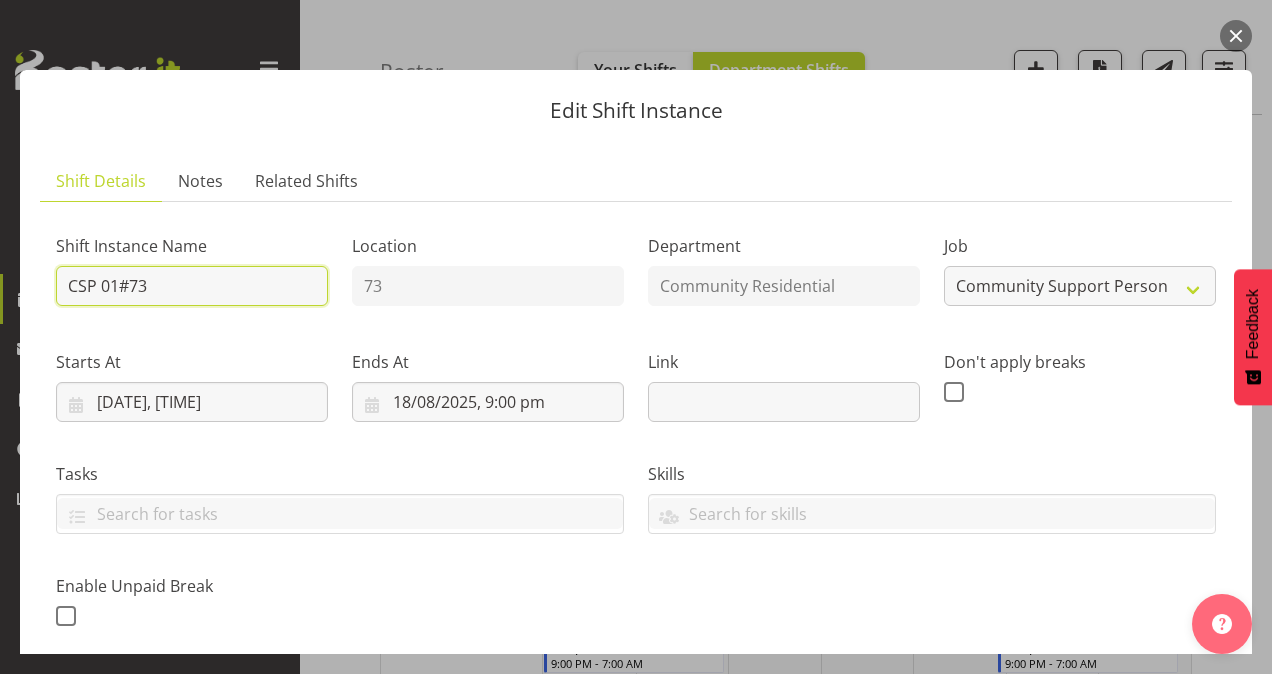 drag, startPoint x: 184, startPoint y: 278, endPoint x: -4, endPoint y: 278, distance: 188 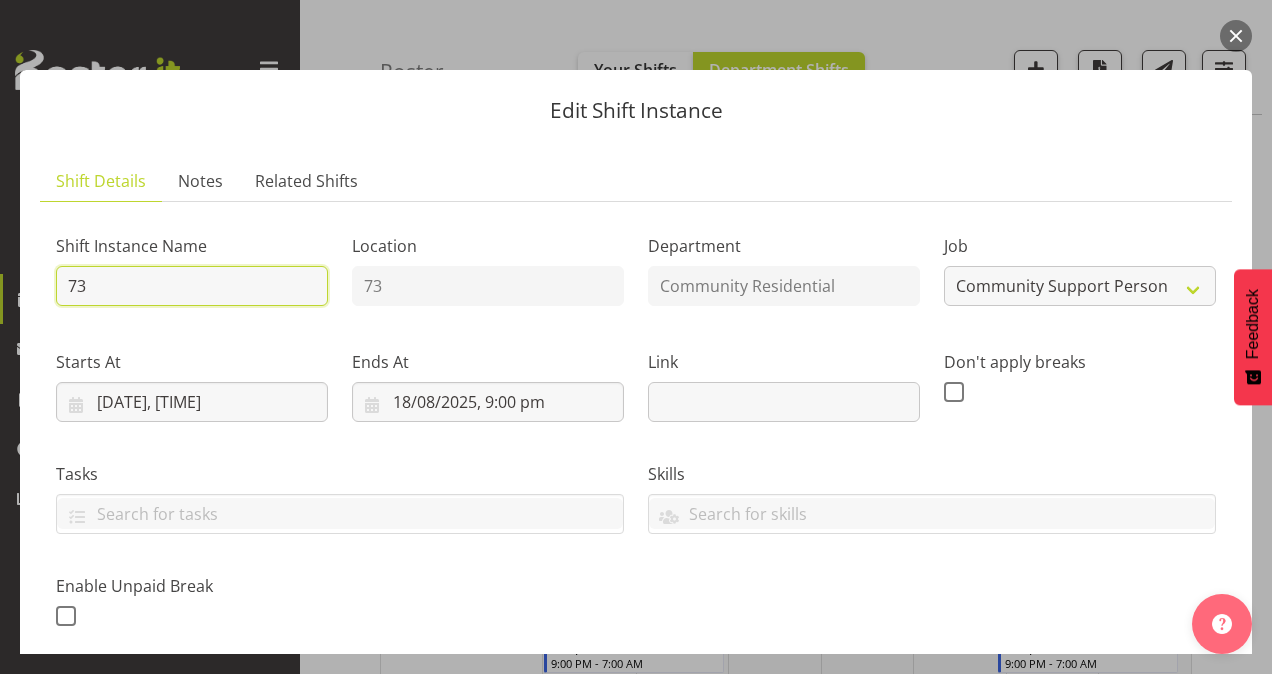 type on "73 House Leader" 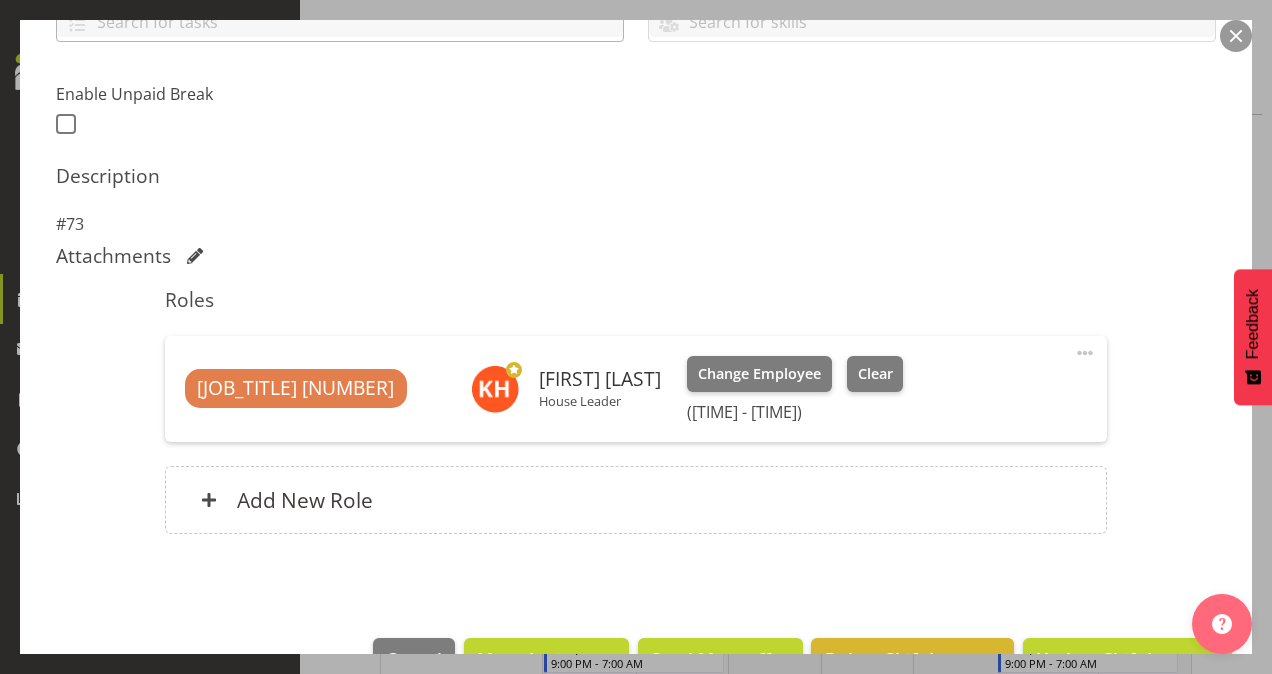 scroll, scrollTop: 516, scrollLeft: 0, axis: vertical 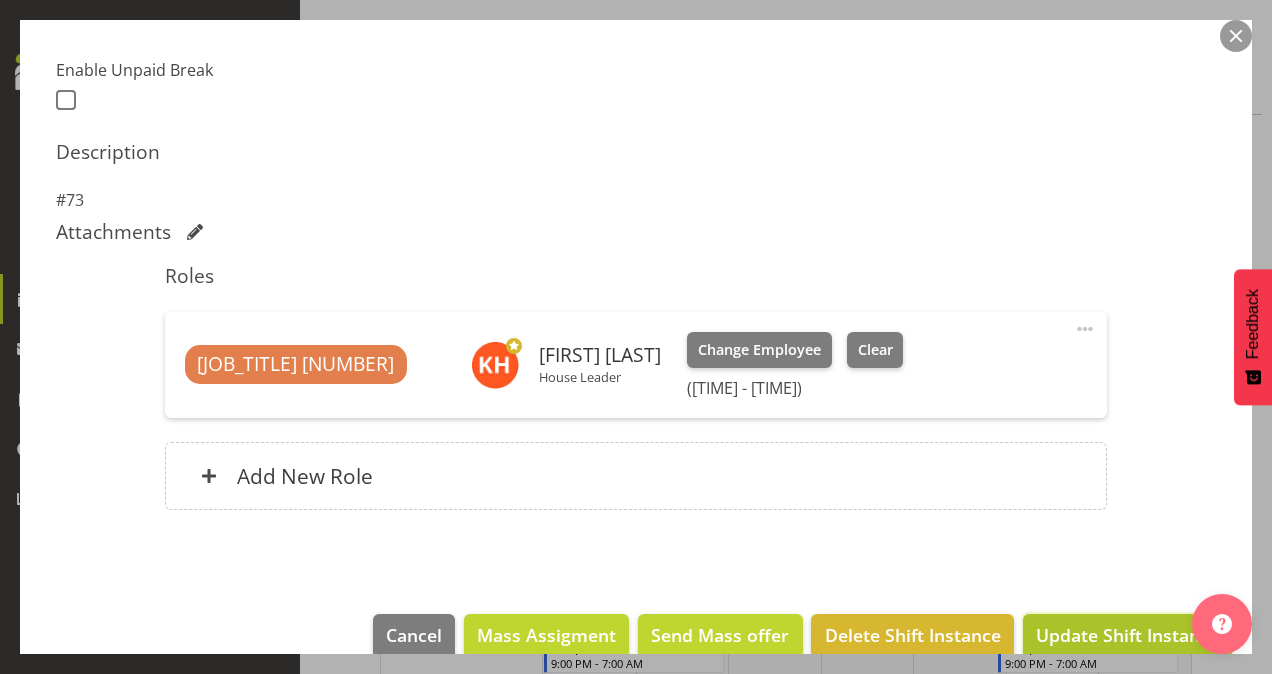 click on "Update Shift Instance" at bounding box center (1127, 635) 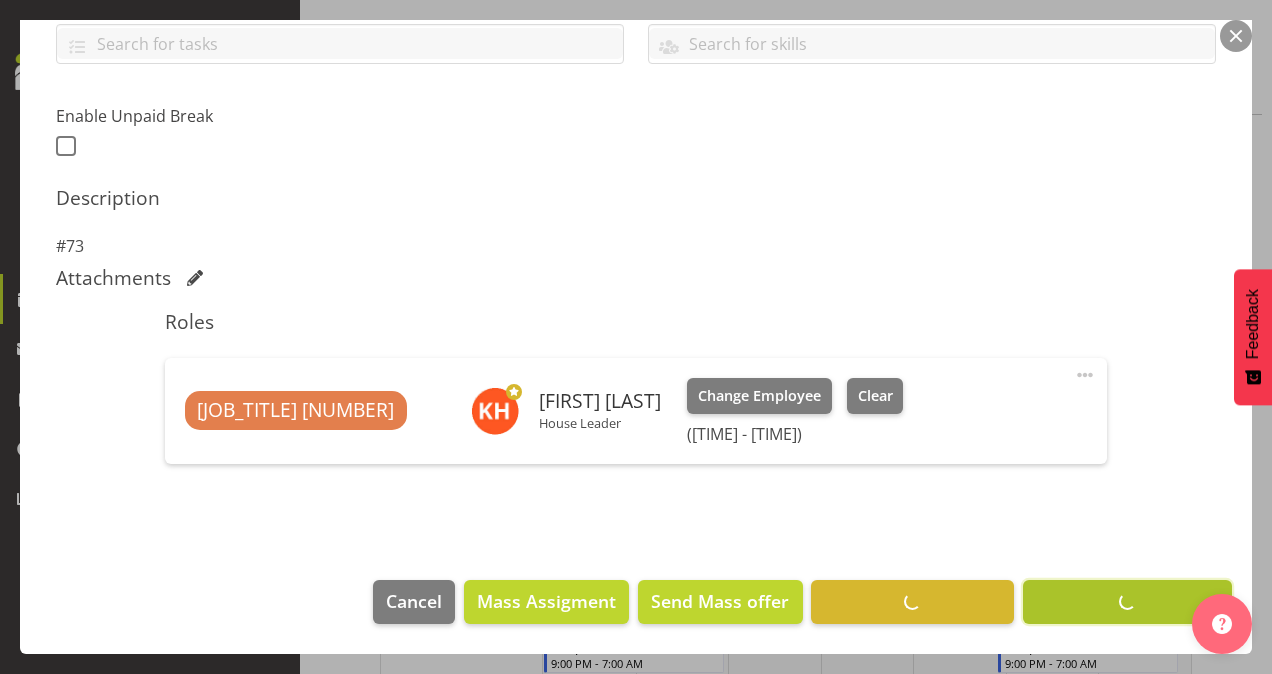 scroll, scrollTop: 468, scrollLeft: 0, axis: vertical 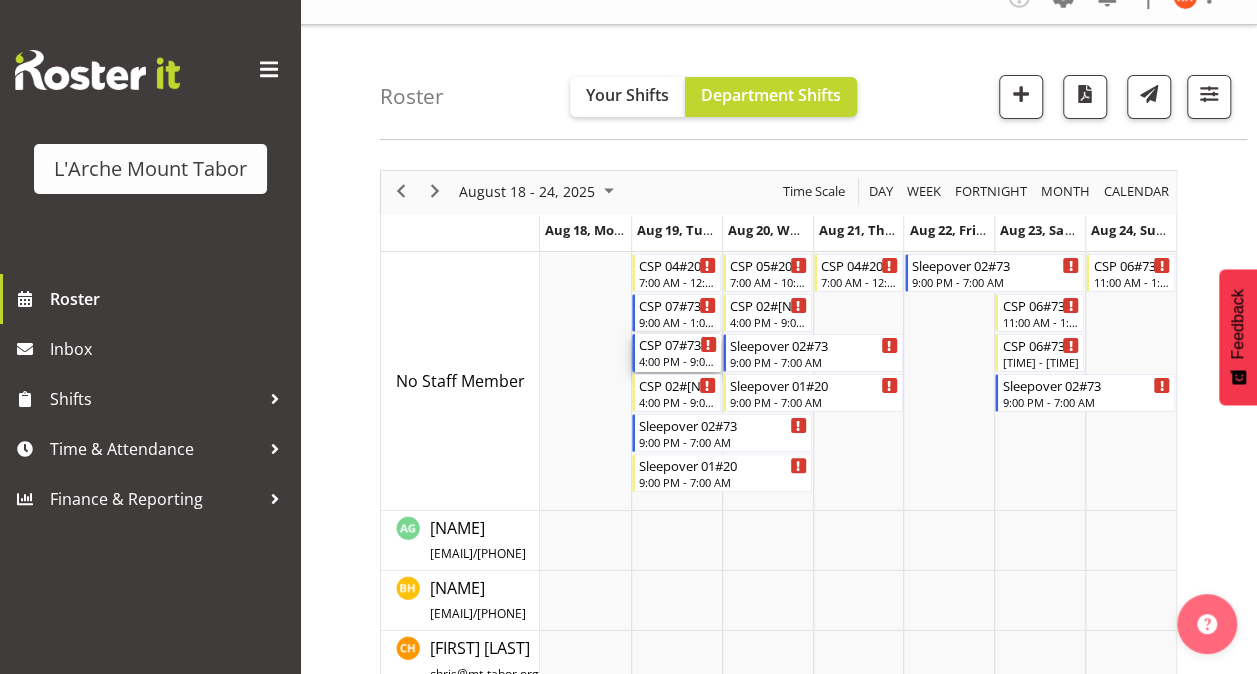 click on "CSP 07#73" at bounding box center [678, 344] 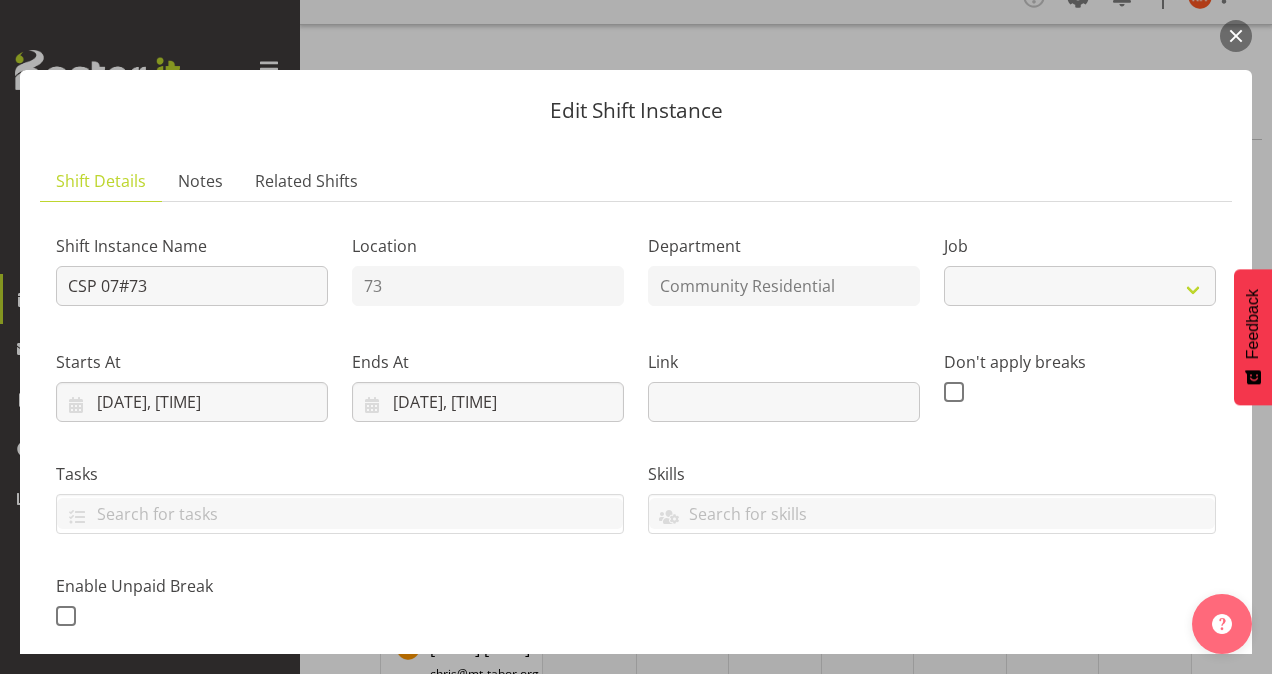 select on "2" 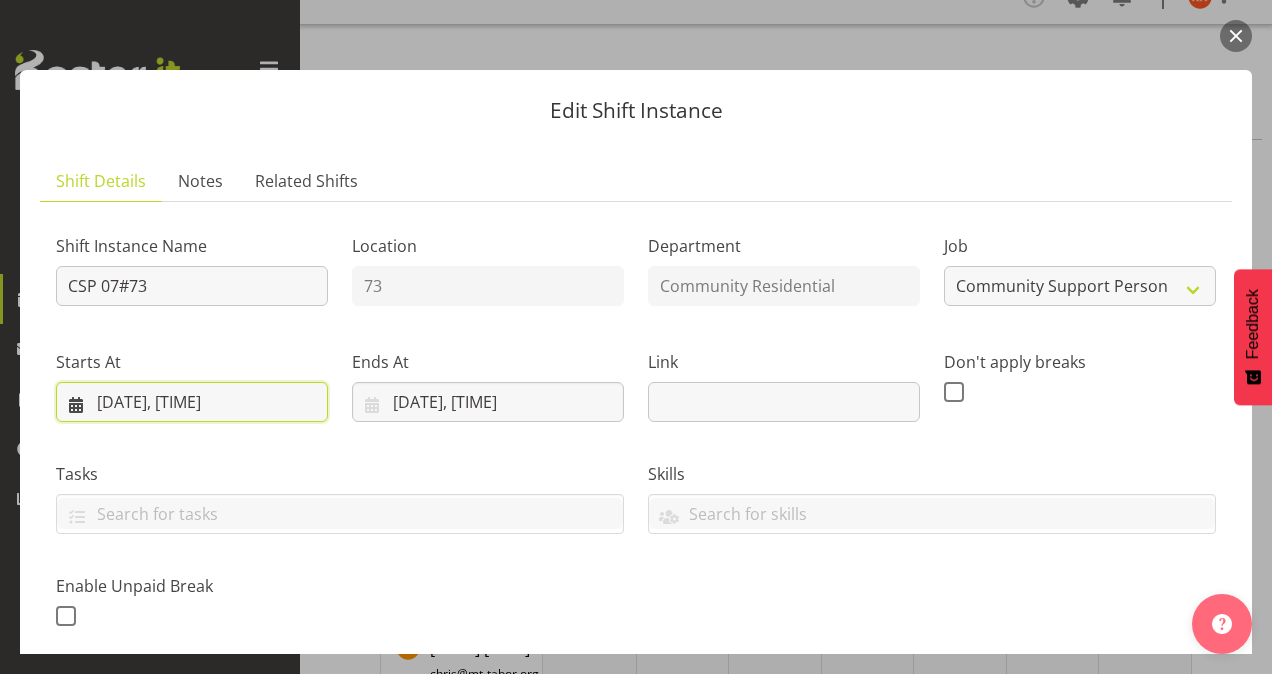 click on "[DATE], [TIME]" at bounding box center (192, 402) 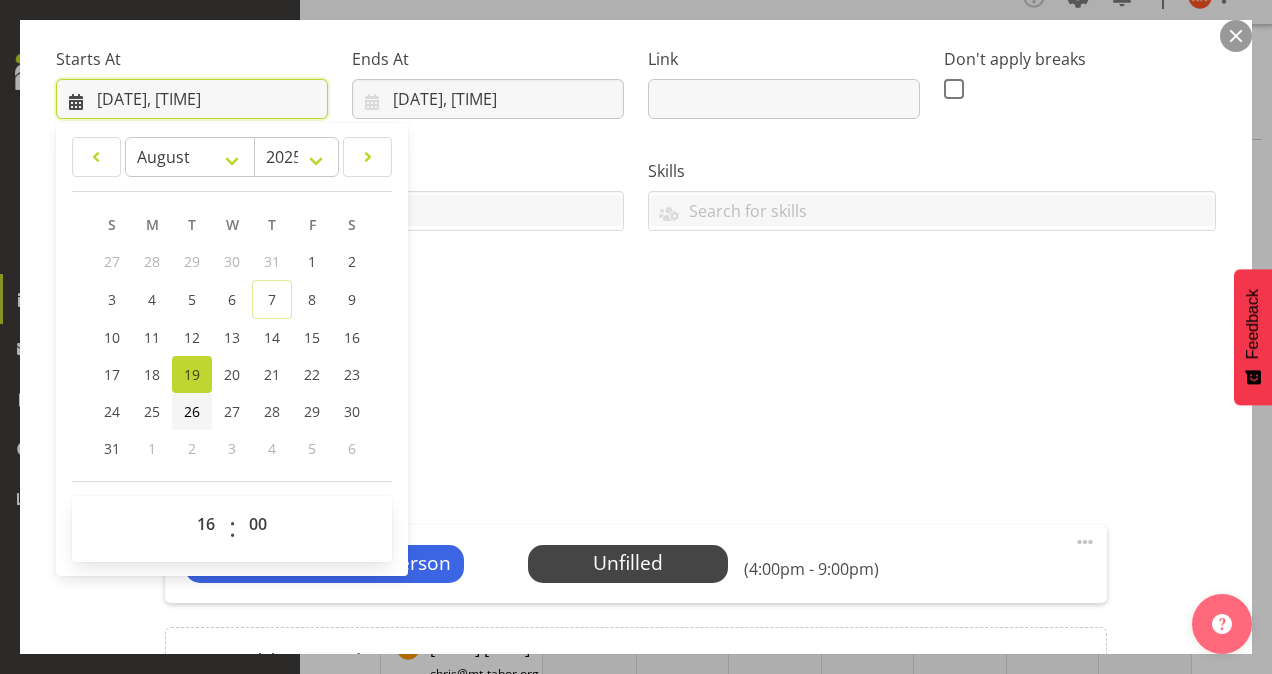 scroll, scrollTop: 304, scrollLeft: 0, axis: vertical 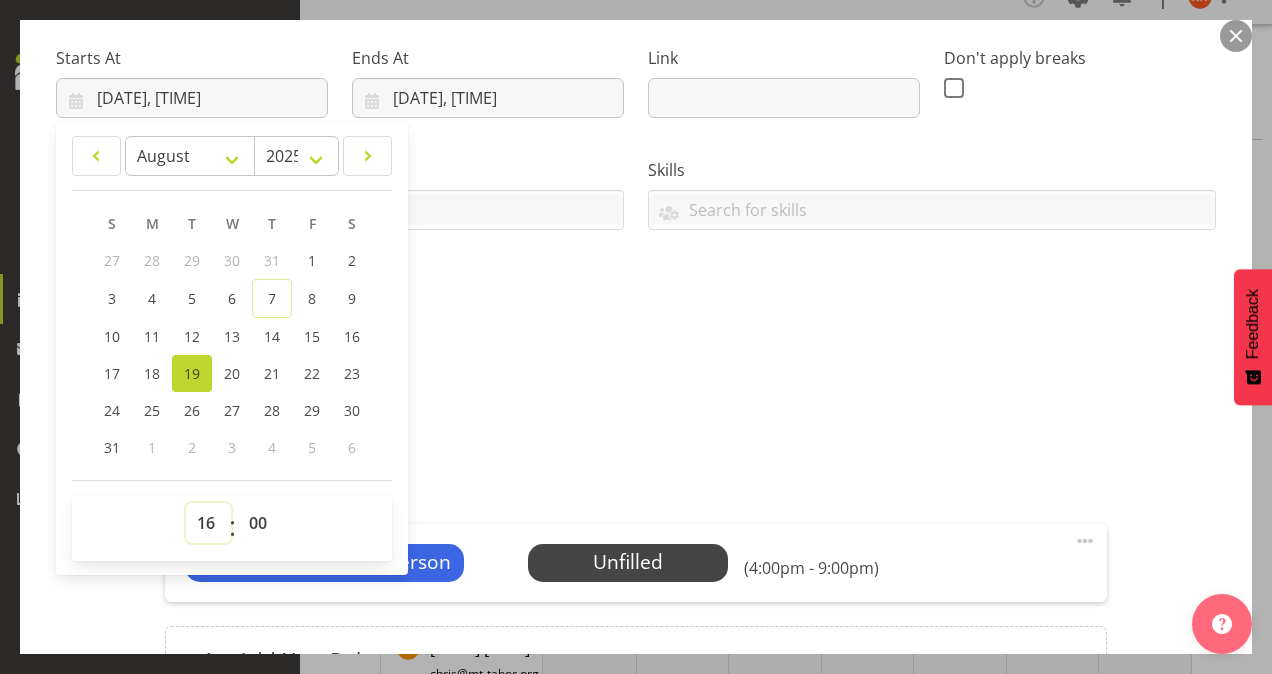 click on "00   01   02   03   04   05   06   07   08   09   10   11   12   13   14   15   16   17   18   19   20   21   22   23" at bounding box center [208, 523] 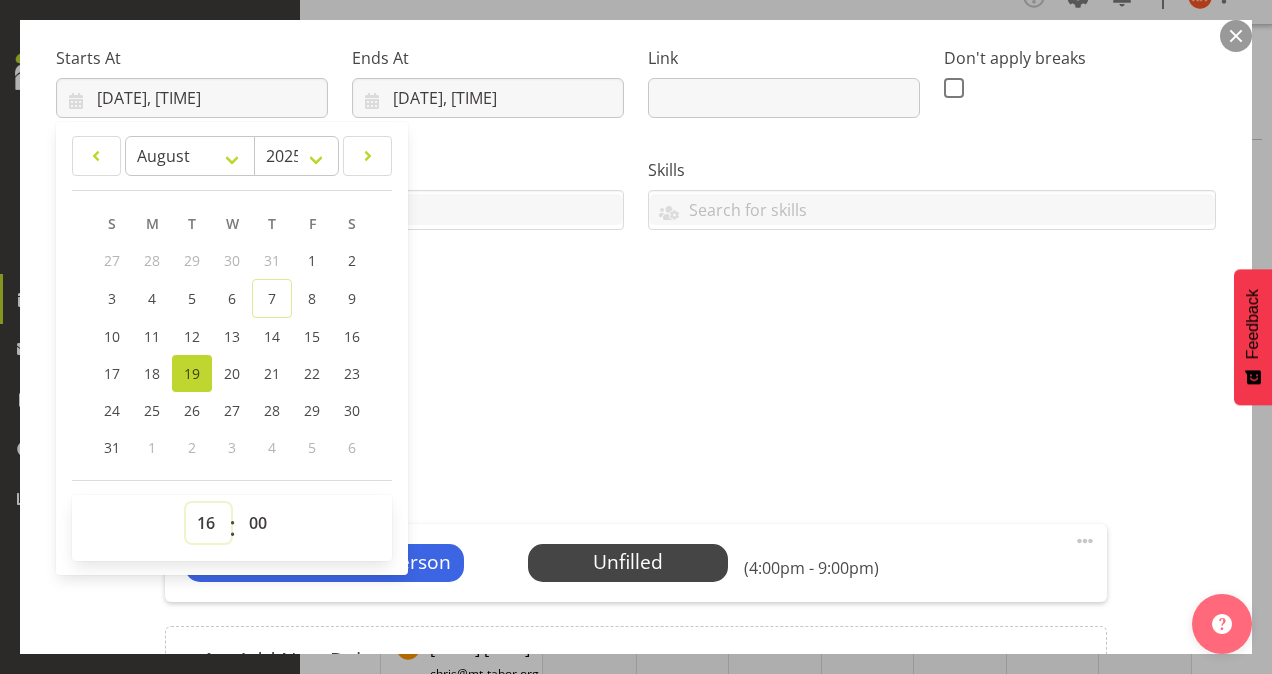 select on "13" 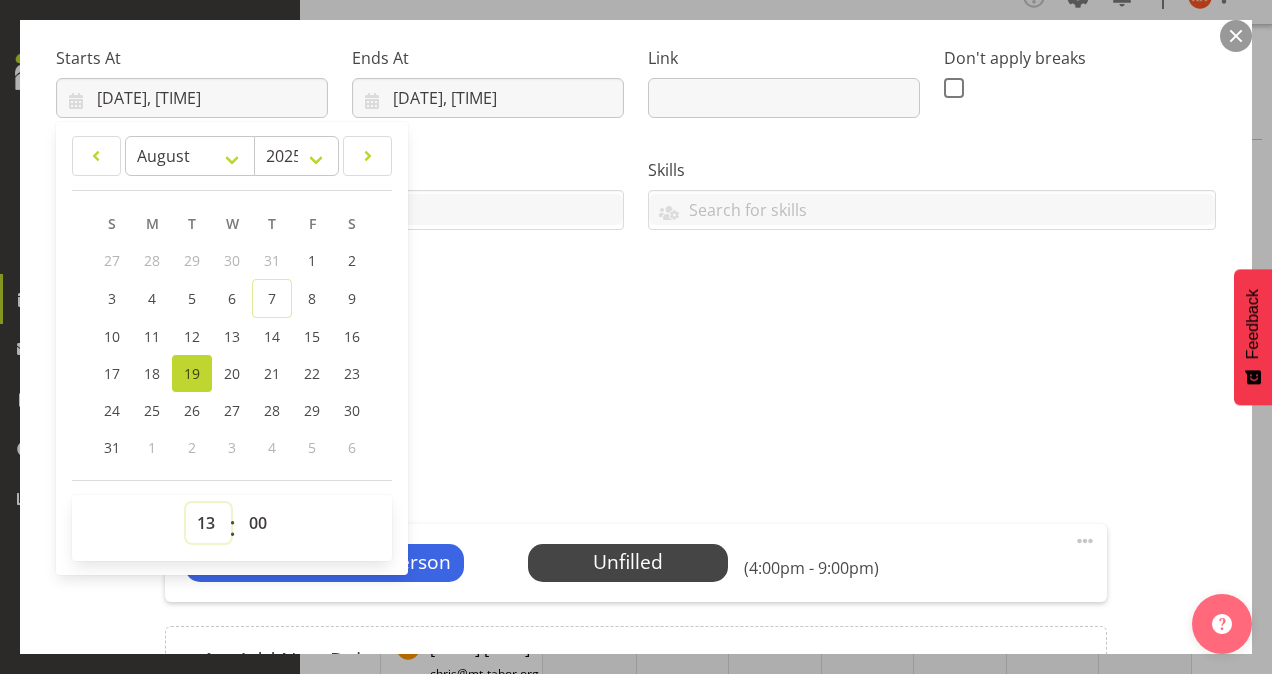 click on "00   01   02   03   04   05   06   07   08   09   10   11   12   13   14   15   16   17   18   19   20   21   22   23" at bounding box center [208, 523] 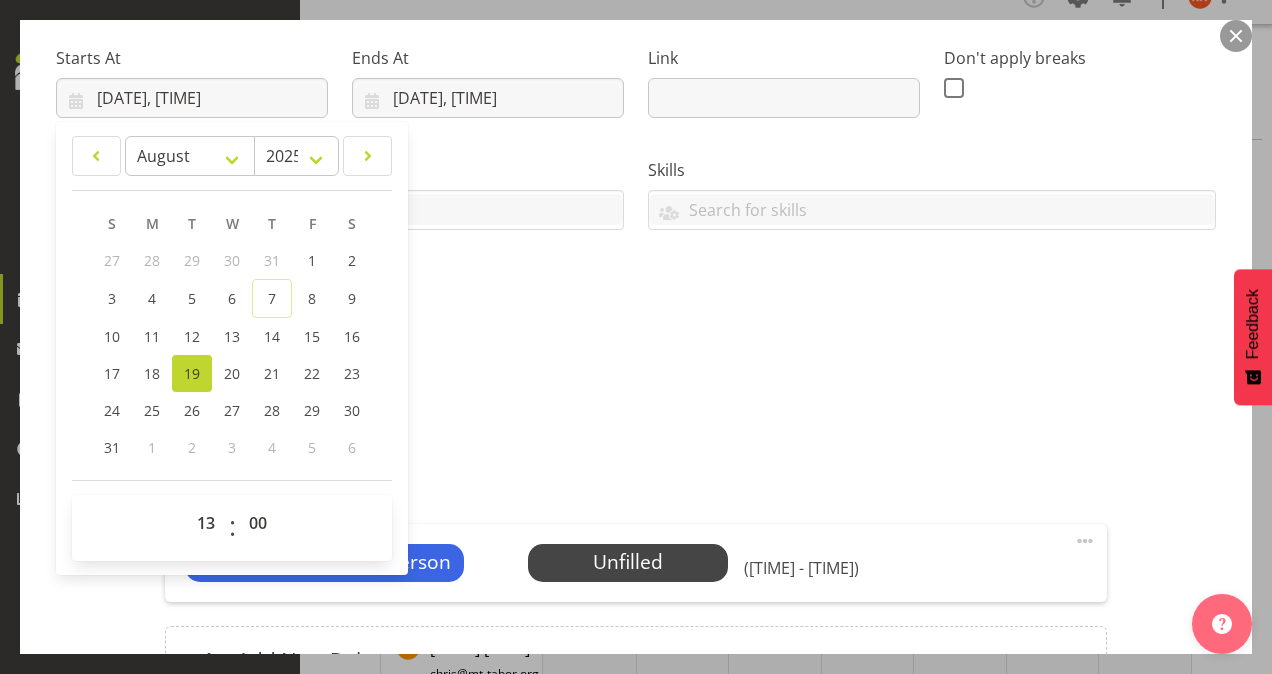 click on "Shift Instance Name CSP 07#73   Location 73   Department Community Residential   Job Create new job   Accounts Admin Art Coordinator Community Leader Community Support Person Community Support Person-Casual House Leader Office Admin Senior Coordinator Service Manager Volunteer
Starts At
[DATE], [TIME]  January   February   March   April   May   June   July   August   September   October   November   December   2035   2034   2033   2032   2031   2030   2029   2028   2027   2026   2025   2024   2023   2022   2021   2020   2019   2018   2017   2016   2015   2014   2013   2012   2011   2010   2009   2008   2007   2006   2005   2004   2003   2002   2001   2000   1999   1998   1997   1996   1995   1994   1993   1992   1991   1990   1989   1988   1987   1986   1985   1984   1983   1982   1981   1980   1979   1978   1977   1976   1975   1974   1973   1972   1971   1970   1969   1968   1967   1966   1965   1964   1963   1962   1961   1960   1959   1958   1957   1956   1955   1954   1953  S M" at bounding box center (636, 316) 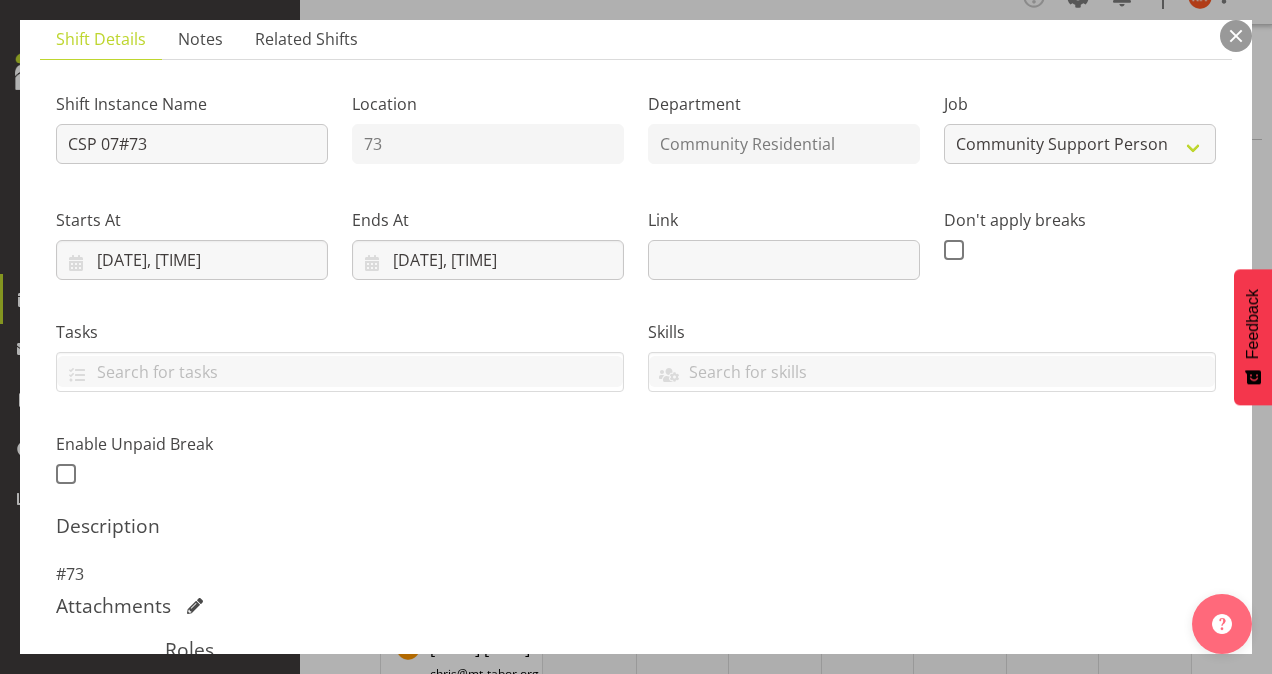 scroll, scrollTop: 141, scrollLeft: 0, axis: vertical 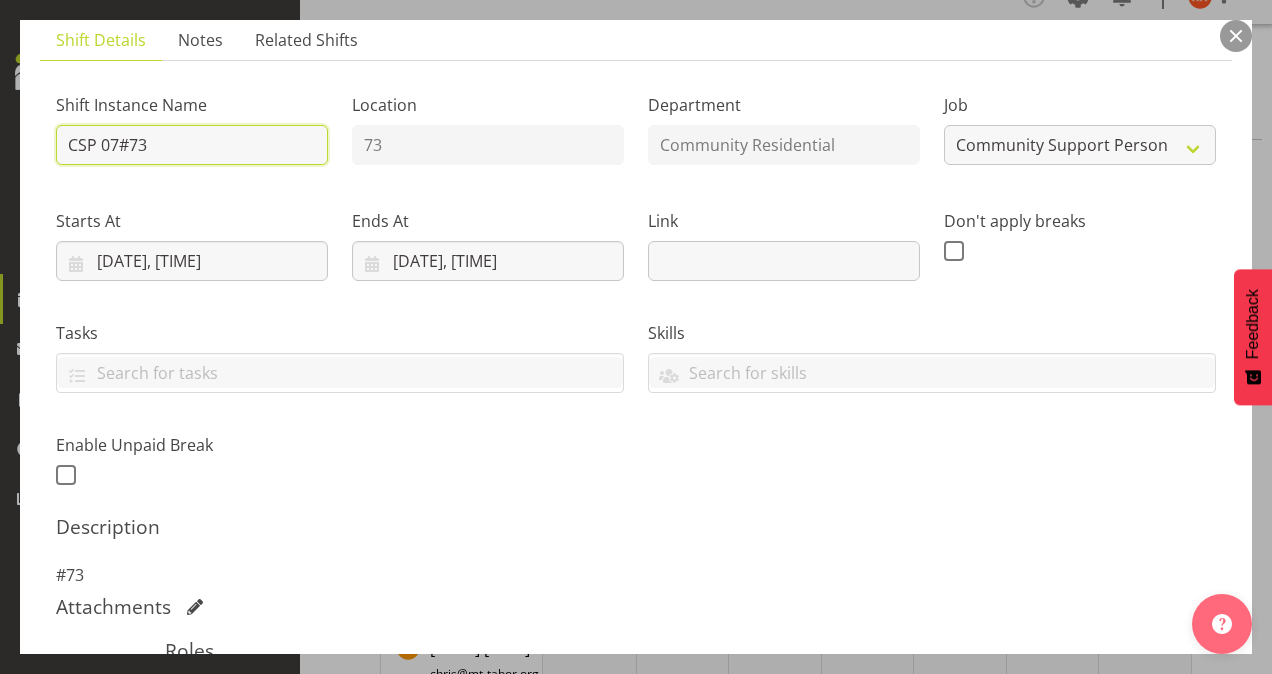 drag, startPoint x: 168, startPoint y: 136, endPoint x: -4, endPoint y: 154, distance: 172.9393 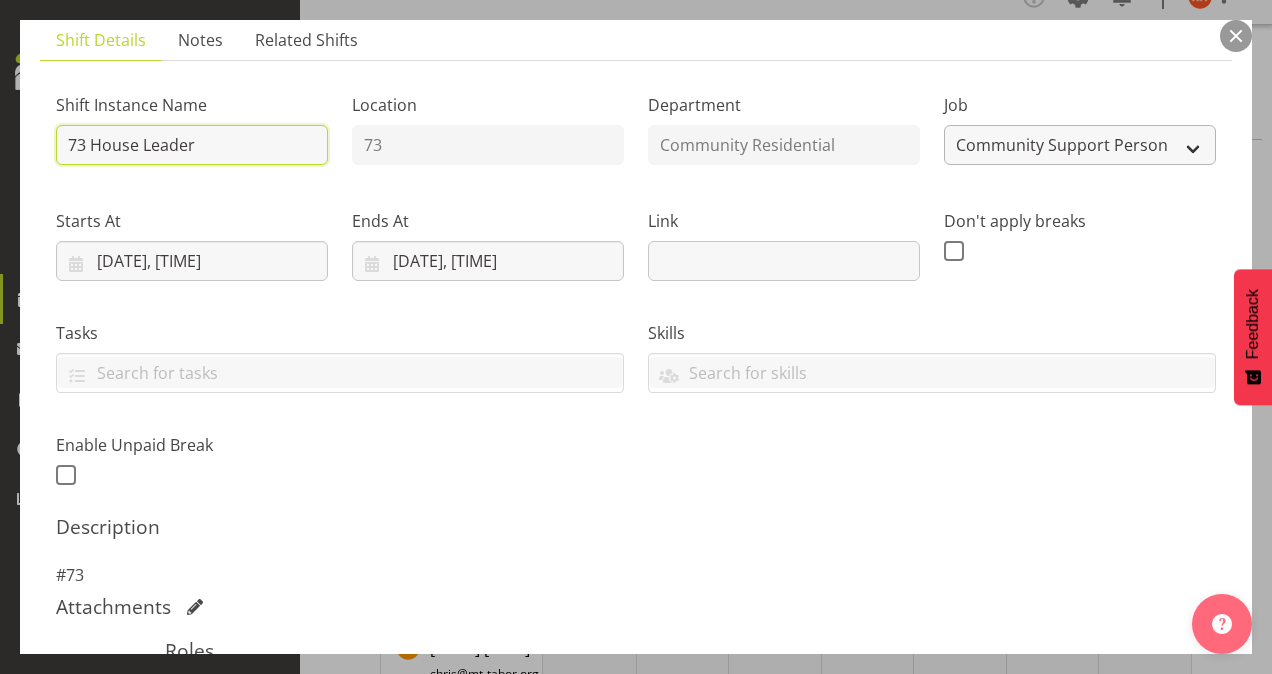 type on "73 House Leader" 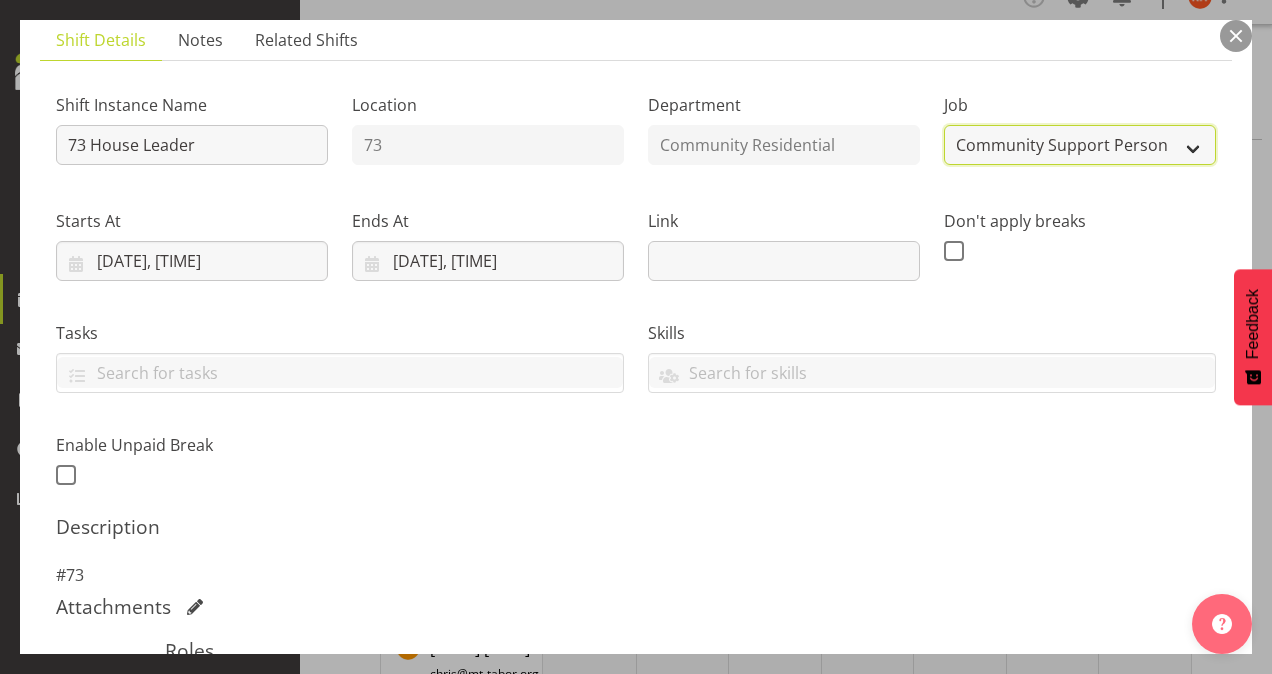 click on "Create new job   Accounts Admin Art Coordinator Community Leader Community Support Person Community Support Person-Casual House Leader Office Admin Senior Coordinator Service Manager Volunteer" at bounding box center (1080, 145) 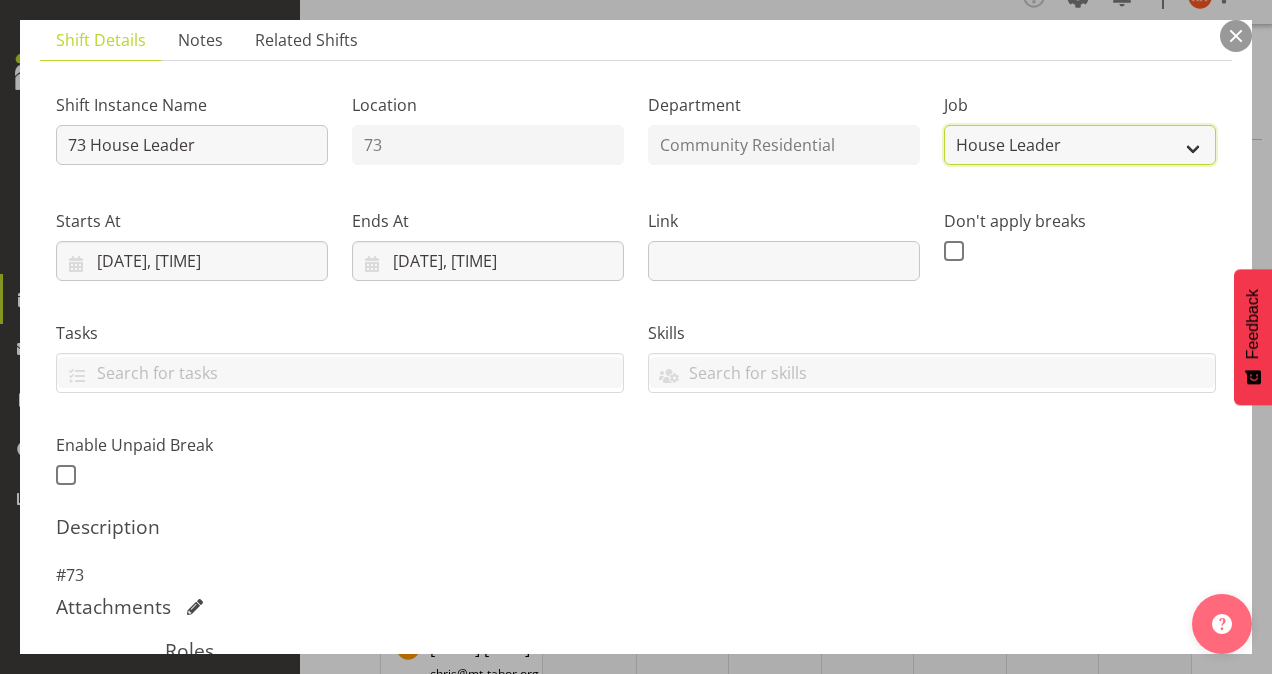 click on "Create new job   Accounts Admin Art Coordinator Community Leader Community Support Person Community Support Person-Casual House Leader Office Admin Senior Coordinator Service Manager Volunteer" at bounding box center [1080, 145] 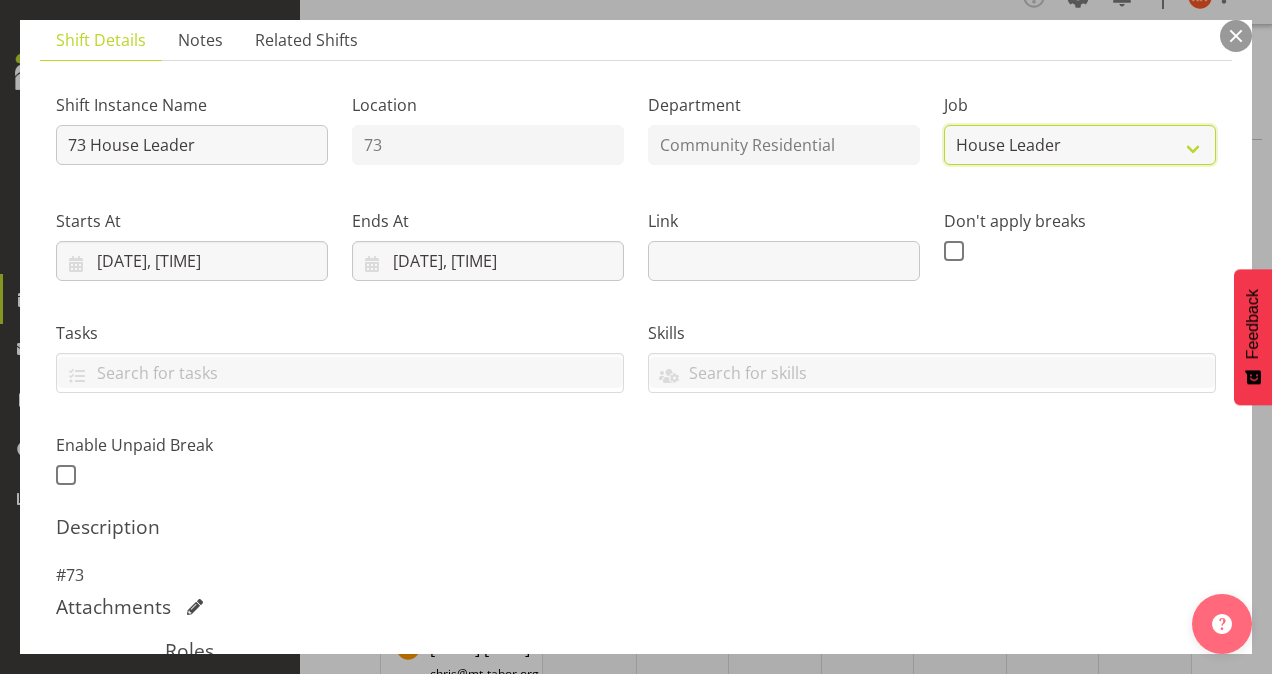 scroll, scrollTop: 520, scrollLeft: 0, axis: vertical 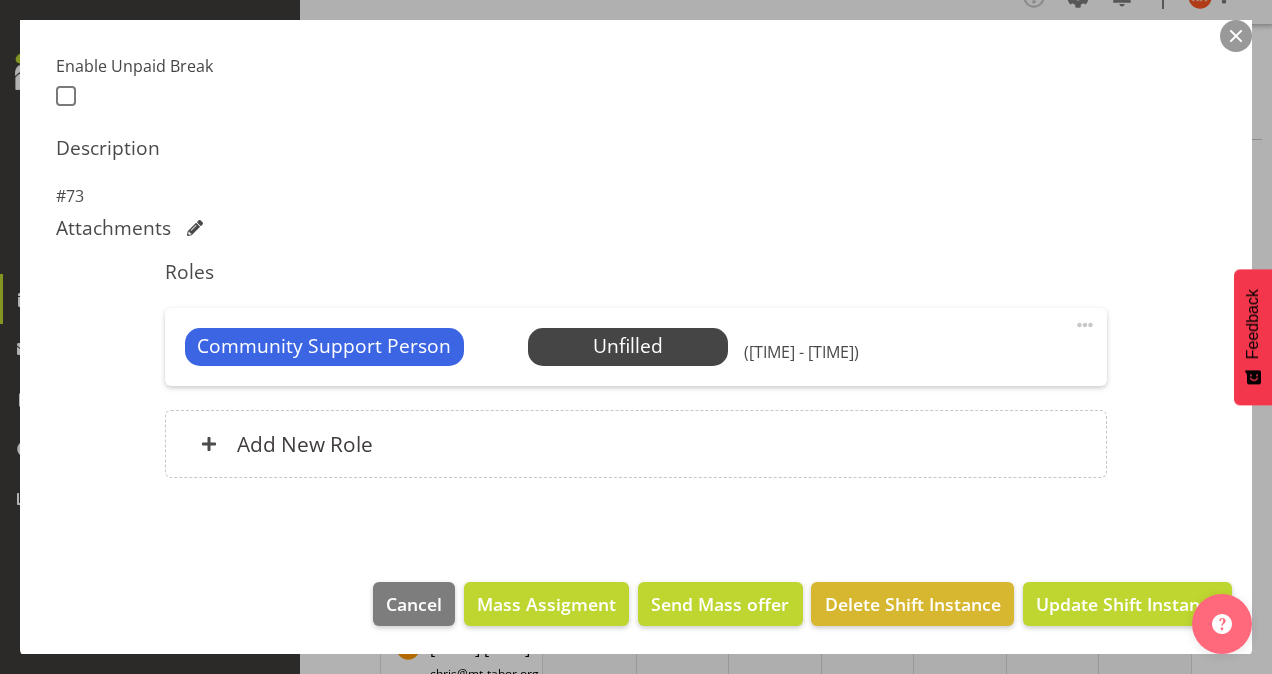 click at bounding box center (1085, 325) 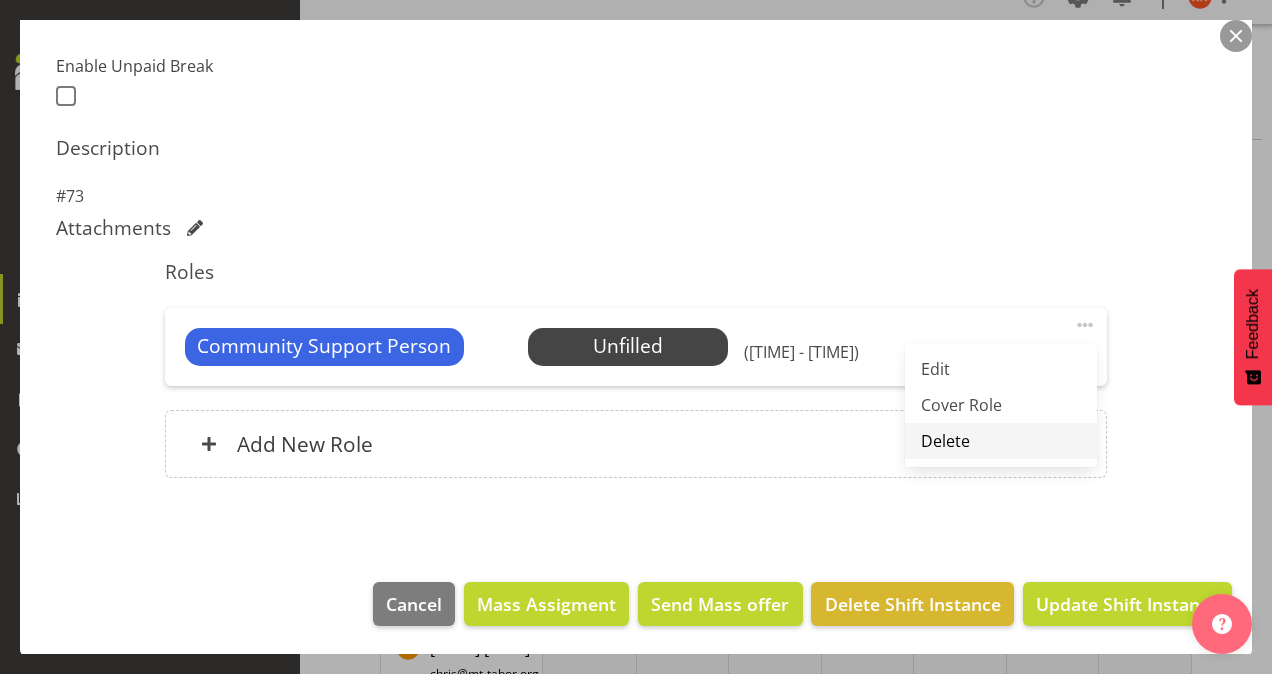 click on "Delete" at bounding box center (1001, 441) 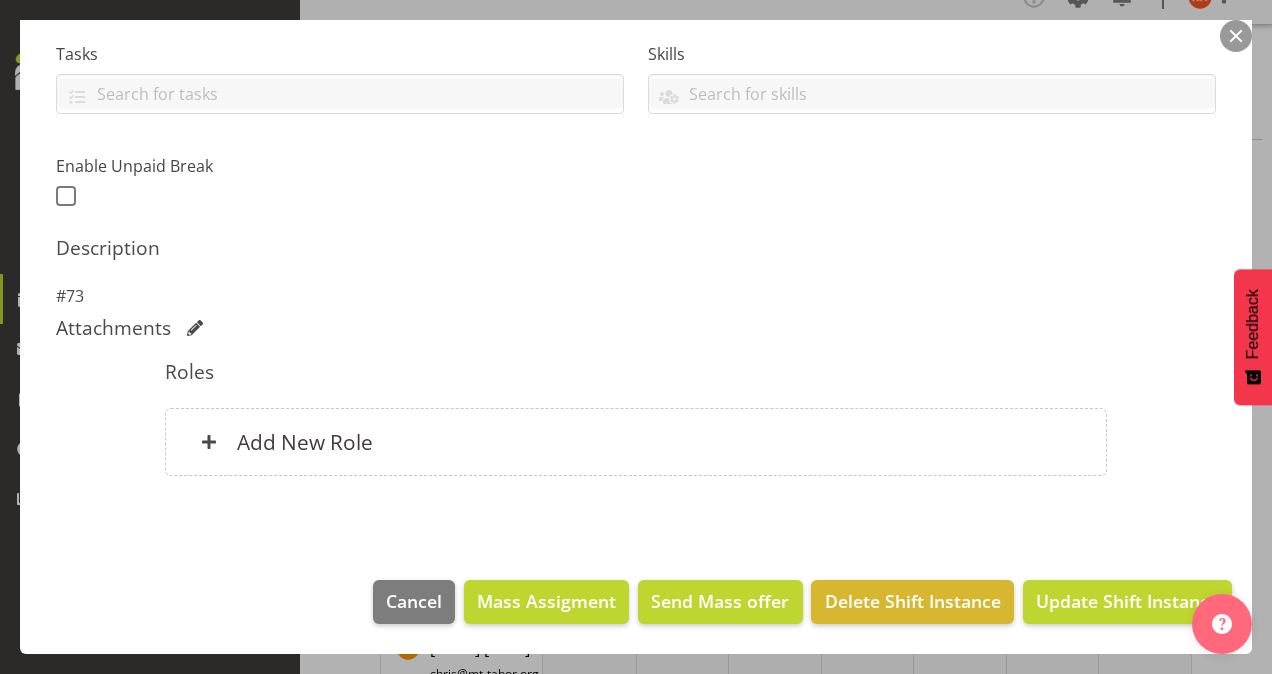 scroll, scrollTop: 417, scrollLeft: 0, axis: vertical 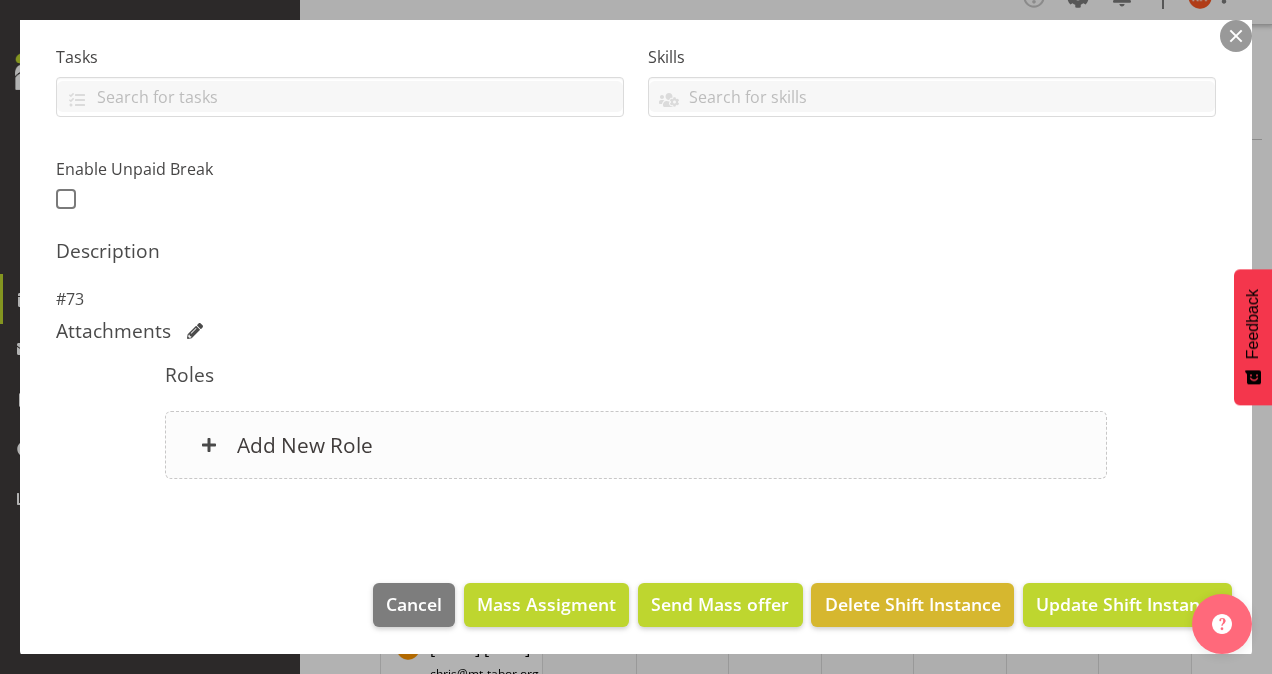 click on "Add New Role" at bounding box center [305, 445] 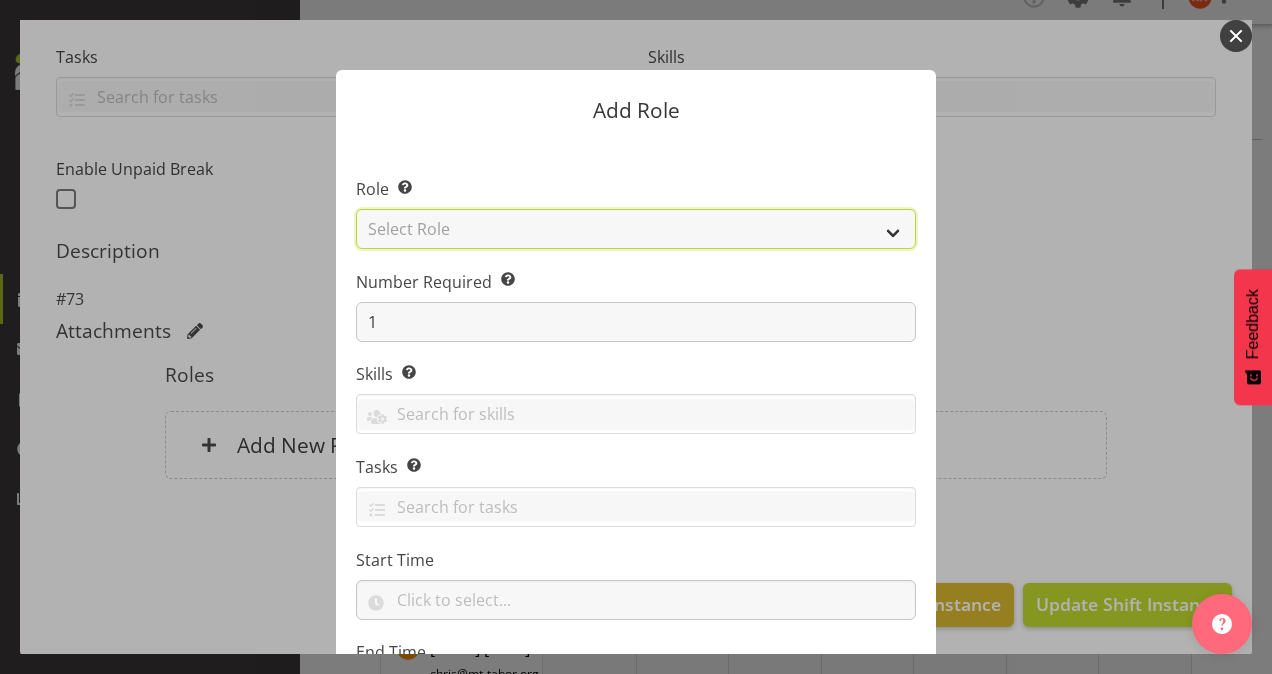 click on "Select Role  Area Manager Art Coordination Community - SIL Community Leader Community Support Person Community Support Person - Casual House Leader Office Admin On-Call call out Senate Senior Coordinator SIL Coordination Sleep Over Volunteer" at bounding box center (636, 229) 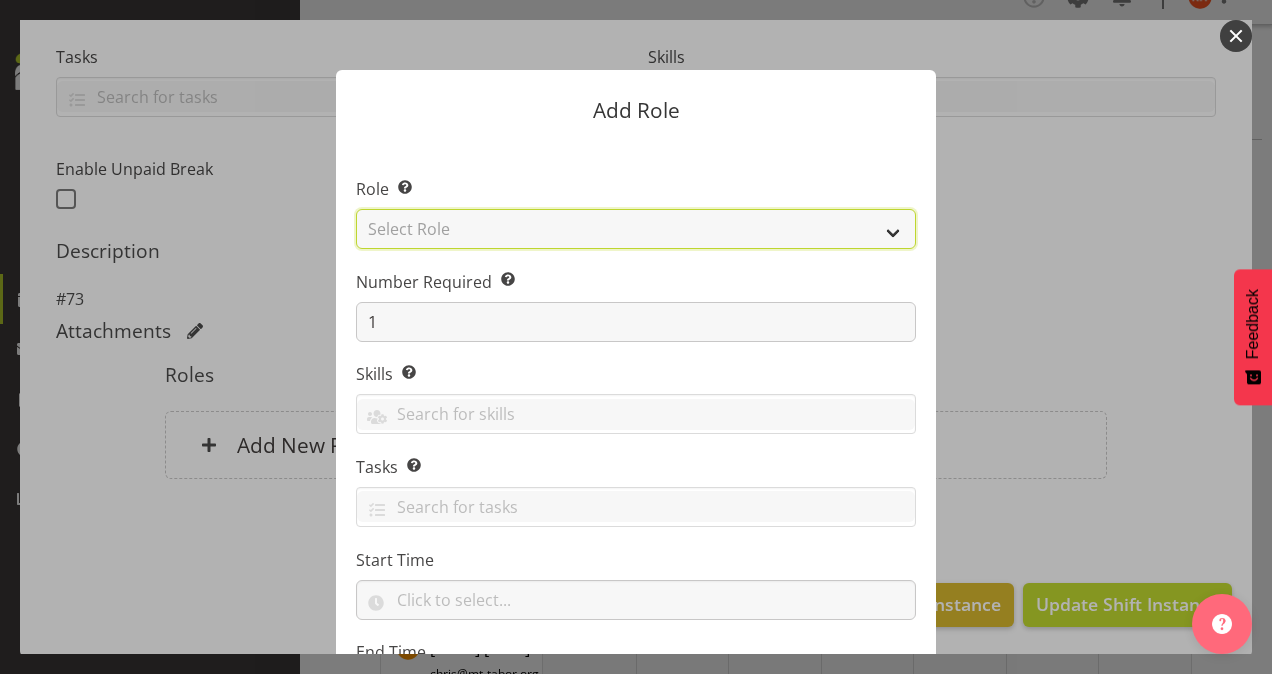 select on "12" 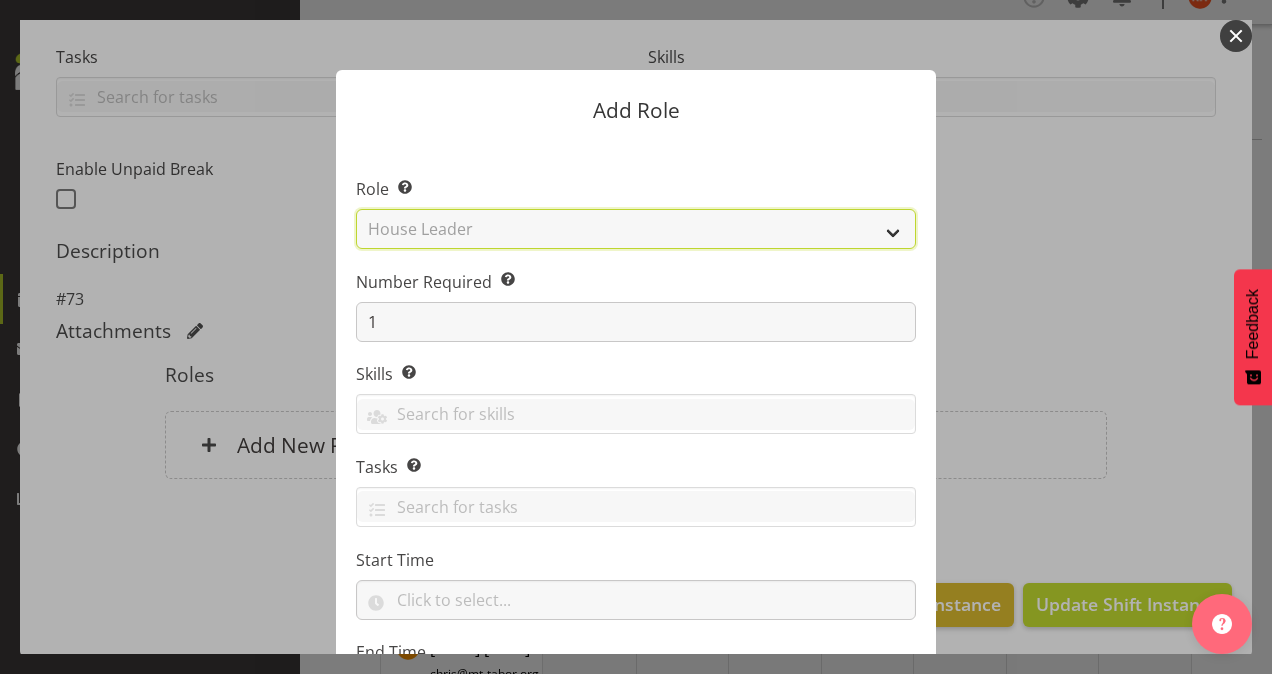 click on "Select Role  Area Manager Art Coordination Community - SIL Community Leader Community Support Person Community Support Person - Casual House Leader Office Admin On-Call call out Senate Senior Coordinator SIL Coordination Sleep Over Volunteer" at bounding box center [636, 229] 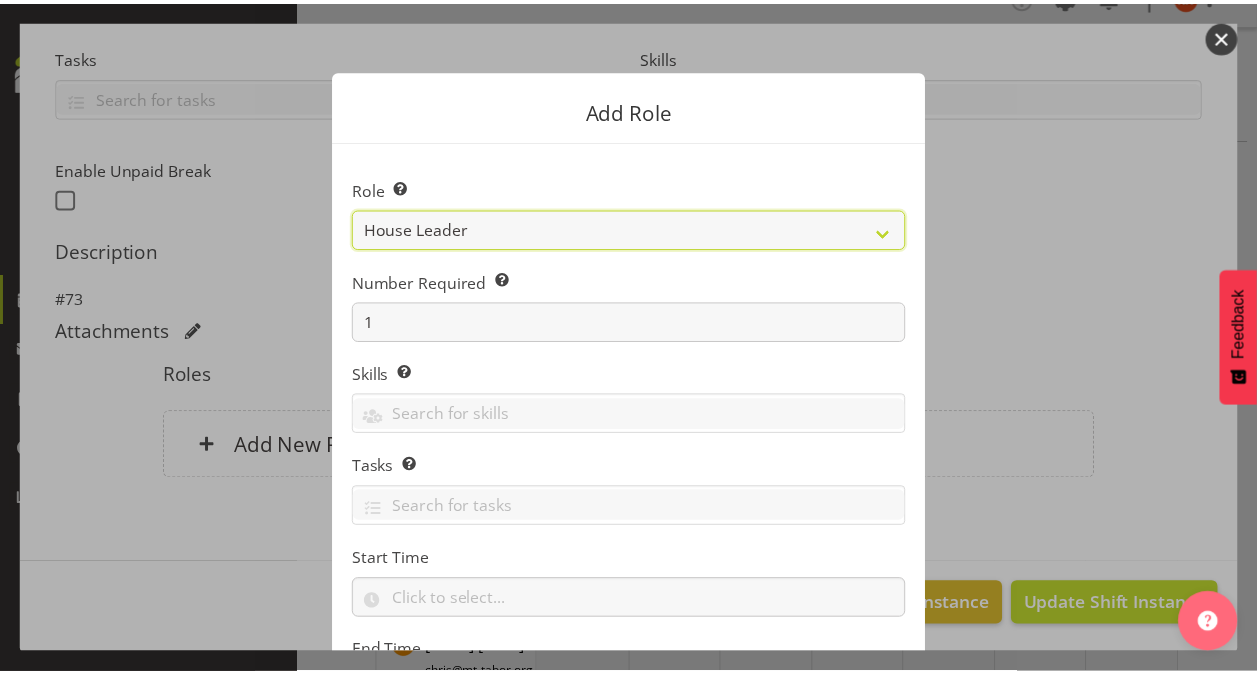 scroll, scrollTop: 192, scrollLeft: 0, axis: vertical 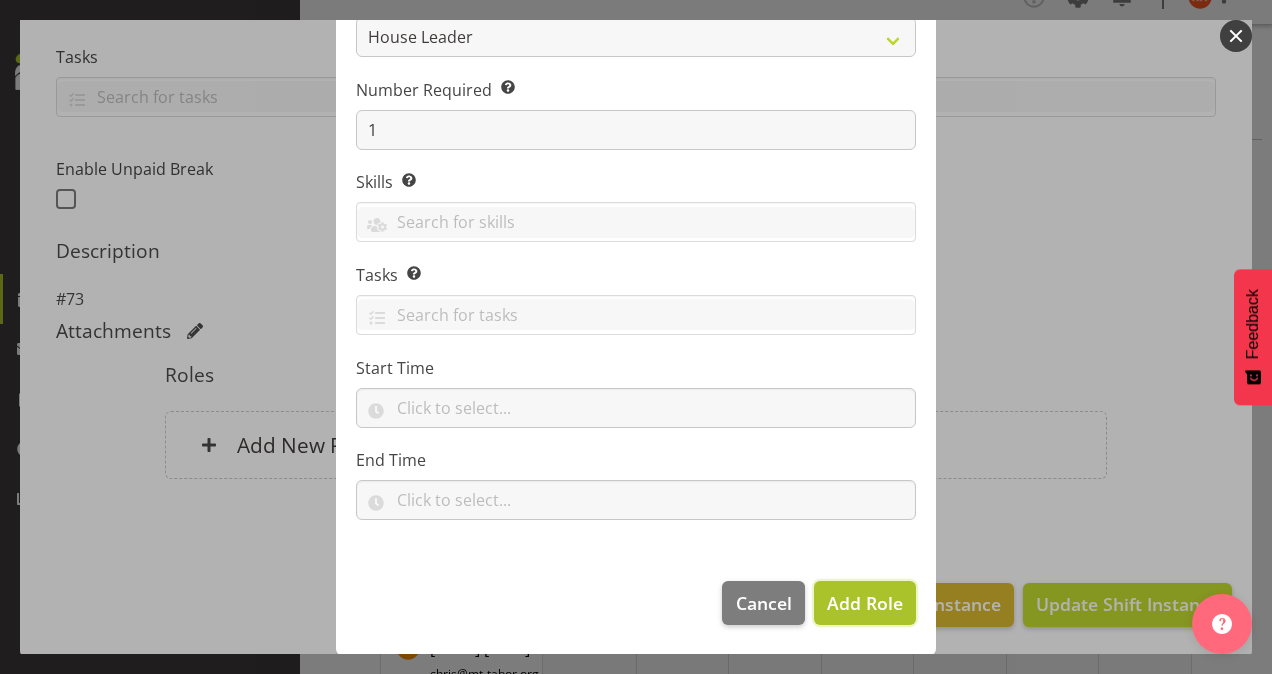 click on "Add Role" at bounding box center (865, 603) 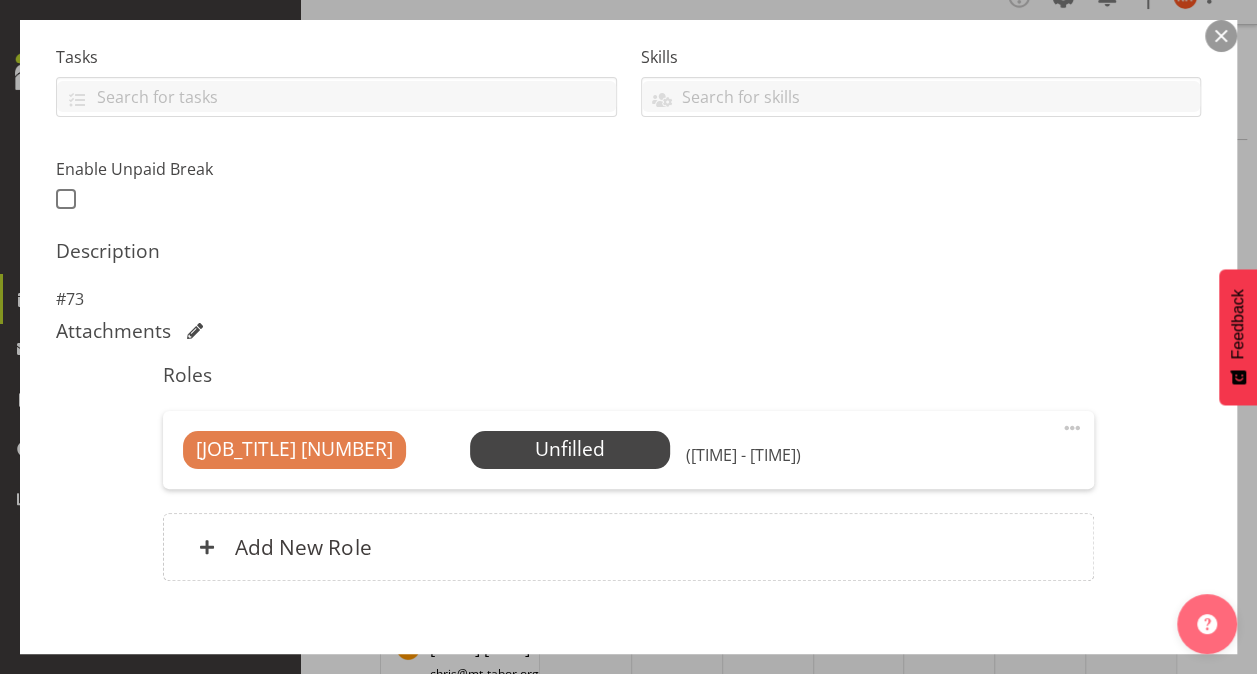scroll, scrollTop: 520, scrollLeft: 0, axis: vertical 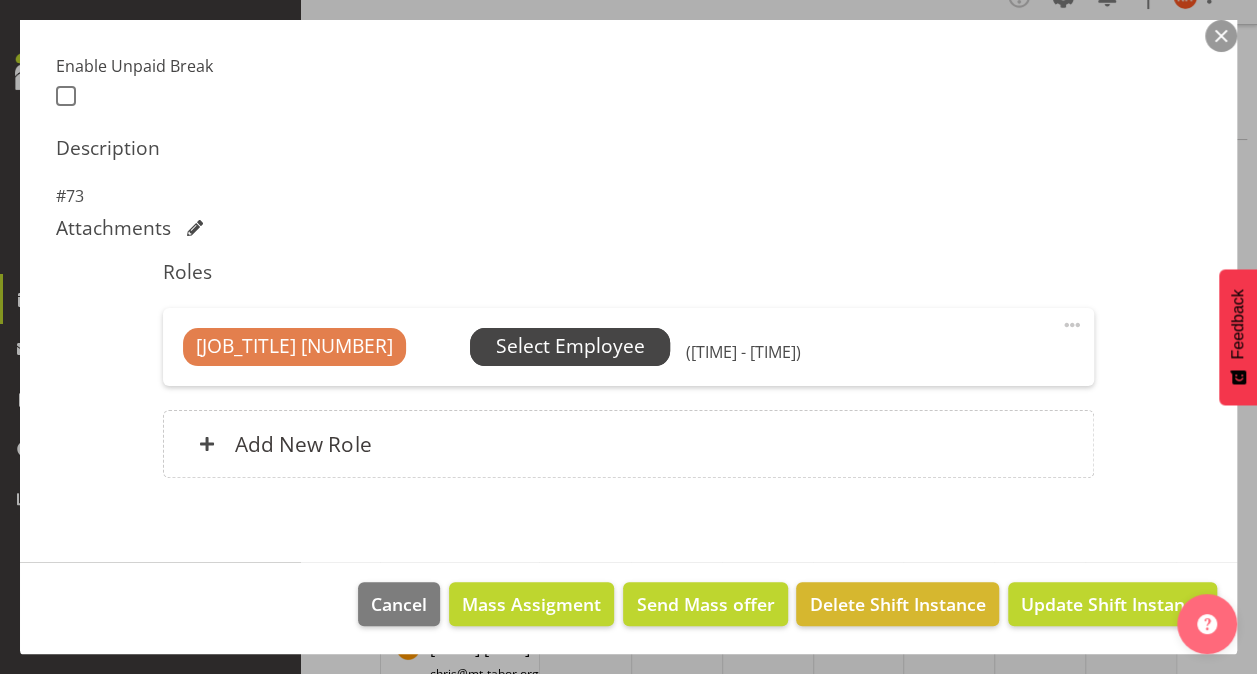click on "Select Employee" at bounding box center [570, 346] 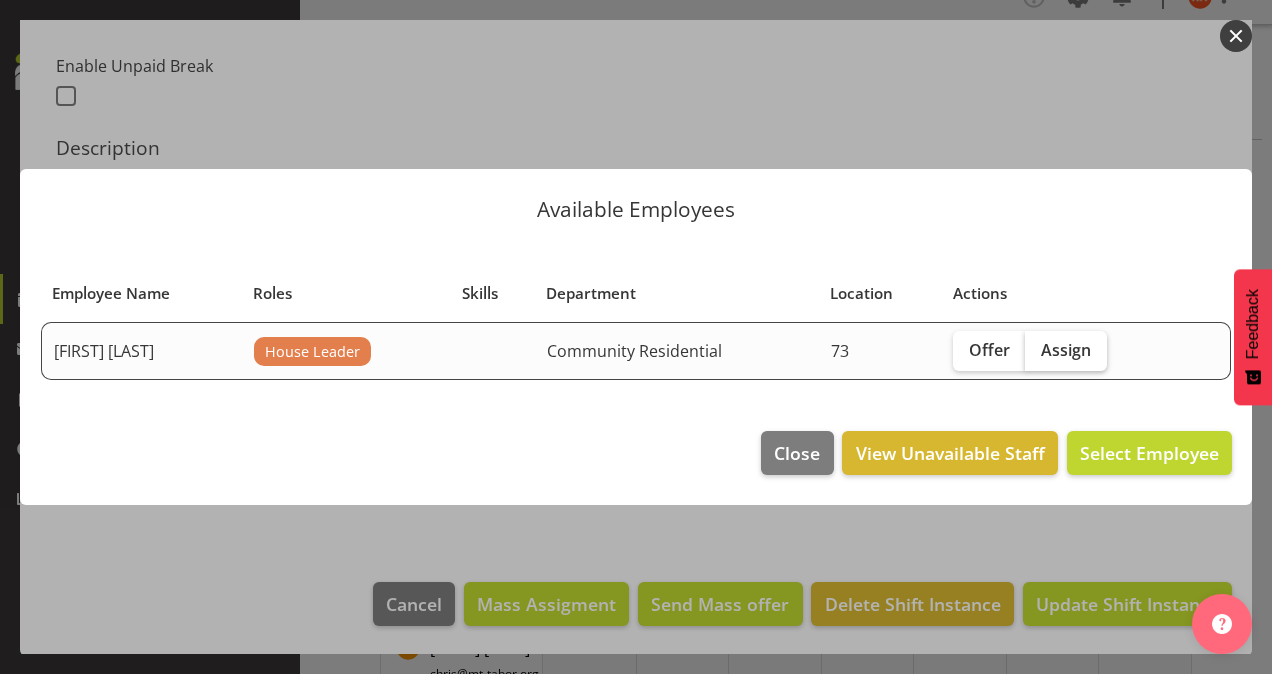 click on "Assign" at bounding box center [1066, 350] 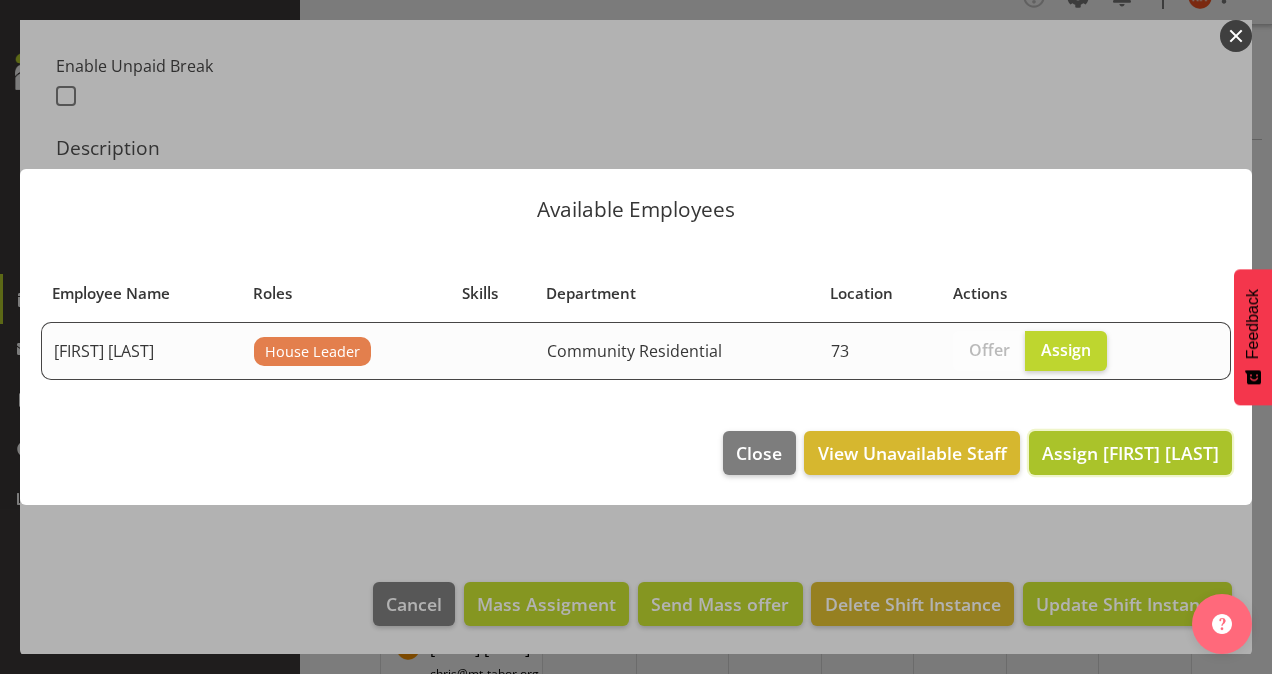 click on "Assign [FIRST] [LAST]" at bounding box center [1130, 453] 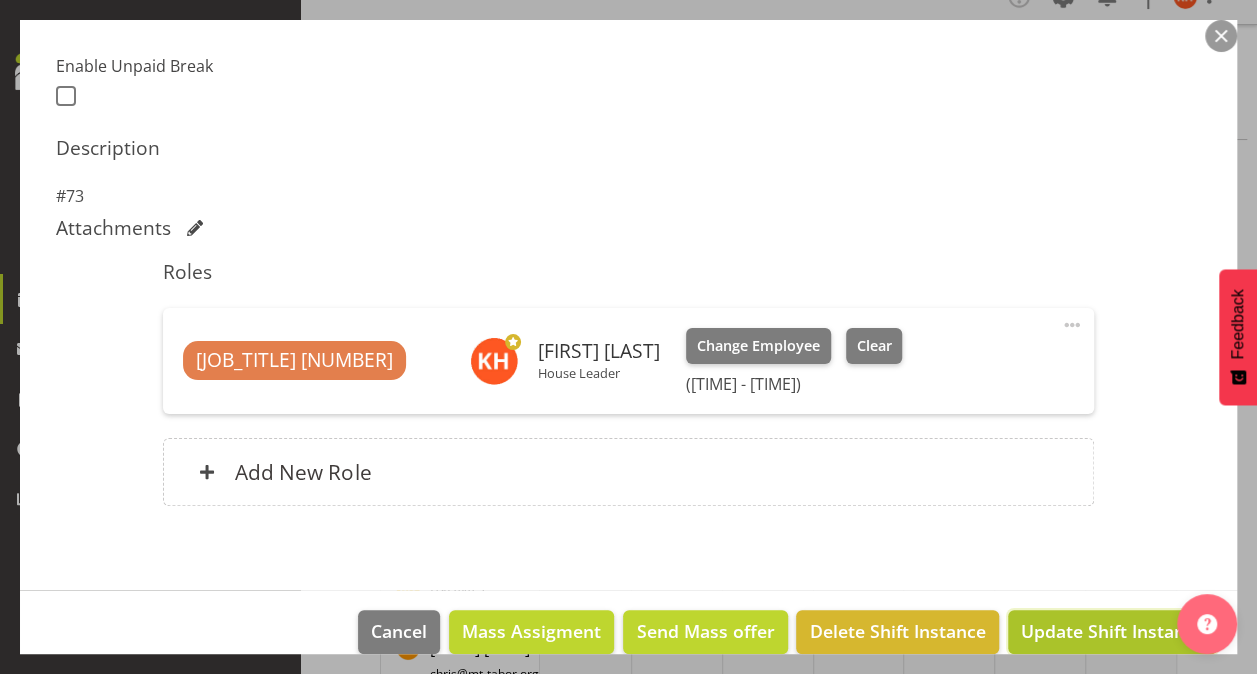 click on "Update Shift Instance" at bounding box center [1112, 631] 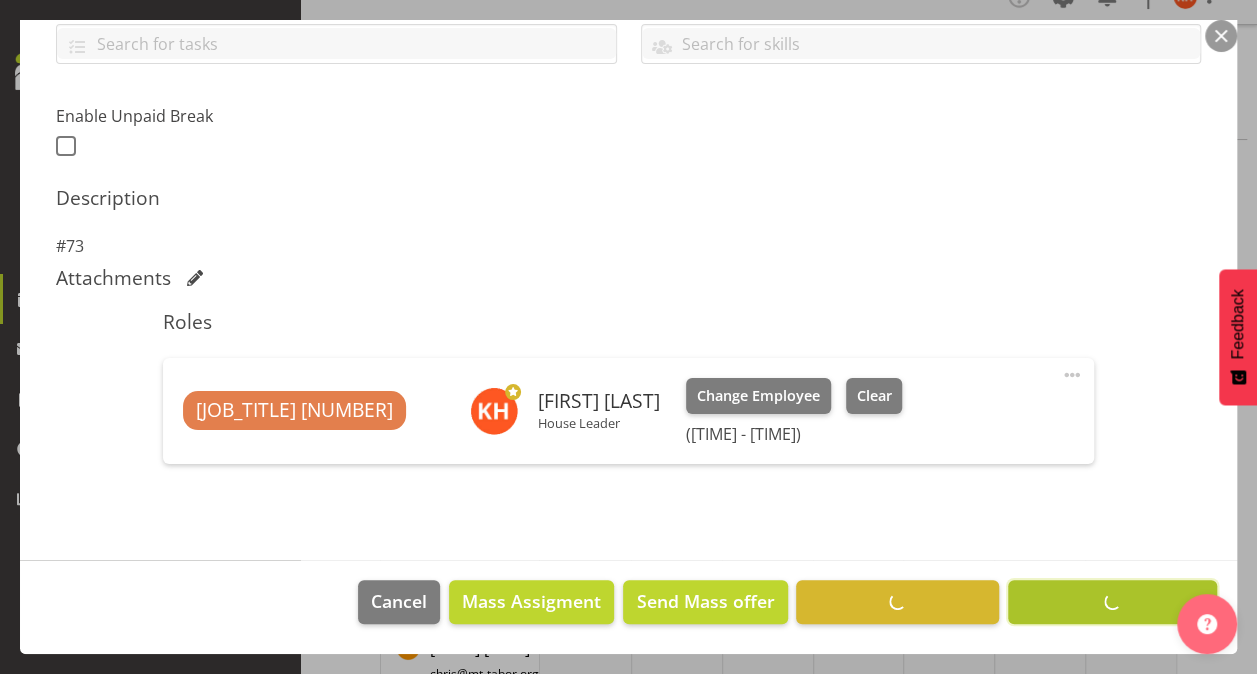 scroll, scrollTop: 468, scrollLeft: 0, axis: vertical 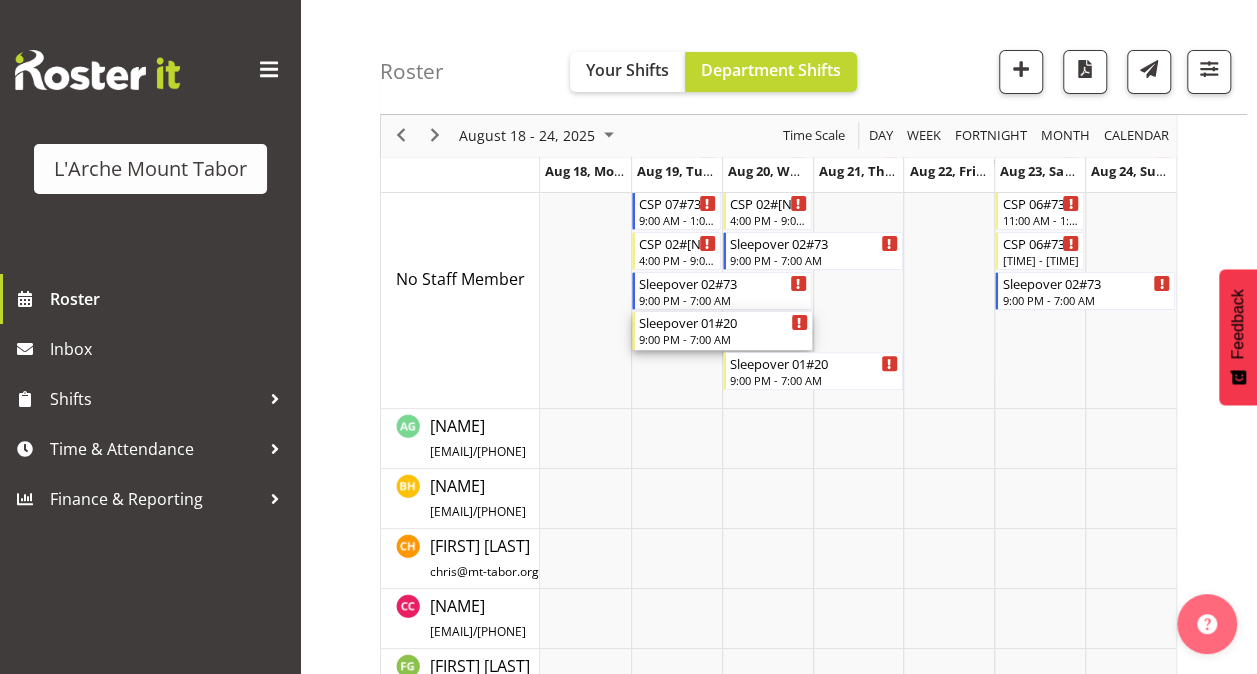 click on "Sleepover 01#20" at bounding box center [723, 322] 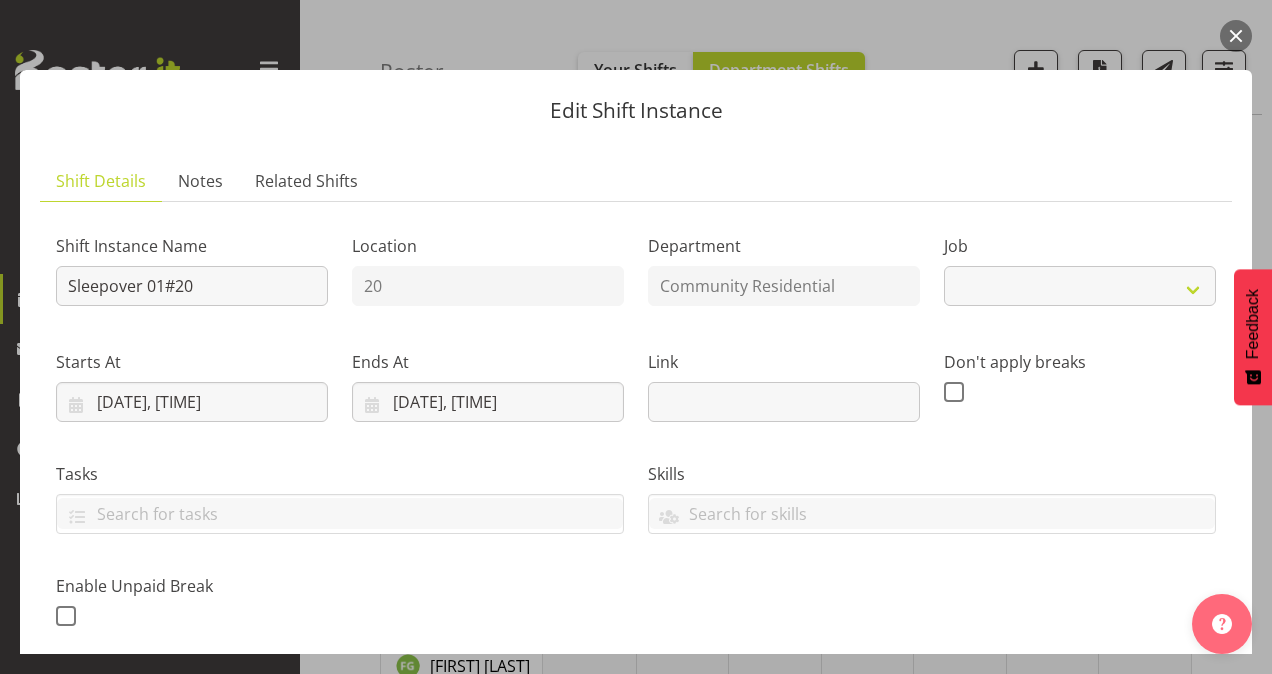 select on "3" 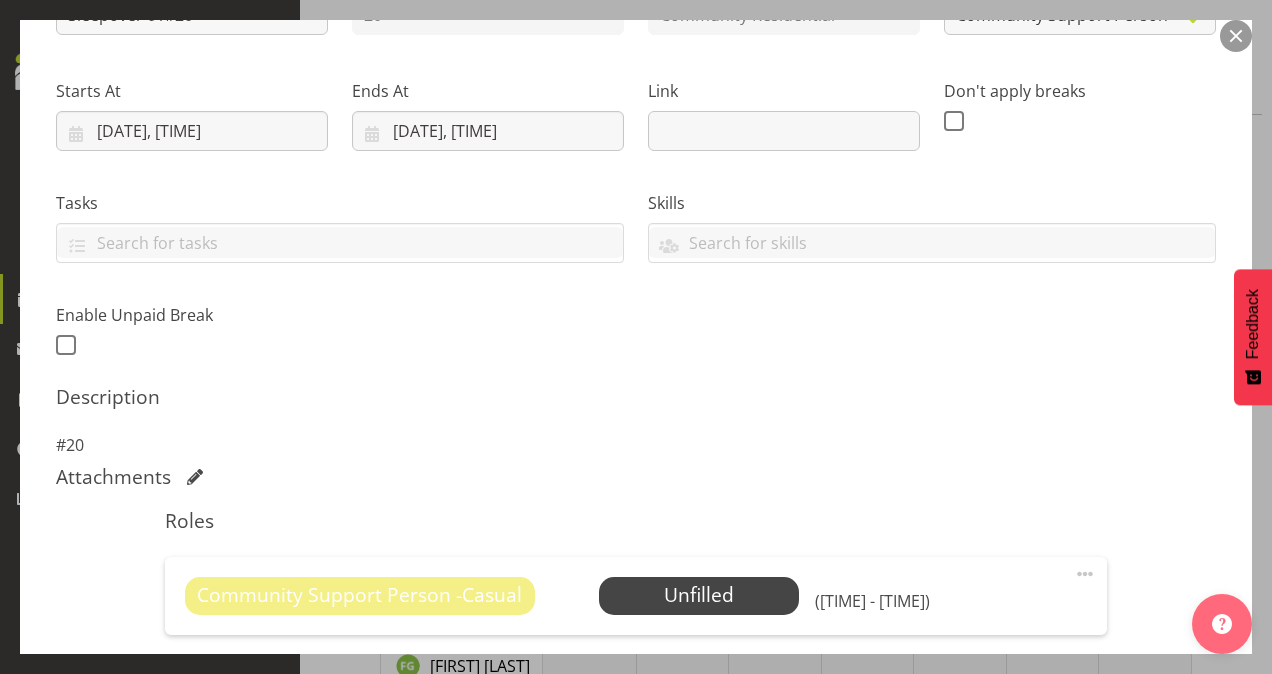 scroll, scrollTop: 435, scrollLeft: 0, axis: vertical 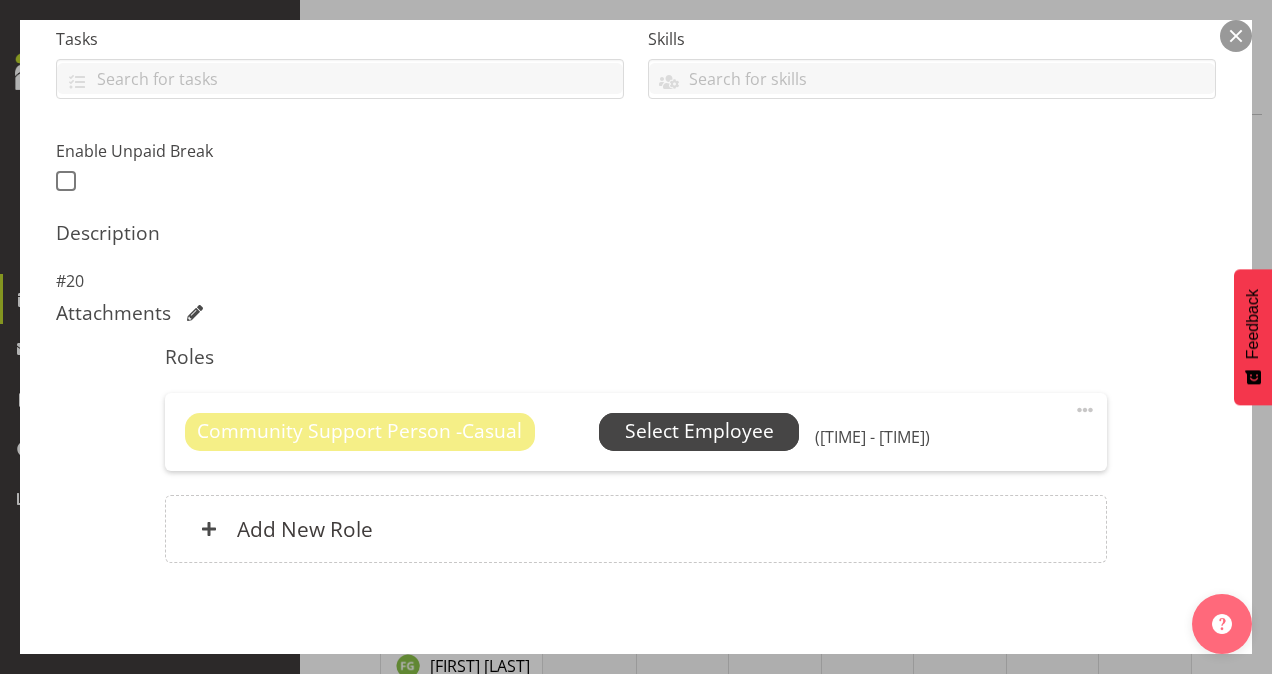 click on "Select Employee" at bounding box center [699, 431] 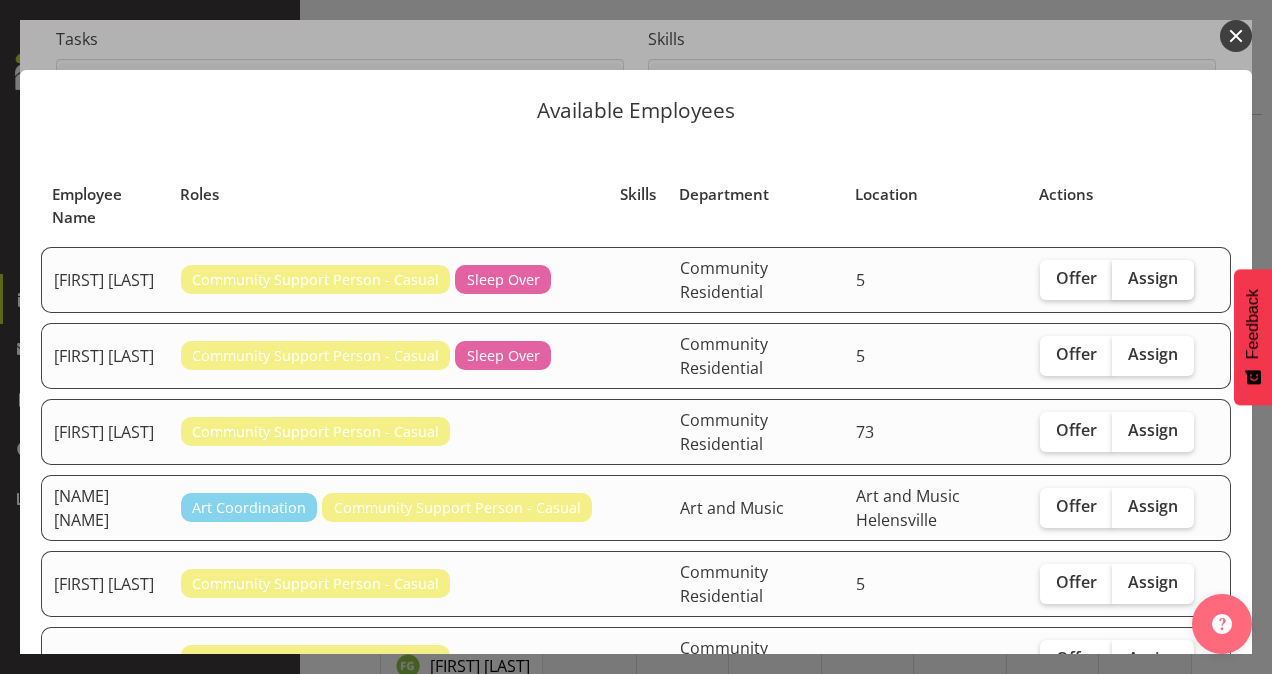 click on "Assign" at bounding box center (1153, 278) 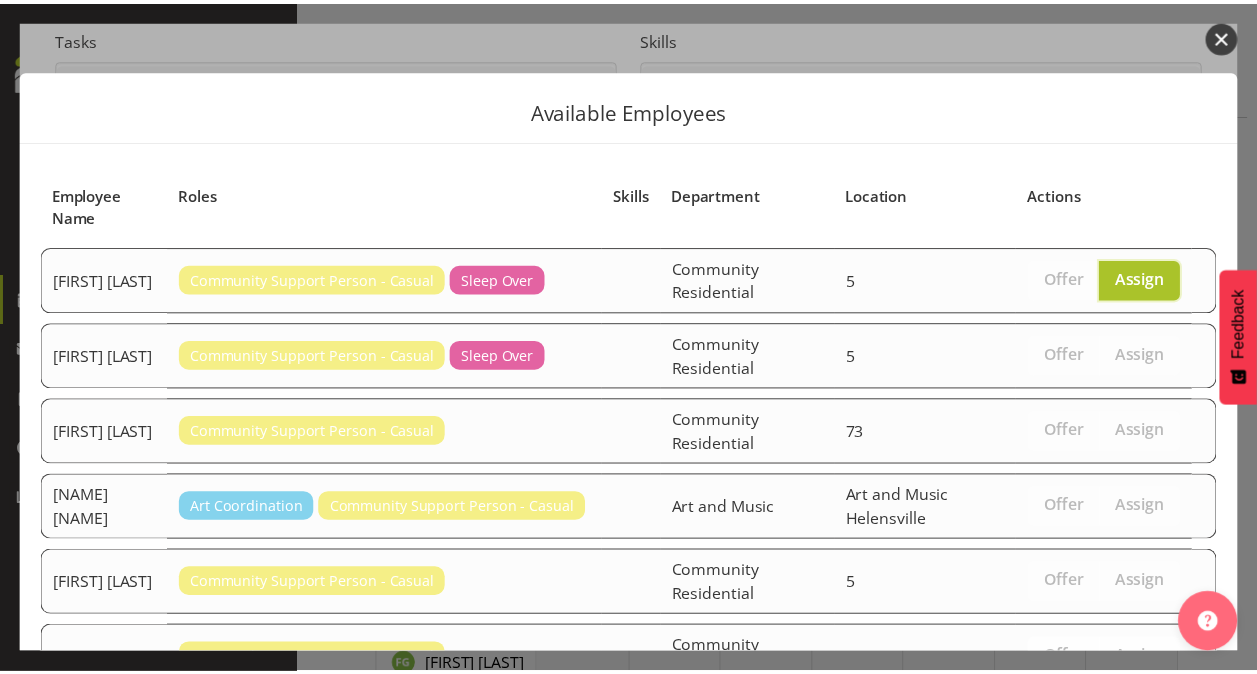 scroll, scrollTop: 211, scrollLeft: 0, axis: vertical 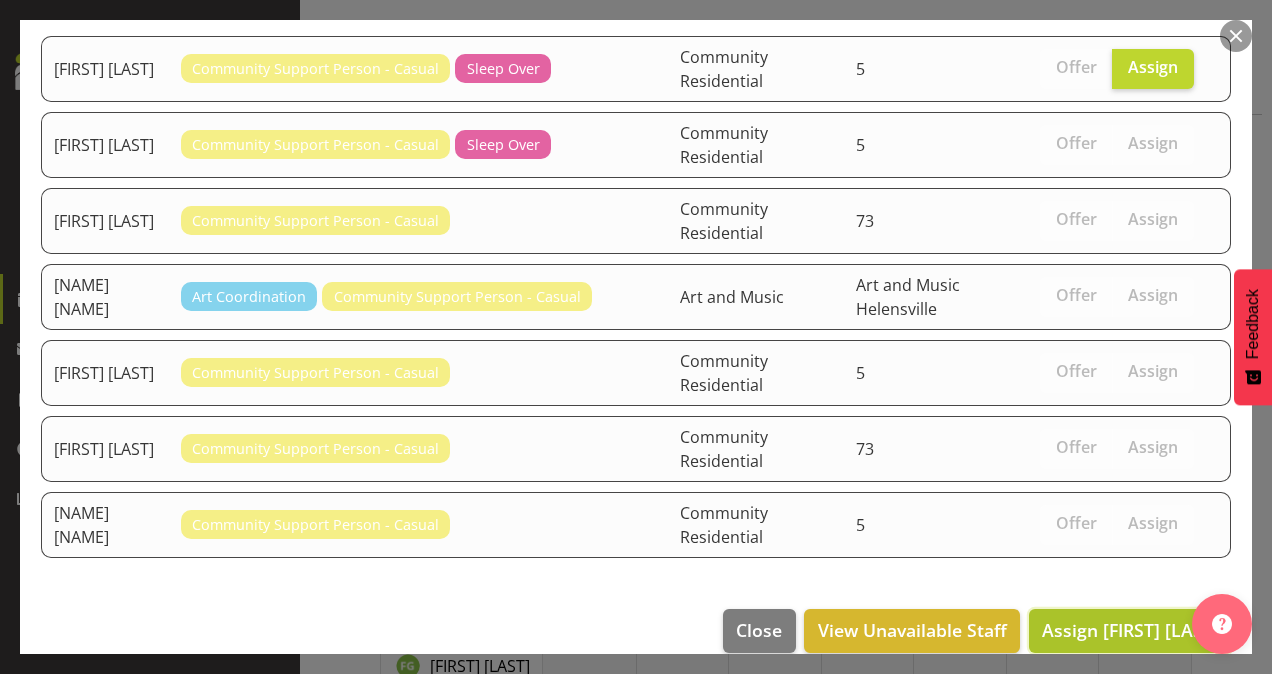 click on "Assign [FIRST] [LAST]" at bounding box center (1130, 630) 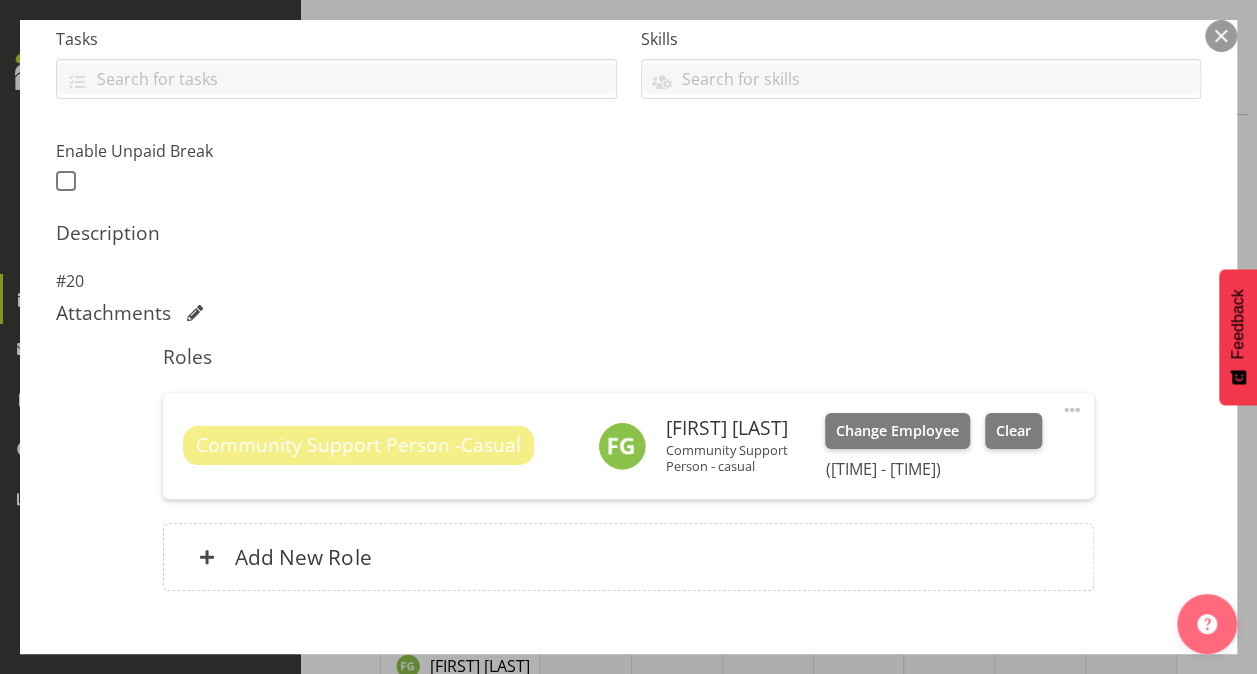scroll, scrollTop: 560, scrollLeft: 0, axis: vertical 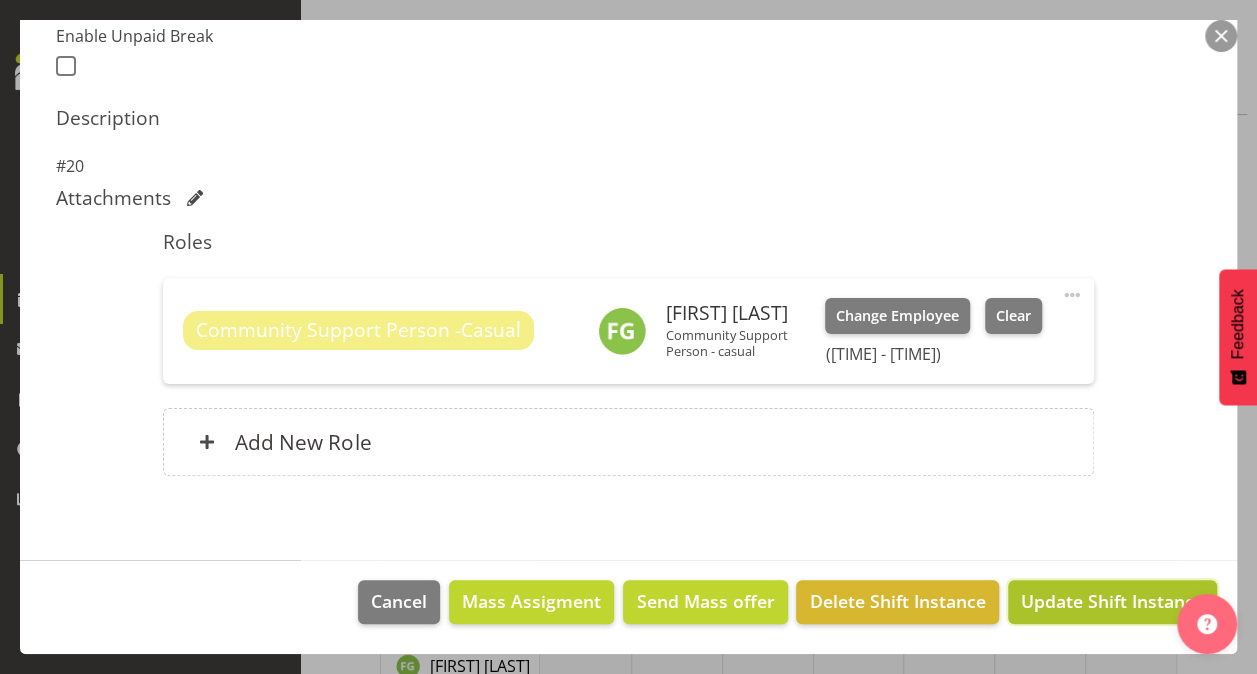 click on "Update Shift Instance" at bounding box center (1112, 601) 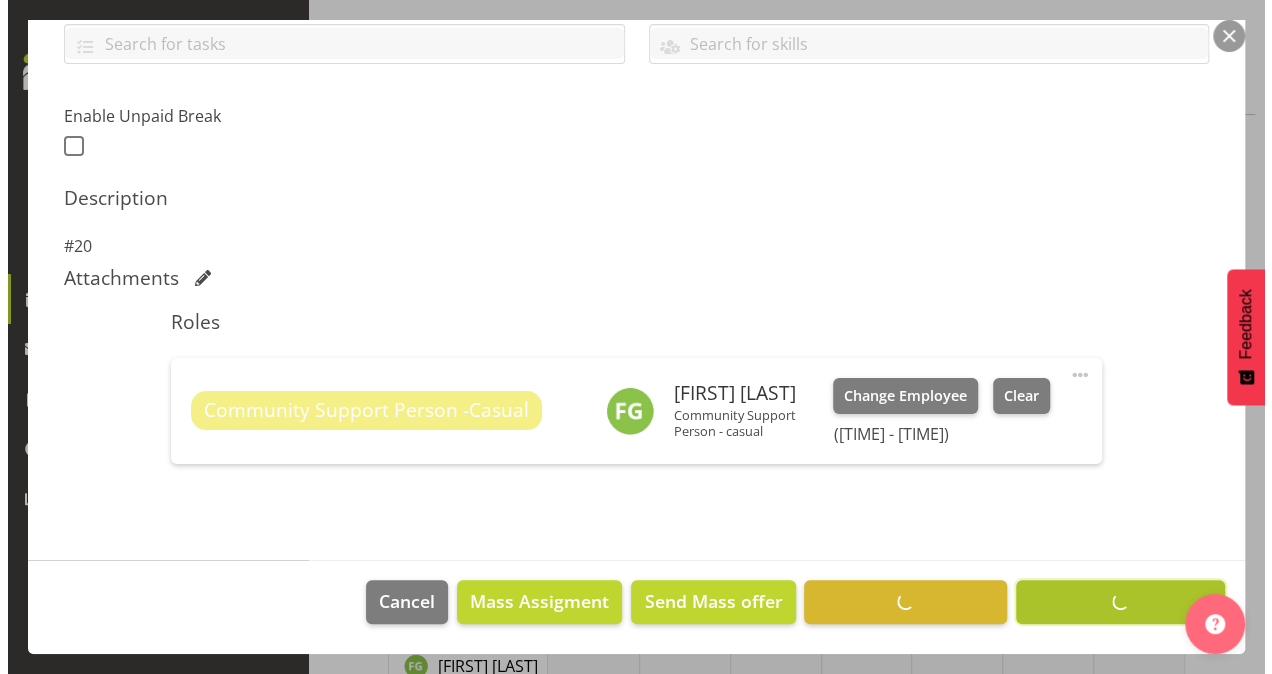 scroll, scrollTop: 481, scrollLeft: 0, axis: vertical 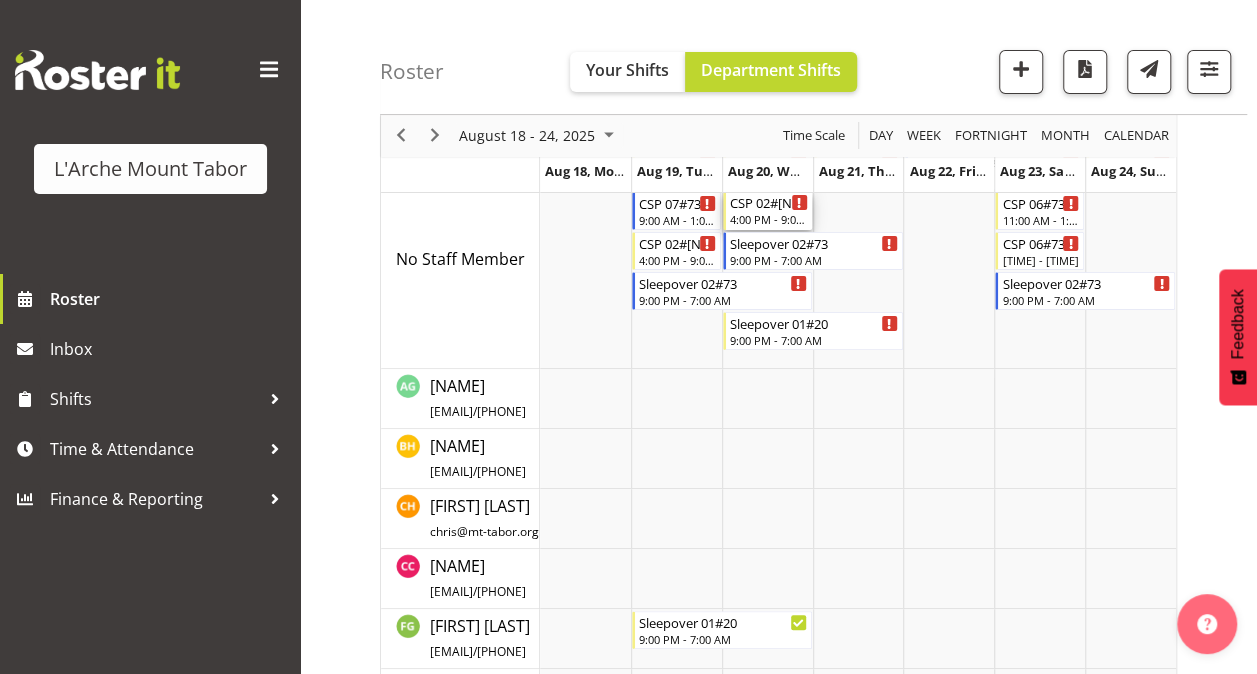 click on "CSP 02#[NUMBER]" at bounding box center (769, 202) 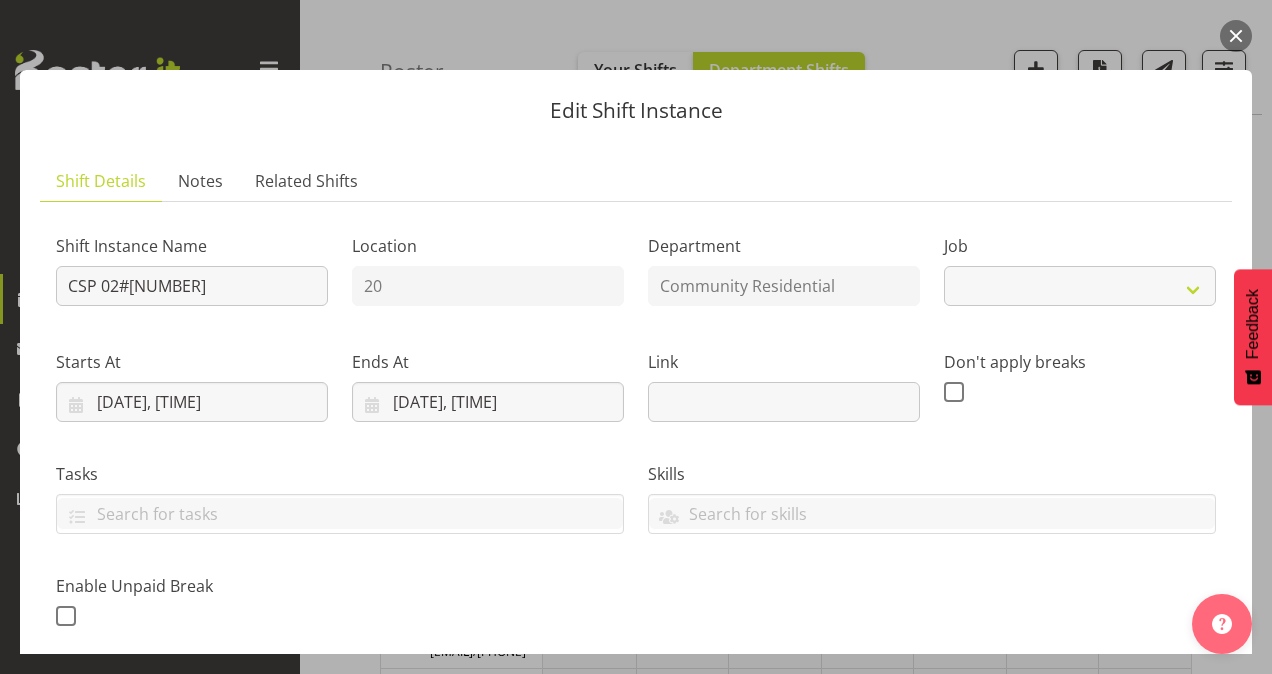 select on "3" 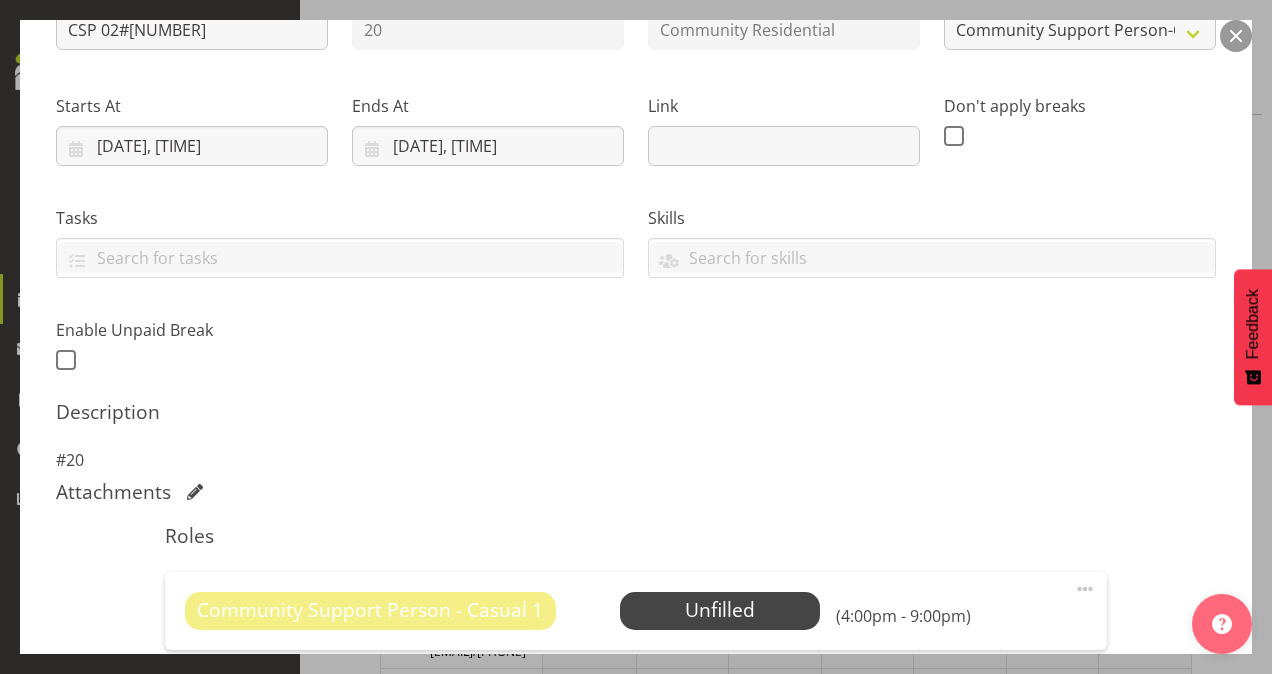 scroll, scrollTop: 298, scrollLeft: 0, axis: vertical 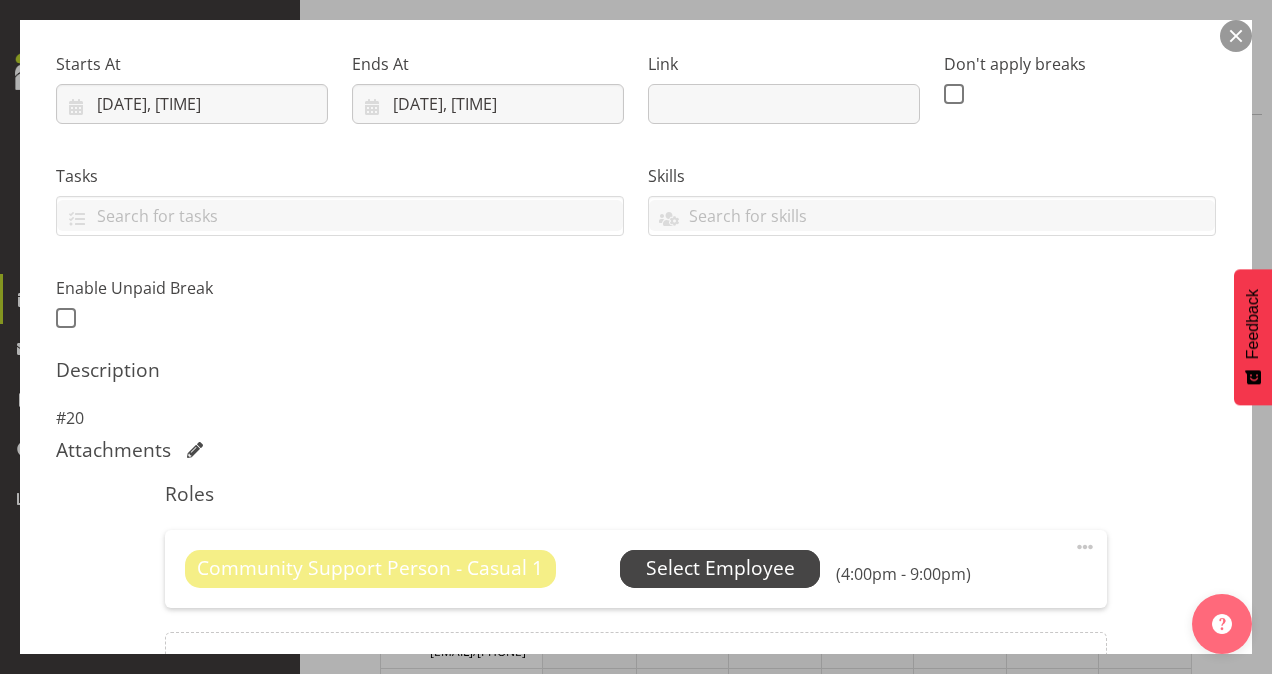 click on "Select Employee" at bounding box center [720, 568] 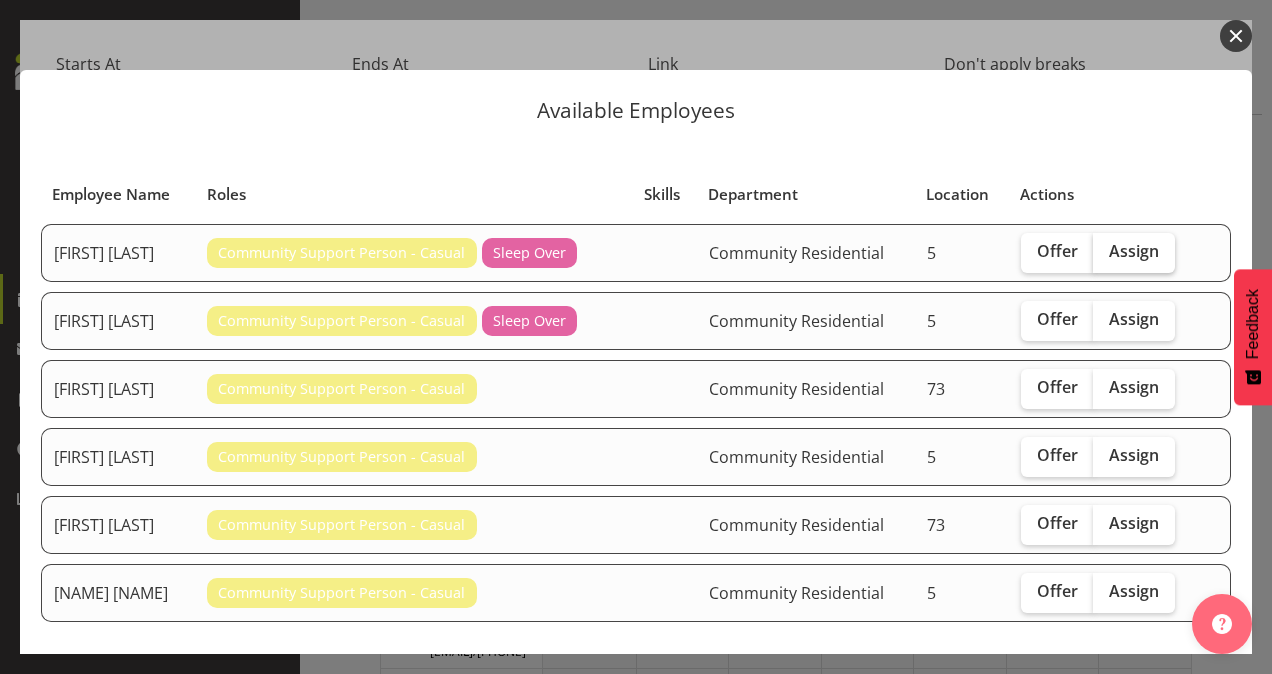 click on "Assign" at bounding box center [1134, 251] 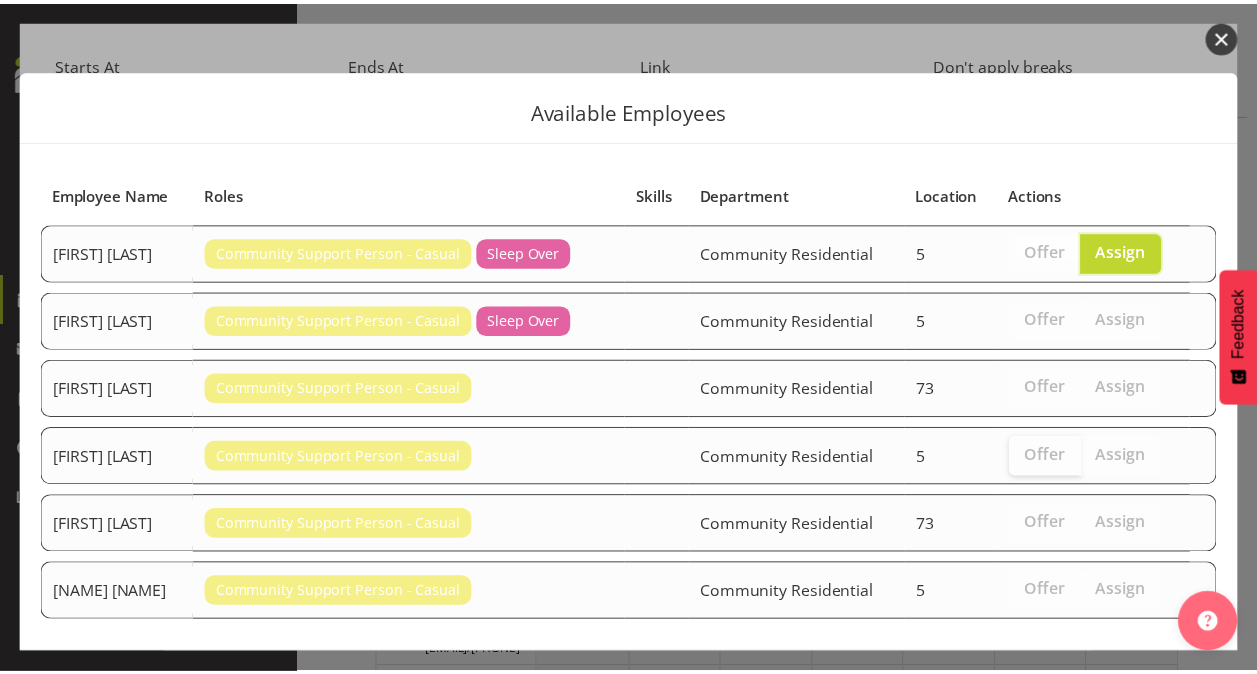 scroll, scrollTop: 88, scrollLeft: 0, axis: vertical 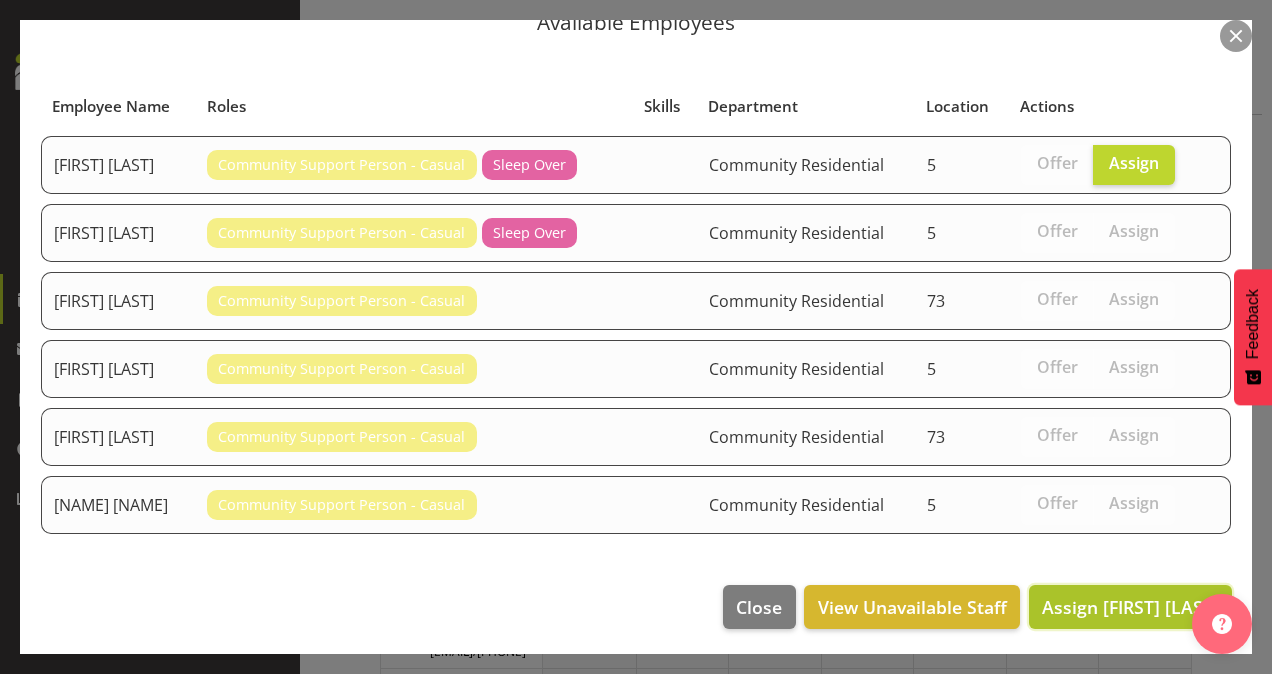 click on "Assign [FIRST] [LAST]" at bounding box center (1130, 607) 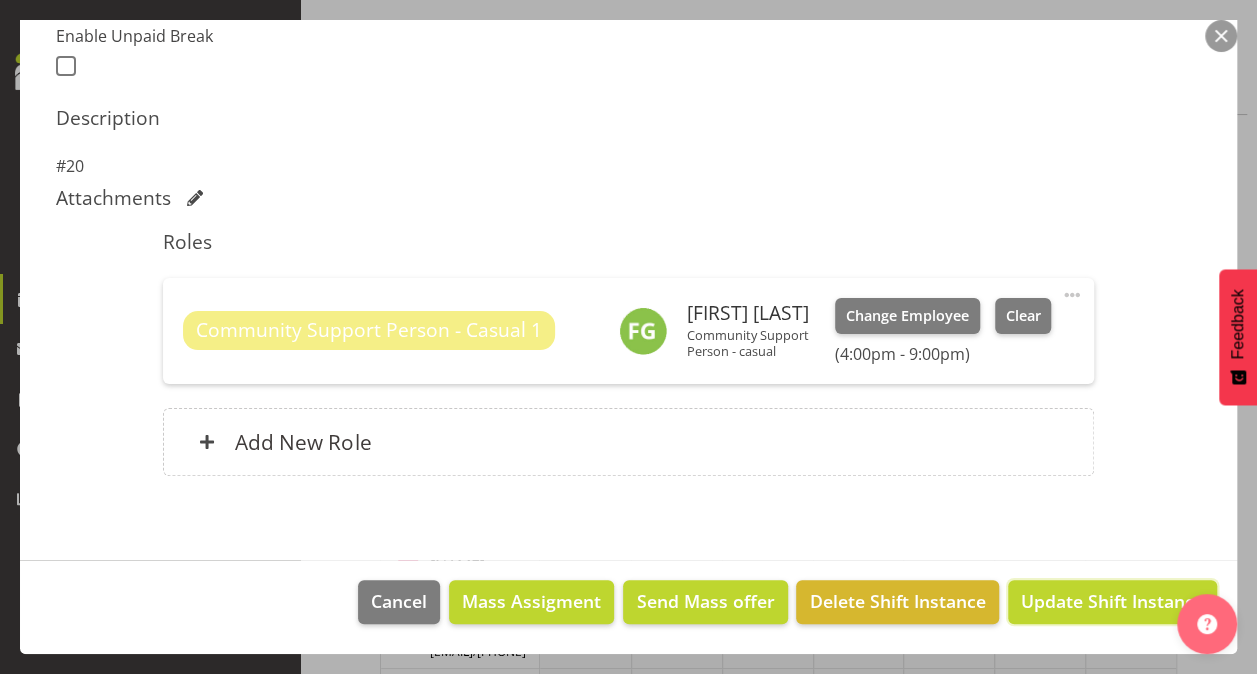 click on "Update Shift Instance" at bounding box center (1112, 601) 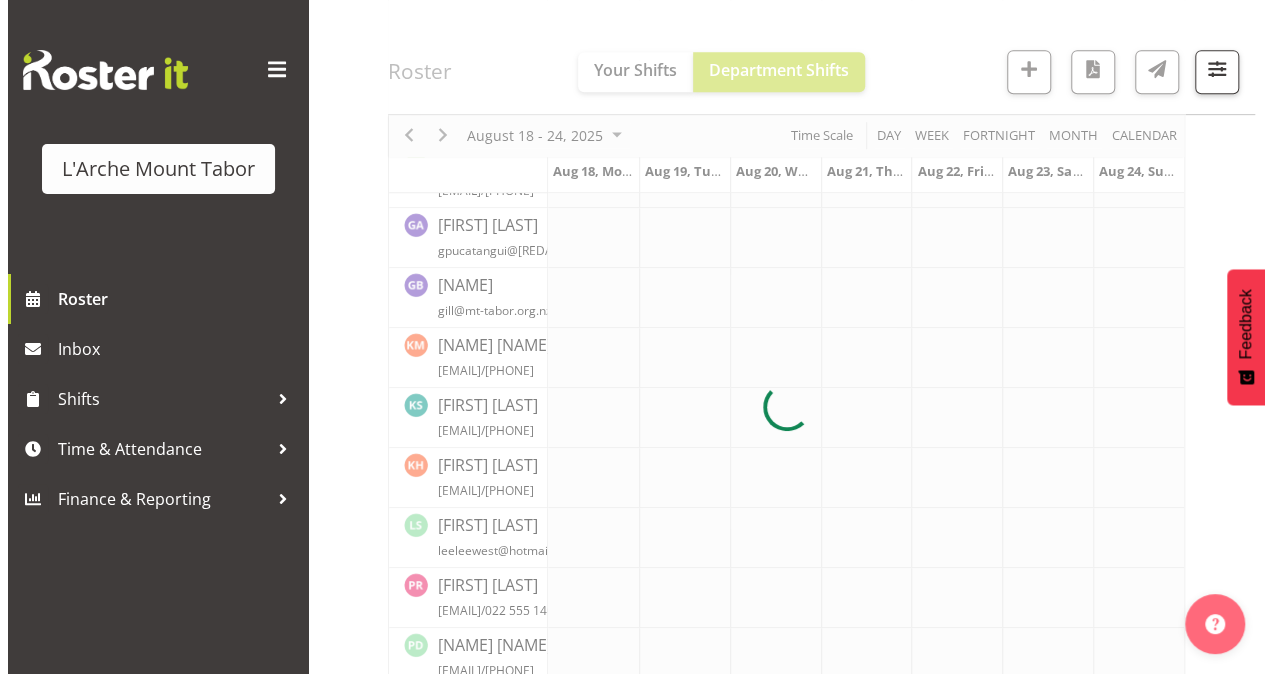 scroll, scrollTop: 552, scrollLeft: 0, axis: vertical 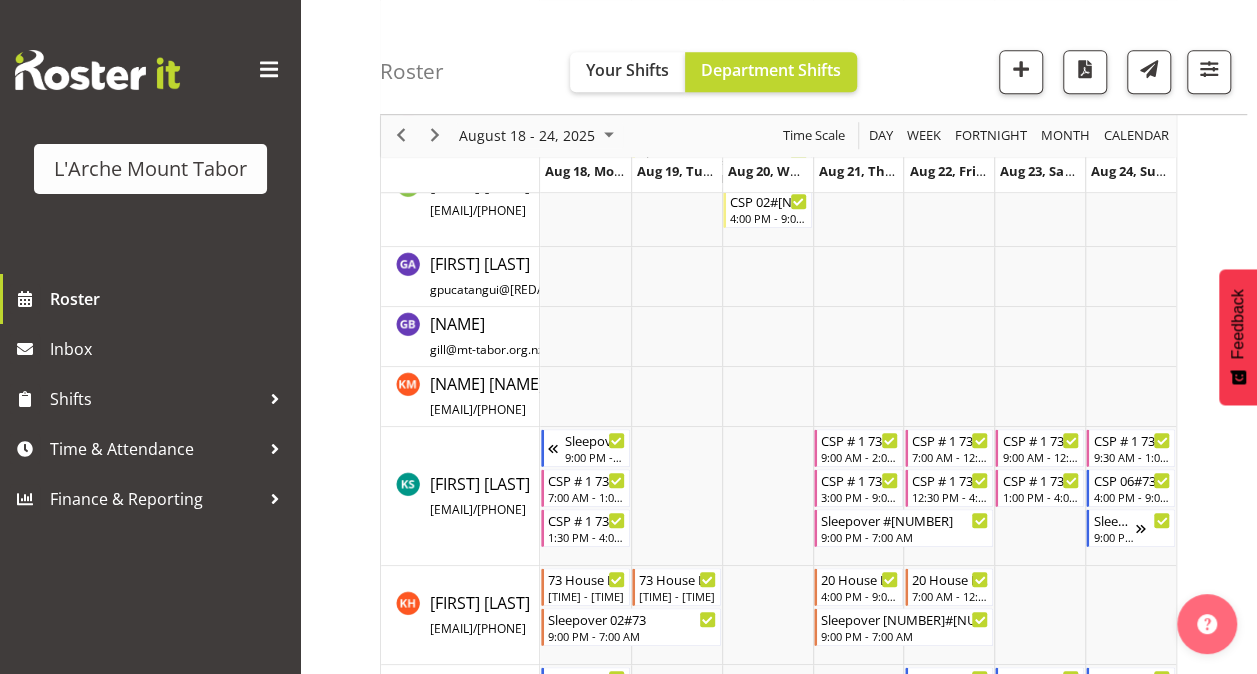 click at bounding box center [1039, 615] 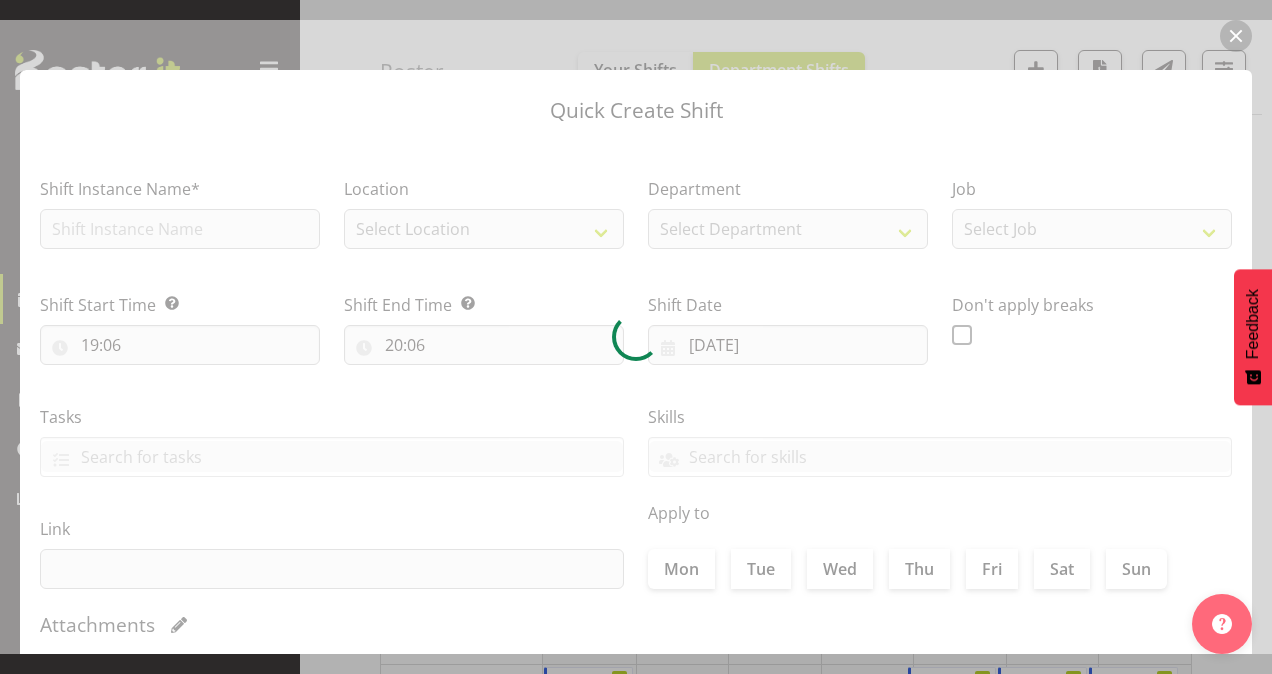type on "[DATE]" 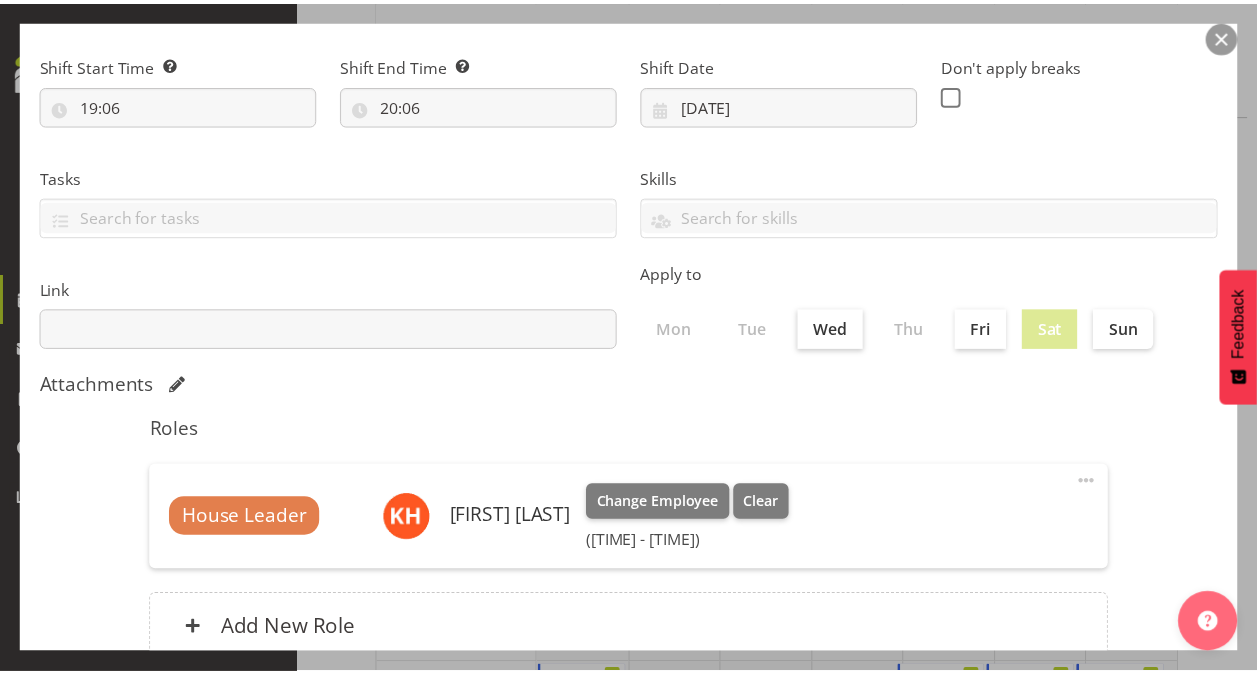 scroll, scrollTop: 385, scrollLeft: 0, axis: vertical 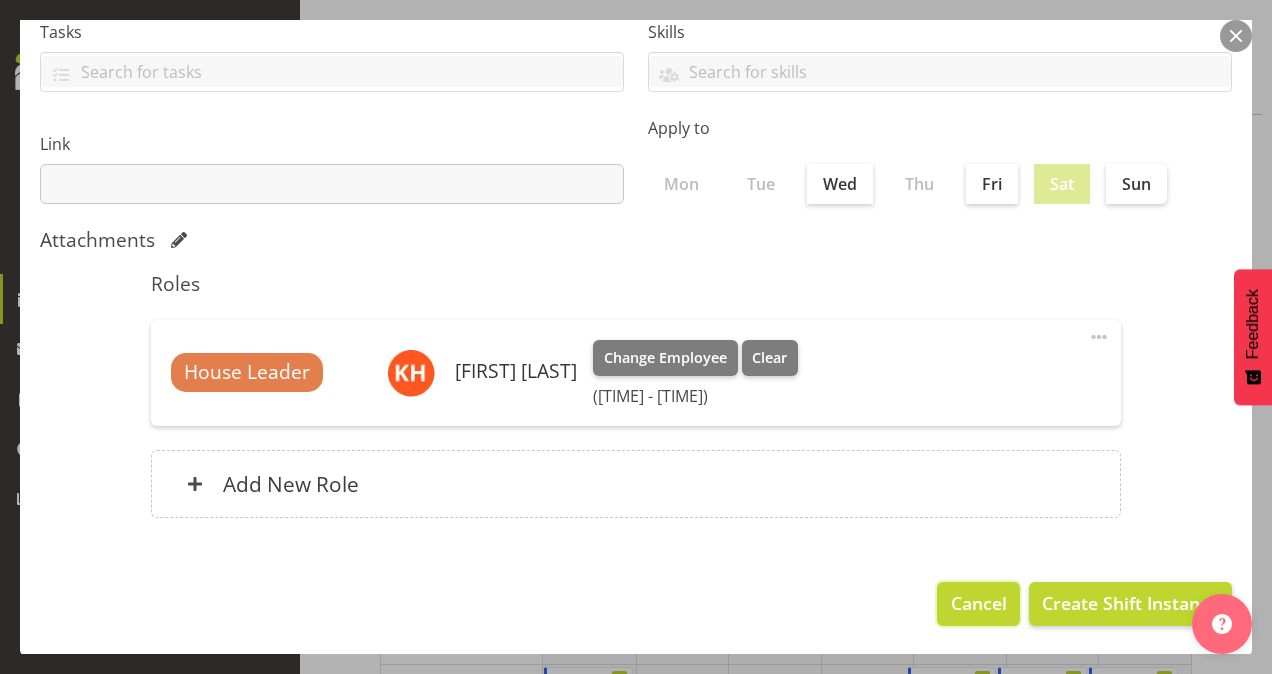 click on "Cancel" at bounding box center (979, 603) 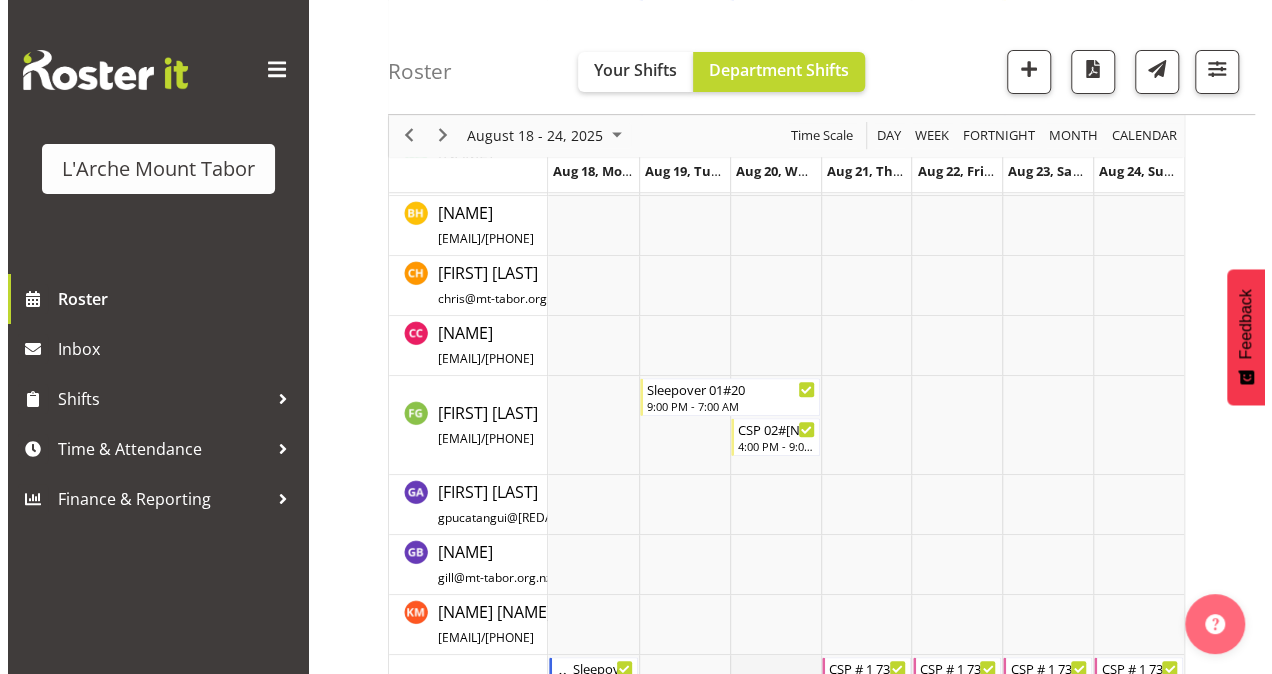 scroll, scrollTop: 306, scrollLeft: 0, axis: vertical 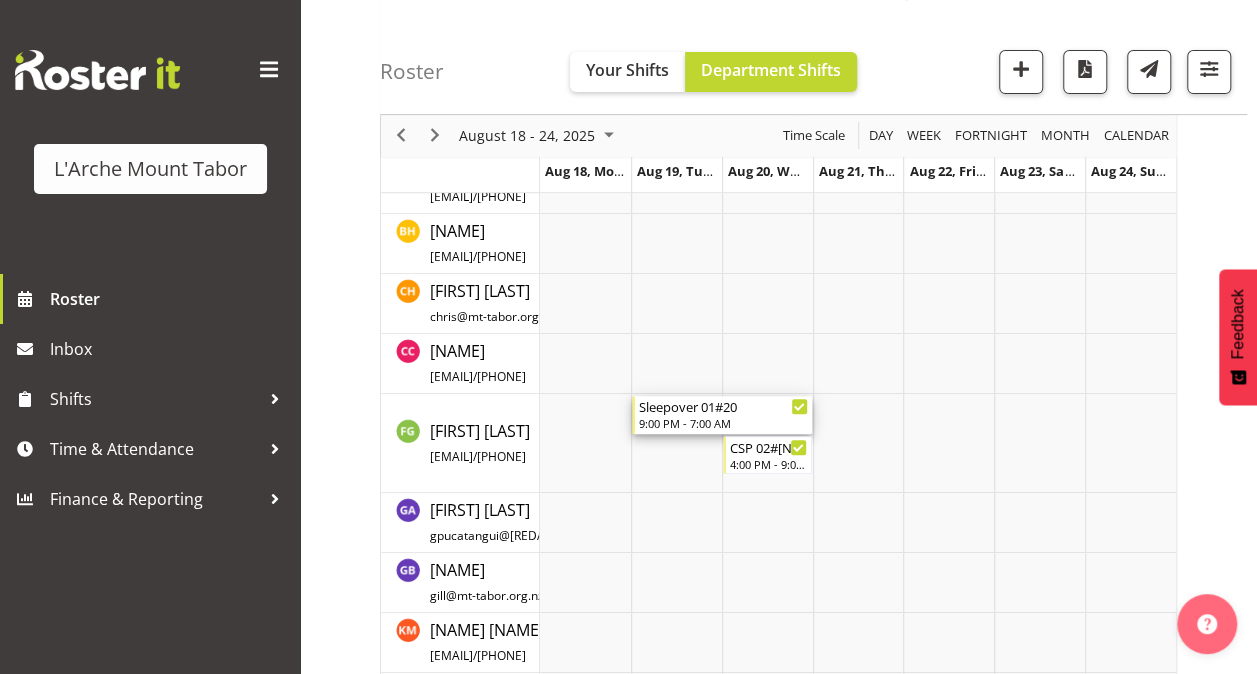 click on "Sleepover 01#20" at bounding box center (723, 406) 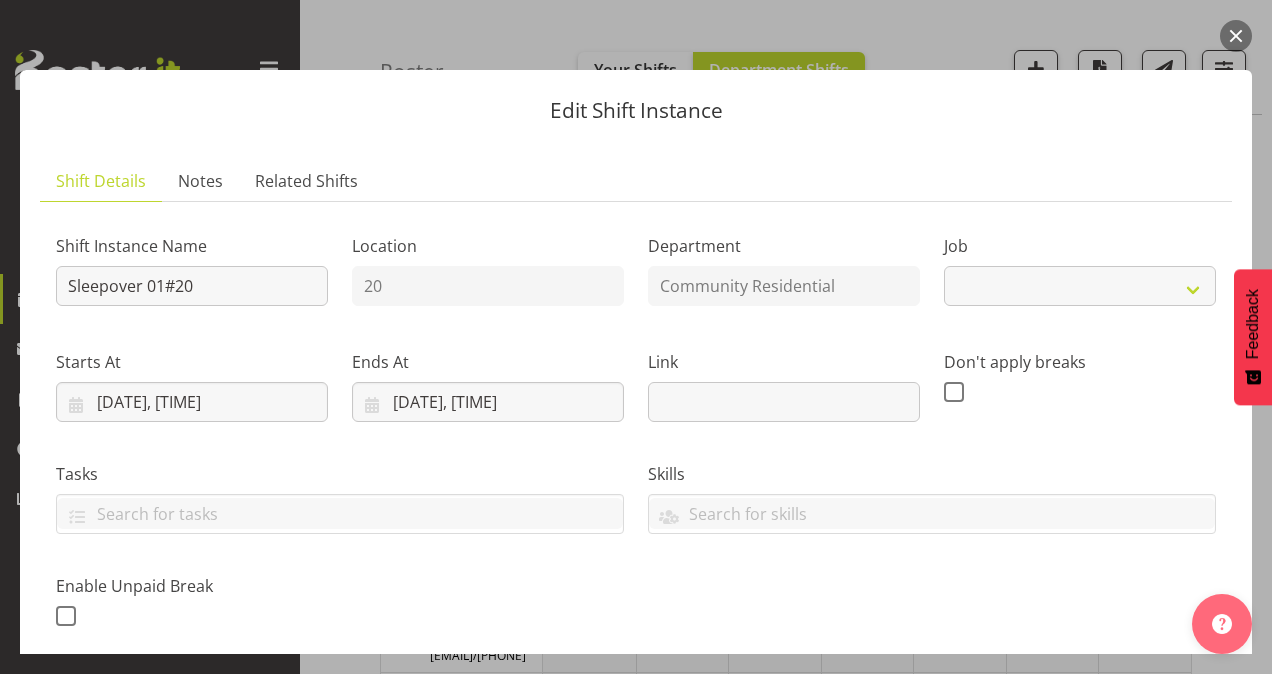 select on "3" 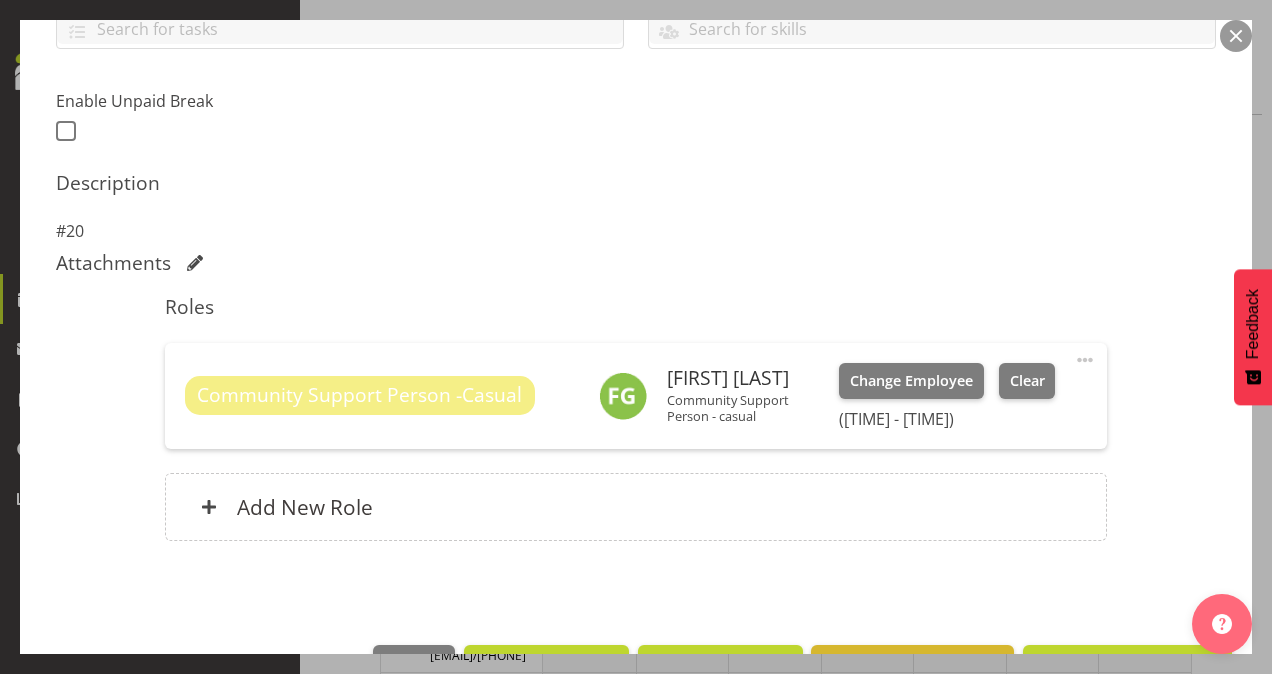 scroll, scrollTop: 560, scrollLeft: 0, axis: vertical 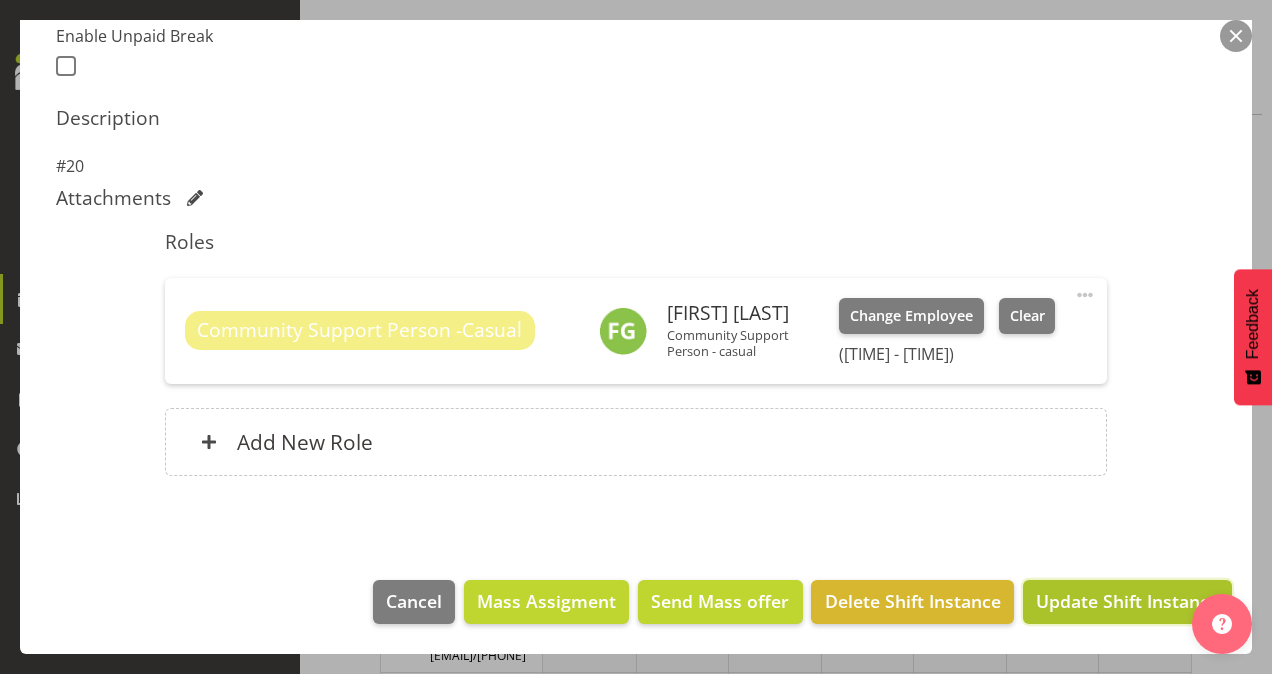 click on "Update Shift Instance" at bounding box center (1127, 601) 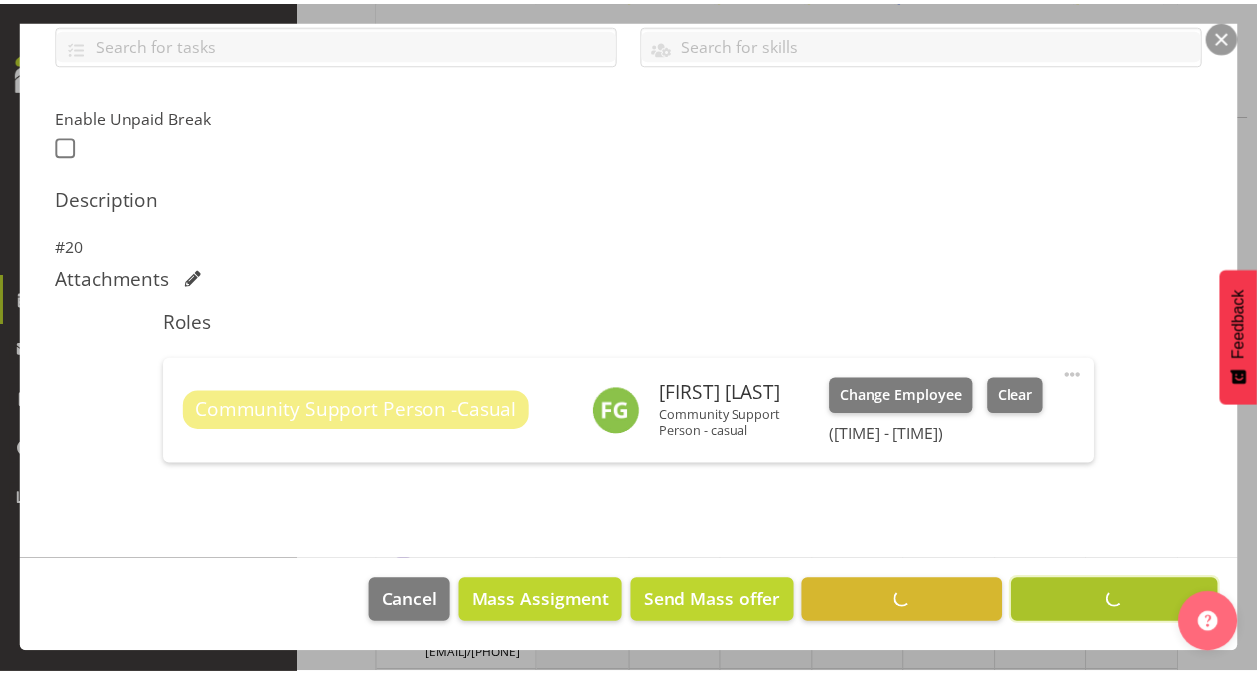 scroll, scrollTop: 481, scrollLeft: 0, axis: vertical 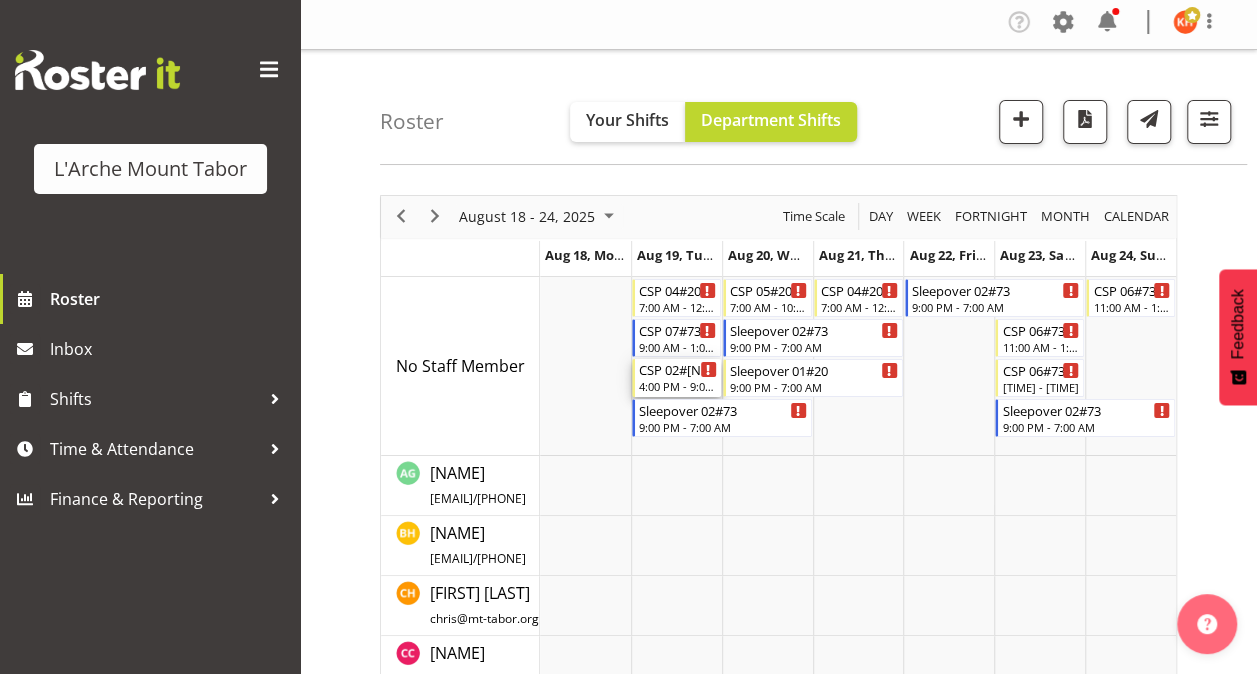 click on "CSP 02#[NUMBER]" at bounding box center (678, 369) 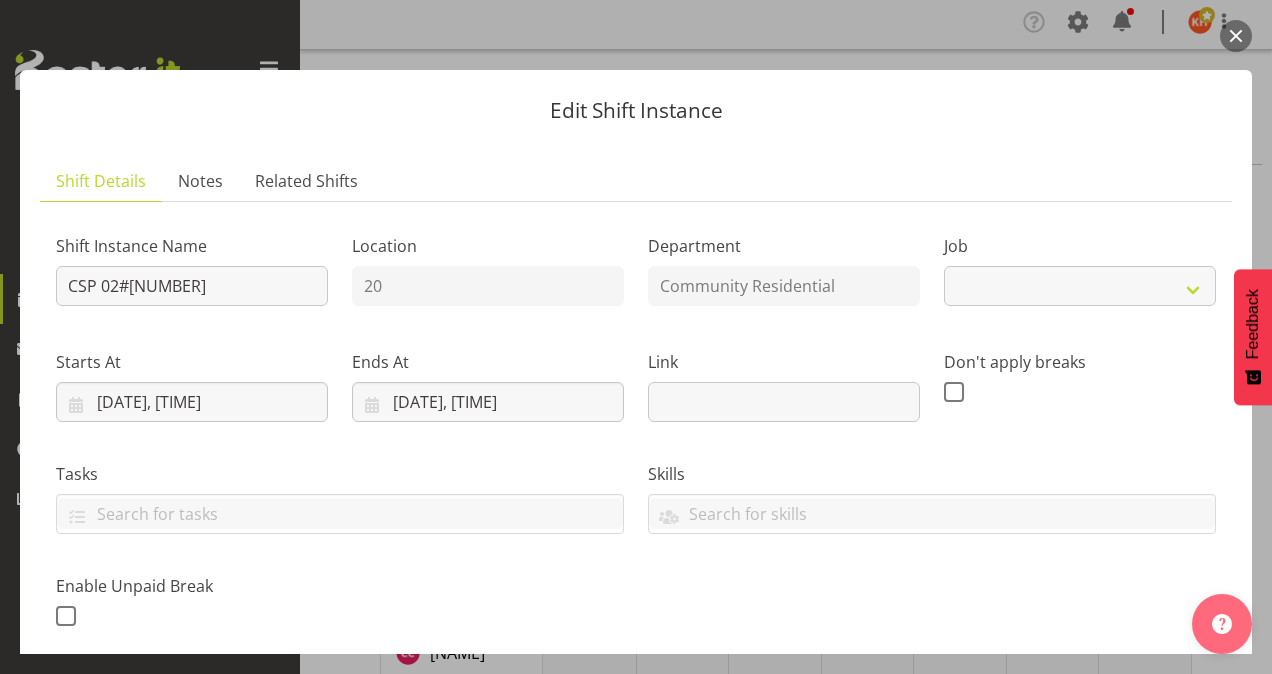 select on "3" 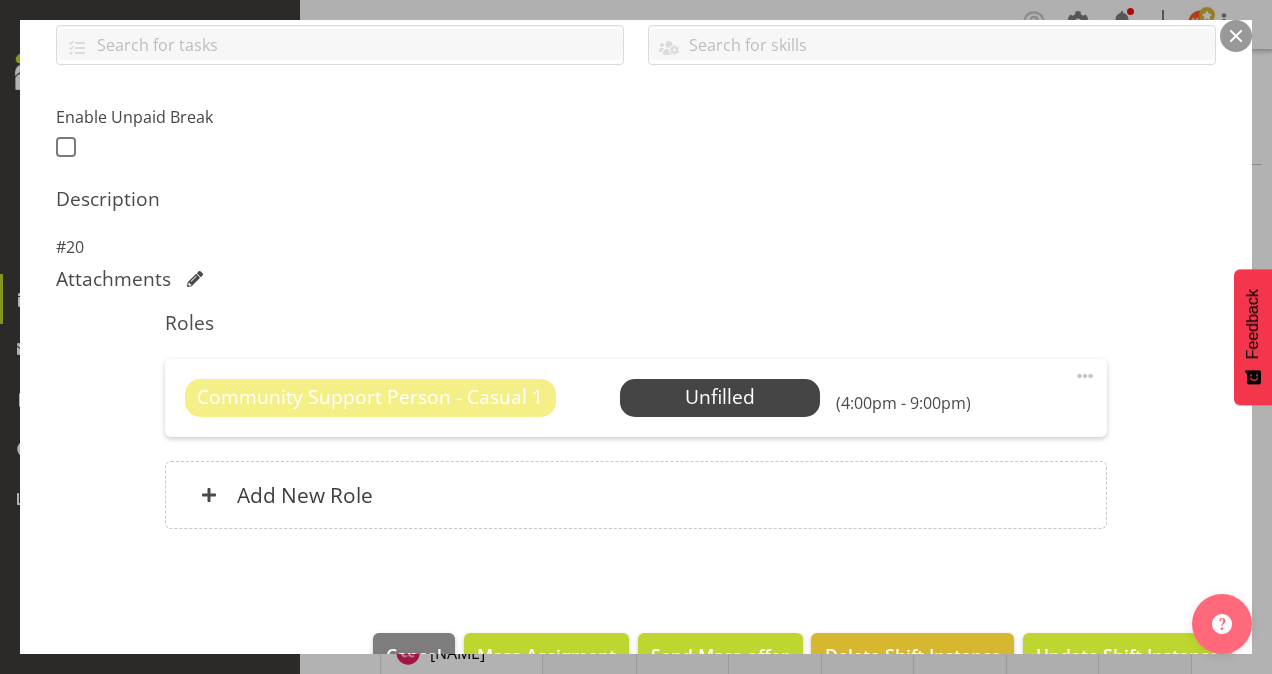 scroll, scrollTop: 474, scrollLeft: 0, axis: vertical 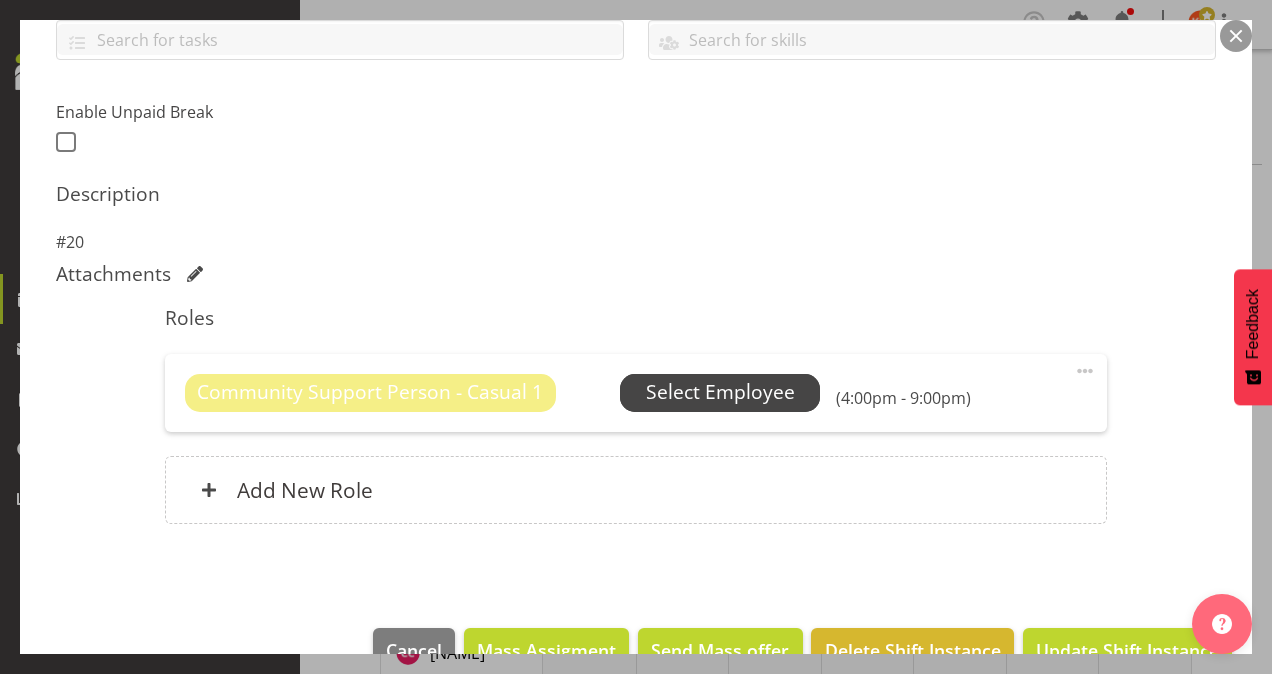 click on "Select Employee" at bounding box center [720, 392] 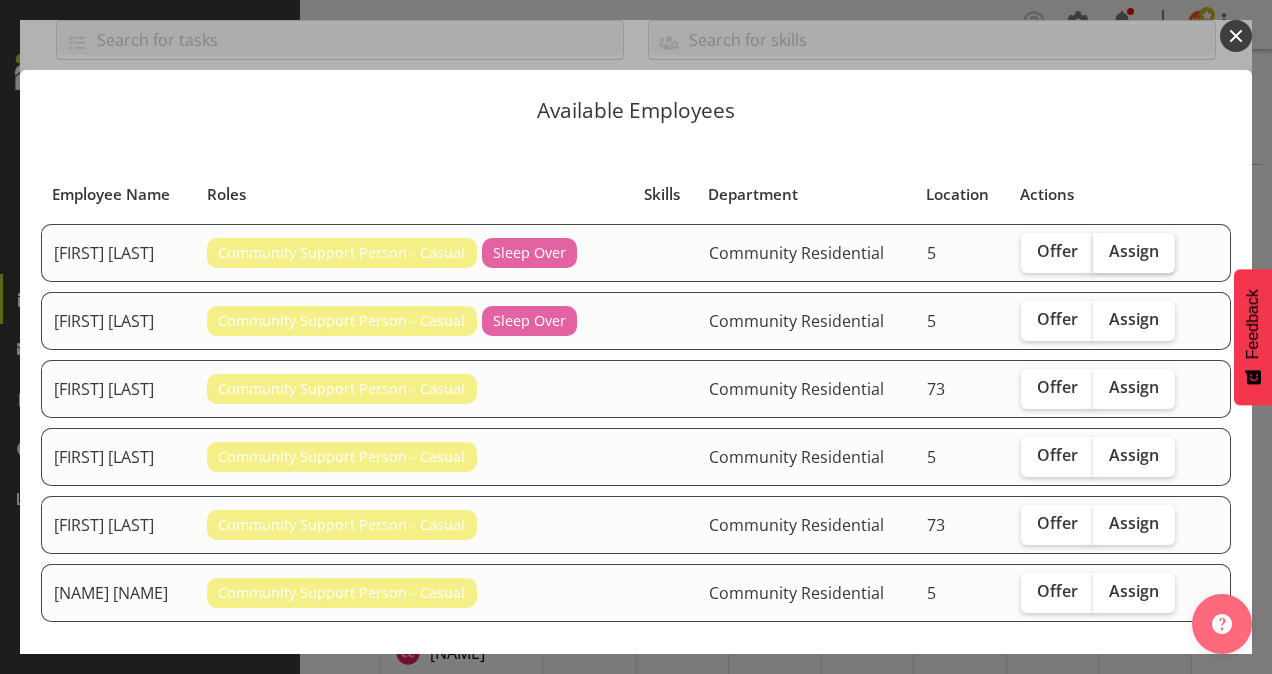click on "Assign" at bounding box center (1134, 251) 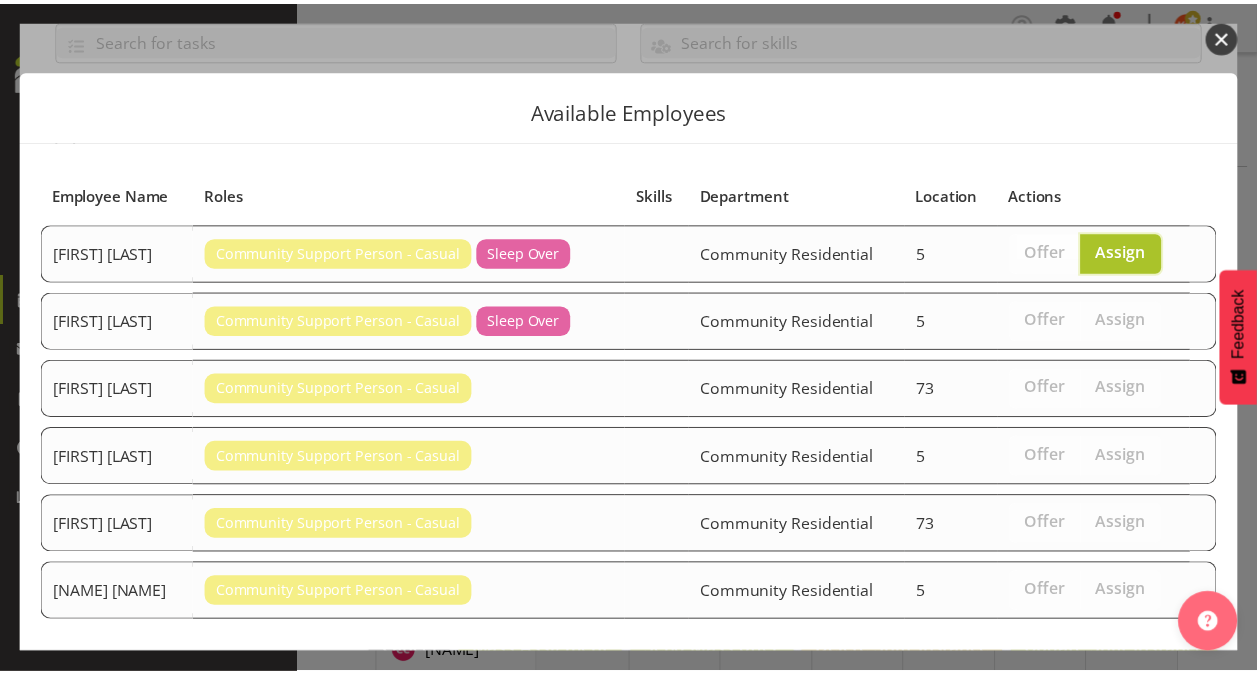 scroll, scrollTop: 88, scrollLeft: 0, axis: vertical 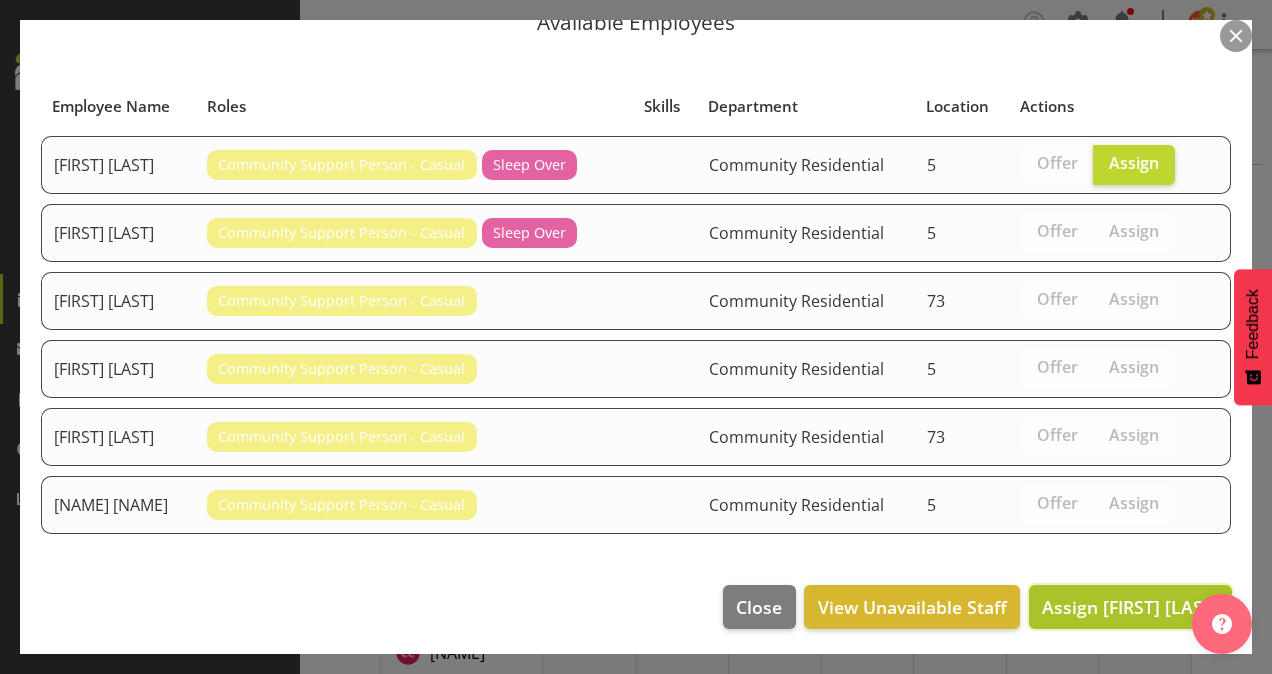 click on "Assign [FIRST] [LAST]" at bounding box center (1130, 607) 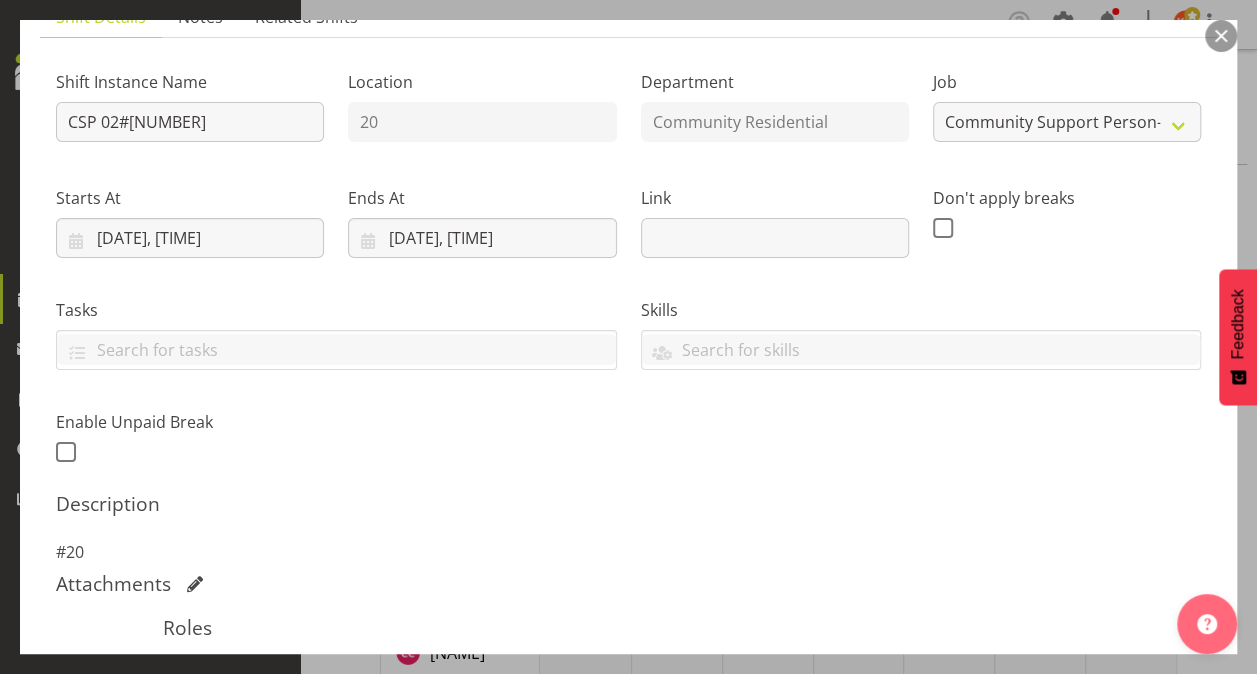scroll, scrollTop: 560, scrollLeft: 0, axis: vertical 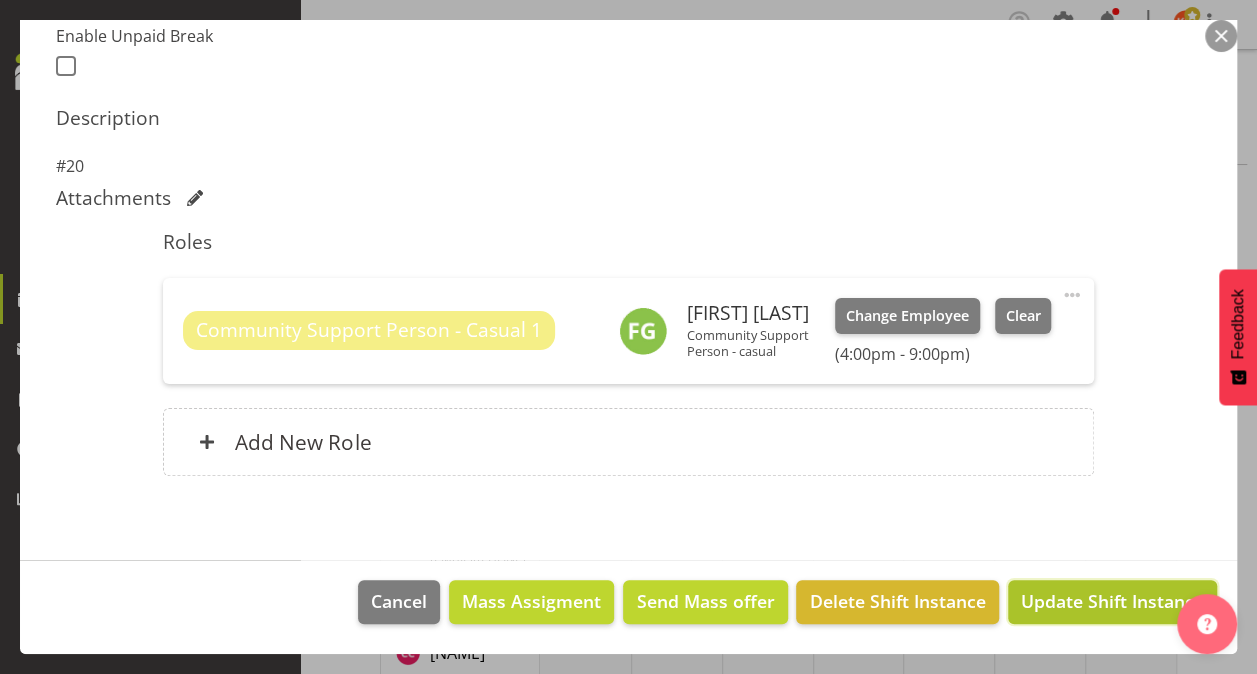 click on "Update Shift Instance" at bounding box center (1112, 601) 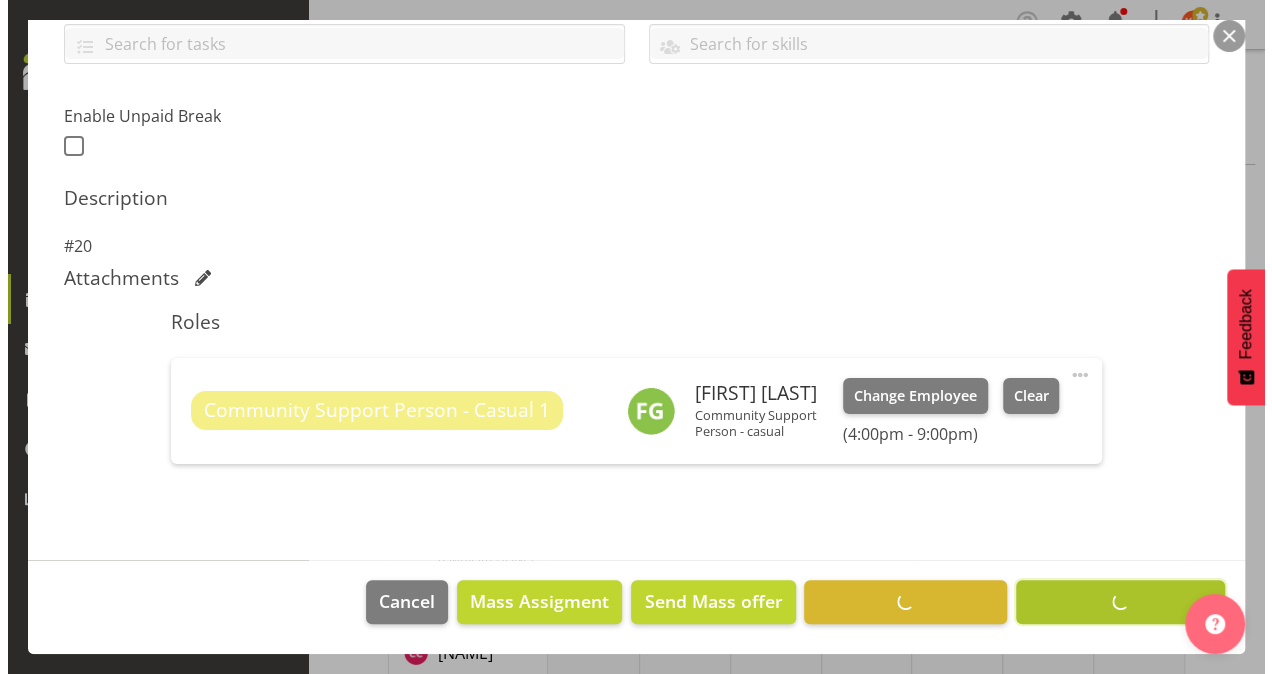 scroll, scrollTop: 481, scrollLeft: 0, axis: vertical 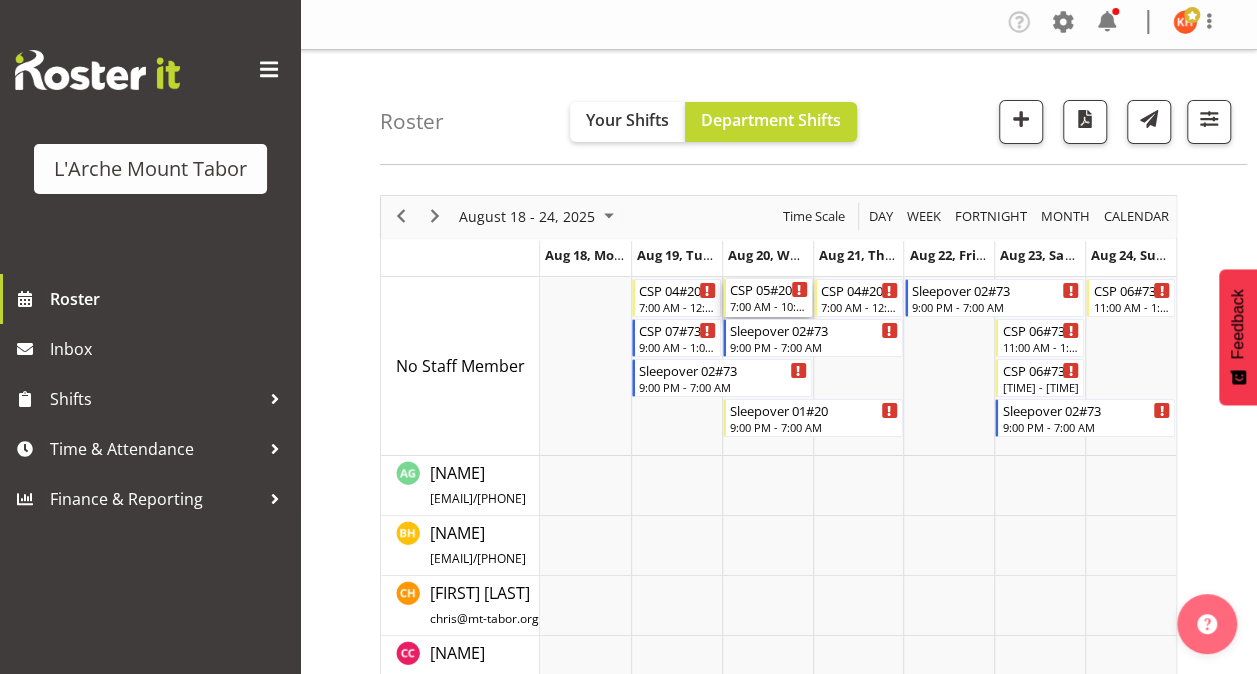 click on "7:00 AM - 10:00 AM" at bounding box center [769, 306] 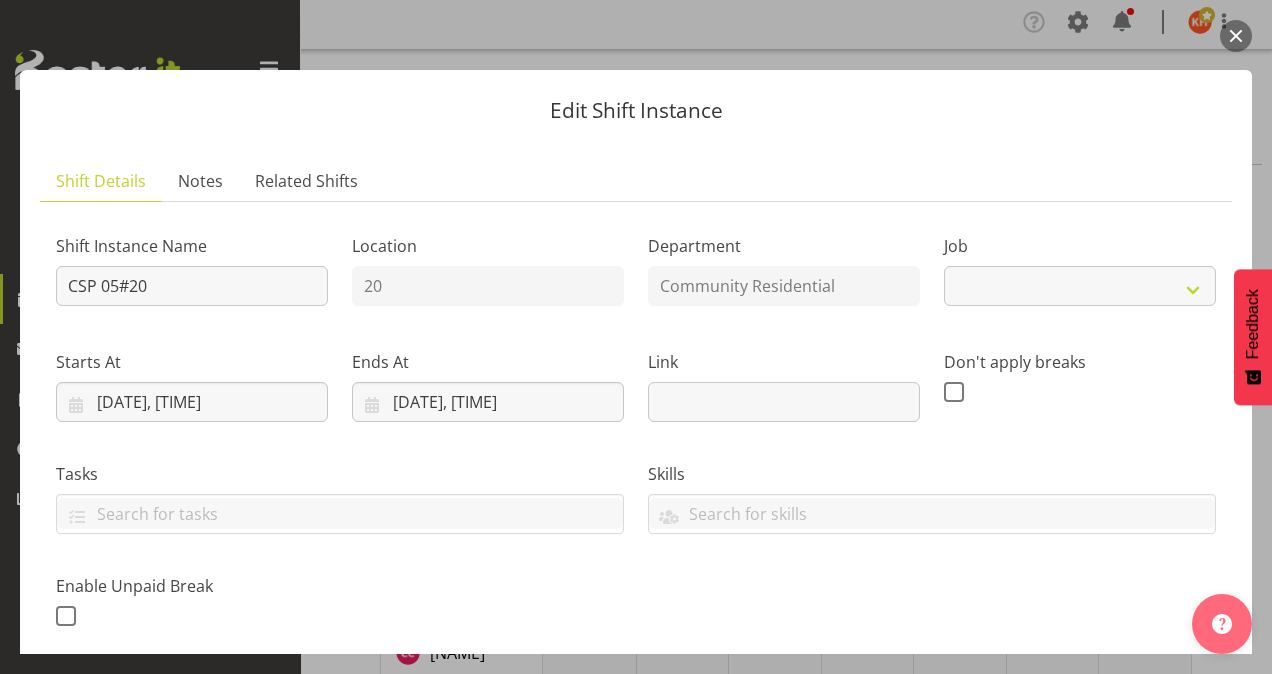 select on "3" 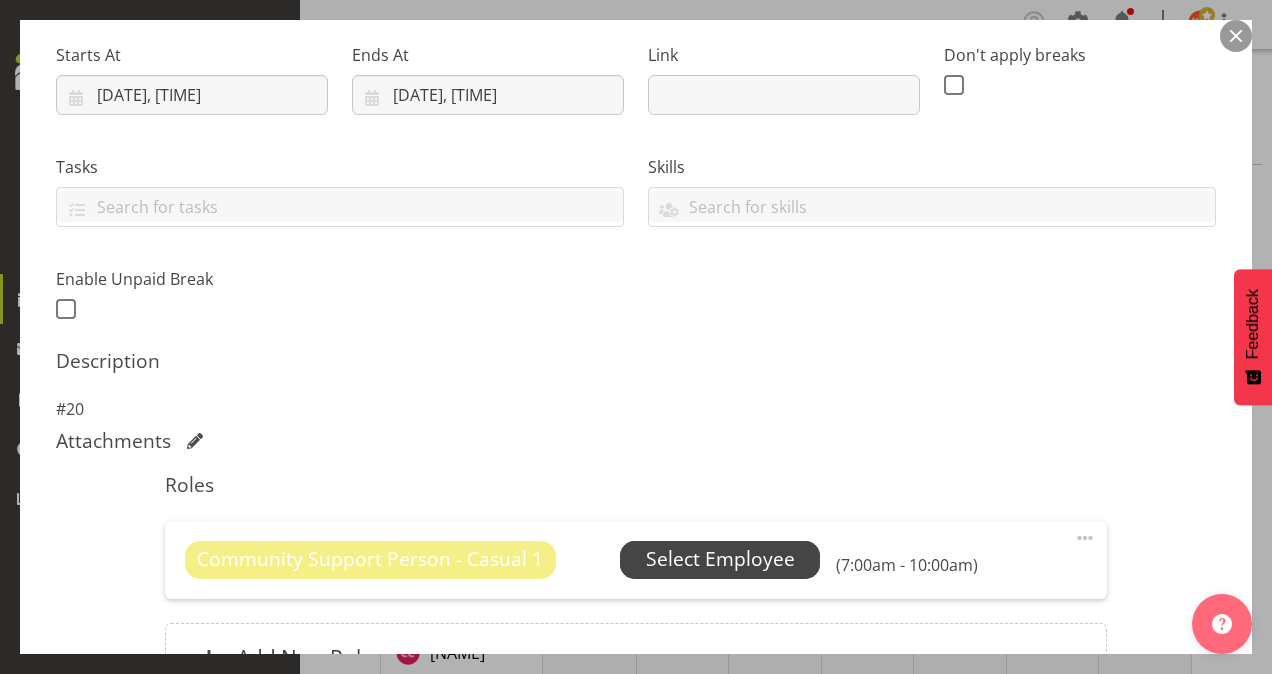 scroll, scrollTop: 308, scrollLeft: 0, axis: vertical 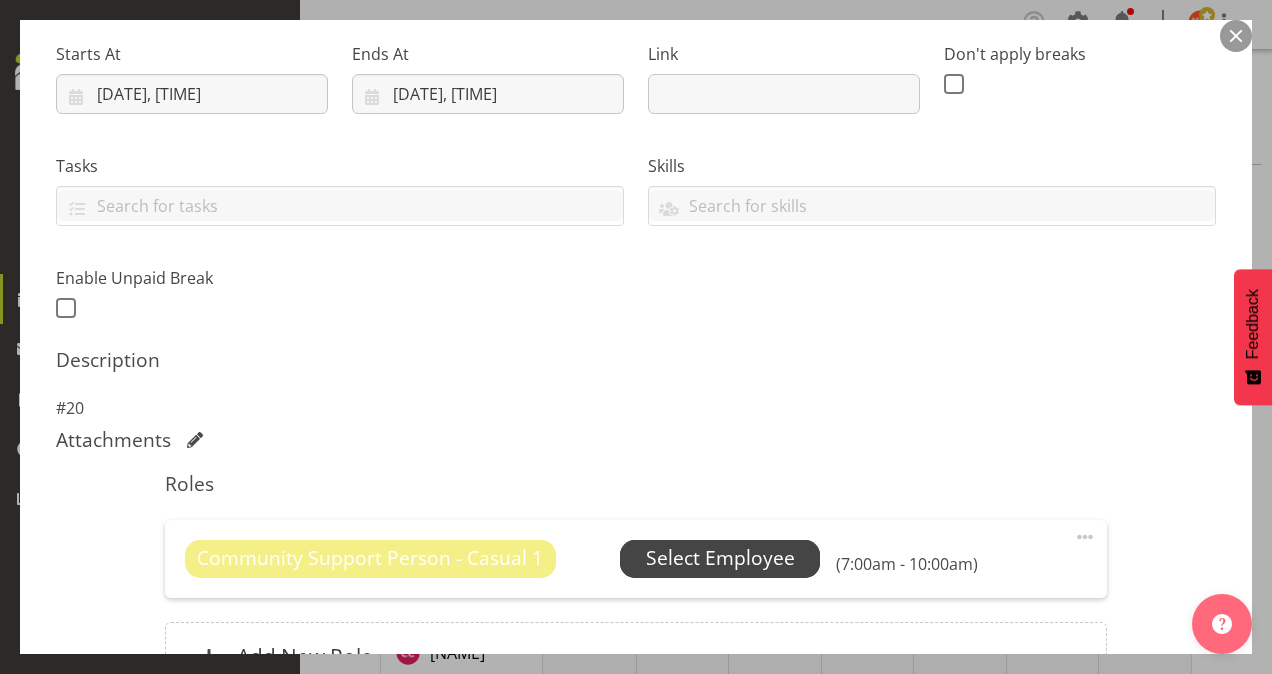click on "Select Employee" at bounding box center (720, 558) 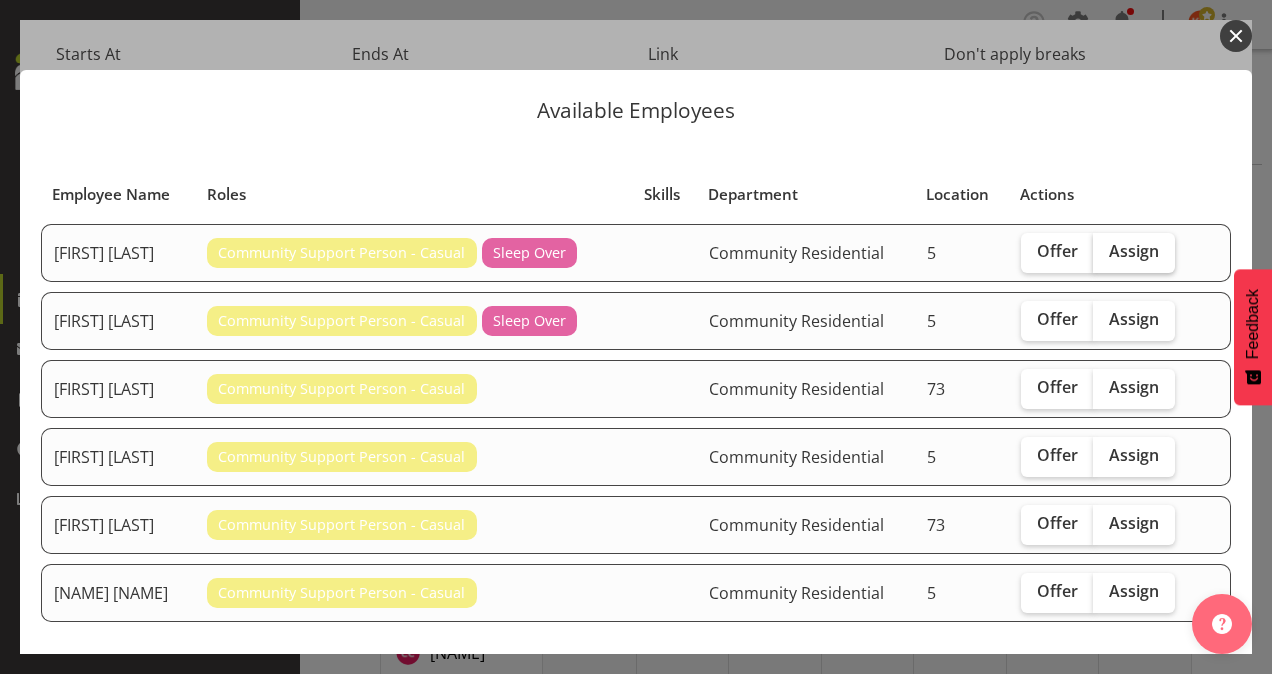 click on "Assign" at bounding box center (1134, 253) 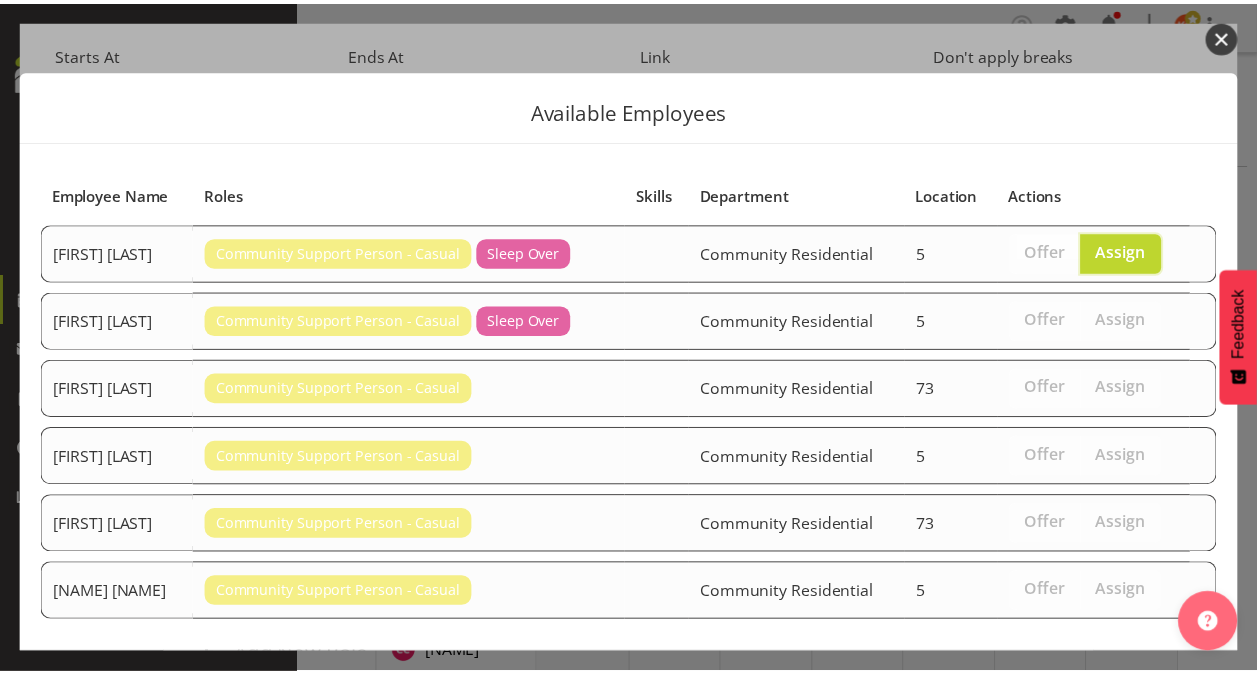 scroll, scrollTop: 88, scrollLeft: 0, axis: vertical 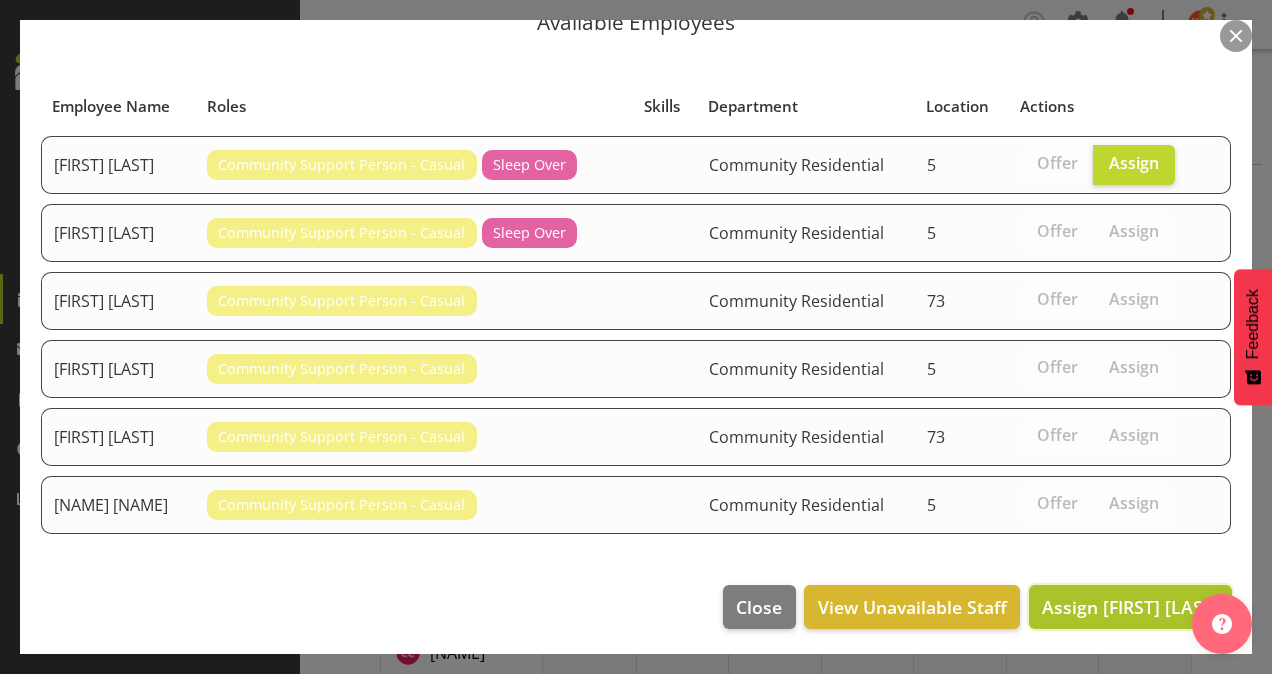 click on "Assign [FIRST] [LAST]" at bounding box center (1130, 607) 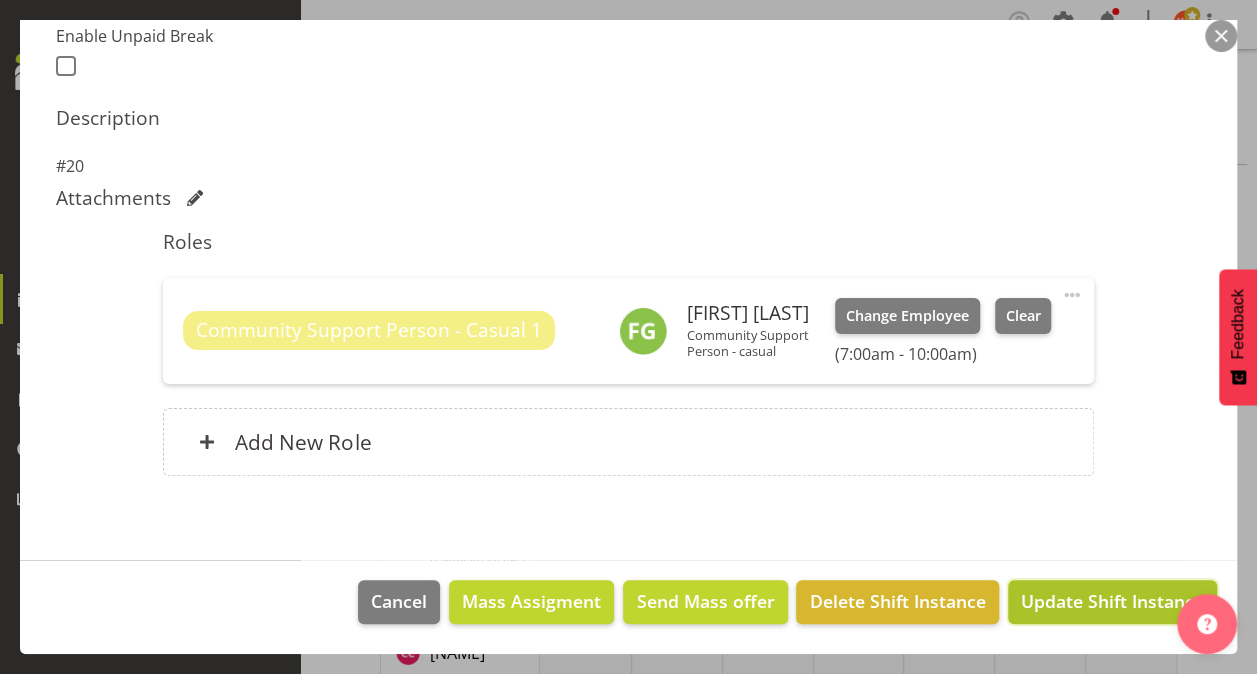 click on "Update Shift Instance" at bounding box center [1112, 601] 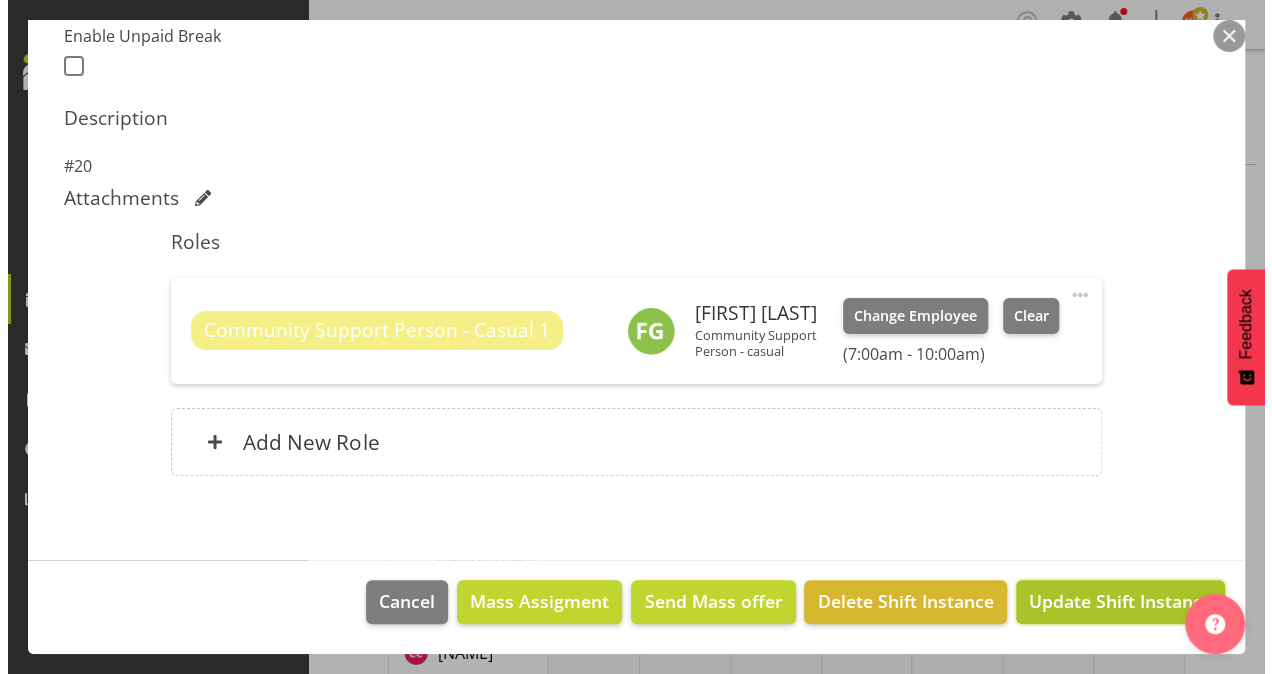 scroll, scrollTop: 481, scrollLeft: 0, axis: vertical 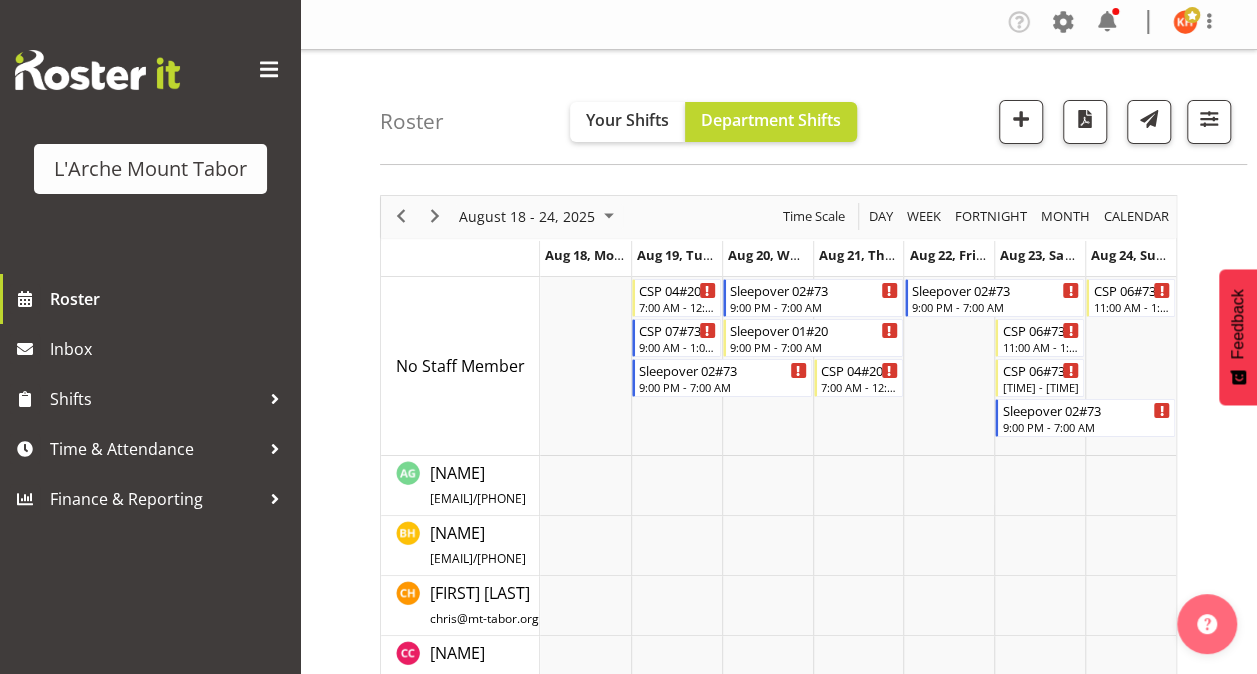 click at bounding box center [767, 546] 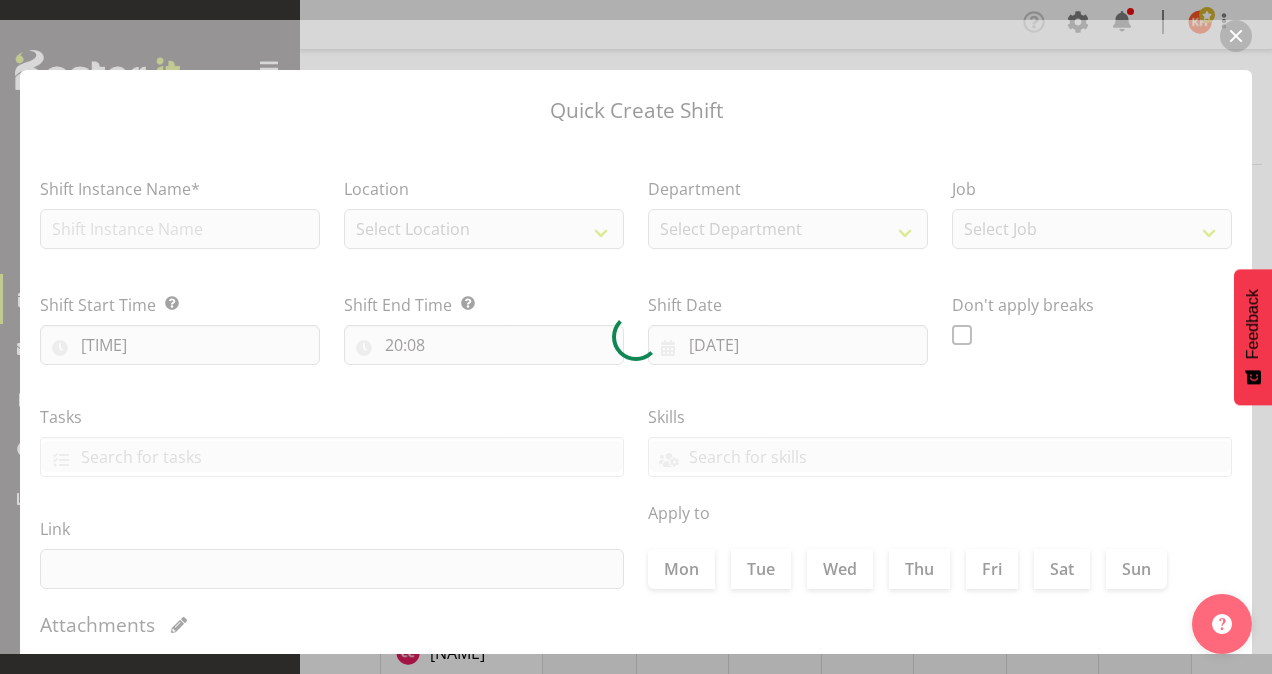 type on "[DATE]" 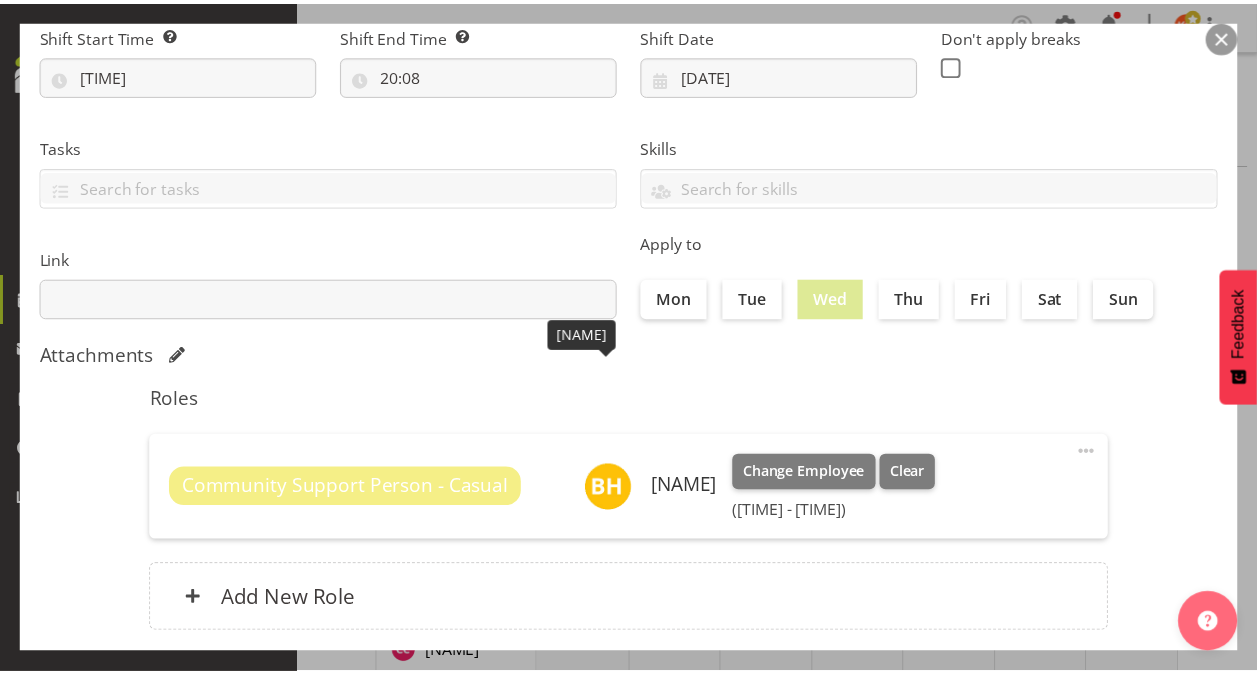 scroll, scrollTop: 385, scrollLeft: 0, axis: vertical 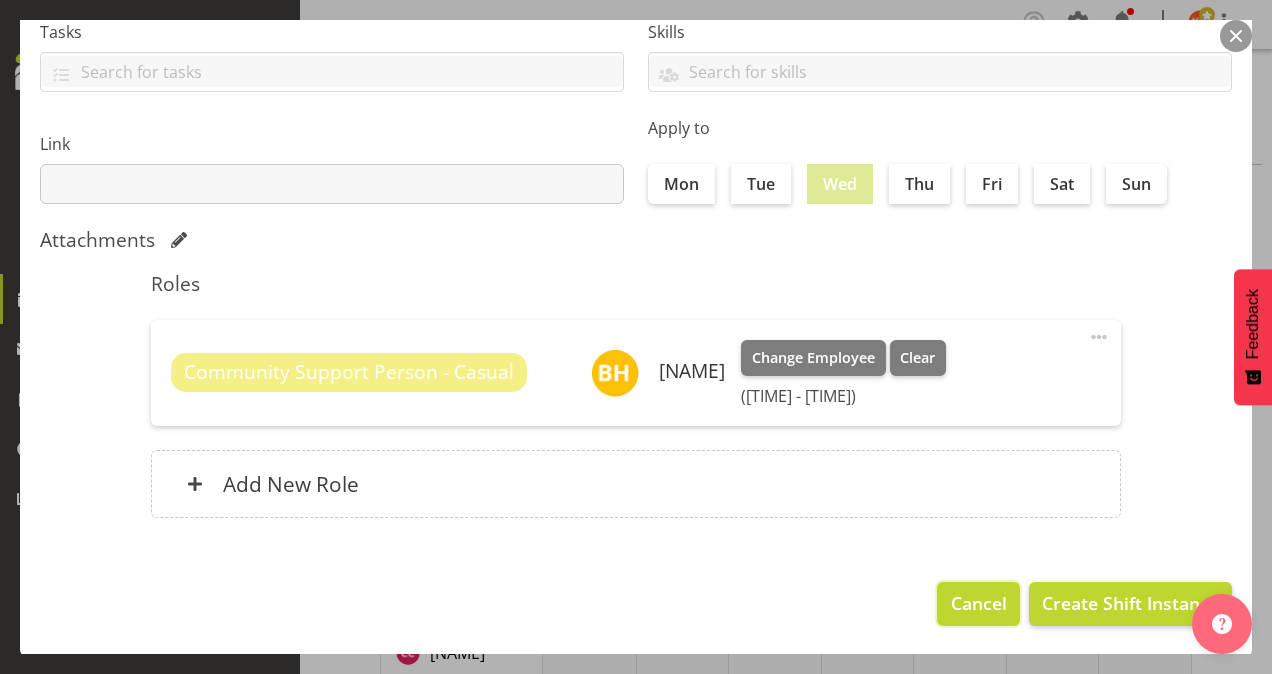 click on "Cancel" at bounding box center [979, 603] 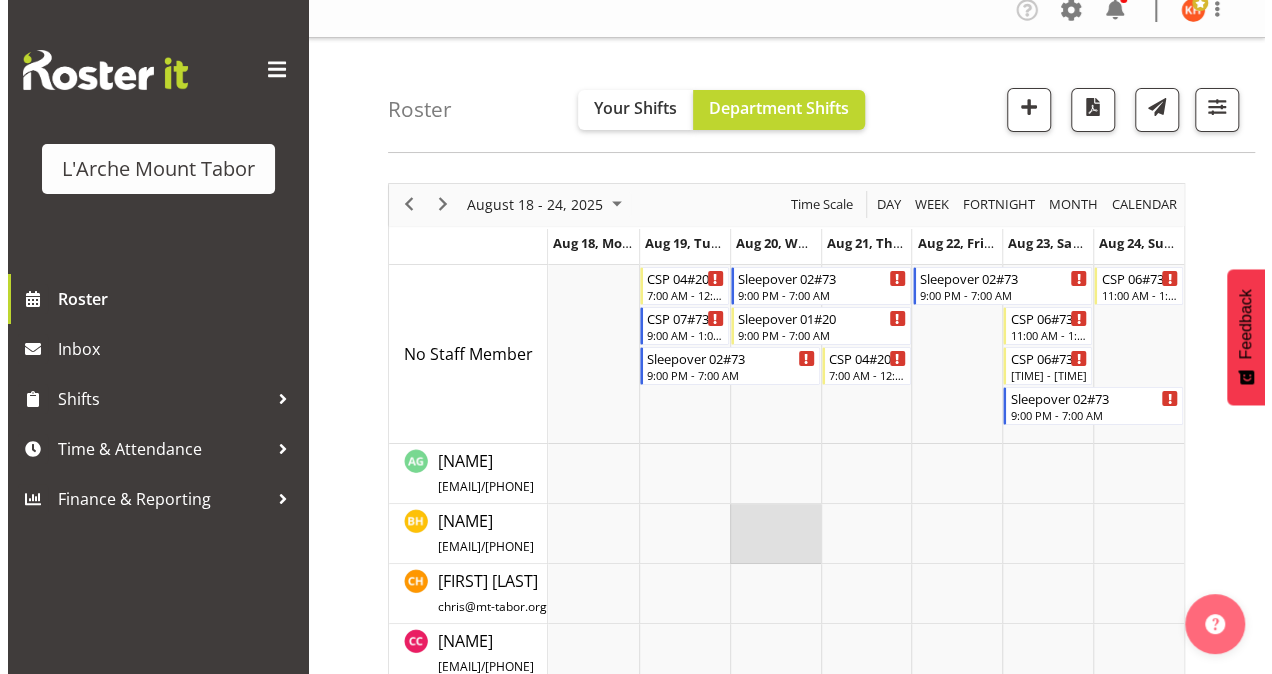 scroll, scrollTop: 0, scrollLeft: 0, axis: both 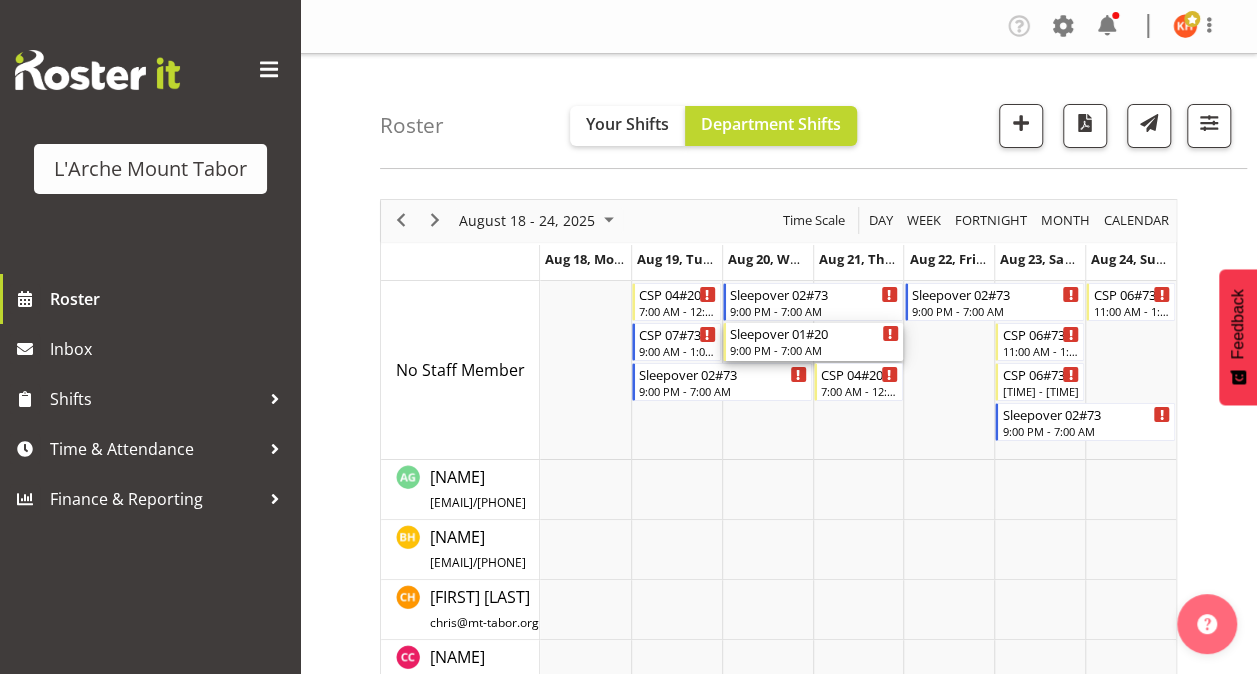 click on "Sleepover 01#20" at bounding box center (814, 333) 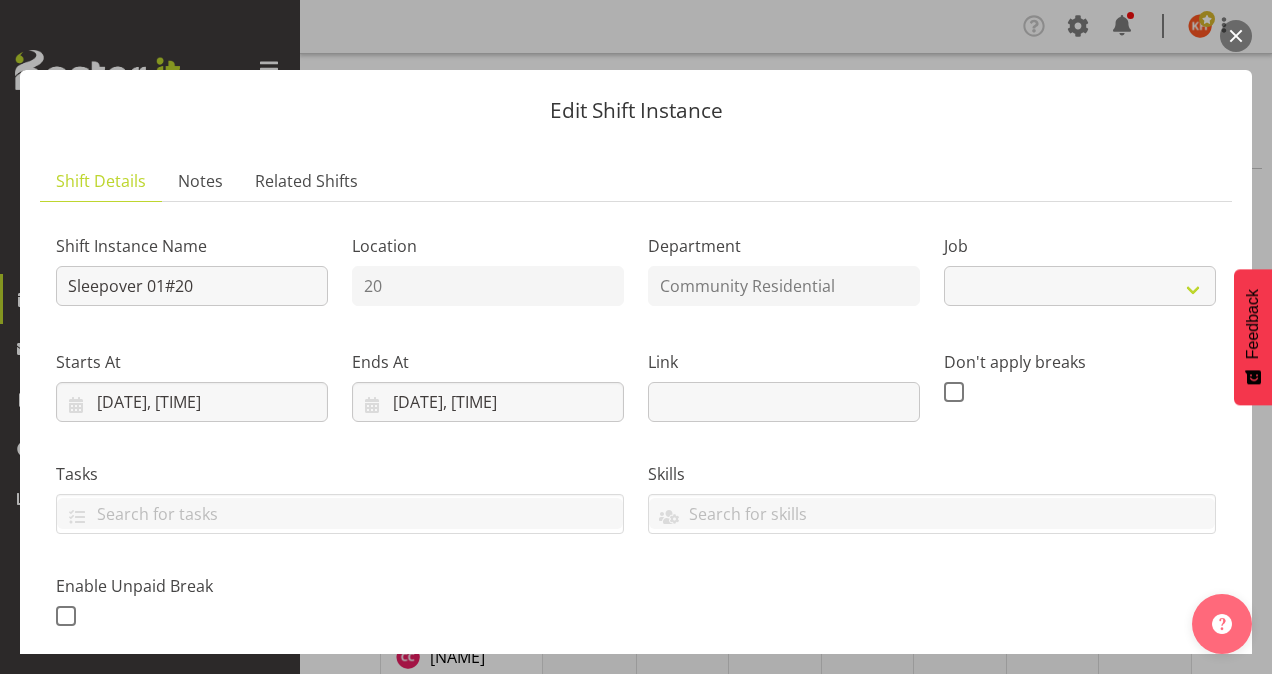 select on "3" 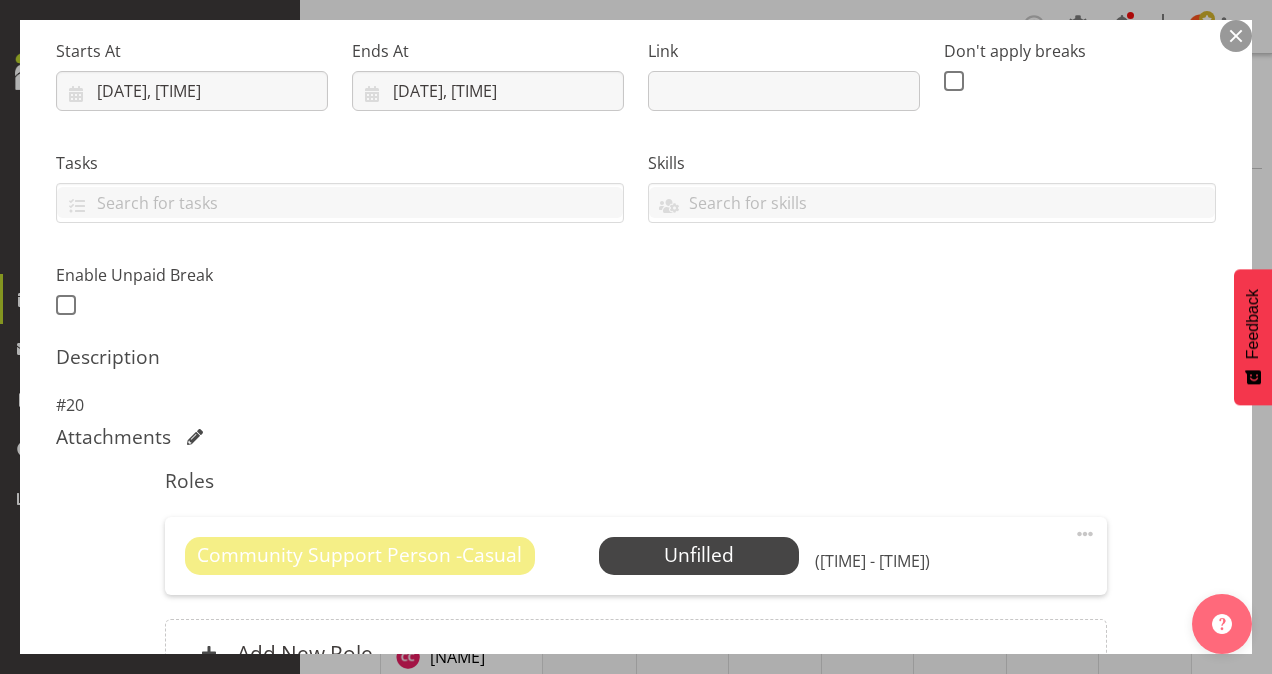 scroll, scrollTop: 312, scrollLeft: 0, axis: vertical 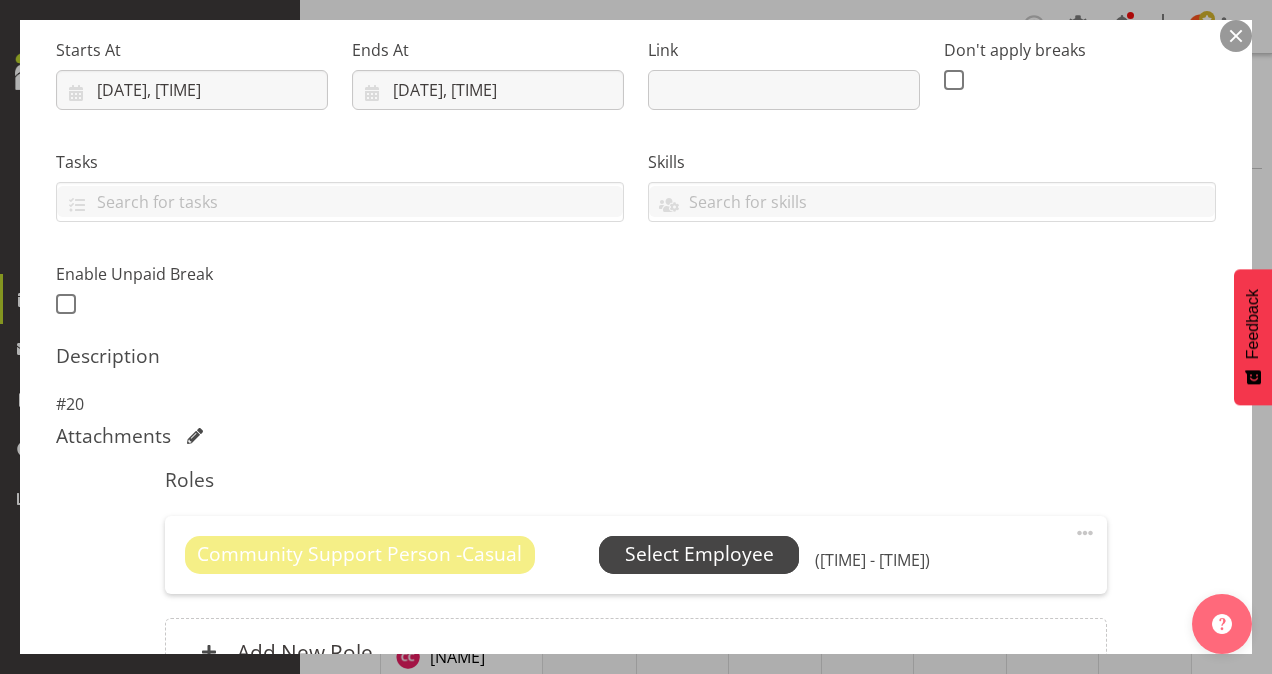 click on "Select Employee" at bounding box center [699, 554] 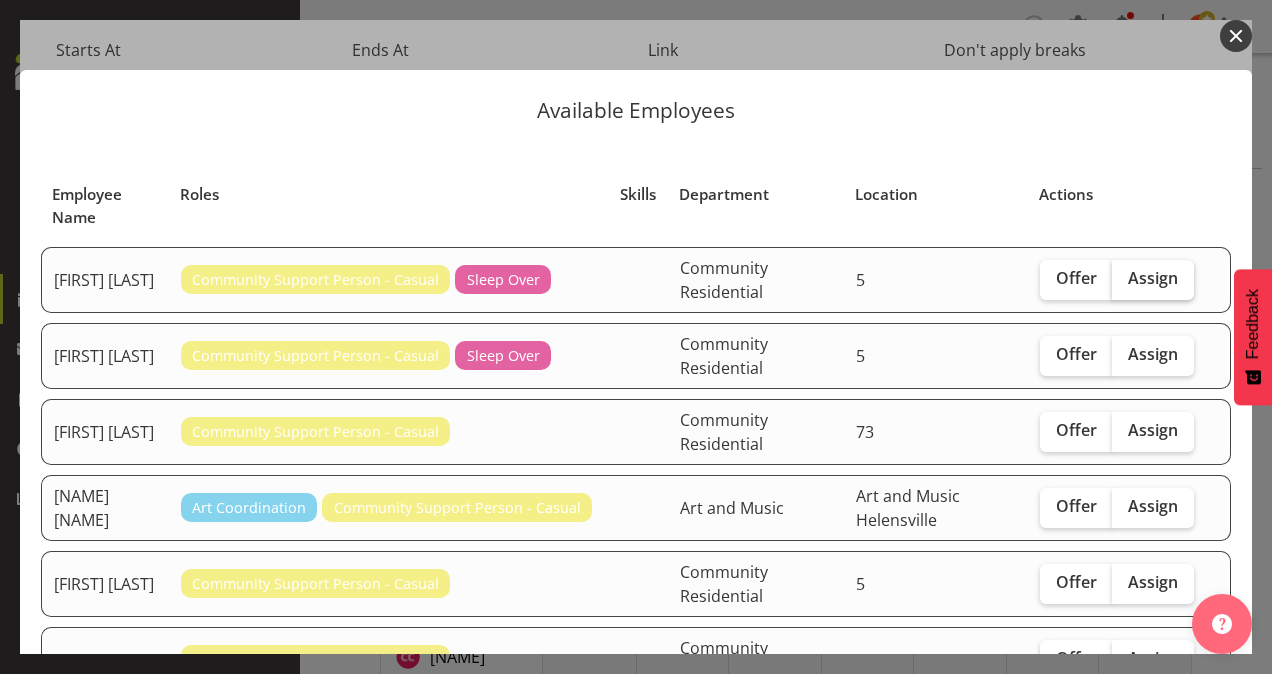 click on "Assign" at bounding box center (1153, 278) 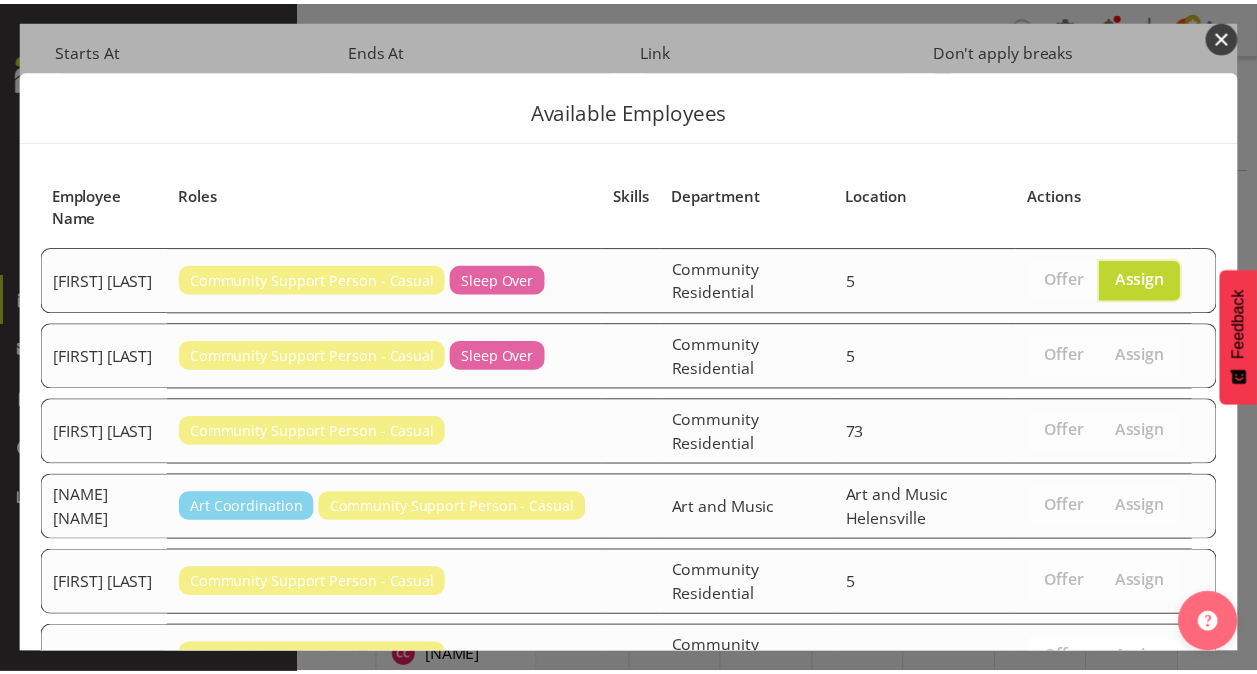 scroll, scrollTop: 211, scrollLeft: 0, axis: vertical 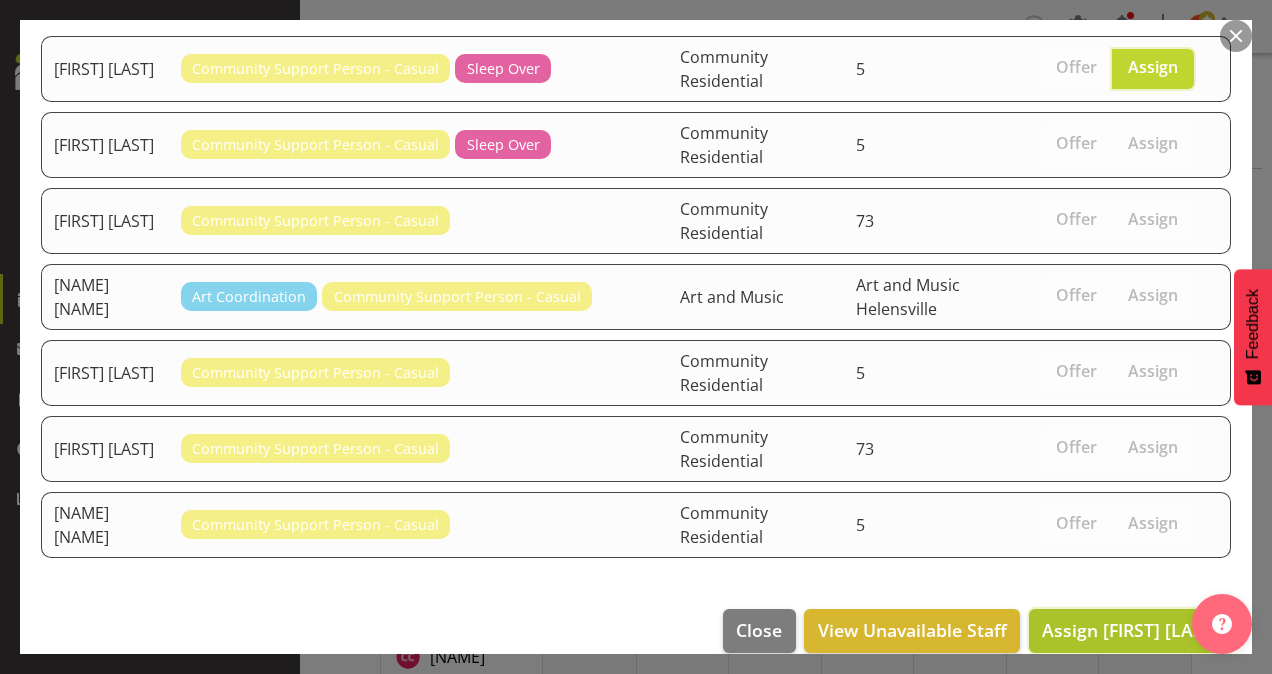 click on "Assign [FIRST] [LAST]" at bounding box center [1130, 630] 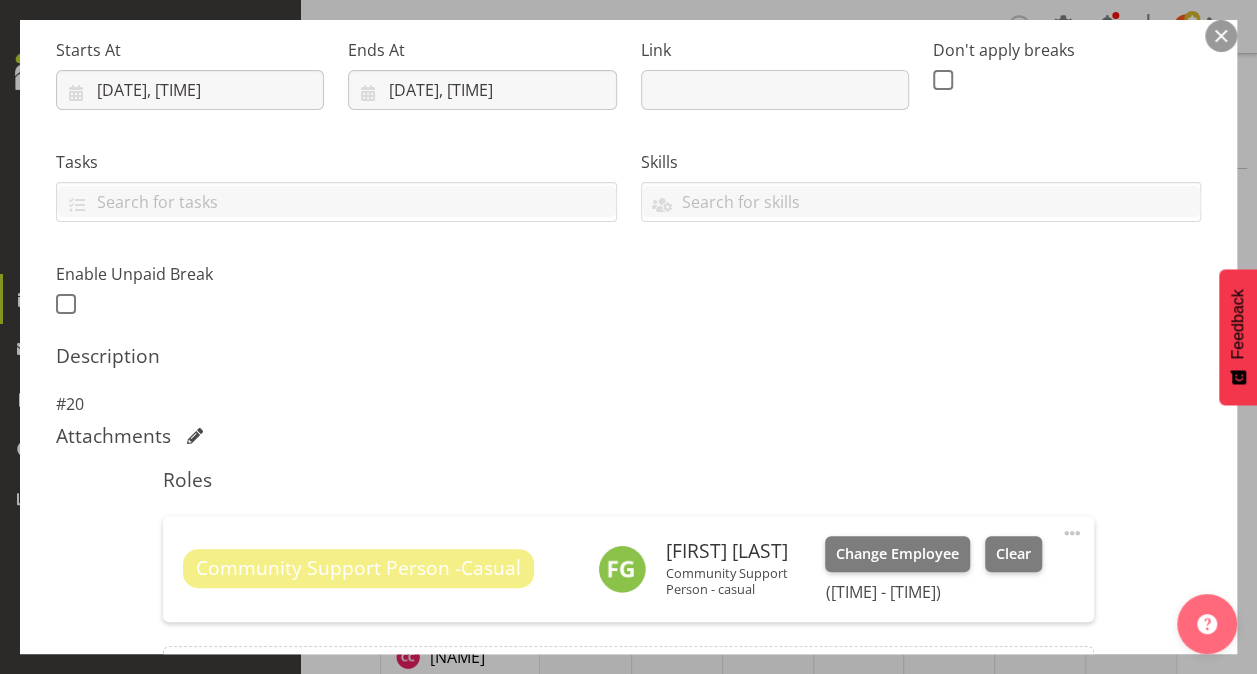 scroll, scrollTop: 560, scrollLeft: 0, axis: vertical 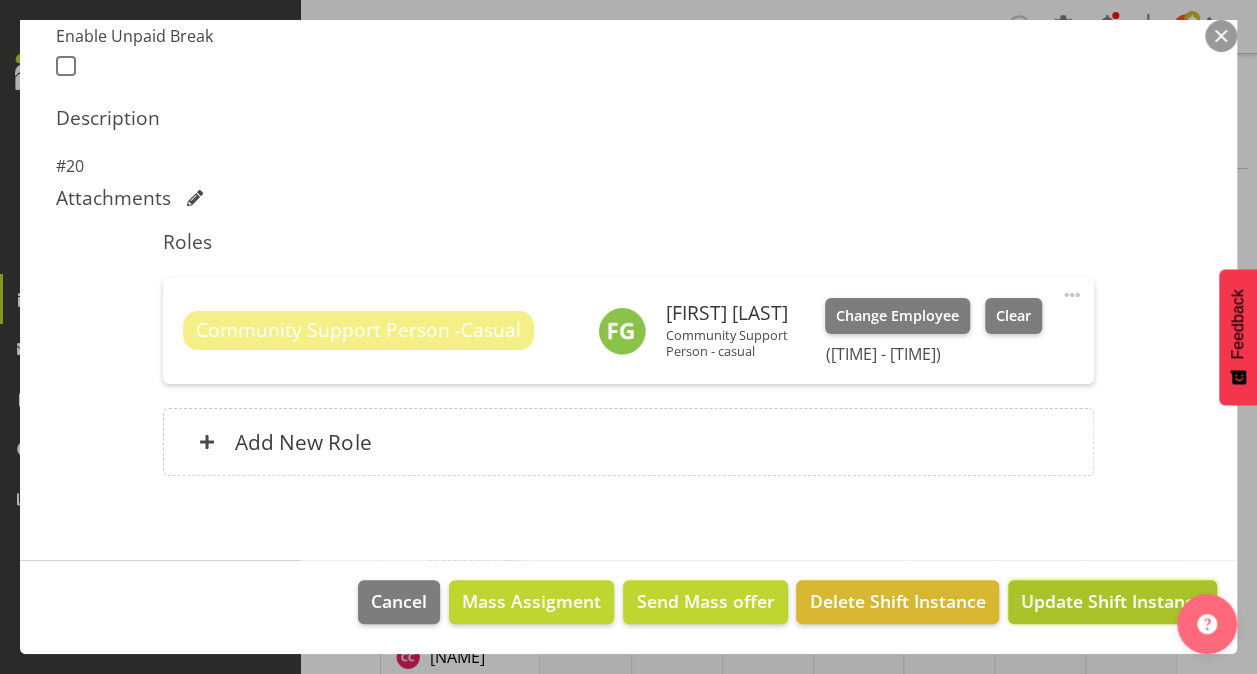 click on "Update Shift Instance" at bounding box center [1112, 601] 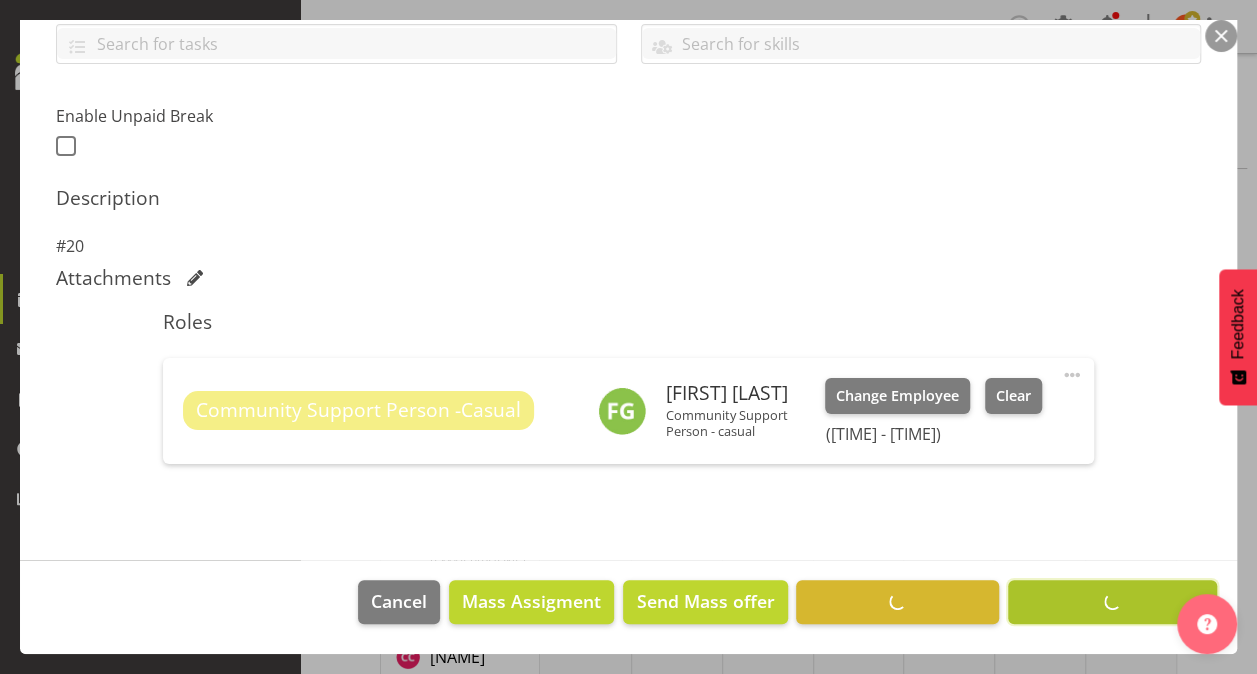 scroll, scrollTop: 481, scrollLeft: 0, axis: vertical 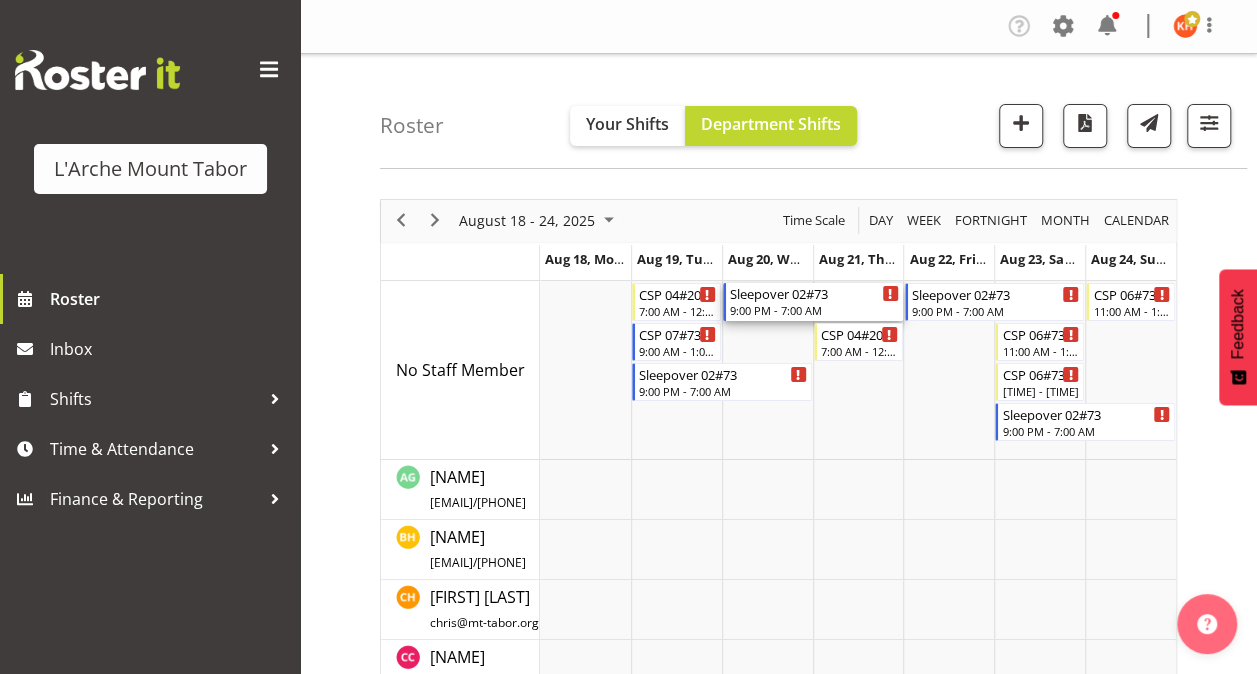 click on "Sleepover 02#73" at bounding box center (814, 293) 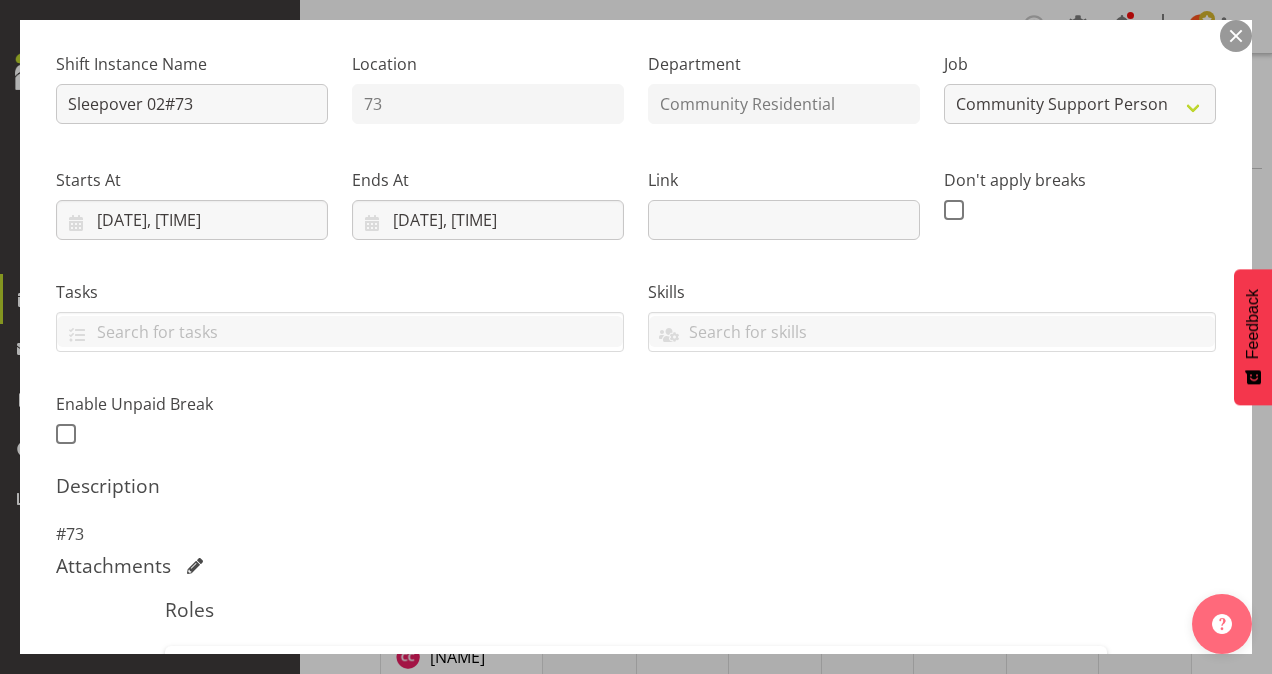 scroll, scrollTop: 181, scrollLeft: 0, axis: vertical 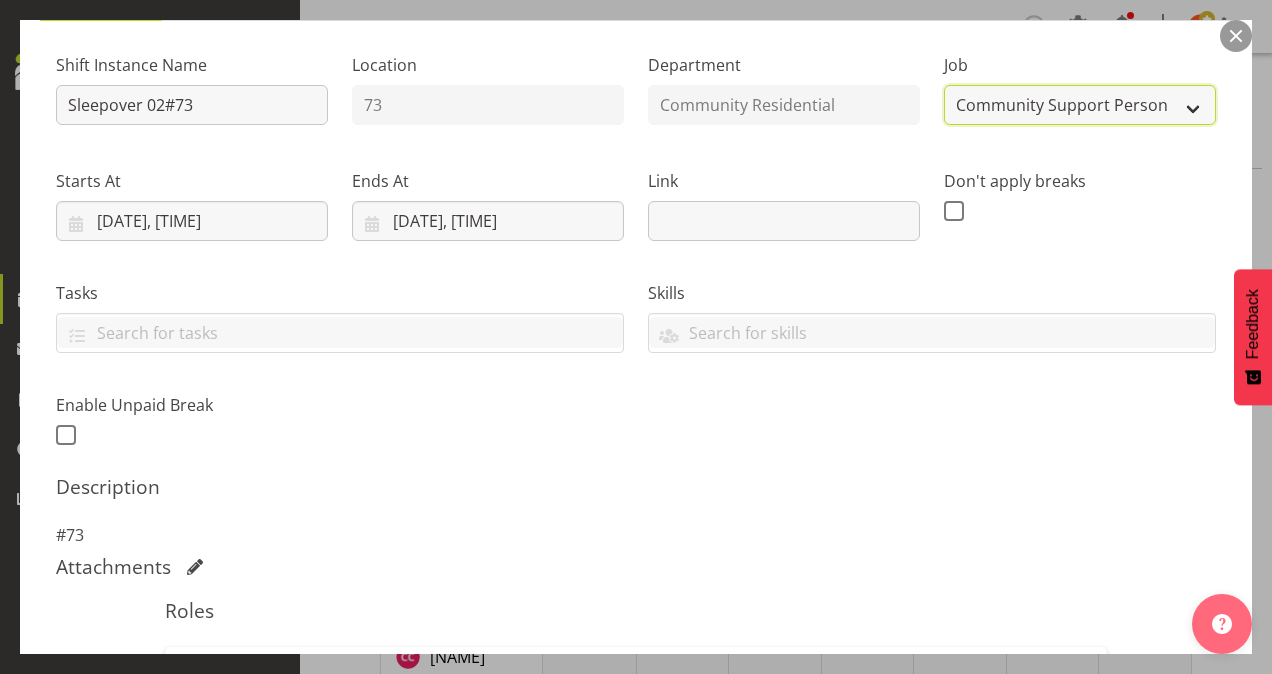 click on "Create new job   Accounts Admin Art Coordinator Community Leader Community Support Person Community Support Person-Casual House Leader Office Admin Senior Coordinator Service Manager Volunteer" at bounding box center (1080, 105) 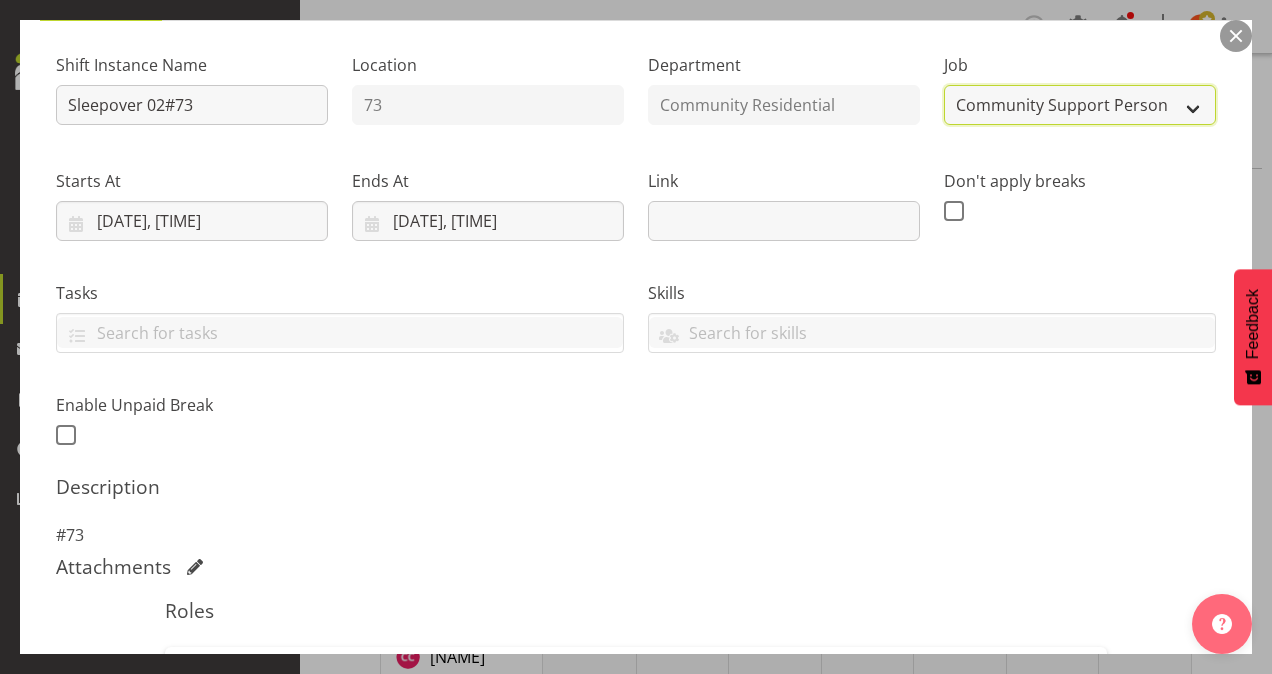 select on "1" 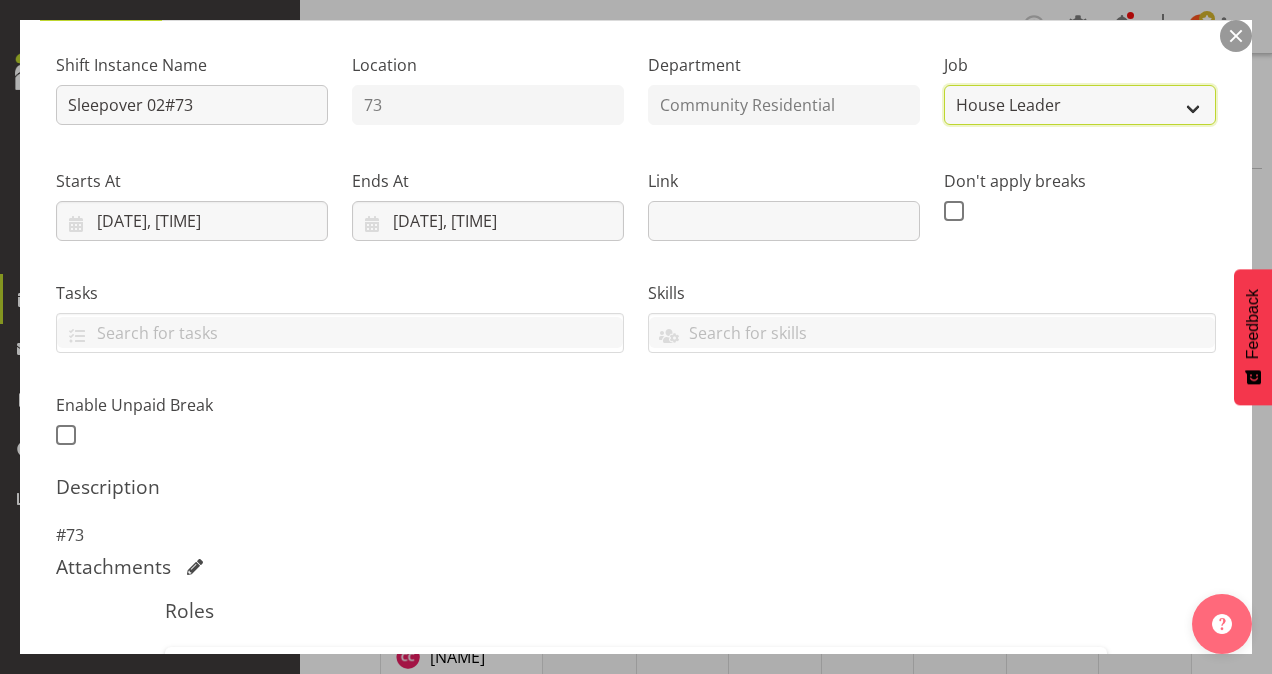 click on "Create new job   Accounts Admin Art Coordinator Community Leader Community Support Person Community Support Person-Casual House Leader Office Admin Senior Coordinator Service Manager Volunteer" at bounding box center [1080, 105] 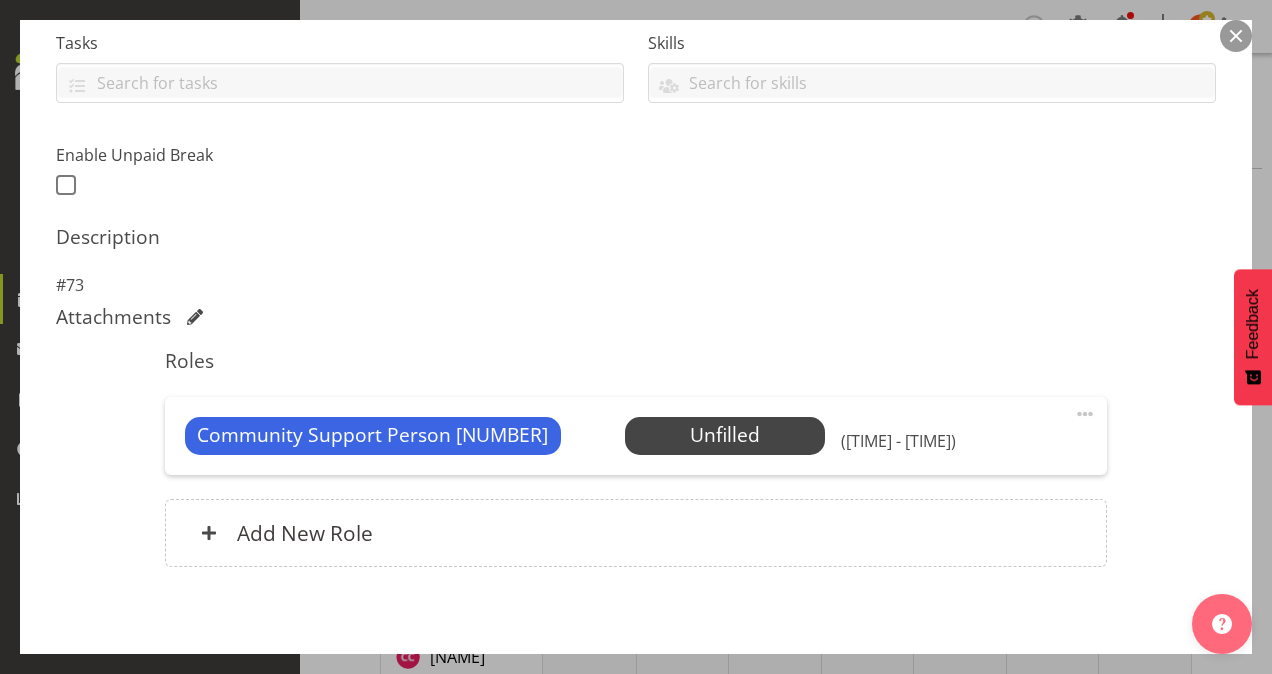 scroll, scrollTop: 520, scrollLeft: 0, axis: vertical 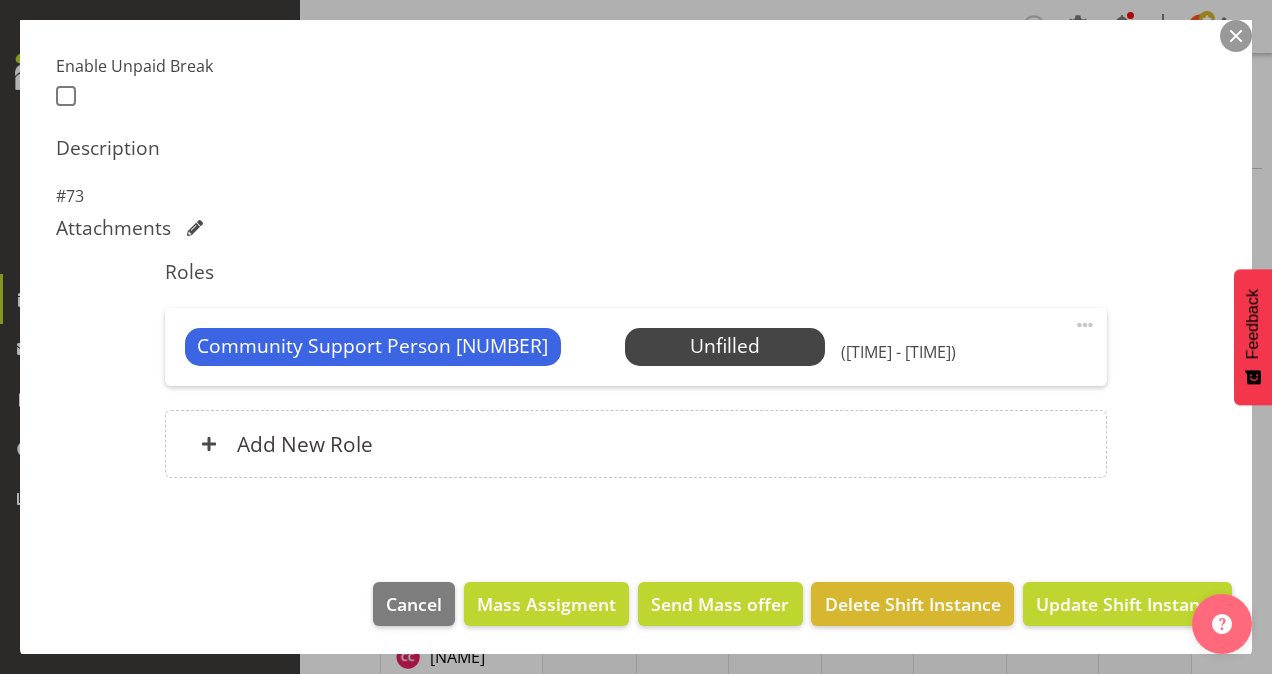 click at bounding box center [1085, 325] 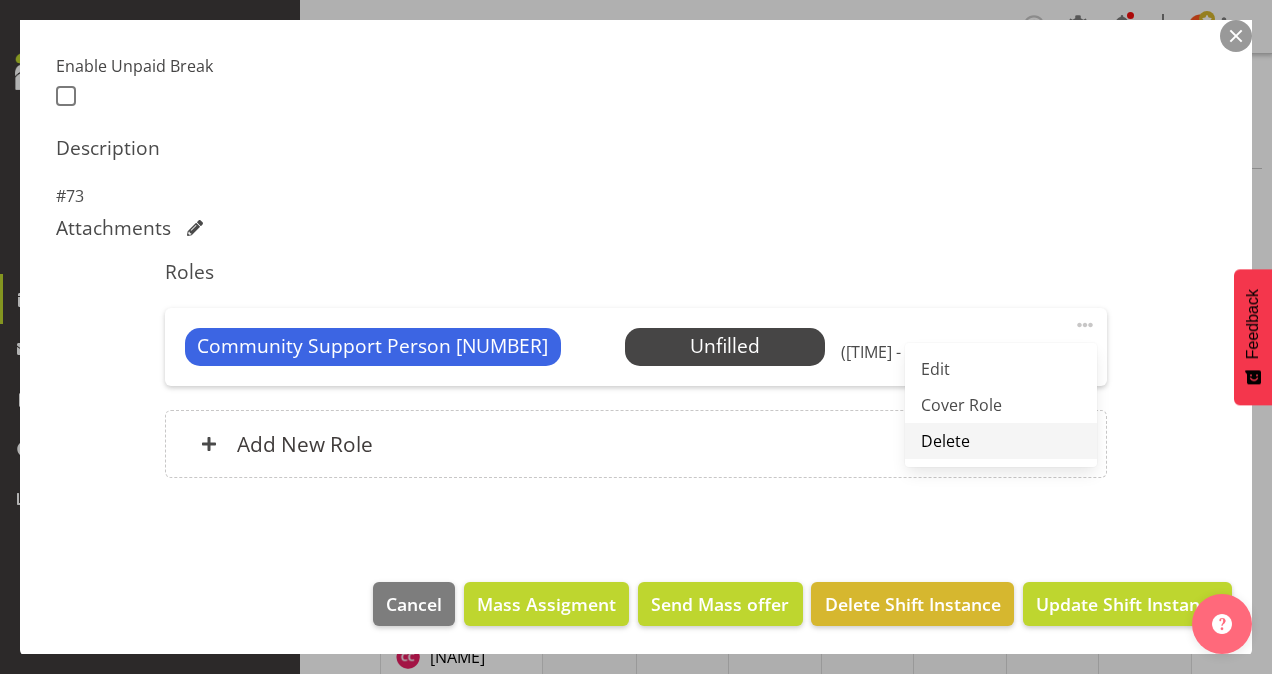click on "Delete" at bounding box center [1001, 441] 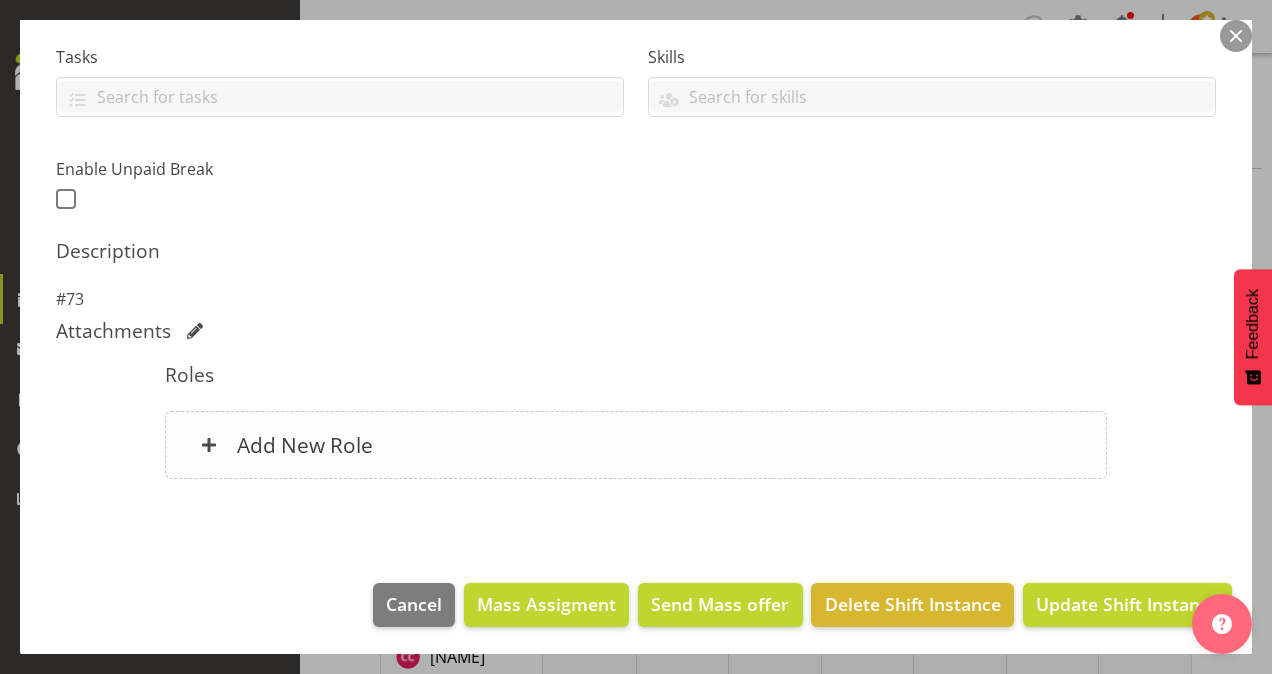 click on "Add New Role" at bounding box center [305, 445] 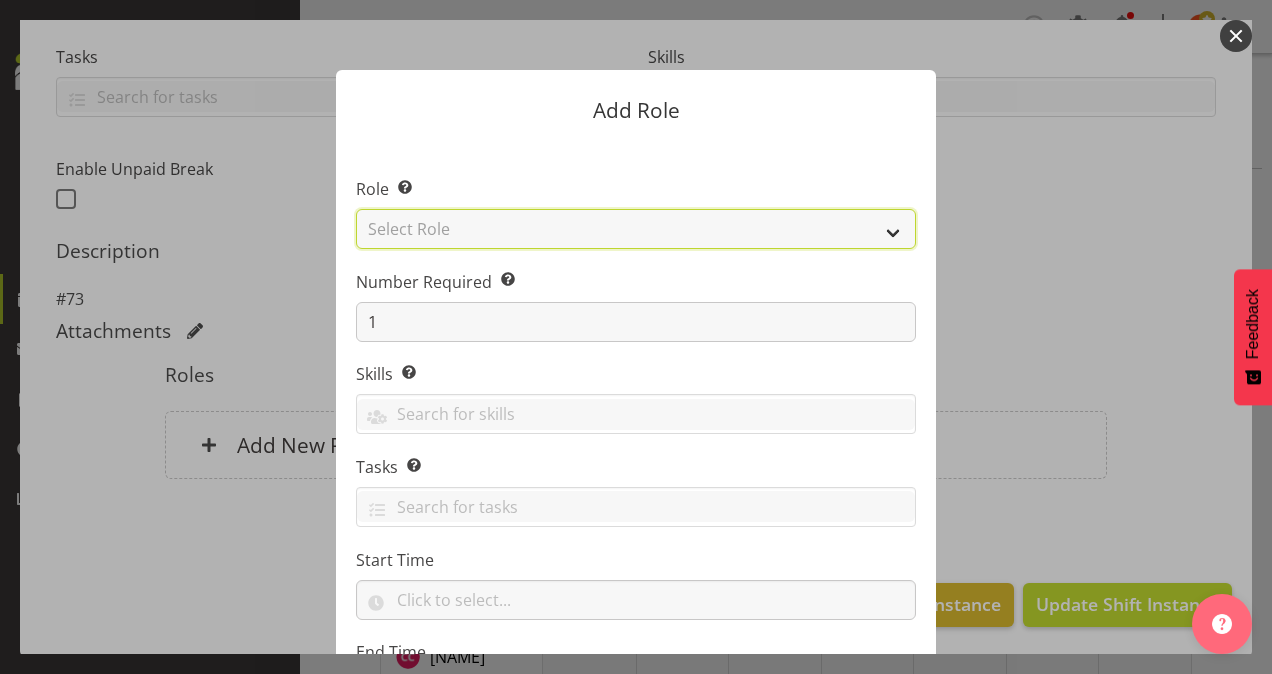 click on "Select Role  Area Manager Art Coordination Community - SIL Community Leader Community Support Person Community Support Person - Casual House Leader Office Admin On-Call call out Senate Senior Coordinator SIL Coordination Sleep Over Volunteer" at bounding box center [636, 229] 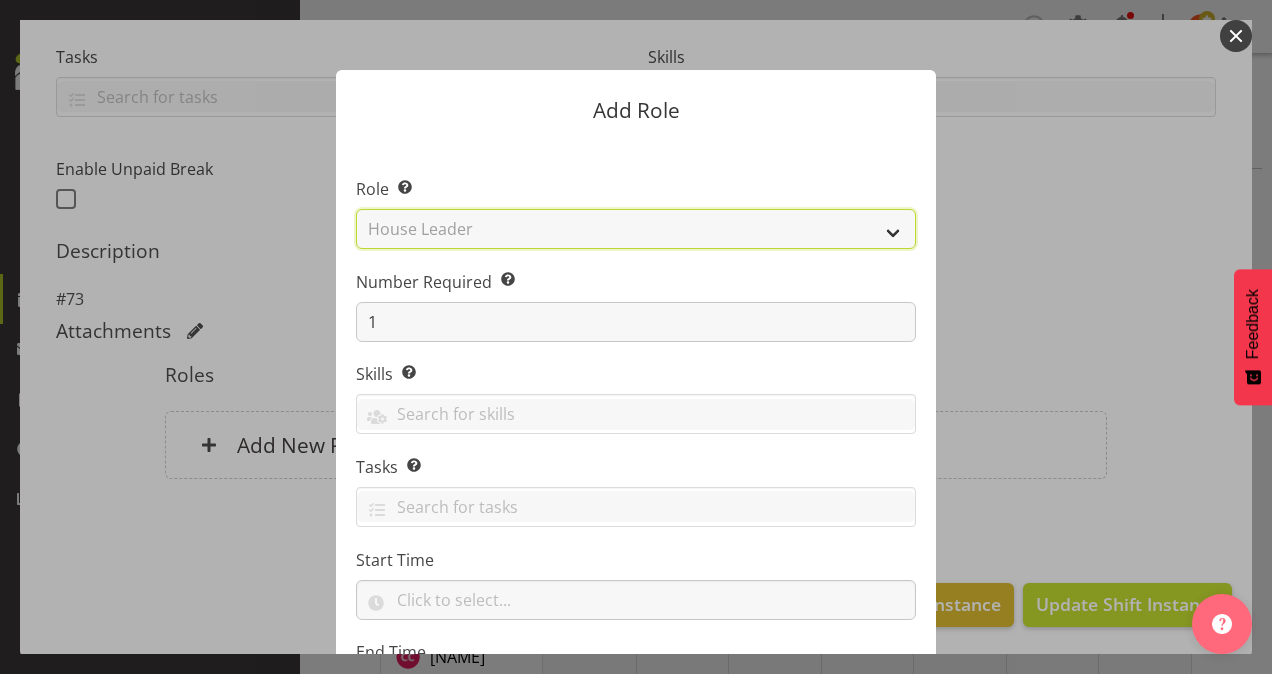 click on "Select Role  Area Manager Art Coordination Community - SIL Community Leader Community Support Person Community Support Person - Casual House Leader Office Admin On-Call call out Senate Senior Coordinator SIL Coordination Sleep Over Volunteer" at bounding box center [636, 229] 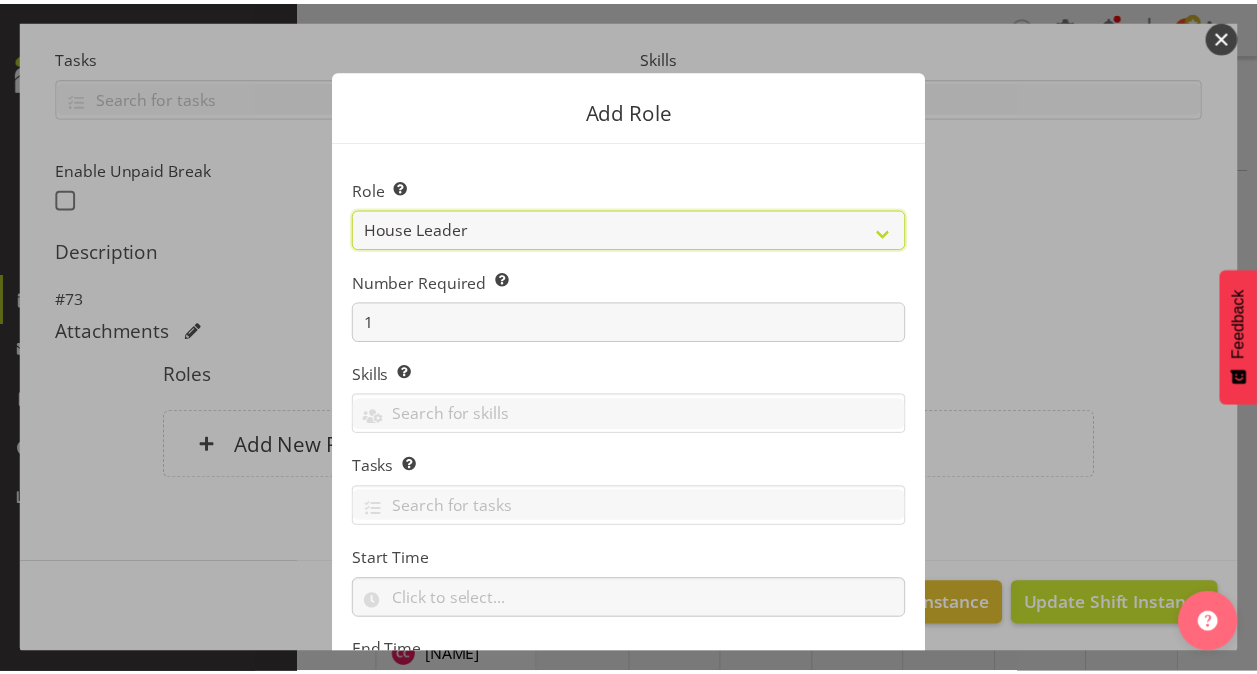 scroll, scrollTop: 192, scrollLeft: 0, axis: vertical 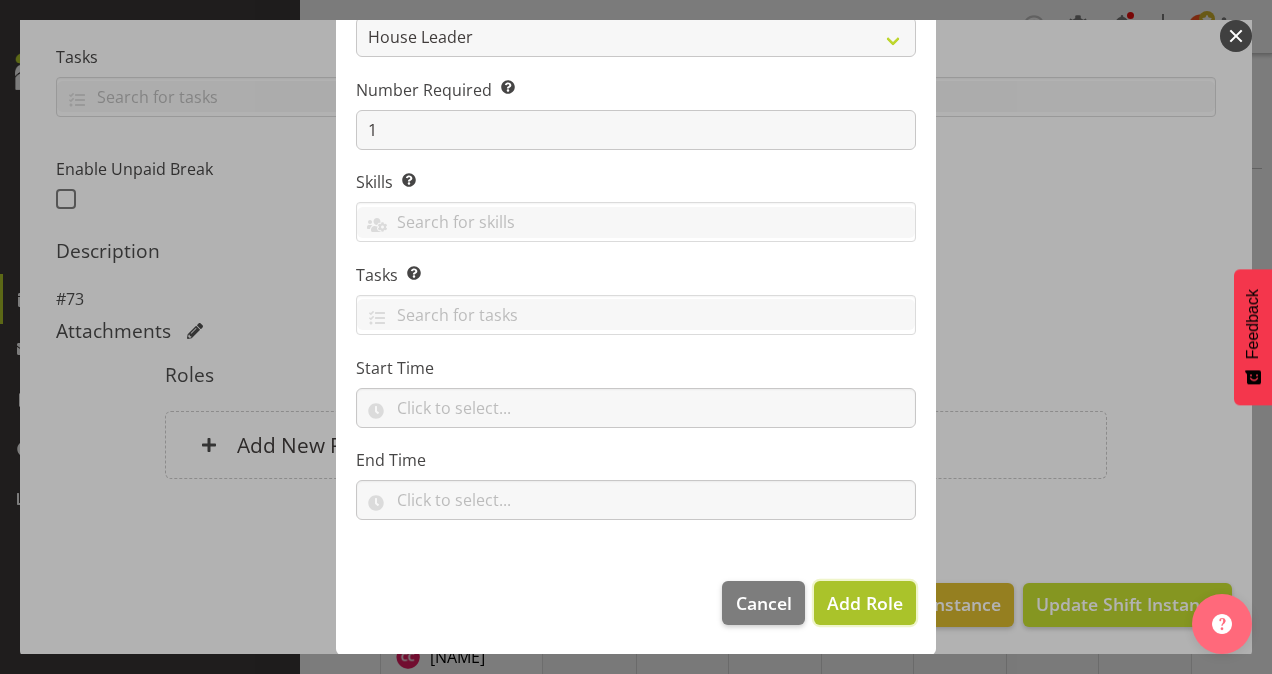 click on "Add Role" at bounding box center [865, 603] 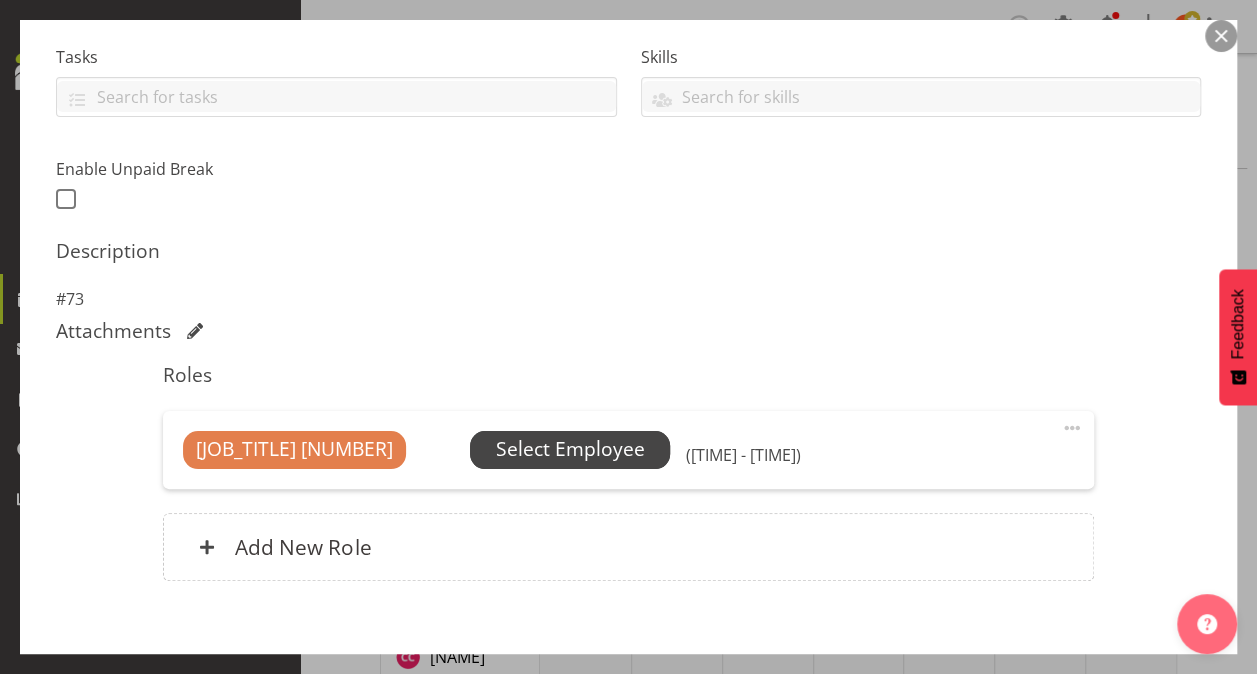 click on "Select Employee" at bounding box center (570, 449) 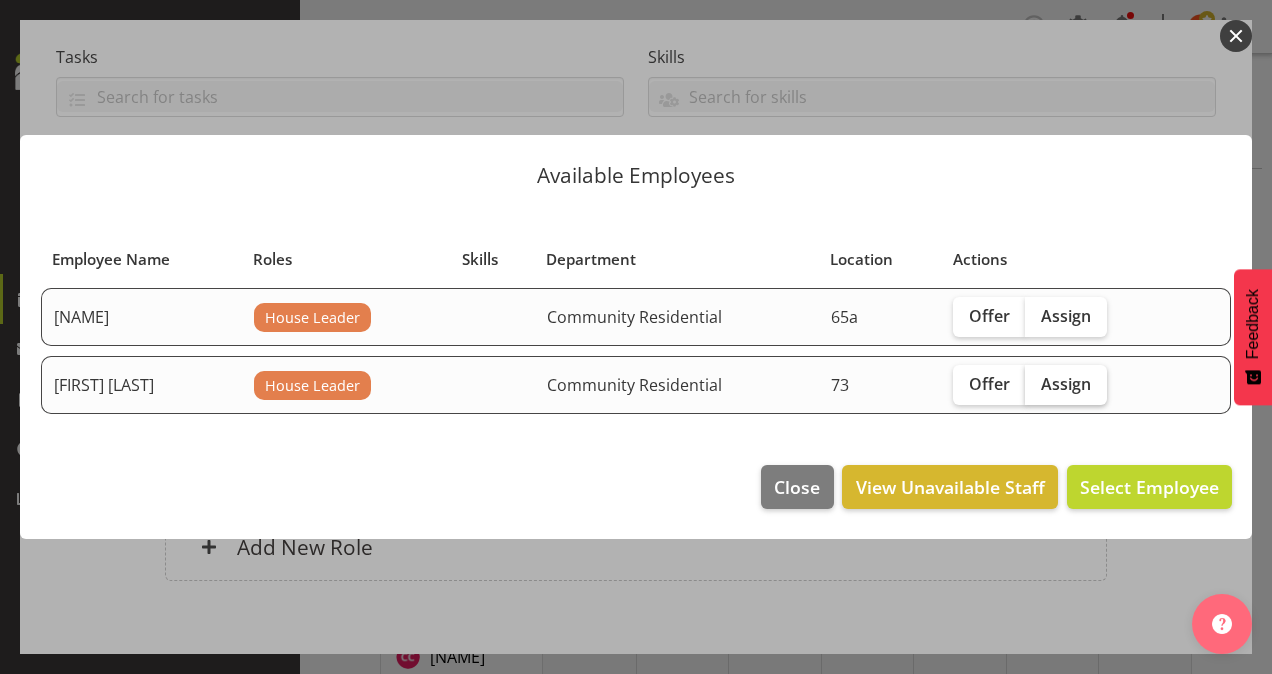 click on "Assign" at bounding box center [1066, 384] 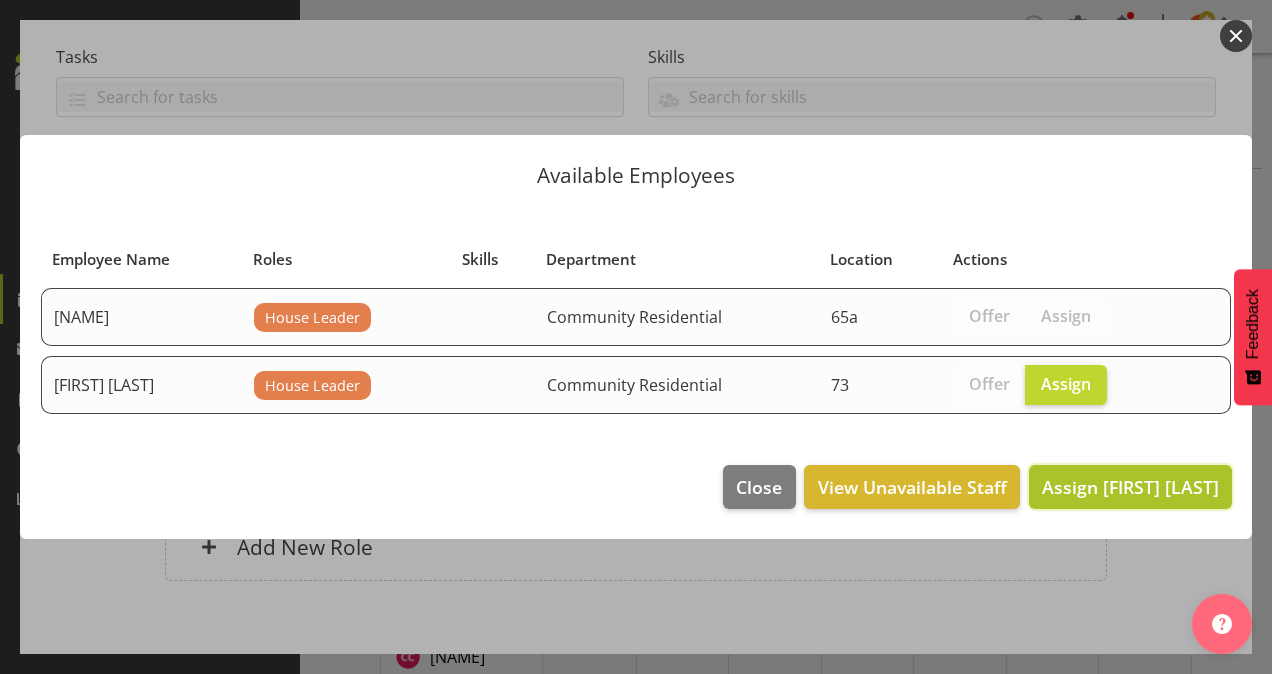 click on "Assign [FIRST] [LAST]" at bounding box center [1130, 487] 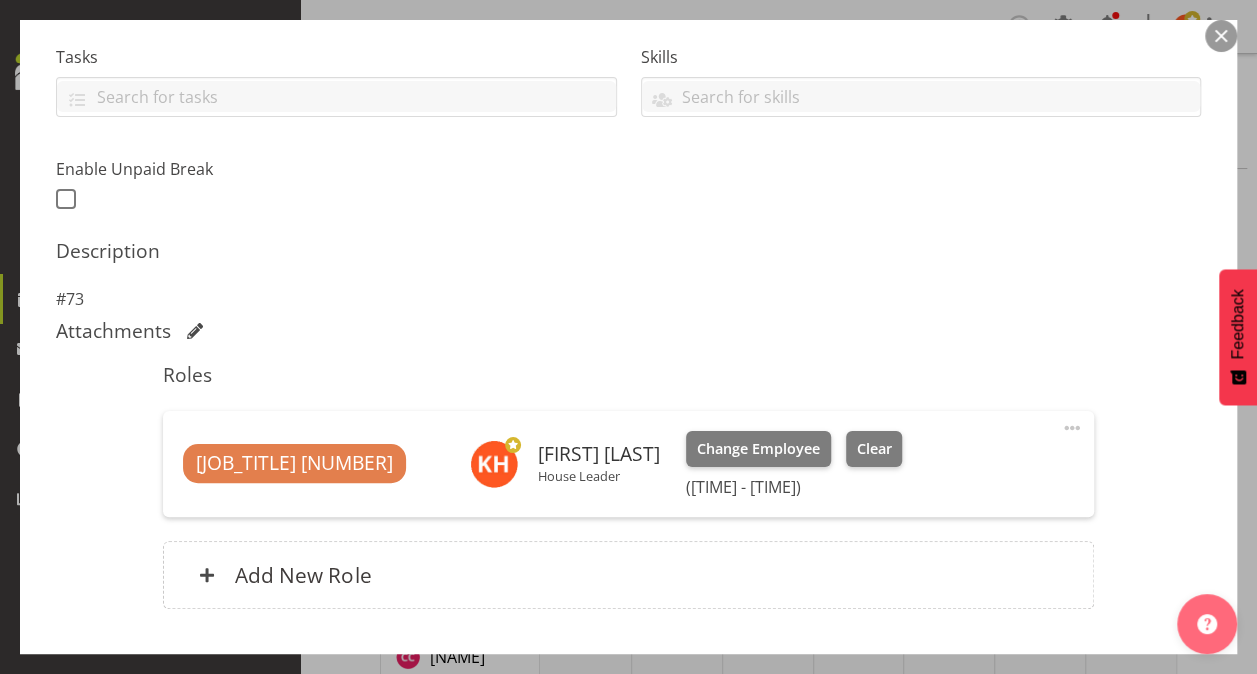 scroll, scrollTop: 547, scrollLeft: 0, axis: vertical 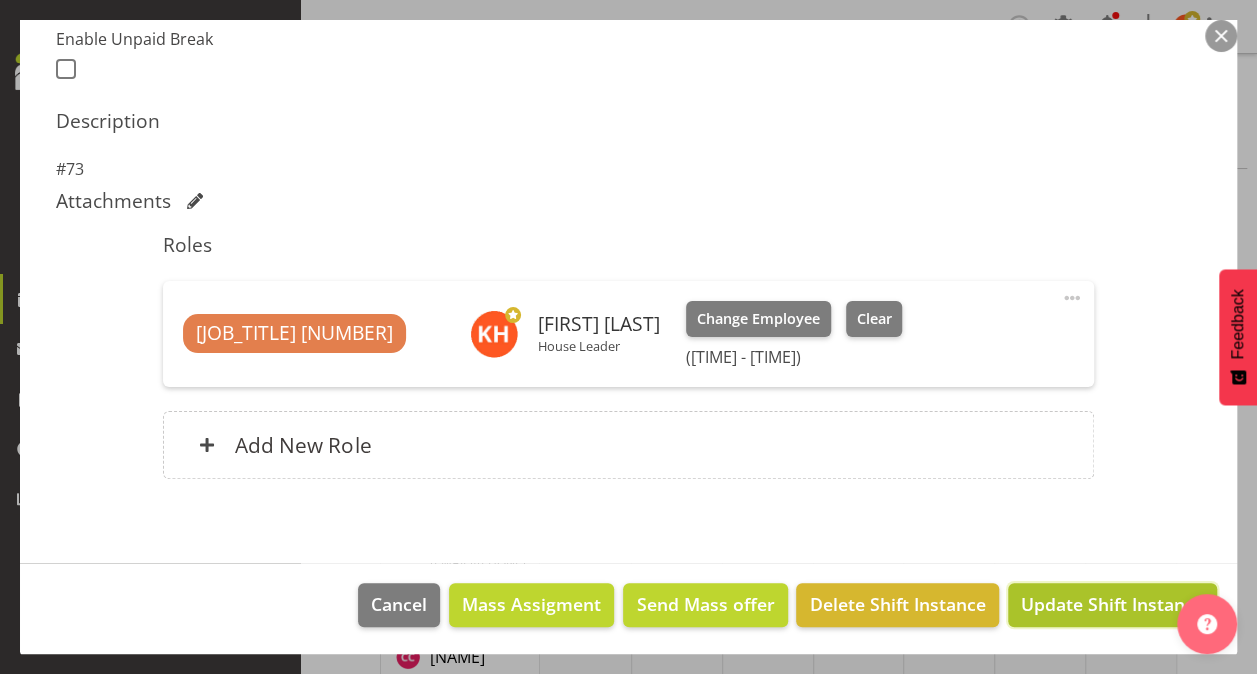 click on "Update Shift Instance" at bounding box center (1112, 604) 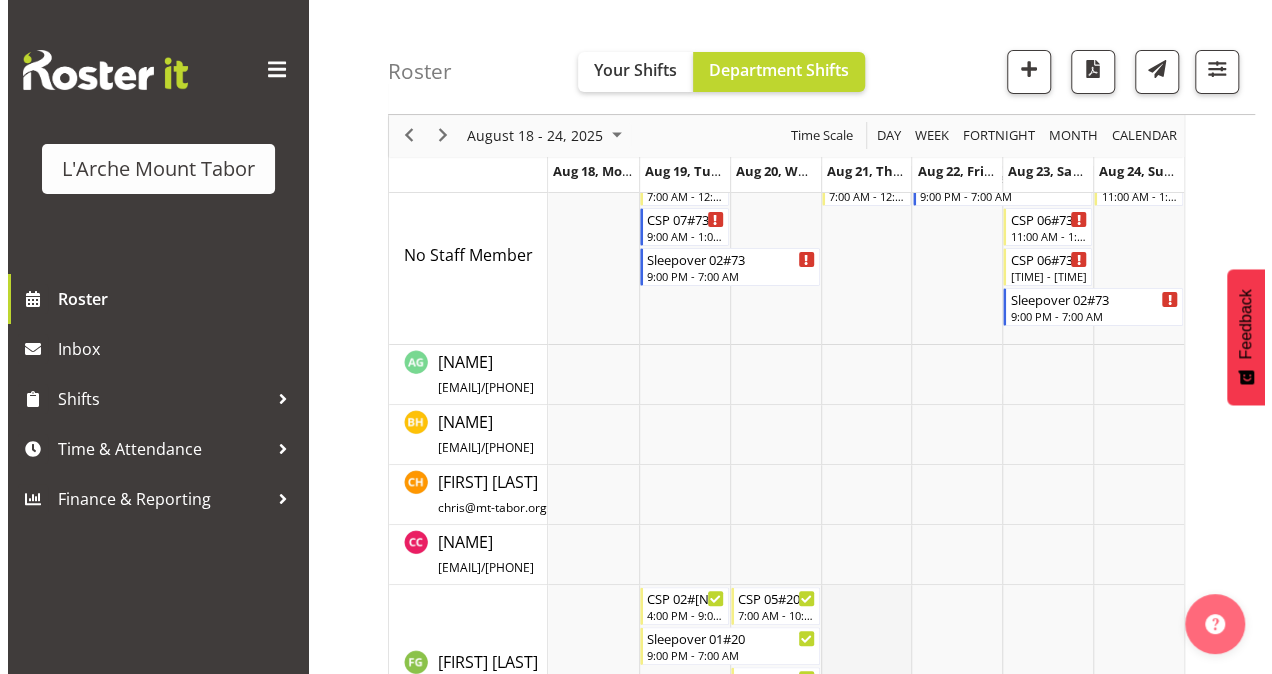 scroll, scrollTop: 0, scrollLeft: 0, axis: both 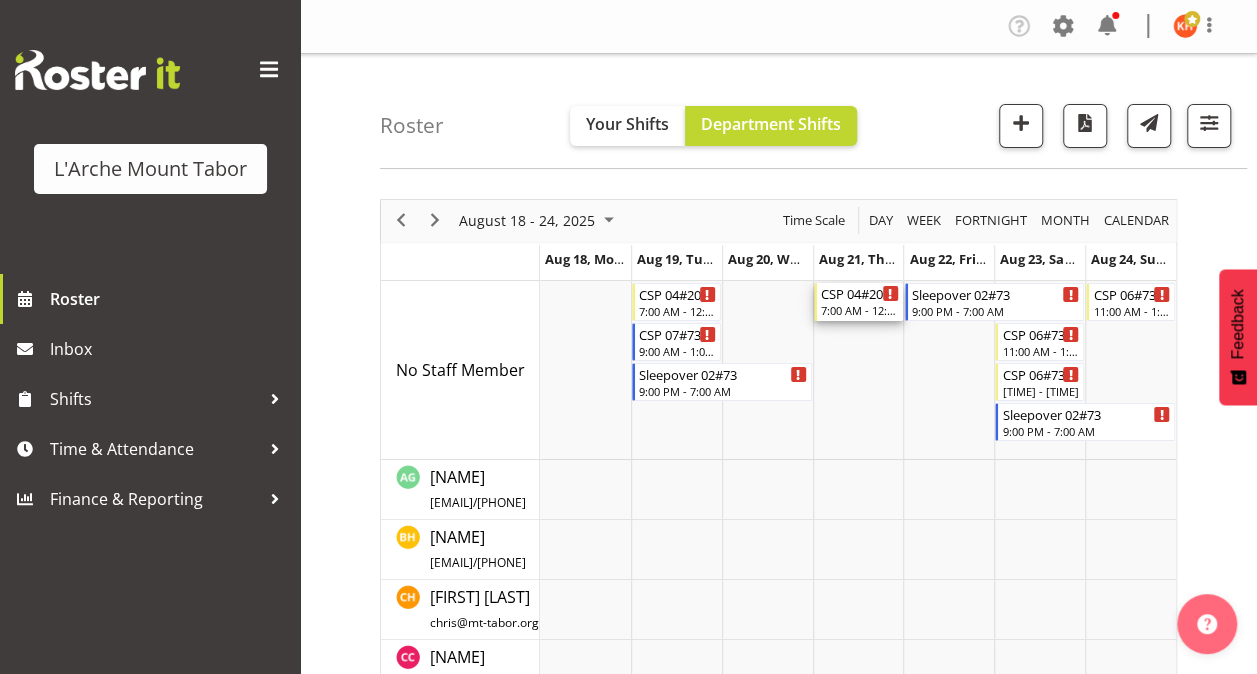 click on "CSP 04#20" at bounding box center [860, 293] 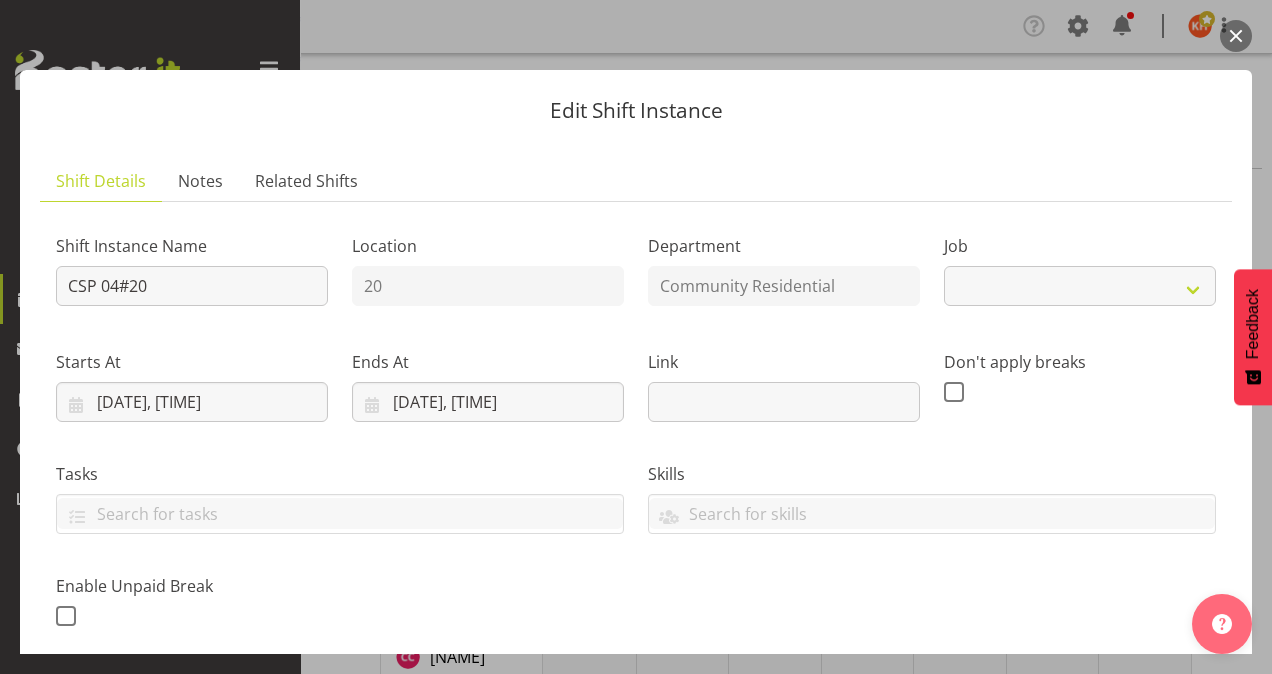 select on "3" 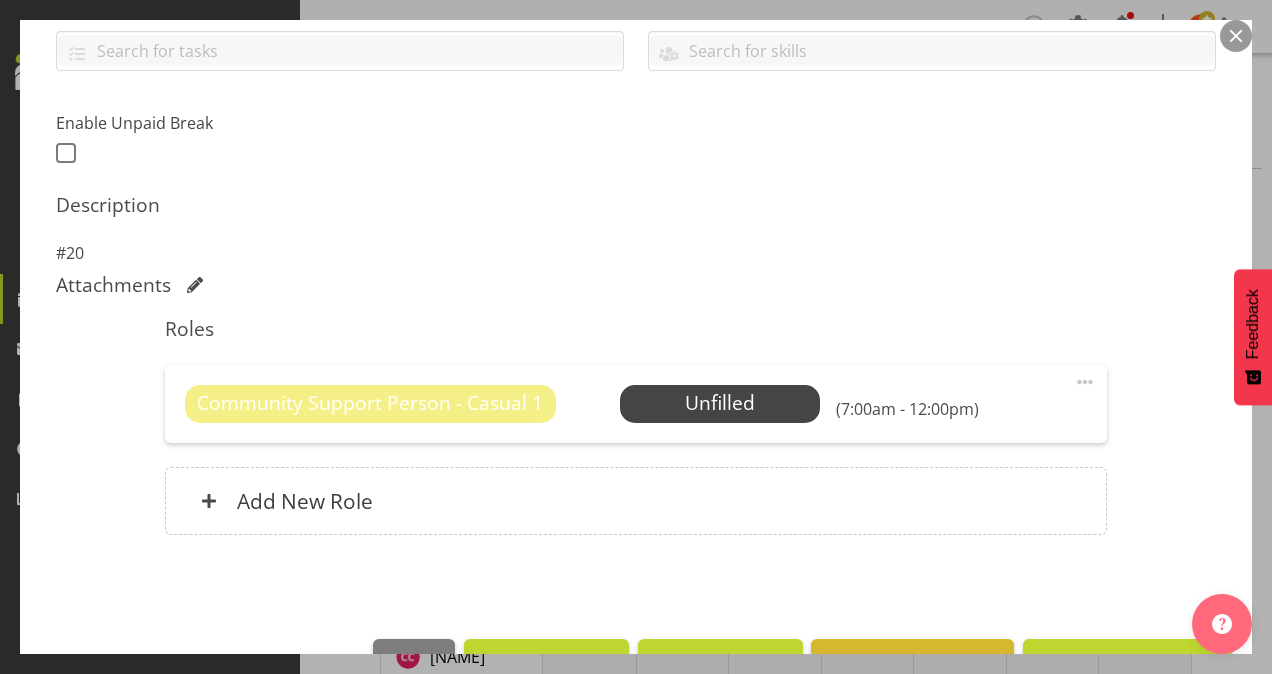 scroll, scrollTop: 481, scrollLeft: 0, axis: vertical 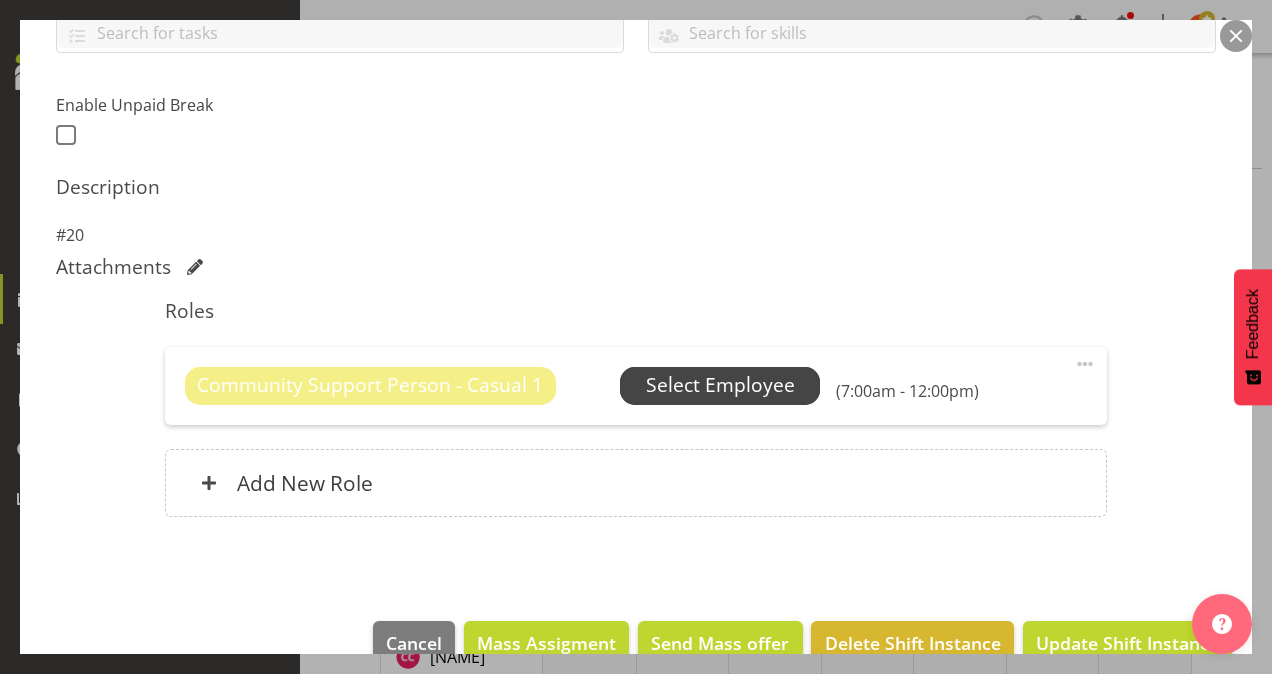 click on "Select Employee" at bounding box center (720, 385) 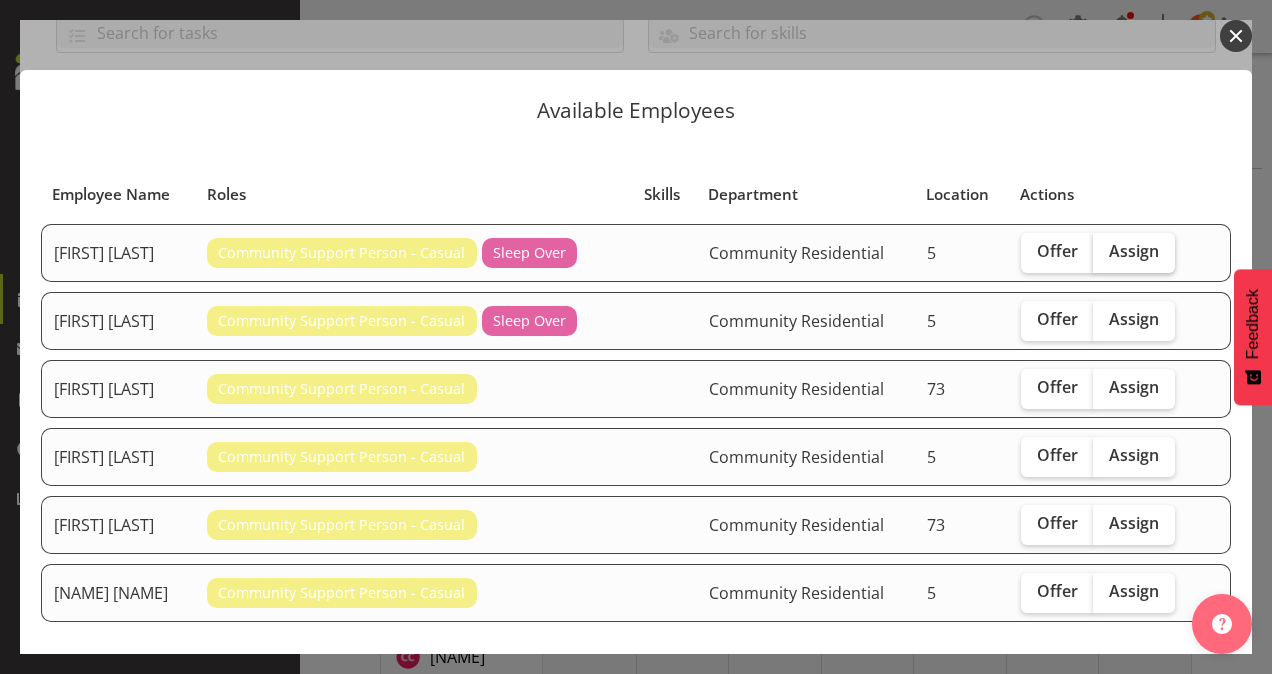 click on "Assign" at bounding box center (1134, 251) 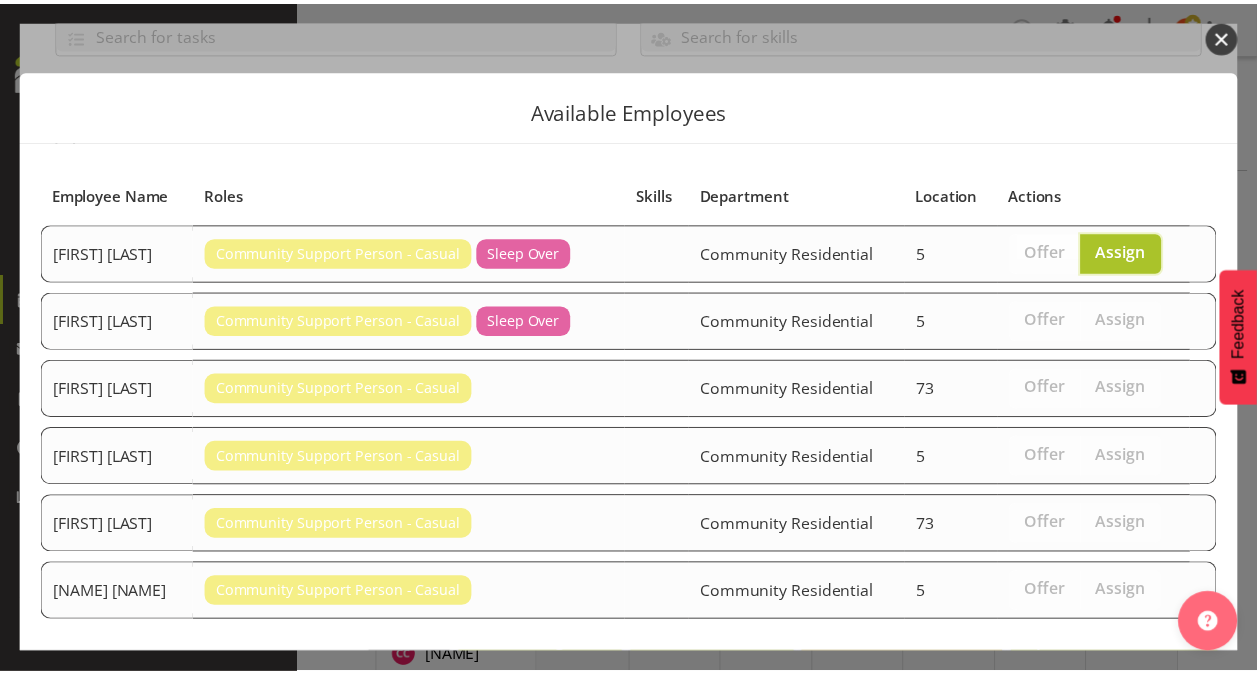 scroll, scrollTop: 88, scrollLeft: 0, axis: vertical 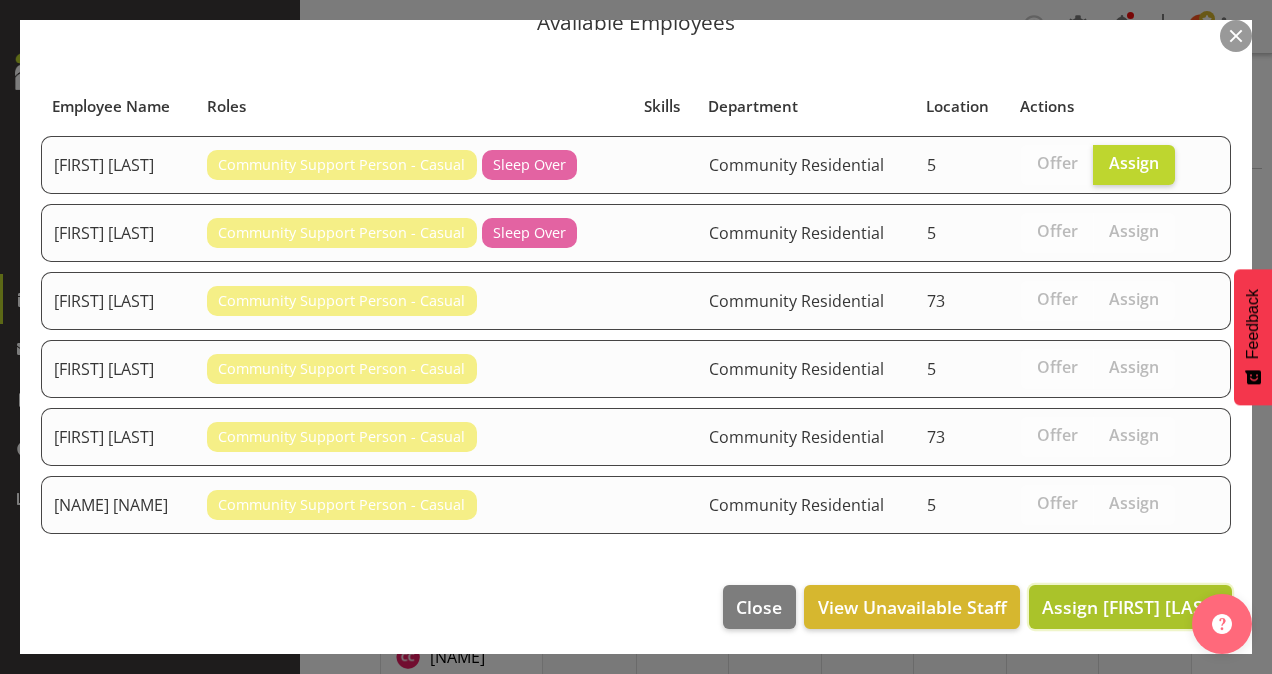 click on "Assign [FIRST] [LAST]" at bounding box center [1130, 607] 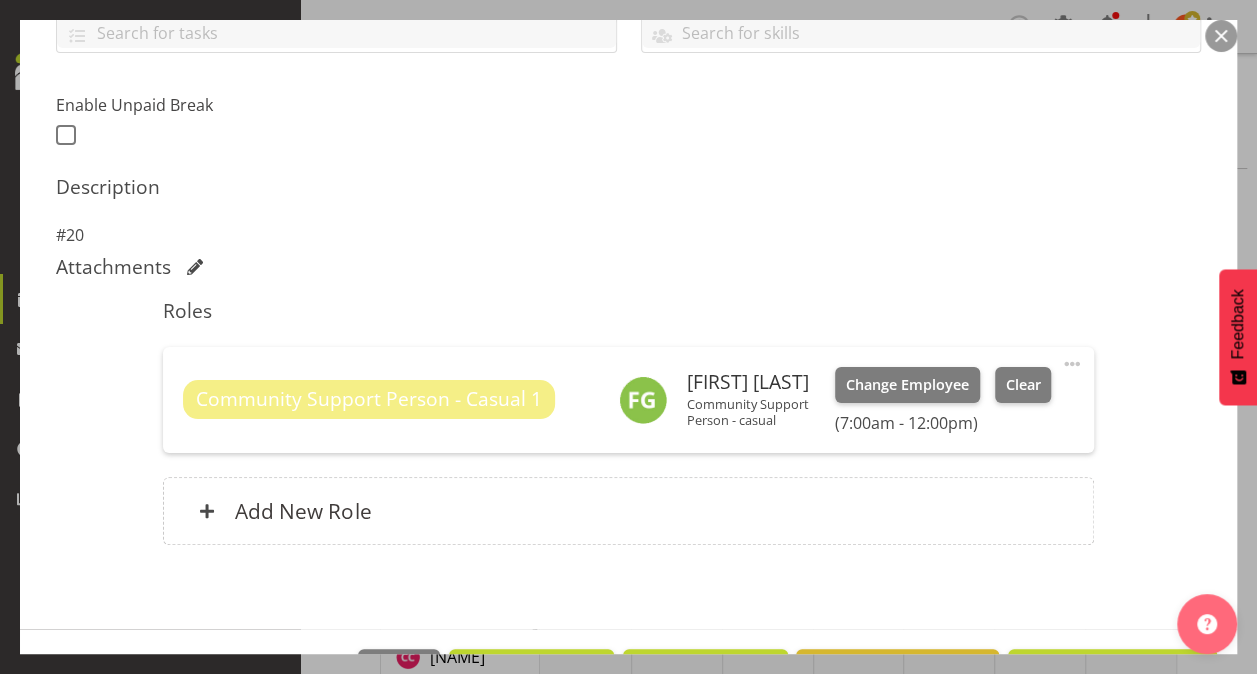 scroll, scrollTop: 560, scrollLeft: 0, axis: vertical 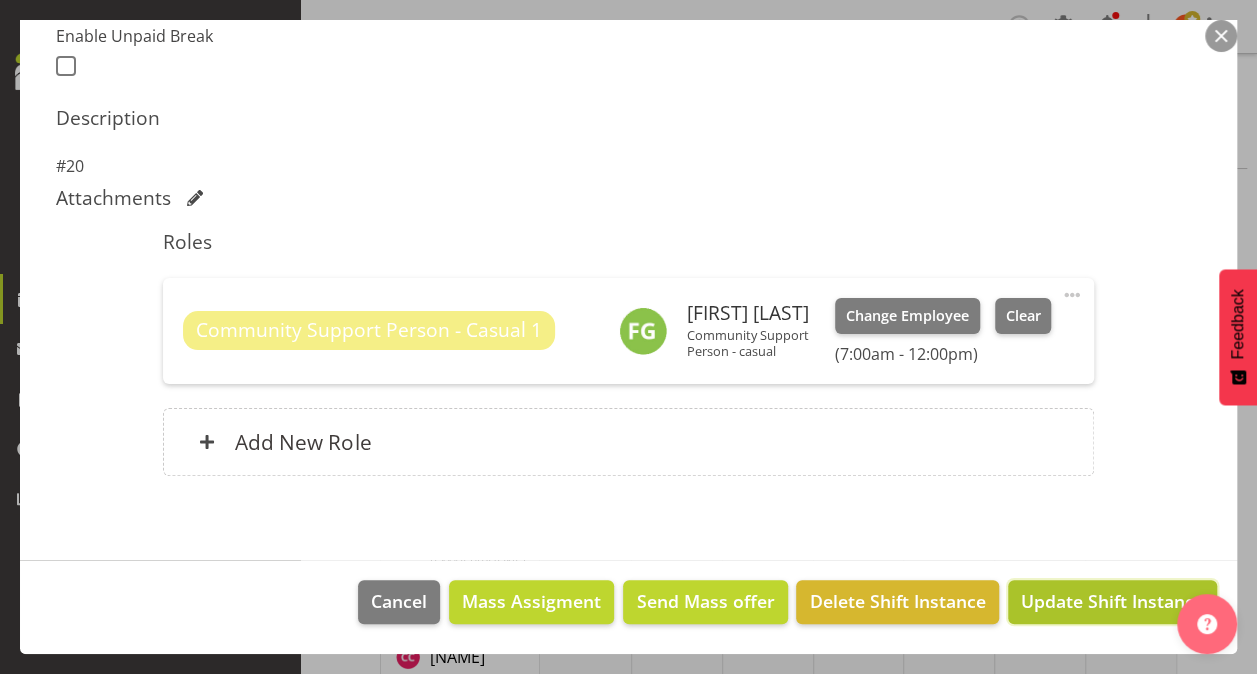 click on "Update Shift Instance" at bounding box center (1112, 601) 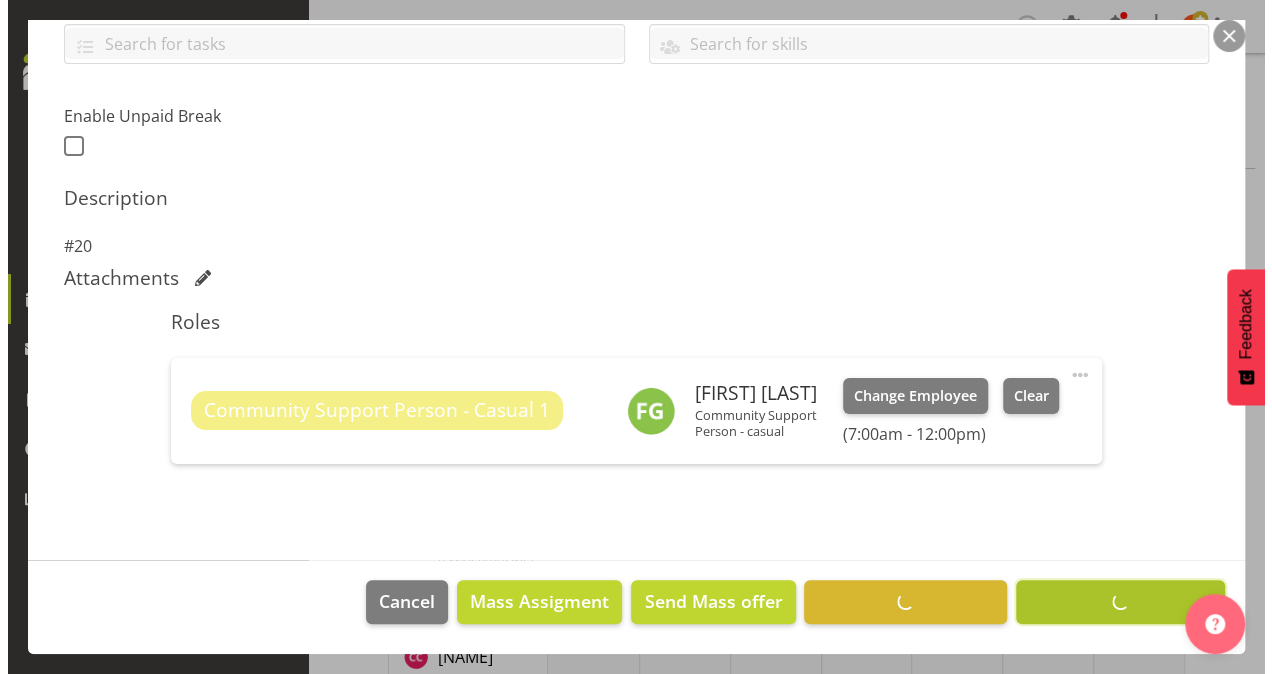 scroll, scrollTop: 481, scrollLeft: 0, axis: vertical 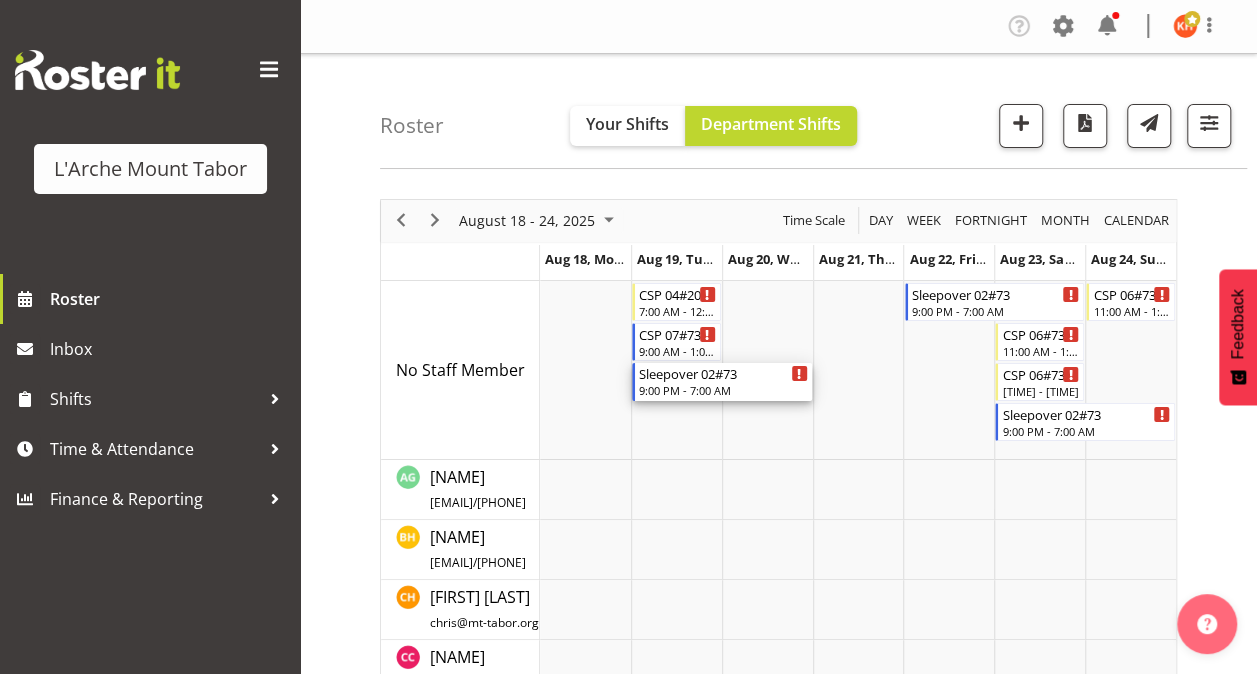 click on "9:00 PM - 7:00 AM" at bounding box center (723, 390) 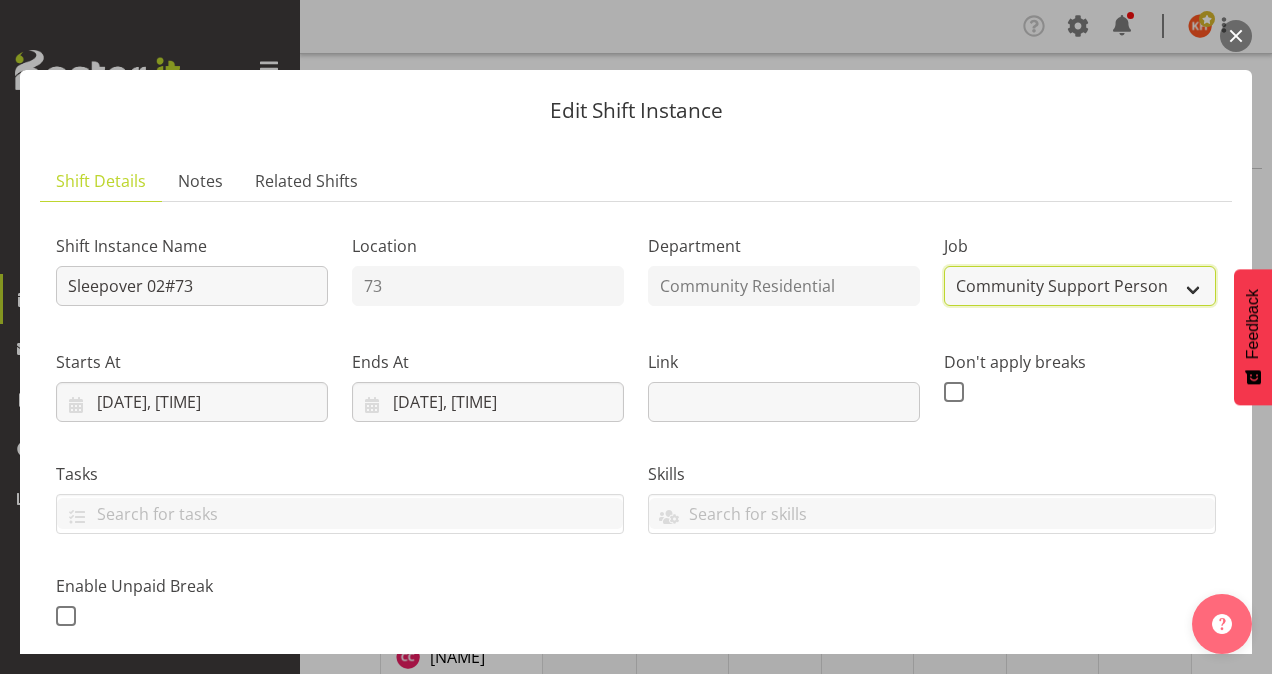 click on "Create new job   Accounts Admin Art Coordinator Community Leader Community Support Person Community Support Person-Casual House Leader Office Admin Senior Coordinator Service Manager Volunteer" at bounding box center (1080, 286) 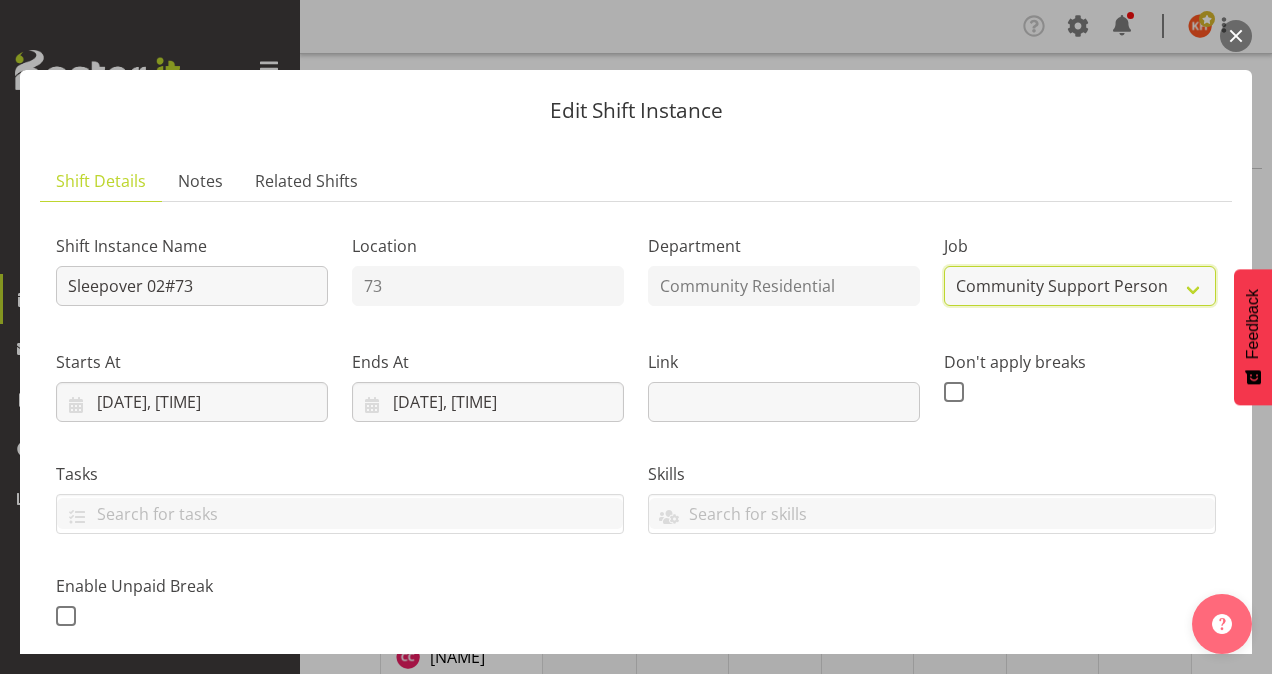 select on "1" 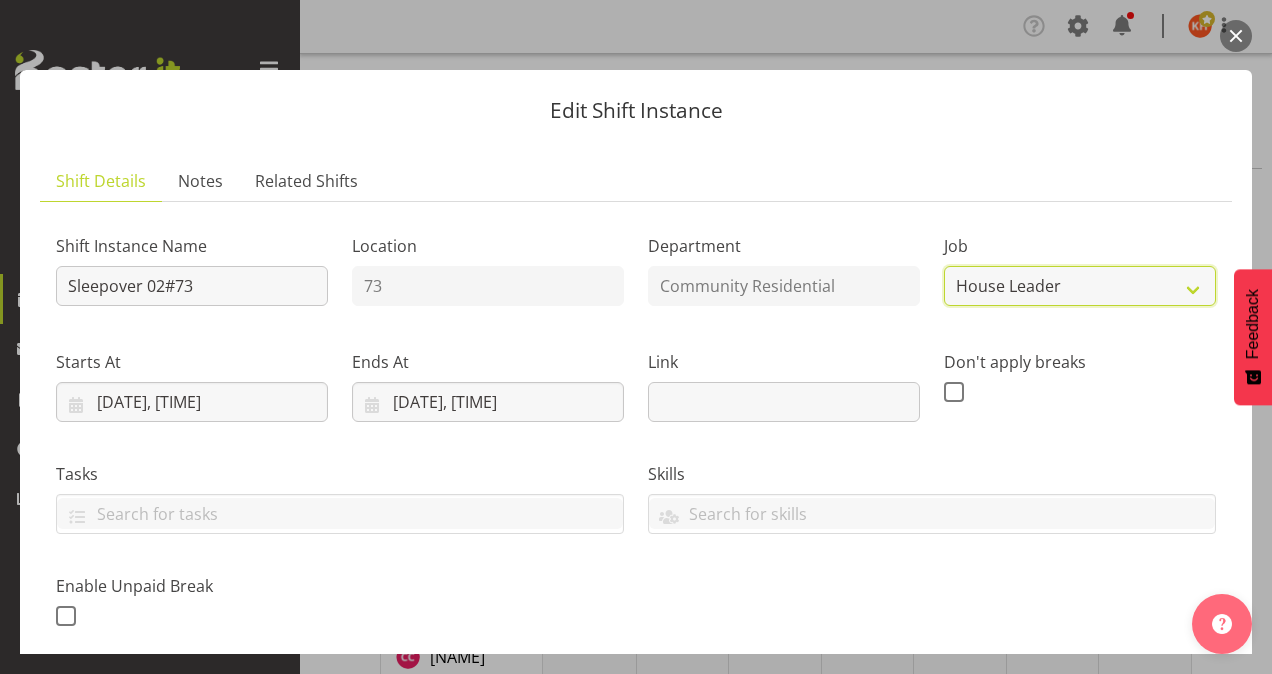 click on "Create new job   Accounts Admin Art Coordinator Community Leader Community Support Person Community Support Person-Casual House Leader Office Admin Senior Coordinator Service Manager Volunteer" at bounding box center [1080, 286] 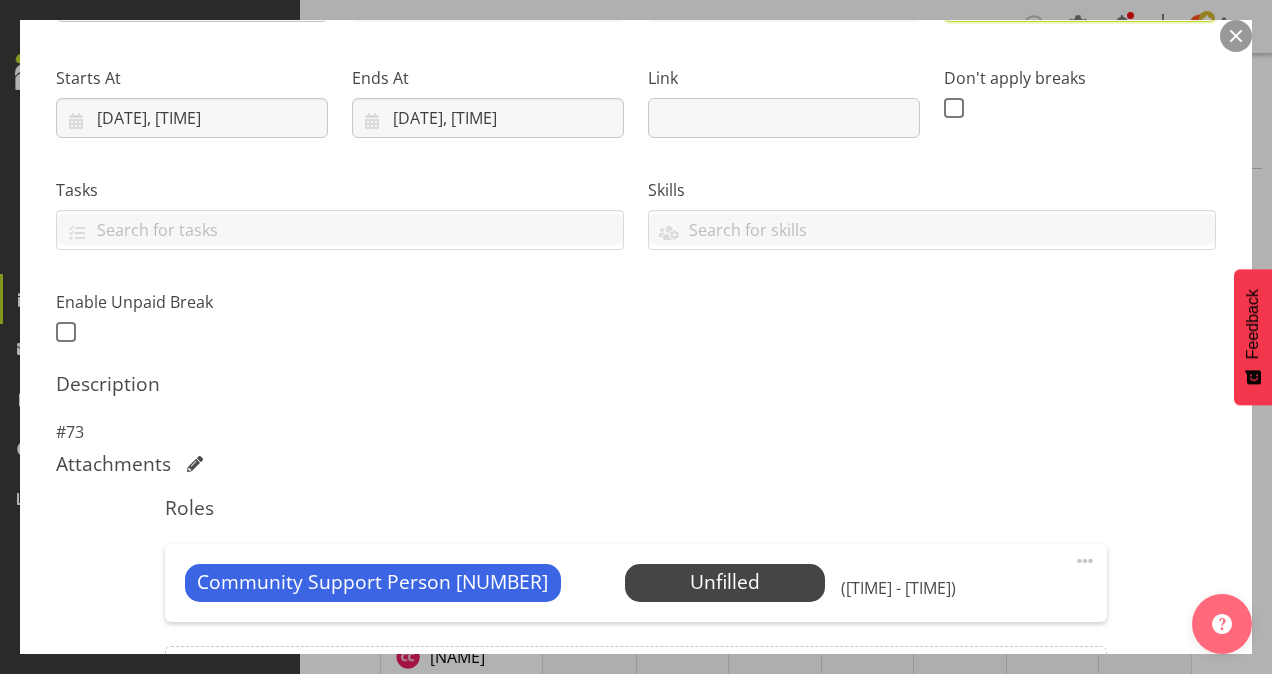 scroll, scrollTop: 432, scrollLeft: 0, axis: vertical 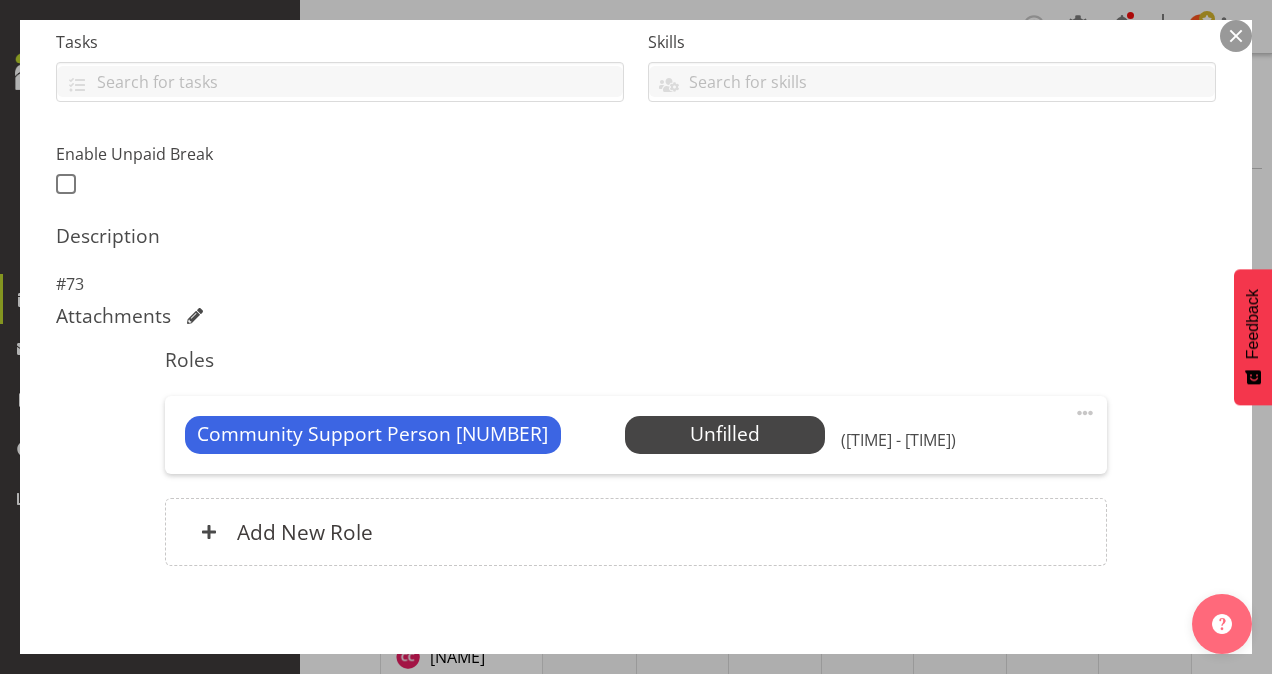 click at bounding box center [1085, 413] 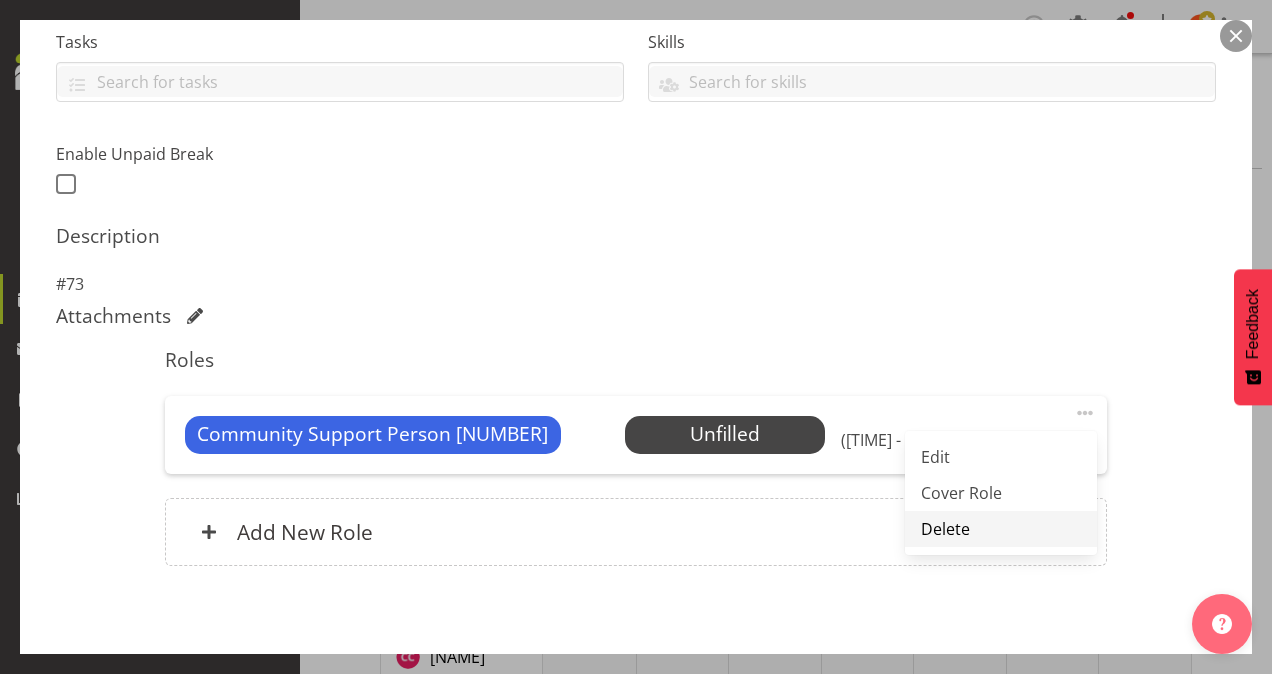 click on "Delete" at bounding box center (1001, 529) 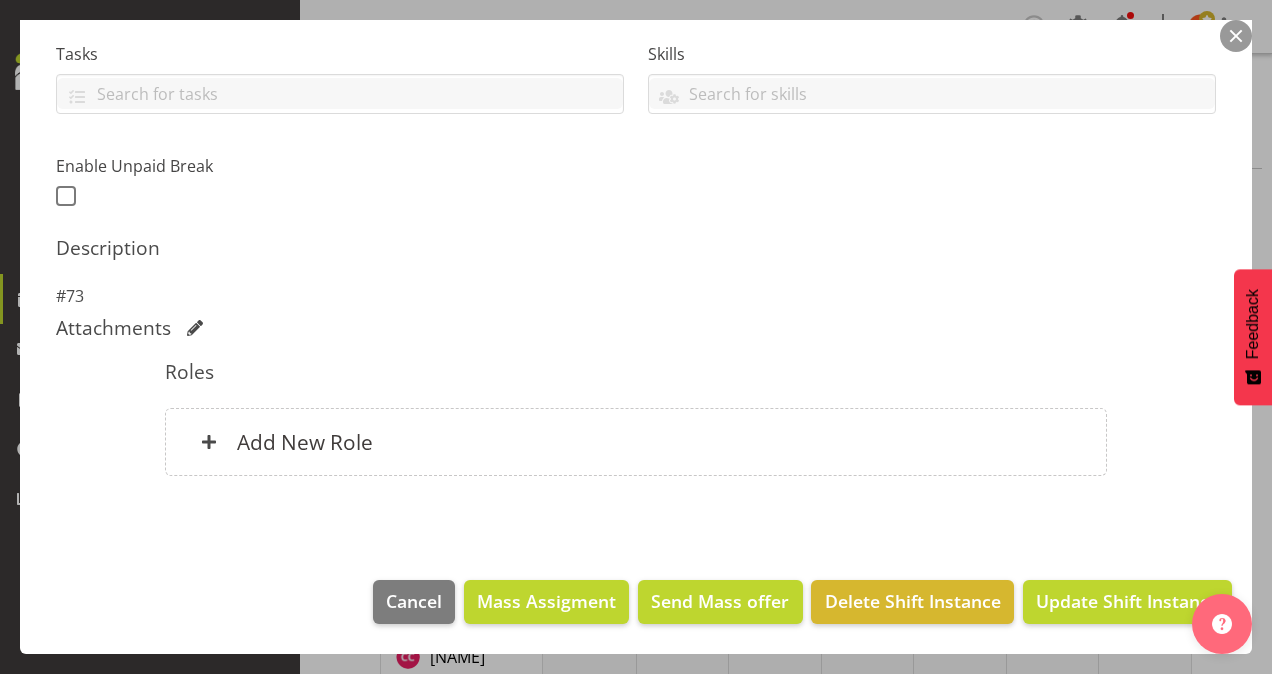 scroll, scrollTop: 417, scrollLeft: 0, axis: vertical 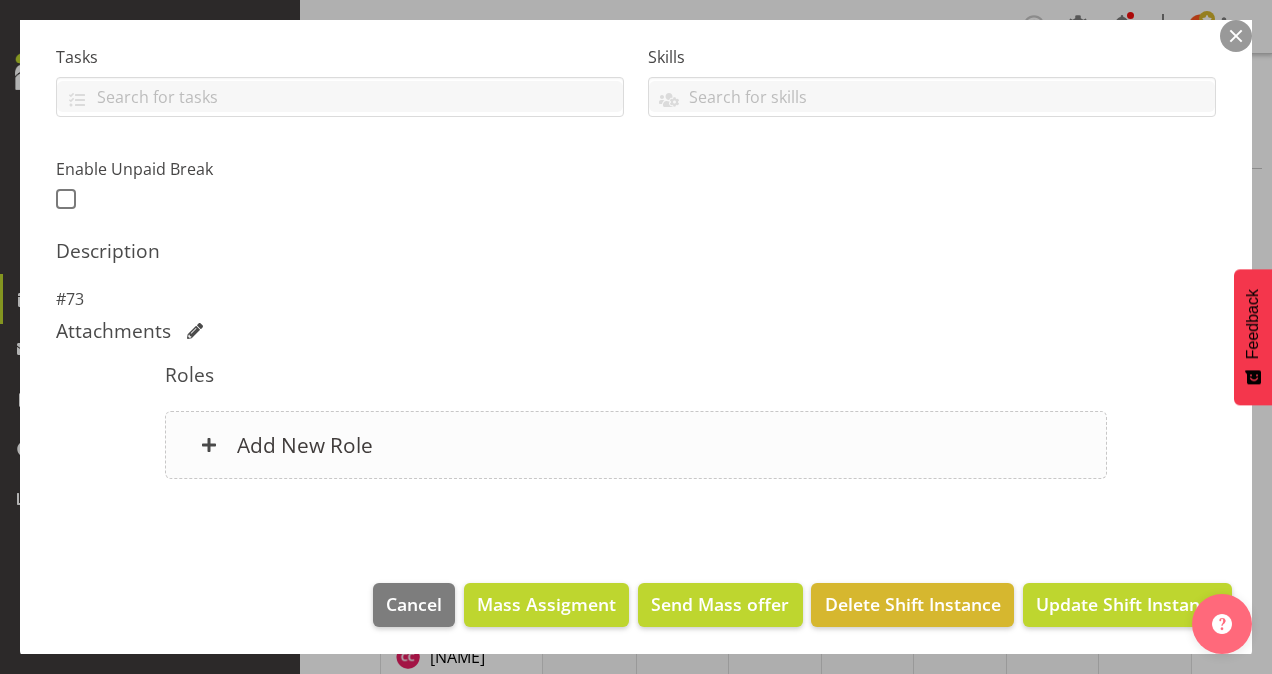 click on "Add New Role" at bounding box center [305, 445] 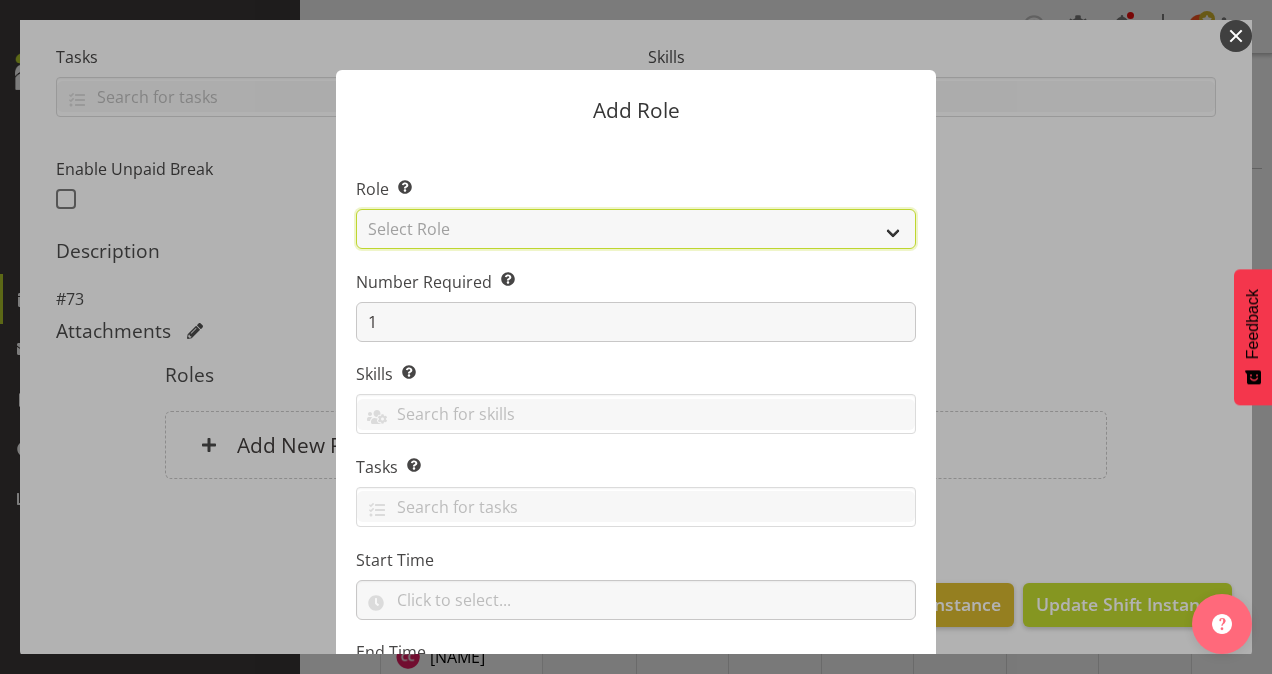 click on "Select Role  Area Manager Art Coordination Community - SIL Community Leader Community Support Person Community Support Person - Casual House Leader Office Admin On-Call call out Senate Senior Coordinator SIL Coordination Sleep Over Volunteer" at bounding box center (636, 229) 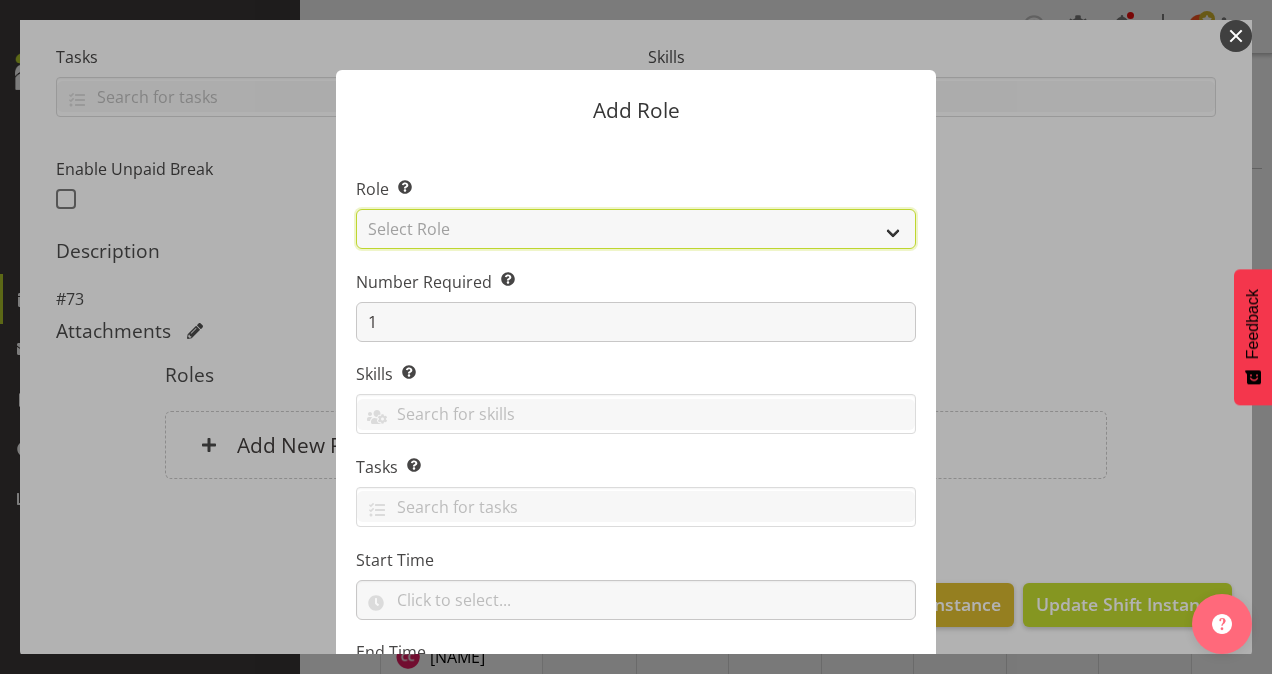 select on "12" 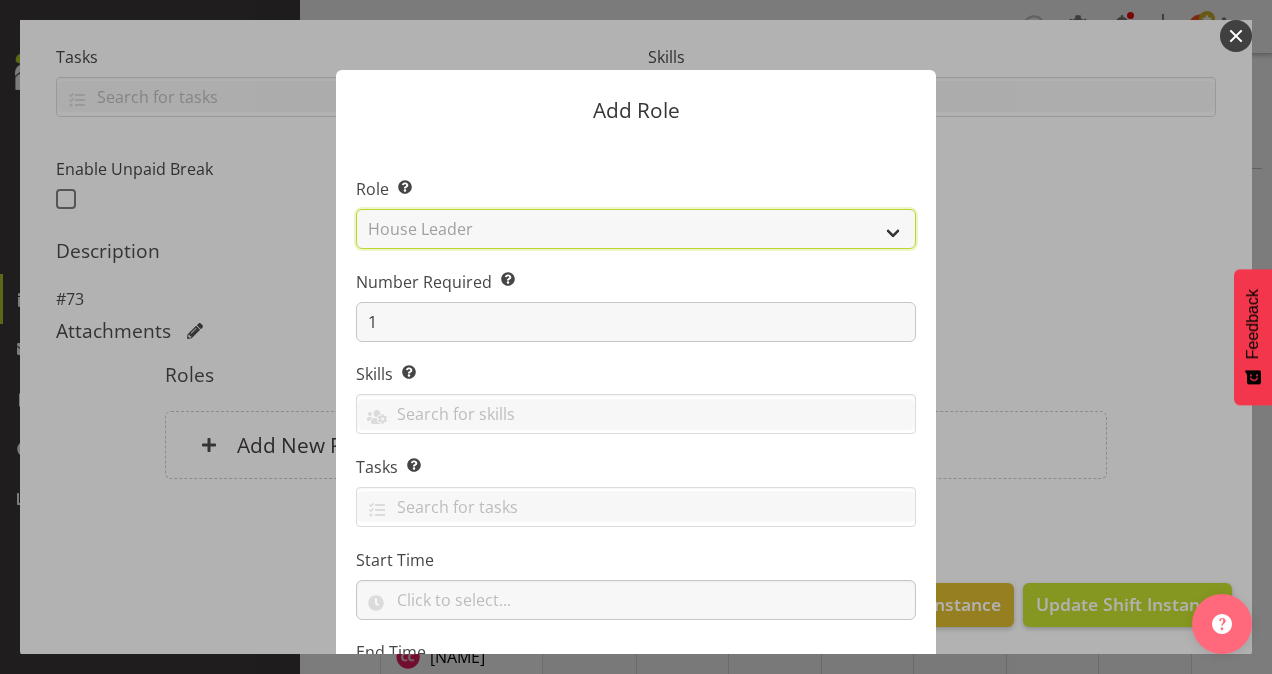 click on "Select Role  Area Manager Art Coordination Community - SIL Community Leader Community Support Person Community Support Person - Casual House Leader Office Admin On-Call call out Senate Senior Coordinator SIL Coordination Sleep Over Volunteer" at bounding box center (636, 229) 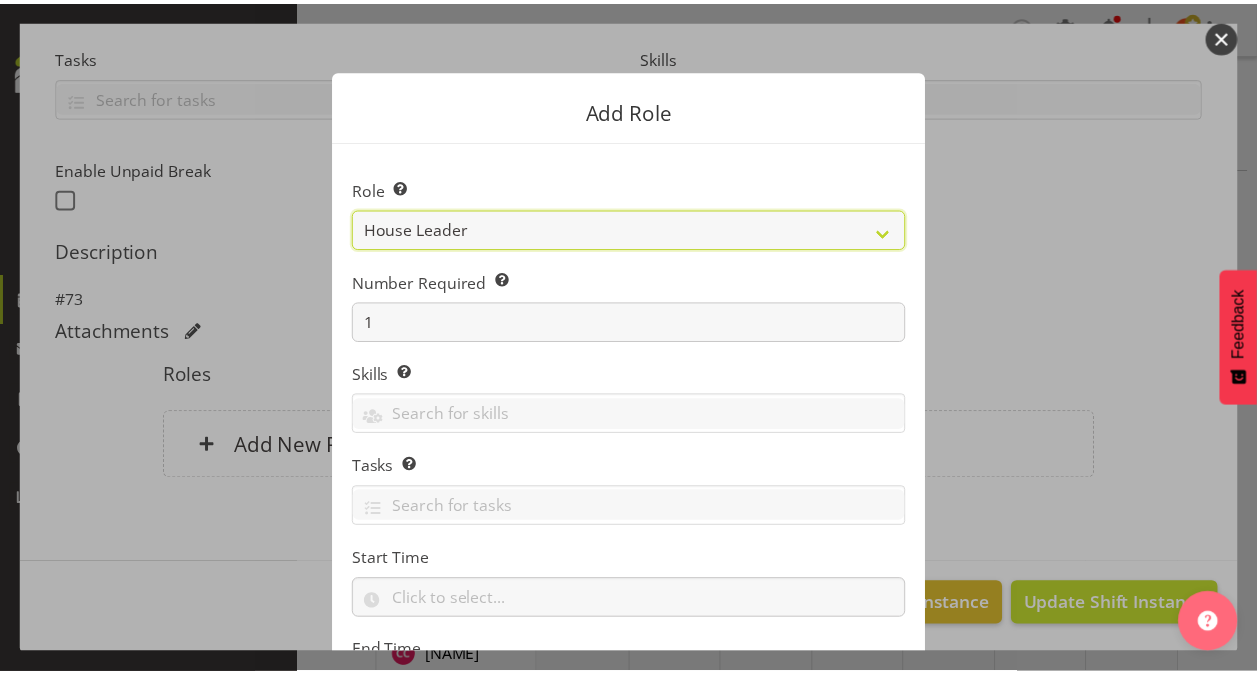scroll, scrollTop: 192, scrollLeft: 0, axis: vertical 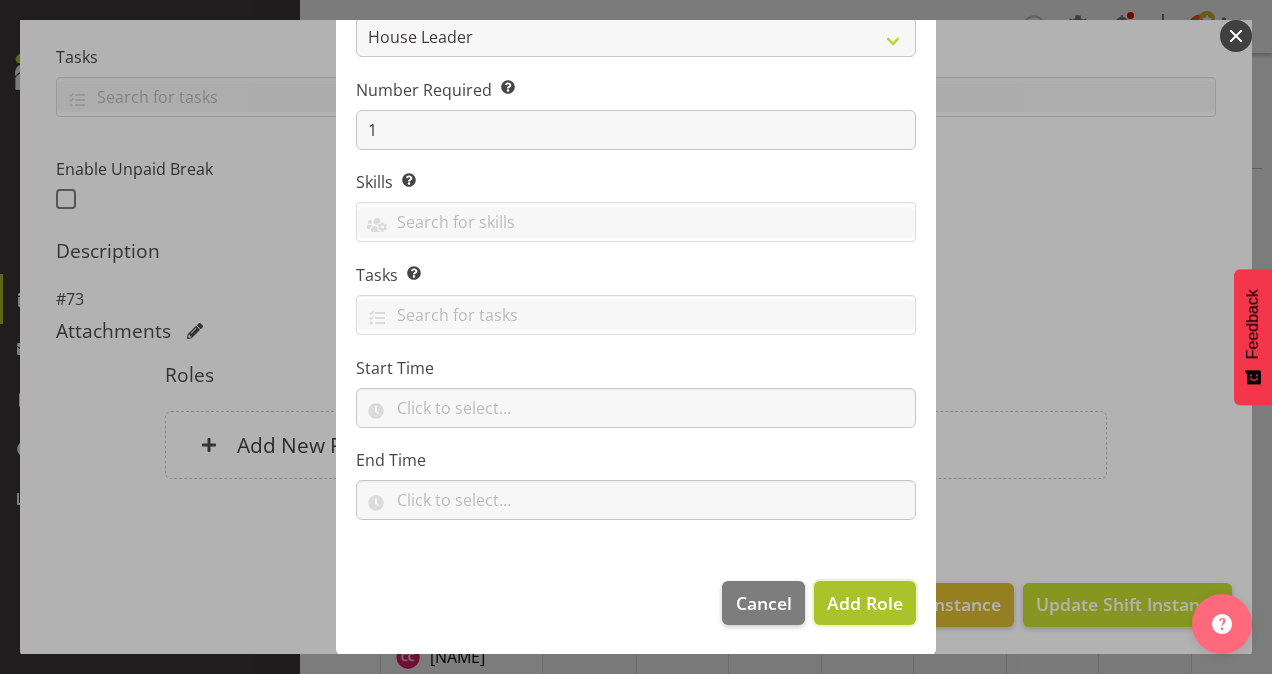 click on "Add Role" at bounding box center (865, 603) 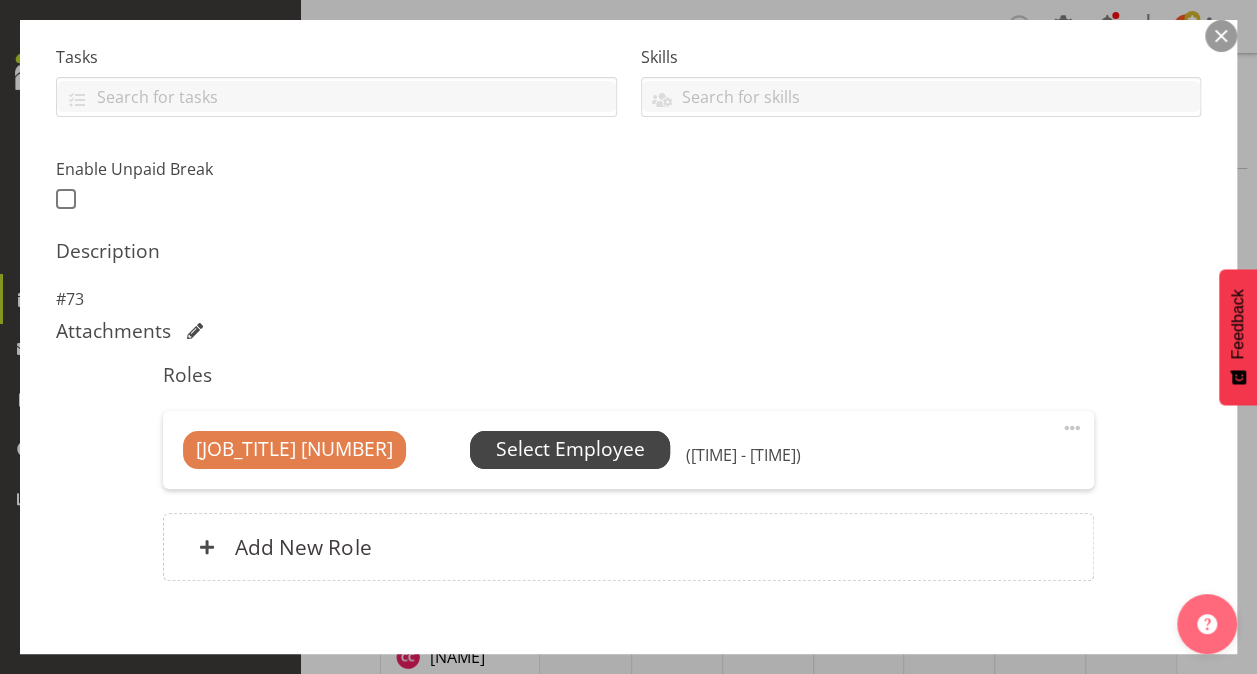 click on "Select Employee" at bounding box center [570, 449] 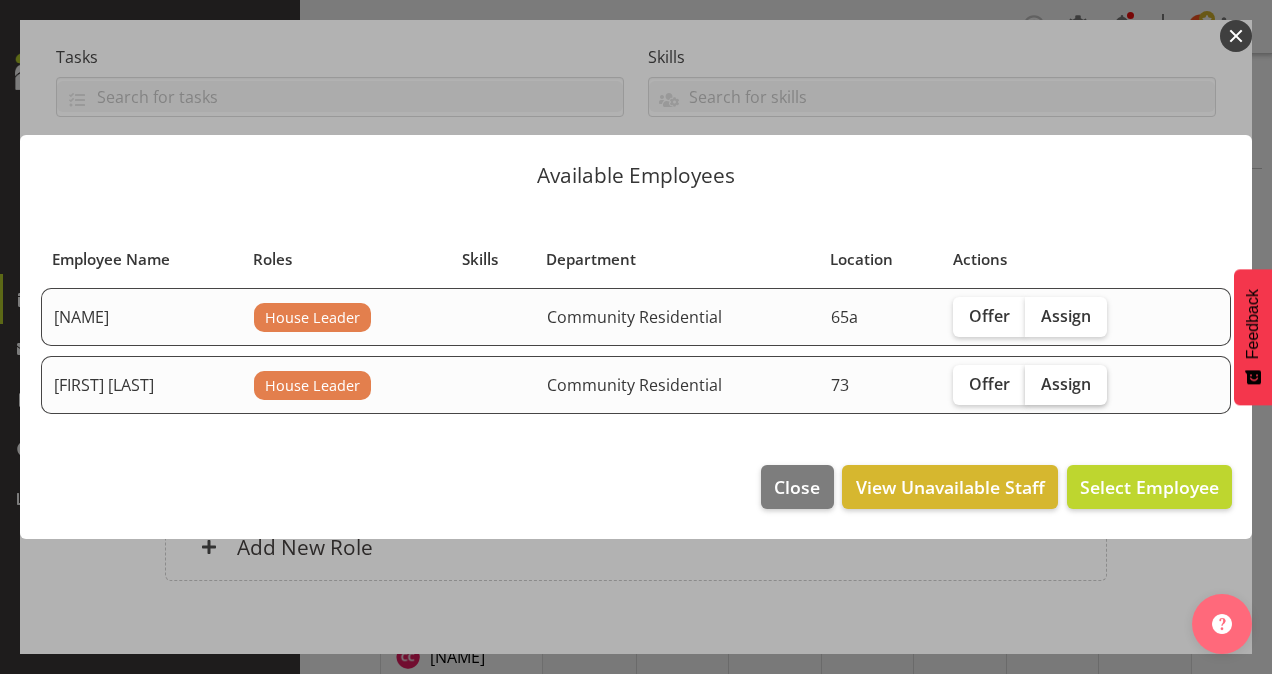 click on "Assign" at bounding box center [1066, 384] 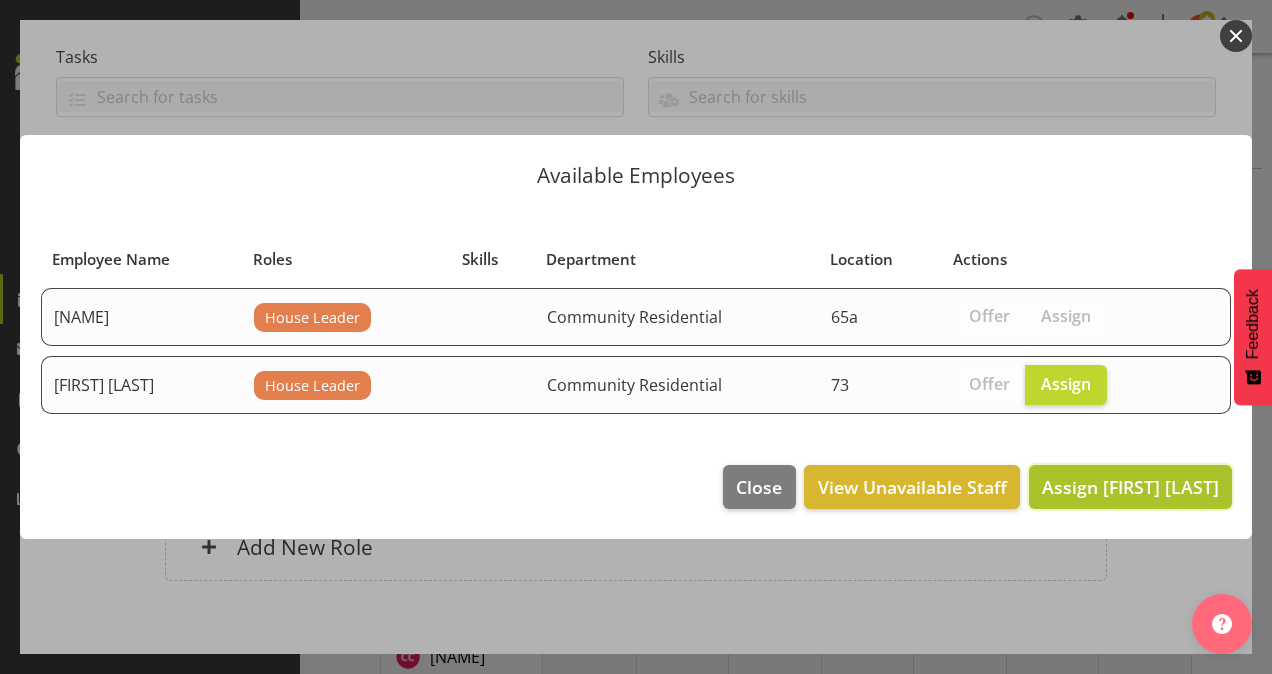 click on "Assign [FIRST] [LAST]" at bounding box center [1130, 487] 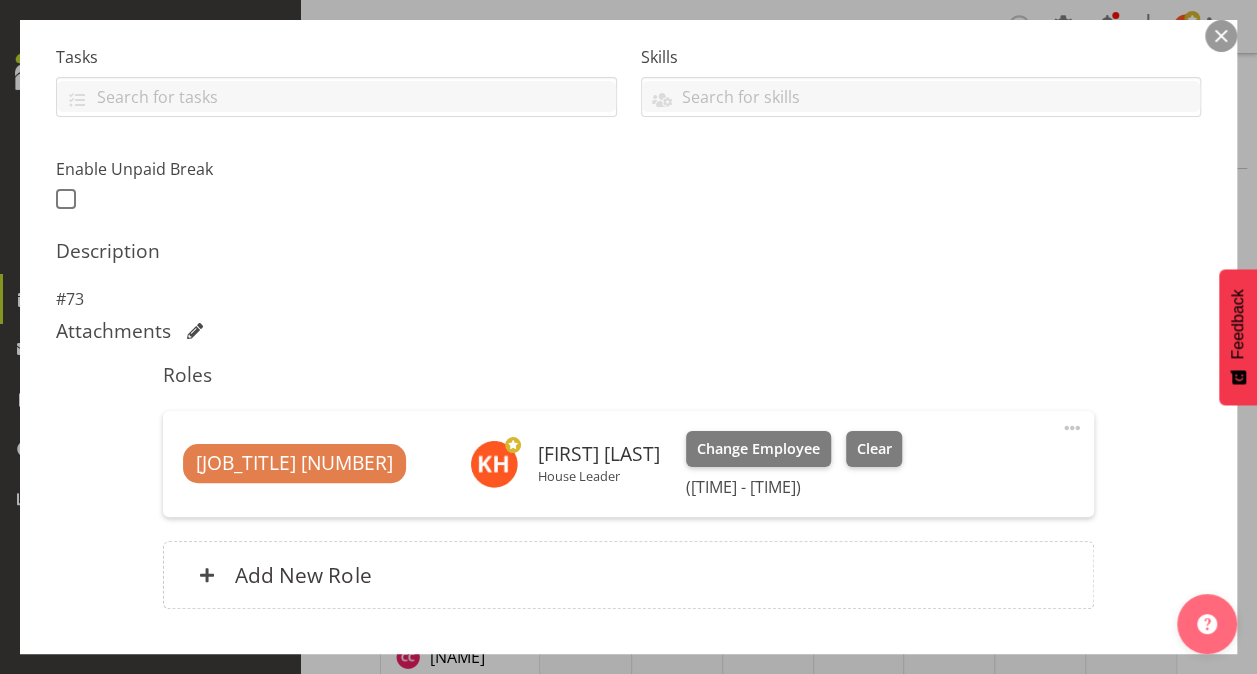 scroll, scrollTop: 547, scrollLeft: 0, axis: vertical 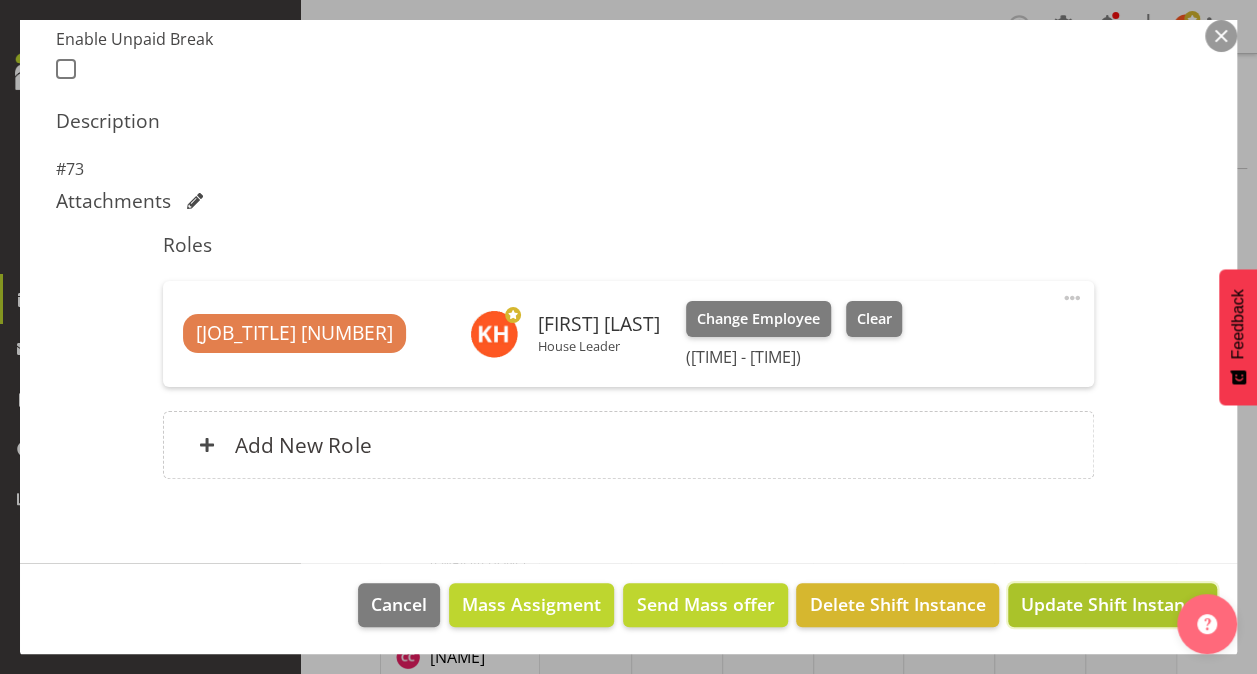 click on "Update Shift Instance" at bounding box center [1112, 604] 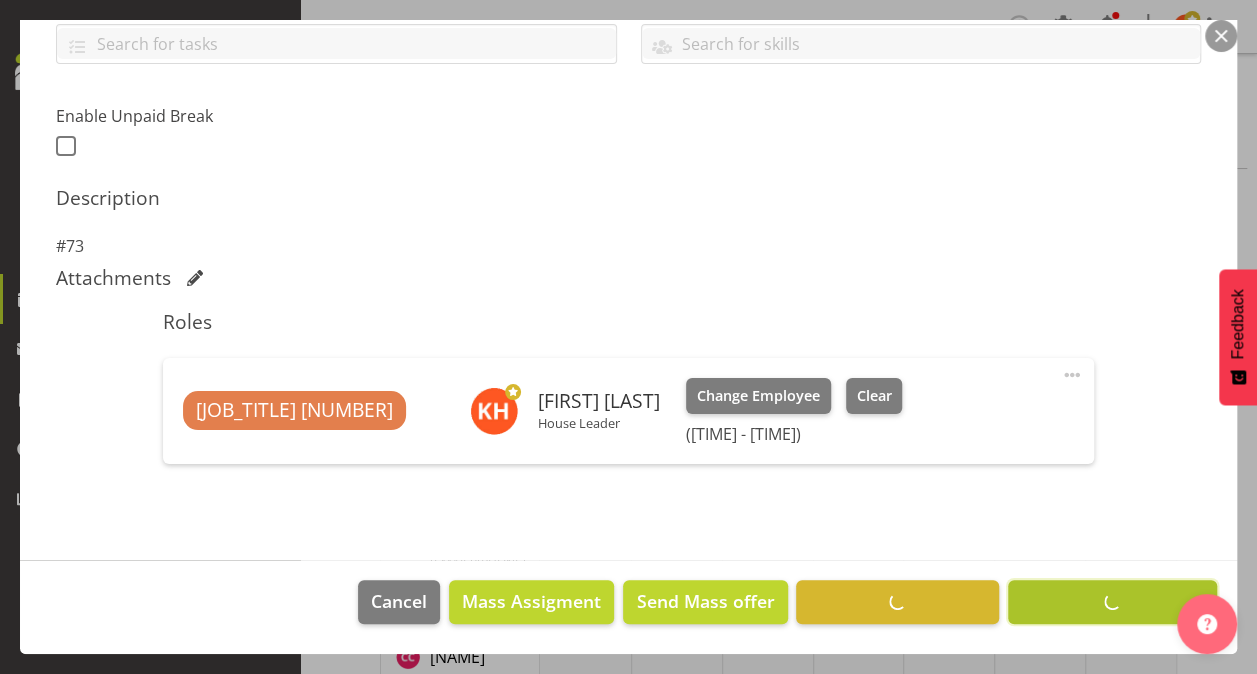 scroll, scrollTop: 468, scrollLeft: 0, axis: vertical 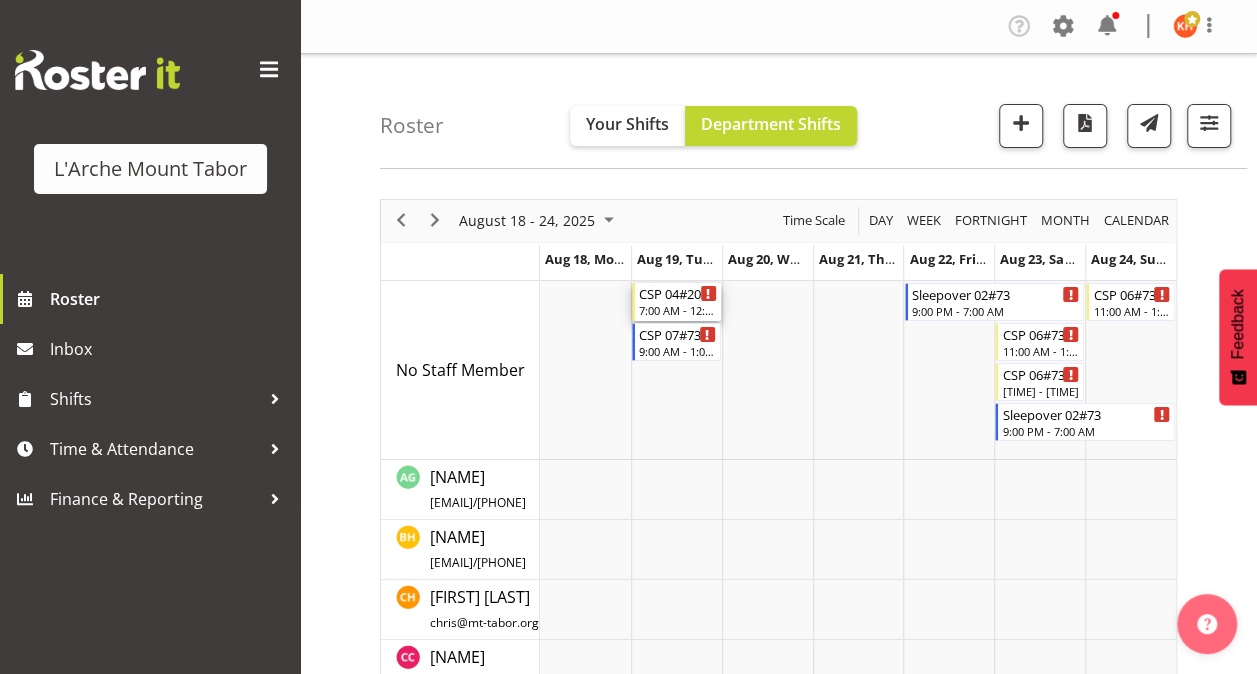 click on "CSP 04#20 [TIME] - [TIME]" at bounding box center (678, 302) 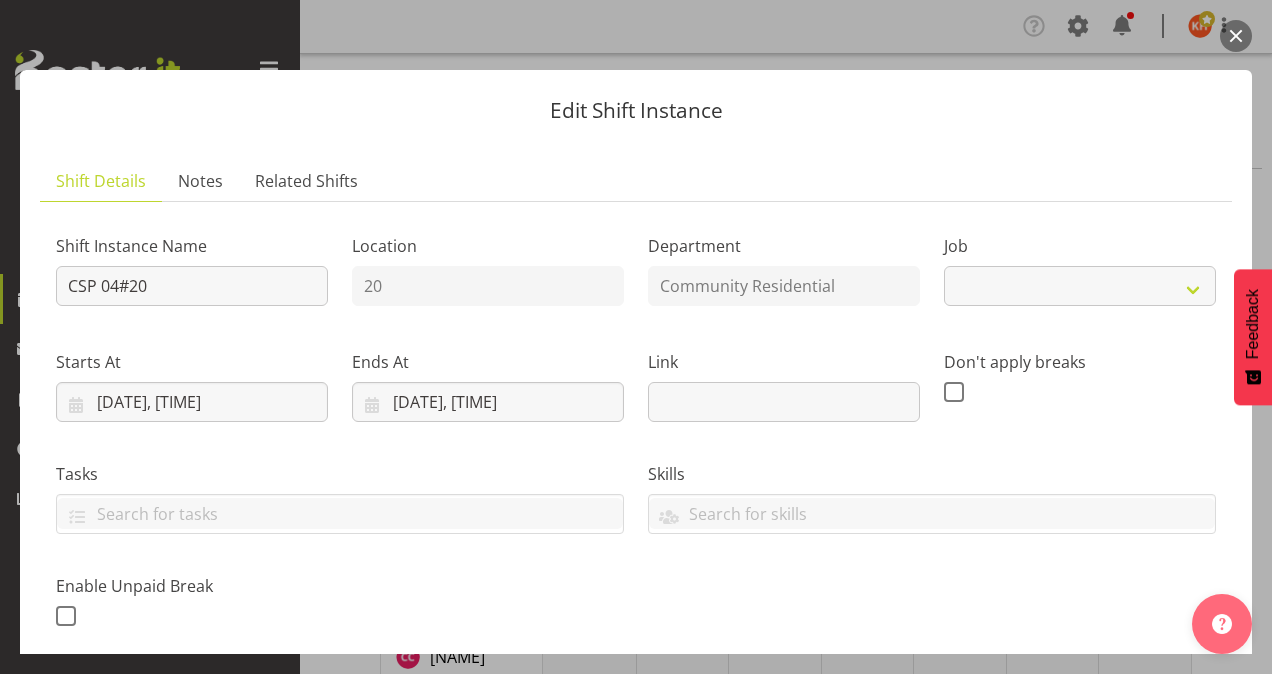 select on "3" 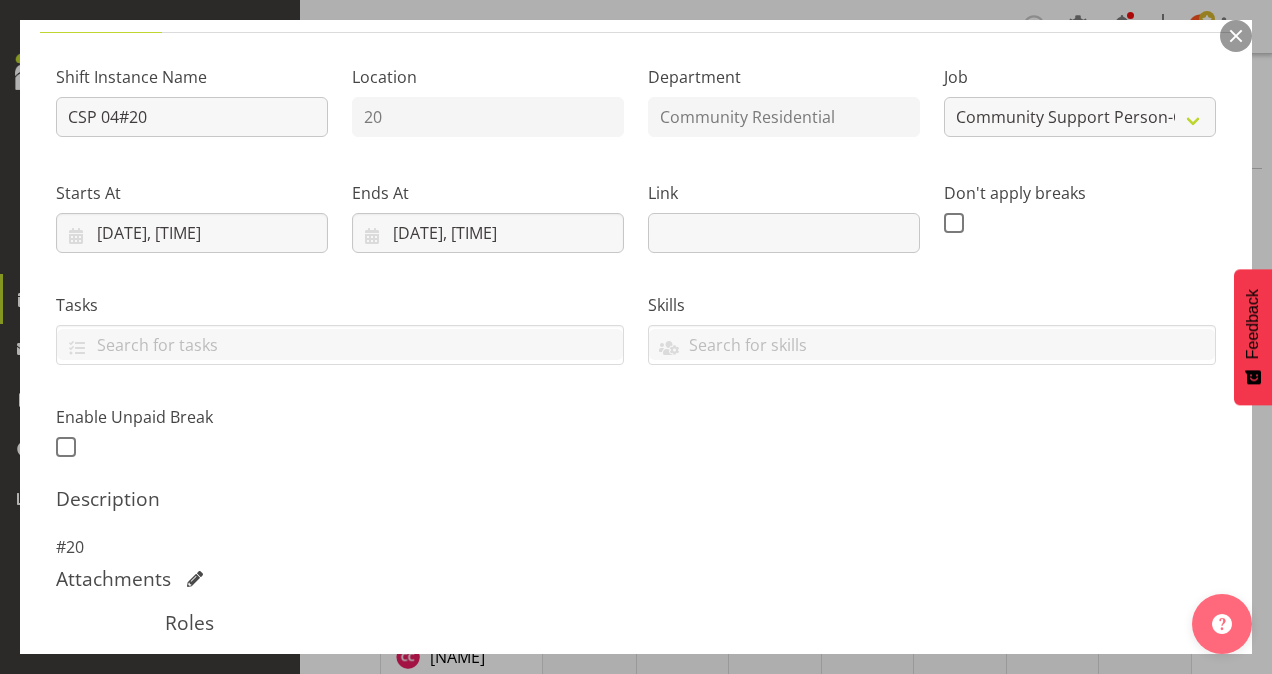 scroll, scrollTop: 477, scrollLeft: 0, axis: vertical 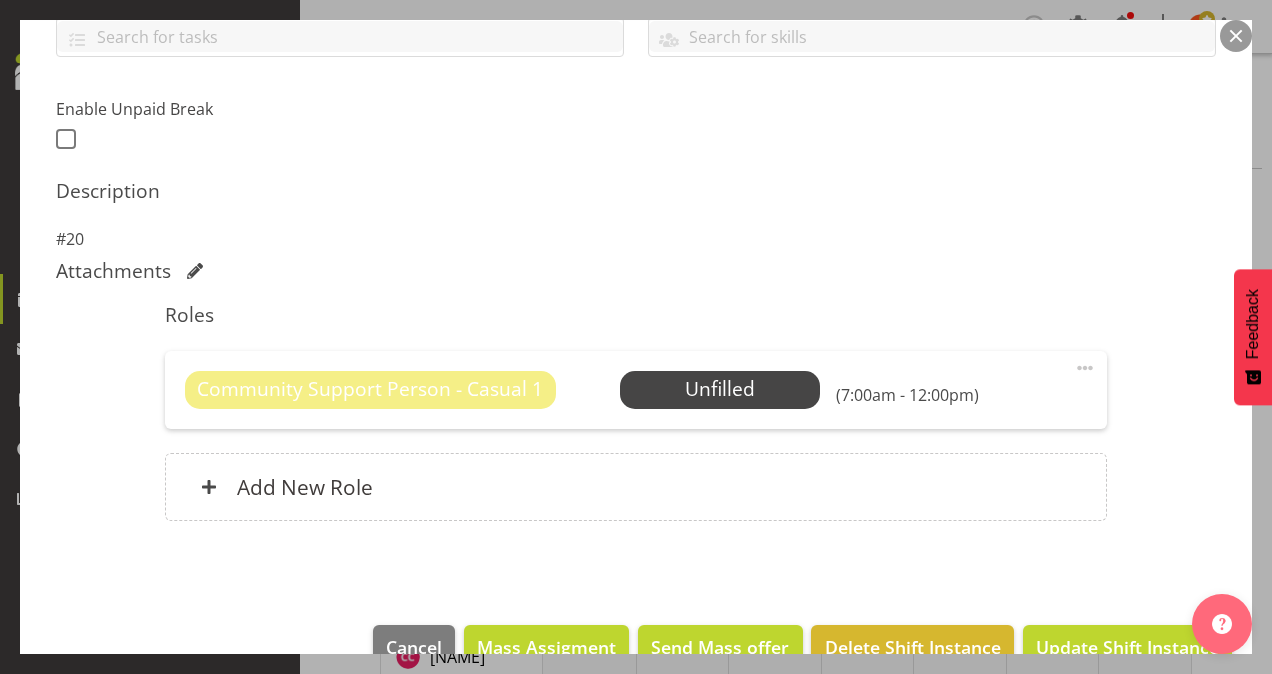 click on "Community Support Person - Casual 1
Unfilled
Select Employee
([TIME] -
[TIME])                     Edit
Cover Role
Delete" at bounding box center (636, 390) 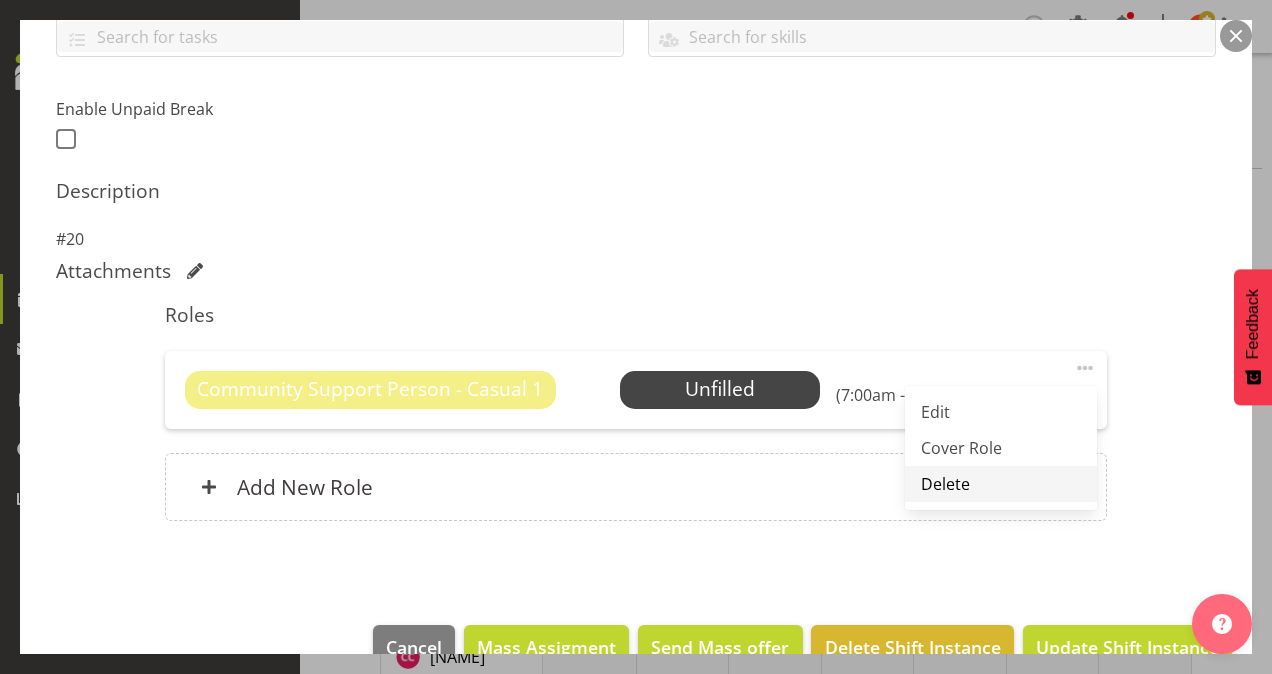 click on "Delete" at bounding box center (1001, 484) 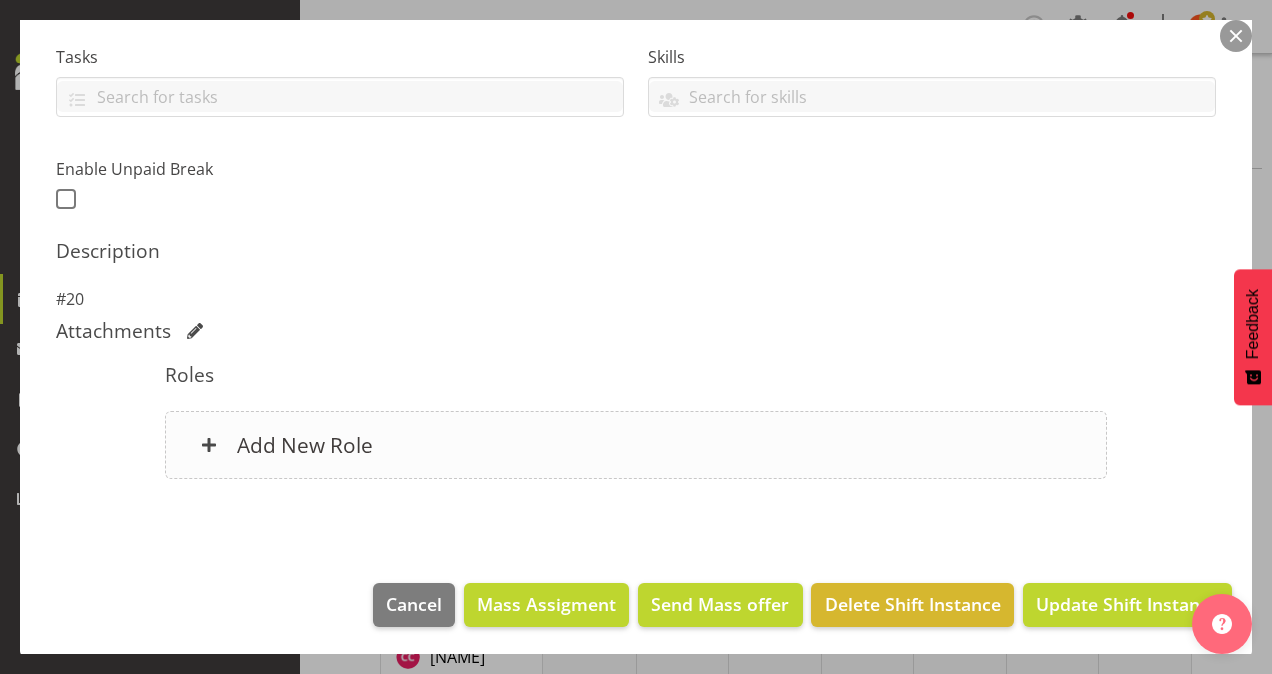 click on "Add New Role" at bounding box center (305, 445) 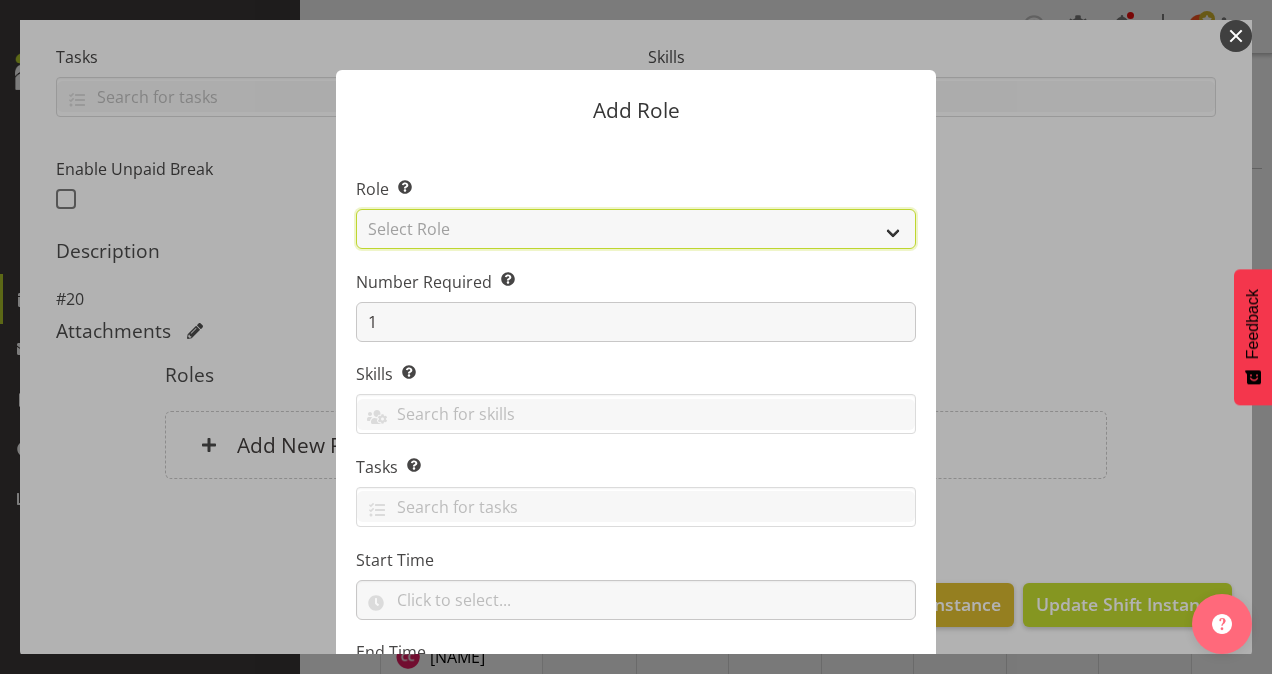 click on "Select Role  Area Manager Art Coordination Community - SIL Community Leader Community Support Person Community Support Person - Casual House Leader Office Admin On-Call call out Senate Senior Coordinator SIL Coordination Sleep Over Volunteer" at bounding box center [636, 229] 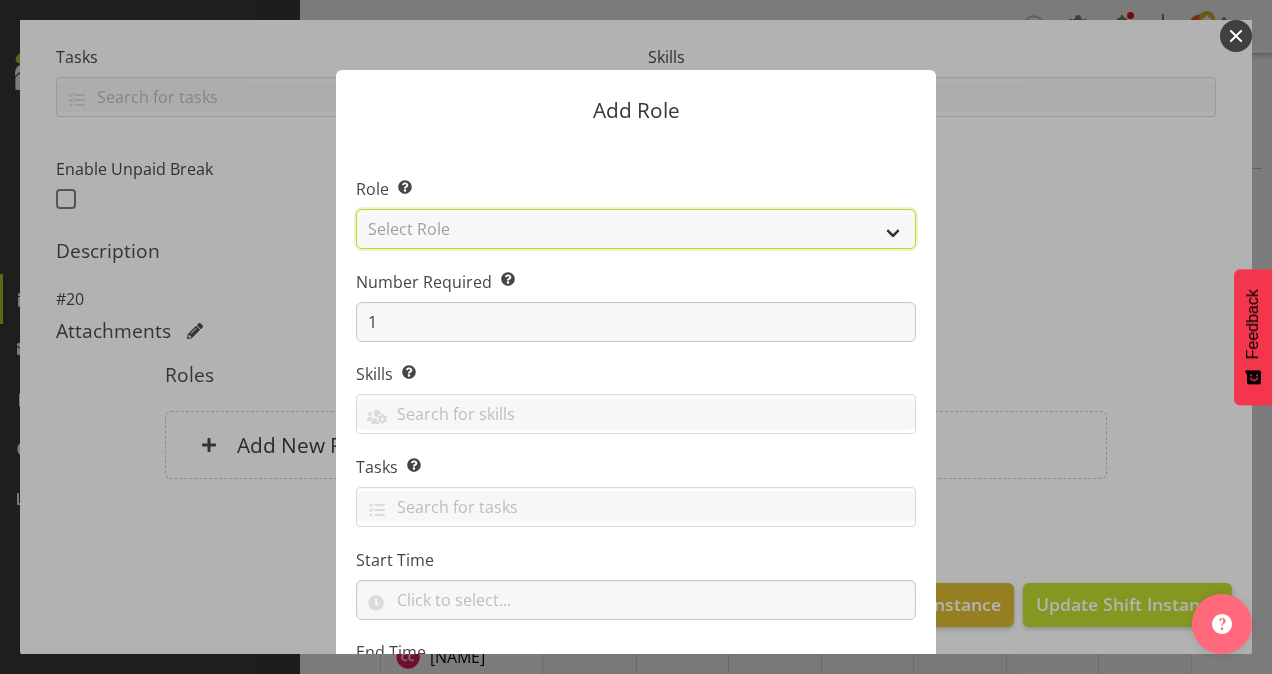 select on "13" 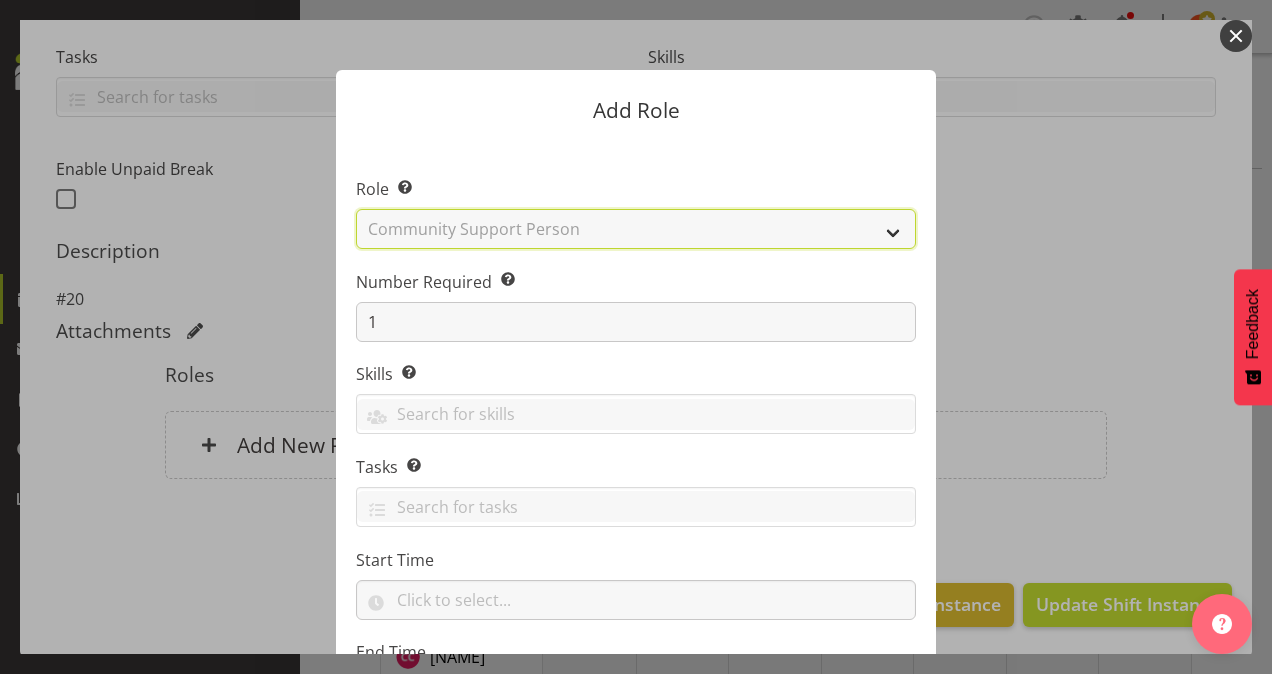 click on "Select Role  Area Manager Art Coordination Community - SIL Community Leader Community Support Person Community Support Person - Casual House Leader Office Admin On-Call call out Senate Senior Coordinator SIL Coordination Sleep Over Volunteer" at bounding box center (636, 229) 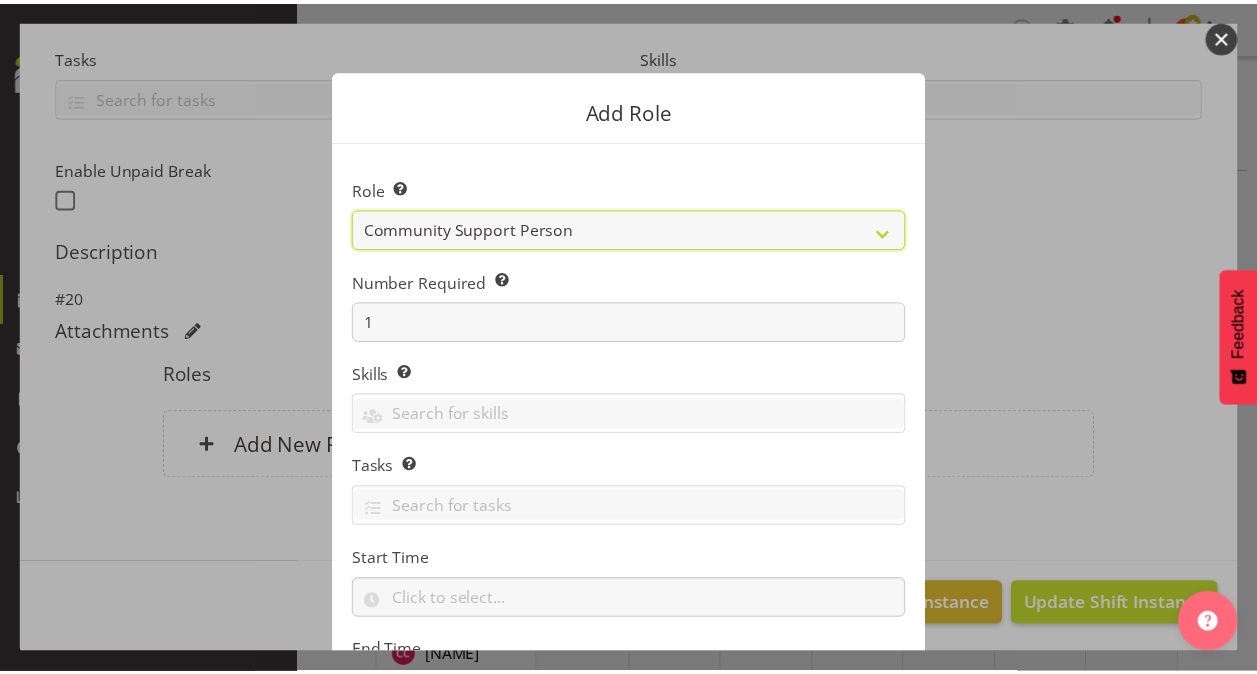 scroll, scrollTop: 192, scrollLeft: 0, axis: vertical 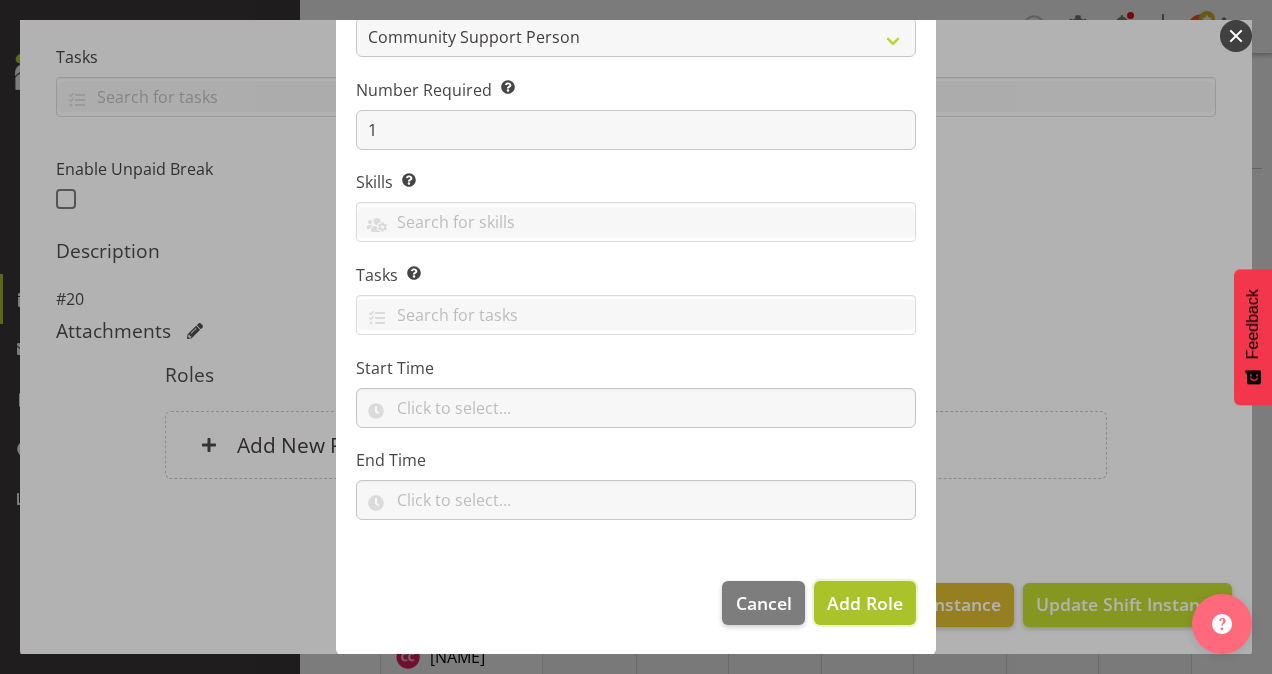click on "Add Role" at bounding box center [865, 603] 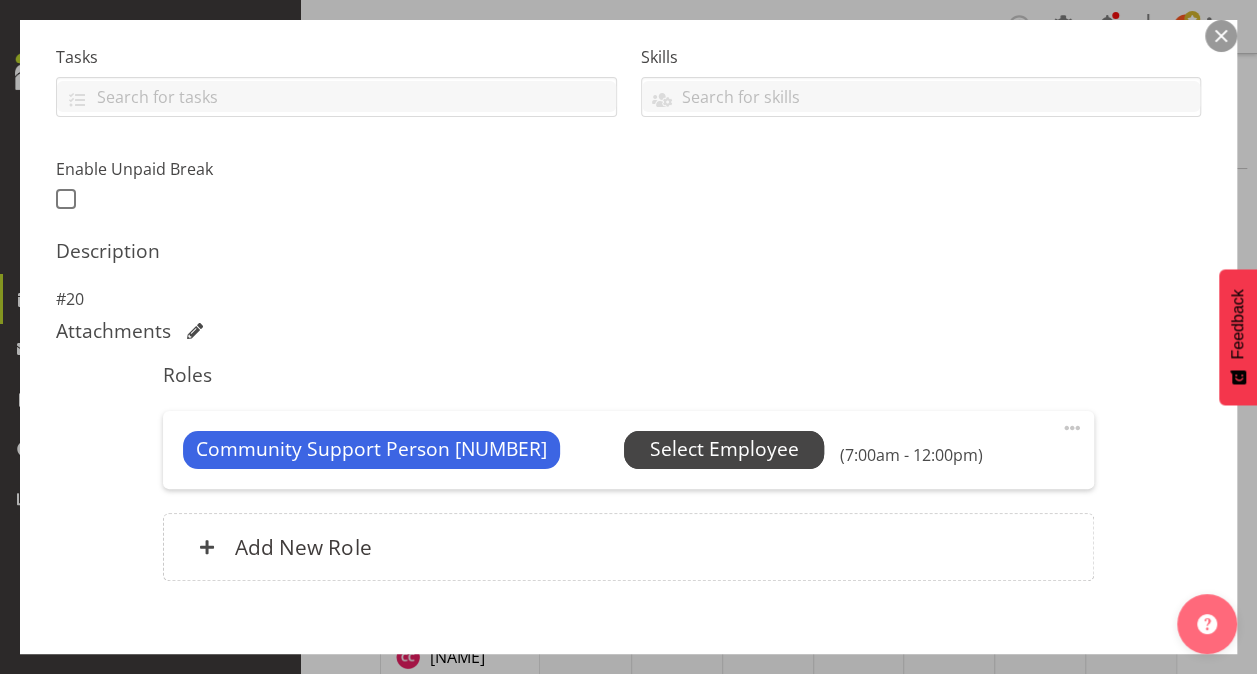 click on "Select Employee" at bounding box center (724, 449) 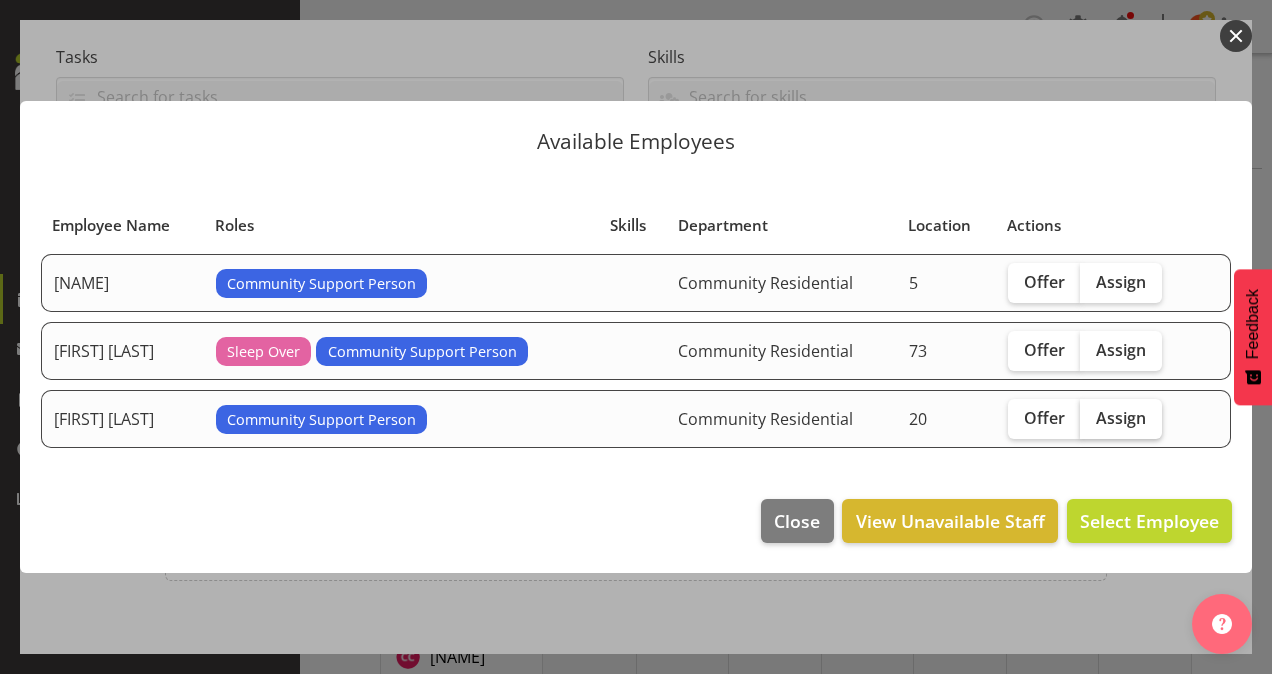 click on "Assign" at bounding box center [1121, 418] 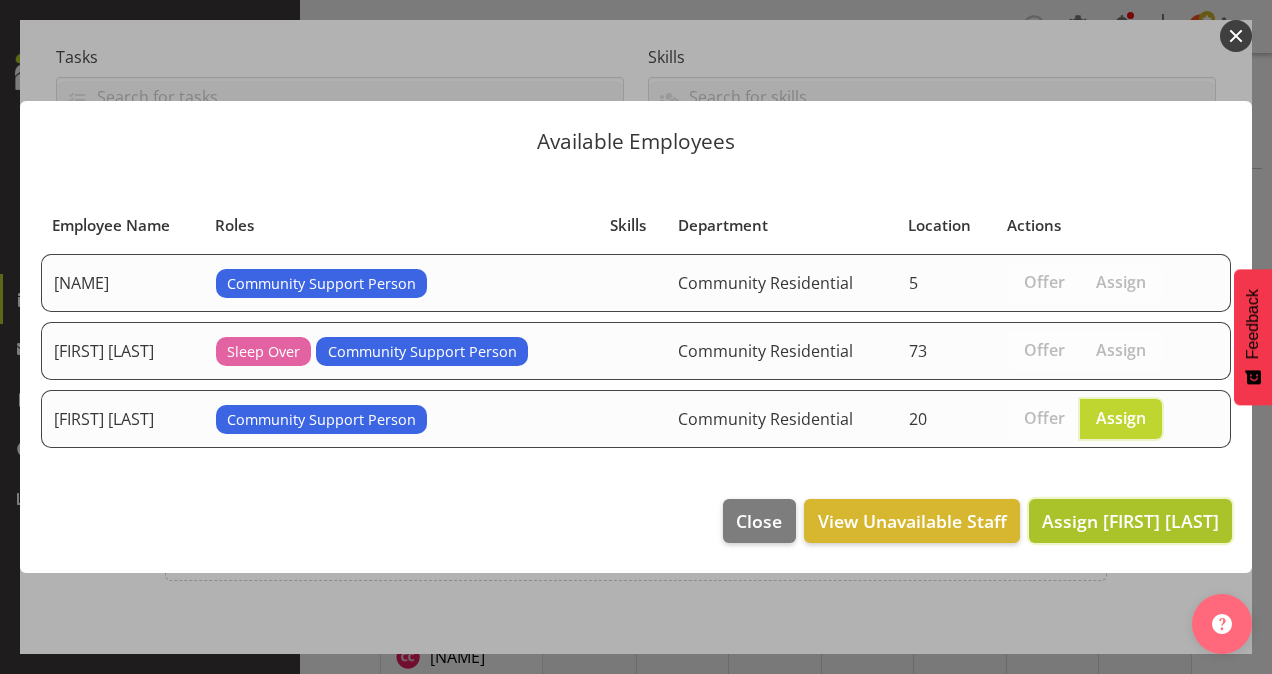 click on "Assign [FIRST] [LAST]" at bounding box center (1130, 521) 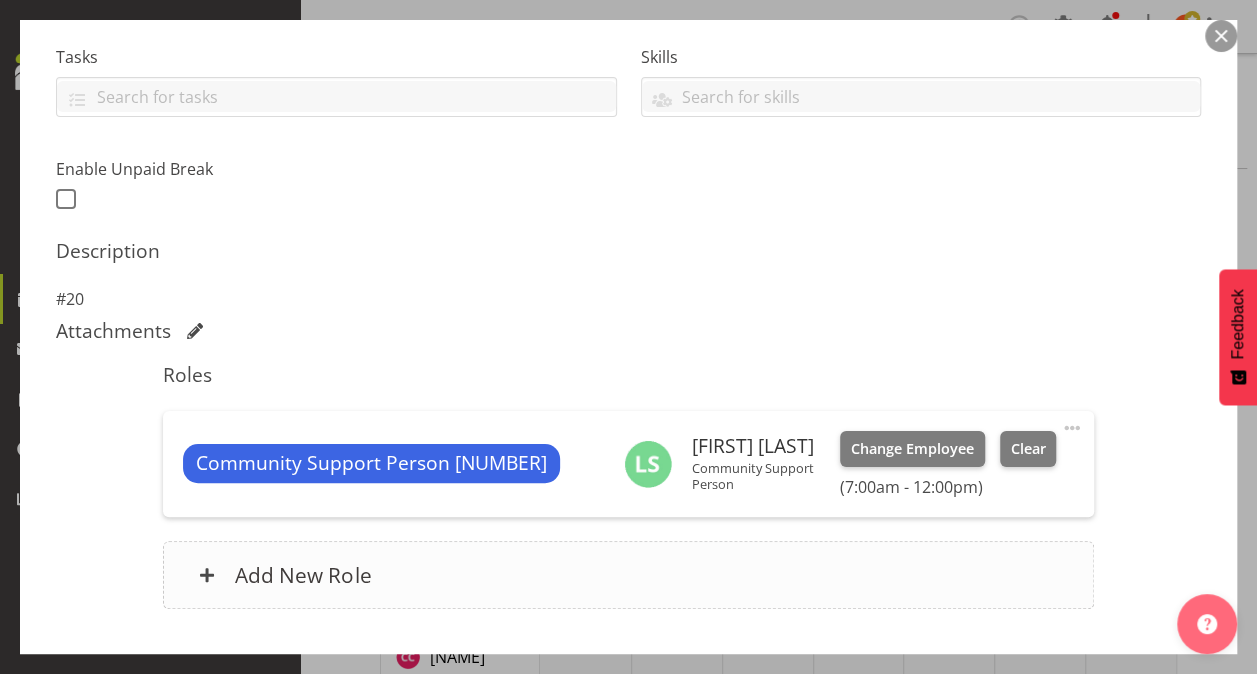 scroll, scrollTop: 547, scrollLeft: 0, axis: vertical 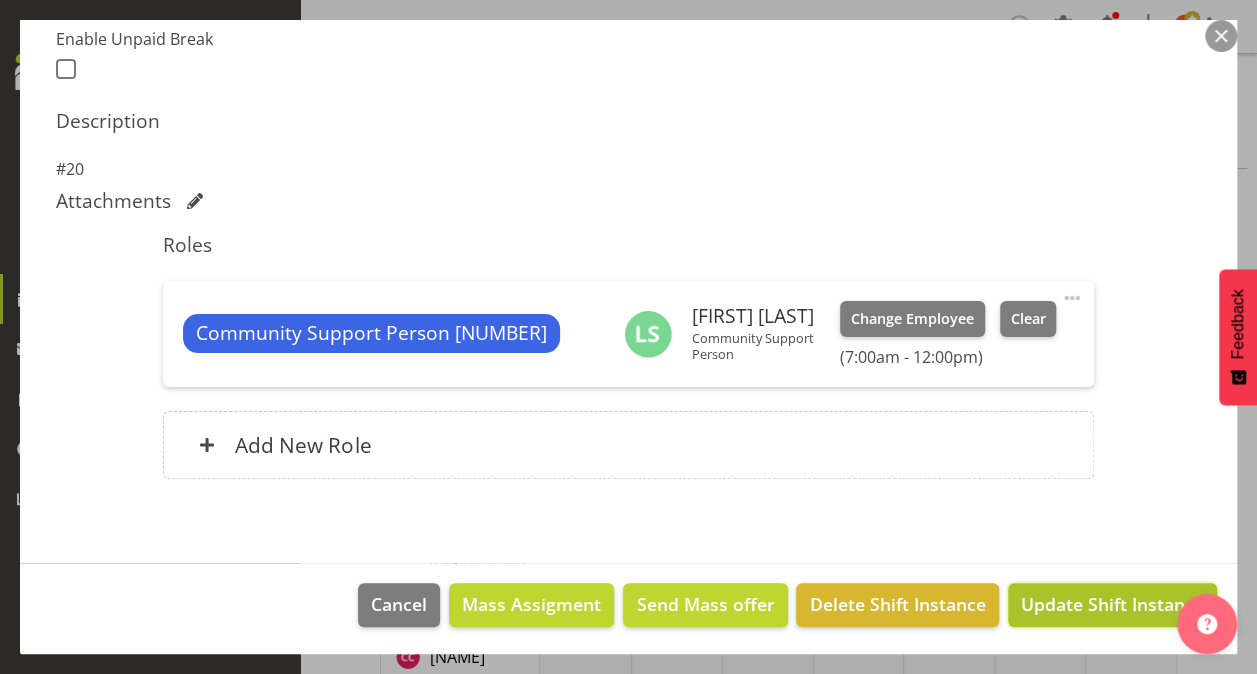 click on "Update Shift Instance" at bounding box center [1112, 605] 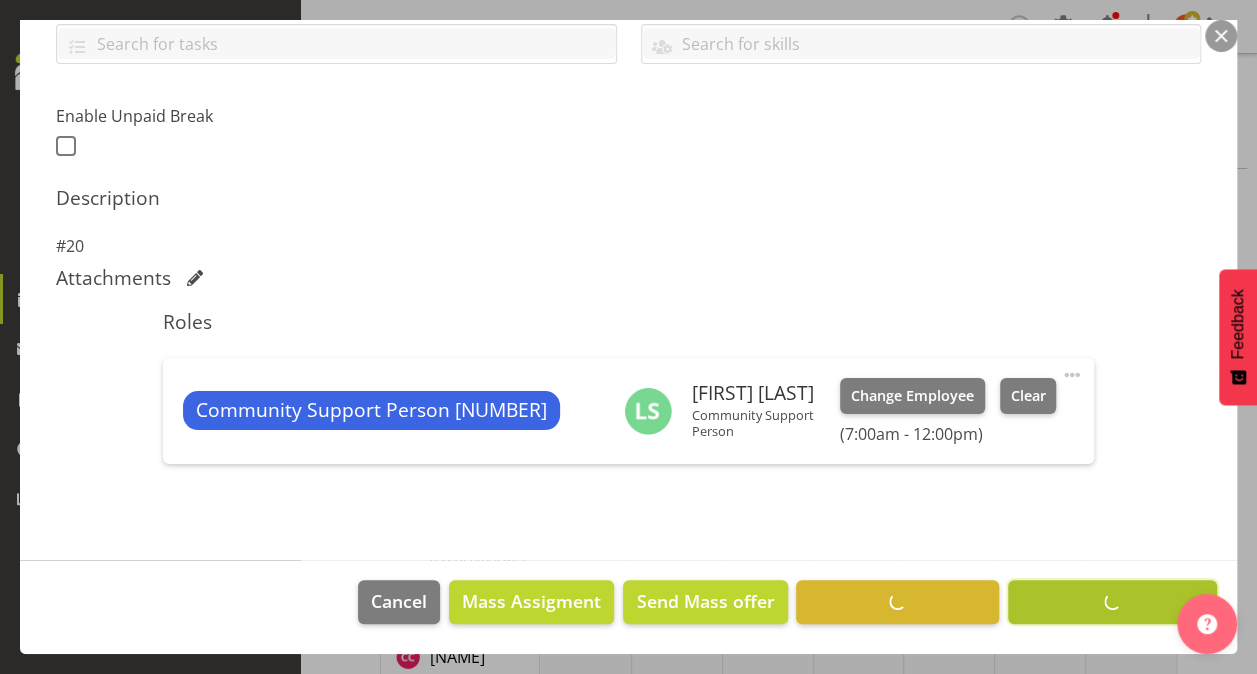 scroll, scrollTop: 468, scrollLeft: 0, axis: vertical 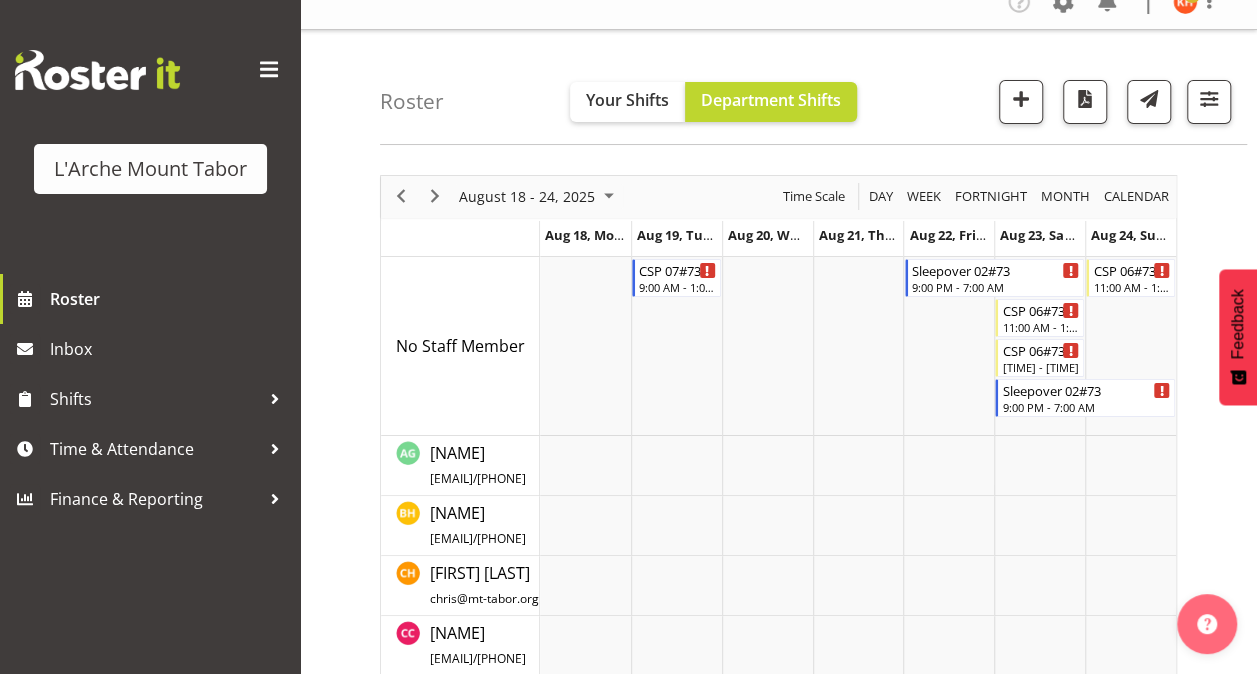 click at bounding box center (1039, 586) 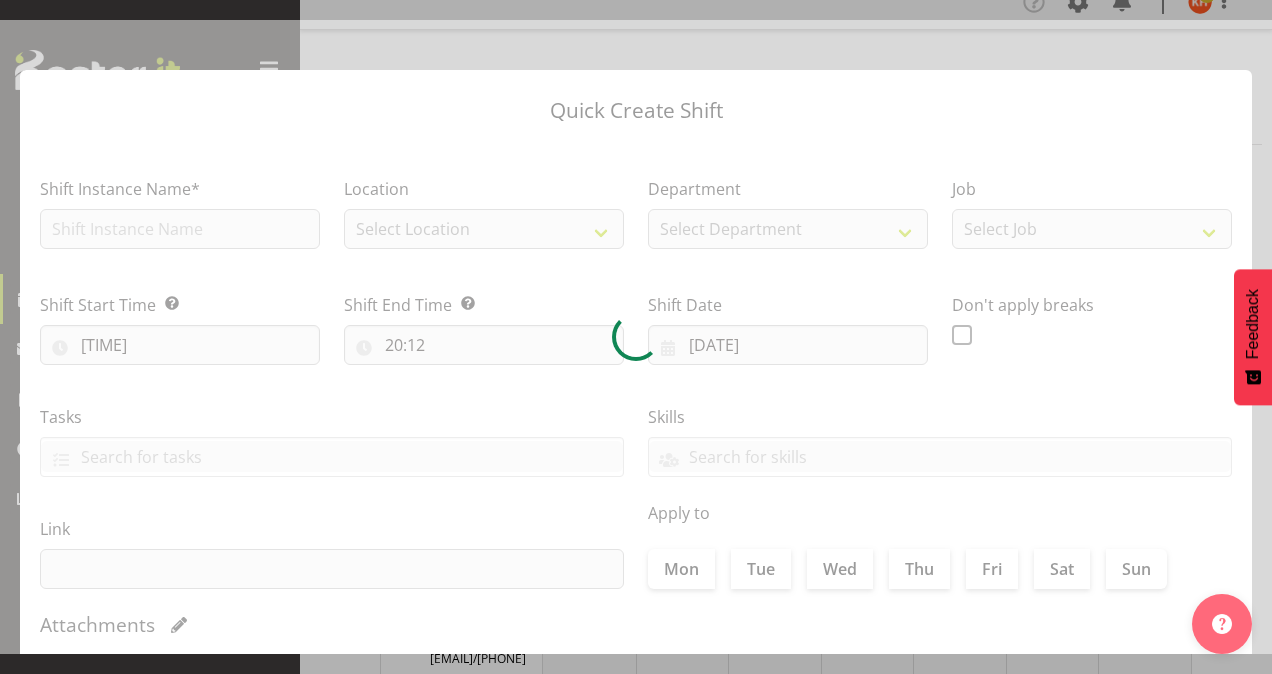 scroll, scrollTop: 176, scrollLeft: 0, axis: vertical 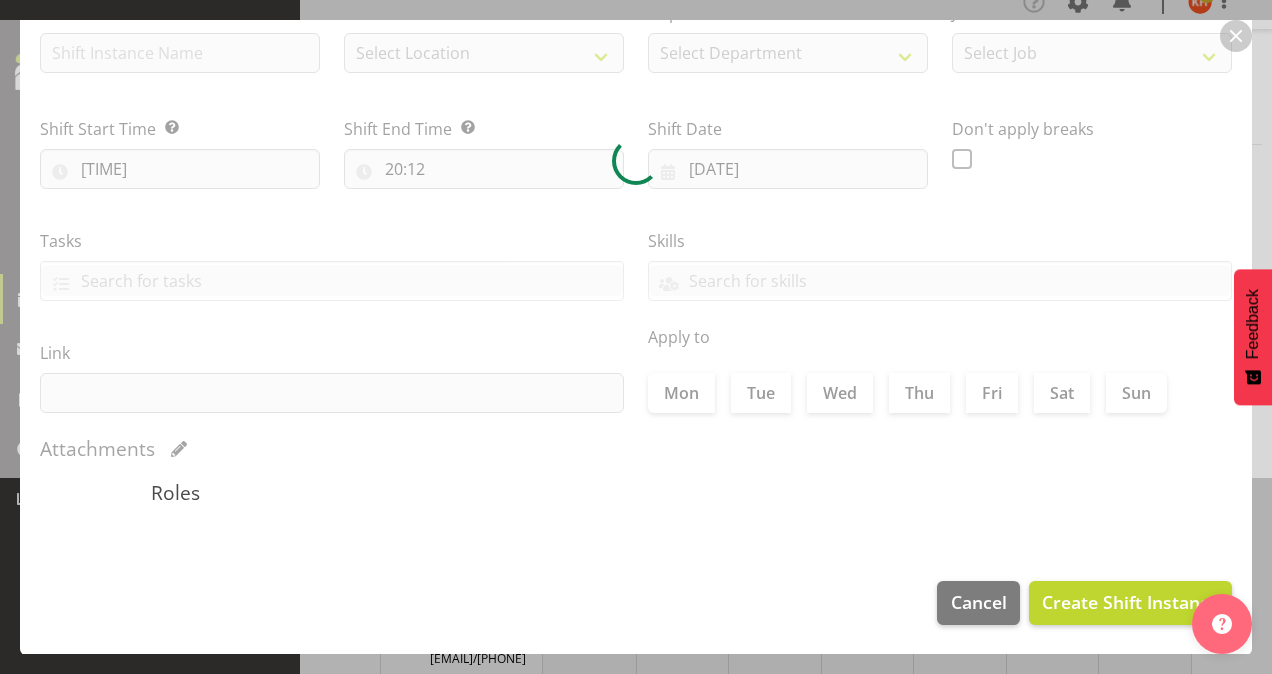 type on "[DATE]" 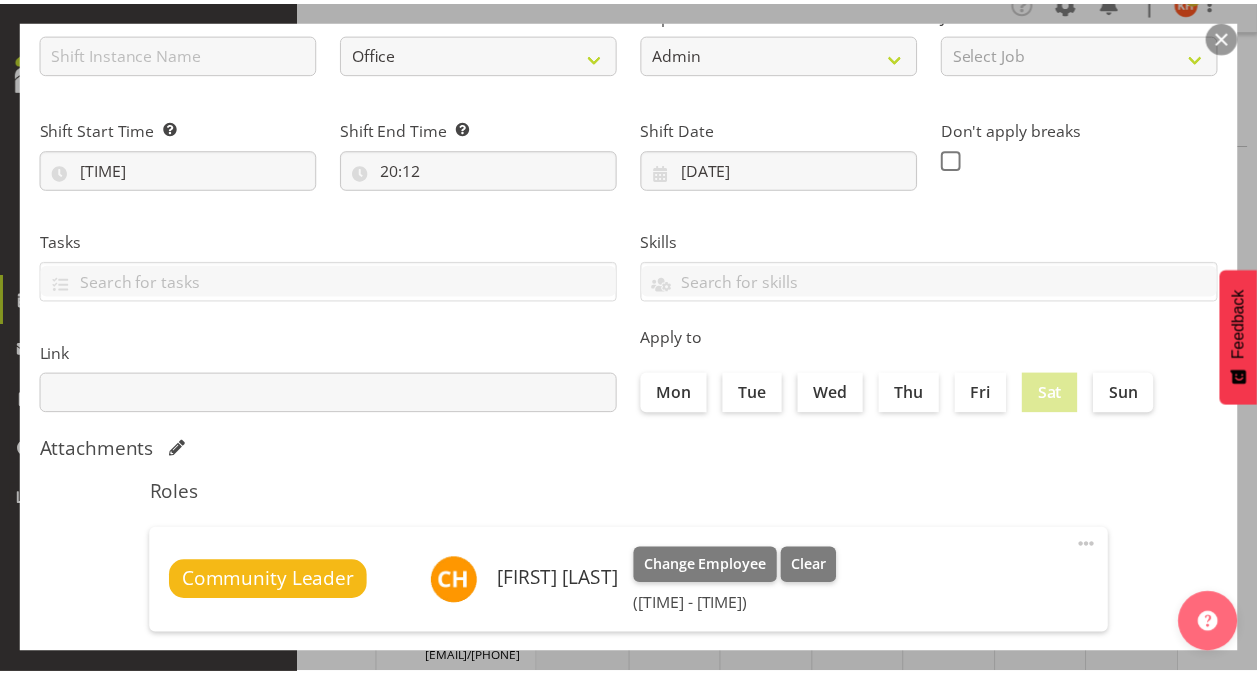 scroll, scrollTop: 385, scrollLeft: 0, axis: vertical 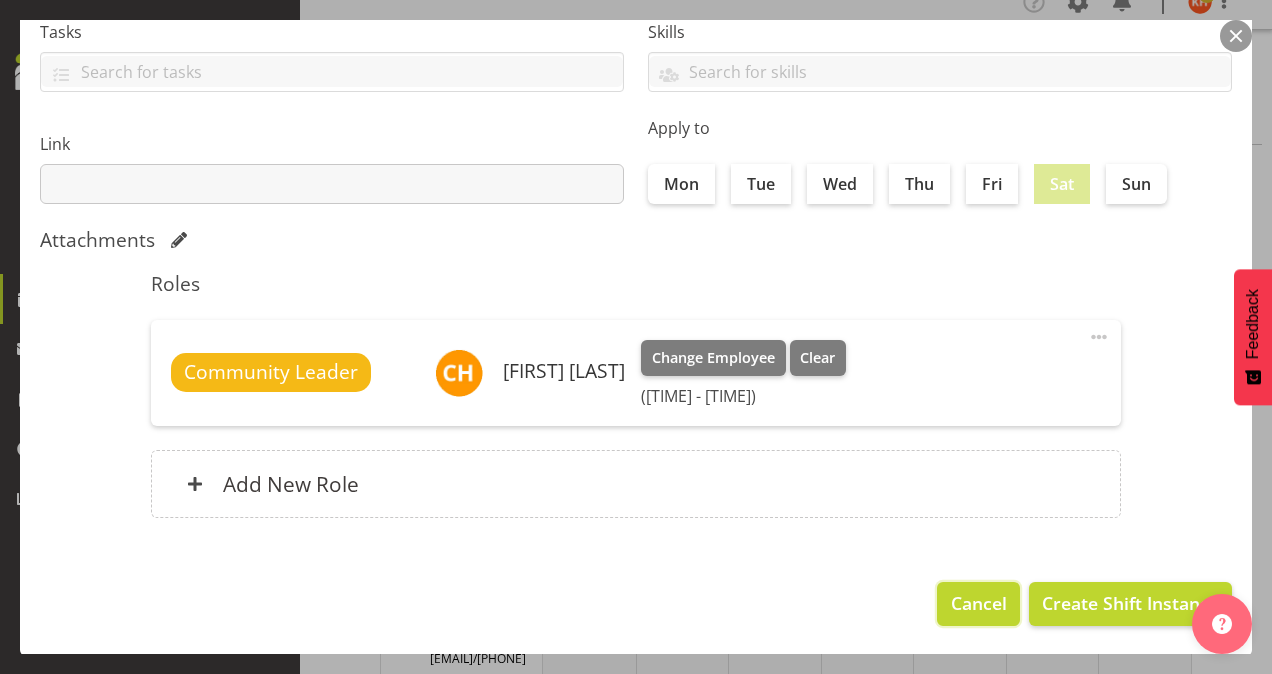 click on "Cancel" at bounding box center (979, 603) 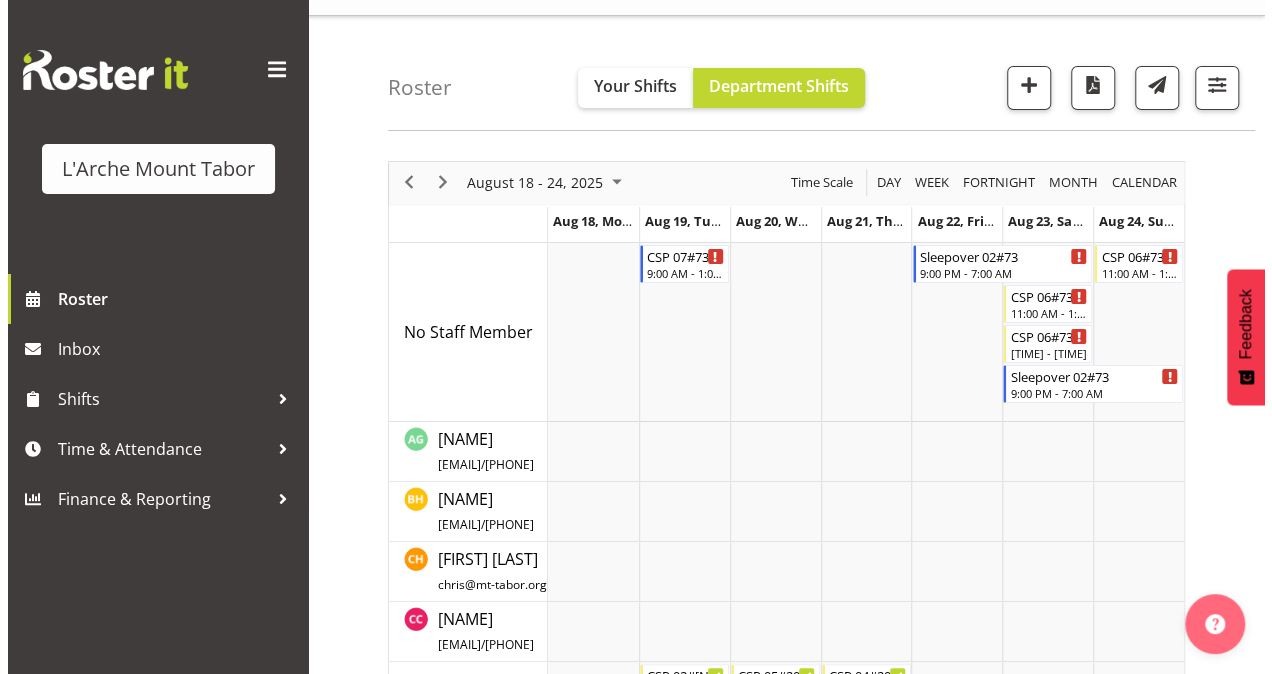 scroll, scrollTop: 0, scrollLeft: 0, axis: both 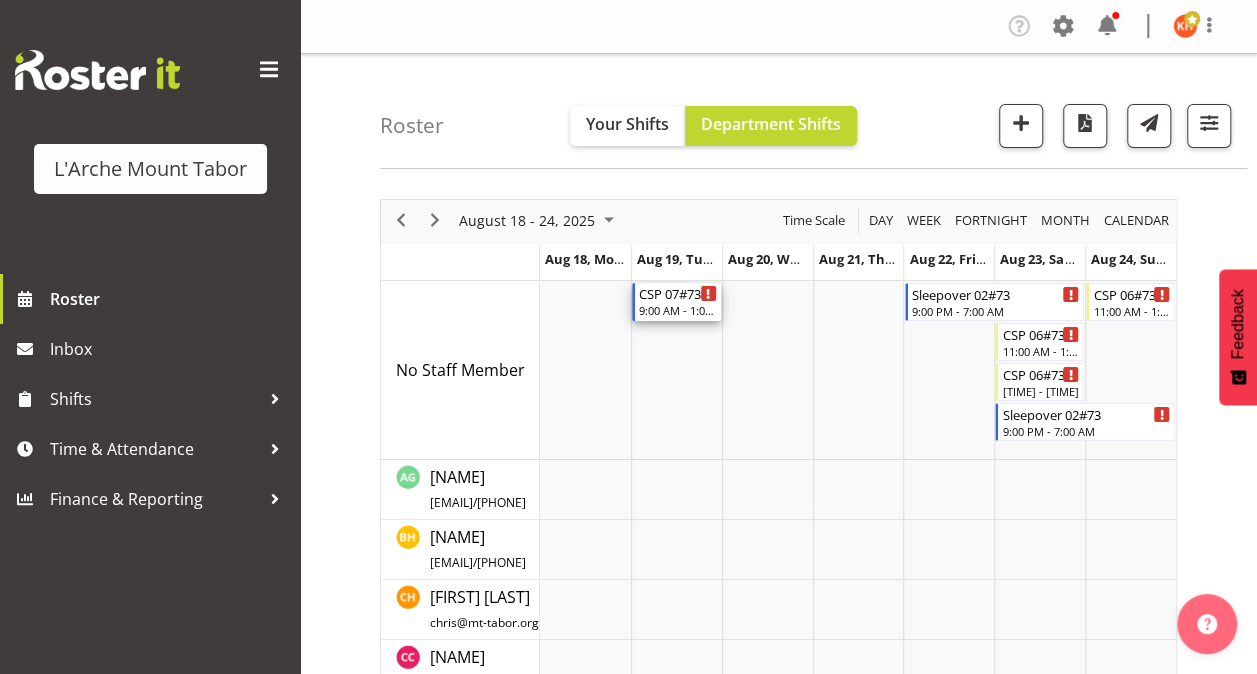 click on "CSP 07#73" at bounding box center (678, 293) 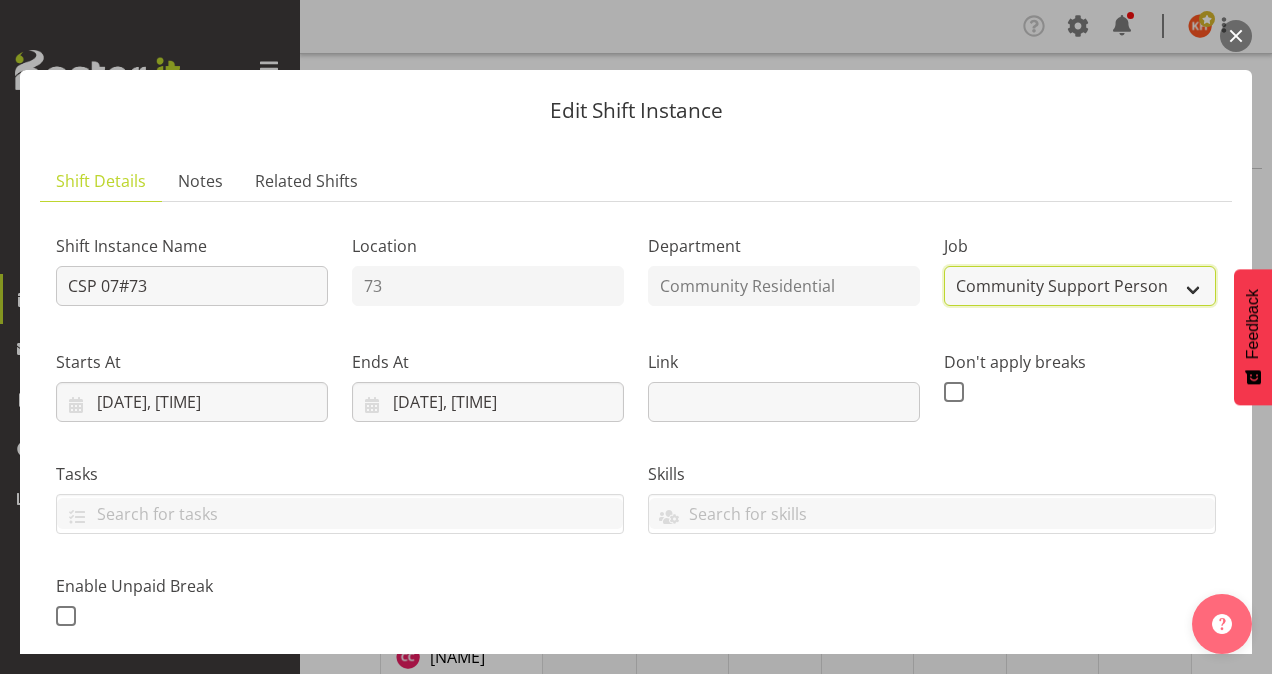 click on "Create new job   Accounts Admin Art Coordinator Community Leader Community Support Person Community Support Person-Casual House Leader Office Admin Senior Coordinator Service Manager Volunteer" at bounding box center (1080, 286) 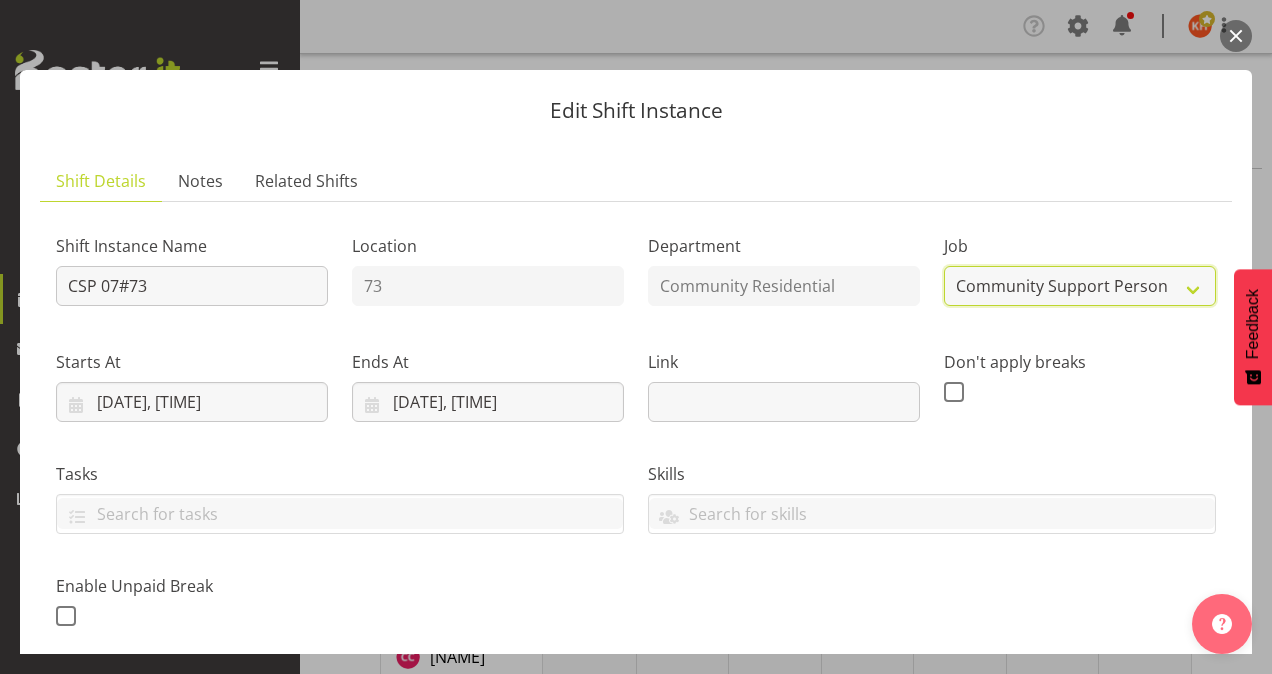 select on "3" 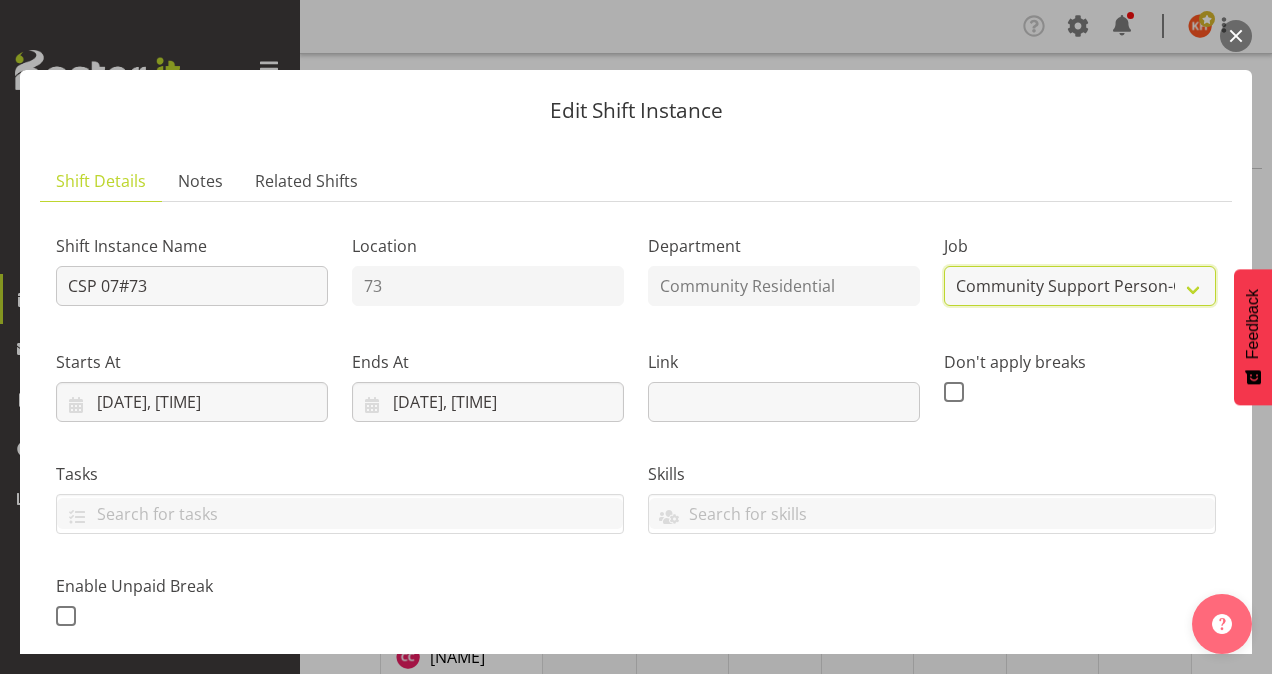 click on "Create new job   Accounts Admin Art Coordinator Community Leader Community Support Person Community Support Person-Casual House Leader Office Admin Senior Coordinator Service Manager Volunteer" at bounding box center (1080, 286) 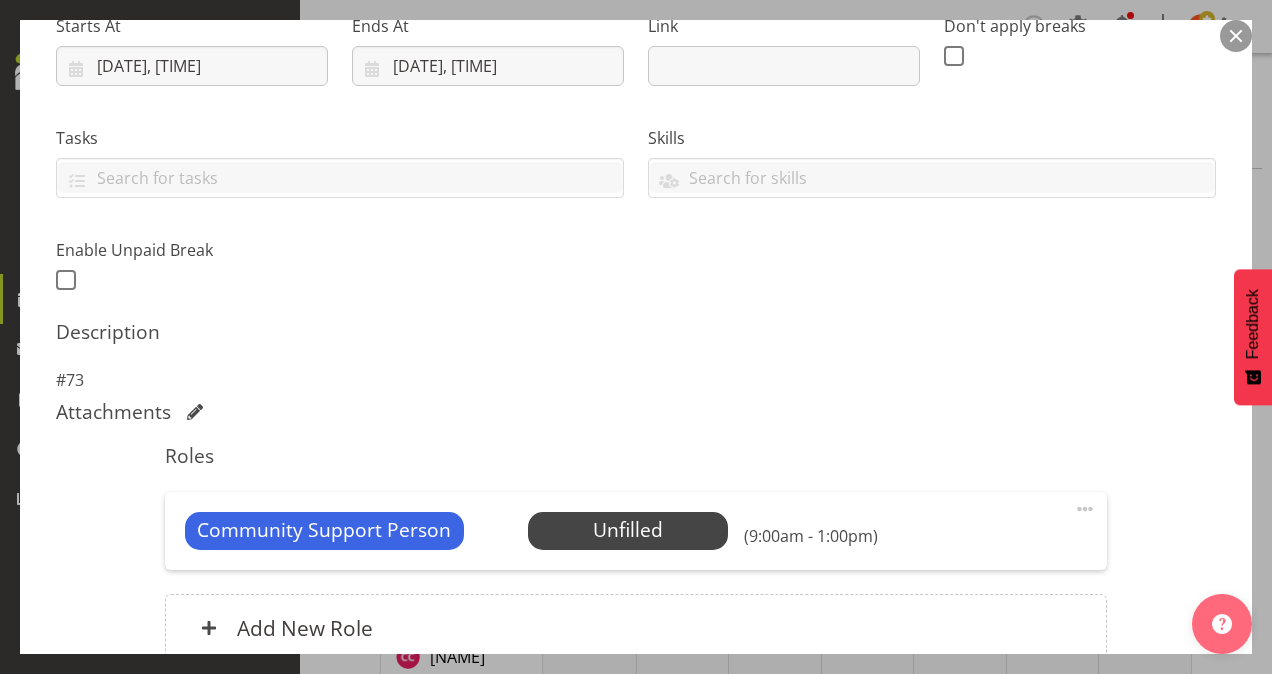 scroll, scrollTop: 337, scrollLeft: 0, axis: vertical 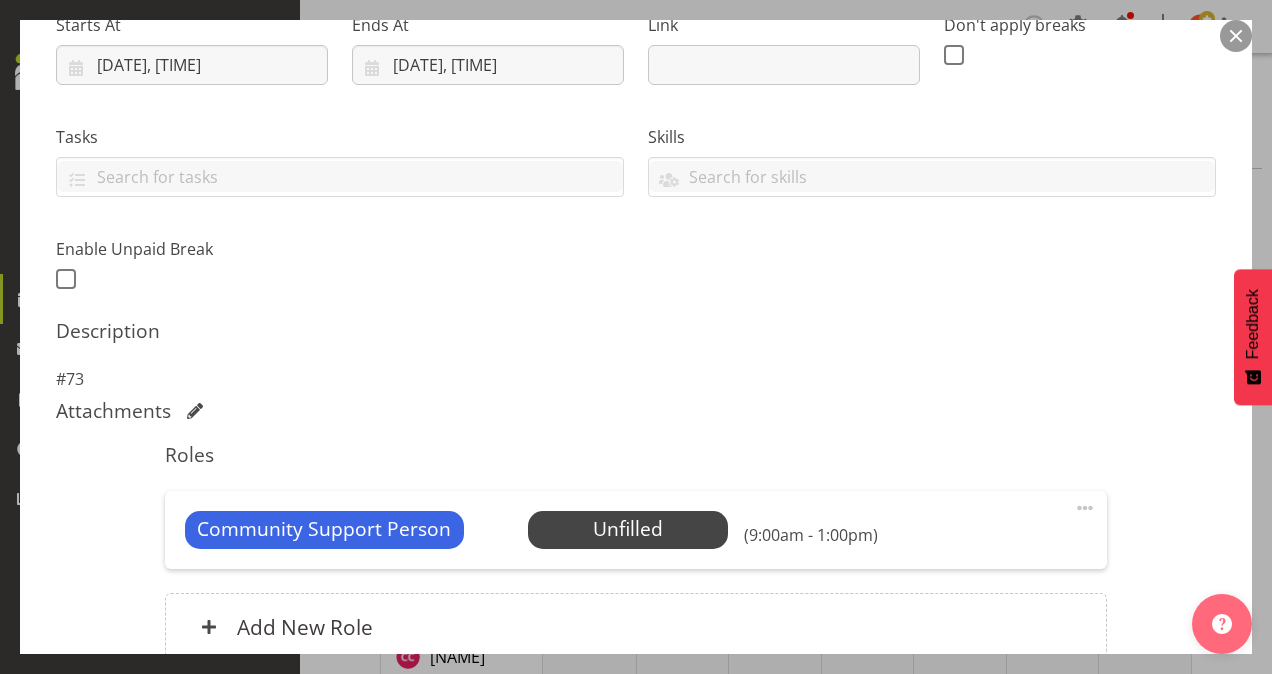 click at bounding box center (1085, 508) 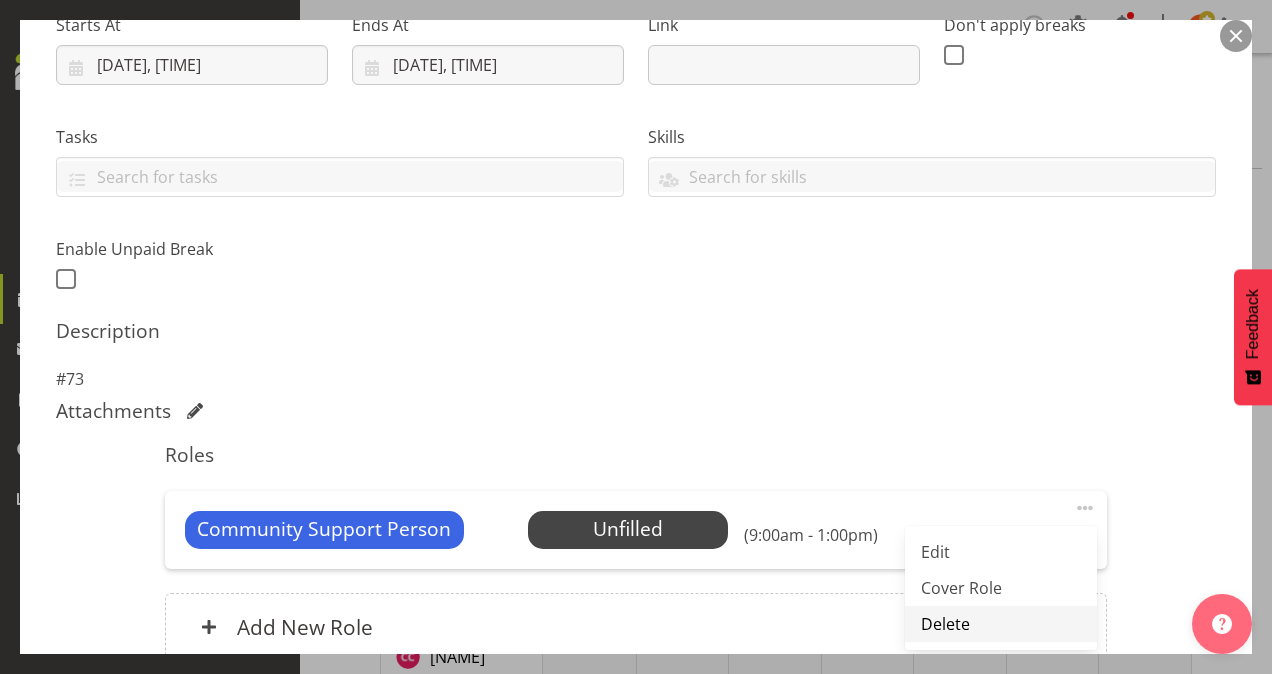 click on "Delete" at bounding box center [1001, 624] 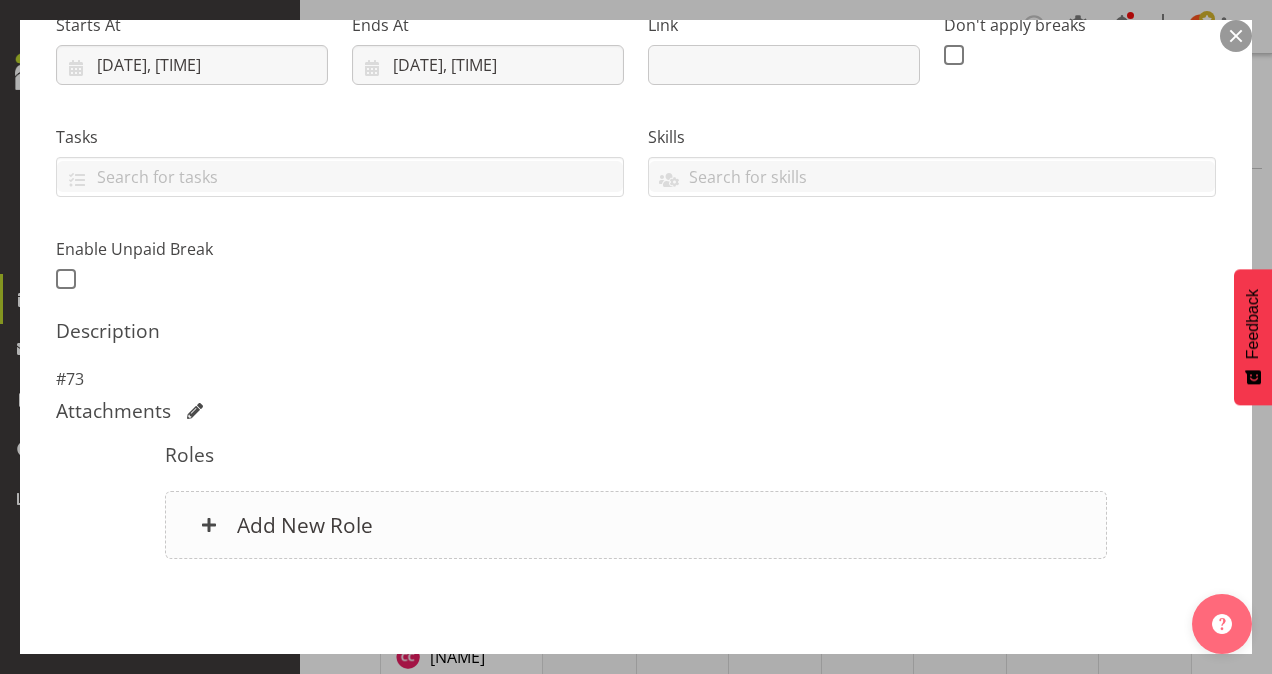 click on "Add New Role" at bounding box center (636, 525) 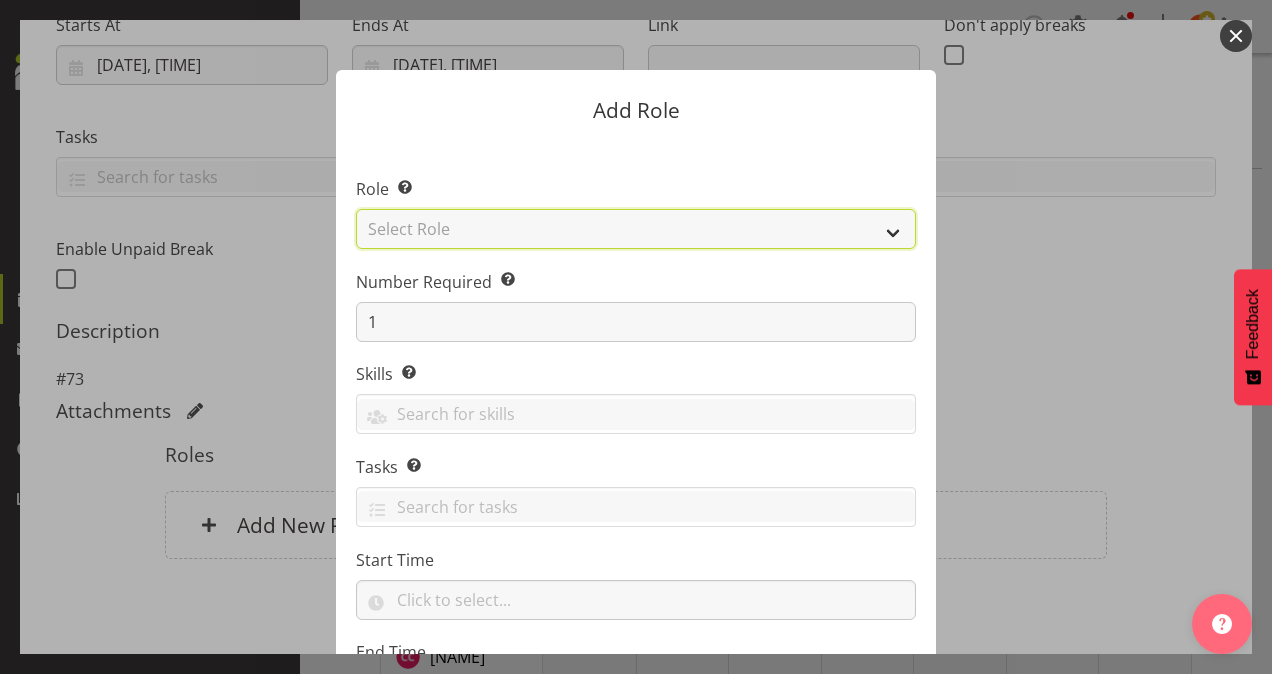 click on "Select Role  Area Manager Art Coordination Community - SIL Community Leader Community Support Person Community Support Person - Casual House Leader Office Admin On-Call call out Senate Senior Coordinator SIL Coordination Sleep Over Volunteer" at bounding box center [636, 229] 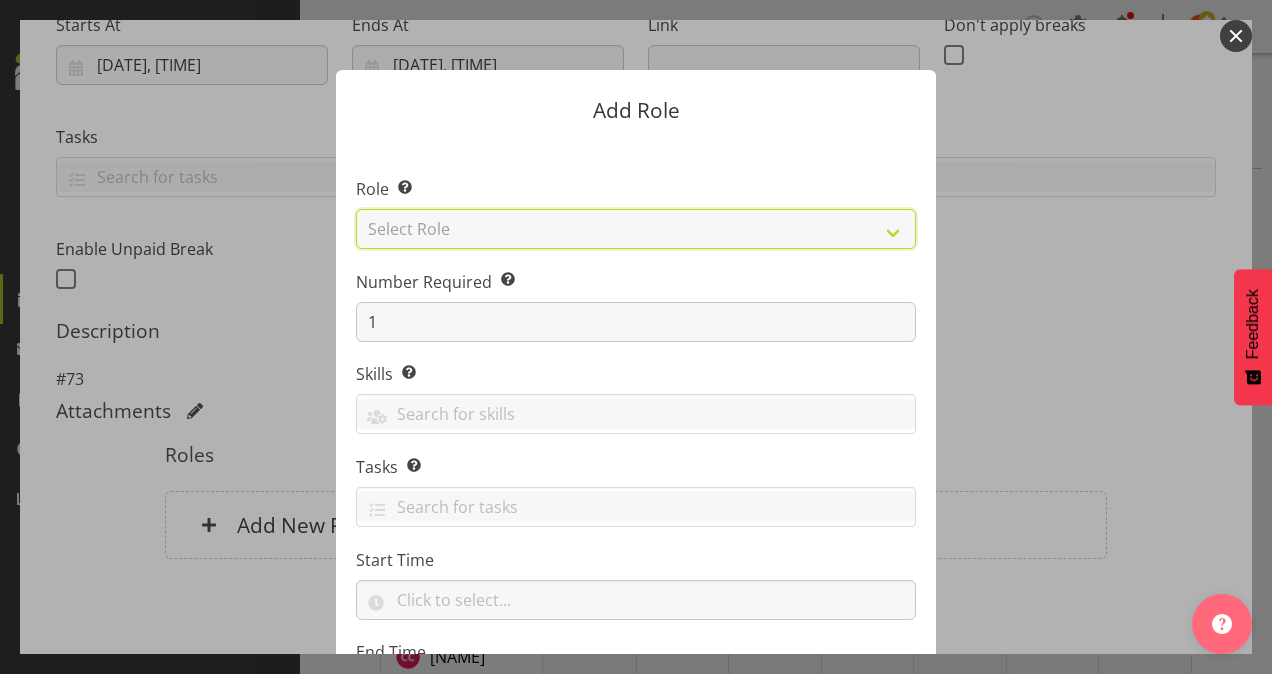 select on "[NUMBER]" 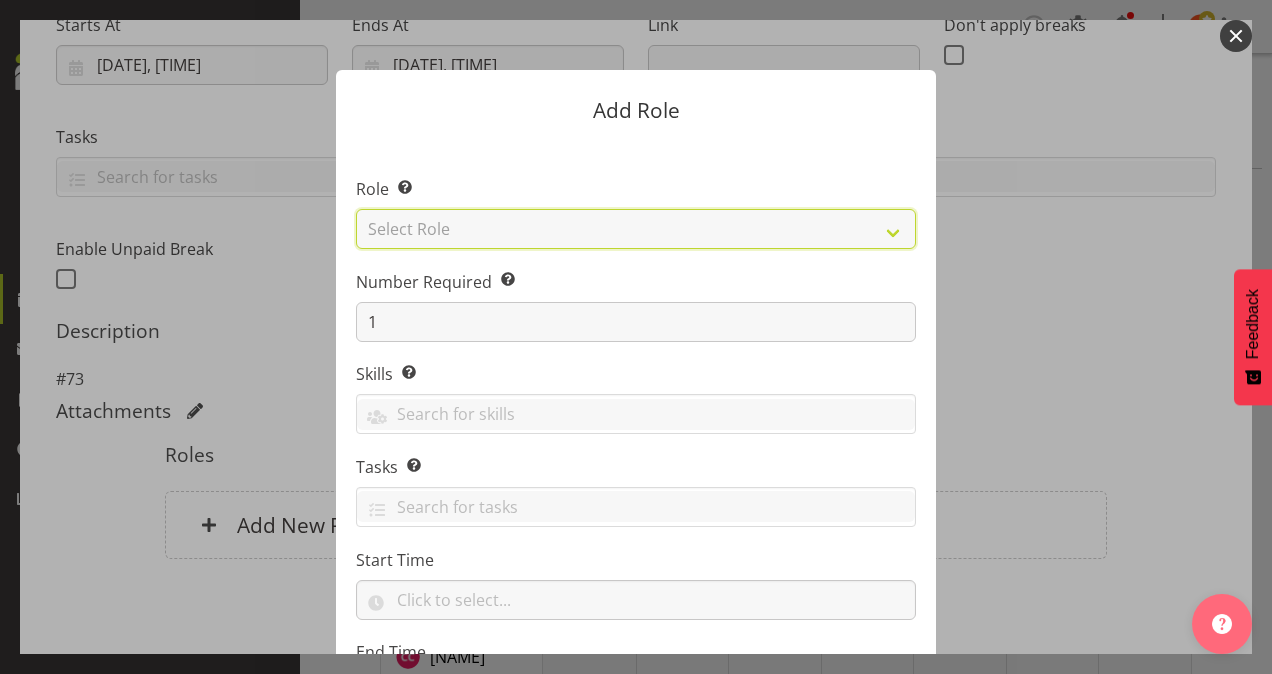 click on "Select Role  Area Manager Art Coordination Community - SIL Community Leader Community Support Person Community Support Person - Casual House Leader Office Admin On-Call call out Senate Senior Coordinator SIL Coordination Sleep Over Volunteer" at bounding box center (636, 229) 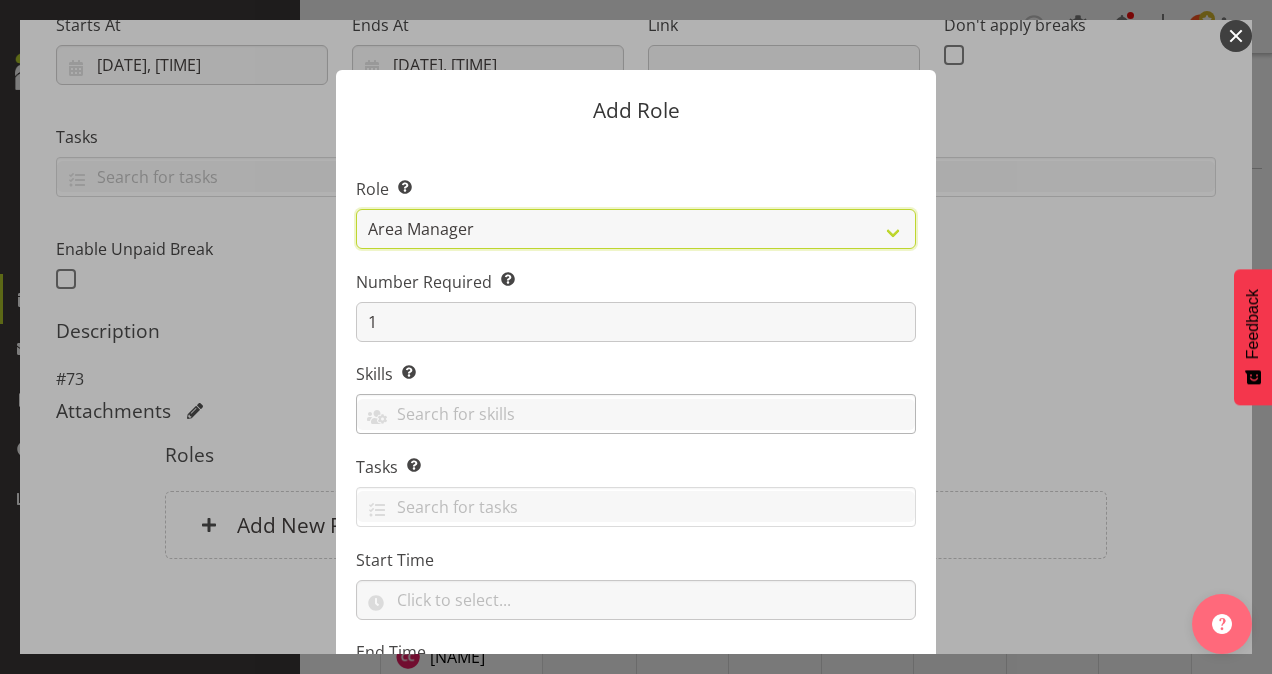 scroll, scrollTop: 192, scrollLeft: 0, axis: vertical 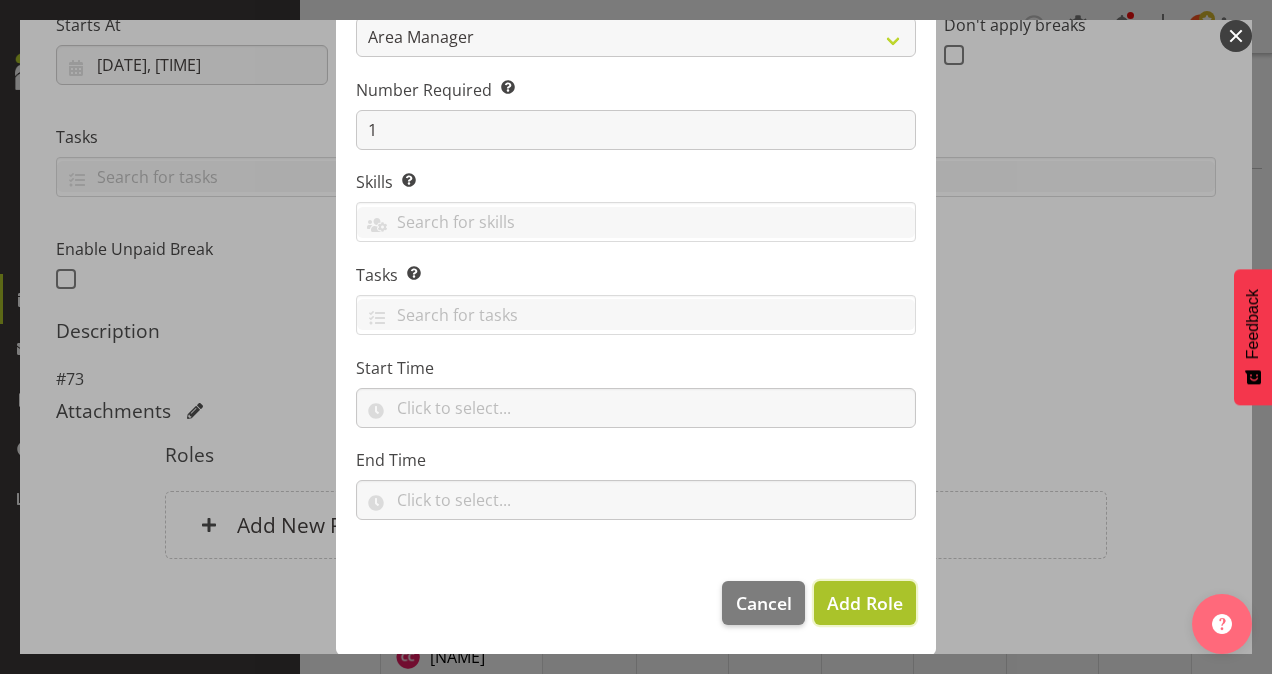 click on "Add Role" at bounding box center (865, 603) 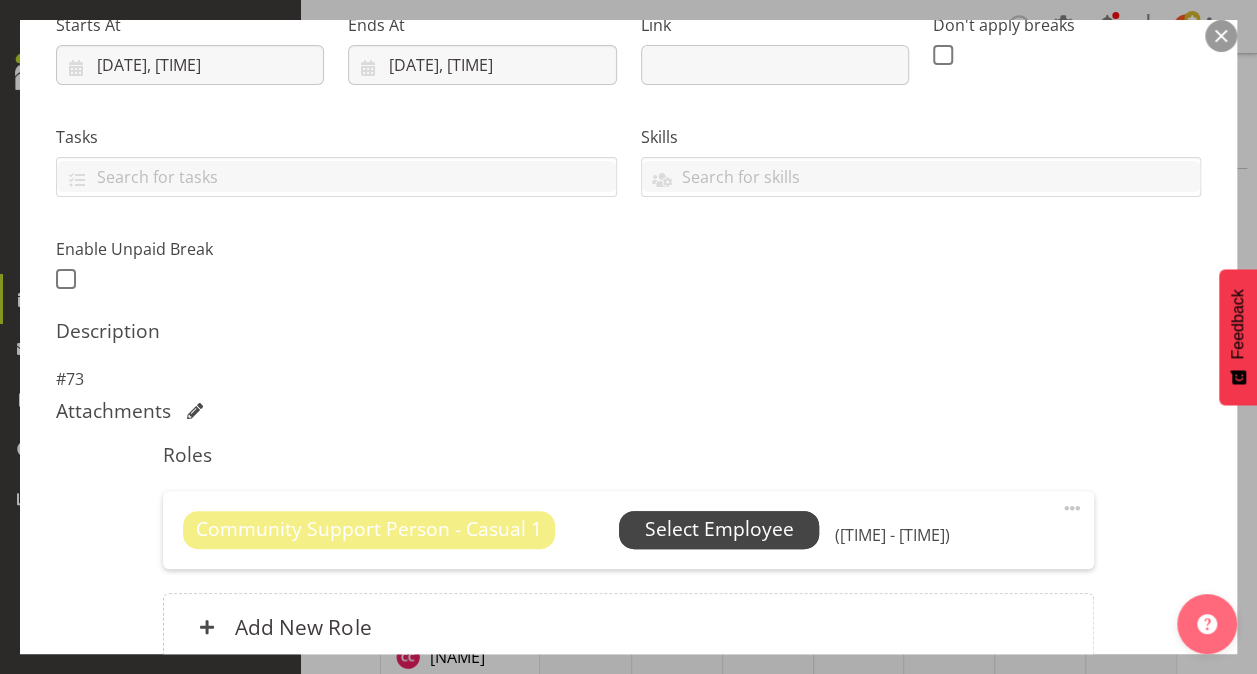 click on "Select Employee" at bounding box center (719, 529) 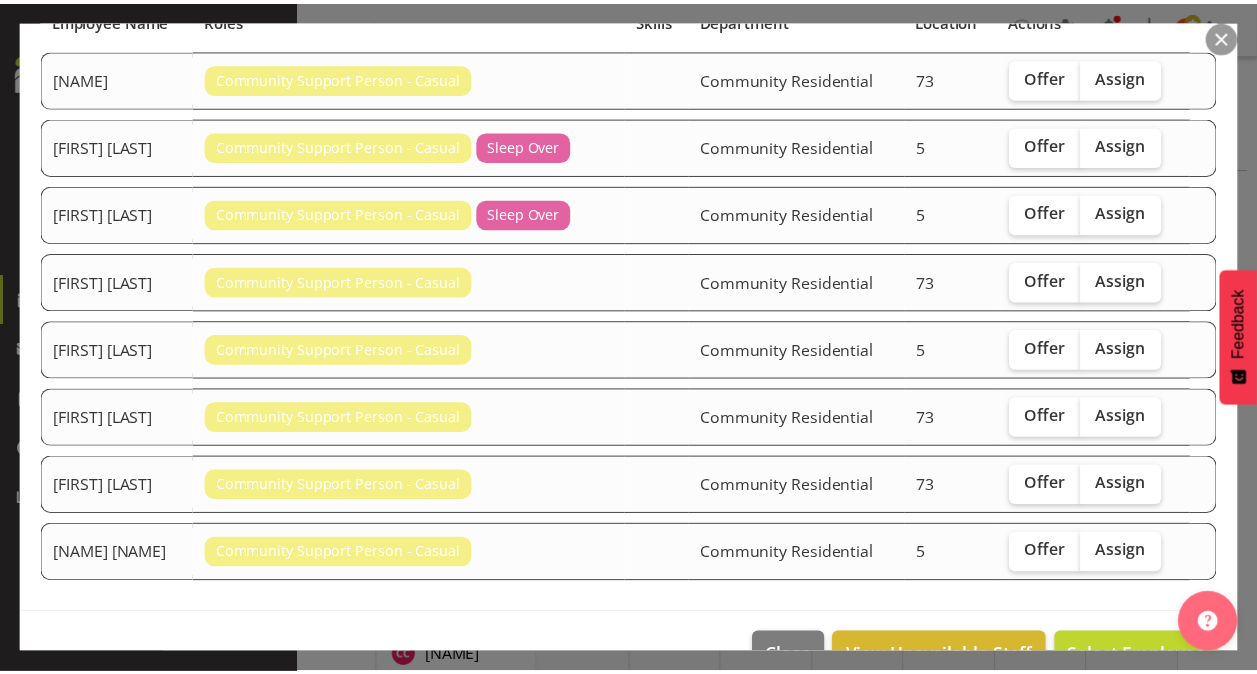 scroll, scrollTop: 199, scrollLeft: 0, axis: vertical 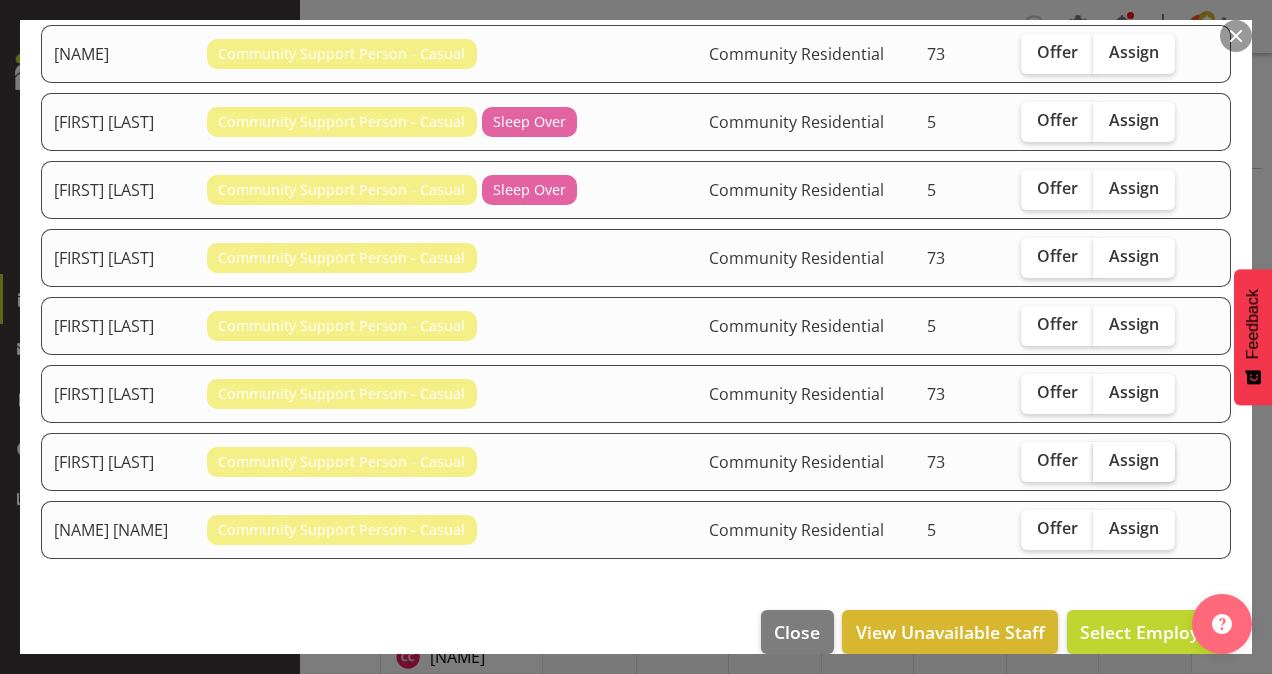 click on "Assign" at bounding box center (1134, 460) 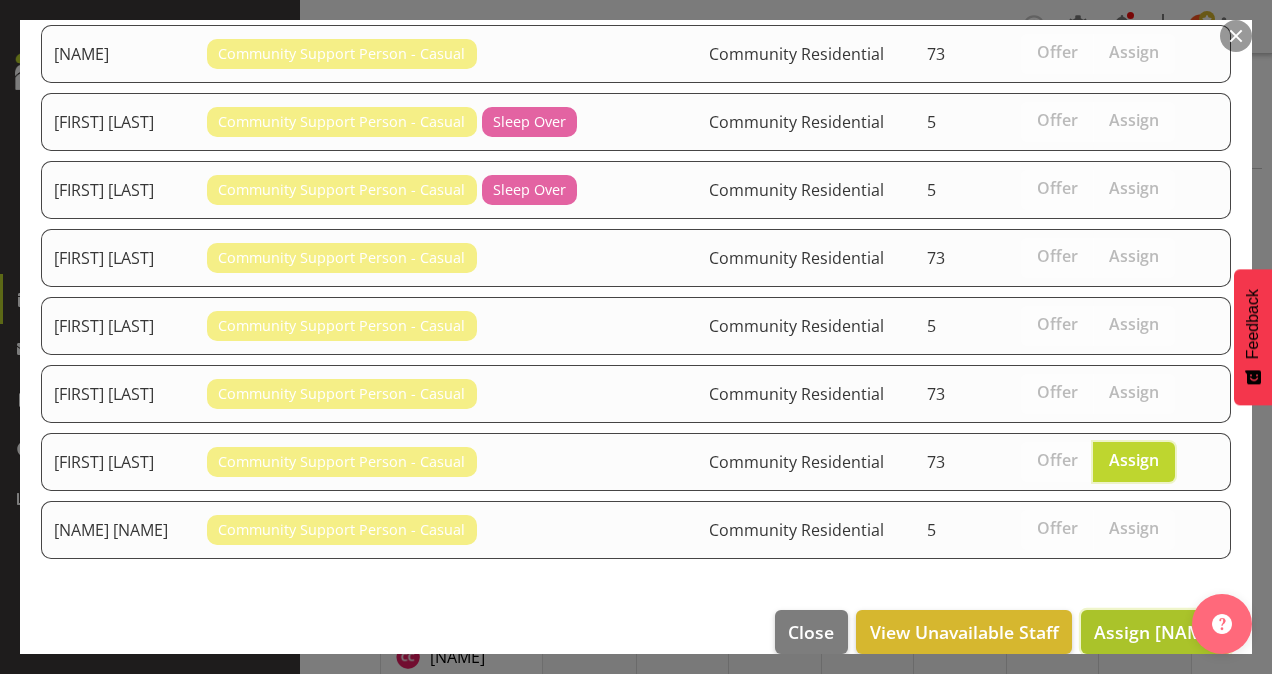 click on "Assign [NAME]" at bounding box center (1156, 632) 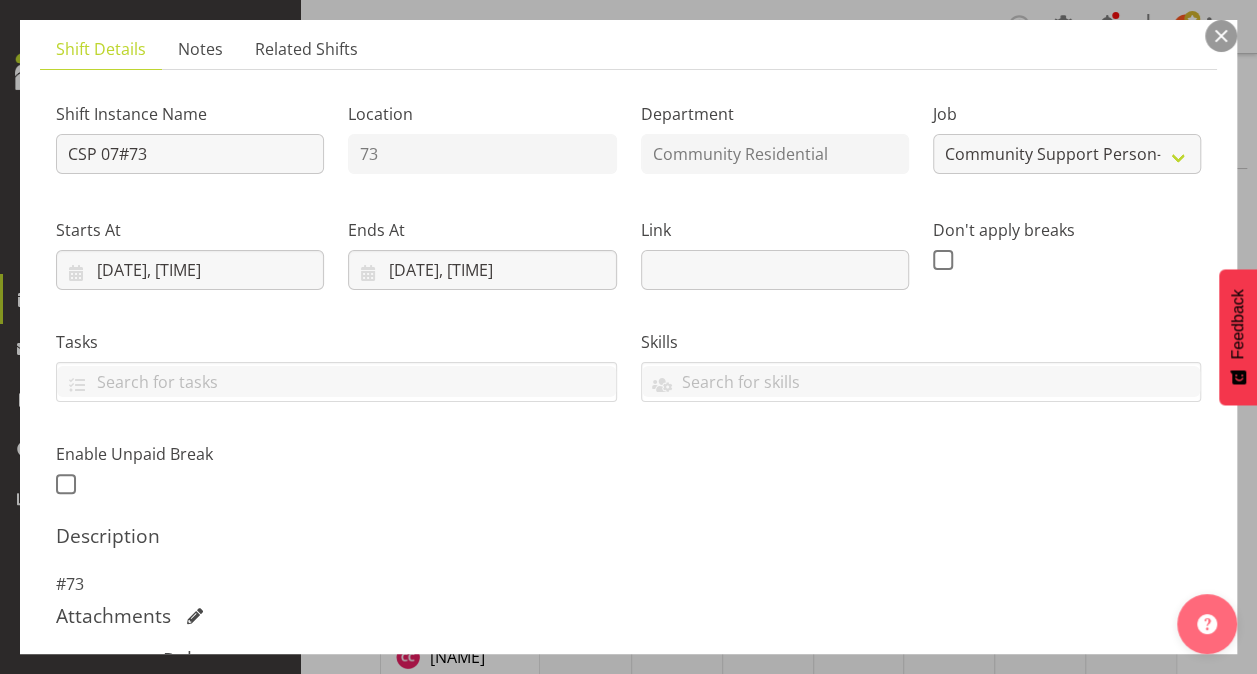 scroll, scrollTop: 131, scrollLeft: 0, axis: vertical 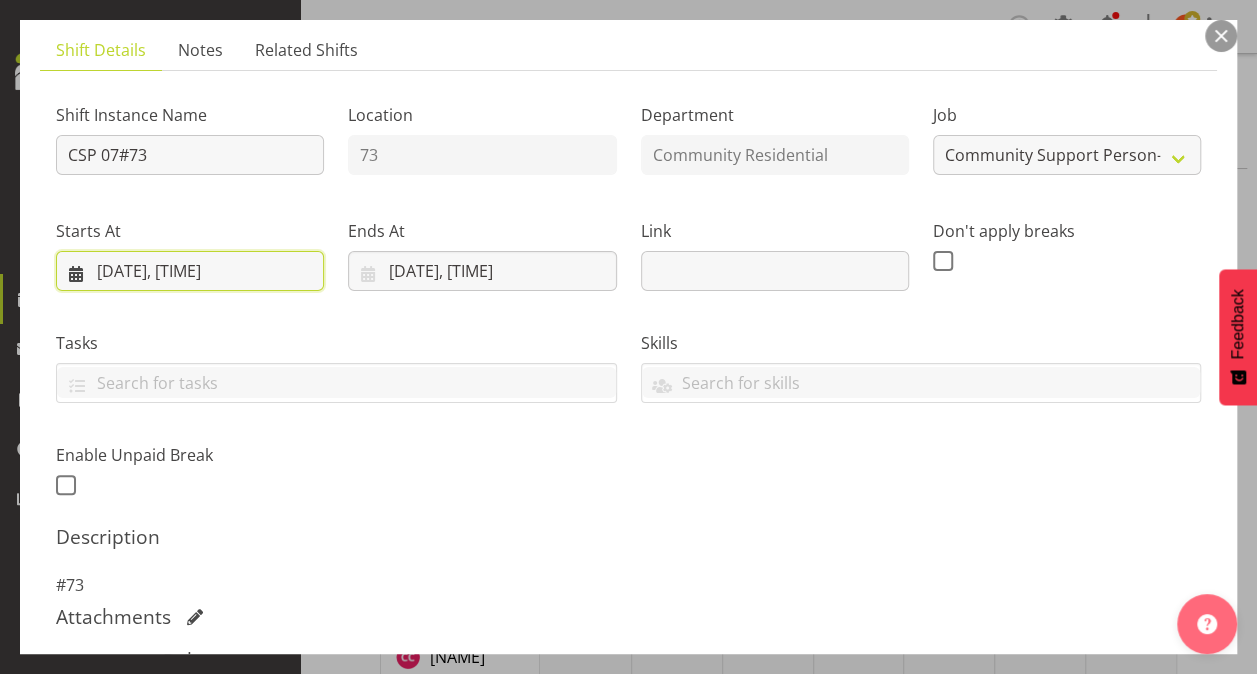 click on "[DATE], [TIME]" at bounding box center [190, 271] 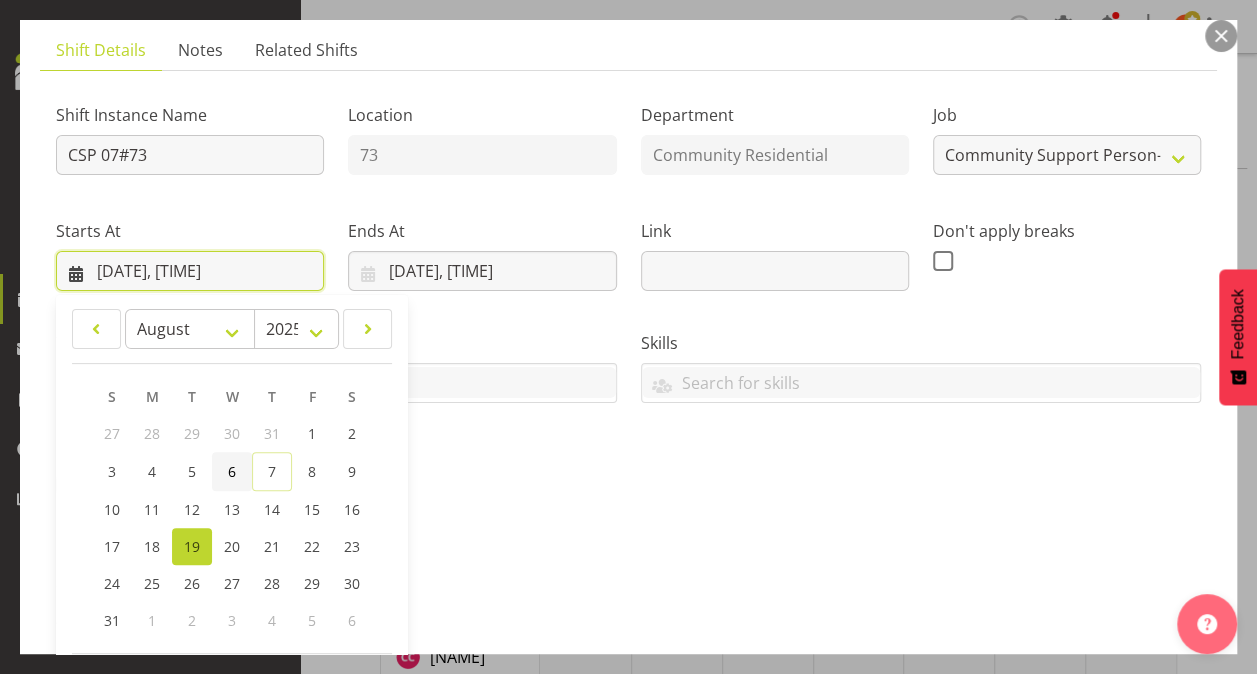 scroll, scrollTop: 349, scrollLeft: 0, axis: vertical 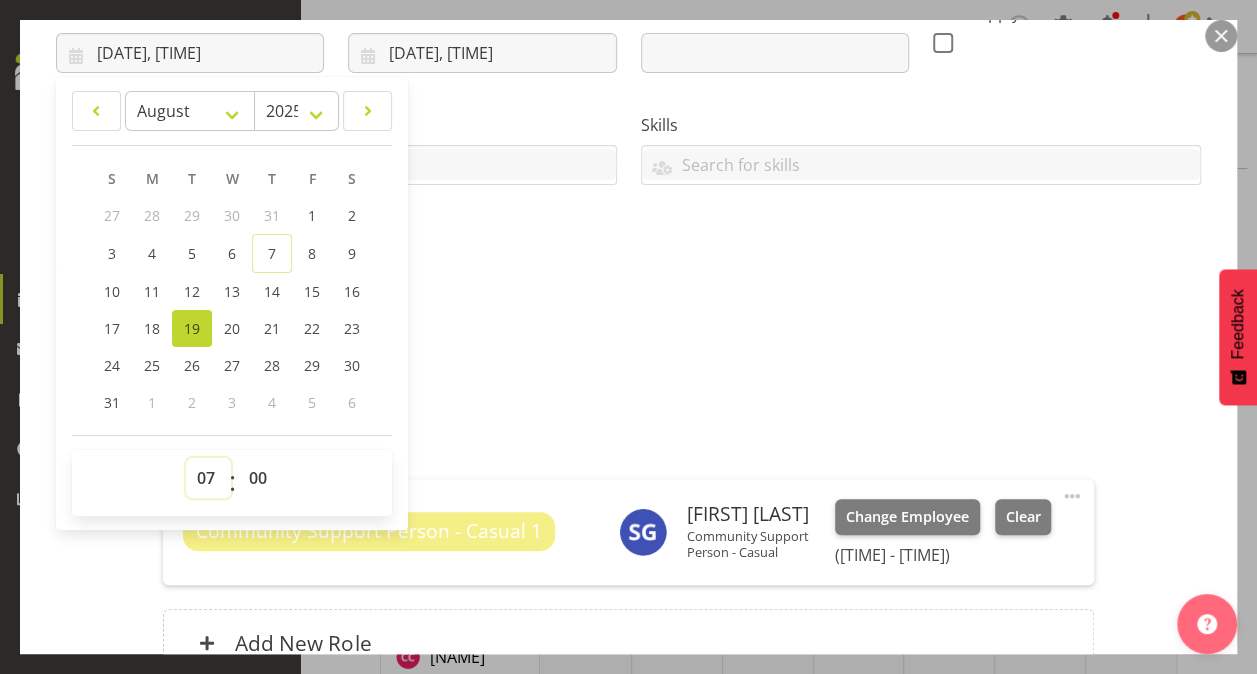 click on "00   01   02   03   04   05   06   07   08   09   10   11   12   13   14   15   16   17   18   19   20   21   22   23" at bounding box center [208, 478] 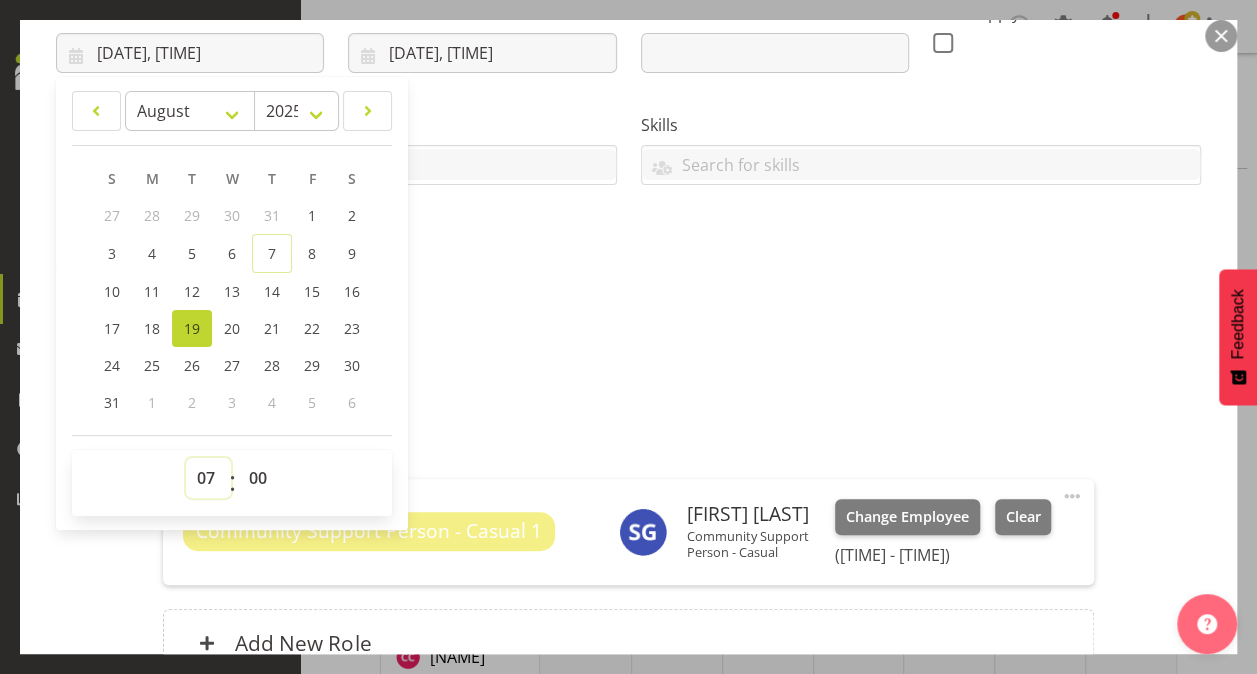 select on "9" 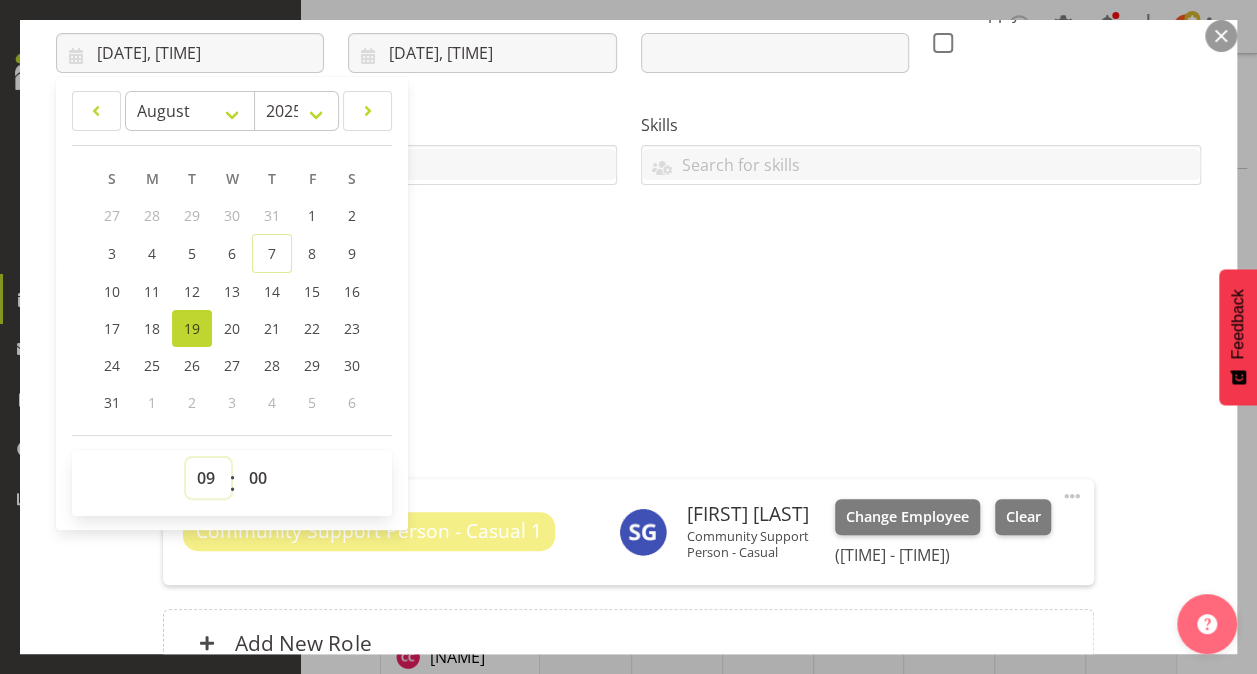click on "00   01   02   03   04   05   06   07   08   09   10   11   12   13   14   15   16   17   18   19   20   21   22   23" at bounding box center (208, 478) 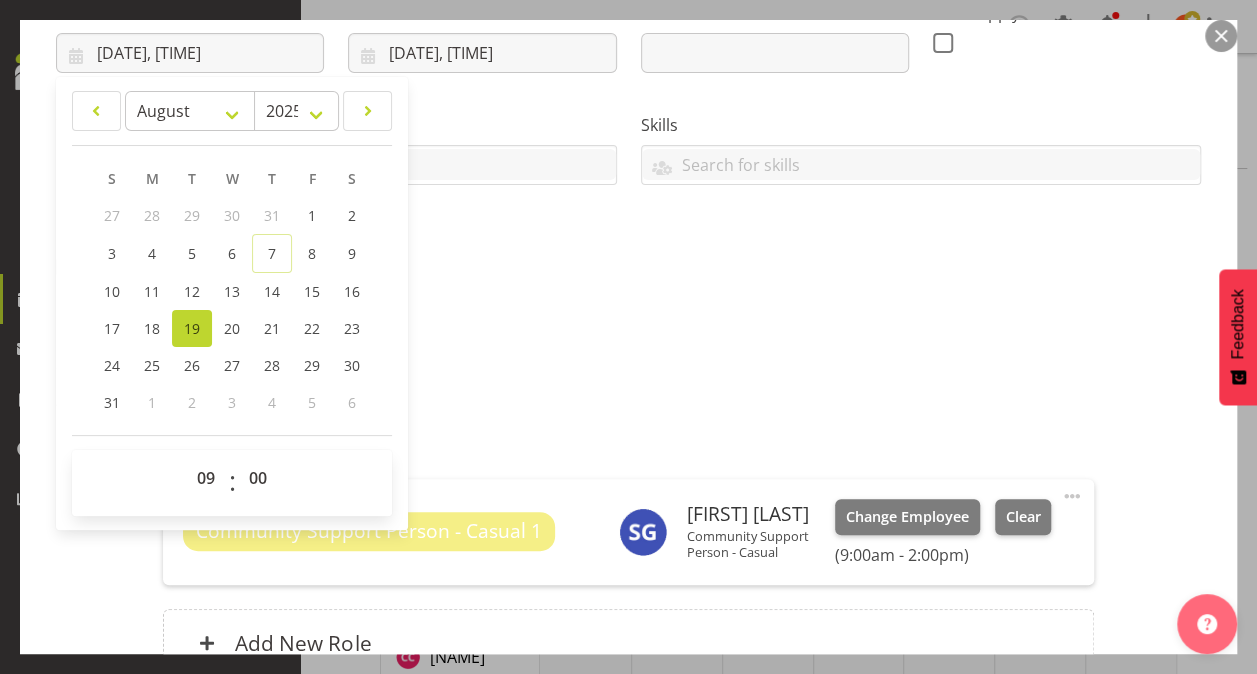 click on "Shift Instance Name [CODE]   Location [NUMBER]   Department Community Residential   Job Create new job   Accounts Admin Art Coordinator Community Leader Community Support Person Community Support Person-Casual House Leader Office Admin Senior Coordinator Service Manager Volunteer
Starts At
[DATE], [TIME]  January   February   March   April   May   June   July   August   September   October   November   December   2035   2034   2033   2032   2031   2030   2029   2028   2027   2026   2025   2024   2023   2022   2021   2020   2019   2018   2017   2016   2015   2014   2013   2012   2011   2010   2009   2008   2007   2006   2005   2004   2003   2002   2001   2000   1999   1998   1997   1996   1995   1994   1993   1992   1991   1990   1989   1988   1987   1986   1985   1984   1983   1982   1981   1980   1979   1978   1977   1976   1975   1974   1973   1972   1971   1970   1969   1968   1967   1966   1965   1964   1963   1962   1961   1960   1959   1958   1957   1956   1955   1954   1953  S M" at bounding box center [628, 285] 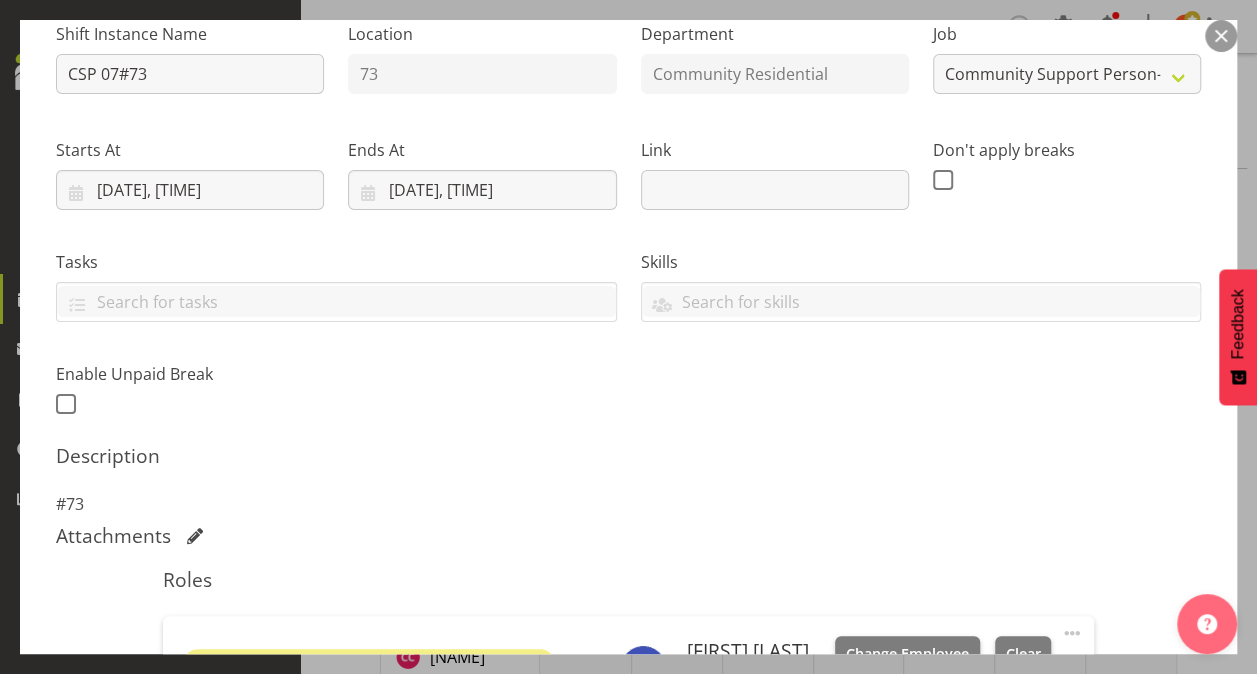 scroll, scrollTop: 211, scrollLeft: 0, axis: vertical 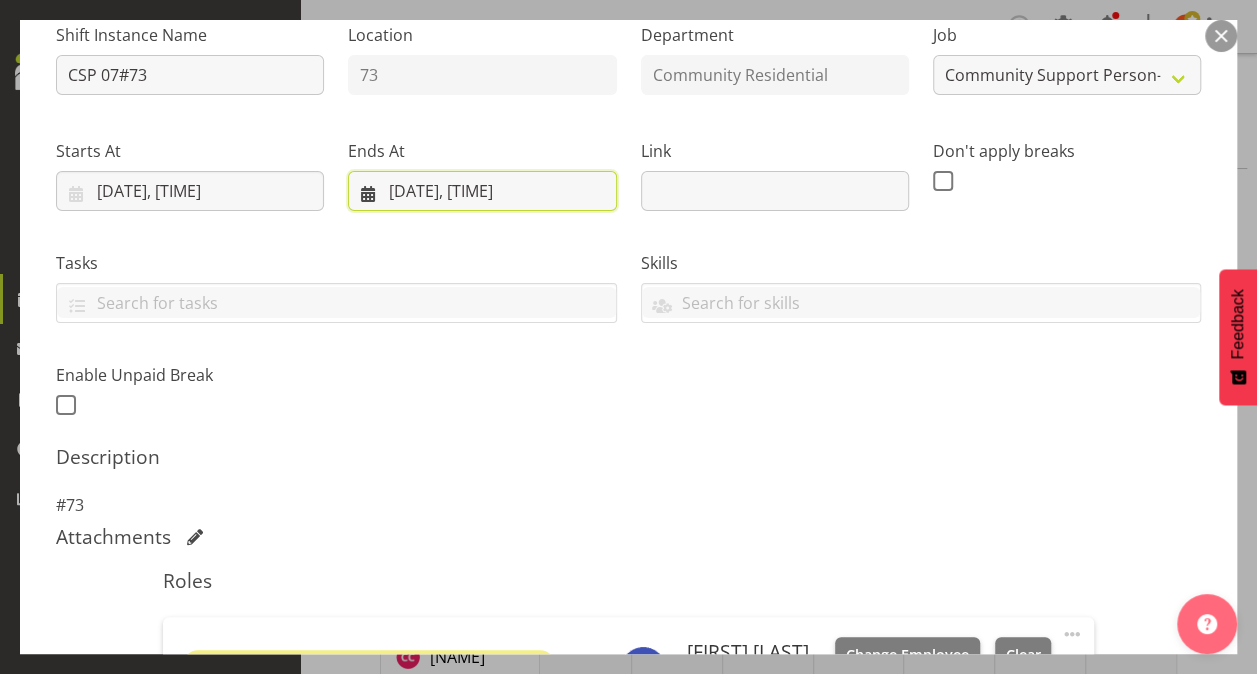 click on "[DATE], [TIME]" at bounding box center [482, 191] 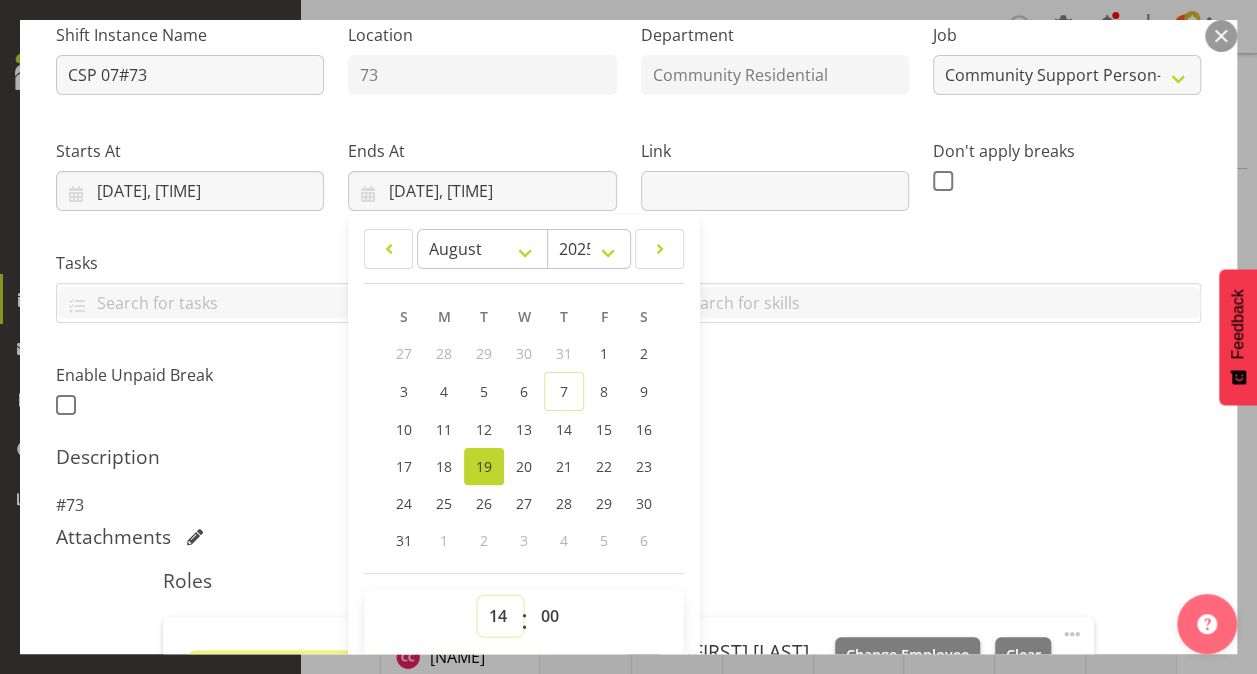 click on "00   01   02   03   04   05   06   07   08   09   10   11   12   13   14   15   16   17   18   19   20   21   22   23" at bounding box center [500, 616] 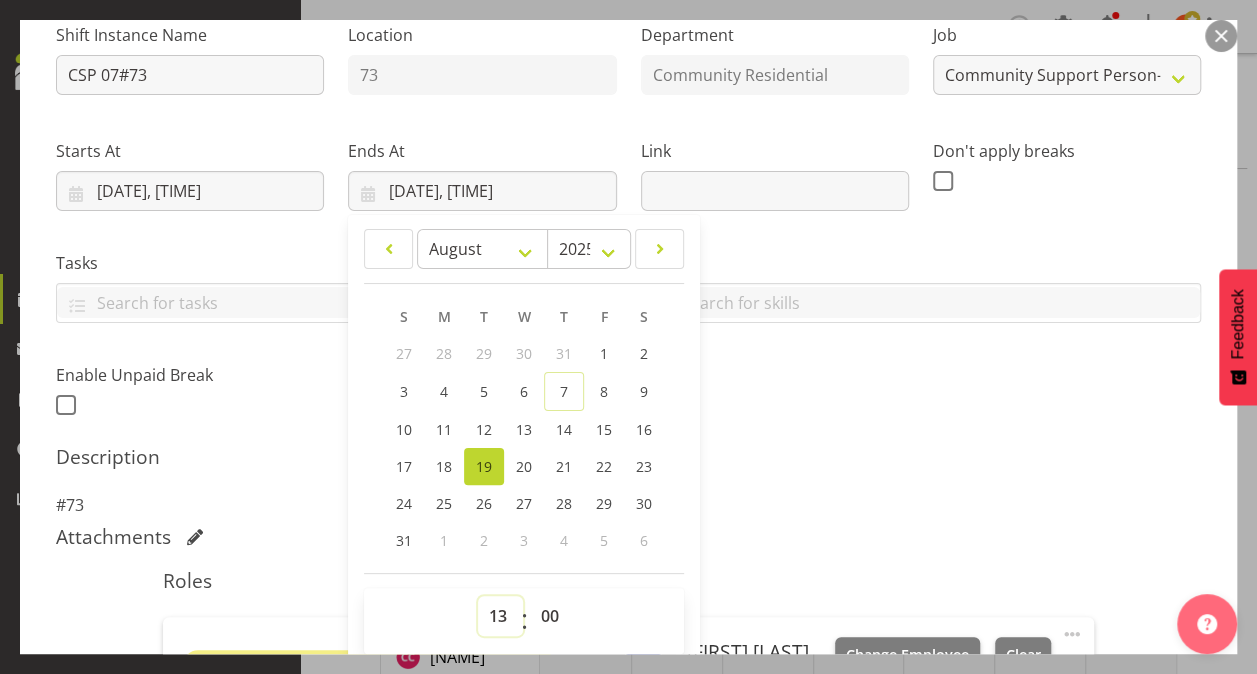 click on "00   01   02   03   04   05   06   07   08   09   10   11   12   13   14   15   16   17   18   19   20   21   22   23" at bounding box center (500, 616) 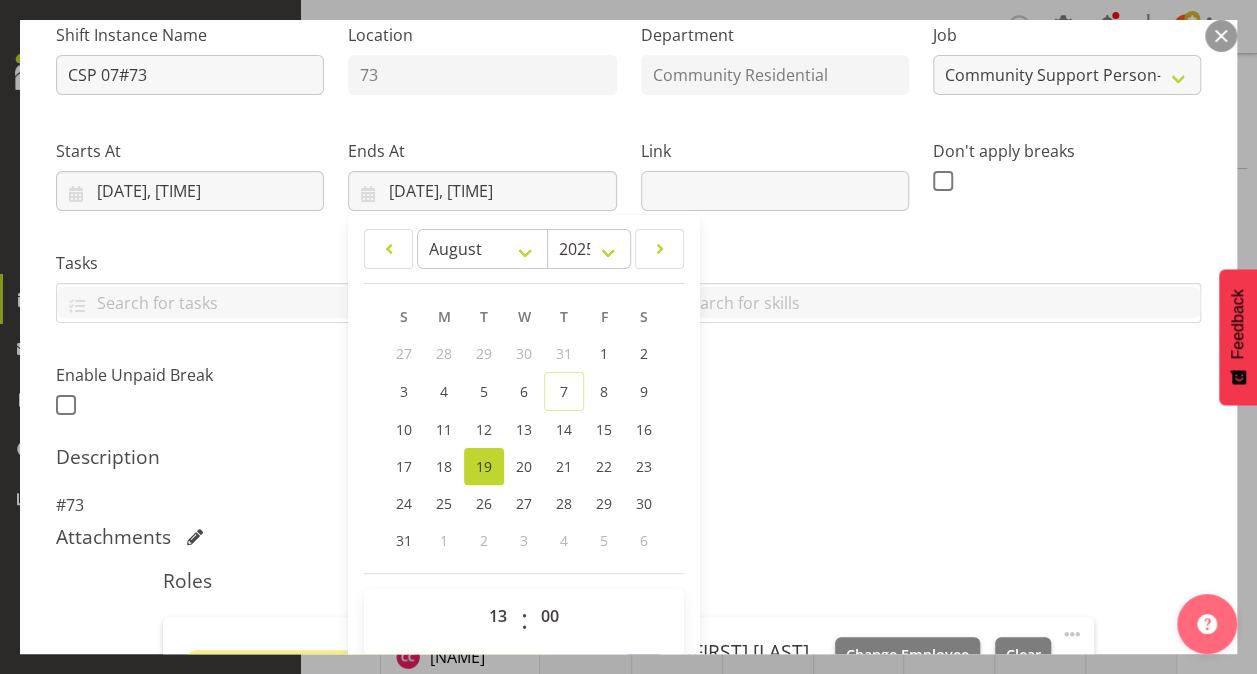 click on "Shift Instance Name [CODE]   Location [NUMBER]   Department Community Residential   Job Create new job   Accounts Admin Art Coordinator Community Leader Community Support Person Community Support Person-Casual House Leader Office Admin Senior Coordinator Service Manager Volunteer
Starts At
[DATE], [TIME]  January   February   March   April   May   June   July   August   September   October   November   December   2035   2034   2033   2032   2031   2030   2029   2028   2027   2026   2025   2024   2023   2022   2021   2020   2019   2018   2017   2016   2015   2014   2013   2012   2011   2010   2009   2008   2007   2006   2005   2004   2003   2002   2001   2000   1999   1998   1997   1996   1995   1994   1993   1992   1991   1990   1989   1988   1987   1986   1985   1984   1983   1982   1981   1980   1979   1978   1977   1976   1975   1974   1973   1972   1971   1970   1969   1968   1967   1966   1965   1964   1963   1962   1961   1960   1959   1958   1957   1956   1955   1954   1953  S M" at bounding box center [628, 214] 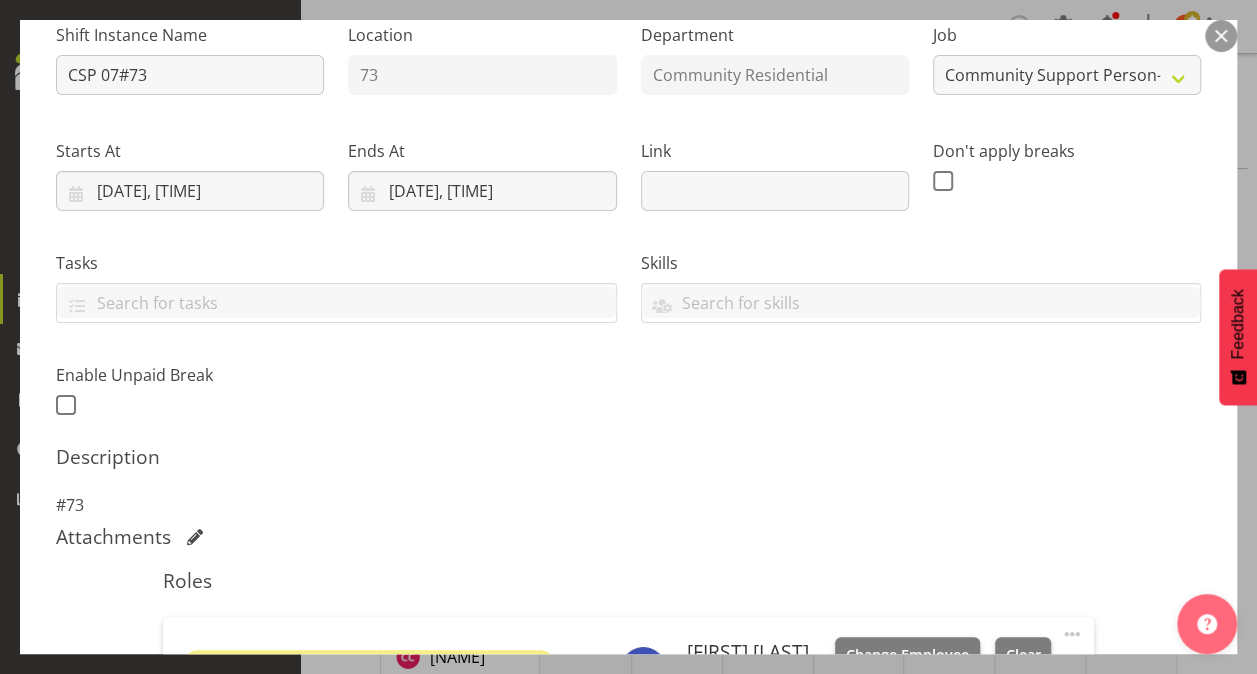 scroll, scrollTop: 547, scrollLeft: 0, axis: vertical 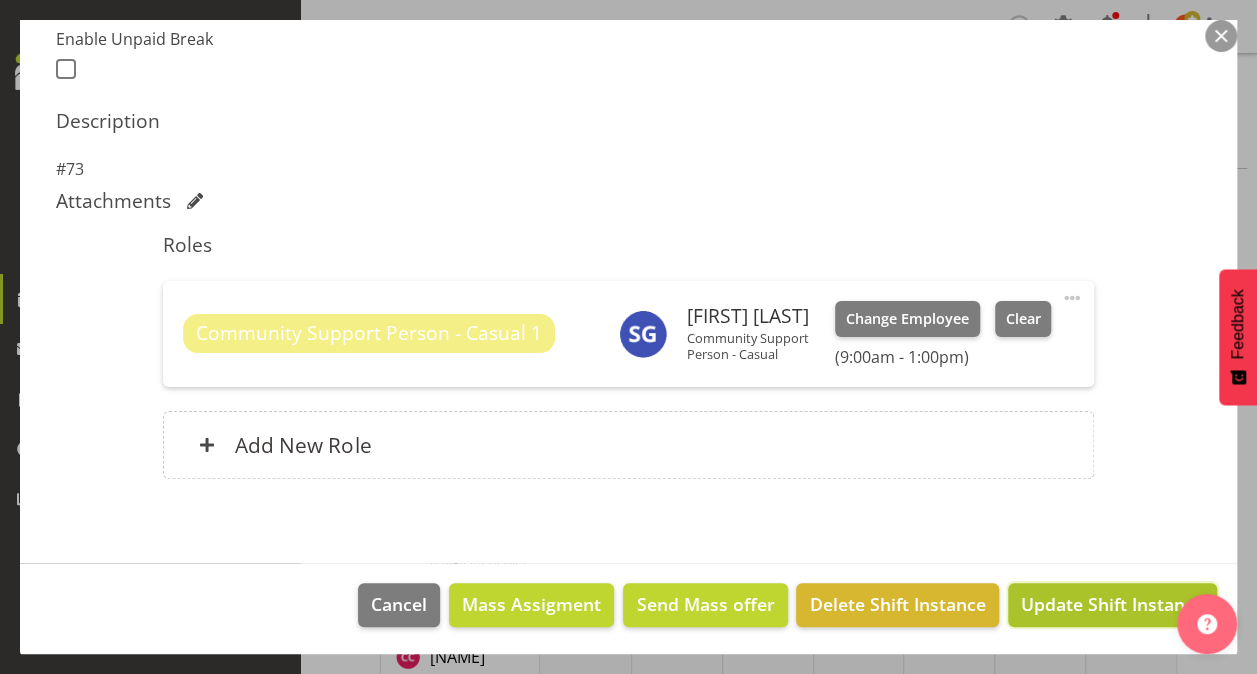 click on "Update Shift Instance" at bounding box center (1112, 604) 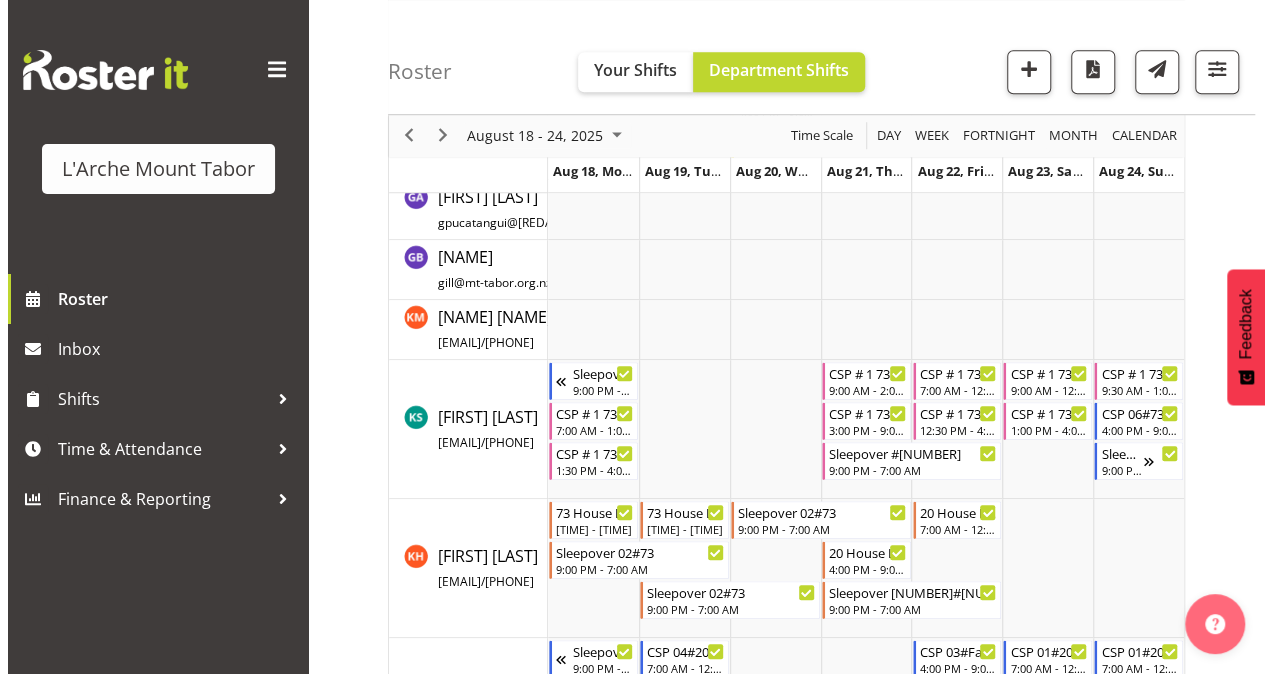 scroll, scrollTop: 698, scrollLeft: 0, axis: vertical 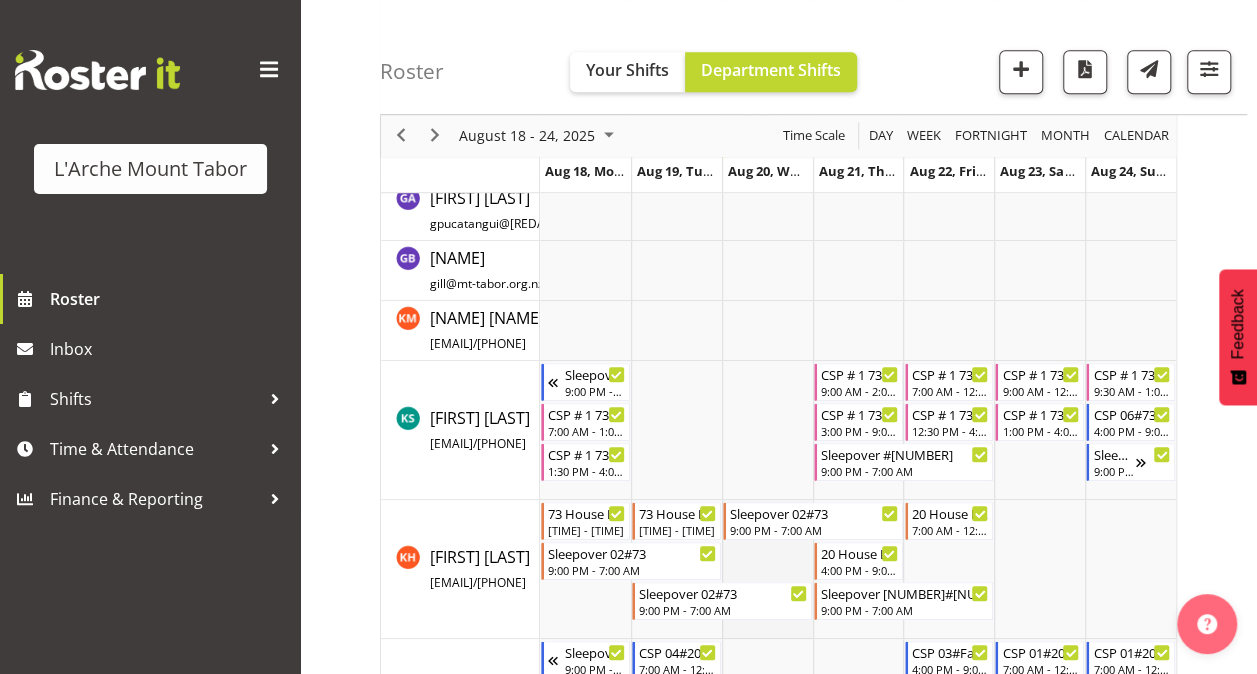 click at bounding box center [767, 569] 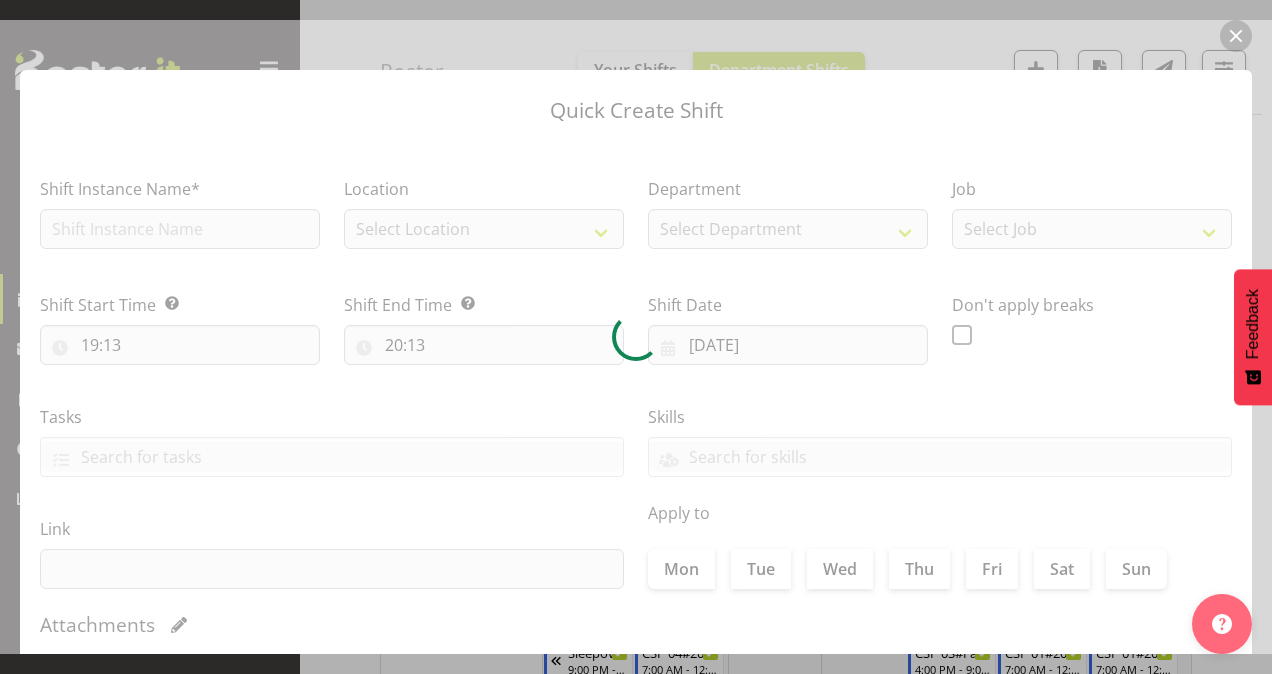 type on "[DATE]" 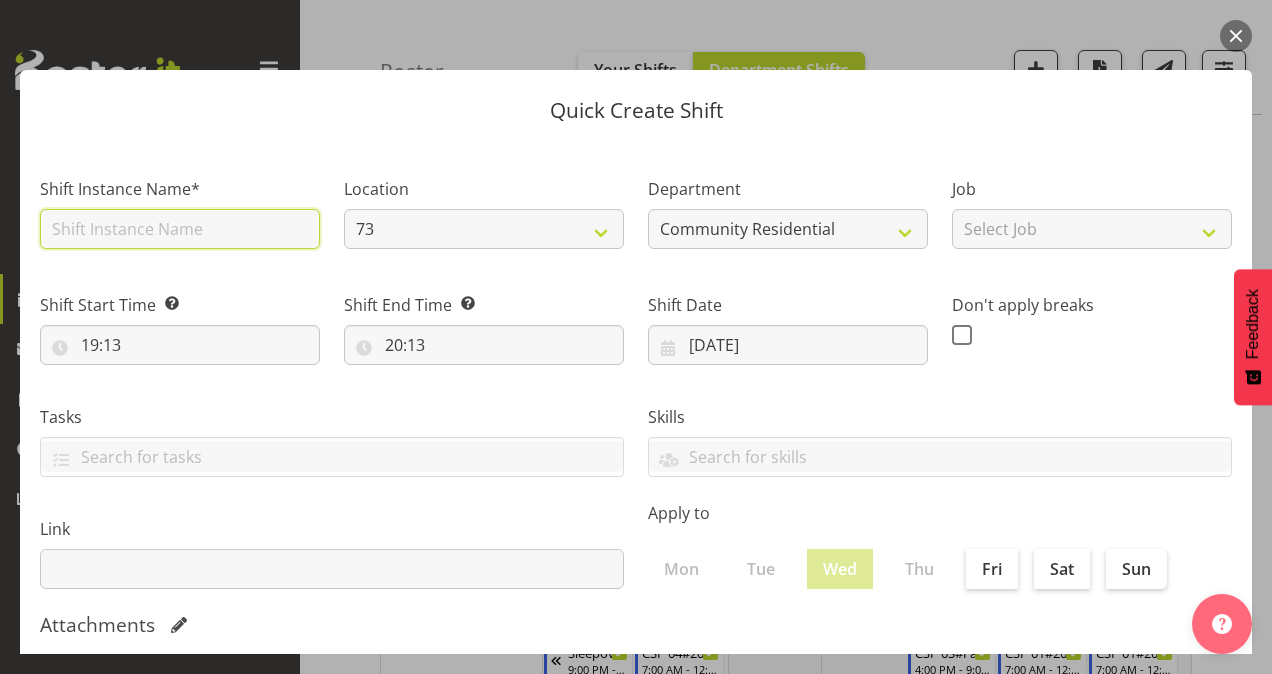 click at bounding box center (180, 229) 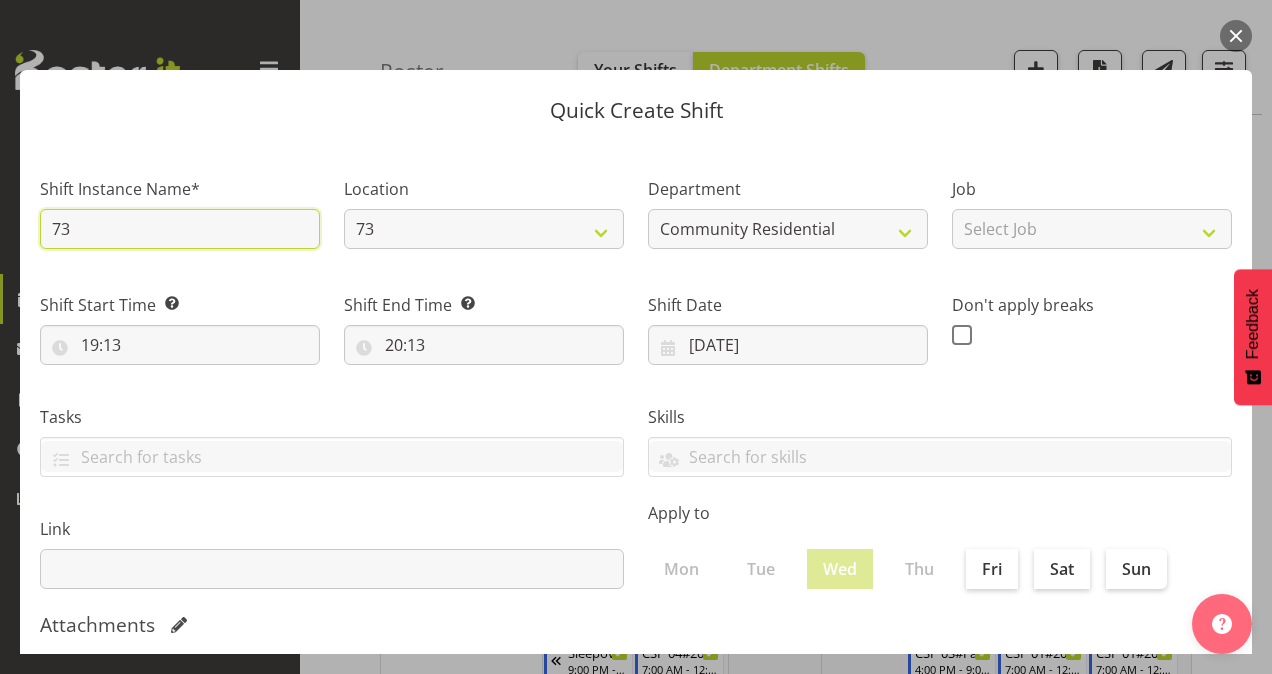type on "73 House Leader" 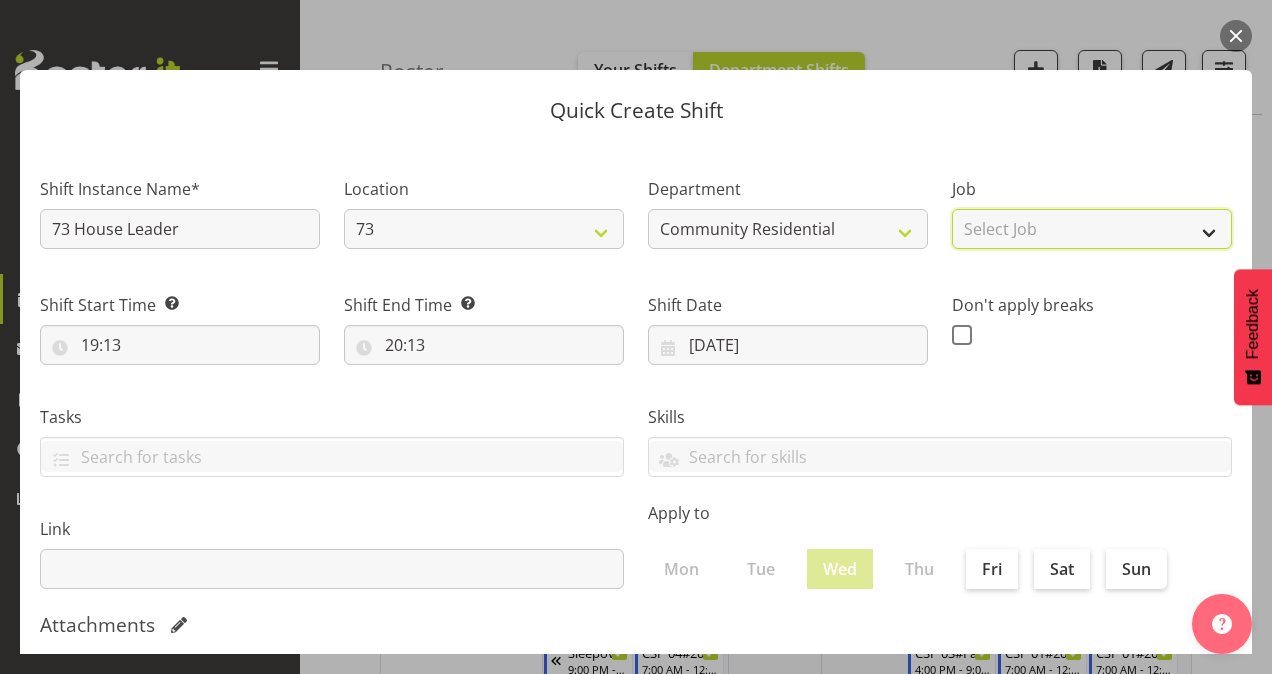 click on "Select Job  Accounts Admin Art Coordinator Community Leader Community Support Person Community Support Person-Casual House Leader Office Admin Senior Coordinator Service Manager Volunteer" at bounding box center (1092, 229) 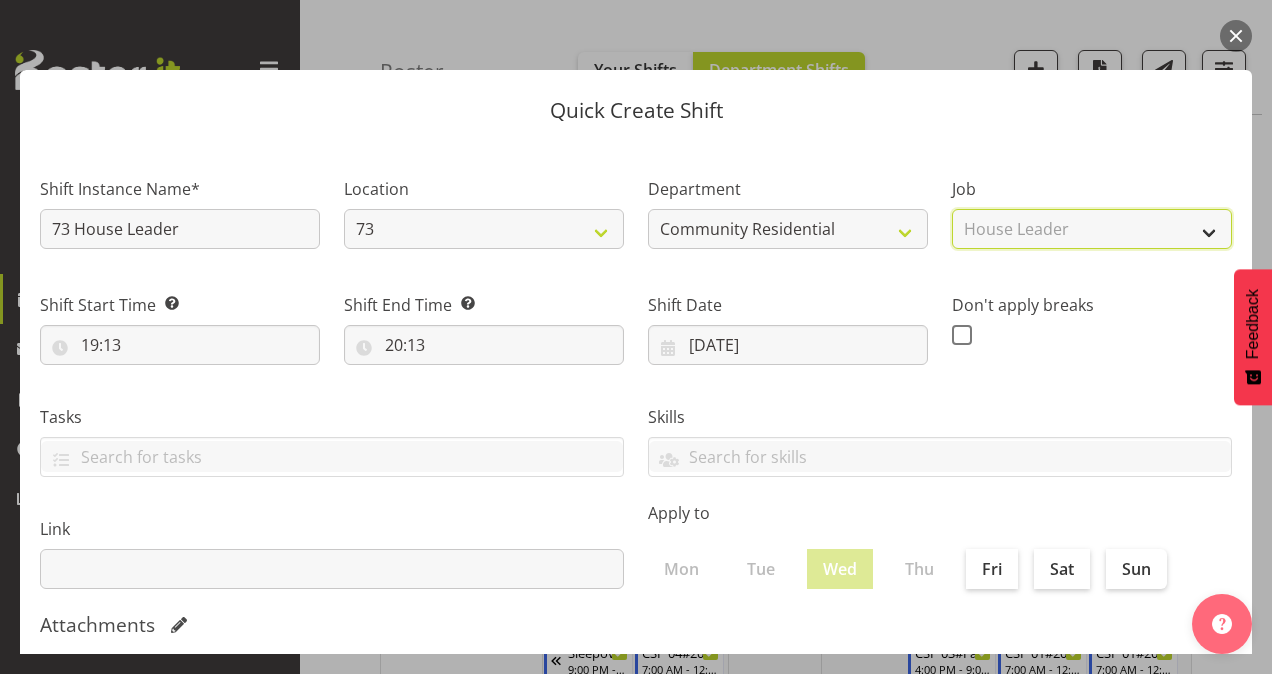 click on "Select Job  Accounts Admin Art Coordinator Community Leader Community Support Person Community Support Person-Casual House Leader Office Admin Senior Coordinator Service Manager Volunteer" at bounding box center (1092, 229) 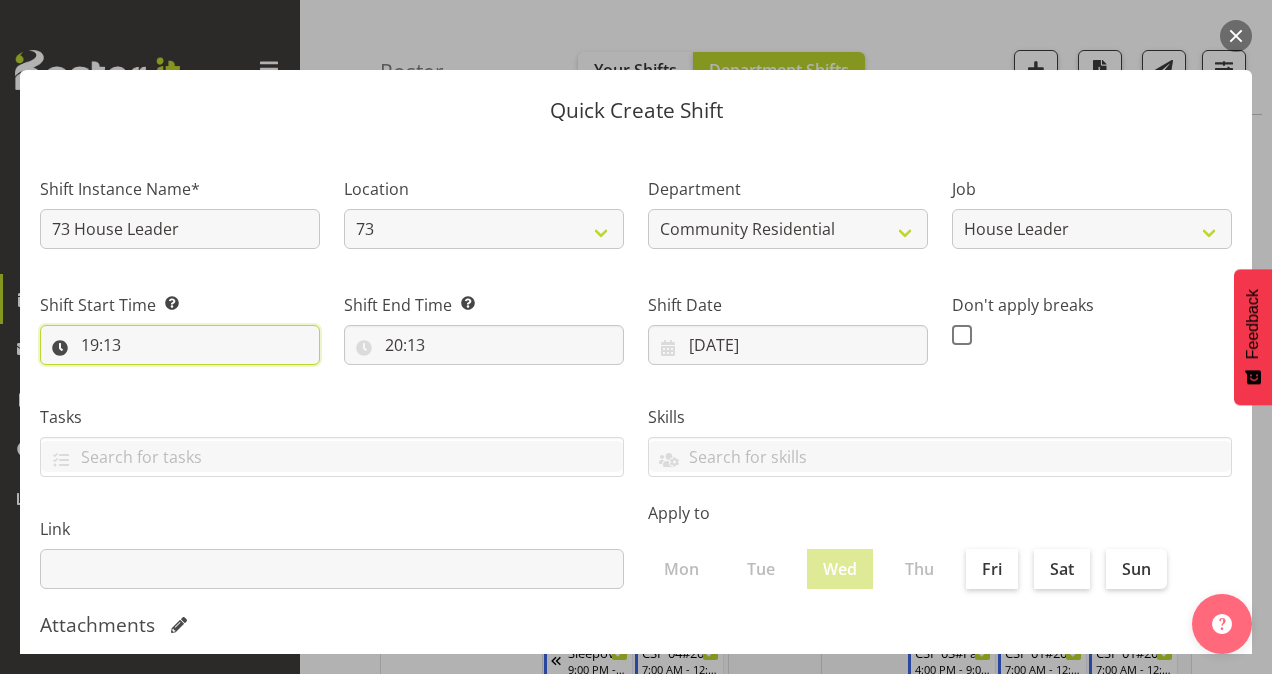 click on "19:13" at bounding box center (180, 345) 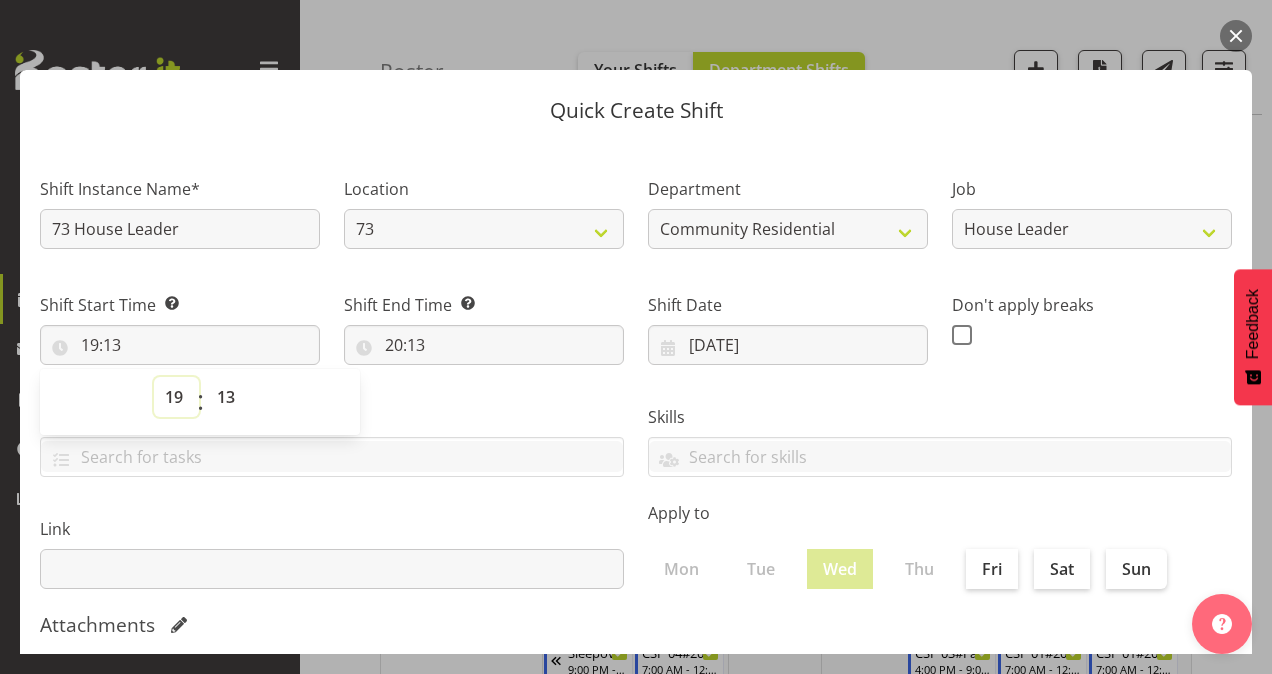 click on "00   01   02   03   04   05   06   07   08   09   10   11   12   13   14   15   16   17   18   19   20   21   22   23" at bounding box center (176, 397) 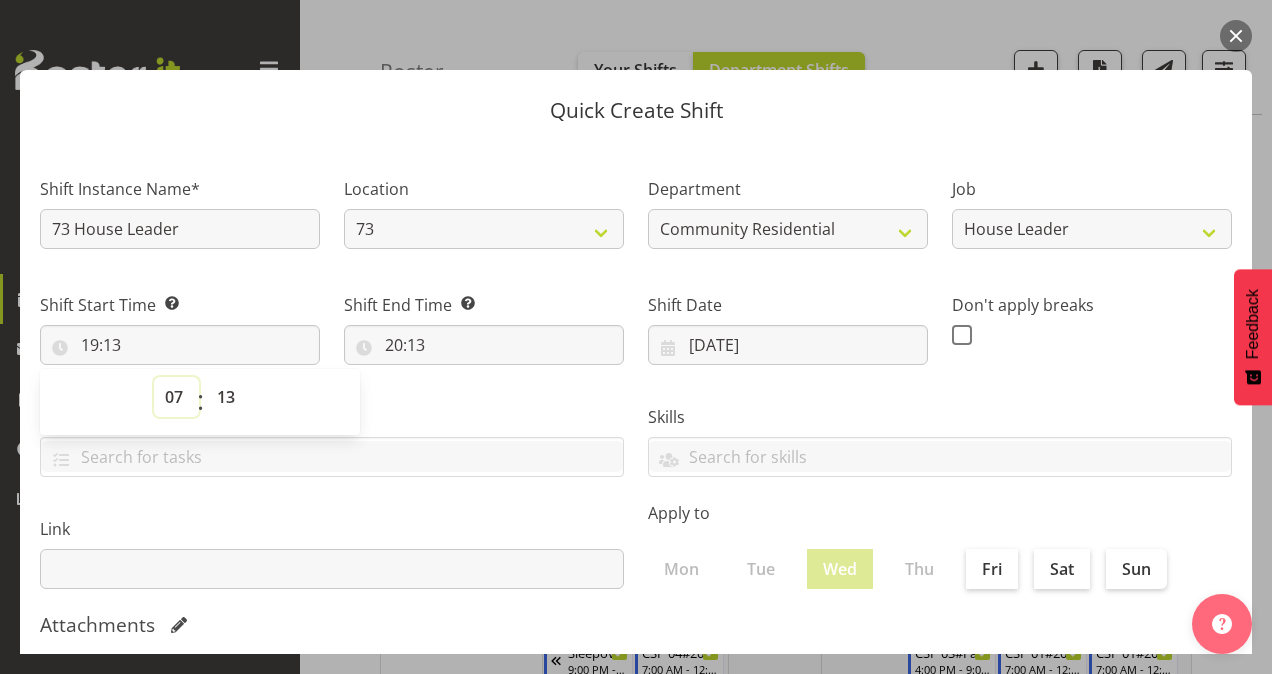 click on "00   01   02   03   04   05   06   07   08   09   10   11   12   13   14   15   16   17   18   19   20   21   22   23" at bounding box center [176, 397] 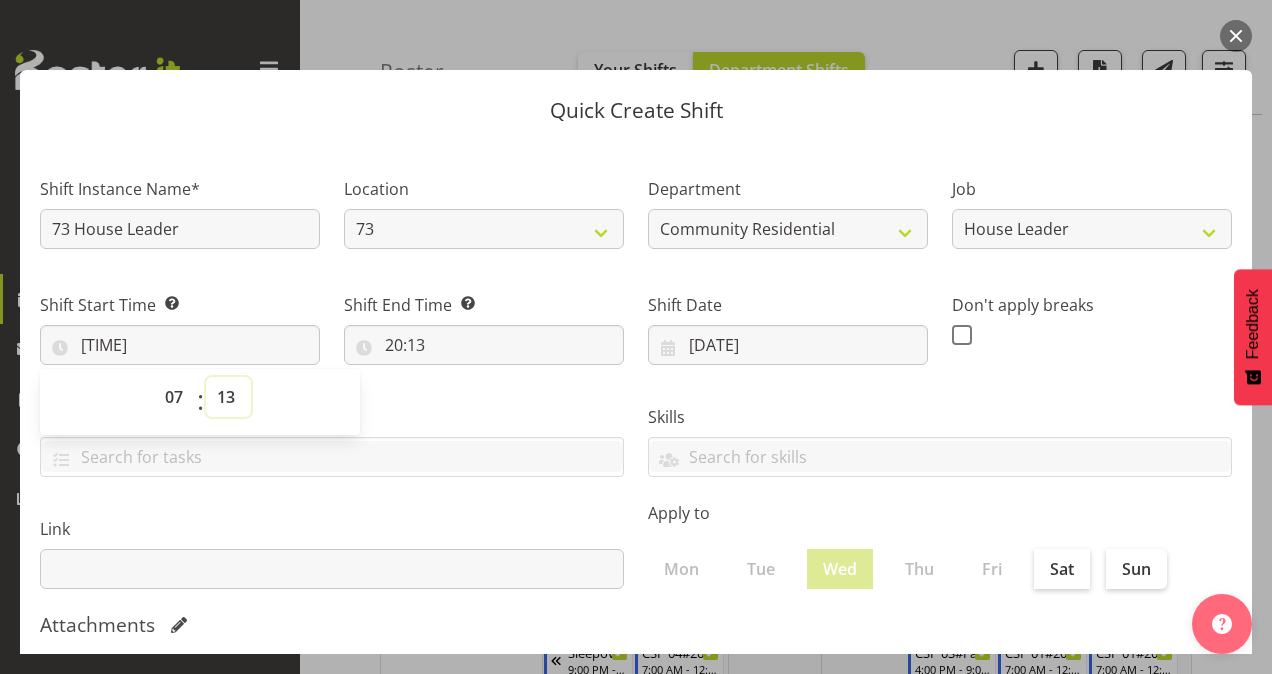 click on "00   01   02   03   04   05   06   07   08   09   10   11   12   13   14   15   16   17   18   19   20   21   22   23   24   25   26   27   28   29   30   31   32   33   34   35   36   37   38   39   40   41   42   43   44   45   46   47   48   49   50   51   52   53   54   55   56   57   58   59" at bounding box center [228, 397] 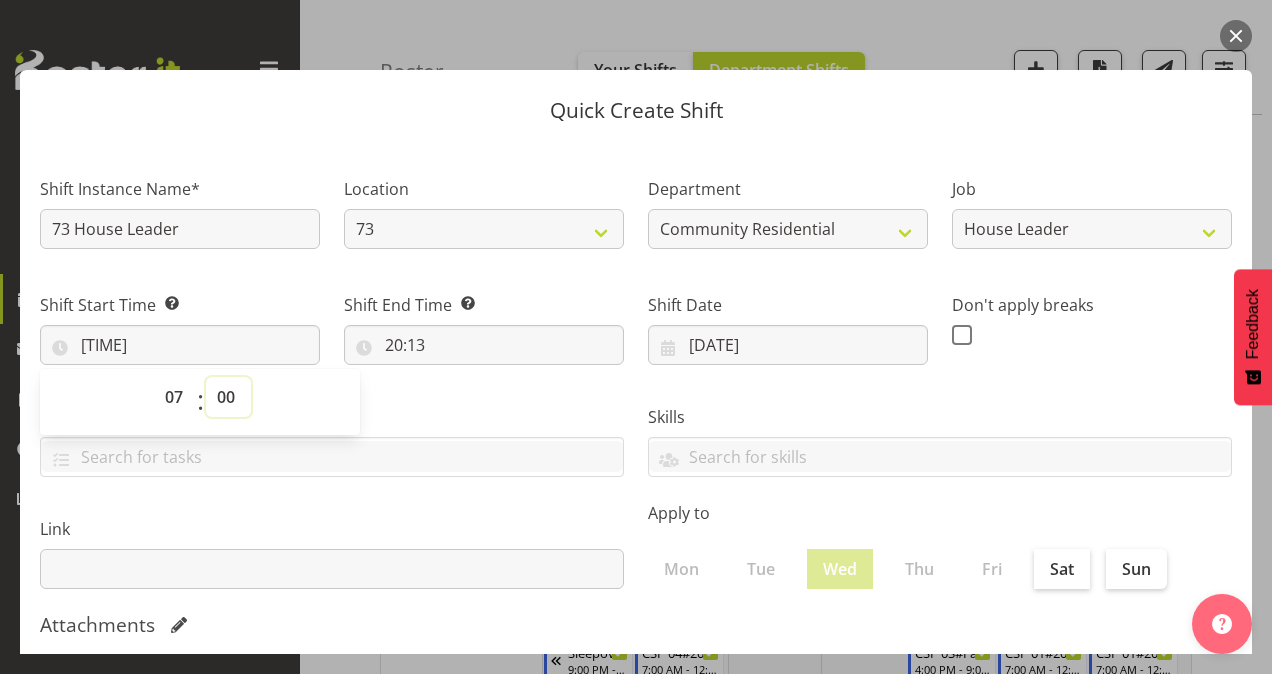 click on "00   01   02   03   04   05   06   07   08   09   10   11   12   13   14   15   16   17   18   19   20   21   22   23   24   25   26   27   28   29   30   31   32   33   34   35   36   37   38   39   40   41   42   43   44   45   46   47   48   49   50   51   52   53   54   55   56   57   58   59" at bounding box center [228, 397] 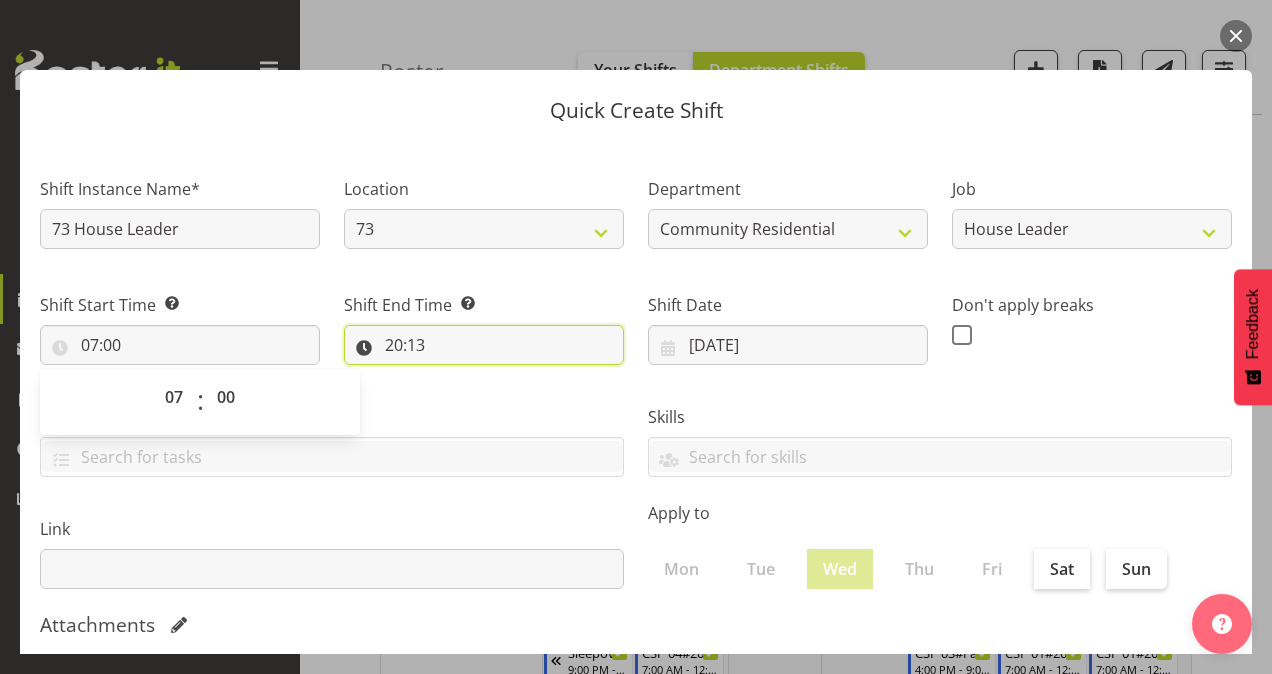 click on "20:13" at bounding box center (484, 345) 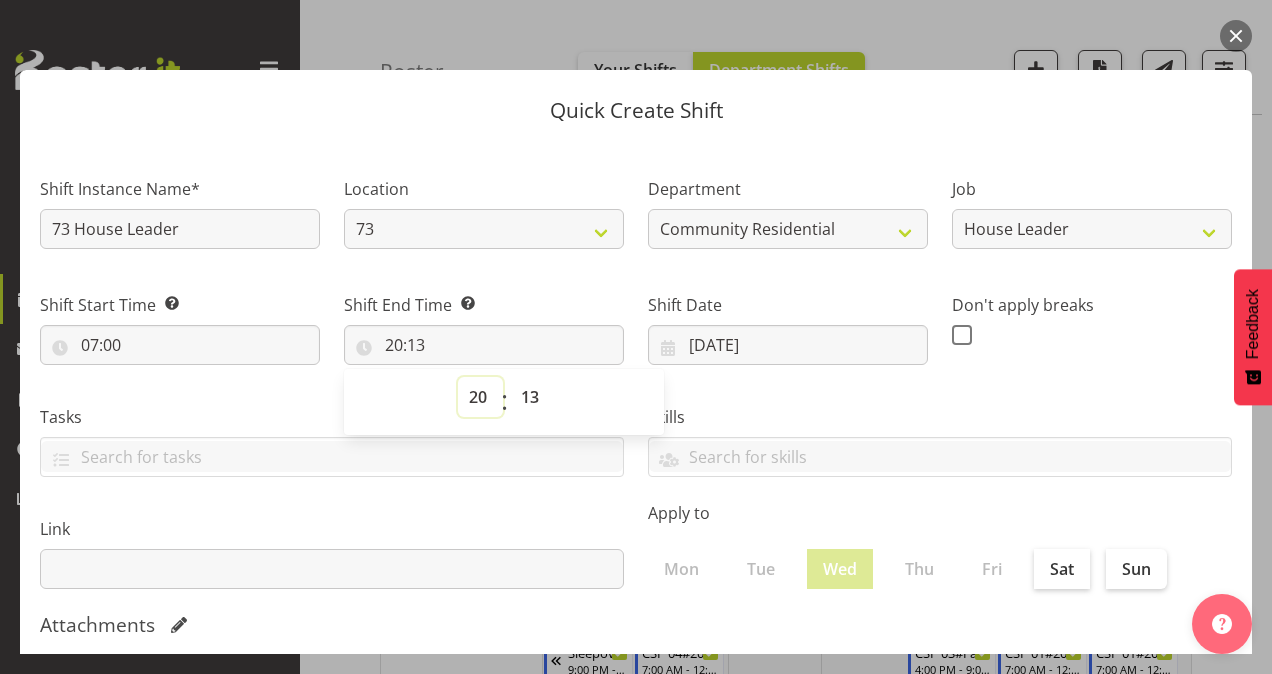 click on "00   01   02   03   04   05   06   07   08   09   10   11   12   13   14   15   16   17   18   19   20   21   22   23" at bounding box center (480, 397) 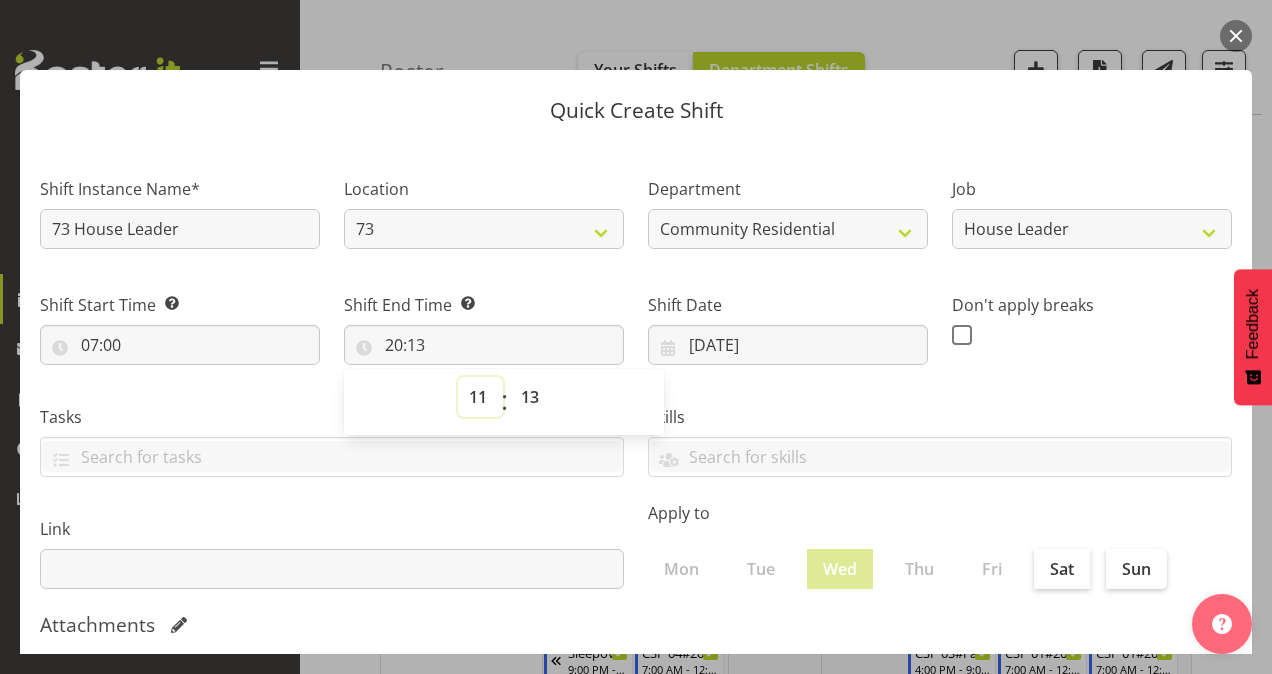 click on "00   01   02   03   04   05   06   07   08   09   10   11   12   13   14   15   16   17   18   19   20   21   22   23" at bounding box center (480, 397) 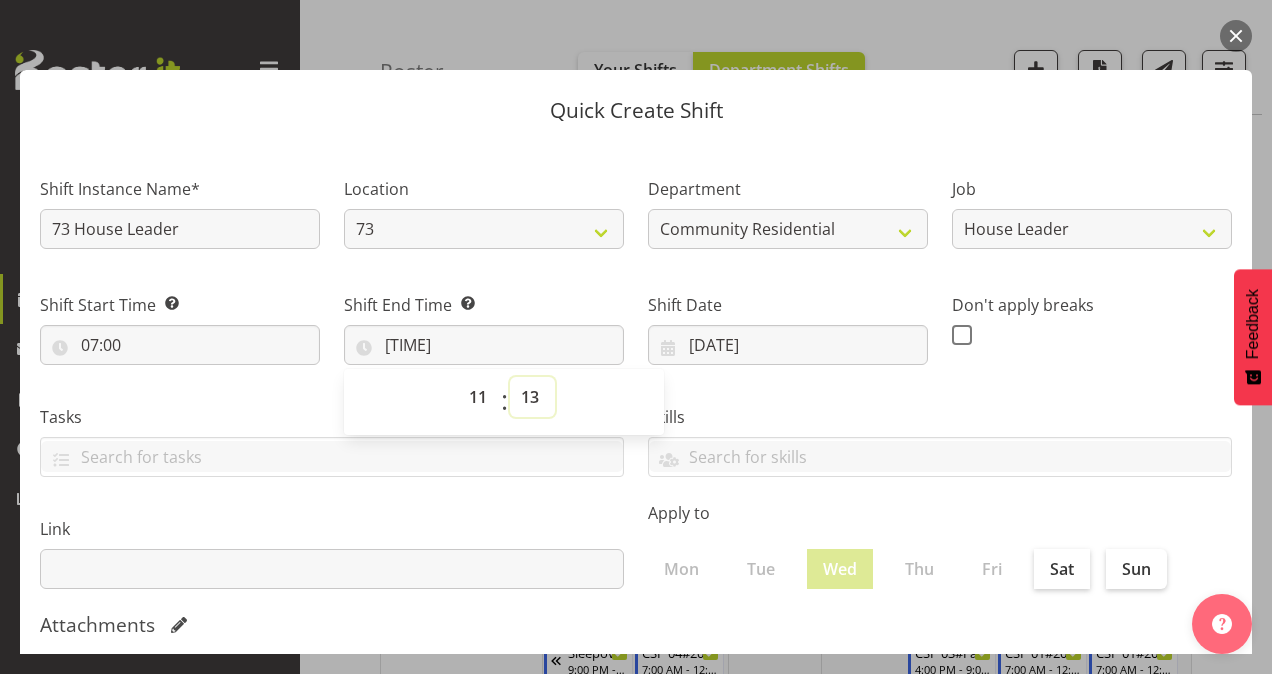 click on "00   01   02   03   04   05   06   07   08   09   10   11   12   13   14   15   16   17   18   19   20   21   22   23   24   25   26   27   28   29   30   31   32   33   34   35   36   37   38   39   40   41   42   43   44   45   46   47   48   49   50   51   52   53   54   55   56   57   58   59" at bounding box center (532, 397) 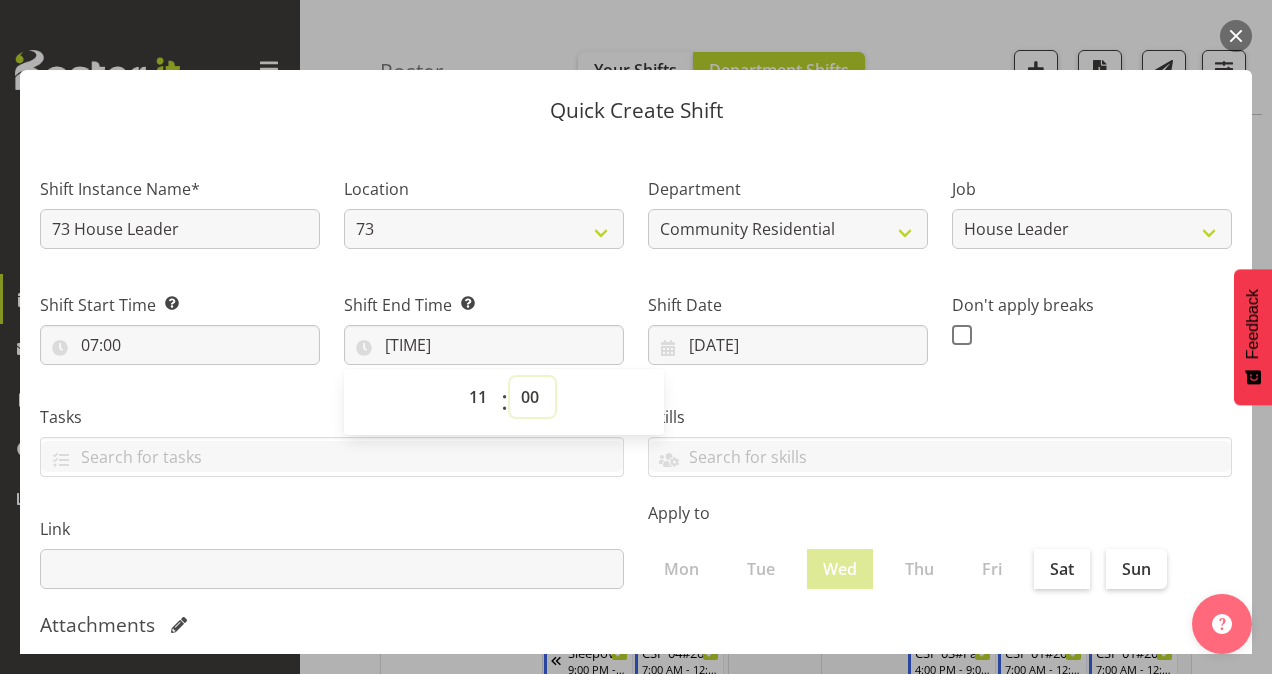 click on "00   01   02   03   04   05   06   07   08   09   10   11   12   13   14   15   16   17   18   19   20   21   22   23   24   25   26   27   28   29   30   31   32   33   34   35   36   37   38   39   40   41   42   43   44   45   46   47   48   49   50   51   52   53   54   55   56   57   58   59" at bounding box center (532, 397) 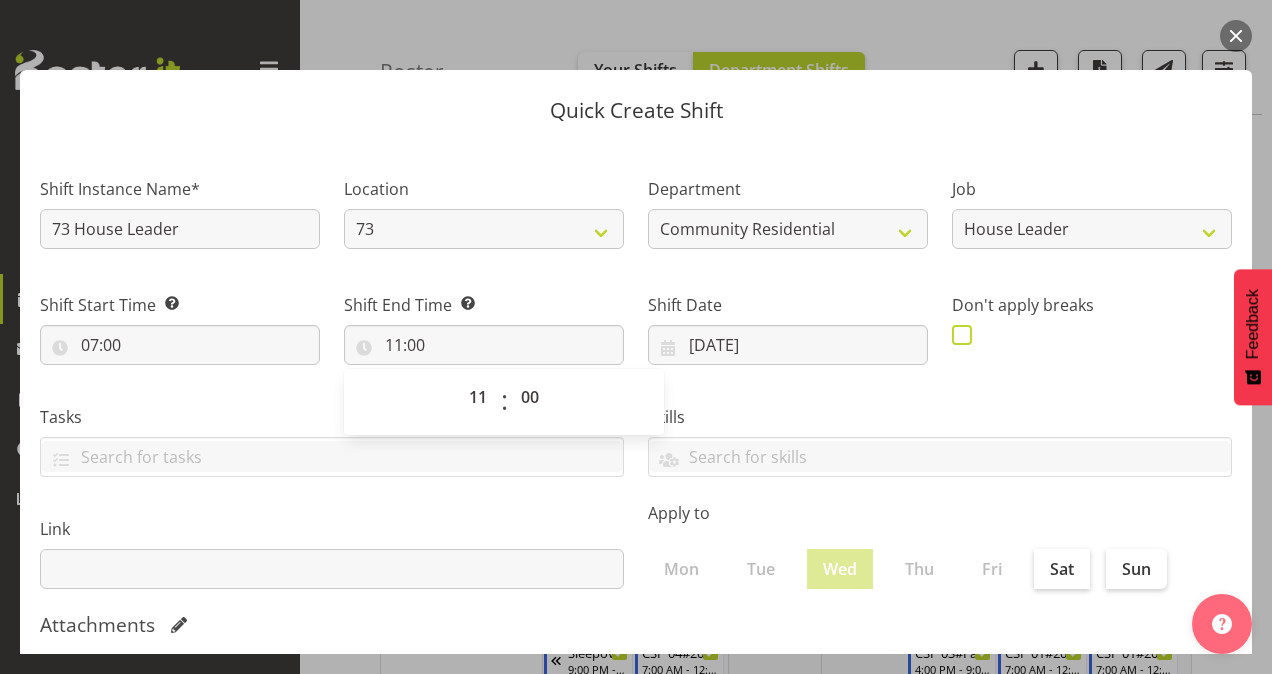 click at bounding box center [962, 335] 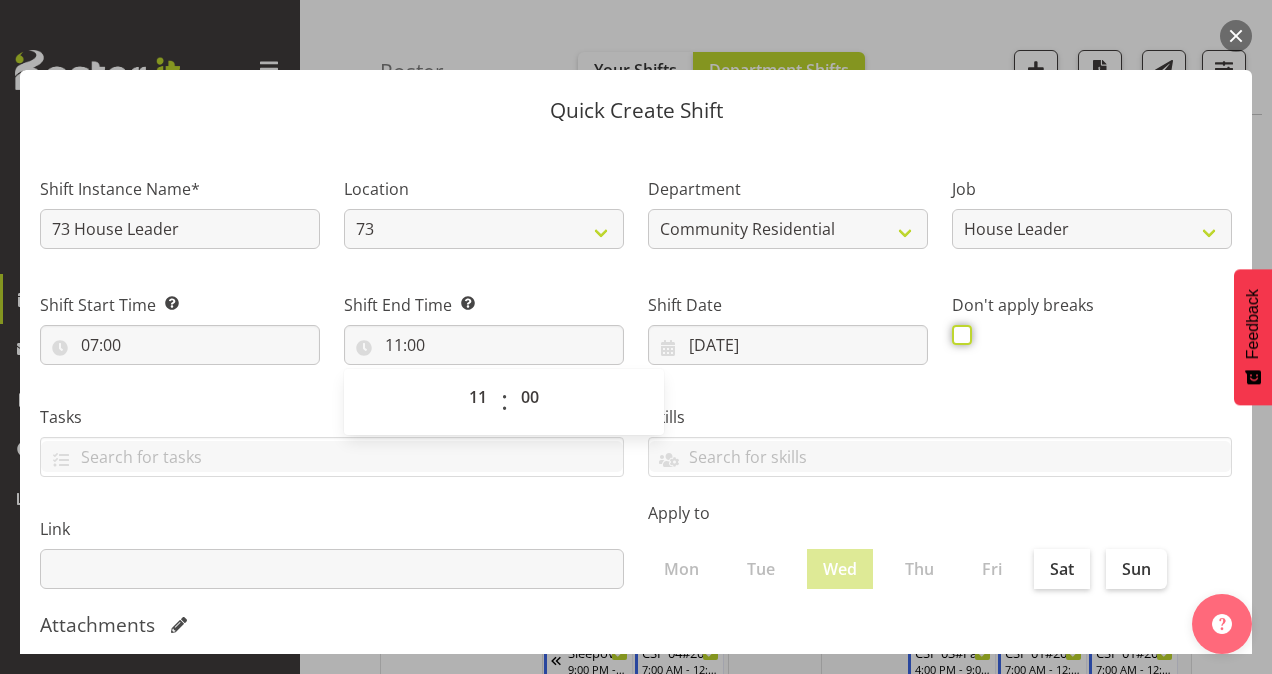 click at bounding box center [958, 334] 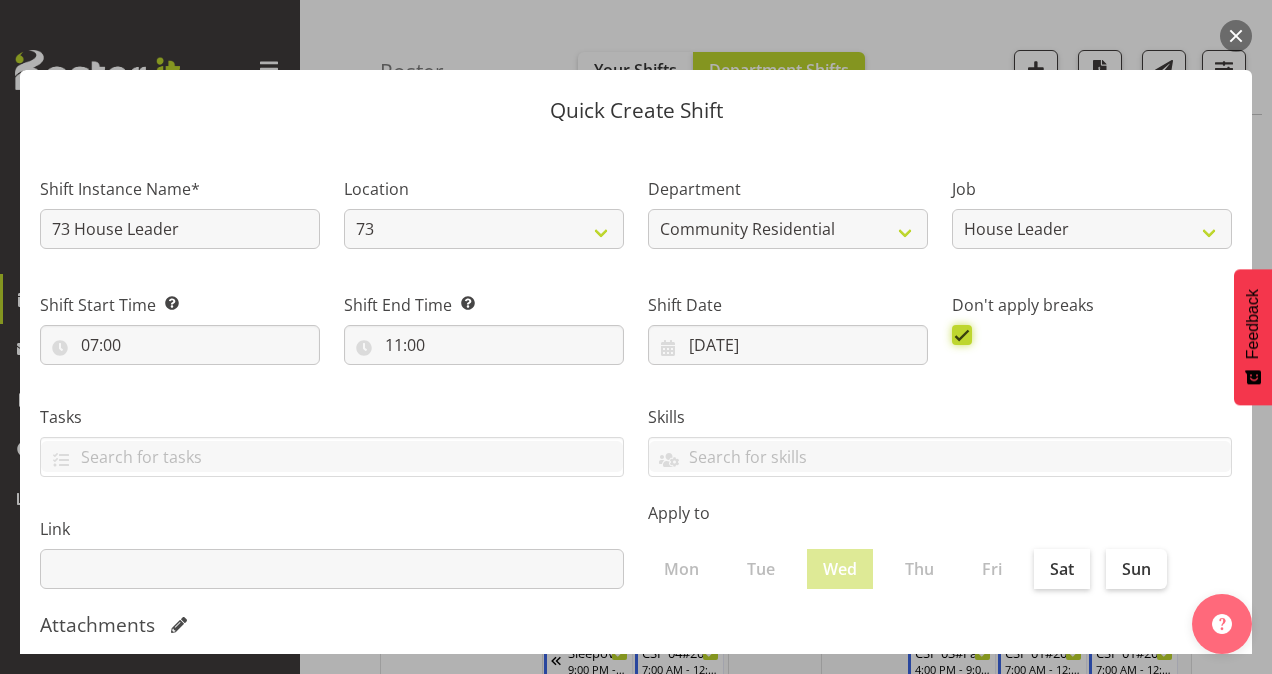 scroll, scrollTop: 385, scrollLeft: 0, axis: vertical 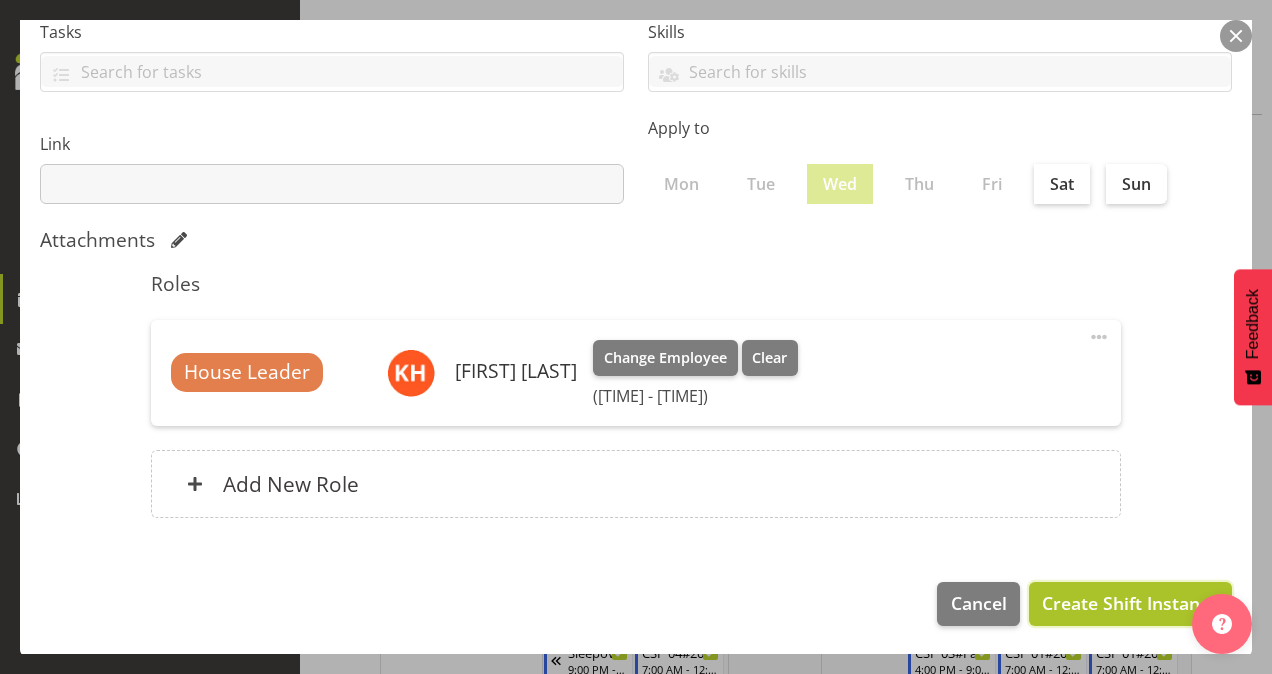 click on "Create Shift Instance" at bounding box center (1130, 604) 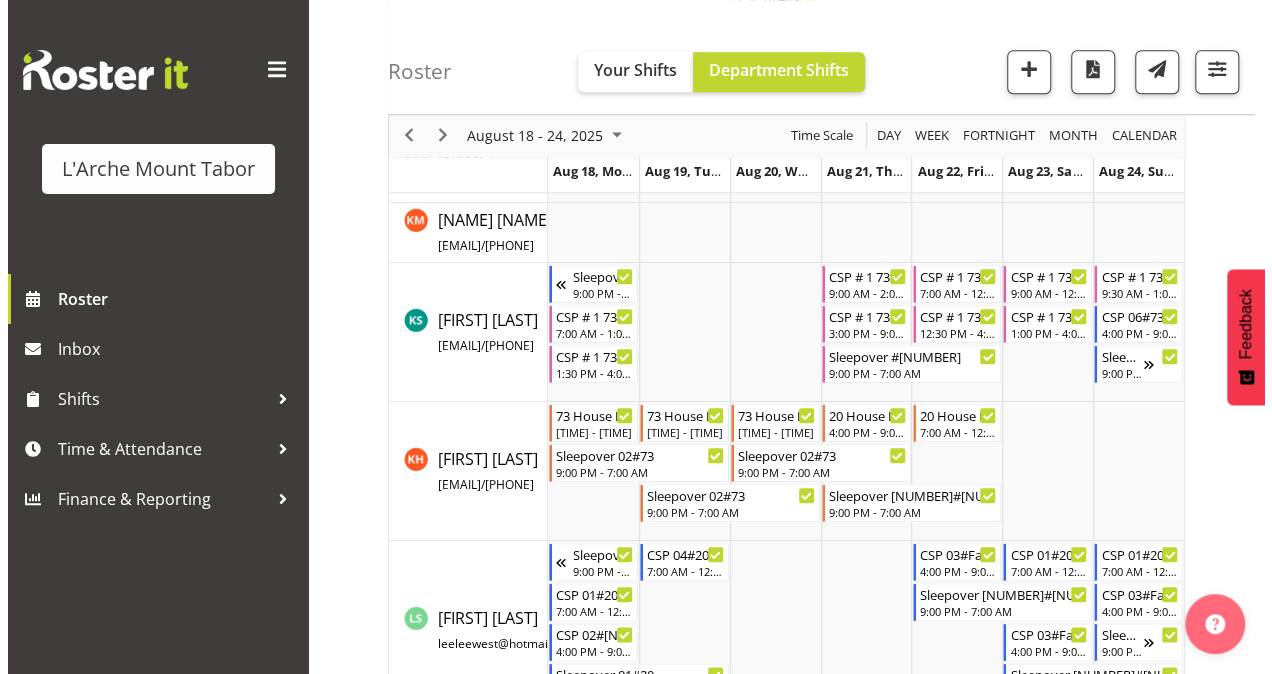 scroll, scrollTop: 808, scrollLeft: 0, axis: vertical 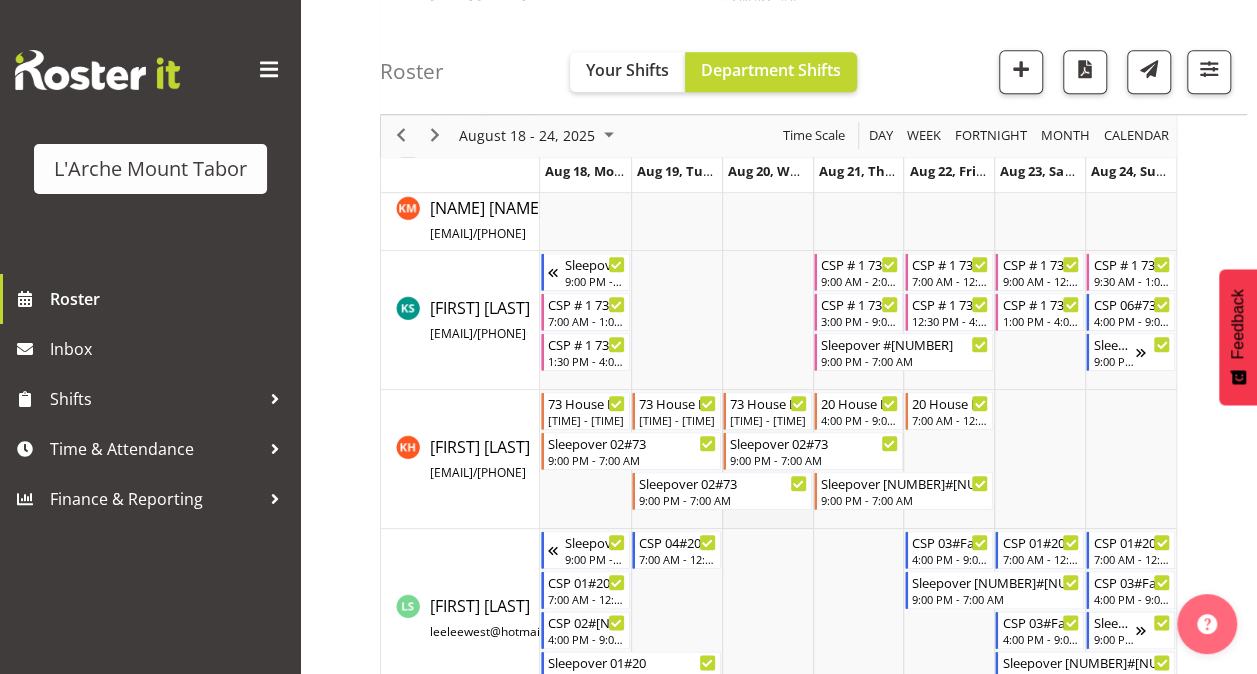 click at bounding box center [767, 459] 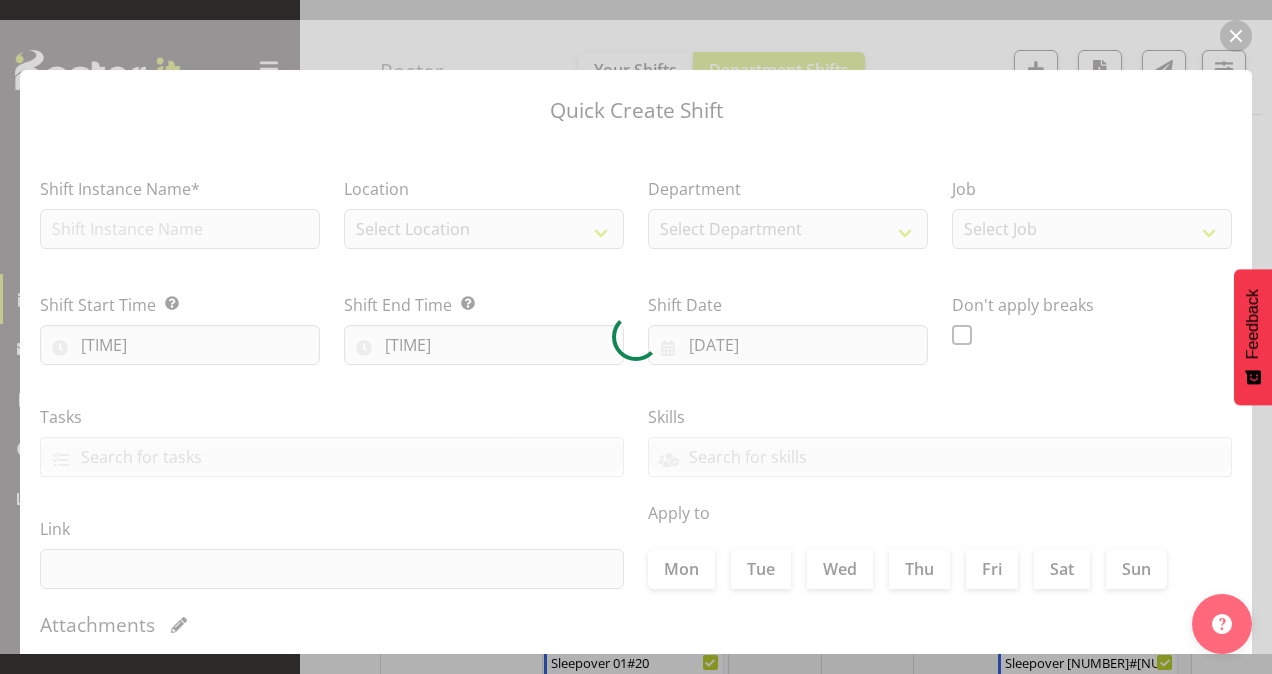 type on "[DATE]" 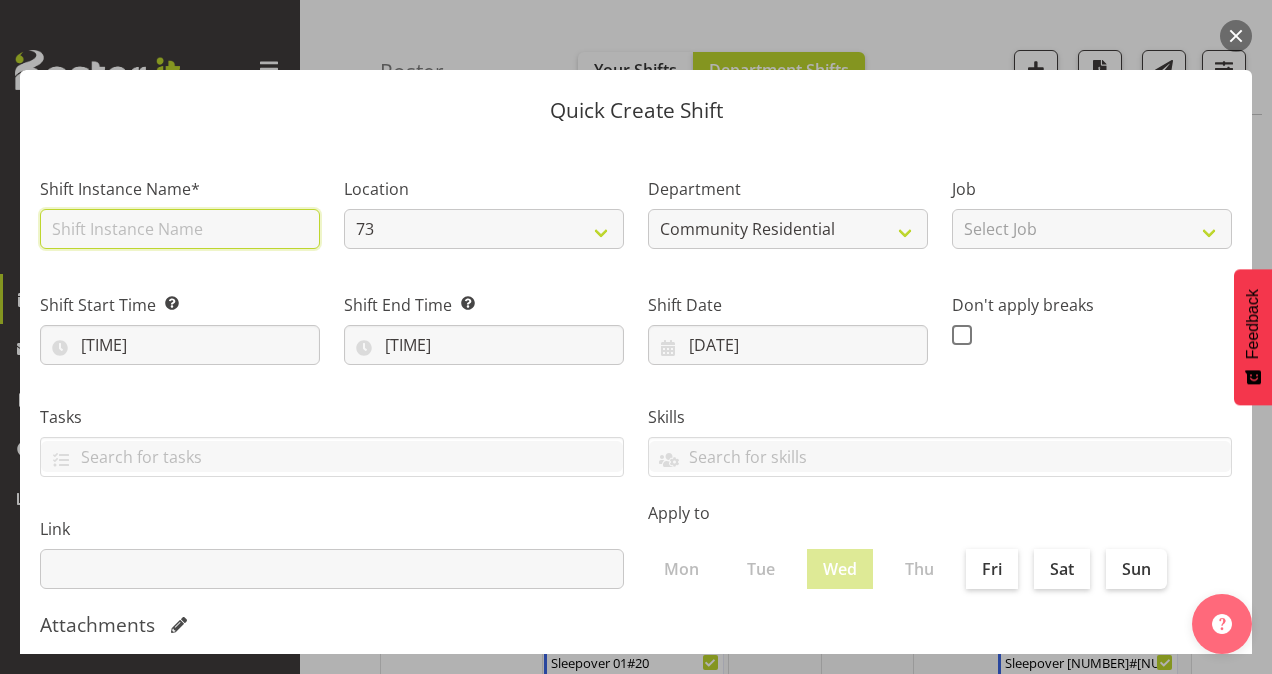 click at bounding box center (180, 229) 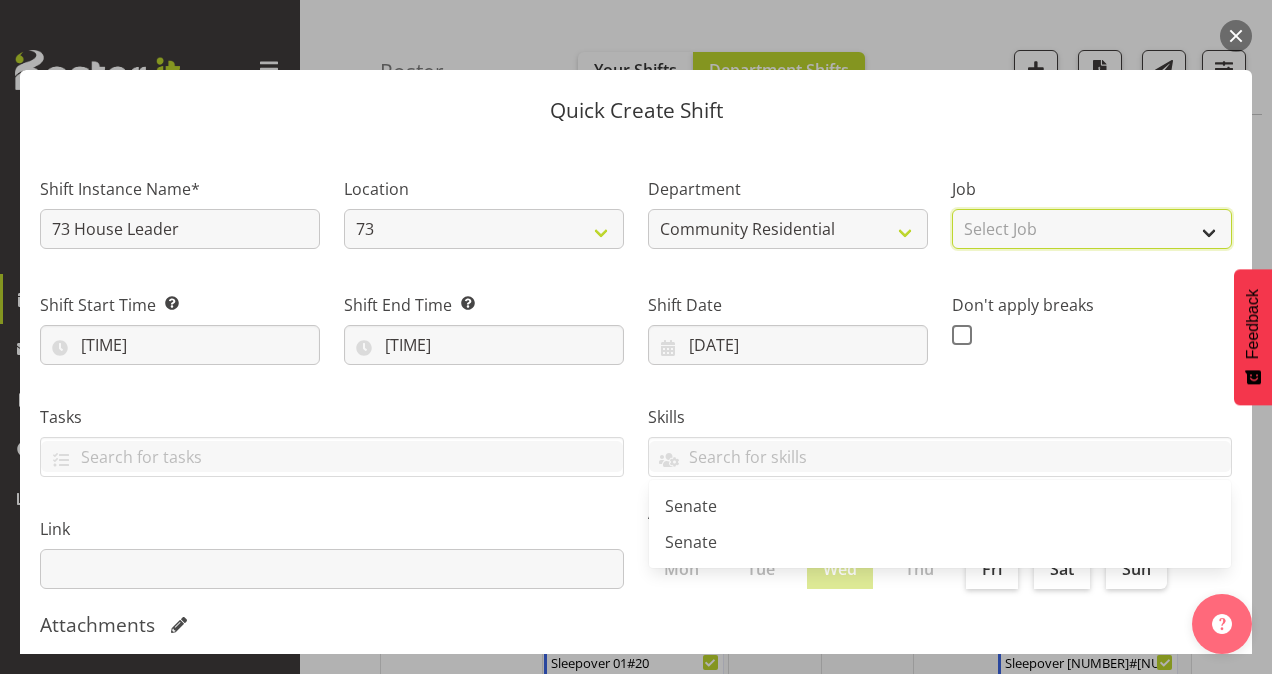 click on "Select Job  Accounts Admin Art Coordinator Community Leader Community Support Person Community Support Person-Casual House Leader Office Admin Senior Coordinator Service Manager Volunteer" at bounding box center [1092, 229] 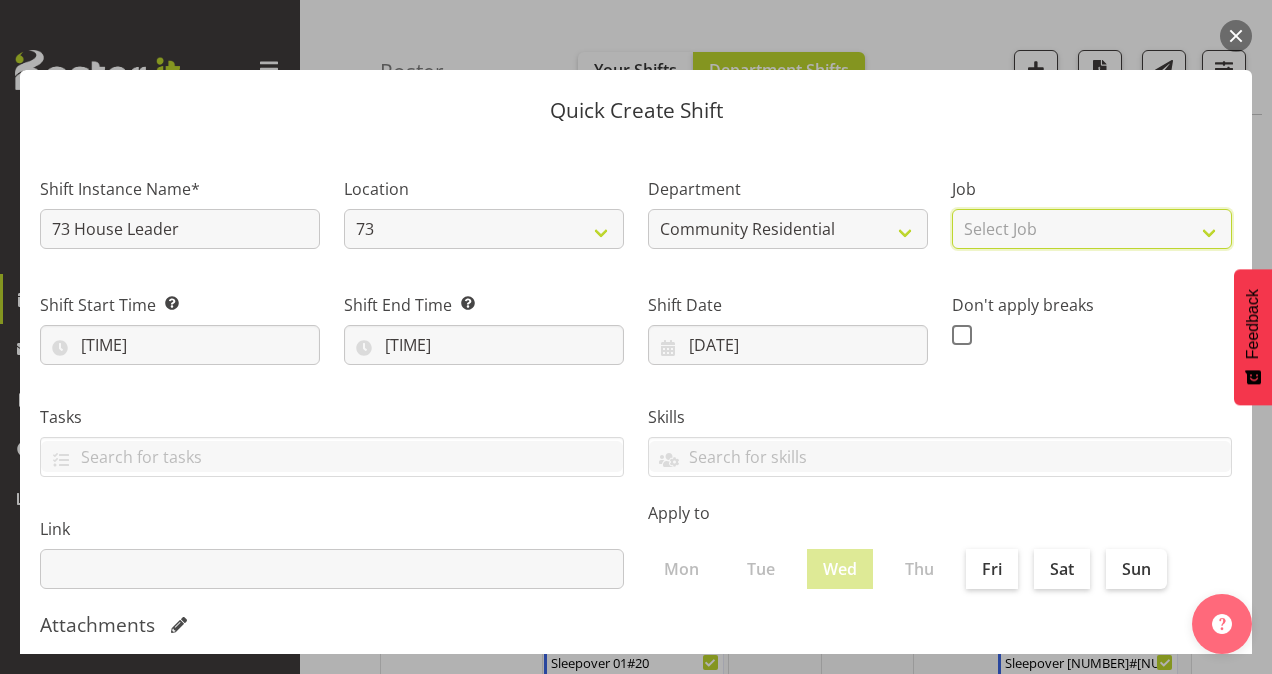 select on "1" 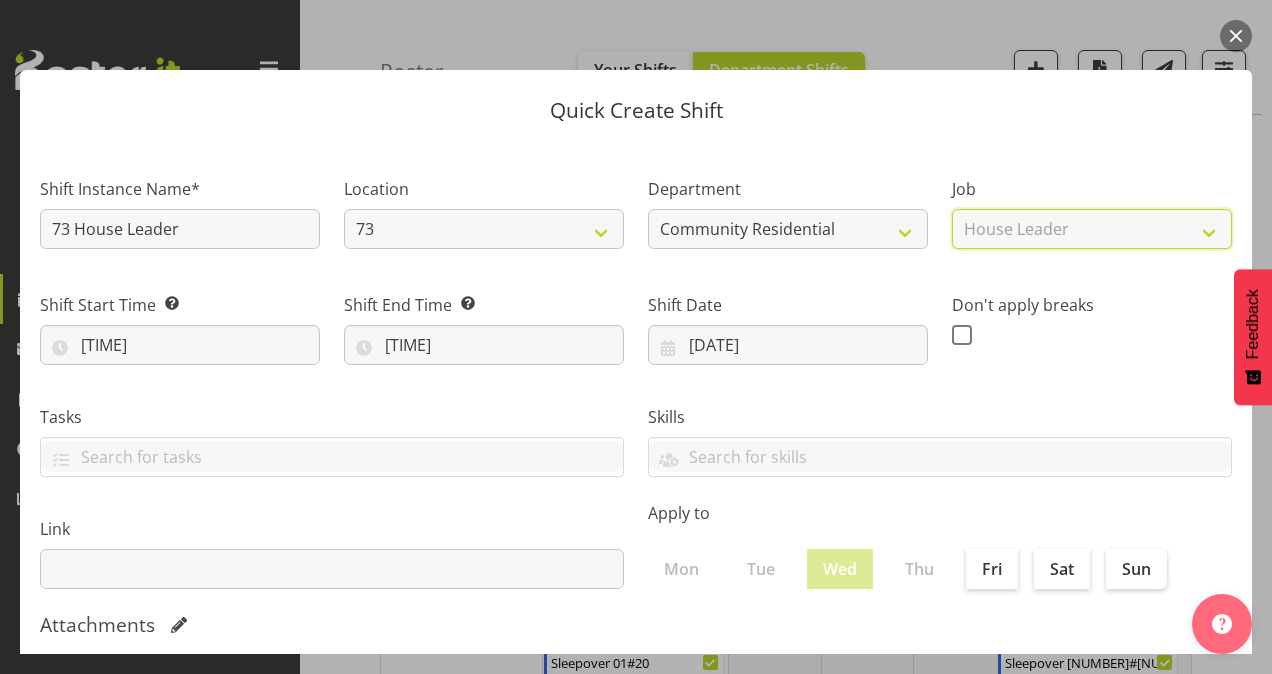 click on "Select Job  Accounts Admin Art Coordinator Community Leader Community Support Person Community Support Person-Casual House Leader Office Admin Senior Coordinator Service Manager Volunteer" at bounding box center [1092, 229] 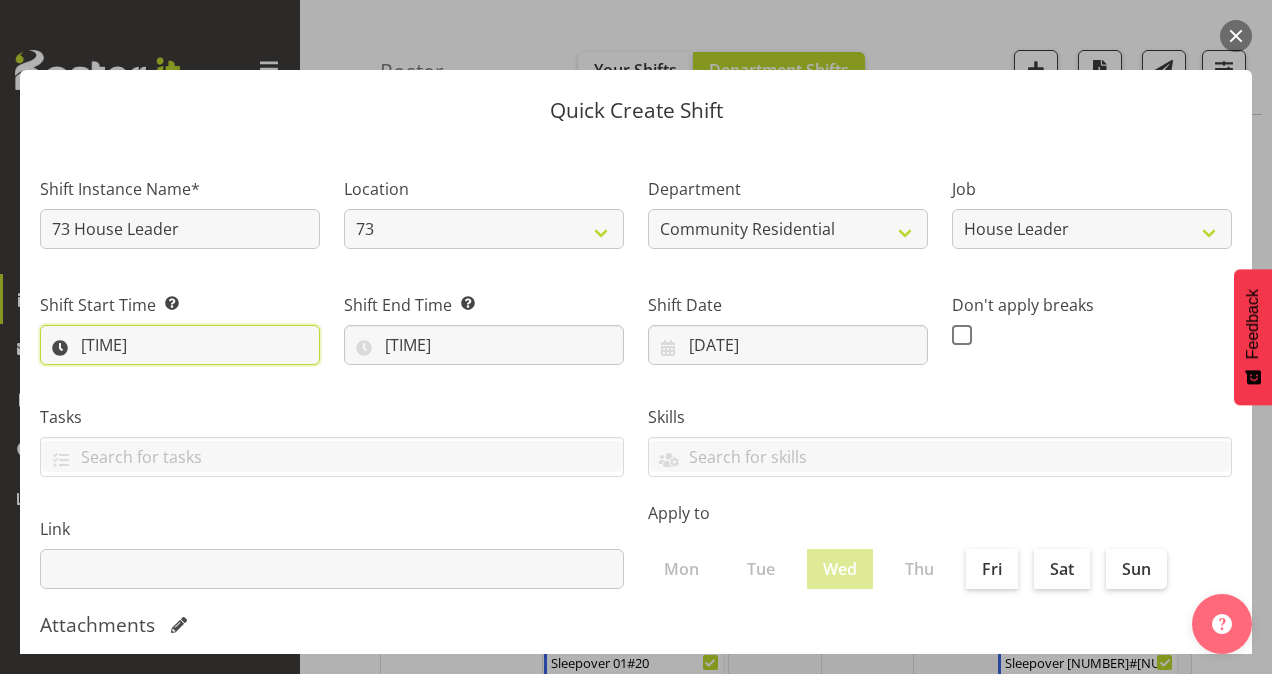 click on "[TIME]" at bounding box center [180, 345] 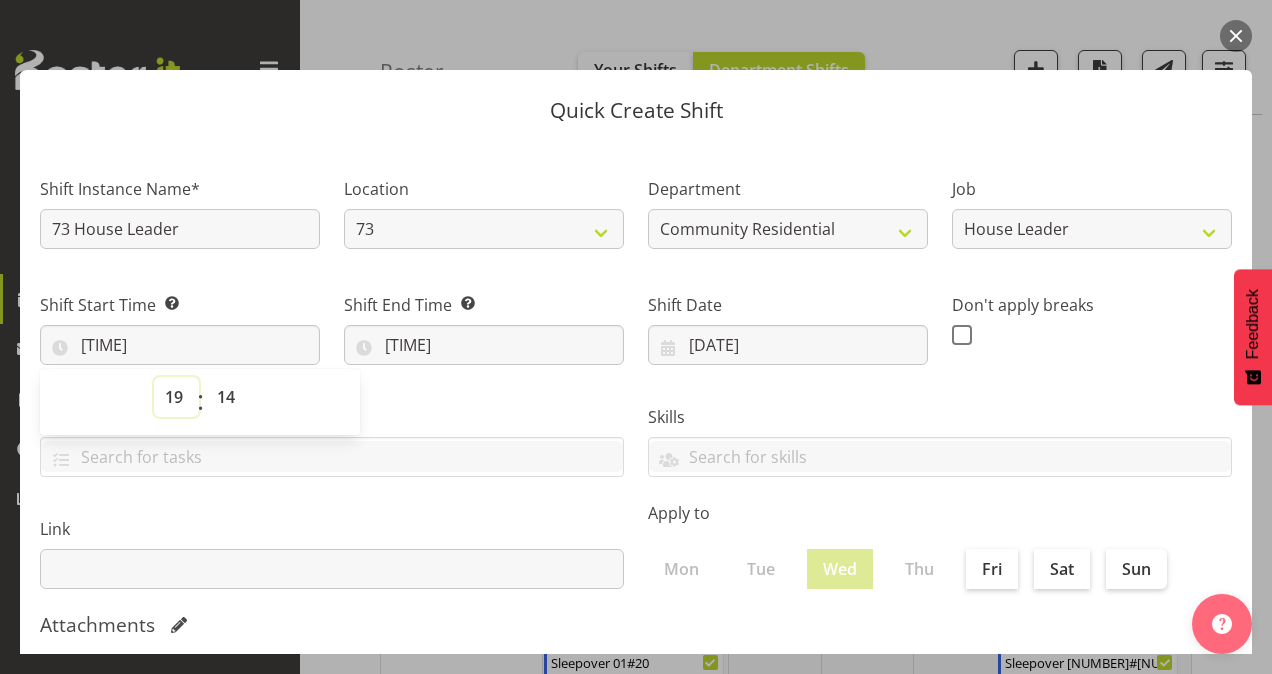 click on "00   01   02   03   04   05   06   07   08   09   10   11   12   13   14   15   16   17   18   19   20   21   22   23" at bounding box center [176, 397] 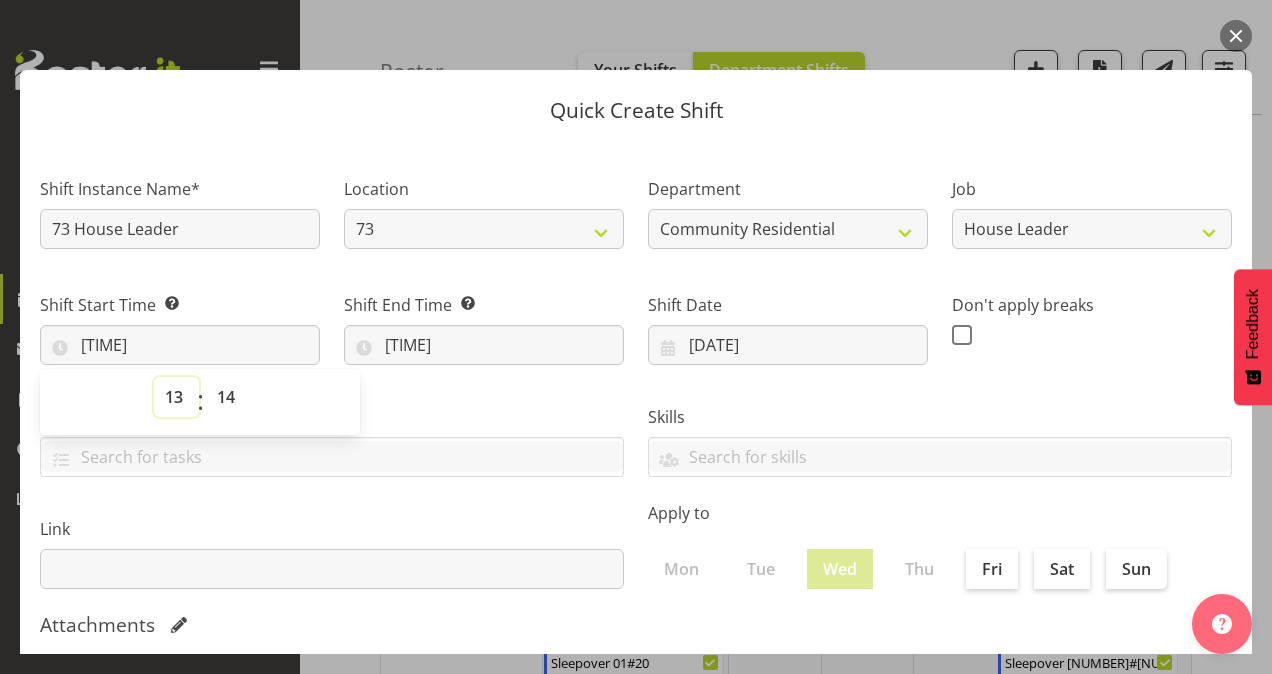 click on "00   01   02   03   04   05   06   07   08   09   10   11   12   13   14   15   16   17   18   19   20   21   22   23" at bounding box center (176, 397) 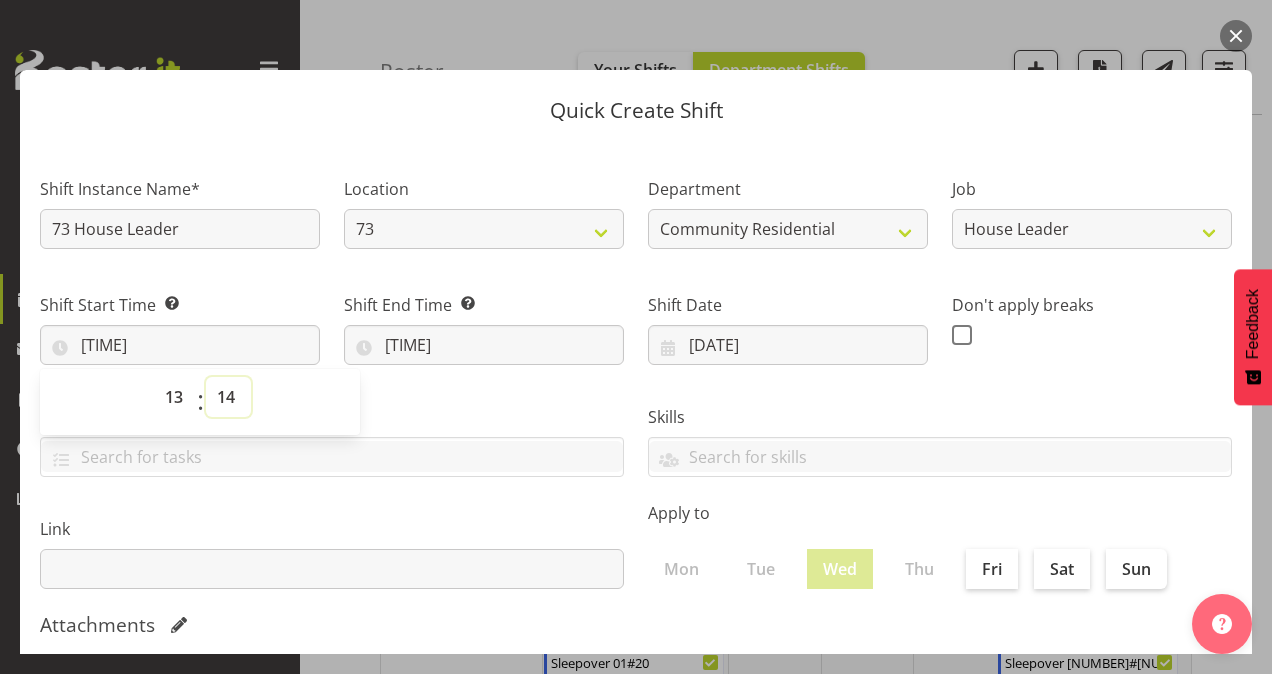 click on "00   01   02   03   04   05   06   07   08   09   10   11   12   13   14   15   16   17   18   19   20   21   22   23   24   25   26   27   28   29   30   31   32   33   34   35   36   37   38   39   40   41   42   43   44   45   46   47   48   49   50   51   52   53   54   55   56   57   58   59" at bounding box center [228, 397] 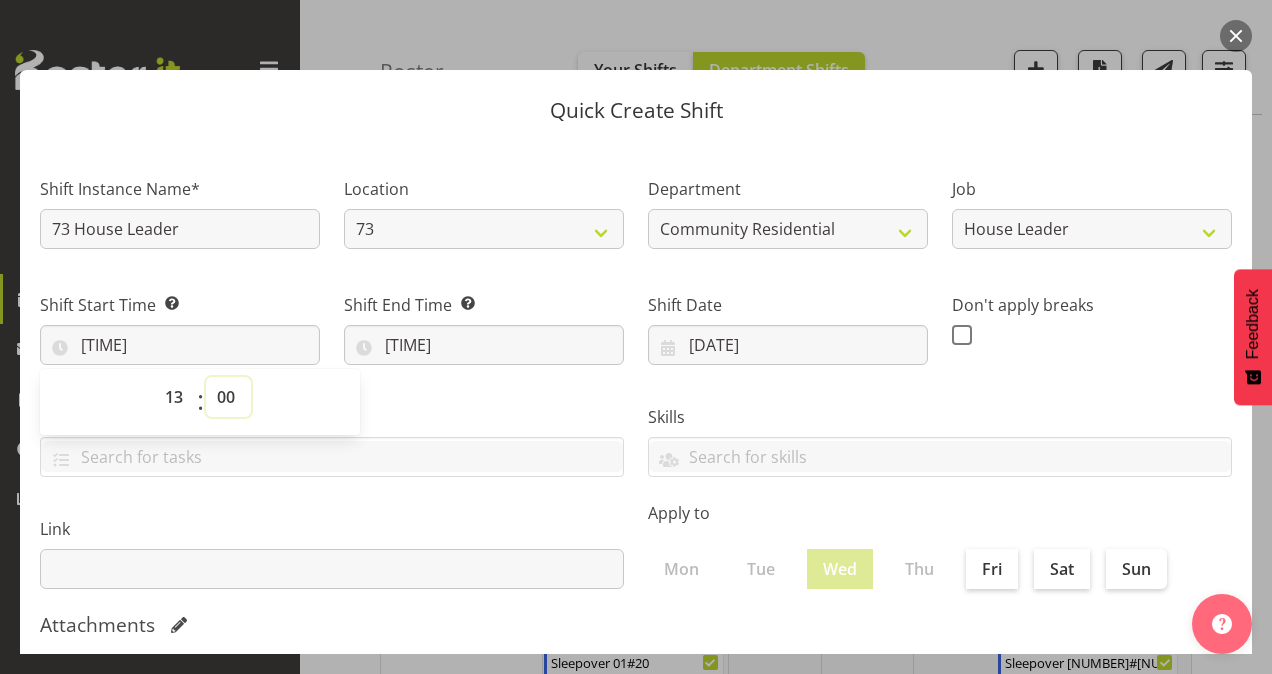 click on "00   01   02   03   04   05   06   07   08   09   10   11   12   13   14   15   16   17   18   19   20   21   22   23   24   25   26   27   28   29   30   31   32   33   34   35   36   37   38   39   40   41   42   43   44   45   46   47   48   49   50   51   52   53   54   55   56   57   58   59" at bounding box center (228, 397) 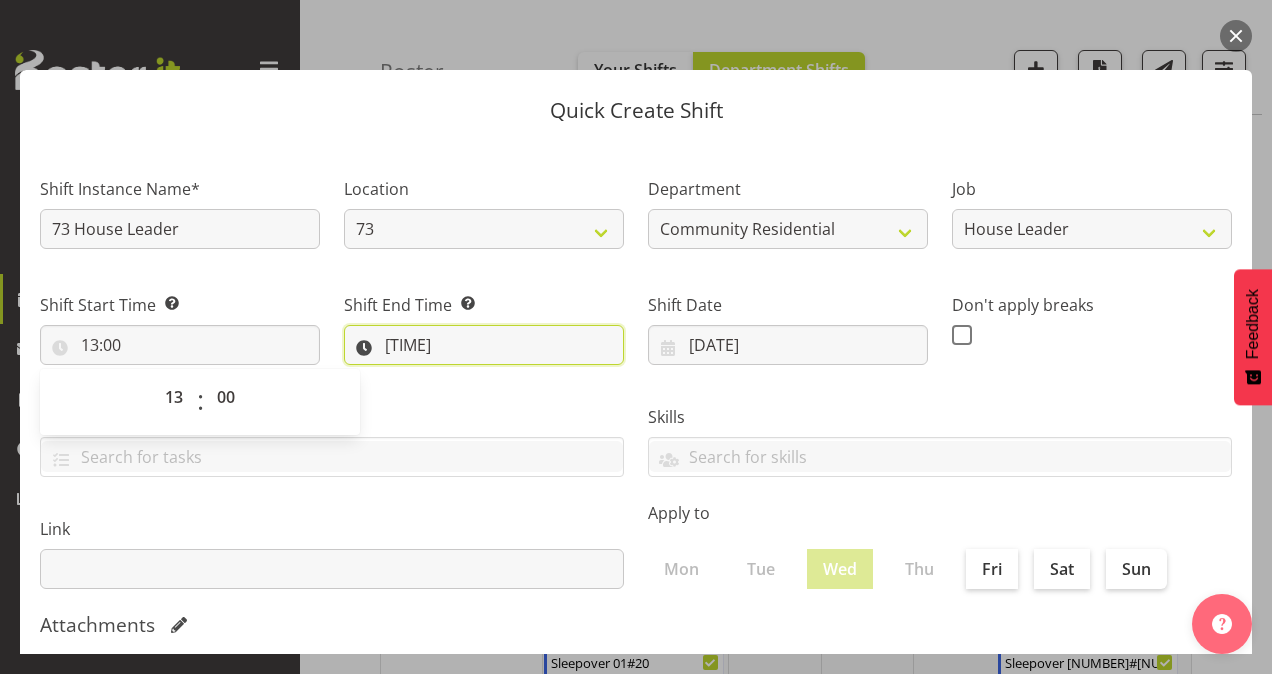 click on "[TIME]" at bounding box center (484, 345) 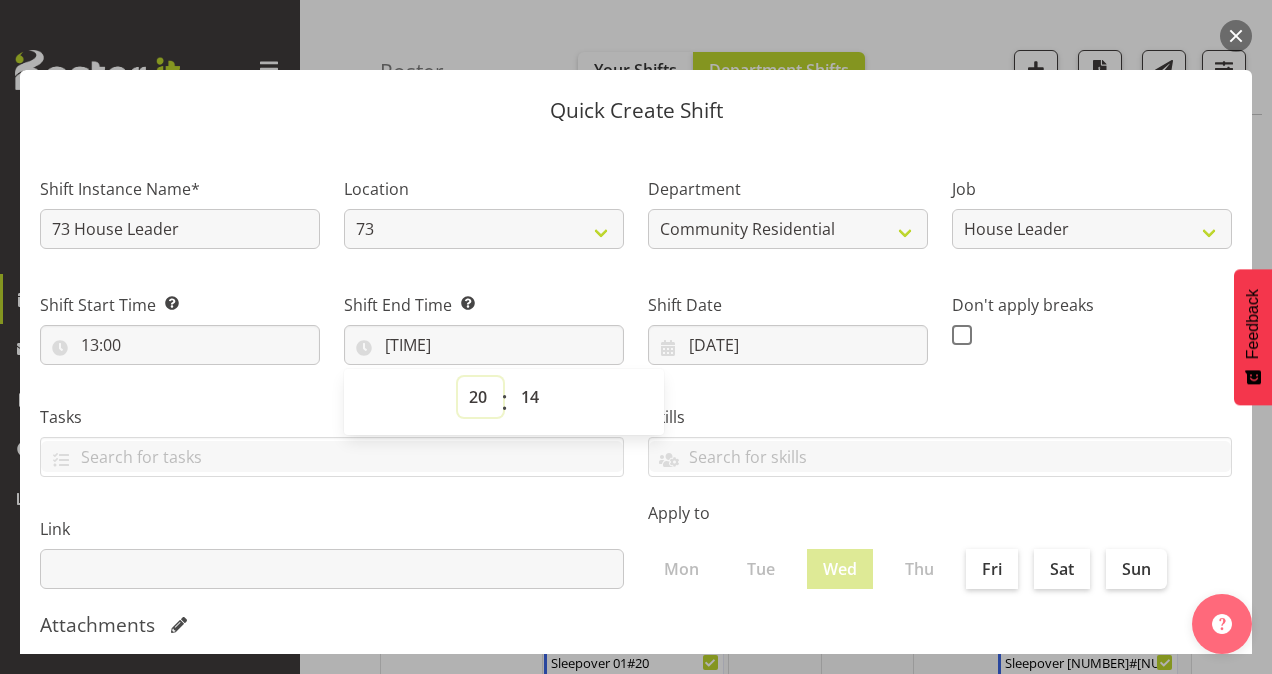 click on "00   01   02   03   04   05   06   07   08   09   10   11   12   13   14   15   16   17   18   19   20   21   22   23" at bounding box center (480, 397) 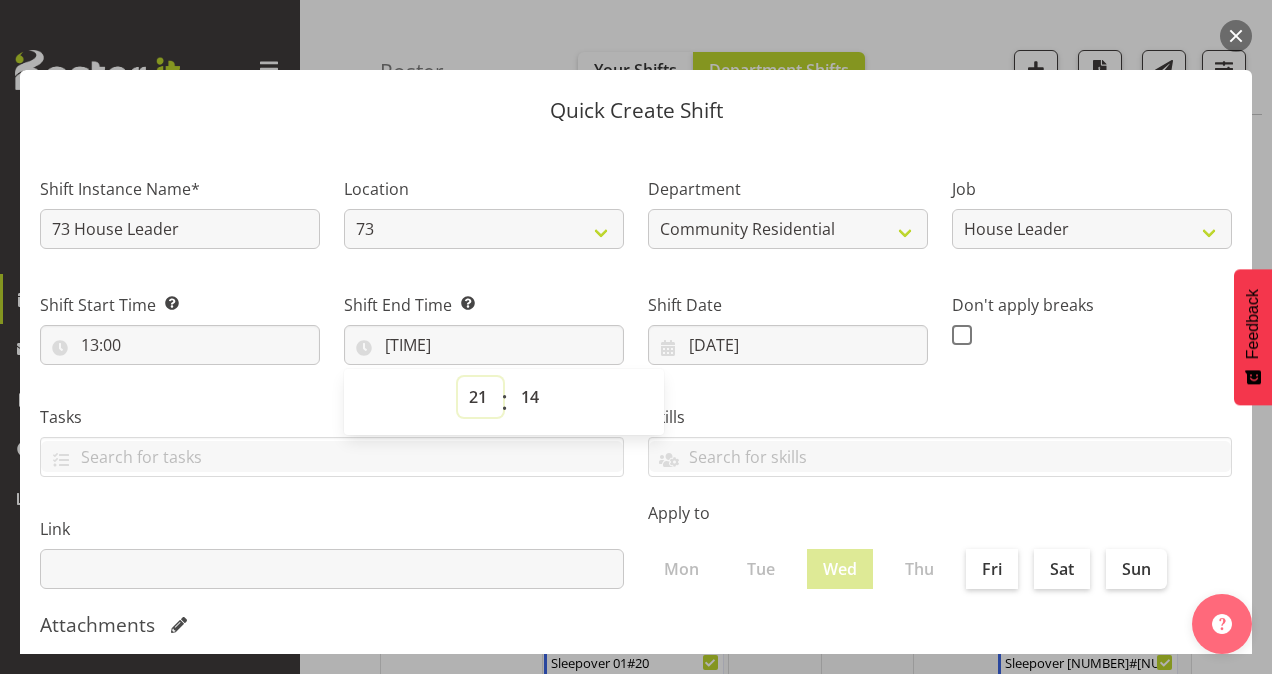 click on "00   01   02   03   04   05   06   07   08   09   10   11   12   13   14   15   16   17   18   19   20   21   22   23" at bounding box center [480, 397] 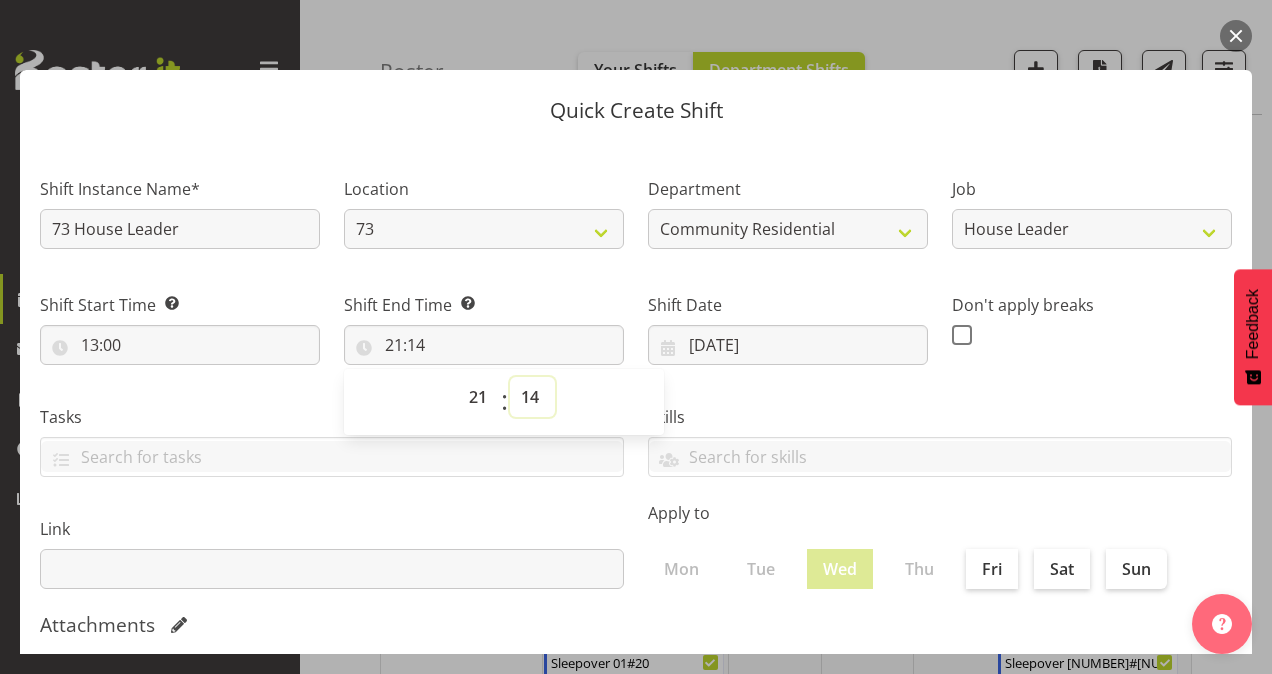 click on "00   01   02   03   04   05   06   07   08   09   10   11   12   13   14   15   16   17   18   19   20   21   22   23   24   25   26   27   28   29   30   31   32   33   34   35   36   37   38   39   40   41   42   43   44   45   46   47   48   49   50   51   52   53   54   55   56   57   58   59" at bounding box center [532, 397] 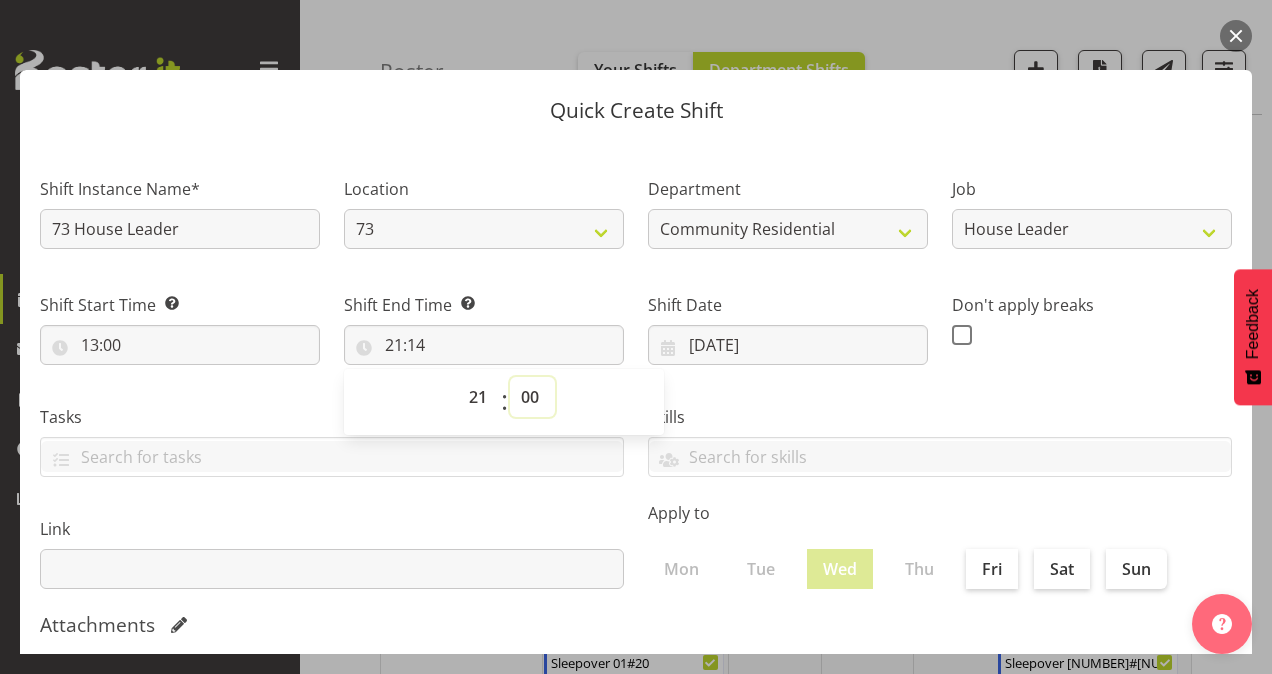 click on "00   01   02   03   04   05   06   07   08   09   10   11   12   13   14   15   16   17   18   19   20   21   22   23   24   25   26   27   28   29   30   31   32   33   34   35   36   37   38   39   40   41   42   43   44   45   46   47   48   49   50   51   52   53   54   55   56   57   58   59" at bounding box center (532, 397) 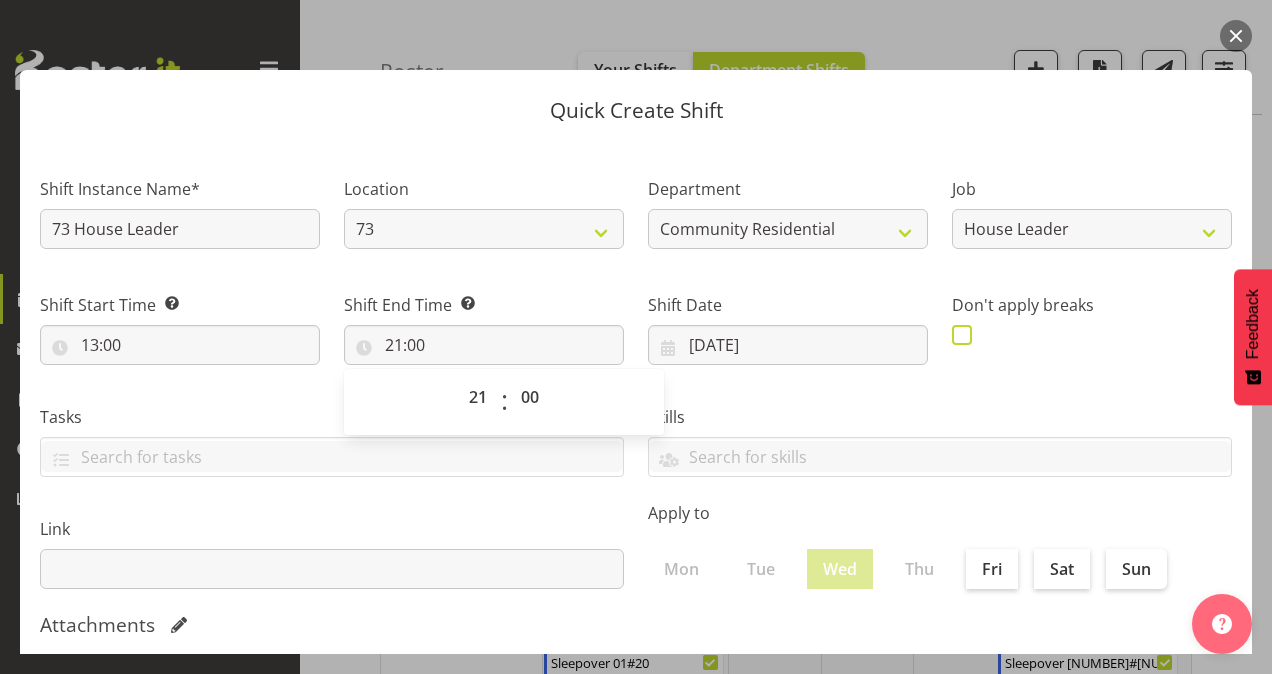 click at bounding box center [962, 335] 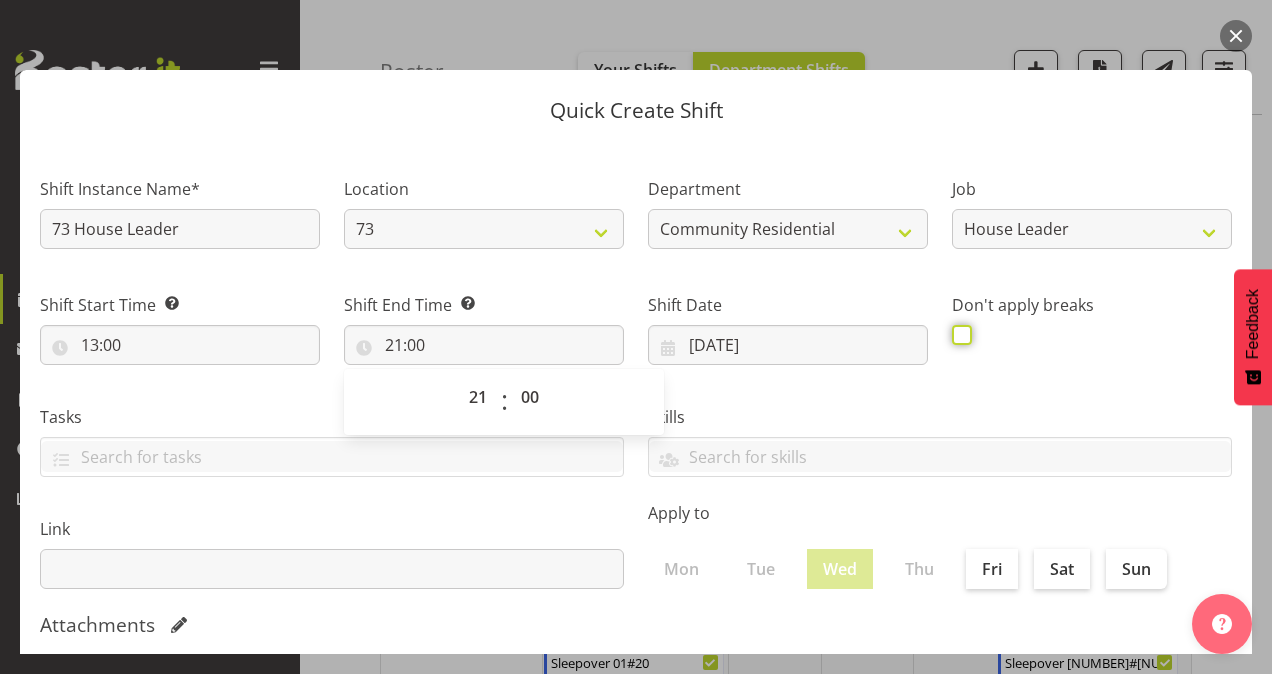 click at bounding box center [958, 334] 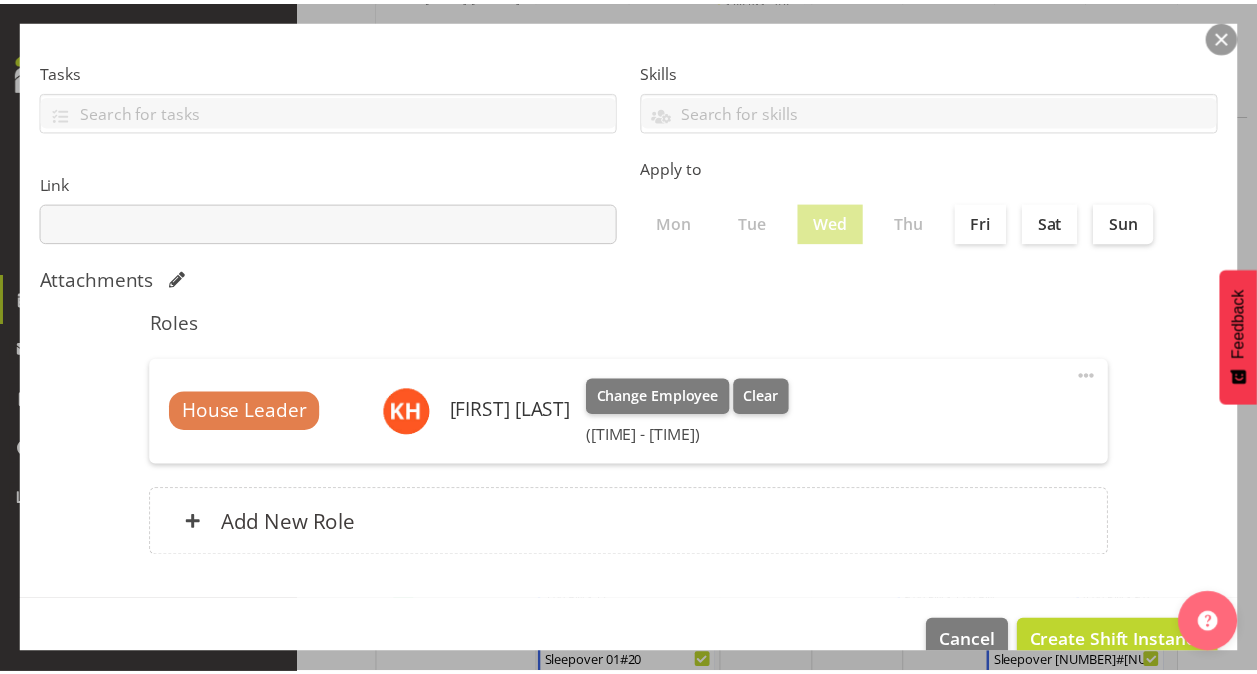 scroll, scrollTop: 385, scrollLeft: 0, axis: vertical 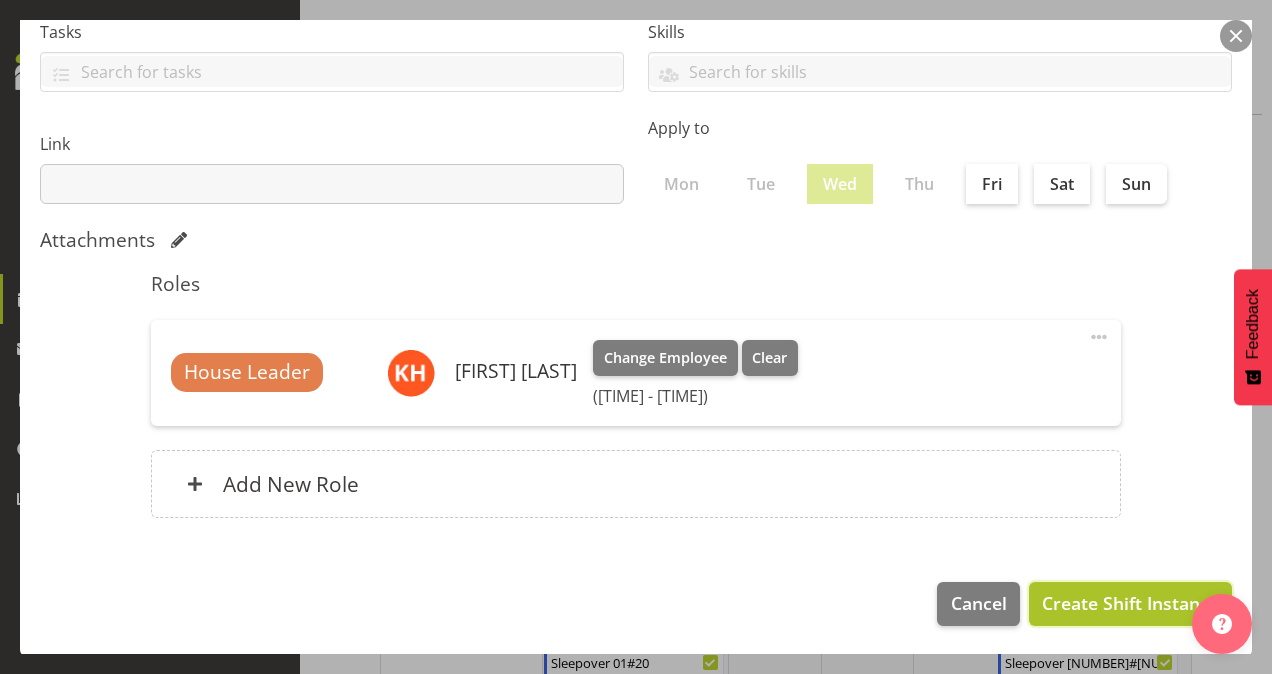 click on "Create Shift Instance" at bounding box center (1130, 603) 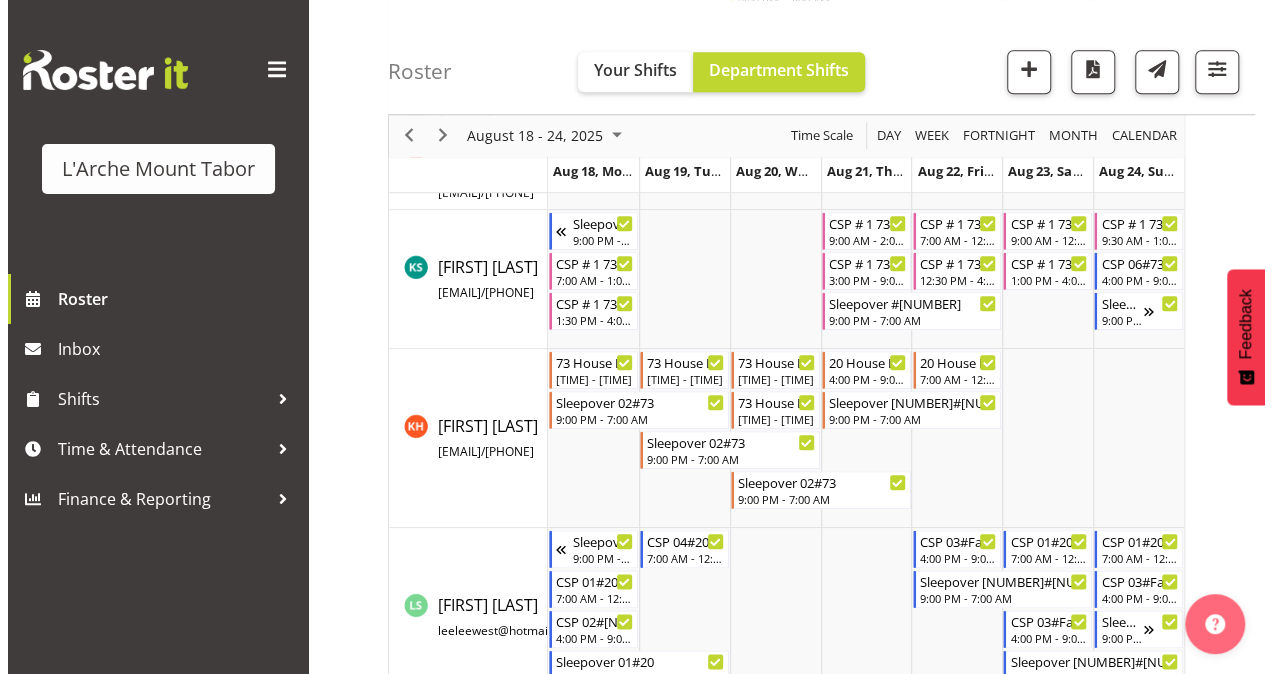 scroll, scrollTop: 842, scrollLeft: 0, axis: vertical 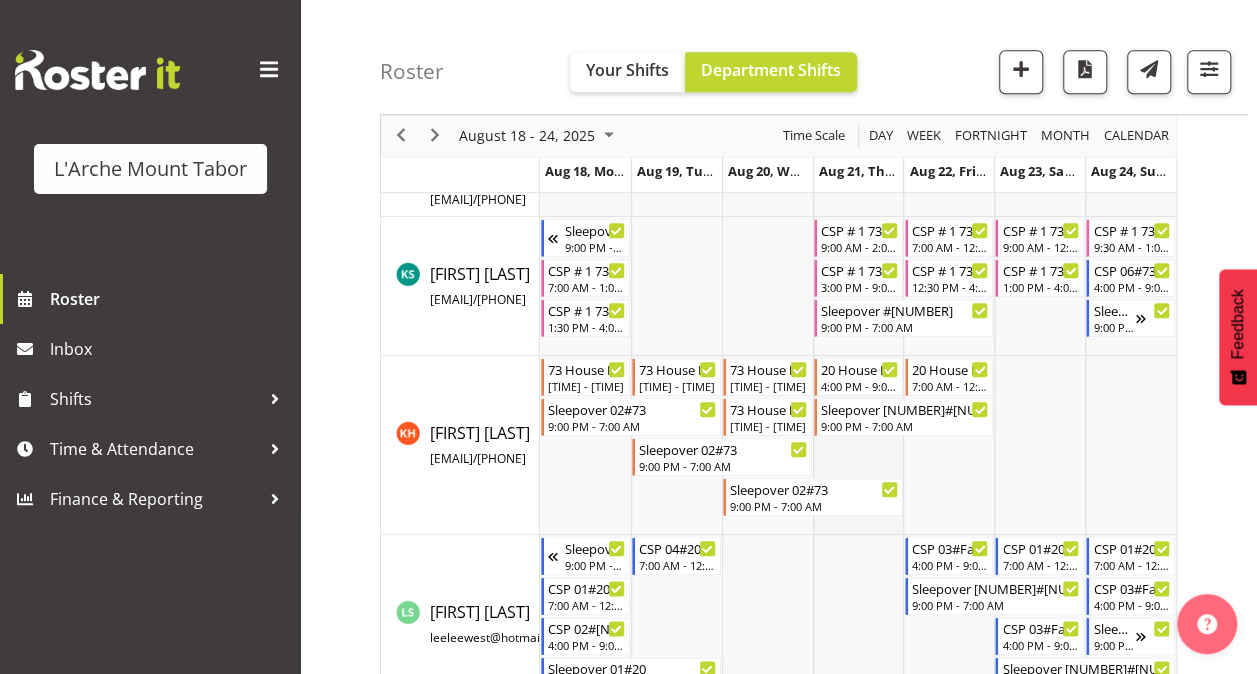 click at bounding box center [858, 445] 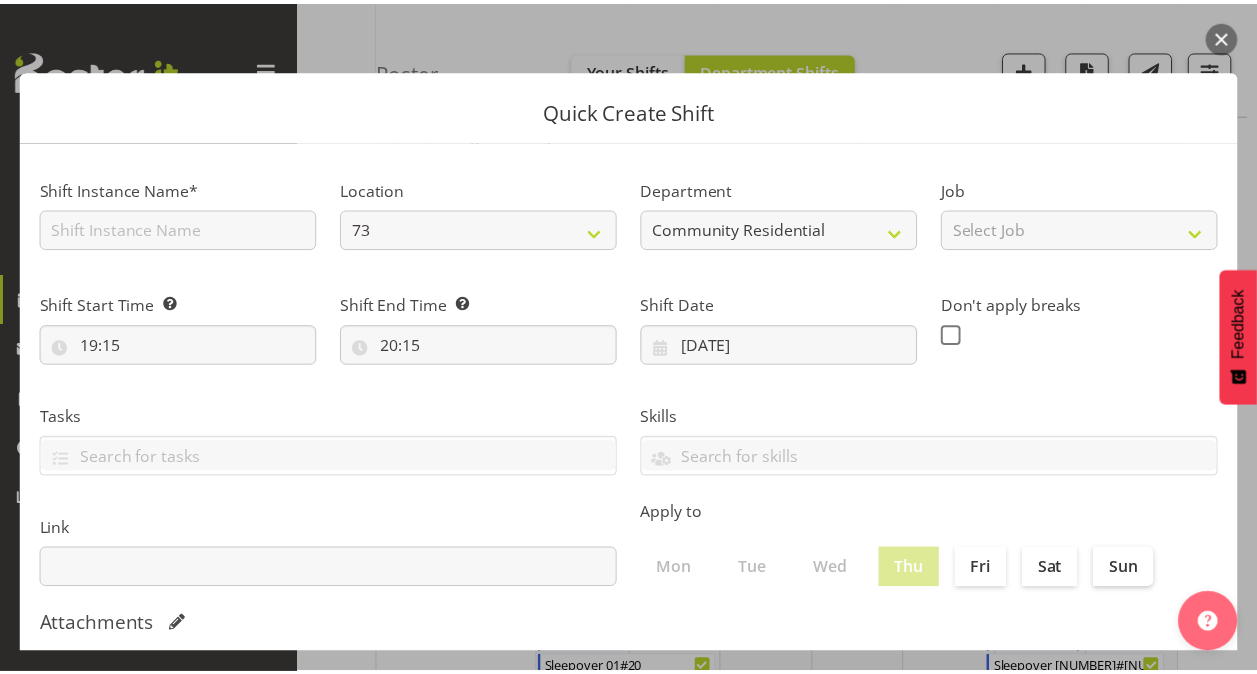scroll, scrollTop: 385, scrollLeft: 0, axis: vertical 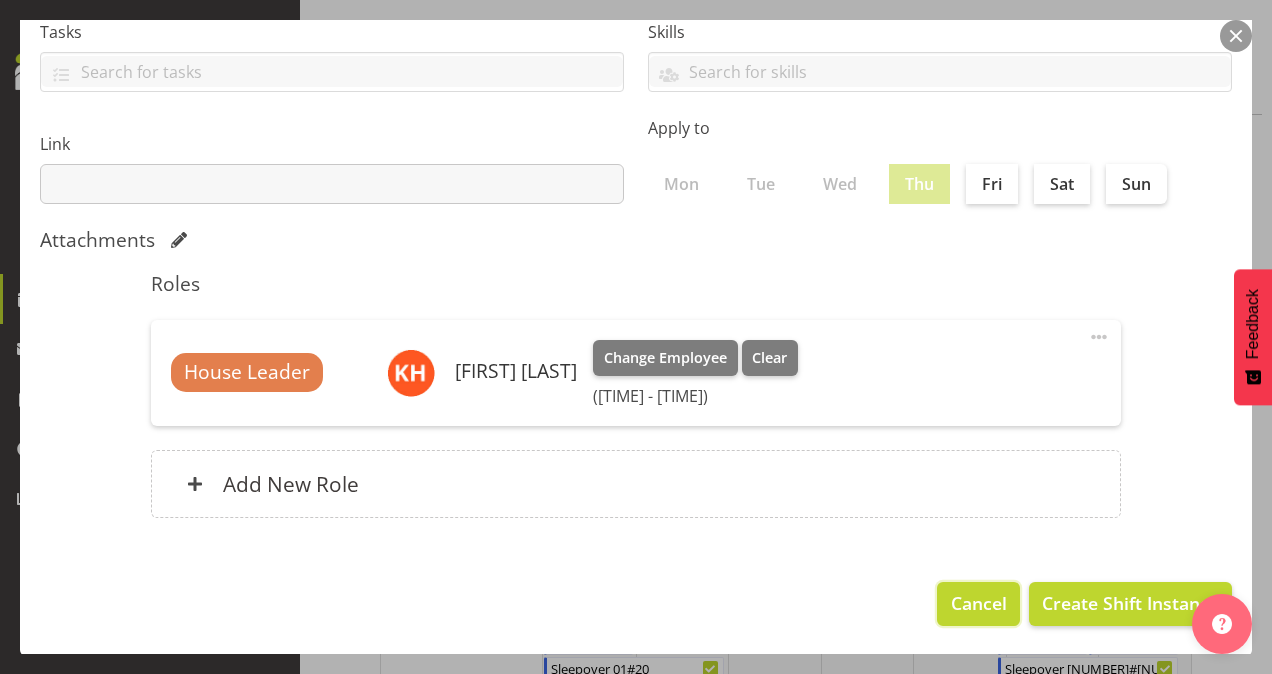 click on "Cancel" at bounding box center [979, 603] 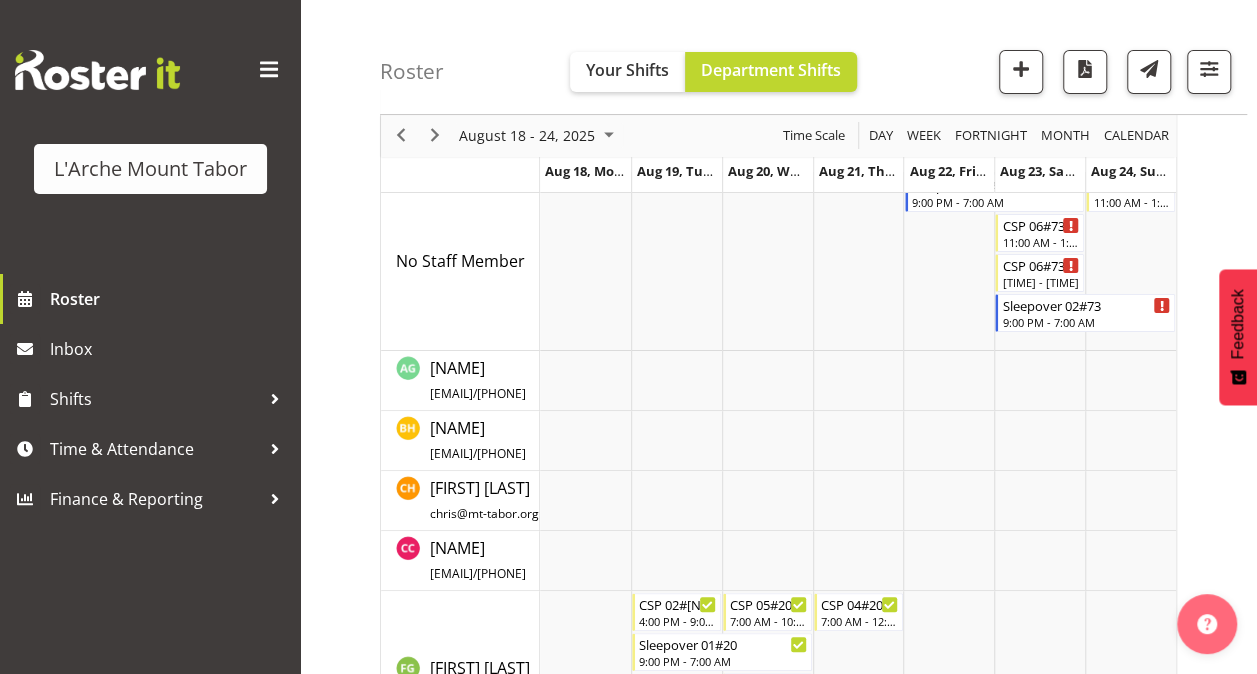 scroll, scrollTop: 0, scrollLeft: 0, axis: both 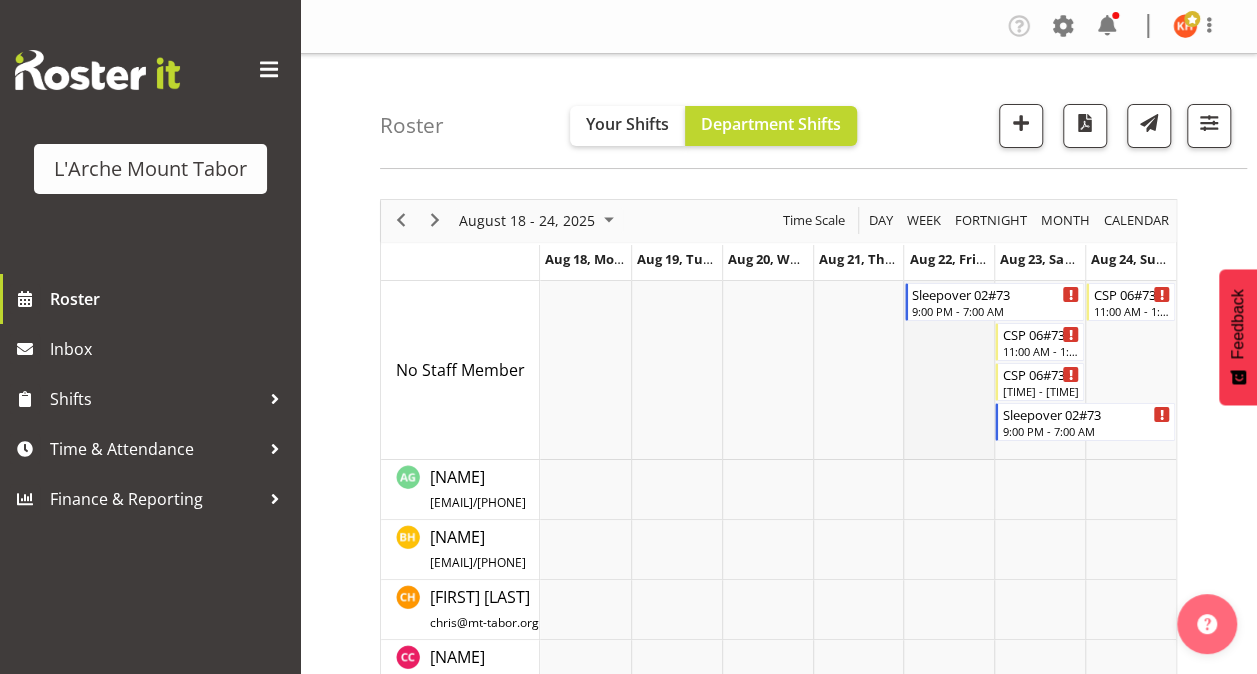 click at bounding box center [948, 370] 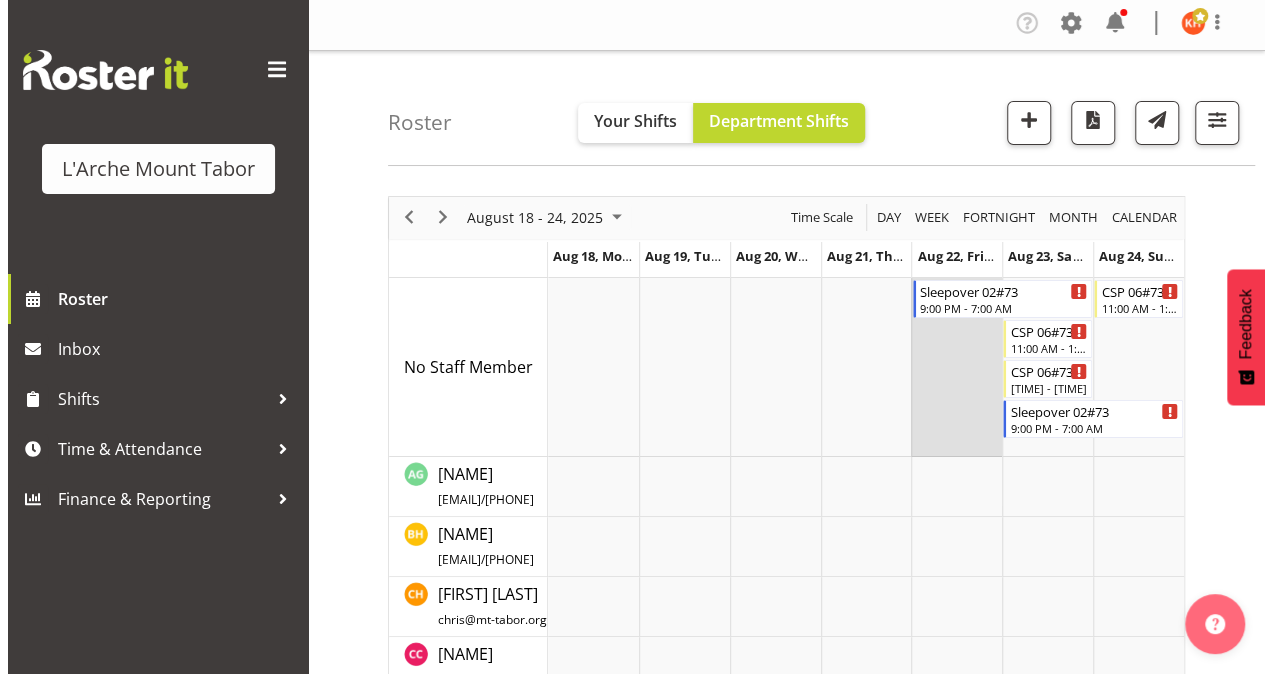 scroll, scrollTop: 2, scrollLeft: 0, axis: vertical 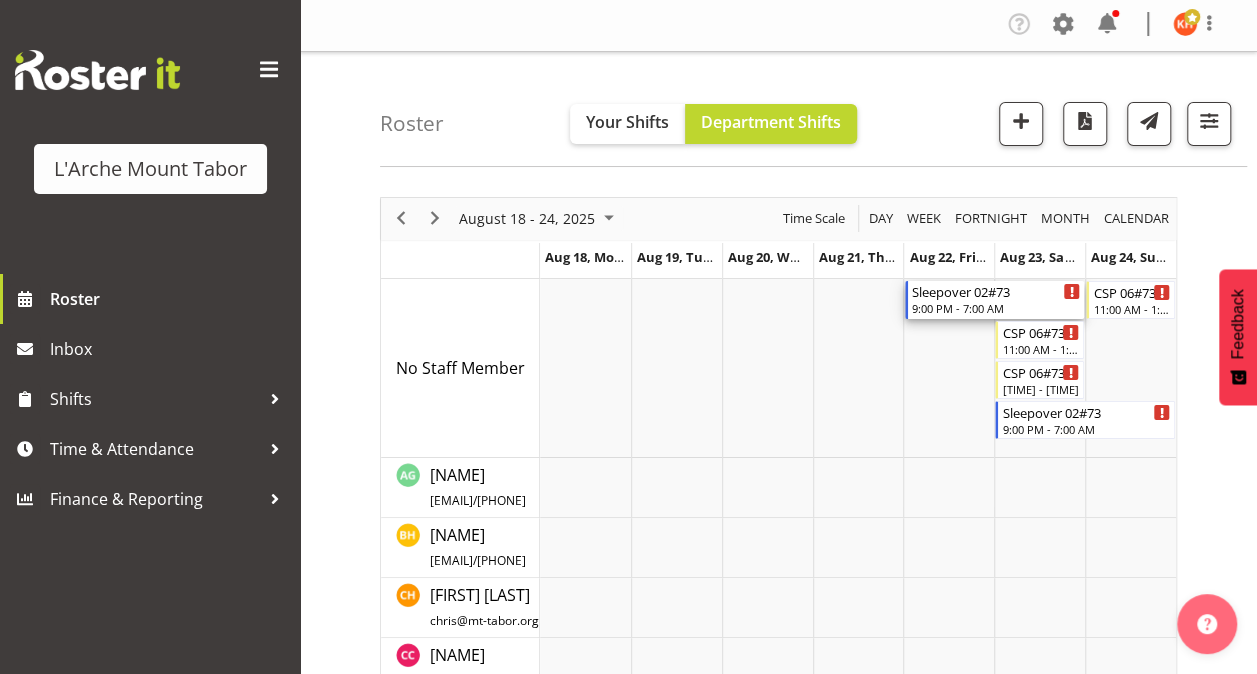 click on "Sleepover 02#73" at bounding box center (996, 291) 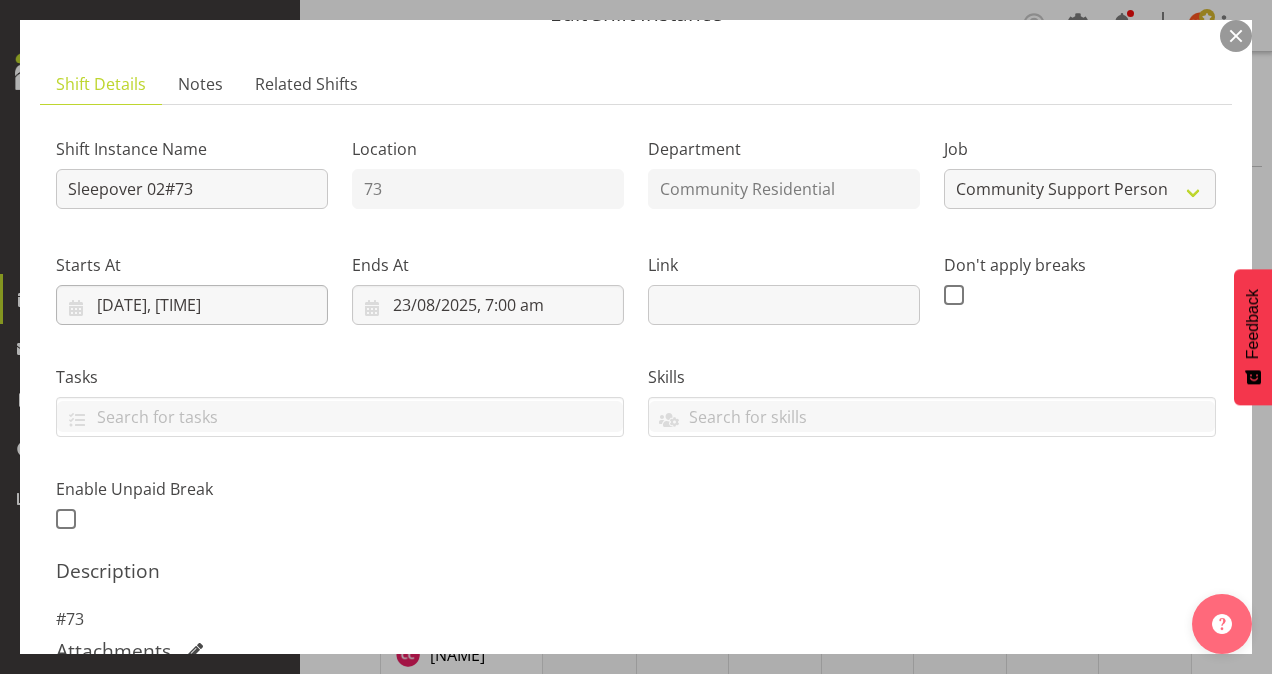 scroll, scrollTop: 0, scrollLeft: 0, axis: both 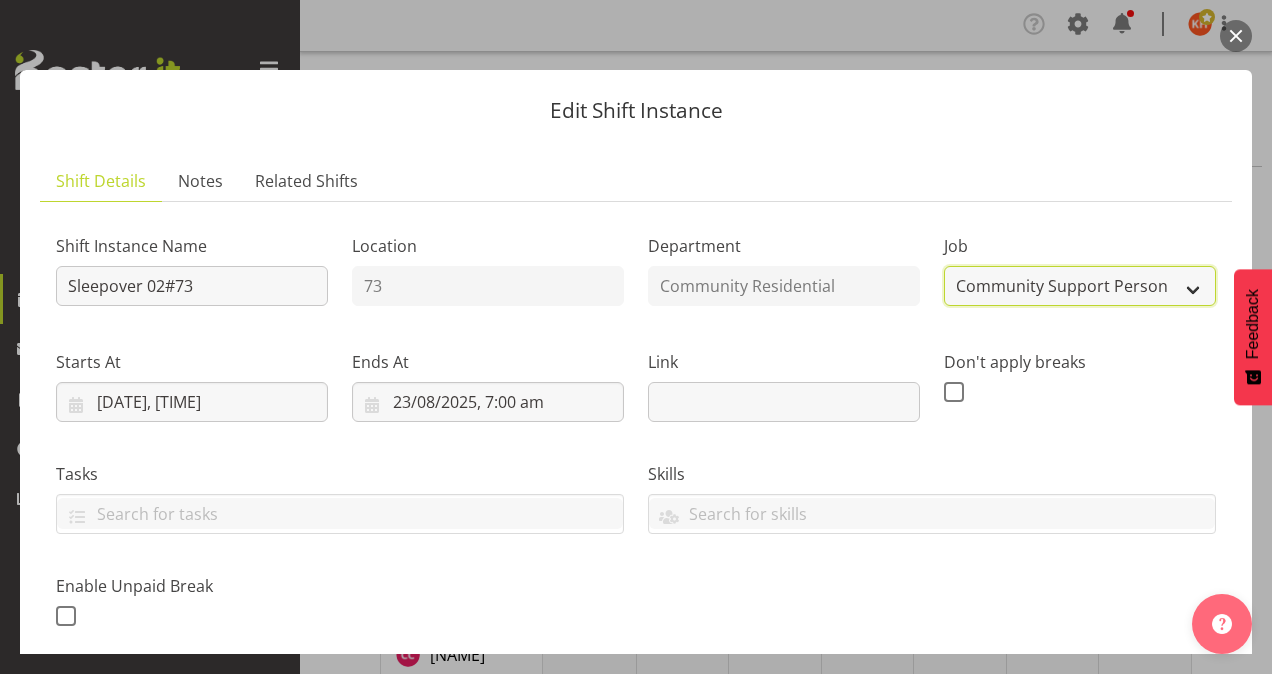 click on "Create new job   Accounts Admin Art Coordinator Community Leader Community Support Person Community Support Person-Casual House Leader Office Admin Senior Coordinator Service Manager Volunteer" at bounding box center [1080, 286] 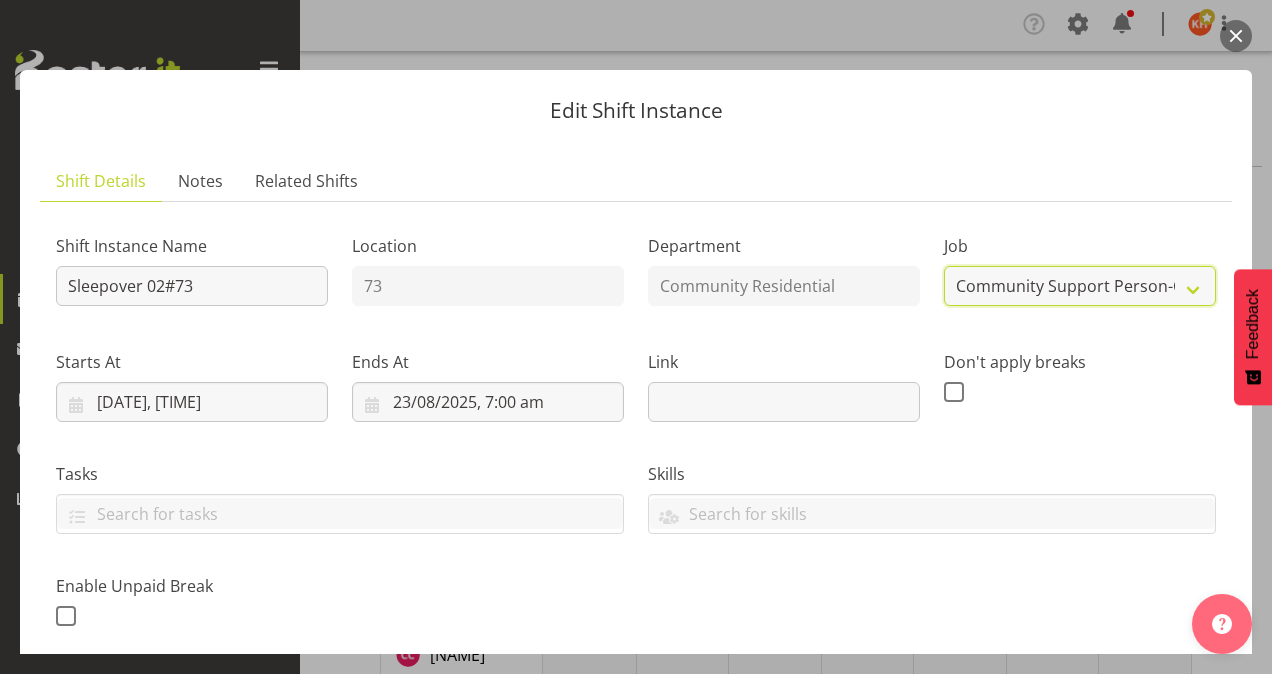 click on "Create new job   Accounts Admin Art Coordinator Community Leader Community Support Person Community Support Person-Casual House Leader Office Admin Senior Coordinator Service Manager Volunteer" at bounding box center [1080, 286] 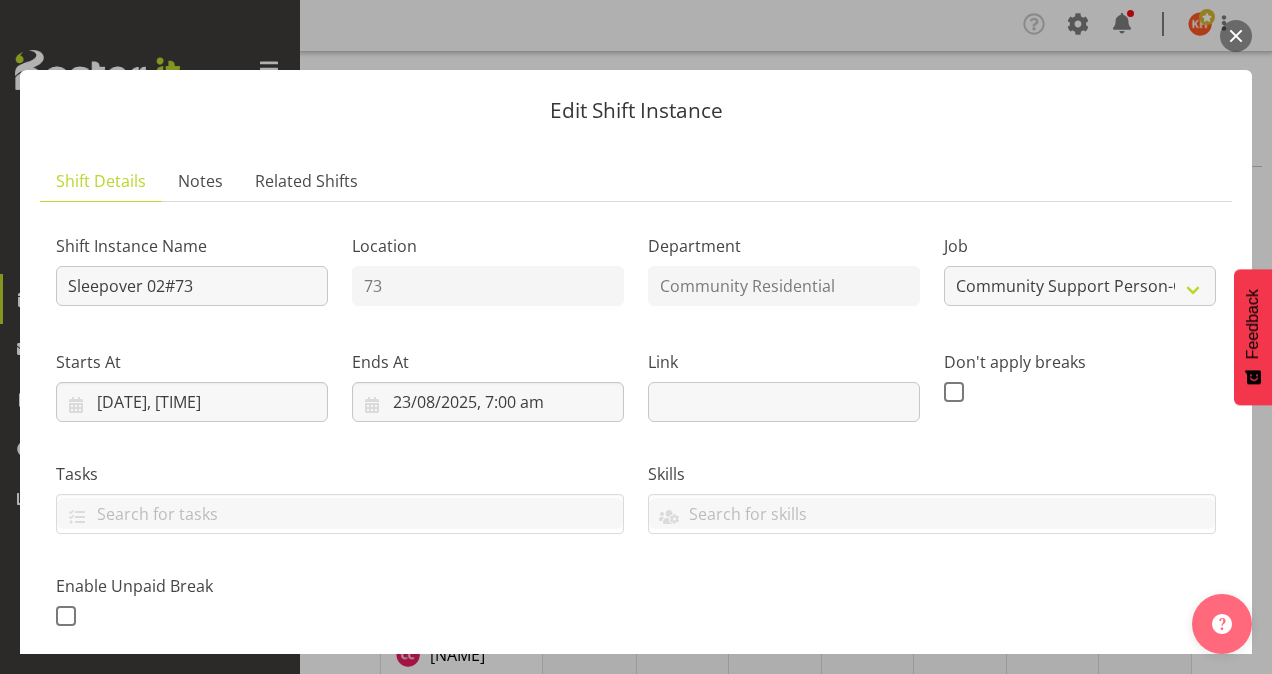 click on "Skills Senate Senate" at bounding box center (932, 490) 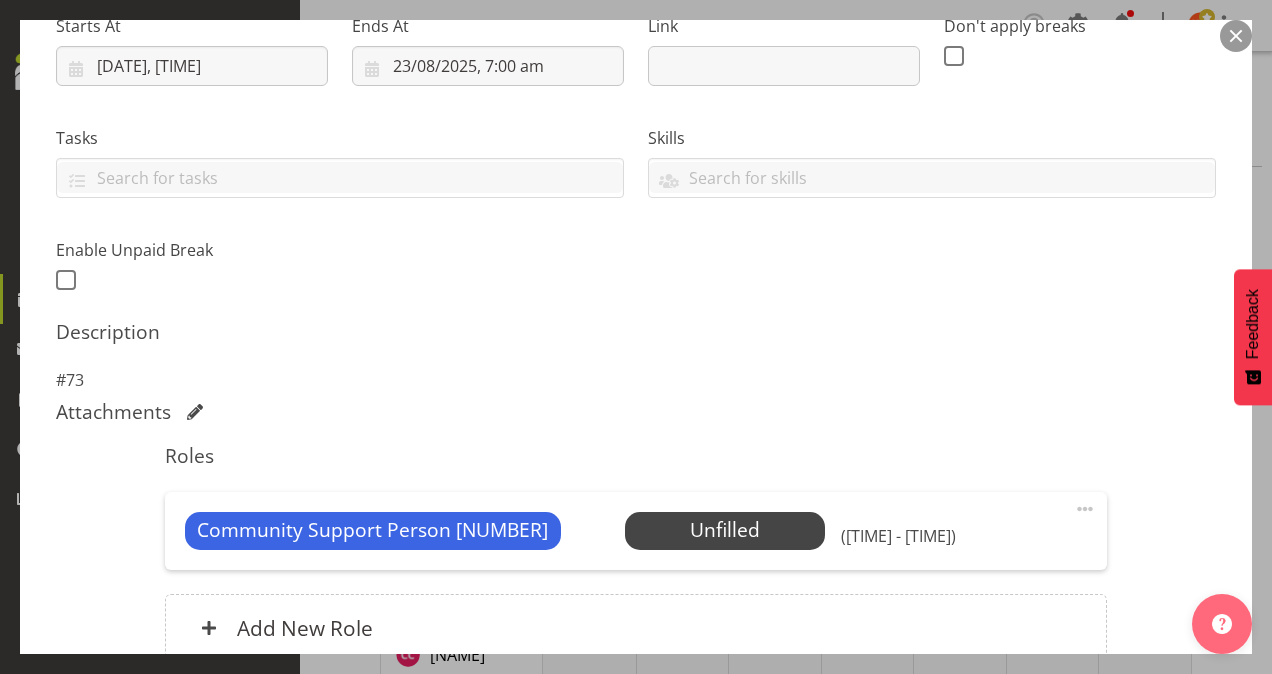 scroll, scrollTop: 520, scrollLeft: 0, axis: vertical 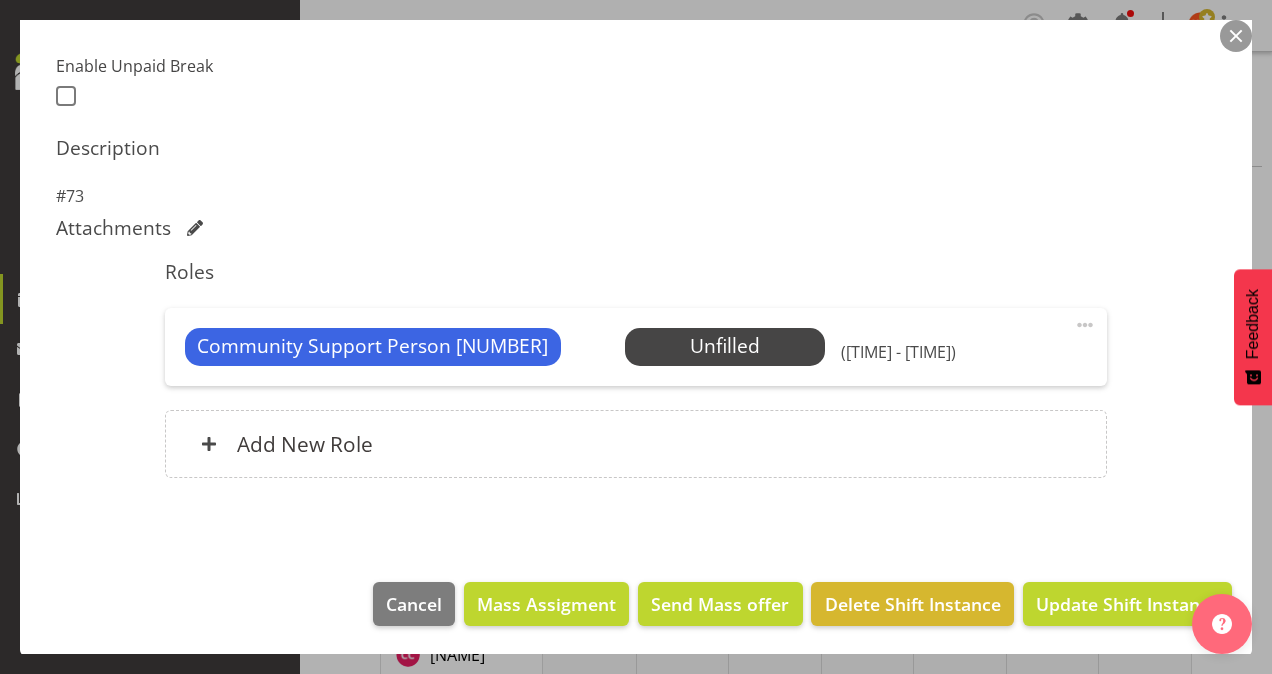 click at bounding box center (1085, 325) 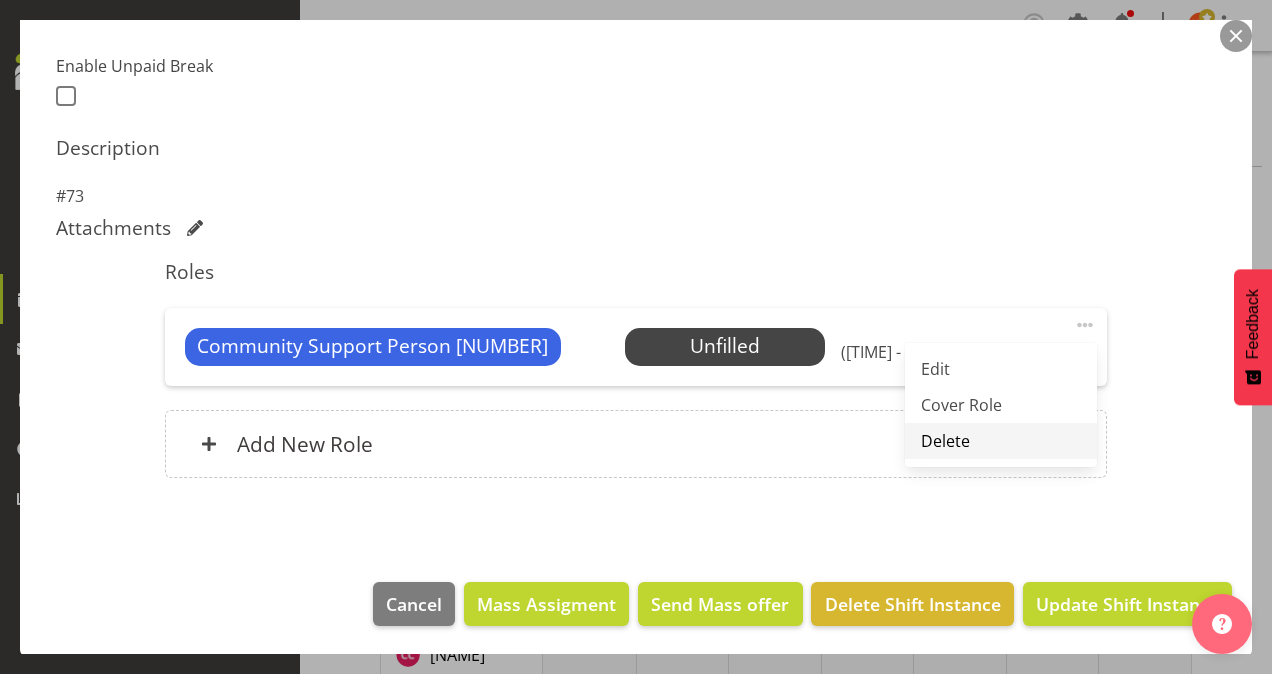 click on "Delete" at bounding box center [1001, 441] 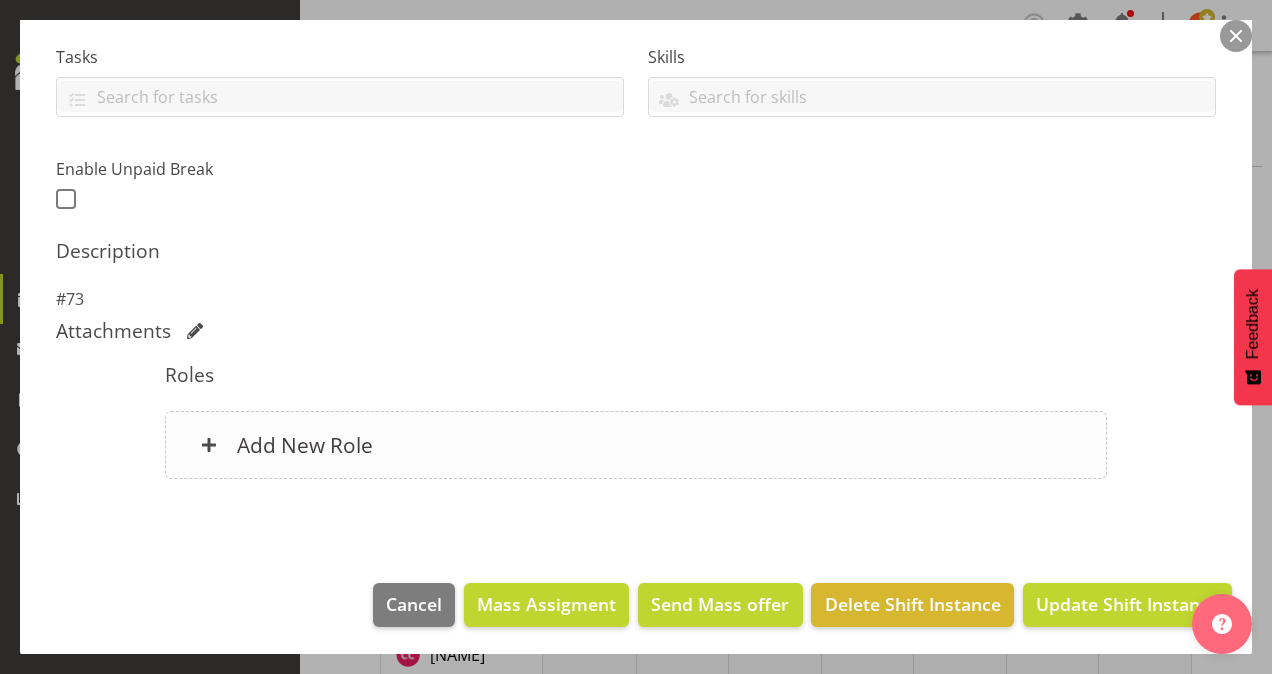 click on "Add New Role" at bounding box center [305, 445] 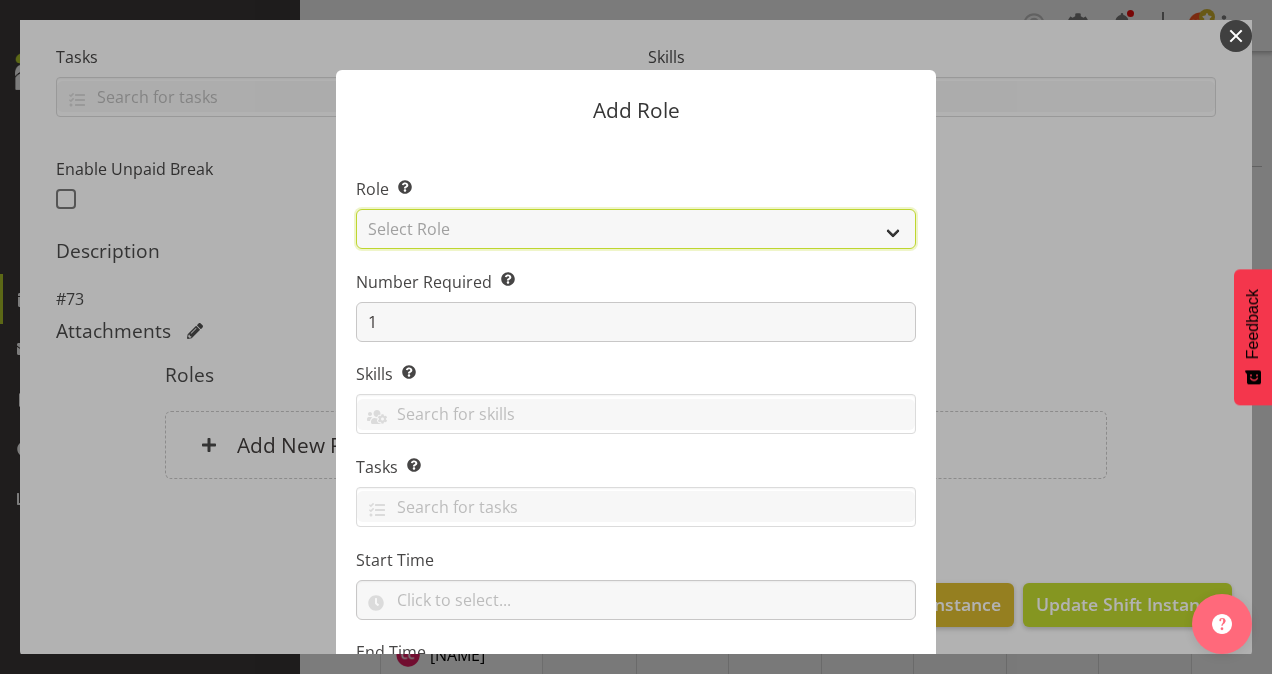 click on "Select Role  Area Manager Art Coordination Community - SIL Community Leader Community Support Person Community Support Person - Casual House Leader Office Admin On-Call call out Senate Senior Coordinator SIL Coordination Sleep Over Volunteer" at bounding box center (636, 229) 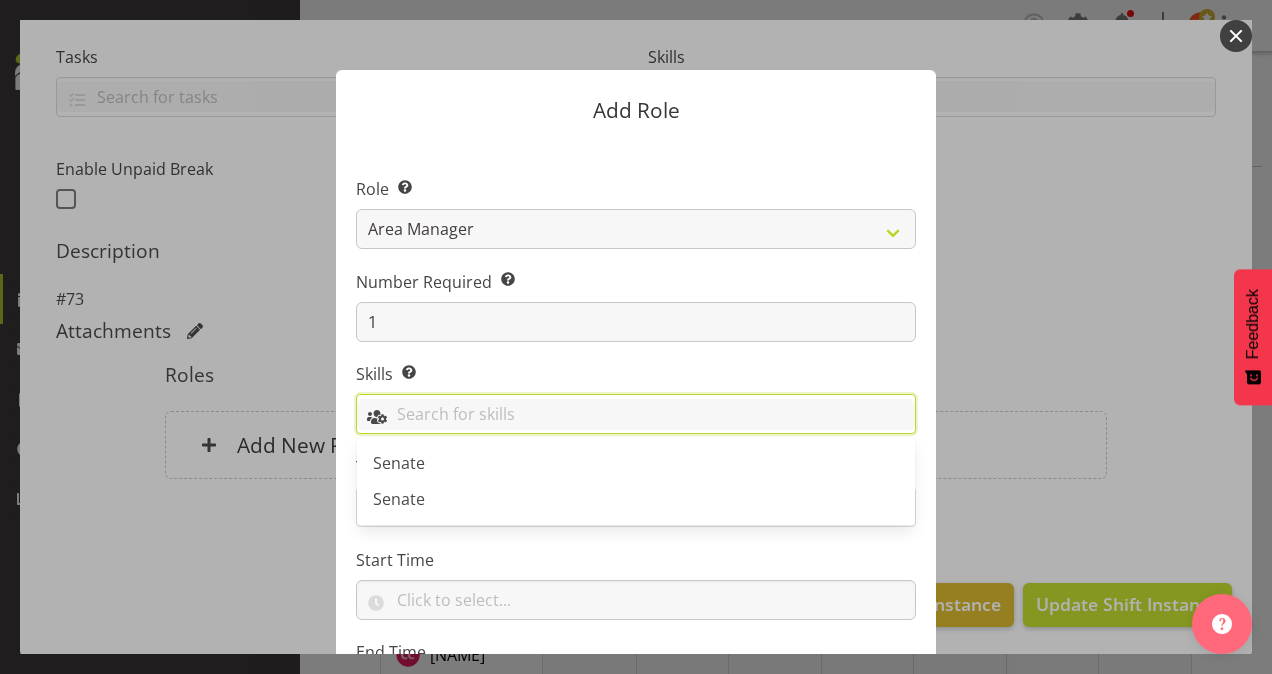 click at bounding box center (636, 414) 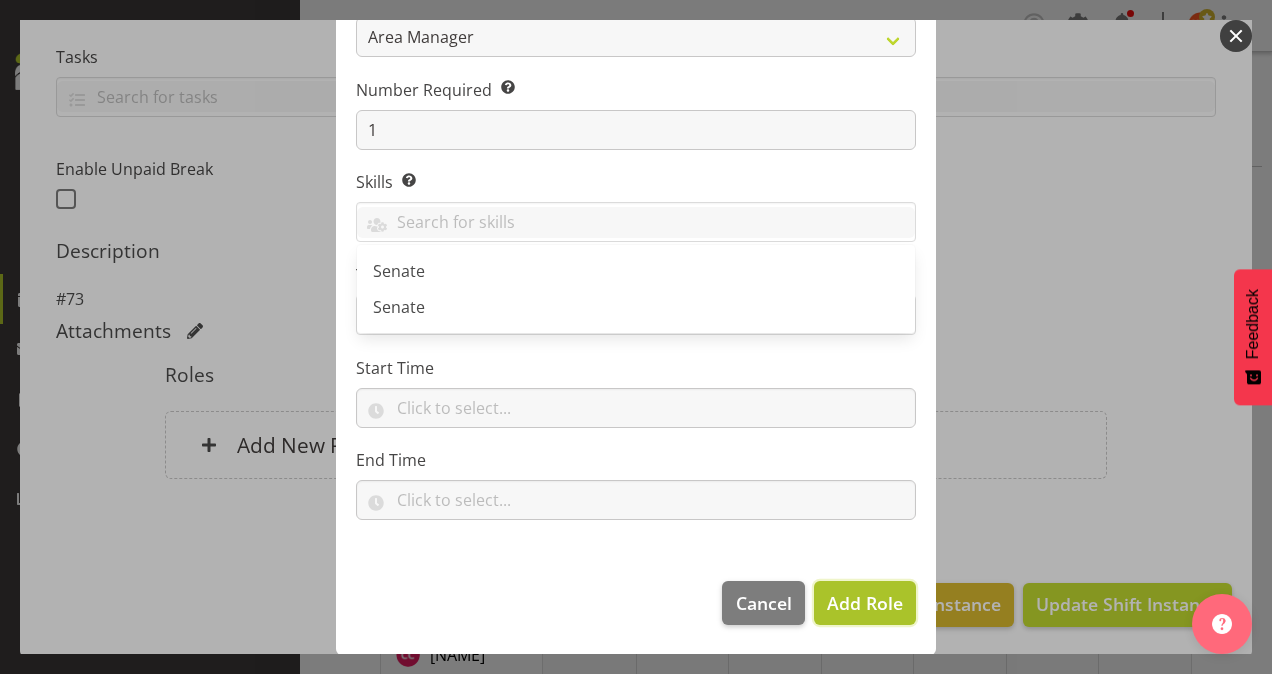 click on "Add Role" at bounding box center (865, 603) 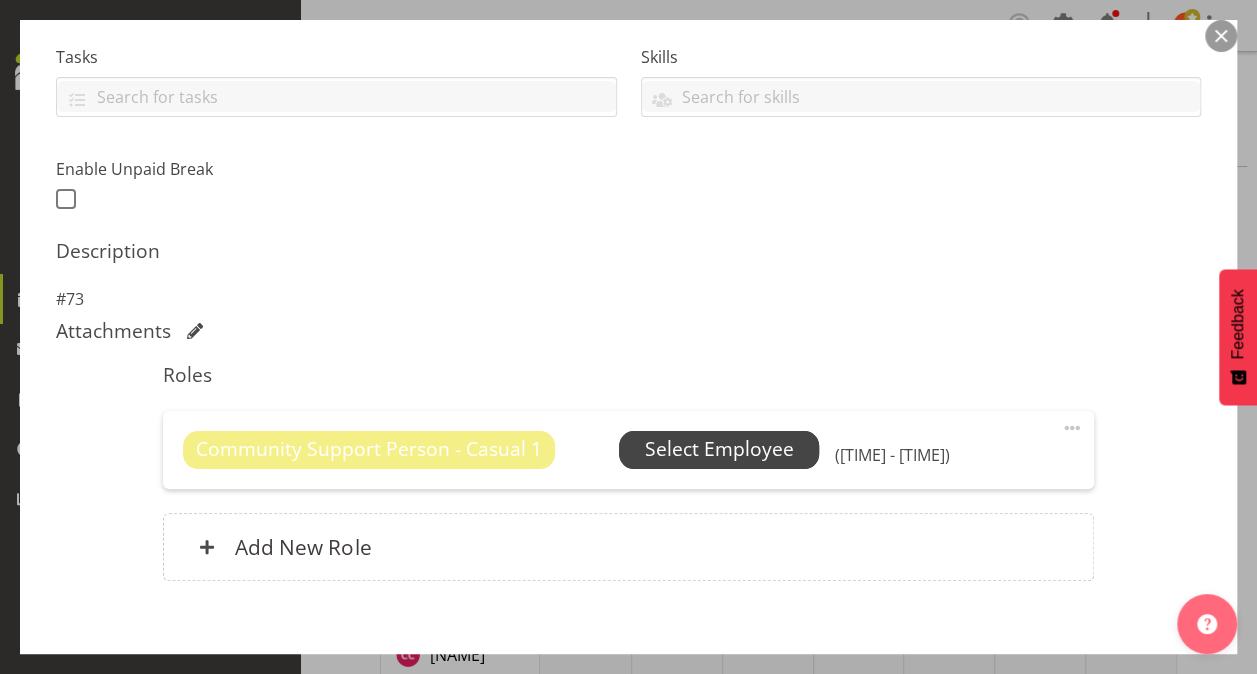 click on "Select Employee" at bounding box center (719, 449) 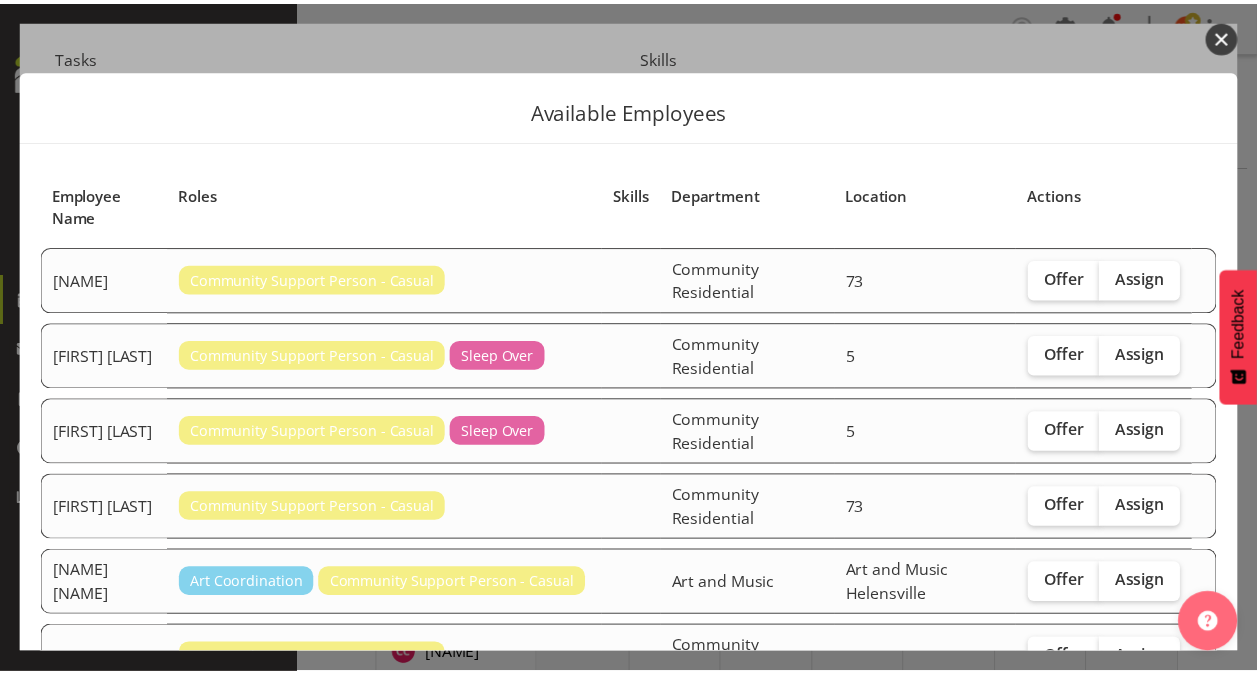 scroll, scrollTop: 336, scrollLeft: 0, axis: vertical 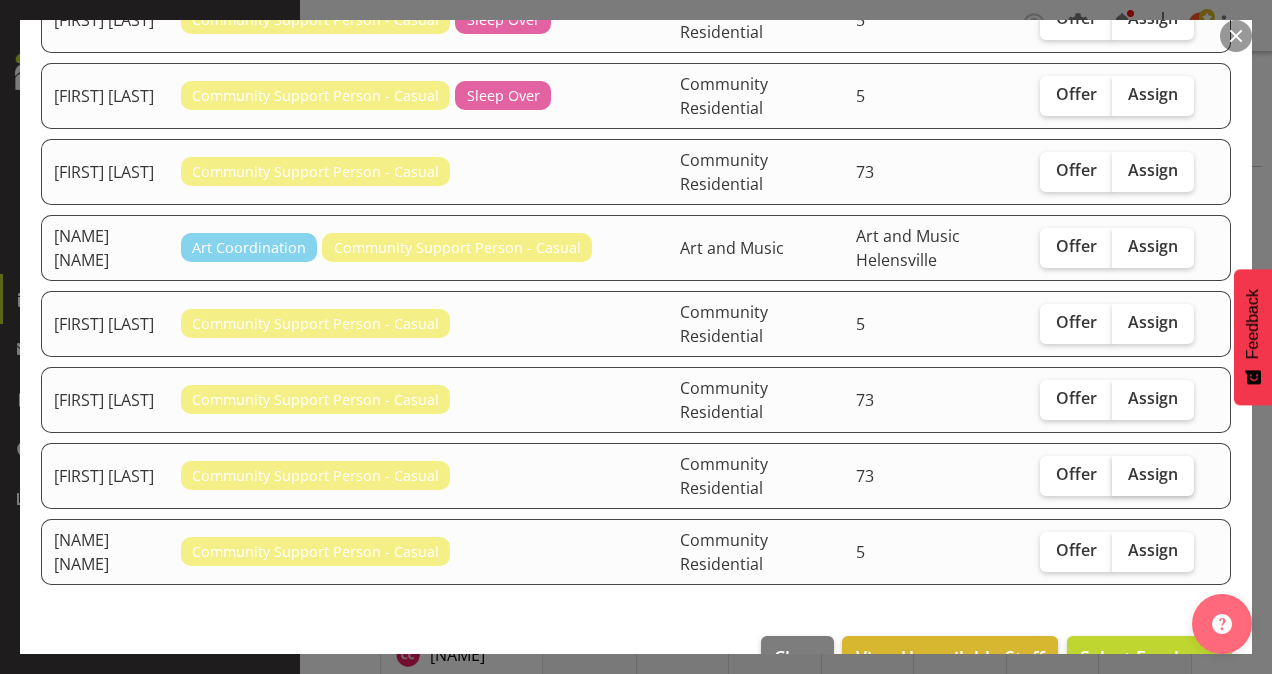 click on "Assign" at bounding box center (1153, 474) 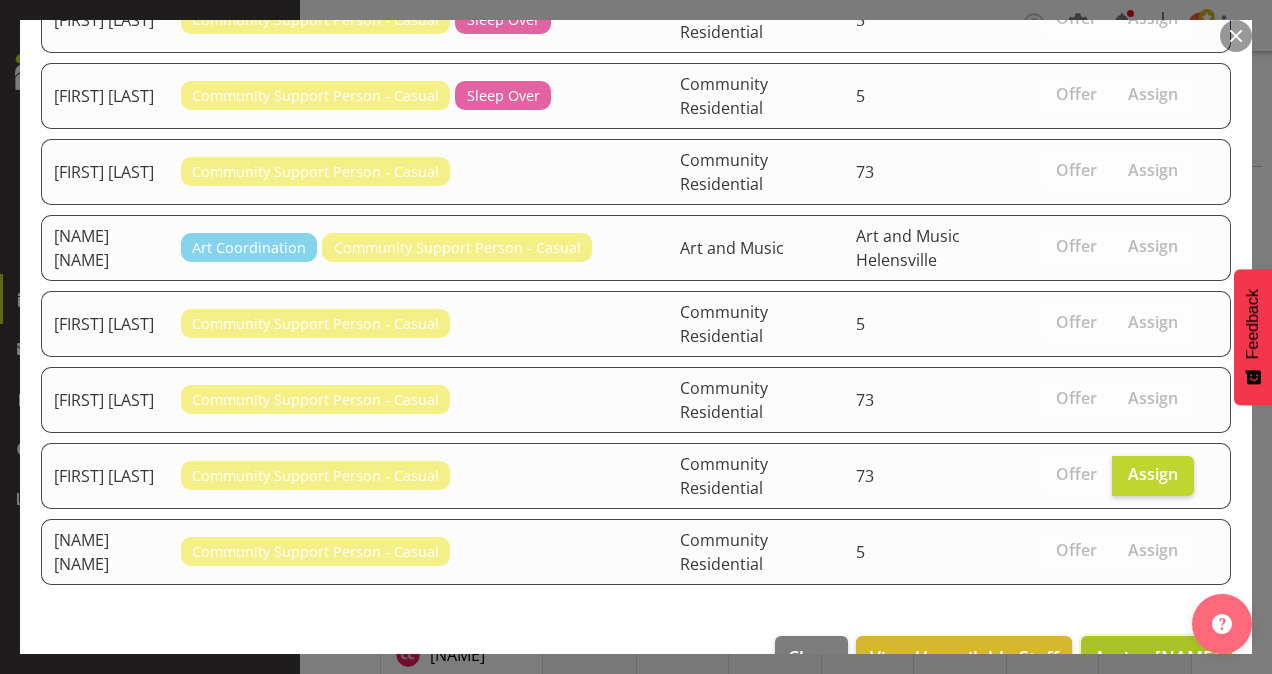 click on "Assign [NAME]" at bounding box center [1156, 657] 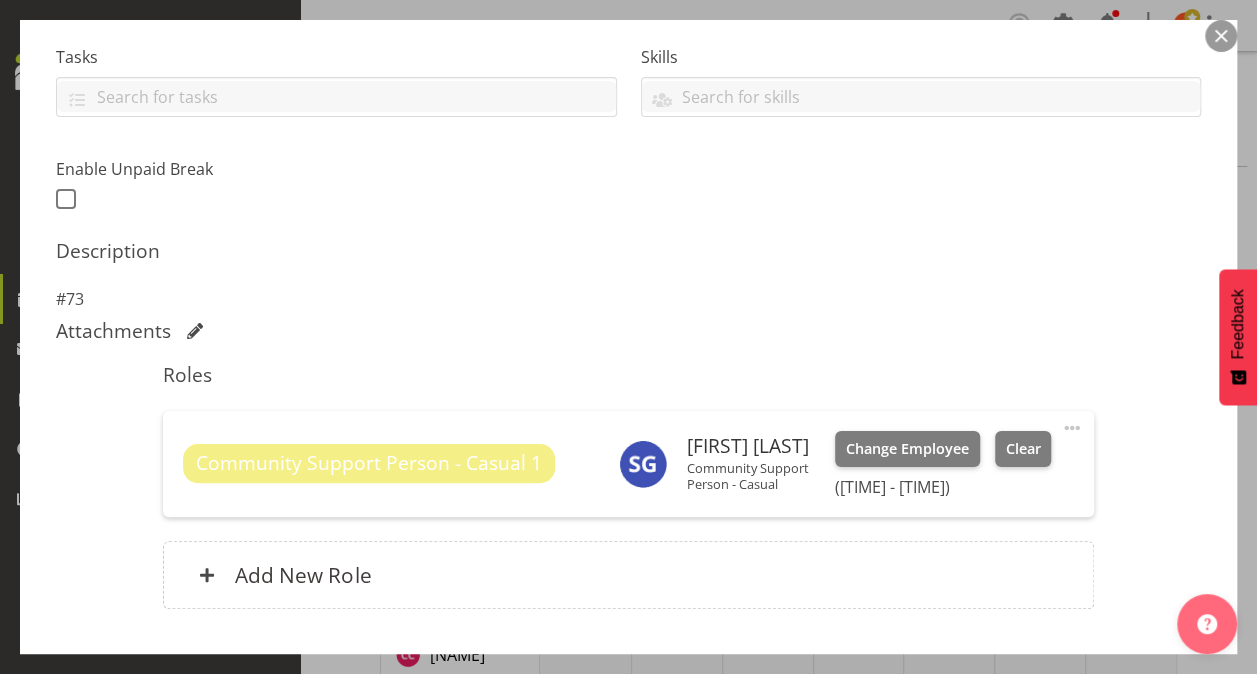 scroll, scrollTop: 547, scrollLeft: 0, axis: vertical 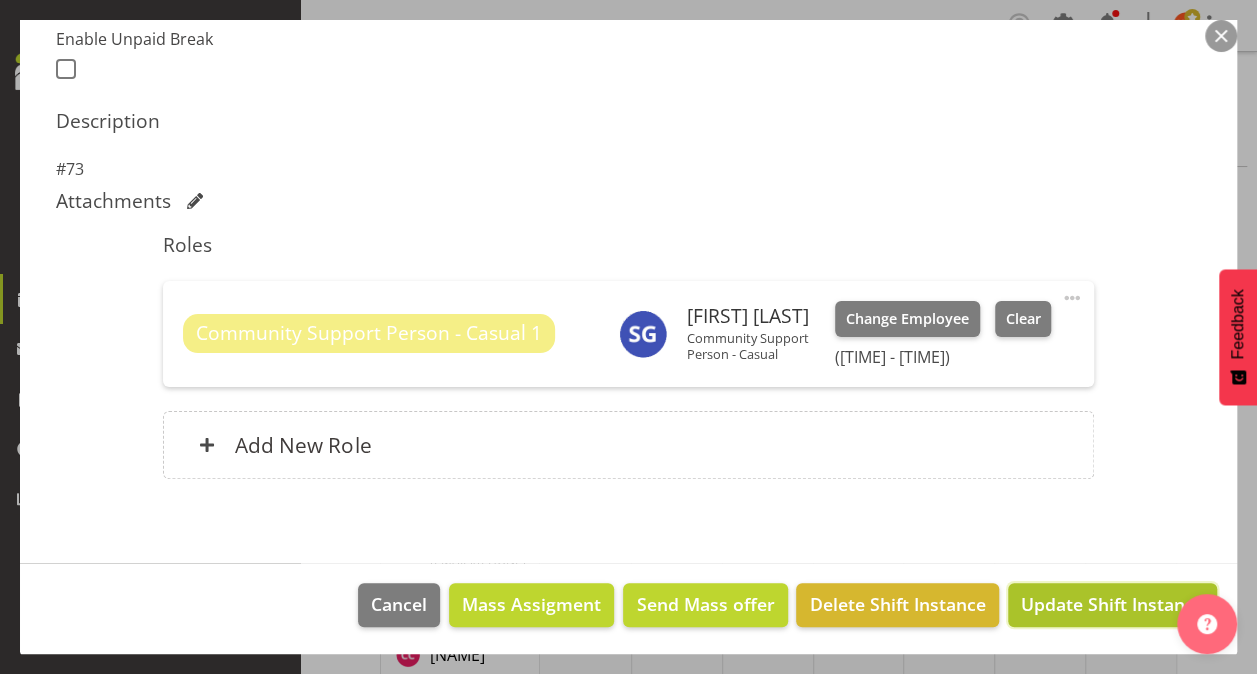click on "Update Shift Instance" at bounding box center (1112, 604) 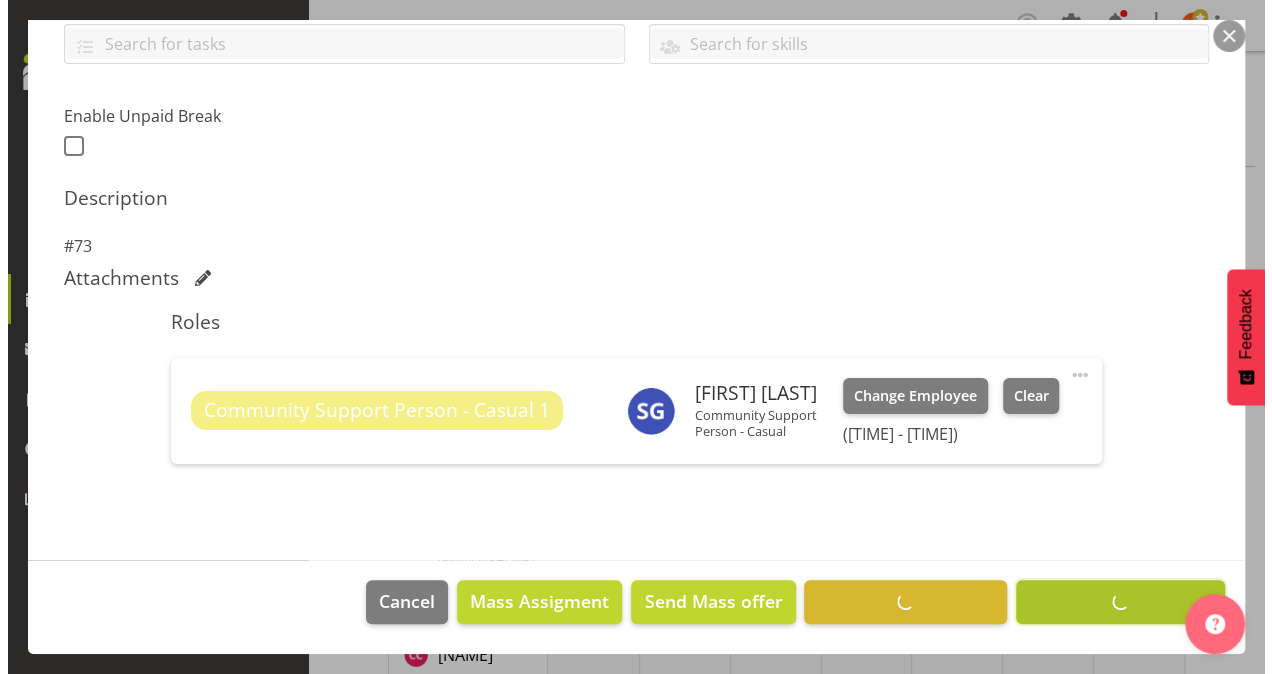 scroll, scrollTop: 468, scrollLeft: 0, axis: vertical 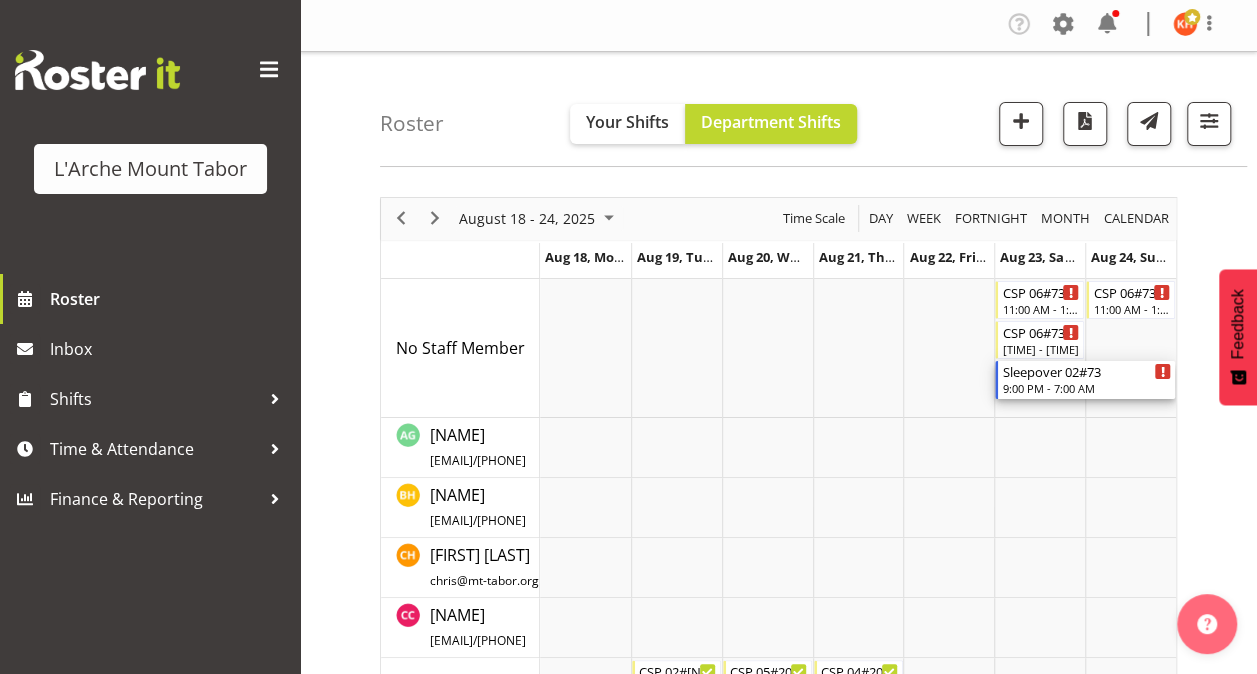click on "9:00 PM - 7:00 AM" at bounding box center (1086, 388) 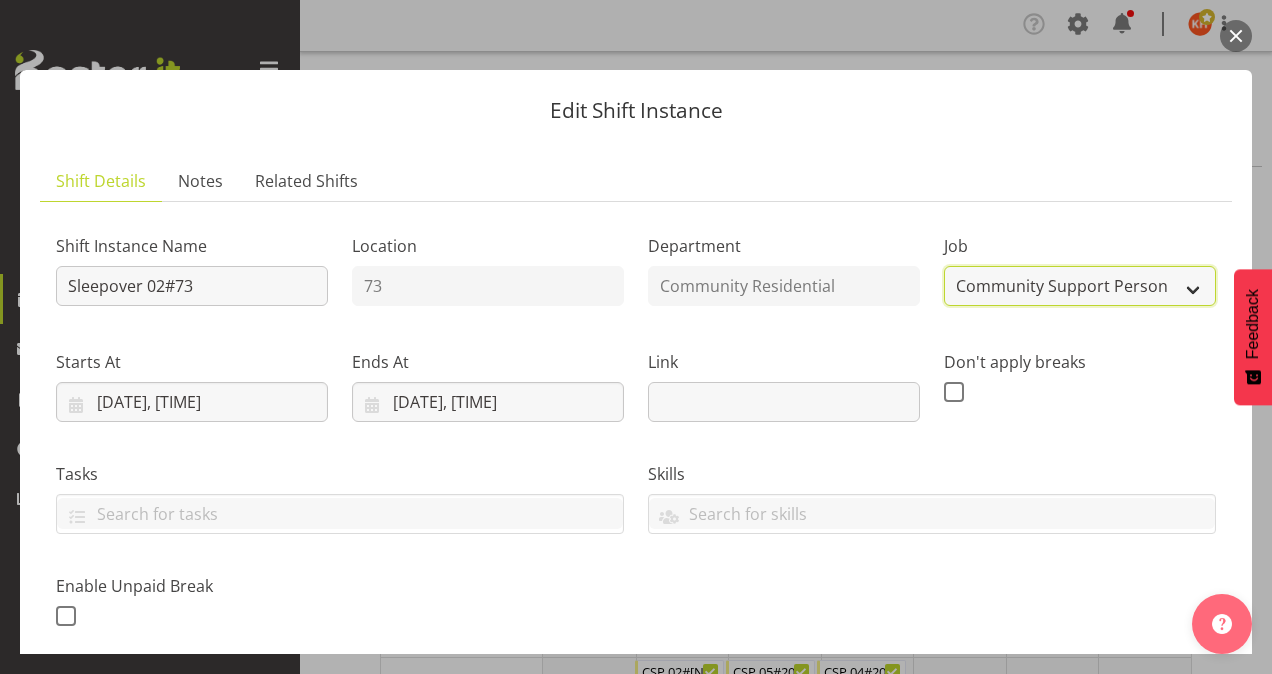 click on "Create new job   Accounts Admin Art Coordinator Community Leader Community Support Person Community Support Person-Casual House Leader Office Admin Senior Coordinator Service Manager Volunteer" at bounding box center (1080, 286) 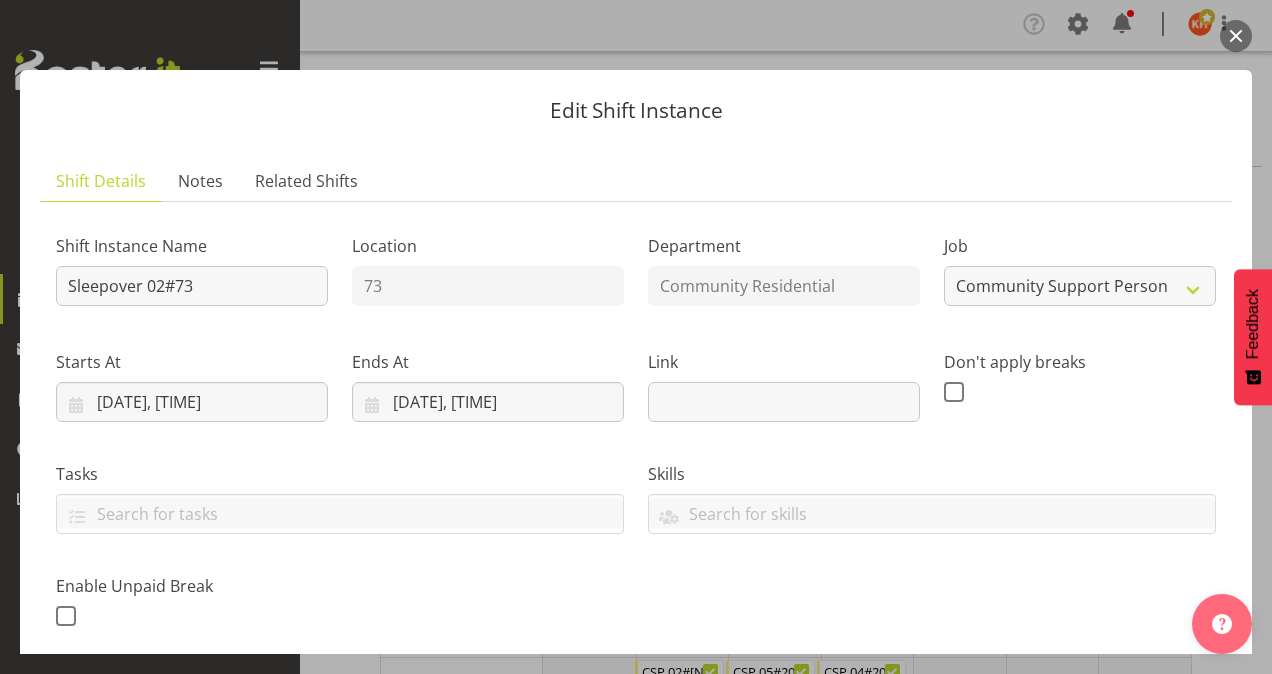click on "Link" at bounding box center (784, 378) 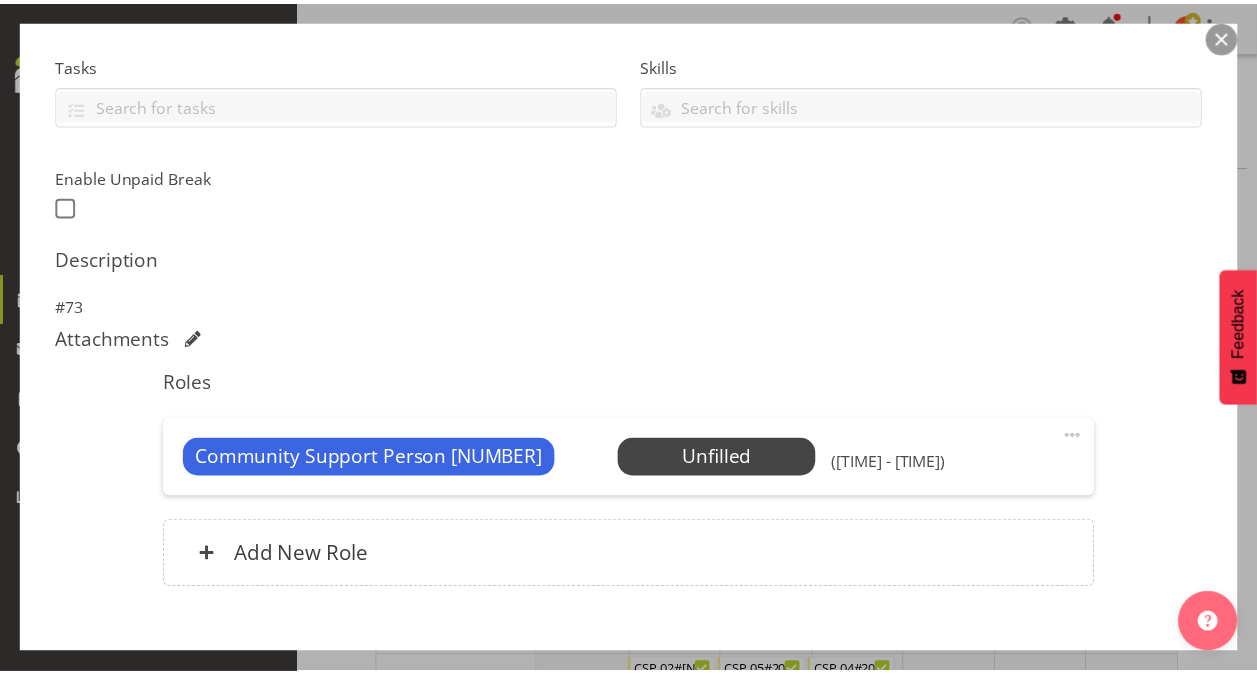 scroll, scrollTop: 432, scrollLeft: 0, axis: vertical 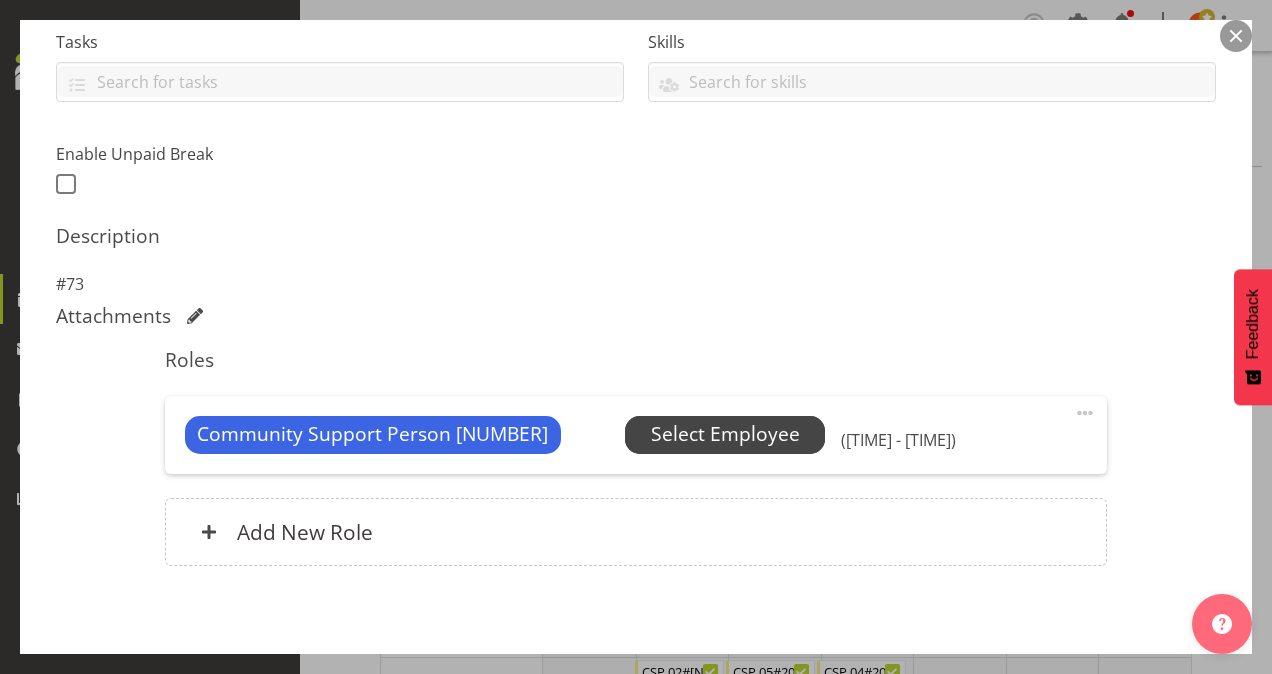 click on "Select Employee" at bounding box center (725, 434) 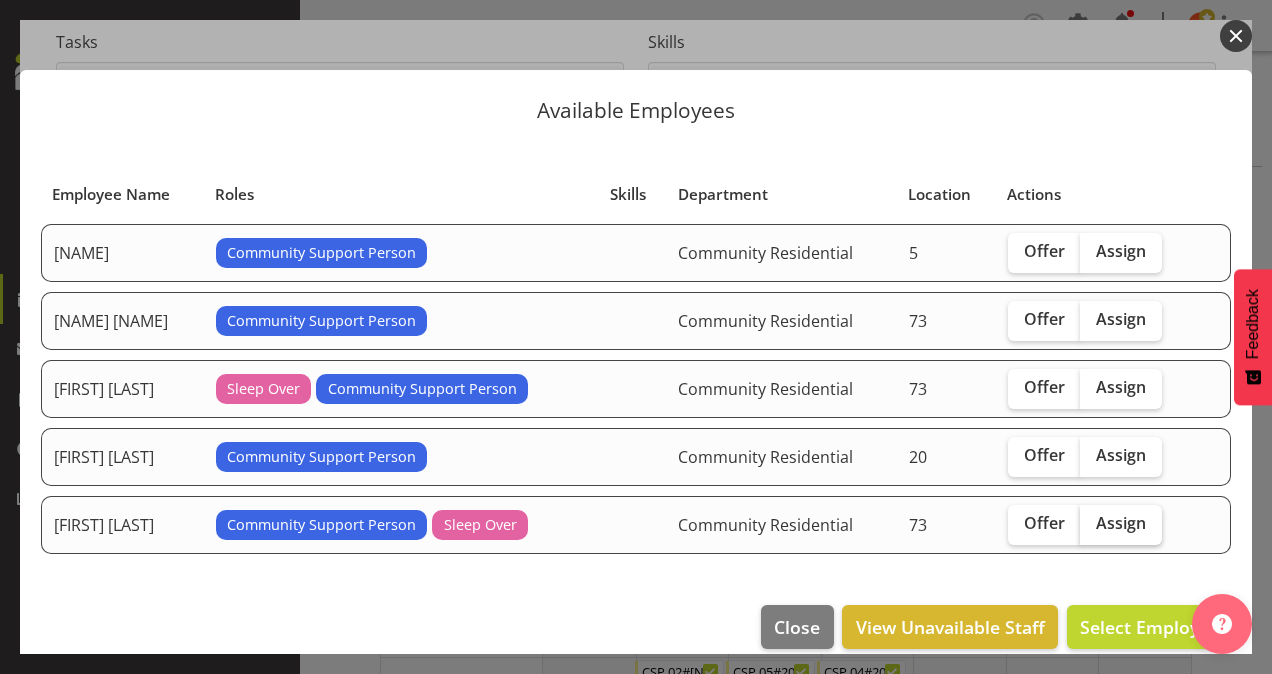 click on "Assign" at bounding box center [1121, 523] 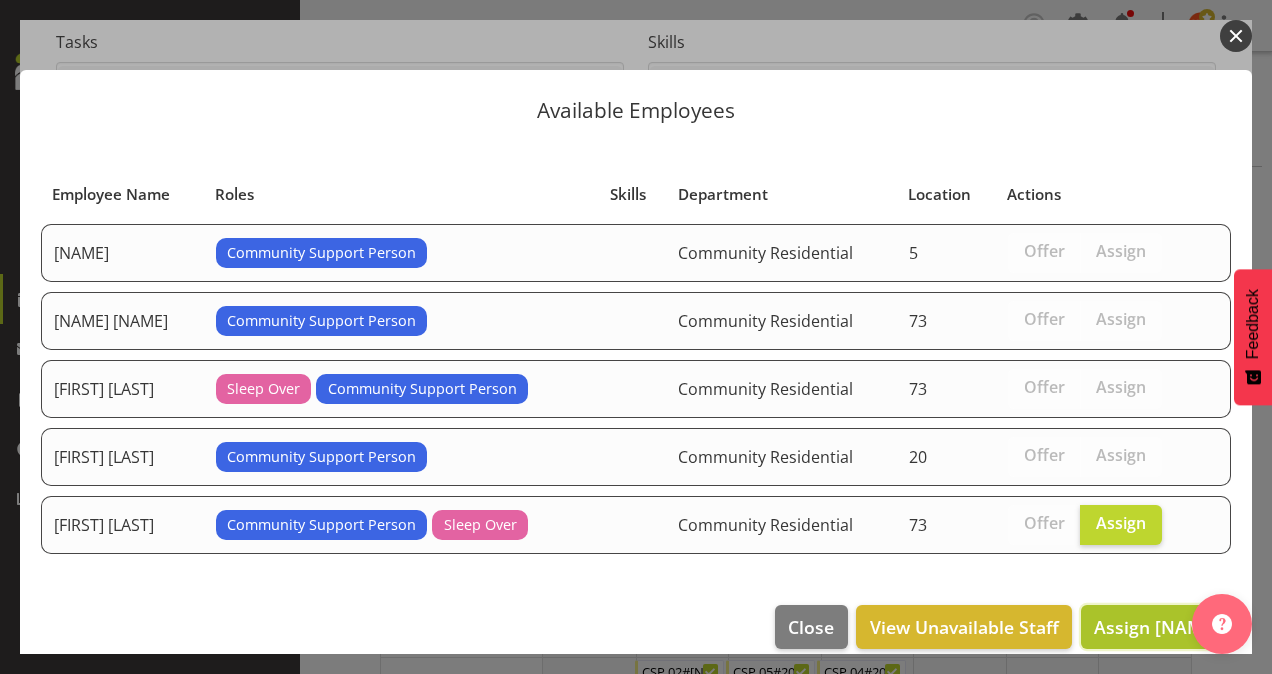 click on "Assign [NAME]" at bounding box center [1156, 627] 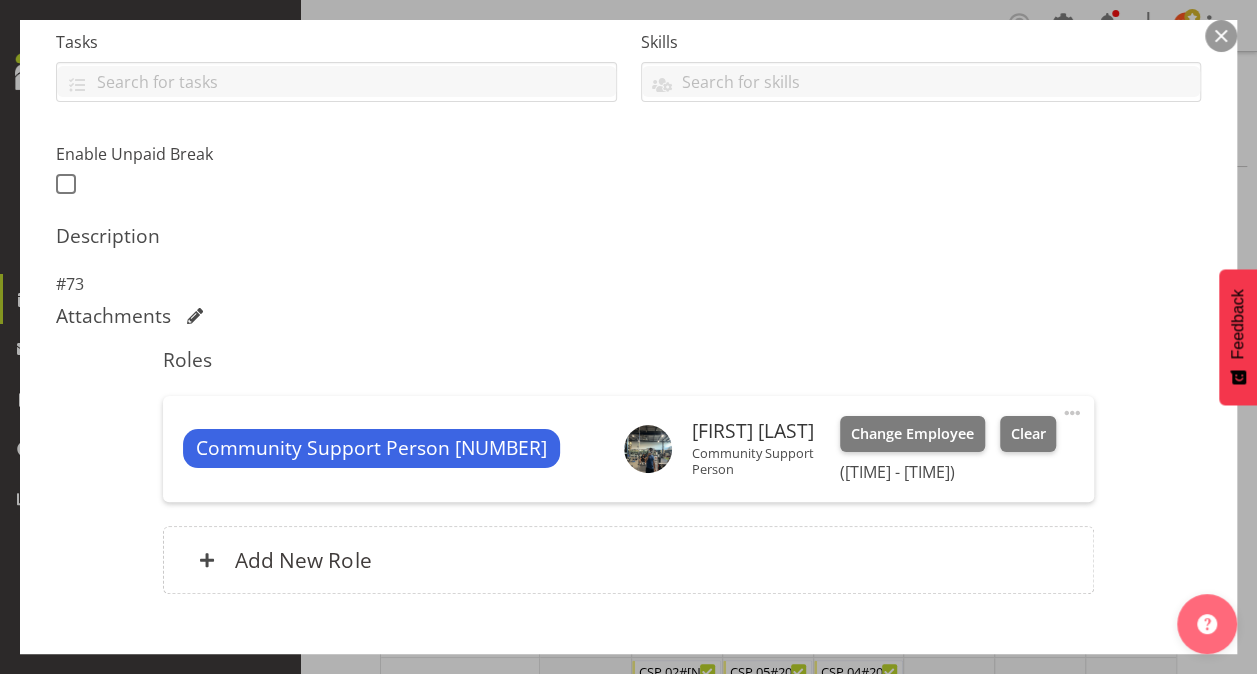 scroll, scrollTop: 547, scrollLeft: 0, axis: vertical 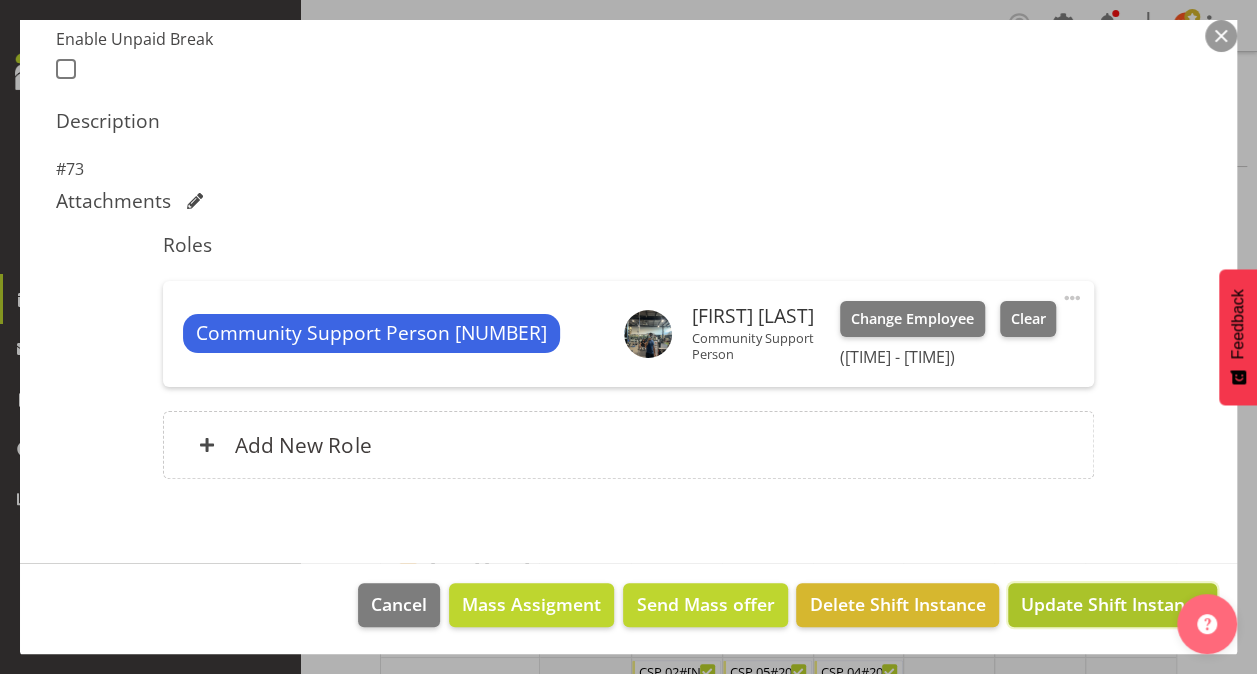 click on "Update Shift Instance" at bounding box center [1112, 604] 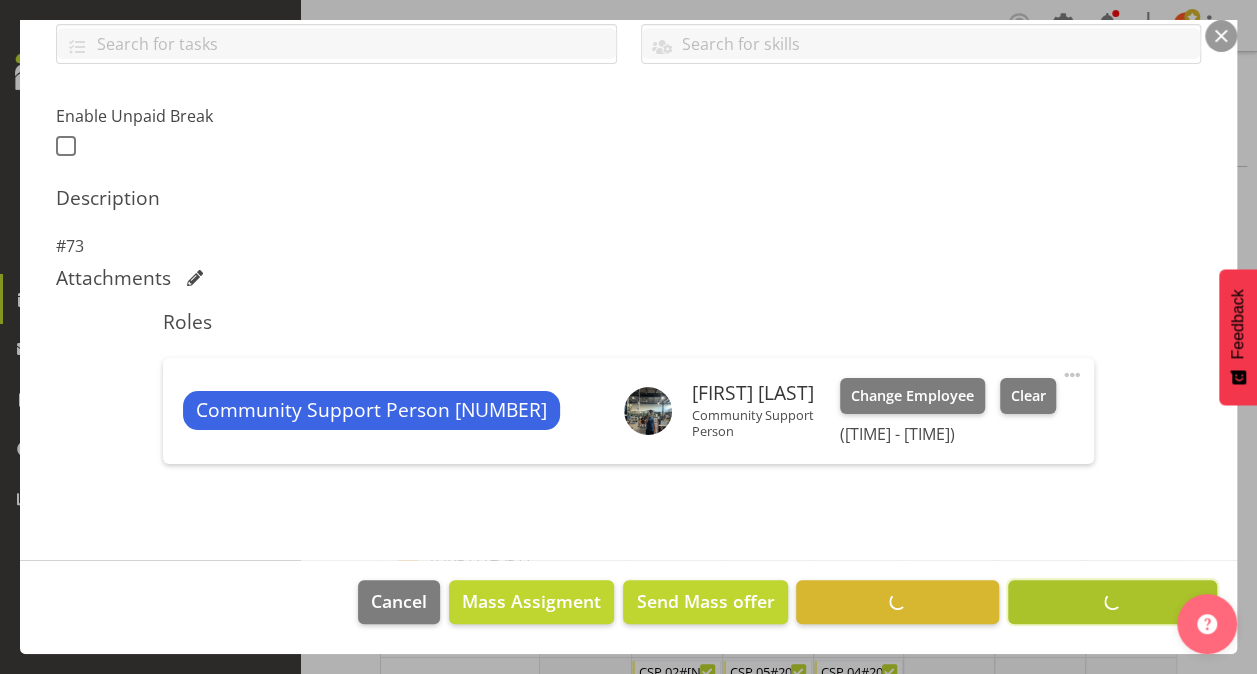 scroll, scrollTop: 468, scrollLeft: 0, axis: vertical 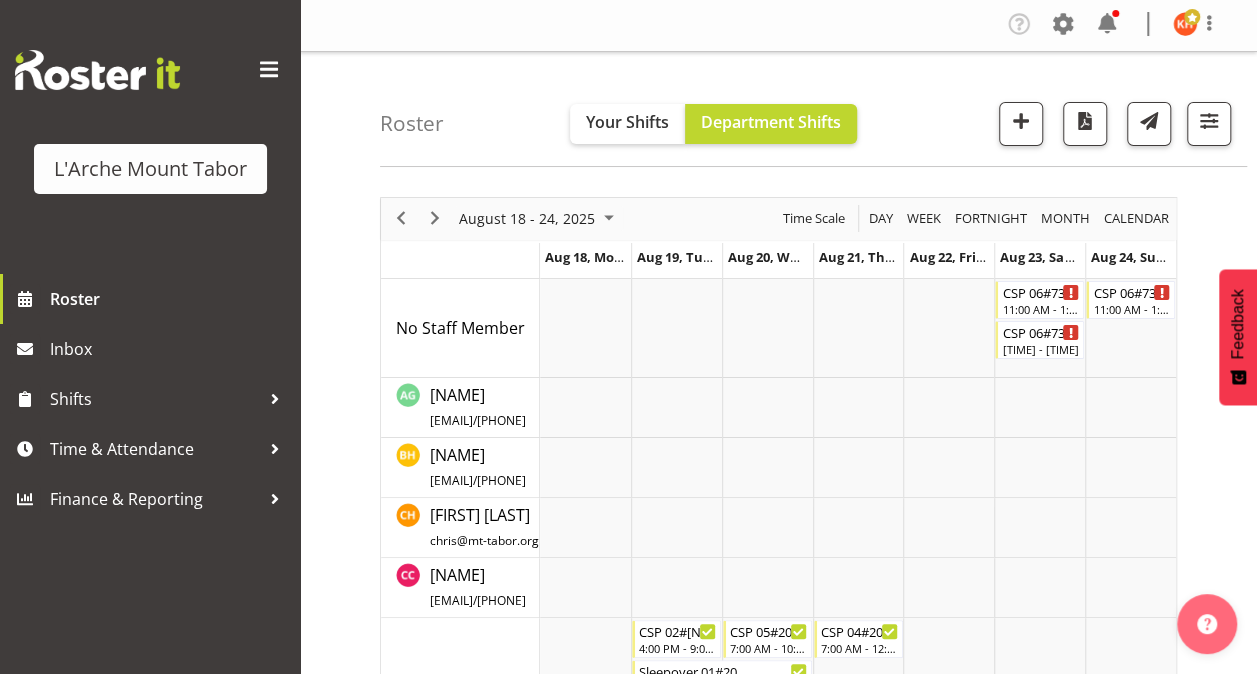 click at bounding box center [269, 70] 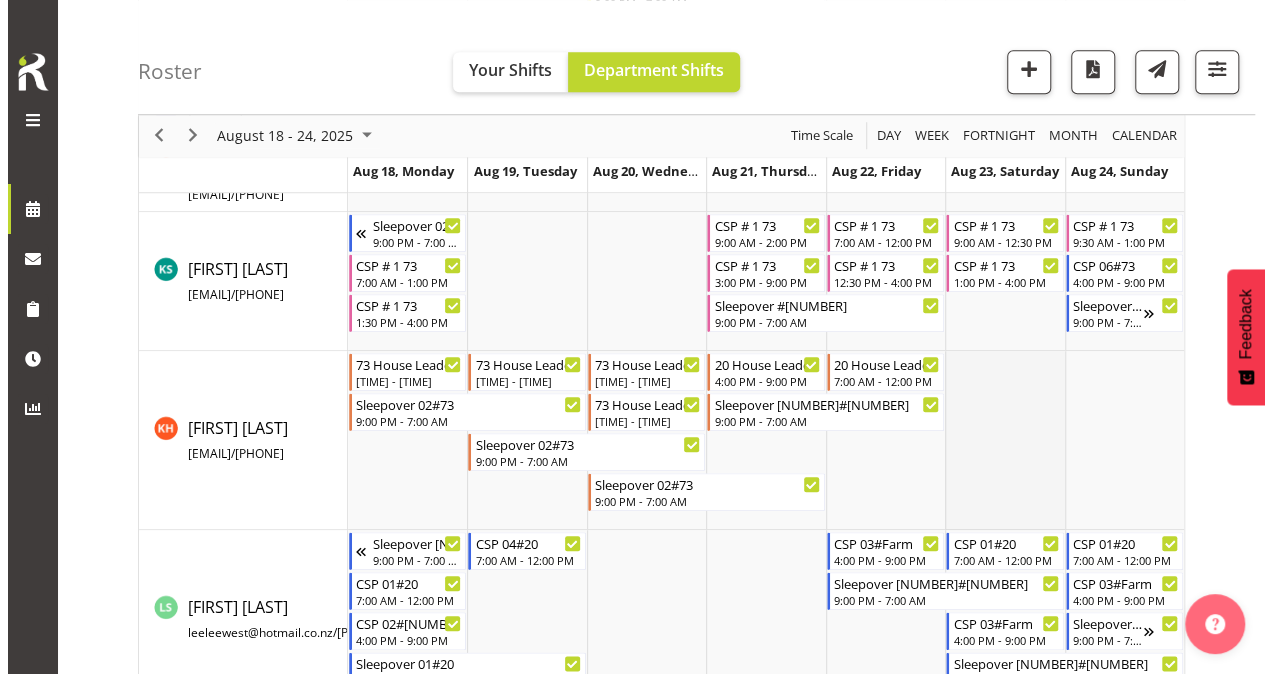 scroll, scrollTop: 766, scrollLeft: 0, axis: vertical 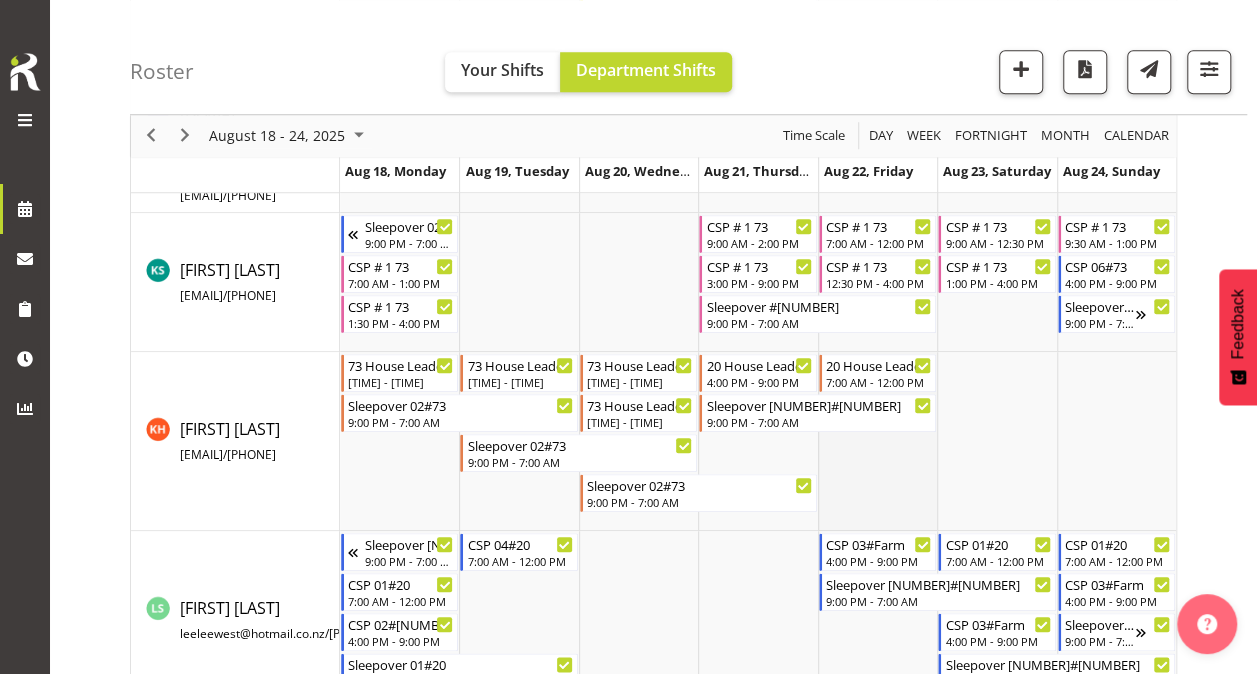 click at bounding box center (877, 441) 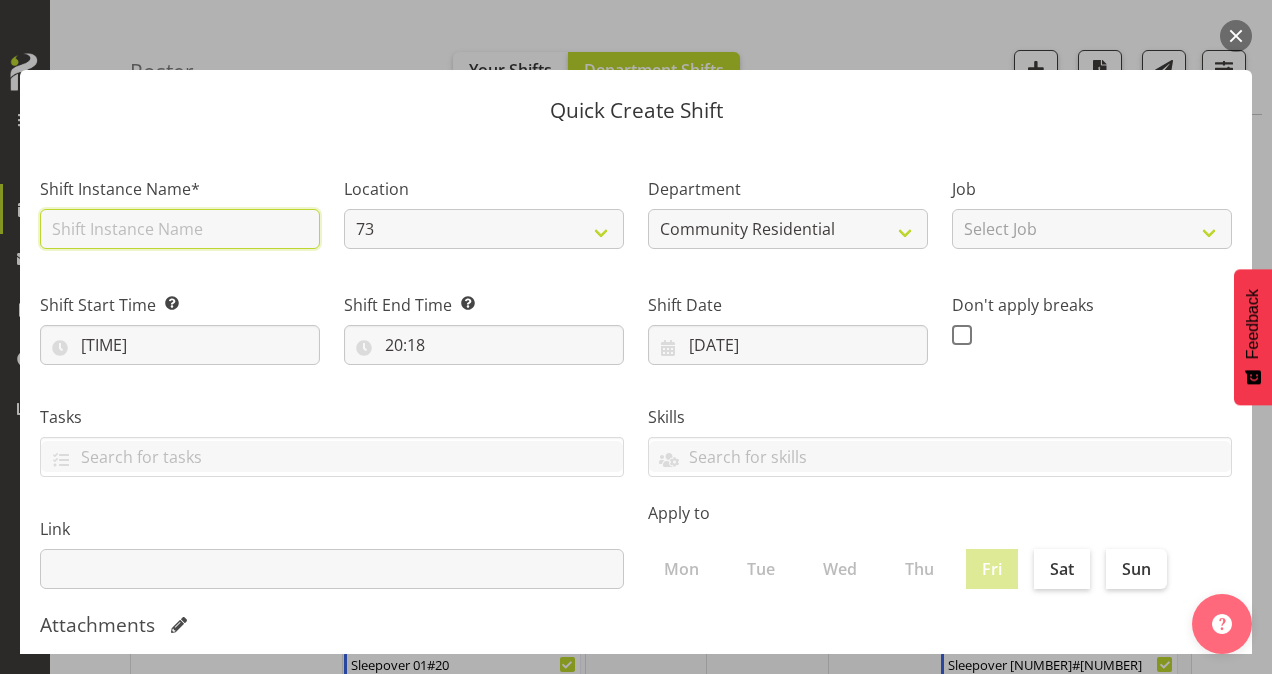 click at bounding box center (180, 229) 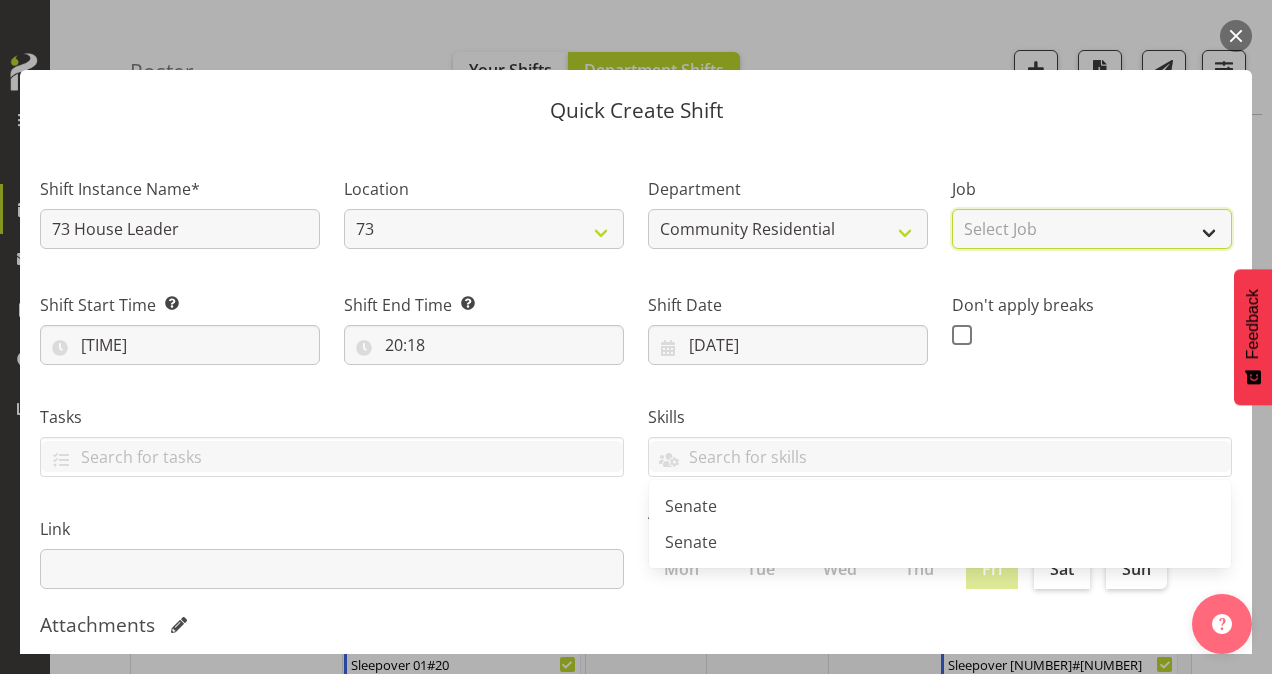 click on "Select Job  Accounts Admin Art Coordinator Community Leader Community Support Person Community Support Person-Casual House Leader Office Admin Senior Coordinator Service Manager Volunteer" at bounding box center [1092, 229] 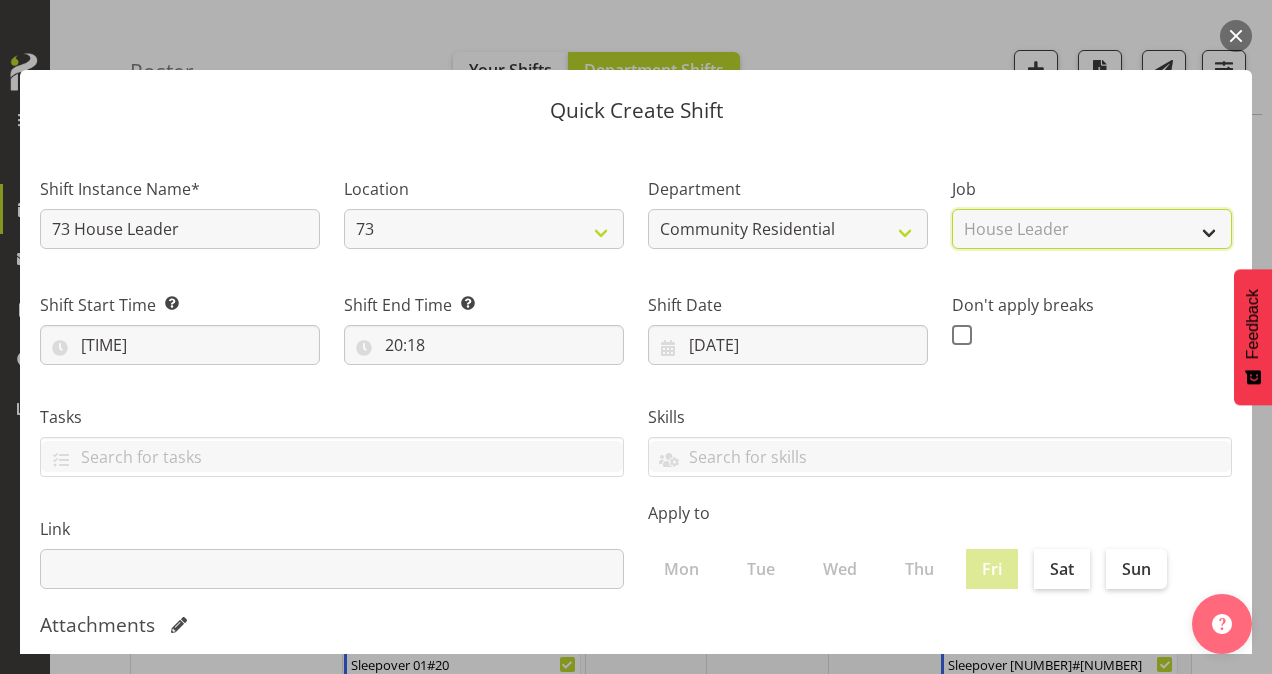 click on "Select Job  Accounts Admin Art Coordinator Community Leader Community Support Person Community Support Person-Casual House Leader Office Admin Senior Coordinator Service Manager Volunteer" at bounding box center (1092, 229) 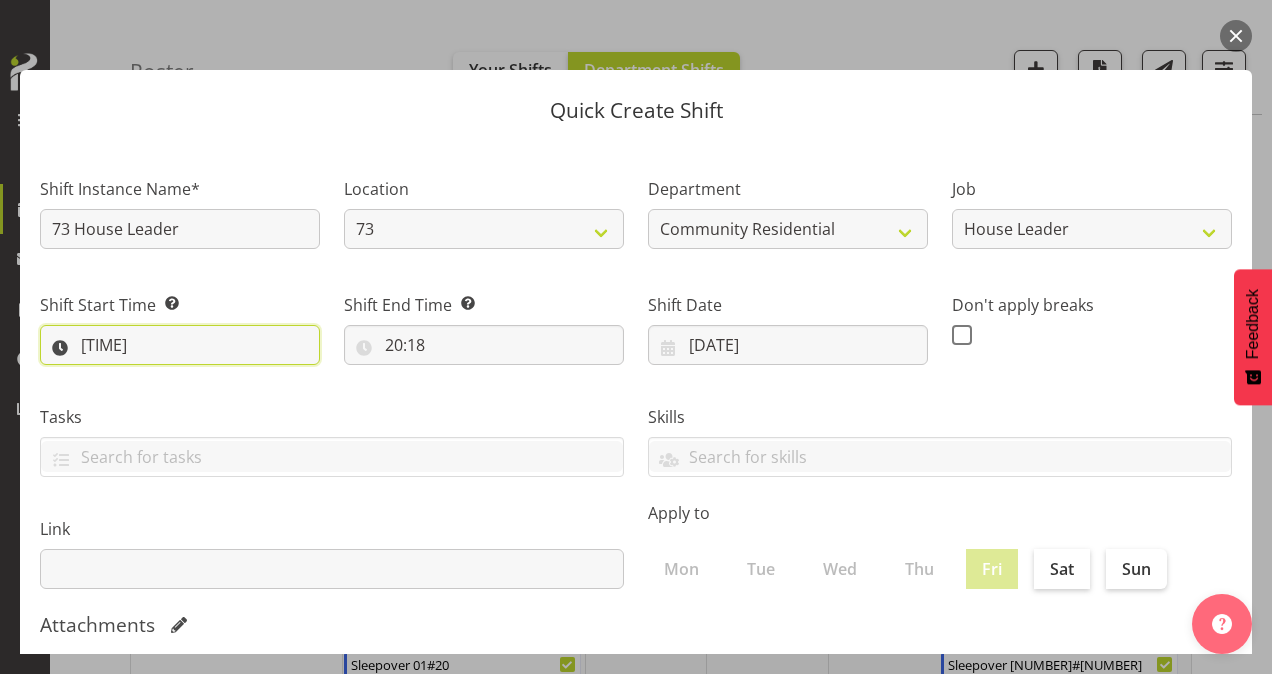 click on "[TIME]" at bounding box center [180, 345] 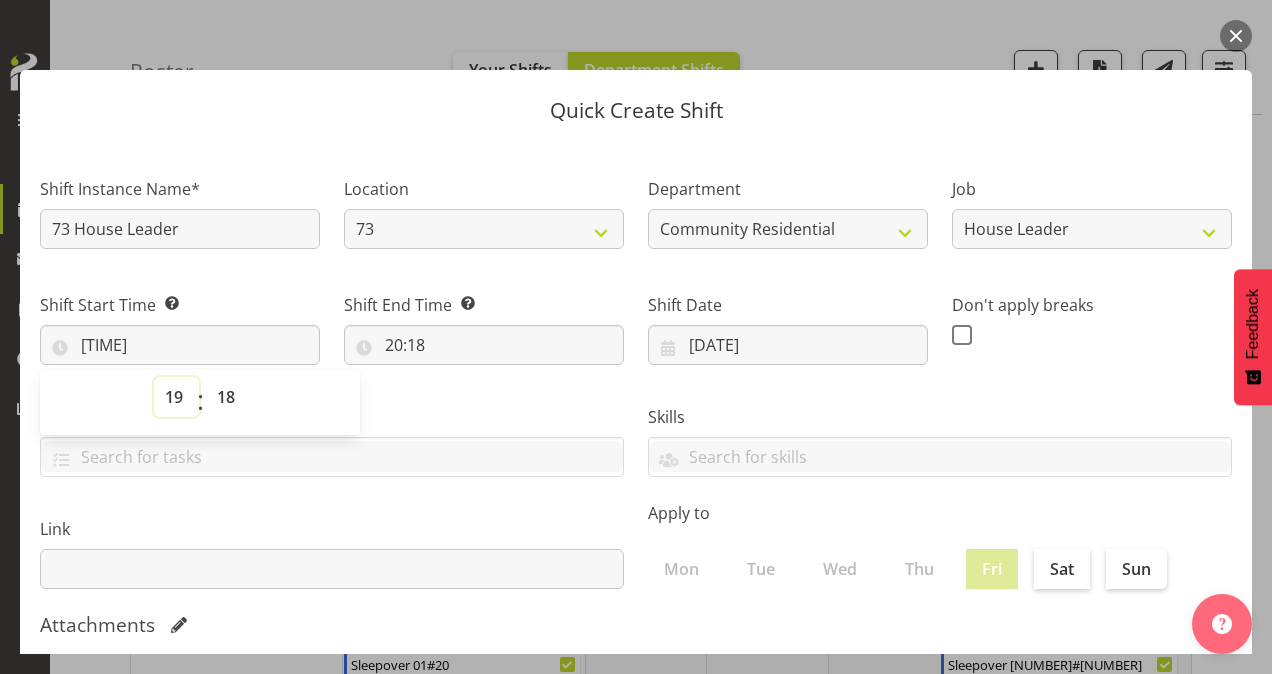 click on "00   01   02   03   04   05   06   07   08   09   10   11   12   13   14   15   16   17   18   19   20   21   22   23" at bounding box center (176, 397) 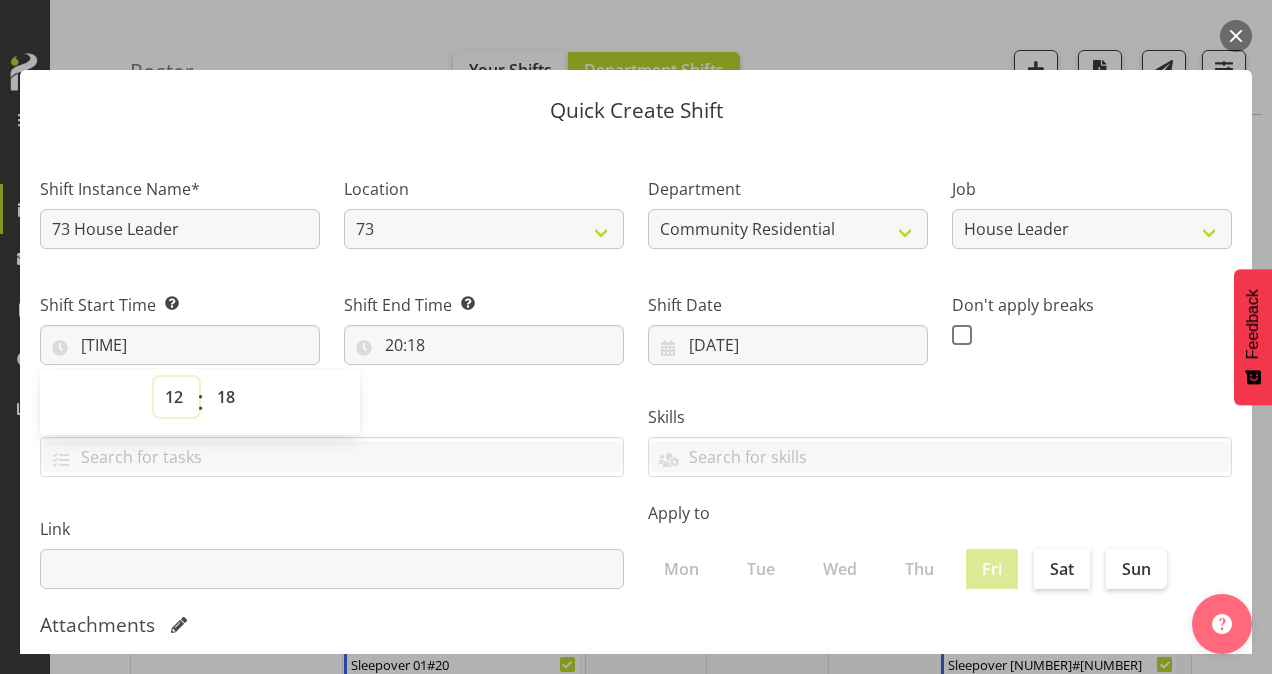 click on "00   01   02   03   04   05   06   07   08   09   10   11   12   13   14   15   16   17   18   19   20   21   22   23" at bounding box center [176, 397] 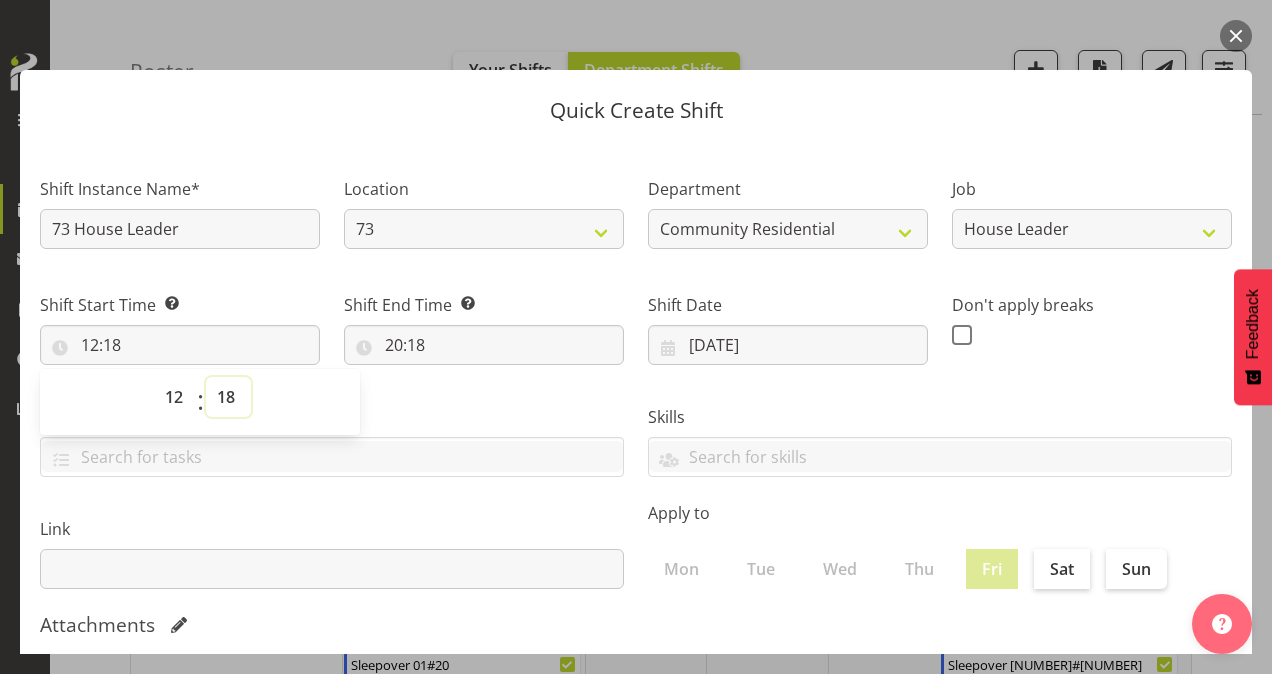 click on "00   01   02   03   04   05   06   07   08   09   10   11   12   13   14   15   16   17   18   19   20   21   22   23   24   25   26   27   28   29   30   31   32   33   34   35   36   37   38   39   40   41   42   43   44   45   46   47   48   49   50   51   52   53   54   55   56   57   58   59" at bounding box center (228, 397) 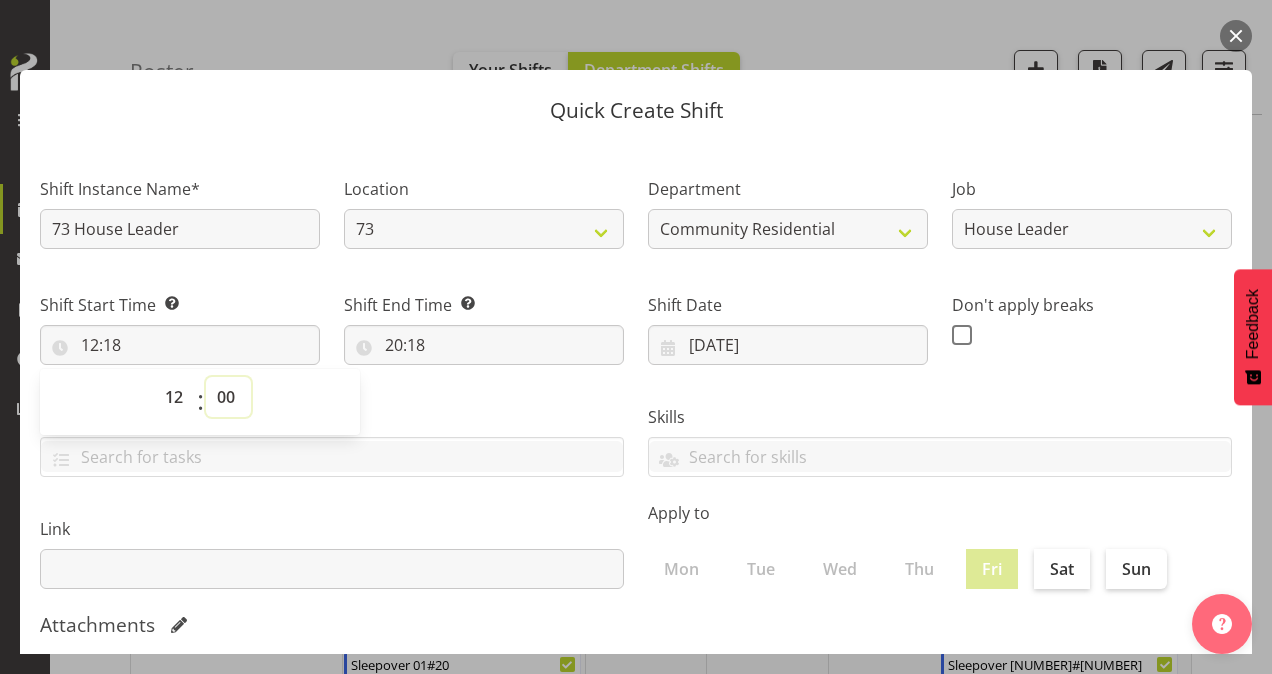 click on "00   01   02   03   04   05   06   07   08   09   10   11   12   13   14   15   16   17   18   19   20   21   22   23   24   25   26   27   28   29   30   31   32   33   34   35   36   37   38   39   40   41   42   43   44   45   46   47   48   49   50   51   52   53   54   55   56   57   58   59" at bounding box center (228, 397) 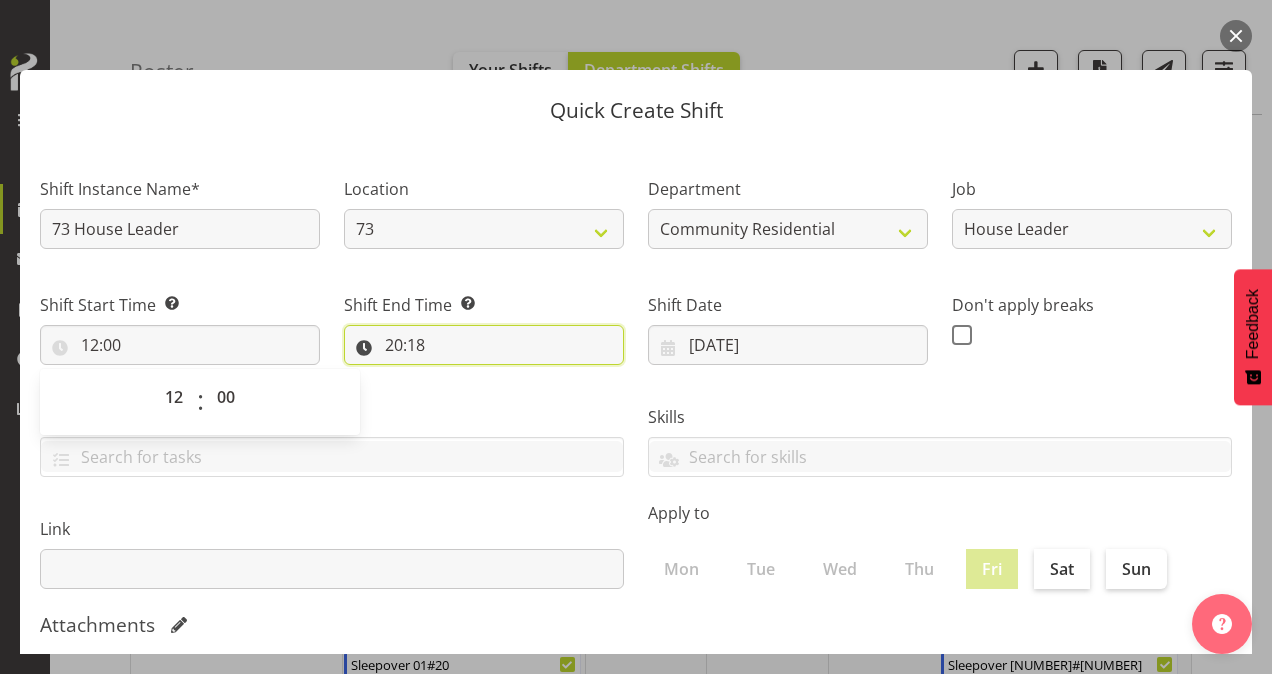 click on "20:18" at bounding box center (484, 345) 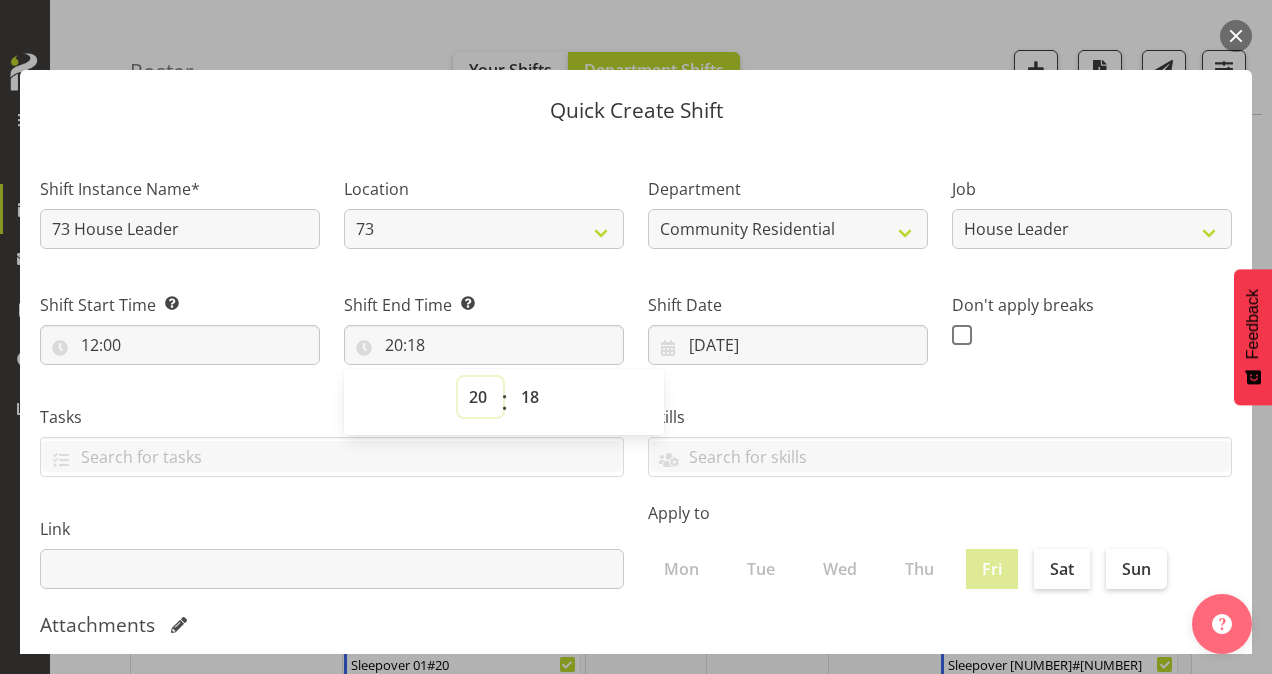 click on "00   01   02   03   04   05   06   07   08   09   10   11   12   13   14   15   16   17   18   19   20   21   22   23" at bounding box center (480, 397) 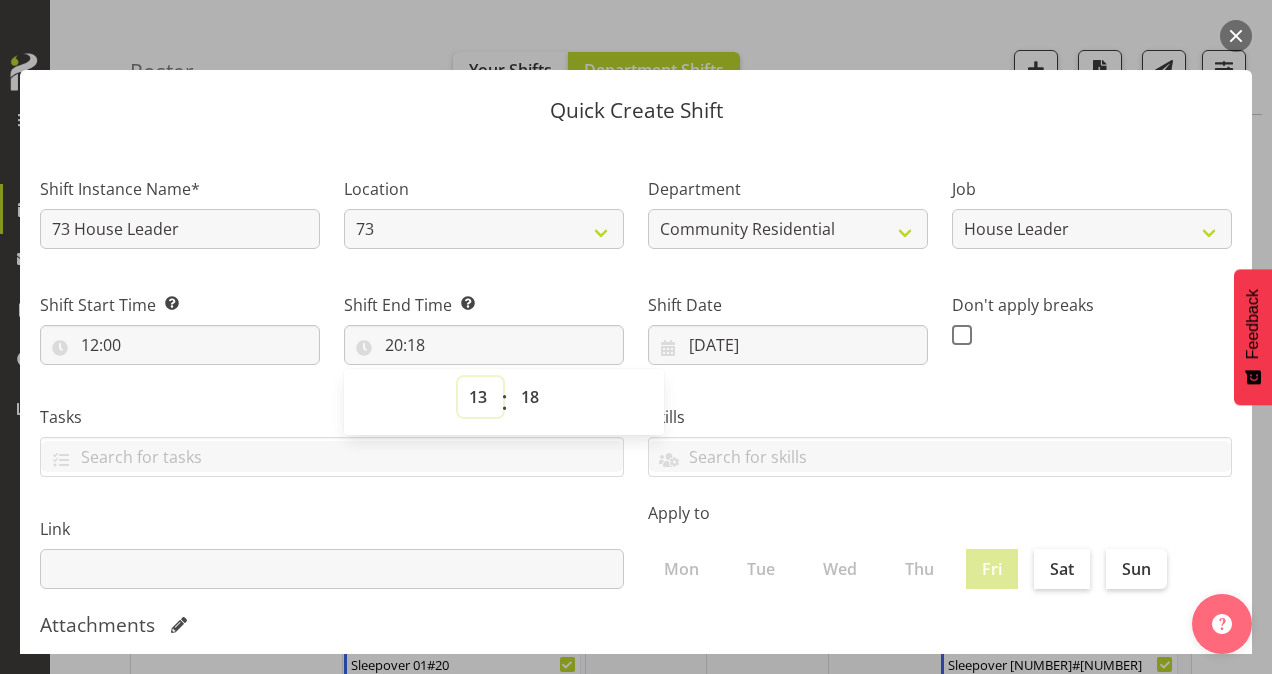 click on "00   01   02   03   04   05   06   07   08   09   10   11   12   13   14   15   16   17   18   19   20   21   22   23" at bounding box center (480, 397) 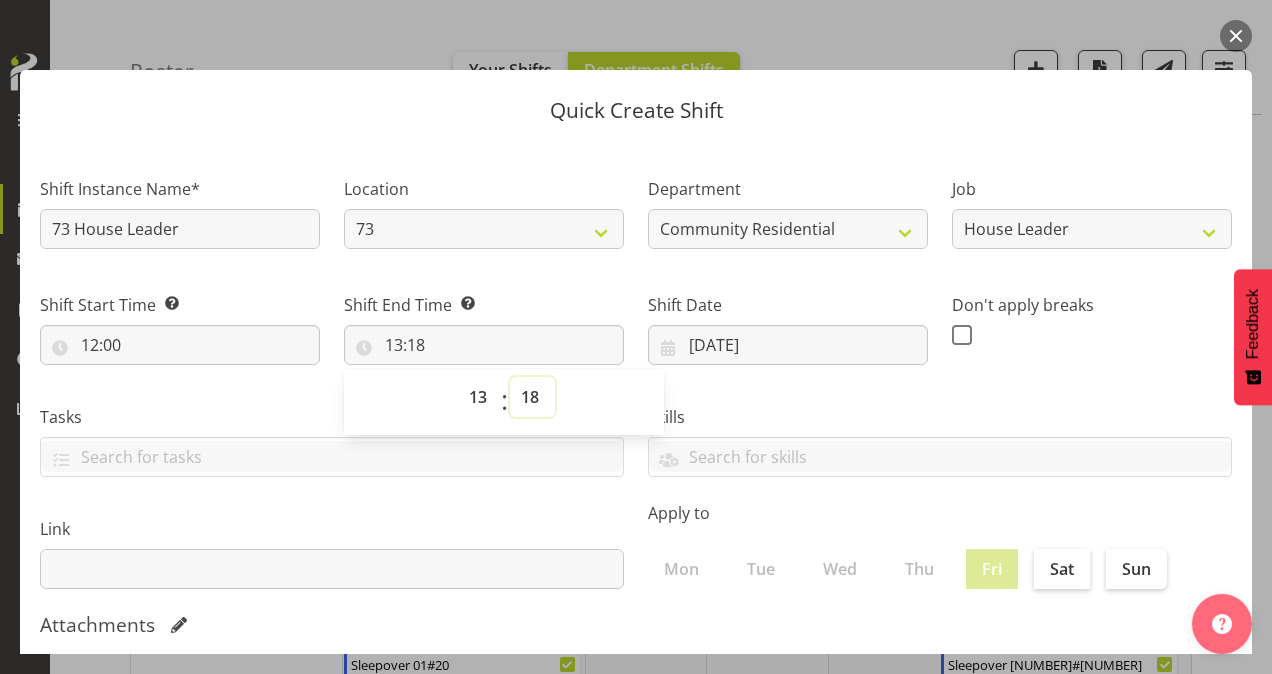 click on "00   01   02   03   04   05   06   07   08   09   10   11   12   13   14   15   16   17   18   19   20   21   22   23   24   25   26   27   28   29   30   31   32   33   34   35   36   37   38   39   40   41   42   43   44   45   46   47   48   49   50   51   52   53   54   55   56   57   58   59" at bounding box center (532, 397) 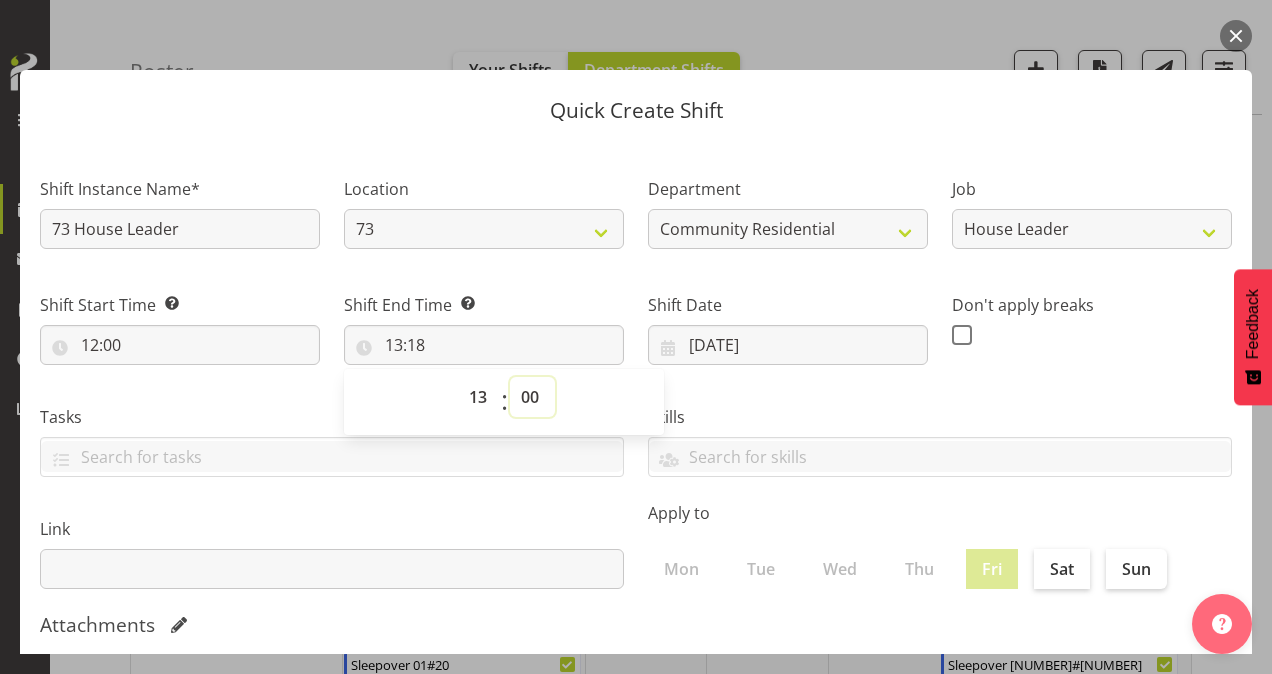 click on "00   01   02   03   04   05   06   07   08   09   10   11   12   13   14   15   16   17   18   19   20   21   22   23   24   25   26   27   28   29   30   31   32   33   34   35   36   37   38   39   40   41   42   43   44   45   46   47   48   49   50   51   52   53   54   55   56   57   58   59" at bounding box center [532, 397] 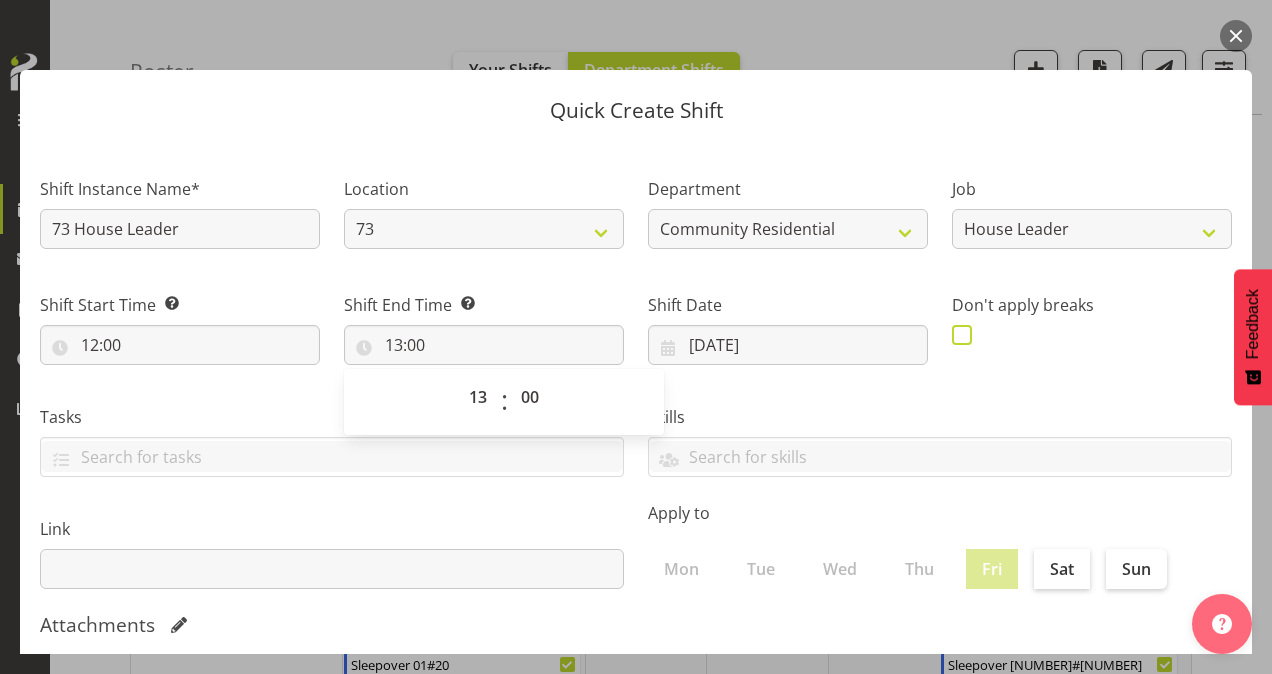click at bounding box center (962, 335) 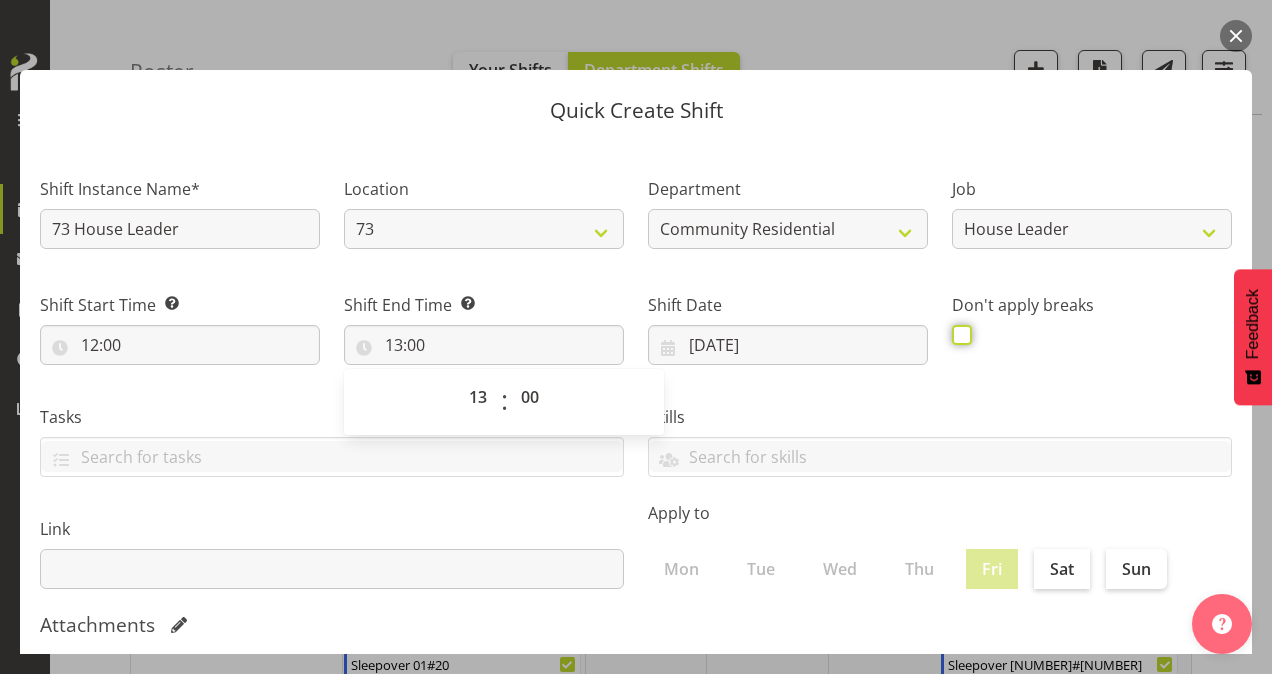 click at bounding box center (958, 334) 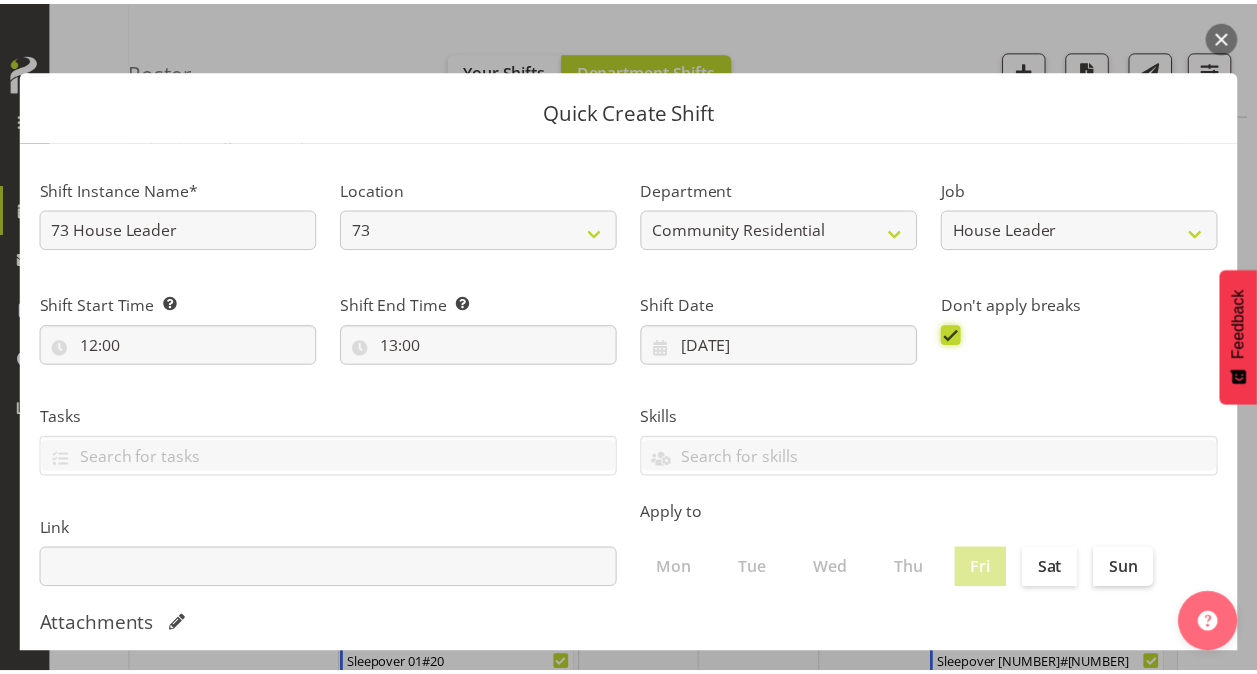 scroll, scrollTop: 385, scrollLeft: 0, axis: vertical 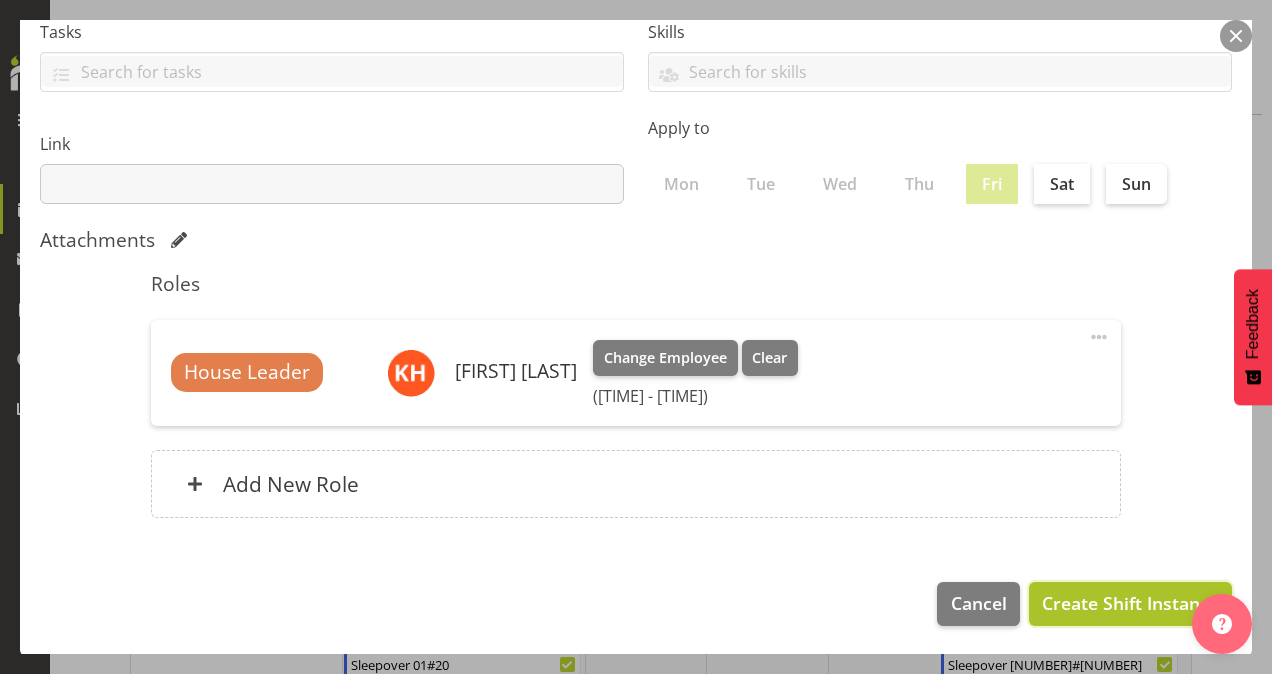 click on "Create Shift Instance" at bounding box center (1130, 603) 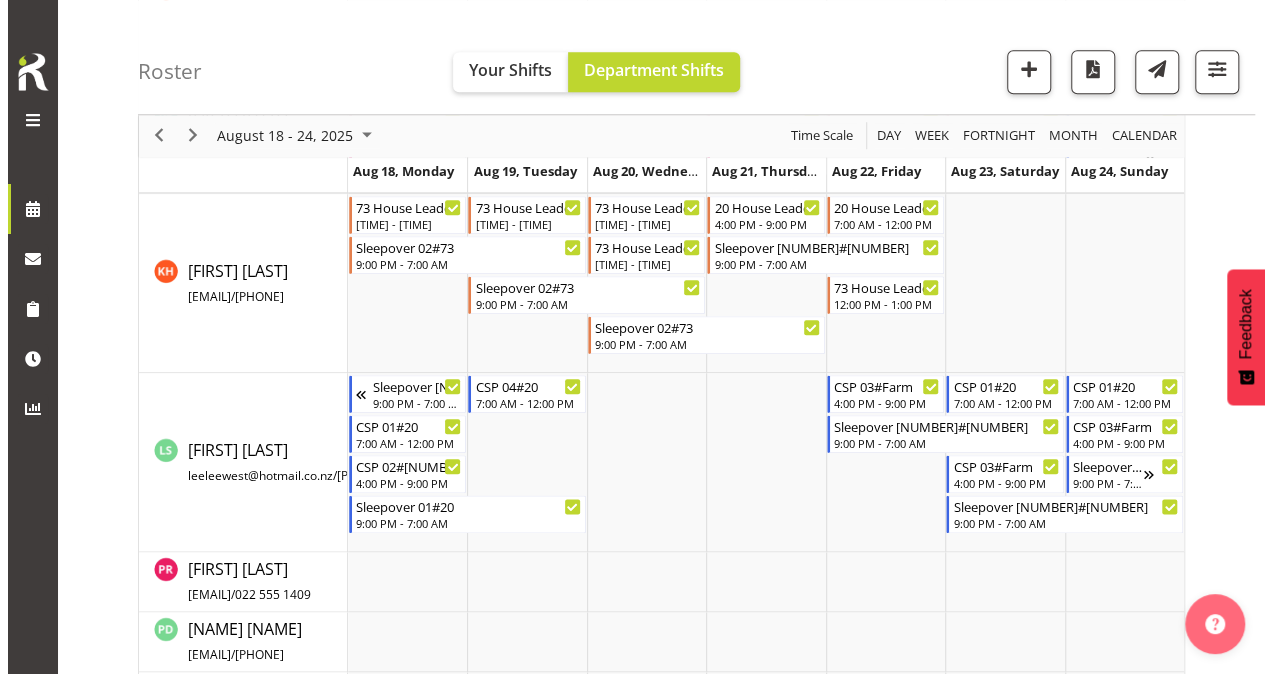 scroll, scrollTop: 903, scrollLeft: 0, axis: vertical 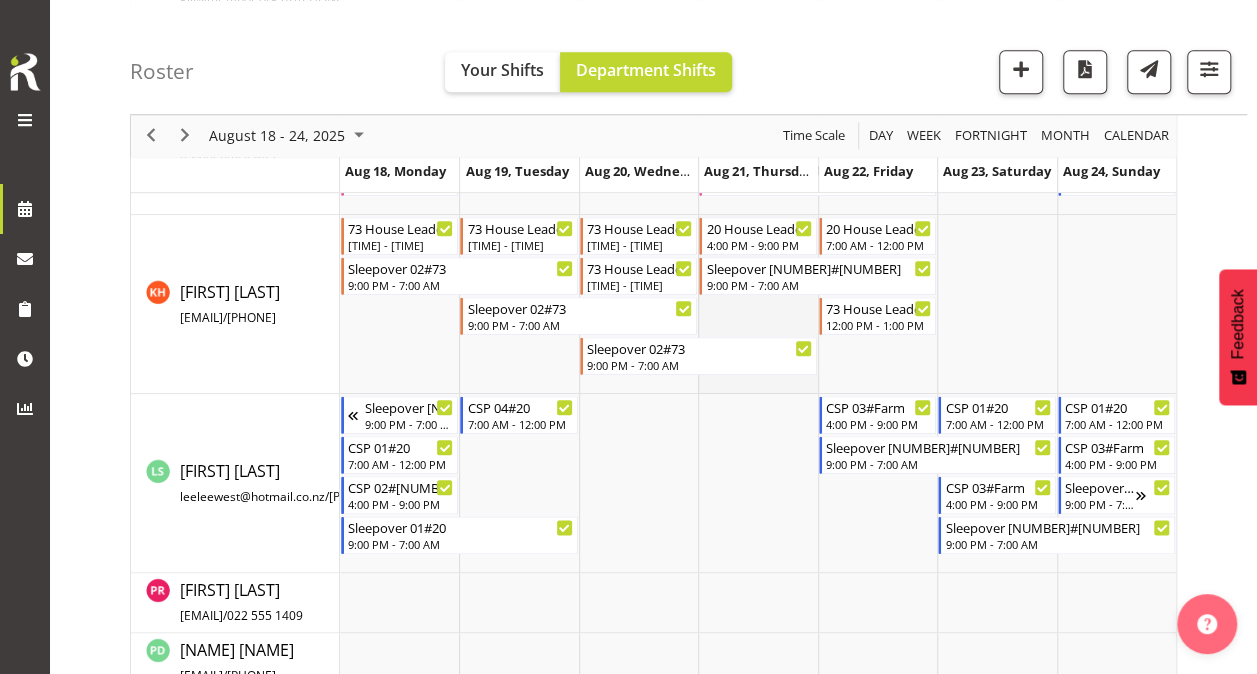 click at bounding box center (757, 304) 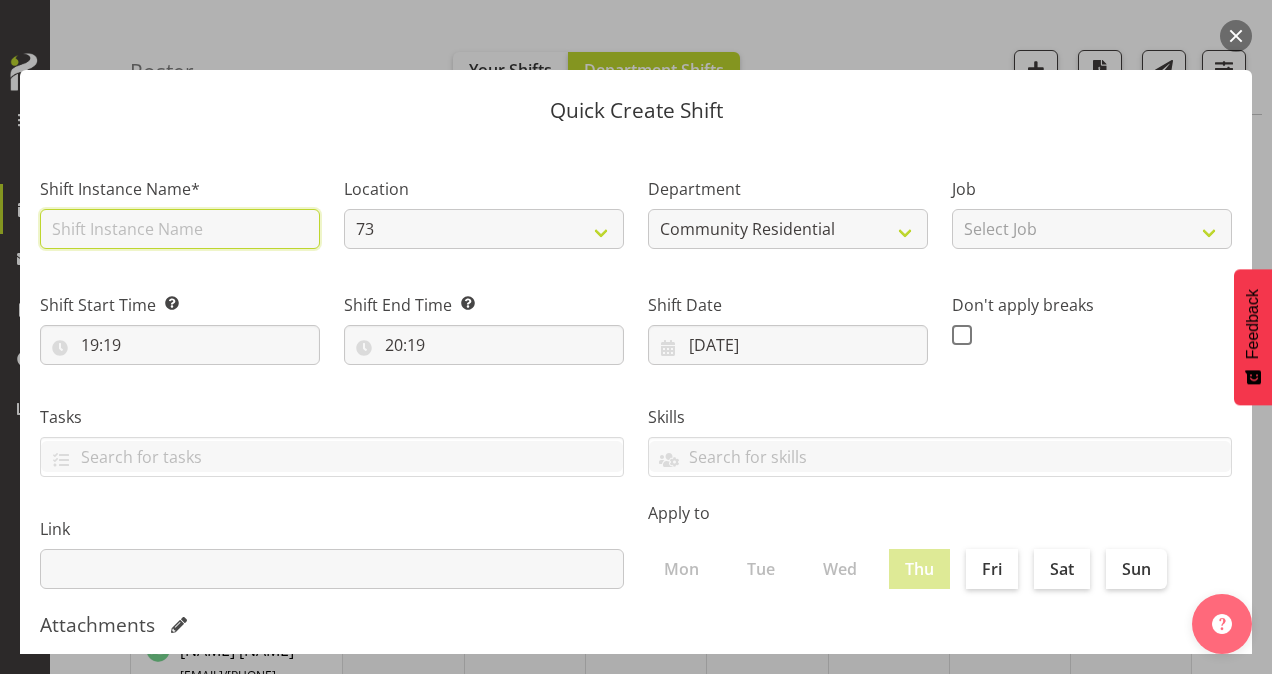 click at bounding box center [180, 229] 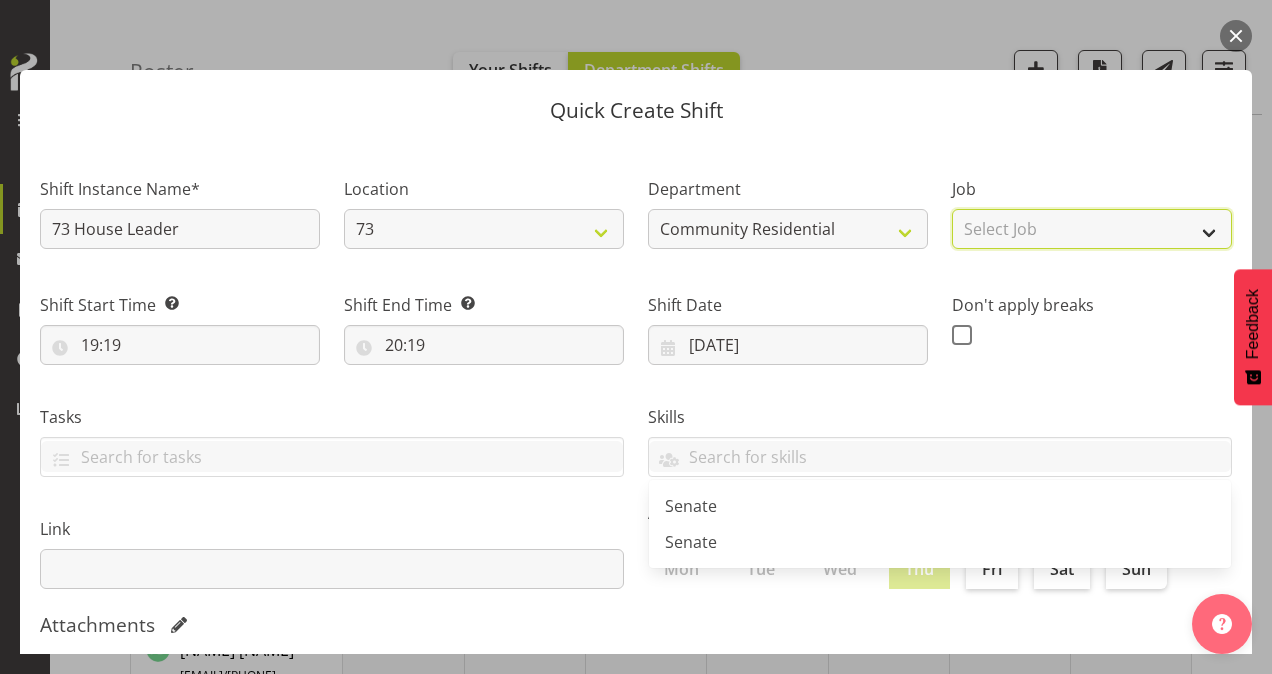 click on "Select Job  Accounts Admin Art Coordinator Community Leader Community Support Person Community Support Person-Casual House Leader Office Admin Senior Coordinator Service Manager Volunteer" at bounding box center (1092, 229) 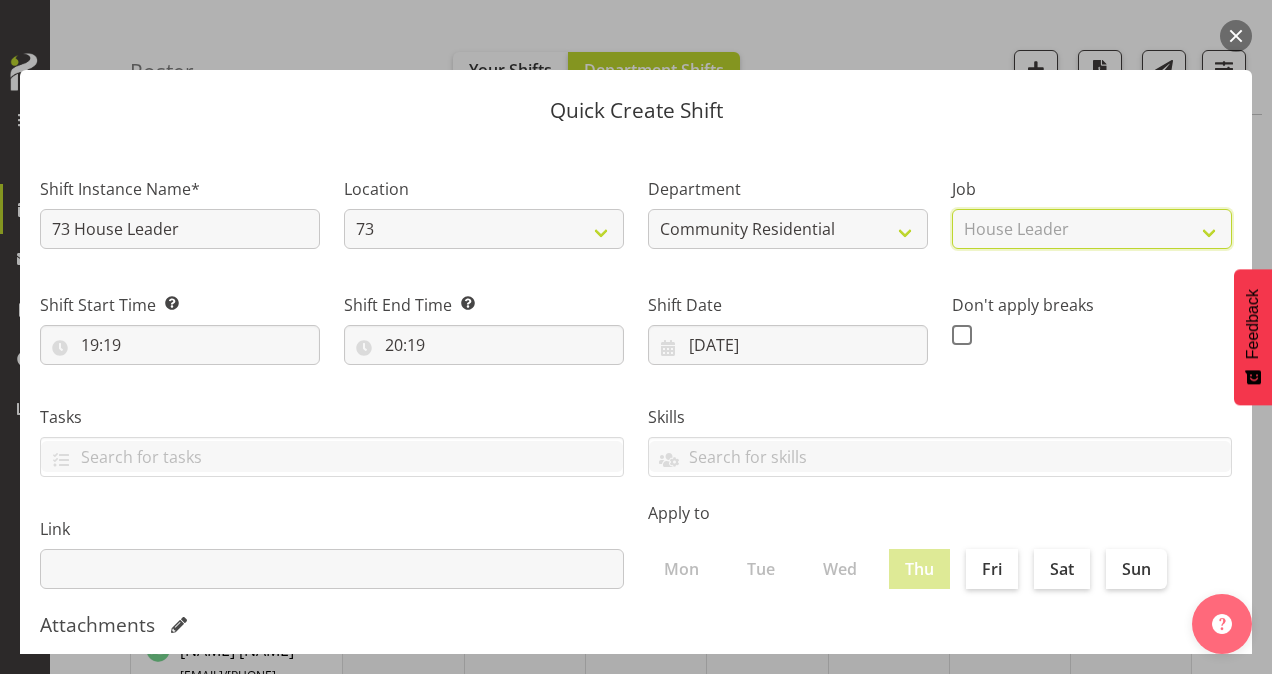 click on "Select Job  Accounts Admin Art Coordinator Community Leader Community Support Person Community Support Person-Casual House Leader Office Admin Senior Coordinator Service Manager Volunteer" at bounding box center (1092, 229) 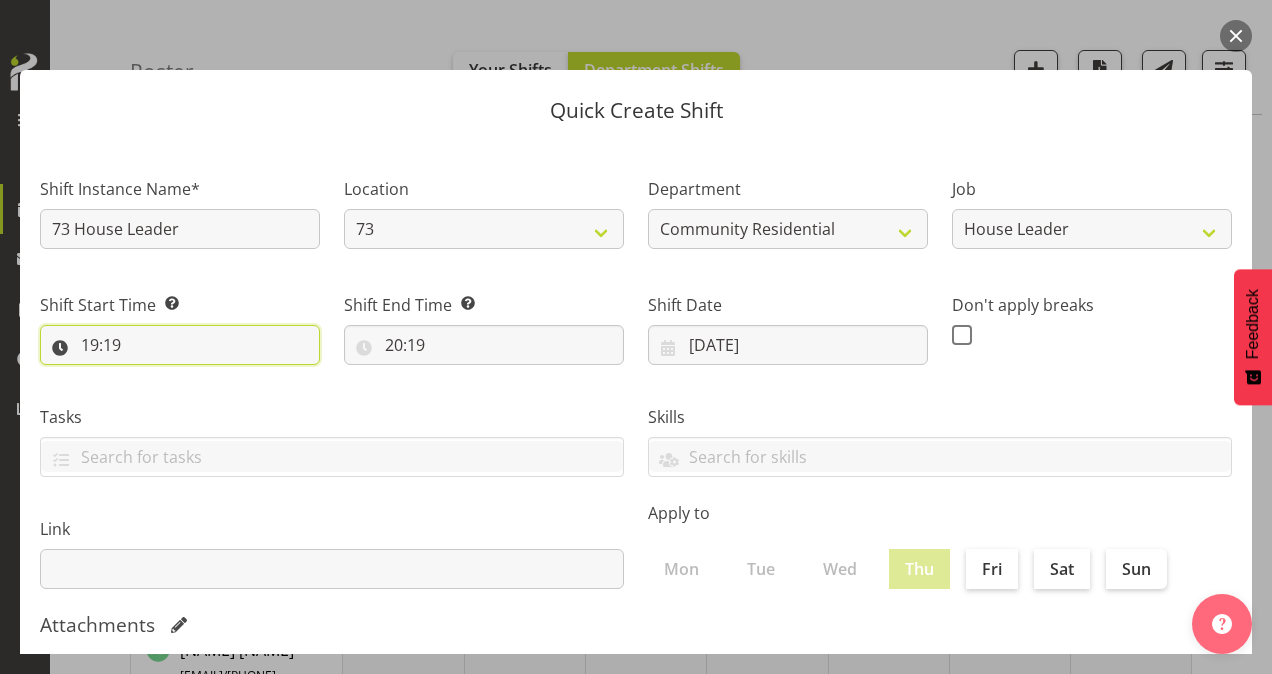 click on "19:19" at bounding box center [180, 345] 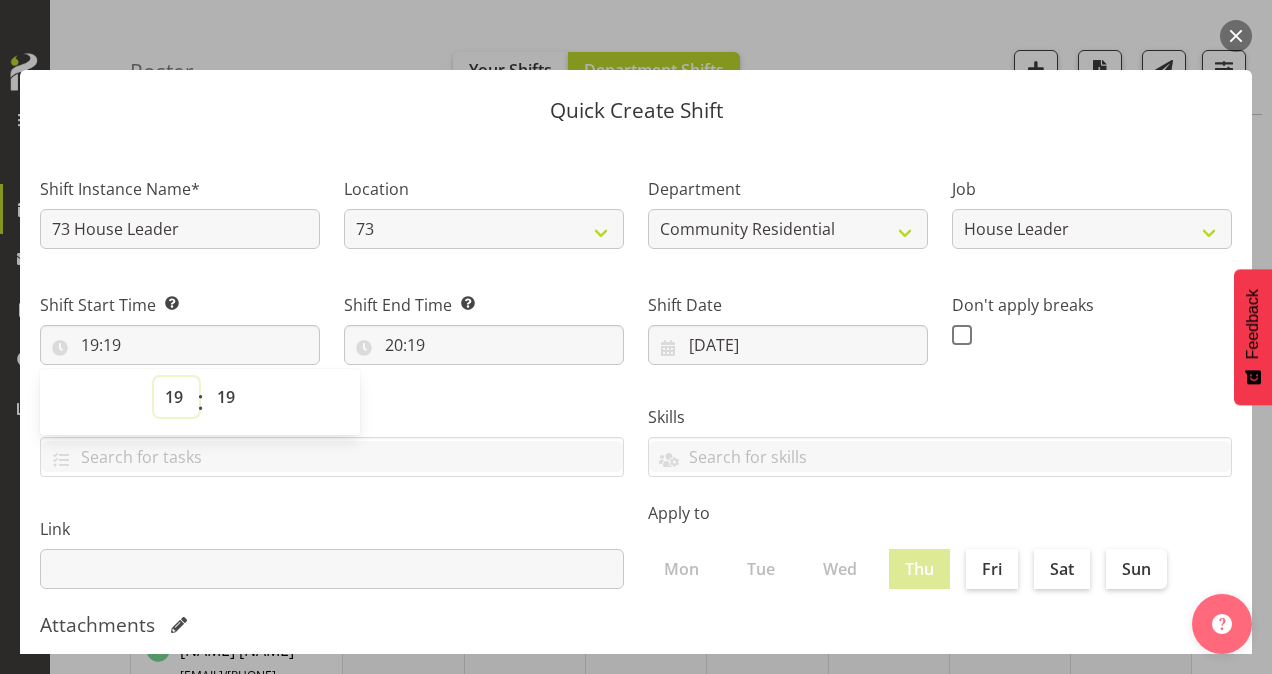 click on "00   01   02   03   04   05   06   07   08   09   10   11   12   13   14   15   16   17   18   19   20   21   22   23" at bounding box center (176, 397) 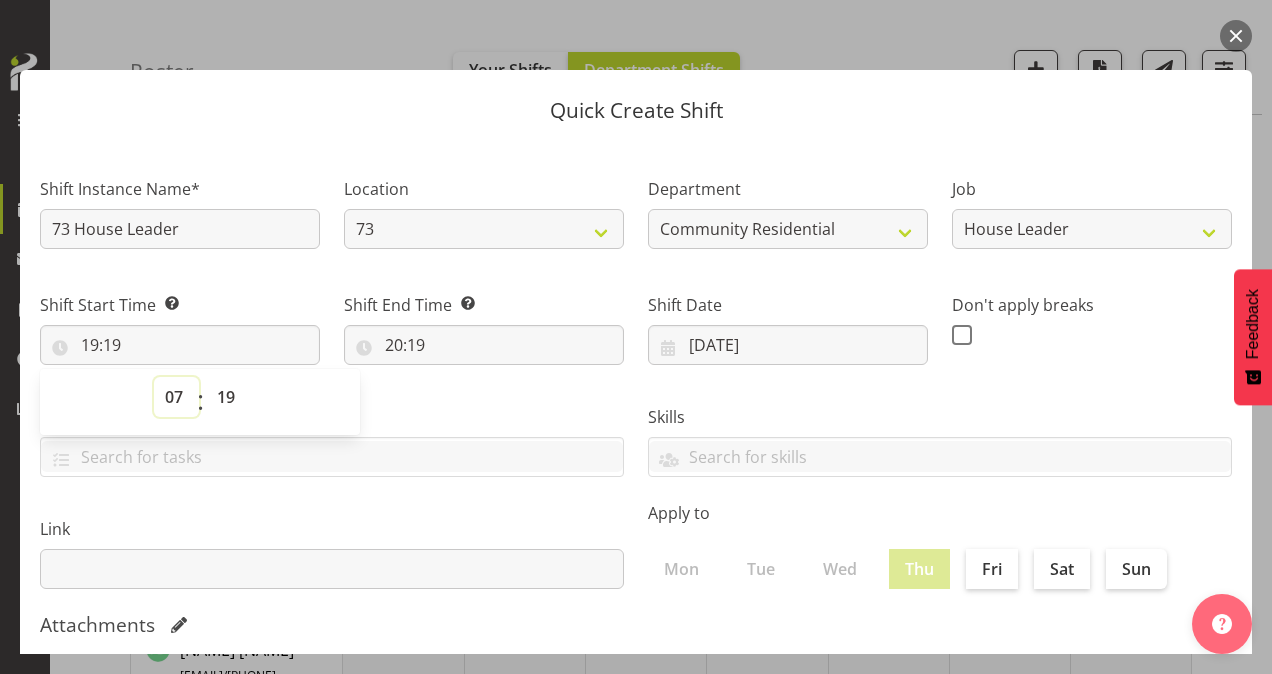 click on "00   01   02   03   04   05   06   07   08   09   10   11   12   13   14   15   16   17   18   19   20   21   22   23" at bounding box center (176, 397) 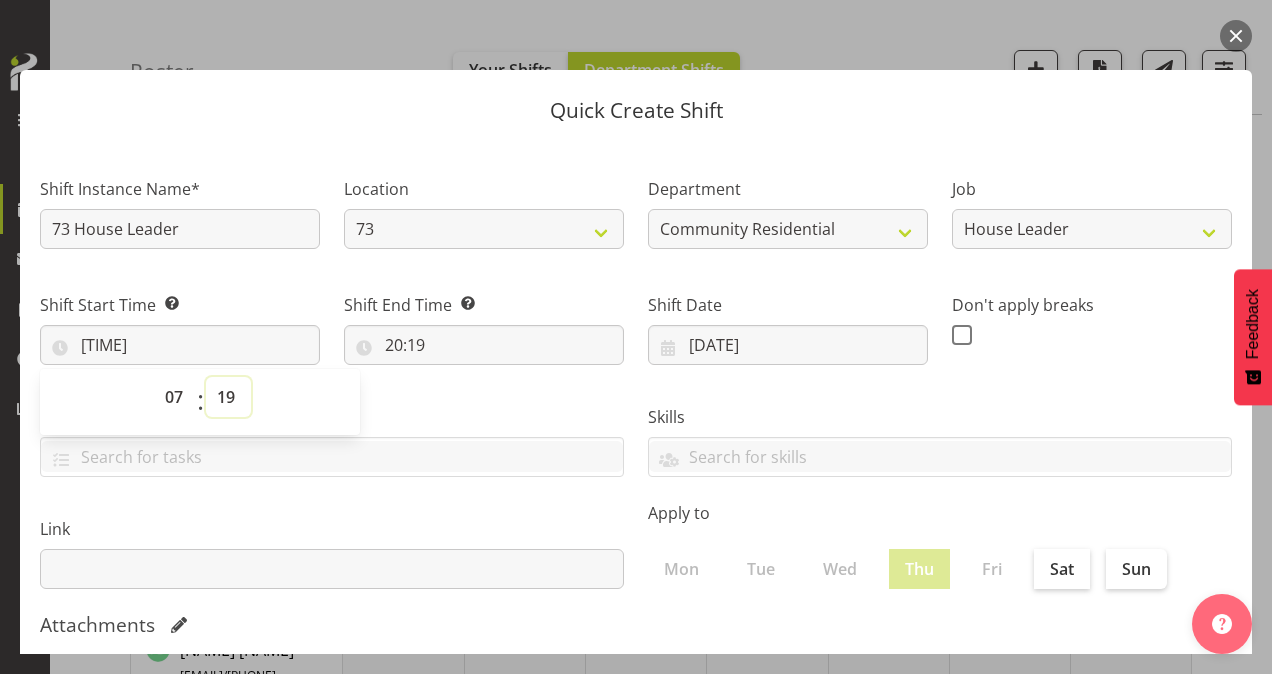 click on "00   01   02   03   04   05   06   07   08   09   10   11   12   13   14   15   16   17   18   19   20   21   22   23   24   25   26   27   28   29   30   31   32   33   34   35   36   37   38   39   40   41   42   43   44   45   46   47   48   49   50   51   52   53   54   55   56   57   58   59" at bounding box center [228, 397] 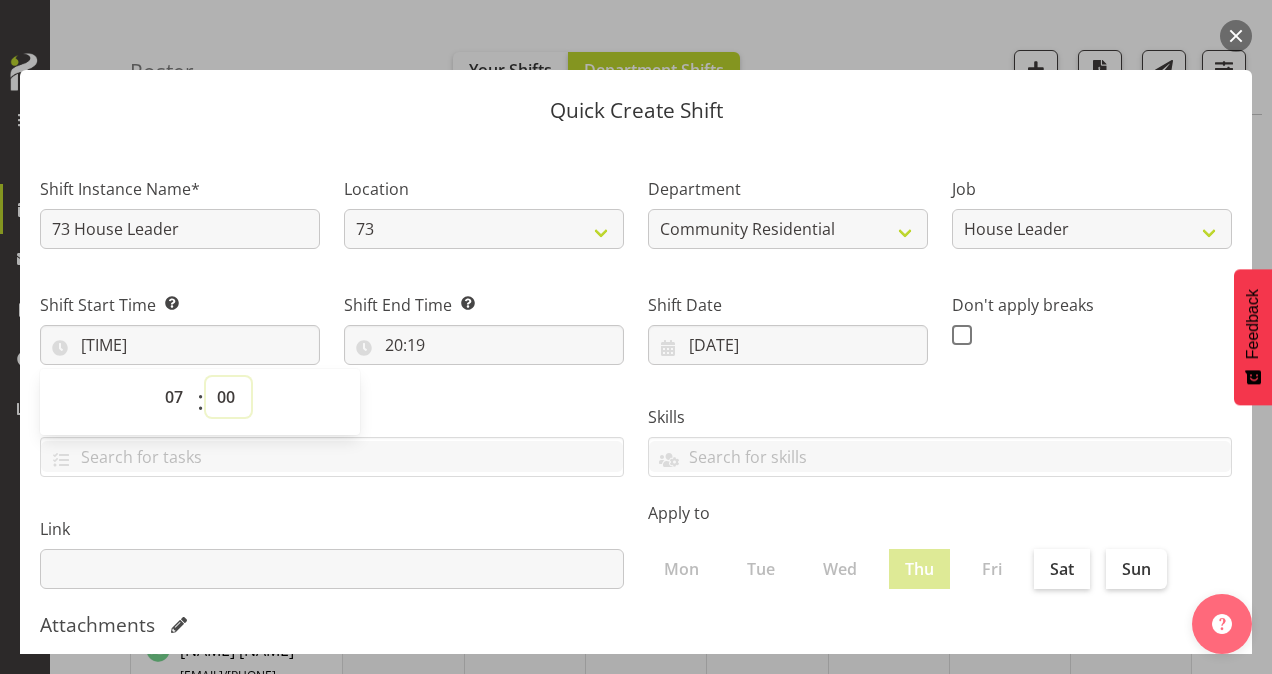 click on "00   01   02   03   04   05   06   07   08   09   10   11   12   13   14   15   16   17   18   19   20   21   22   23   24   25   26   27   28   29   30   31   32   33   34   35   36   37   38   39   40   41   42   43   44   45   46   47   48   49   50   51   52   53   54   55   56   57   58   59" at bounding box center [228, 397] 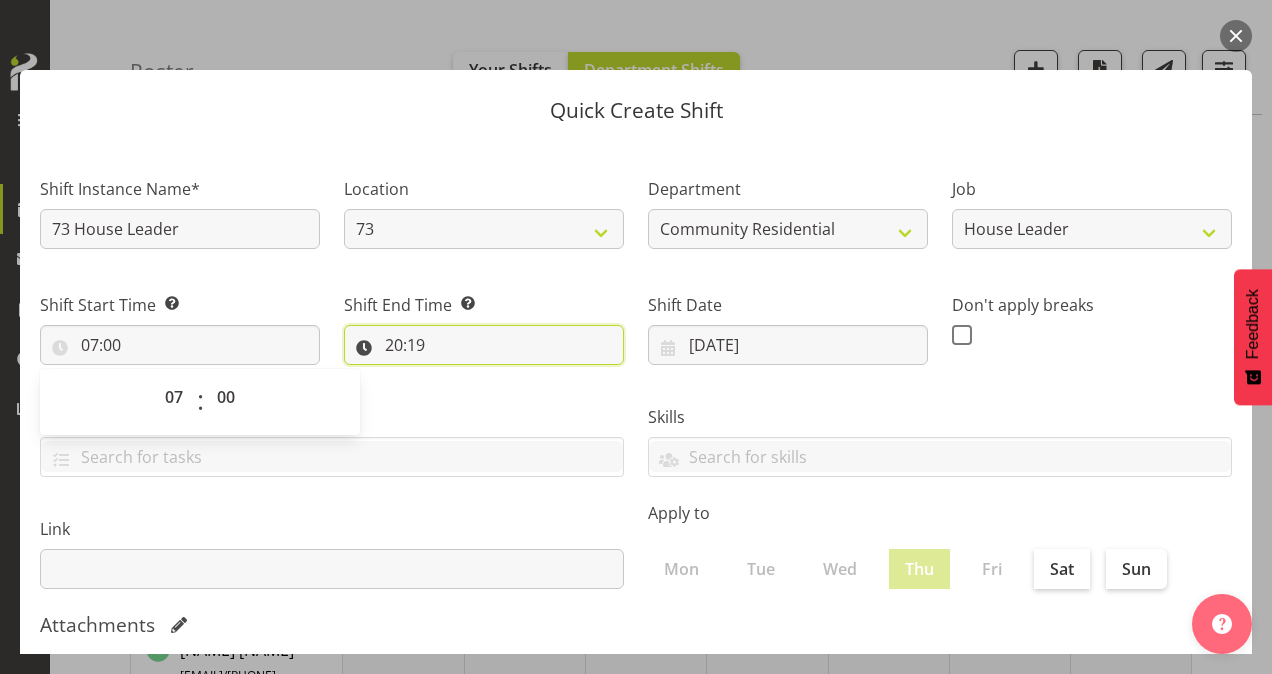 click on "20:19" at bounding box center [484, 345] 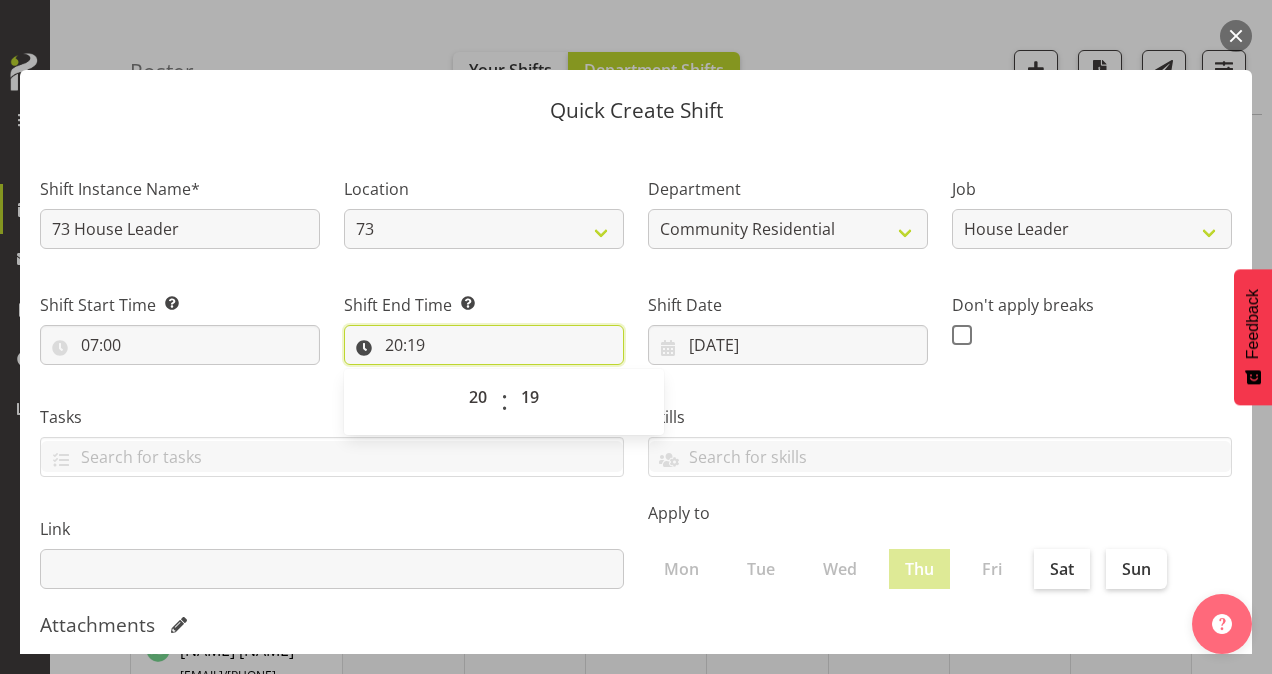click on "20:19" at bounding box center [484, 345] 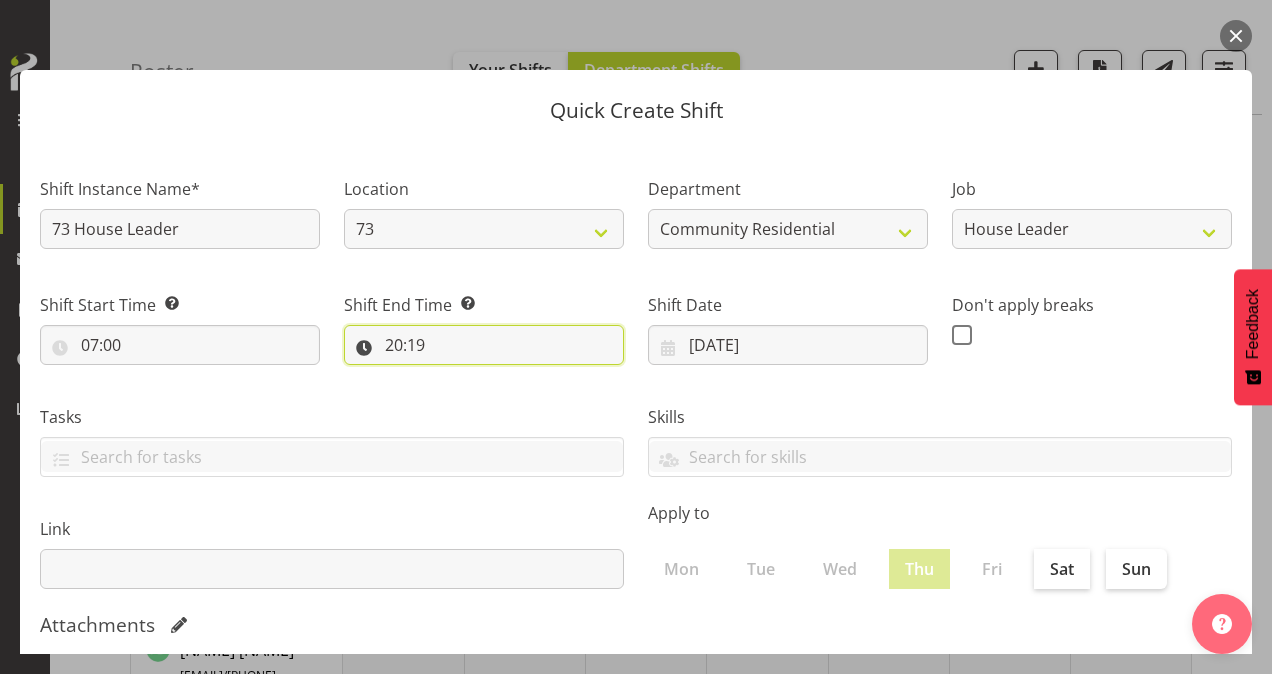 click on "20:19" at bounding box center (484, 345) 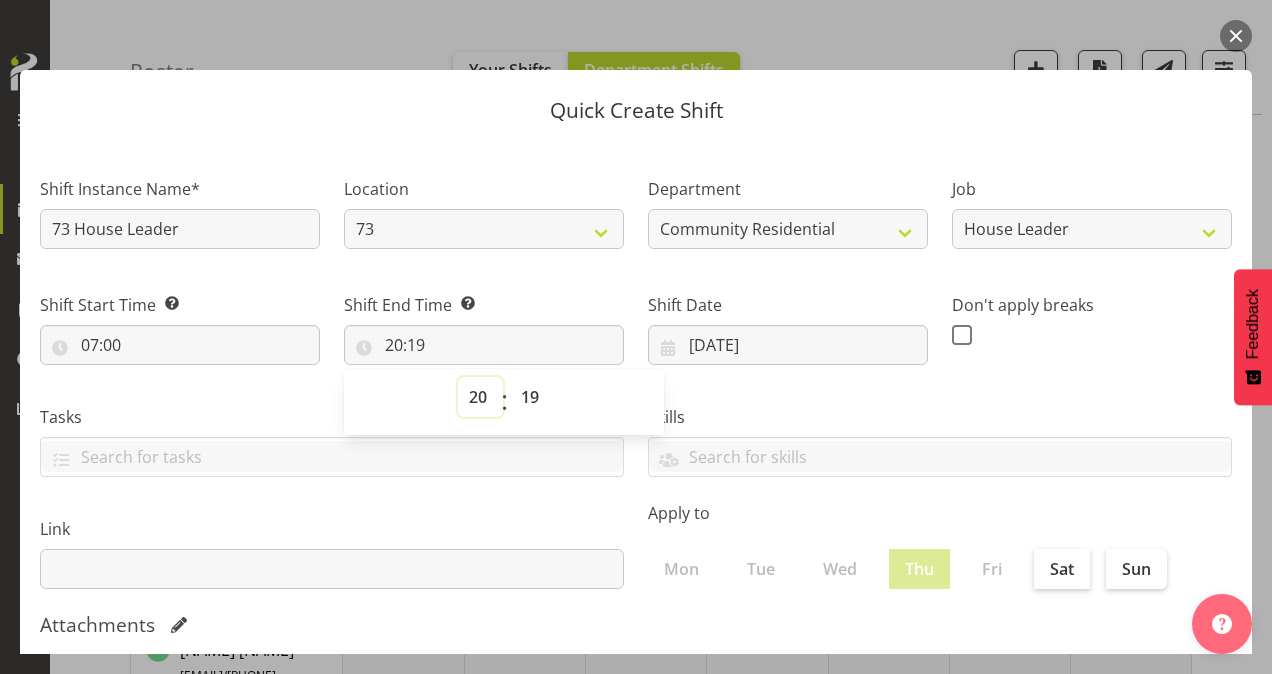 click on "00   01   02   03   04   05   06   07   08   09   10   11   12   13   14   15   16   17   18   19   20   21   22   23" at bounding box center (480, 397) 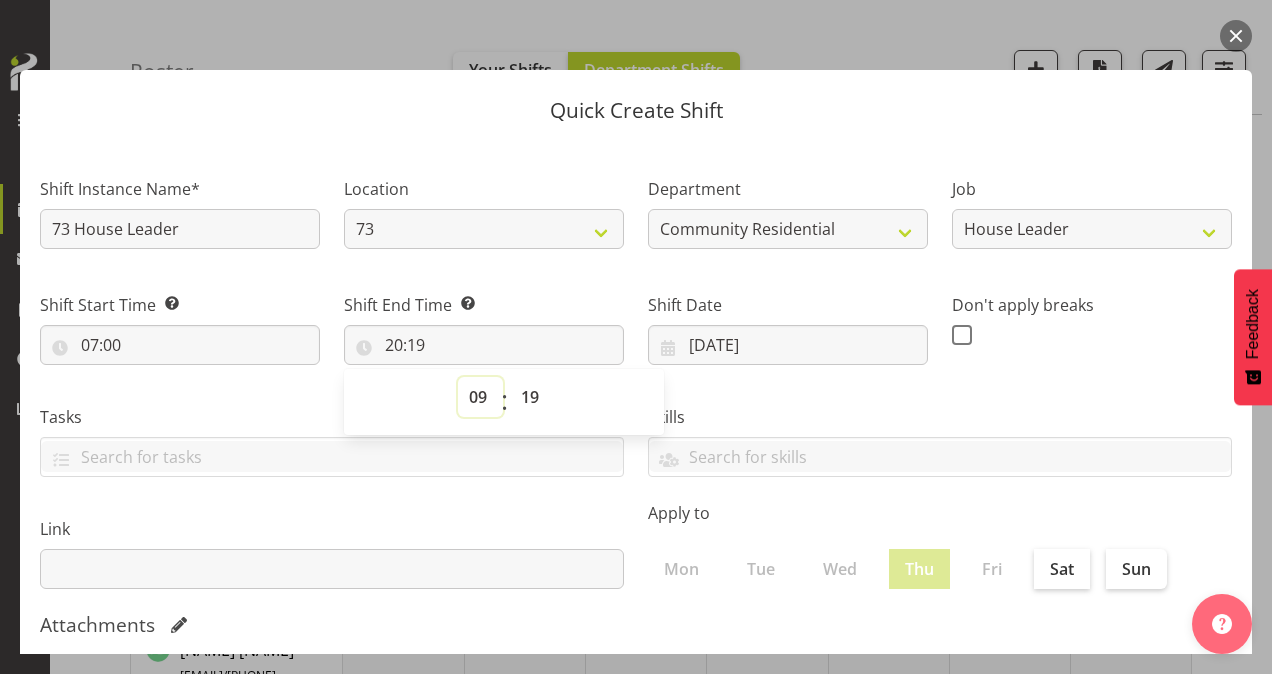 click on "00   01   02   03   04   05   06   07   08   09   10   11   12   13   14   15   16   17   18   19   20   21   22   23" at bounding box center (480, 397) 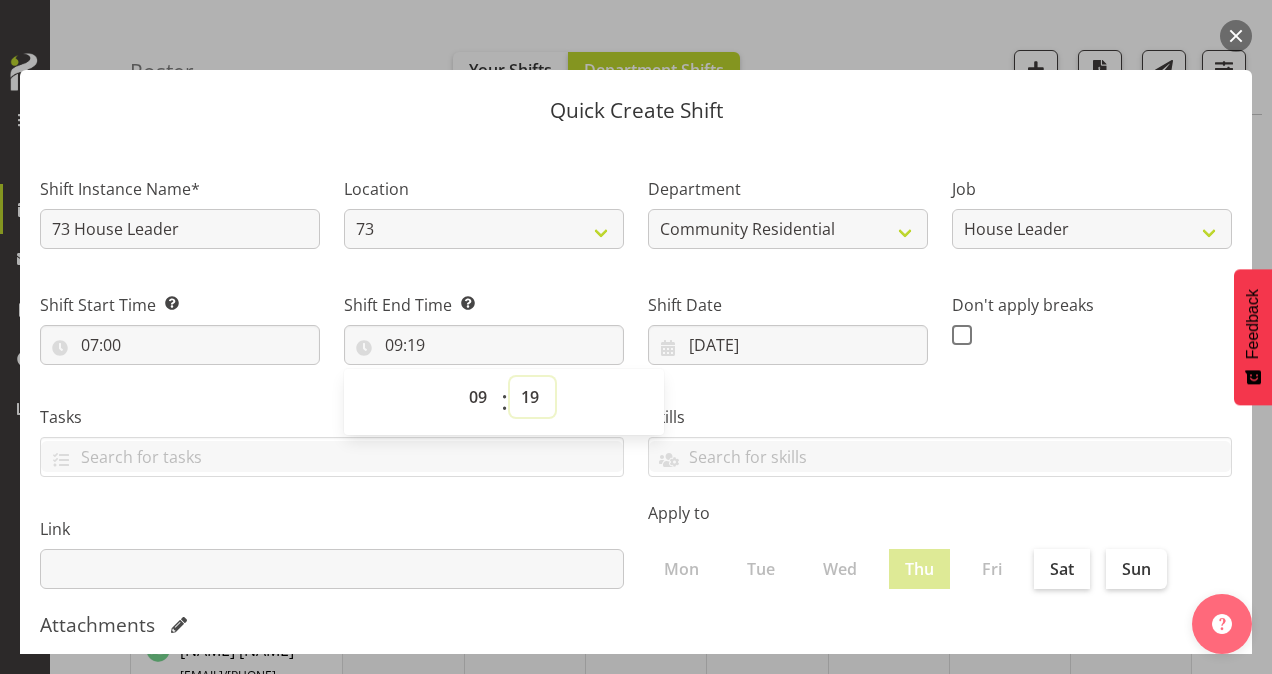click on "00   01   02   03   04   05   06   07   08   09   10   11   12   13   14   15   16   17   18   19   20   21   22   23   24   25   26   27   28   29   30   31   32   33   34   35   36   37   38   39   40   41   42   43   44   45   46   47   48   49   50   51   52   53   54   55   56   57   58   59" at bounding box center [532, 397] 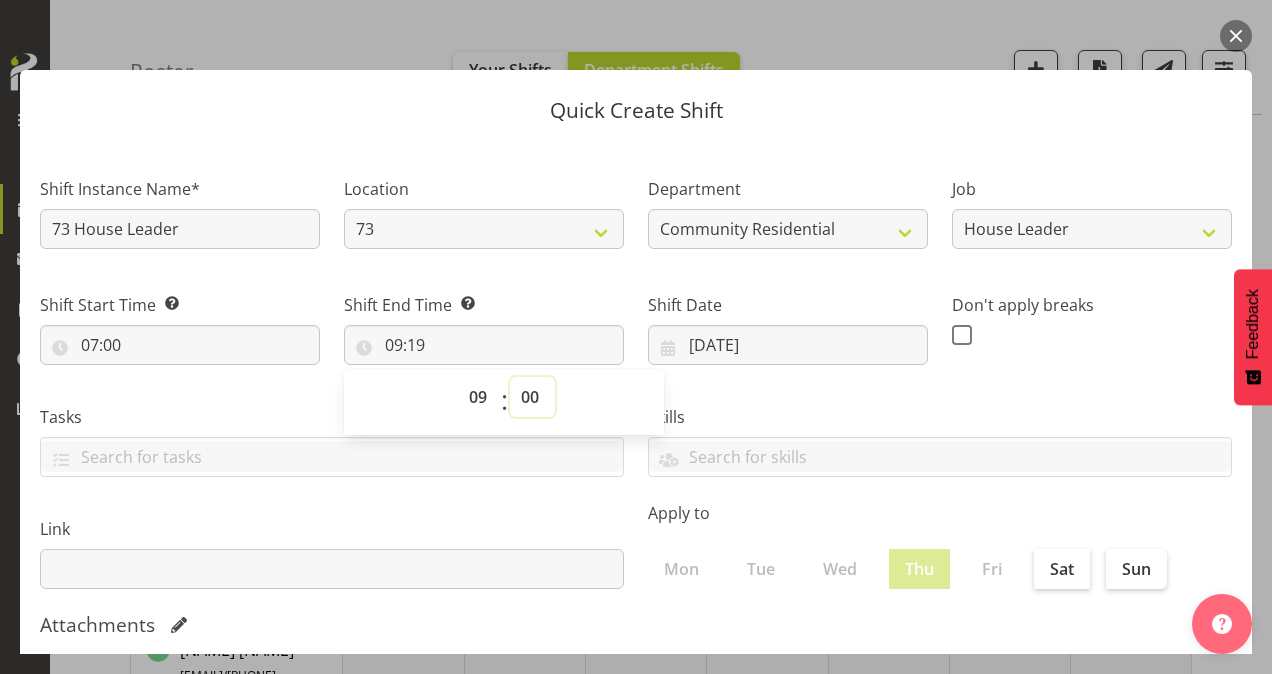 click on "00   01   02   03   04   05   06   07   08   09   10   11   12   13   14   15   16   17   18   19   20   21   22   23   24   25   26   27   28   29   30   31   32   33   34   35   36   37   38   39   40   41   42   43   44   45   46   47   48   49   50   51   52   53   54   55   56   57   58   59" at bounding box center [532, 397] 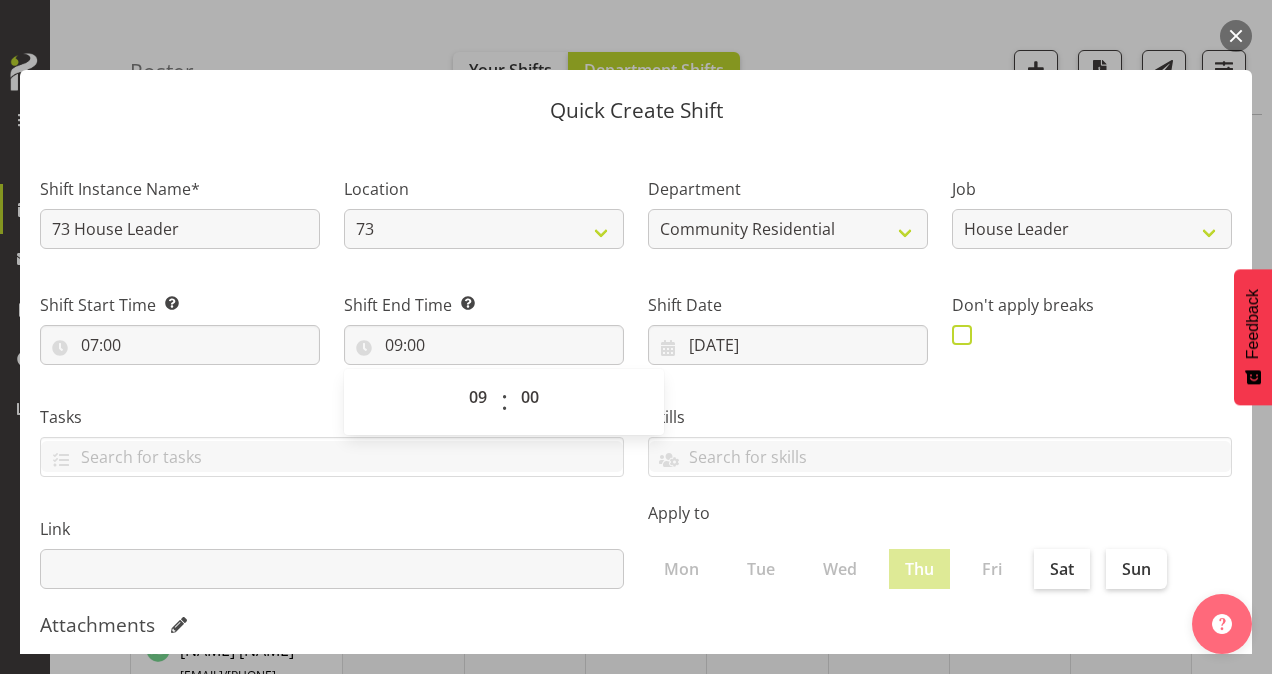 click at bounding box center [962, 335] 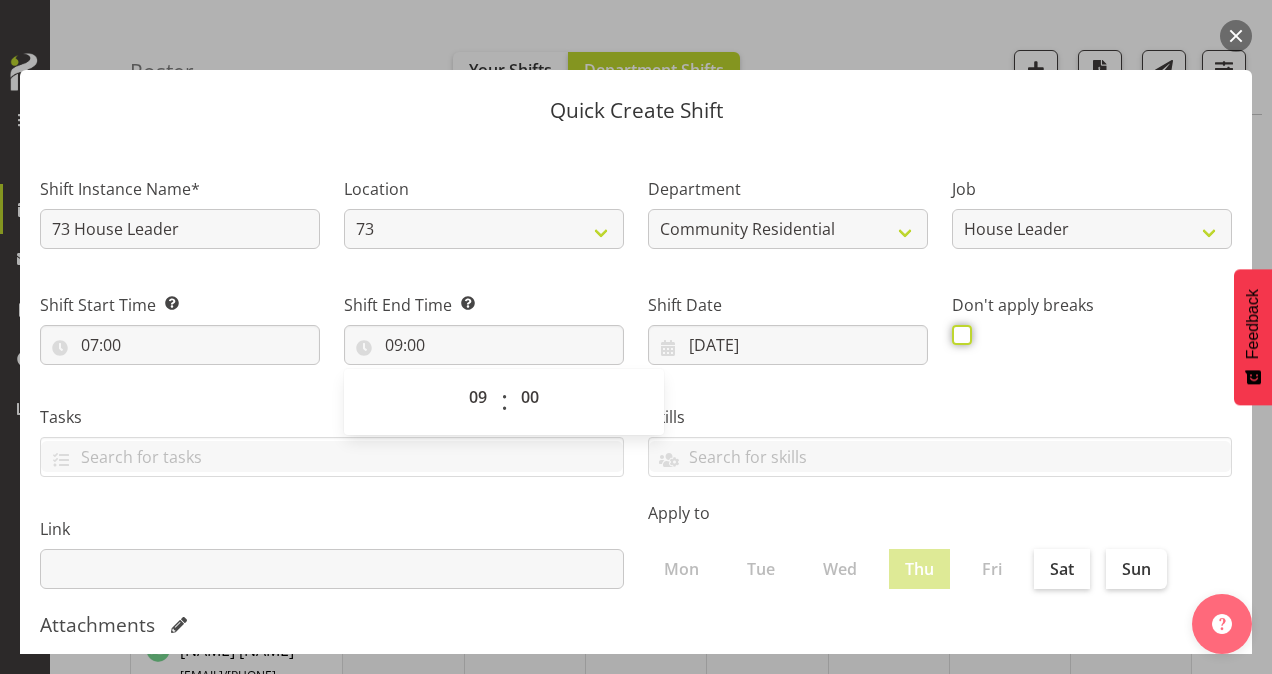 click at bounding box center [958, 334] 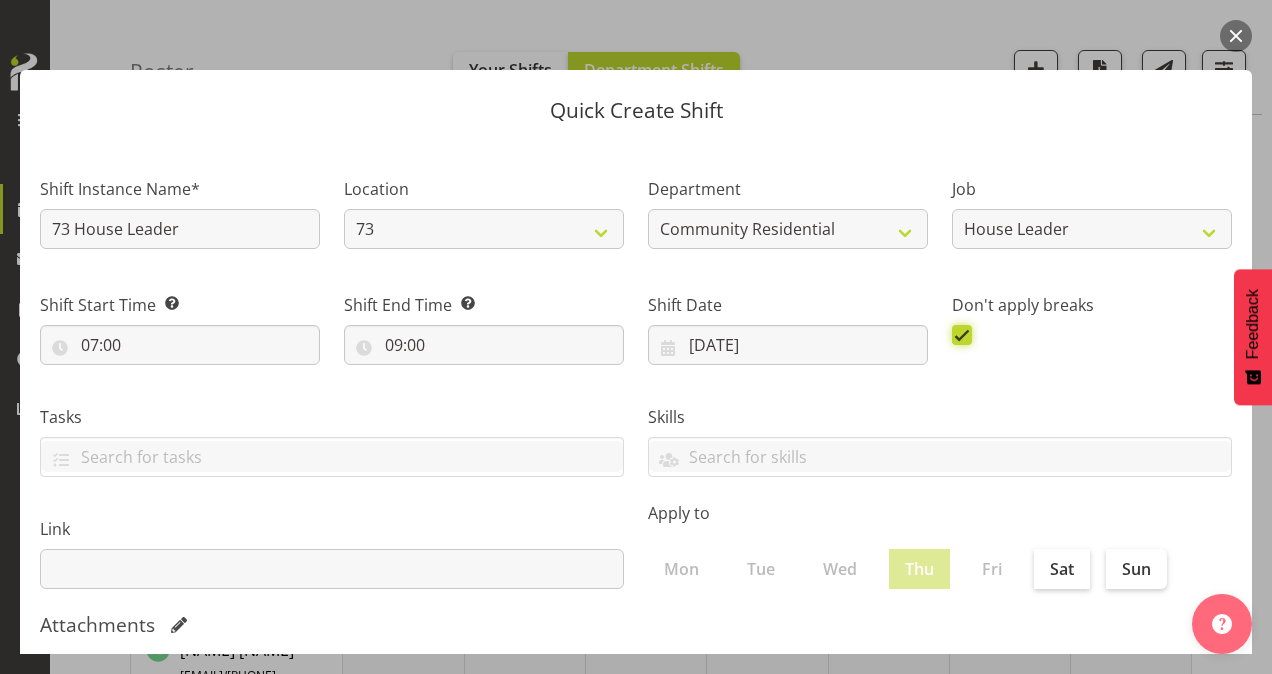 scroll, scrollTop: 385, scrollLeft: 0, axis: vertical 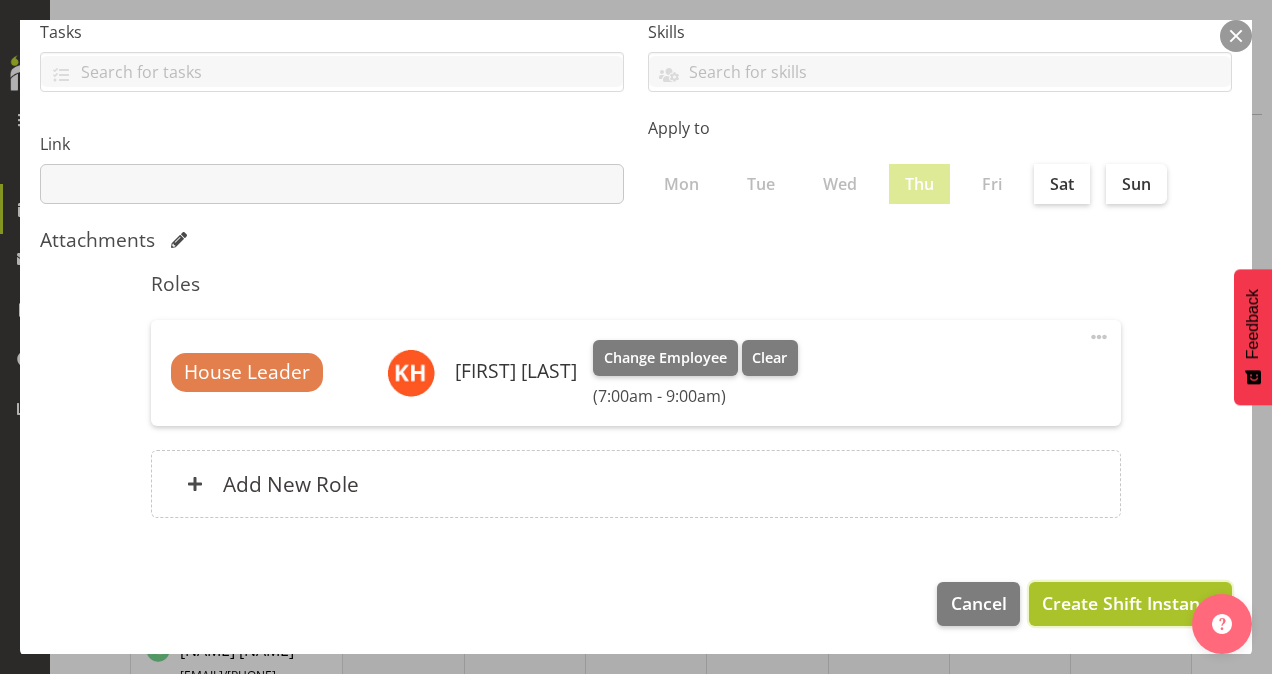 click on "Create Shift Instance" at bounding box center (1130, 603) 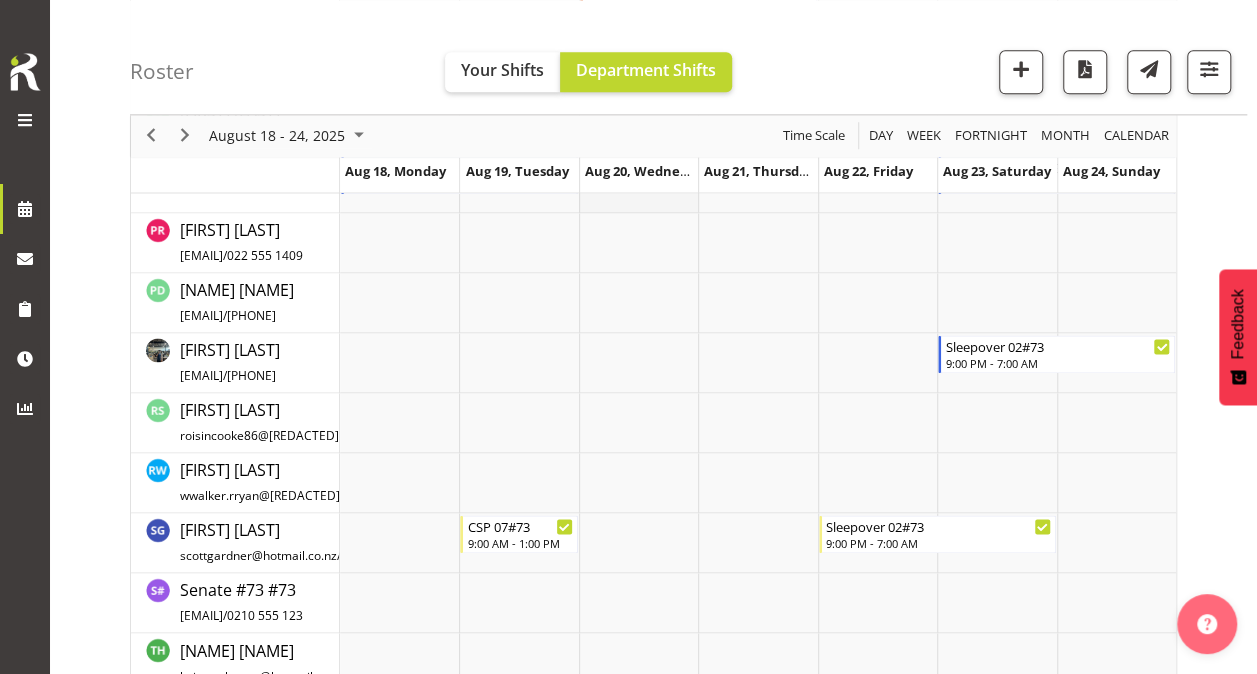 scroll, scrollTop: 1296, scrollLeft: 0, axis: vertical 